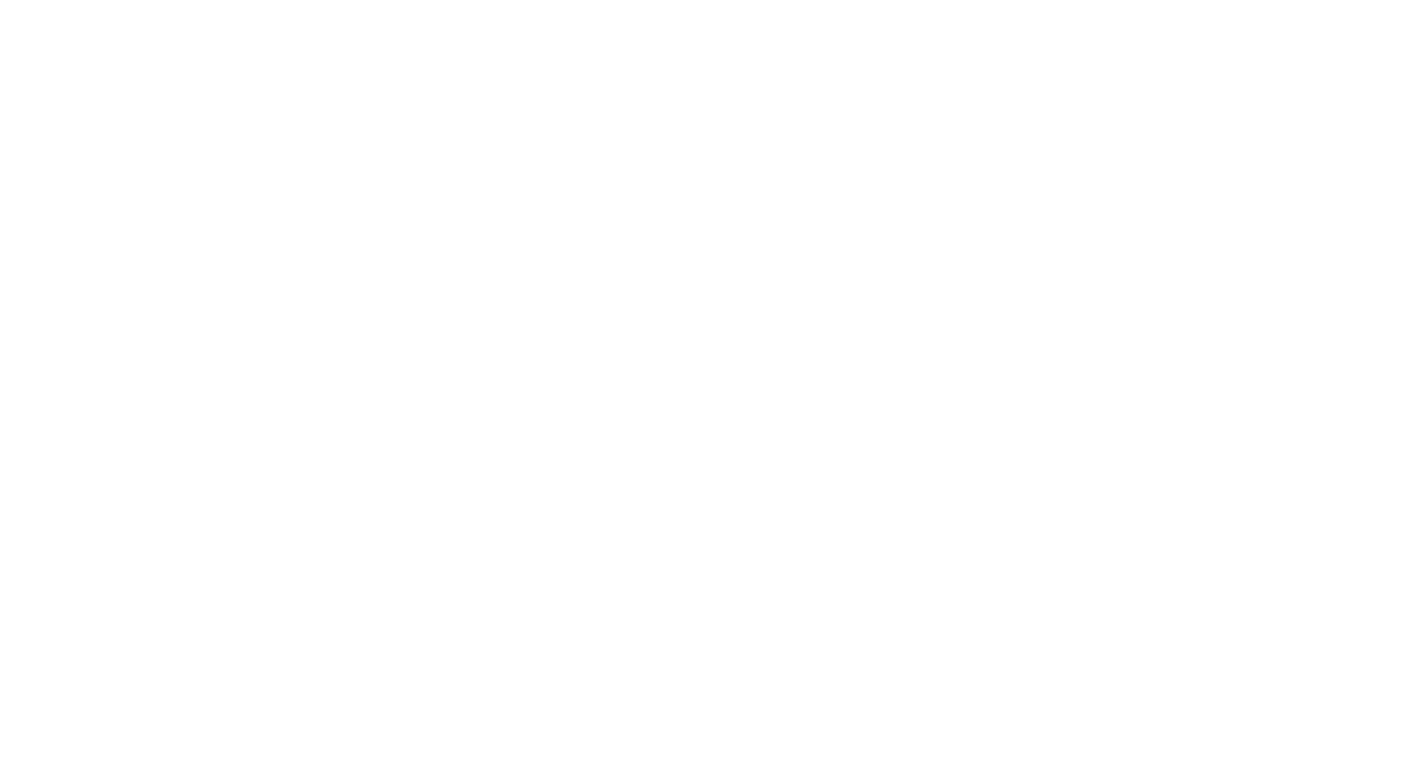 scroll, scrollTop: 0, scrollLeft: 0, axis: both 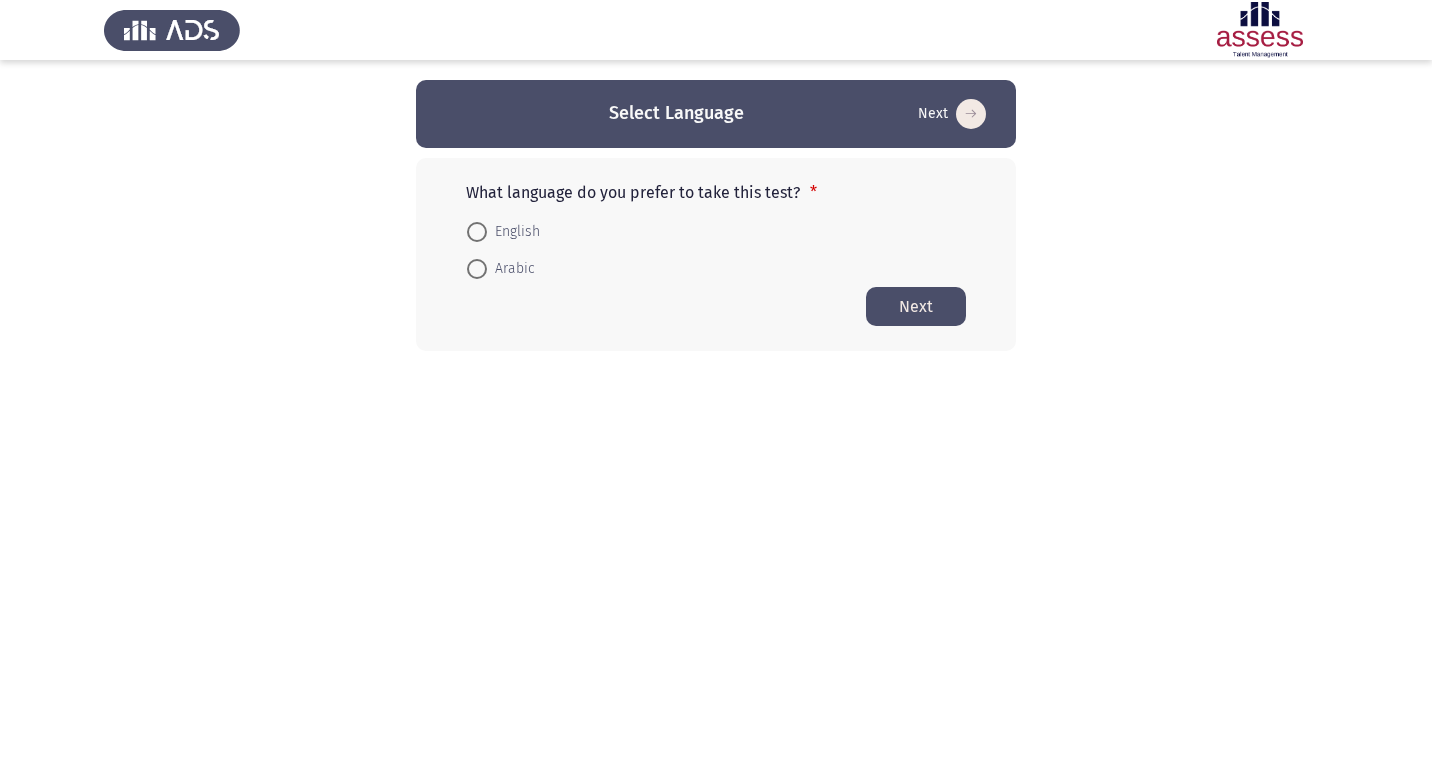 click on "Arabic" at bounding box center [511, 269] 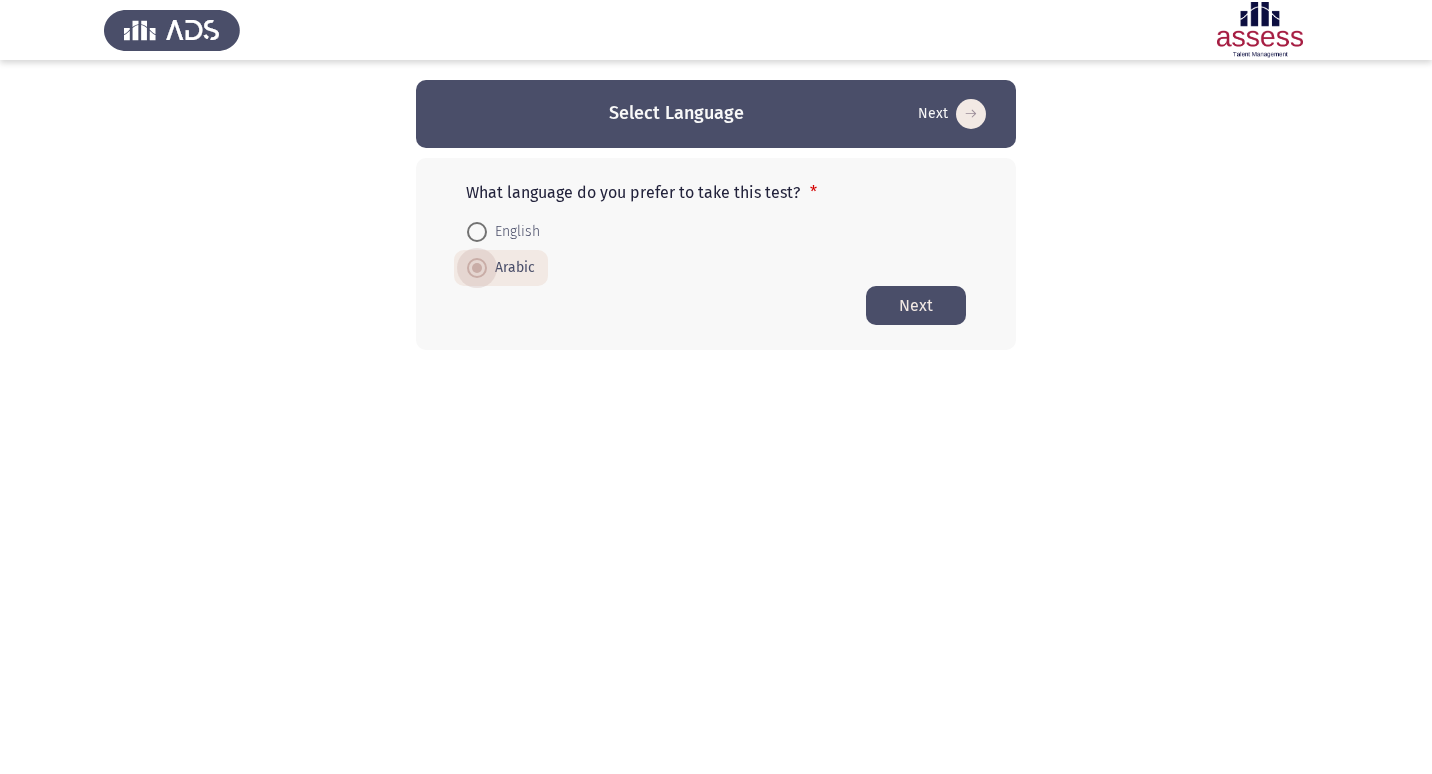 click on "Arabic" at bounding box center (511, 268) 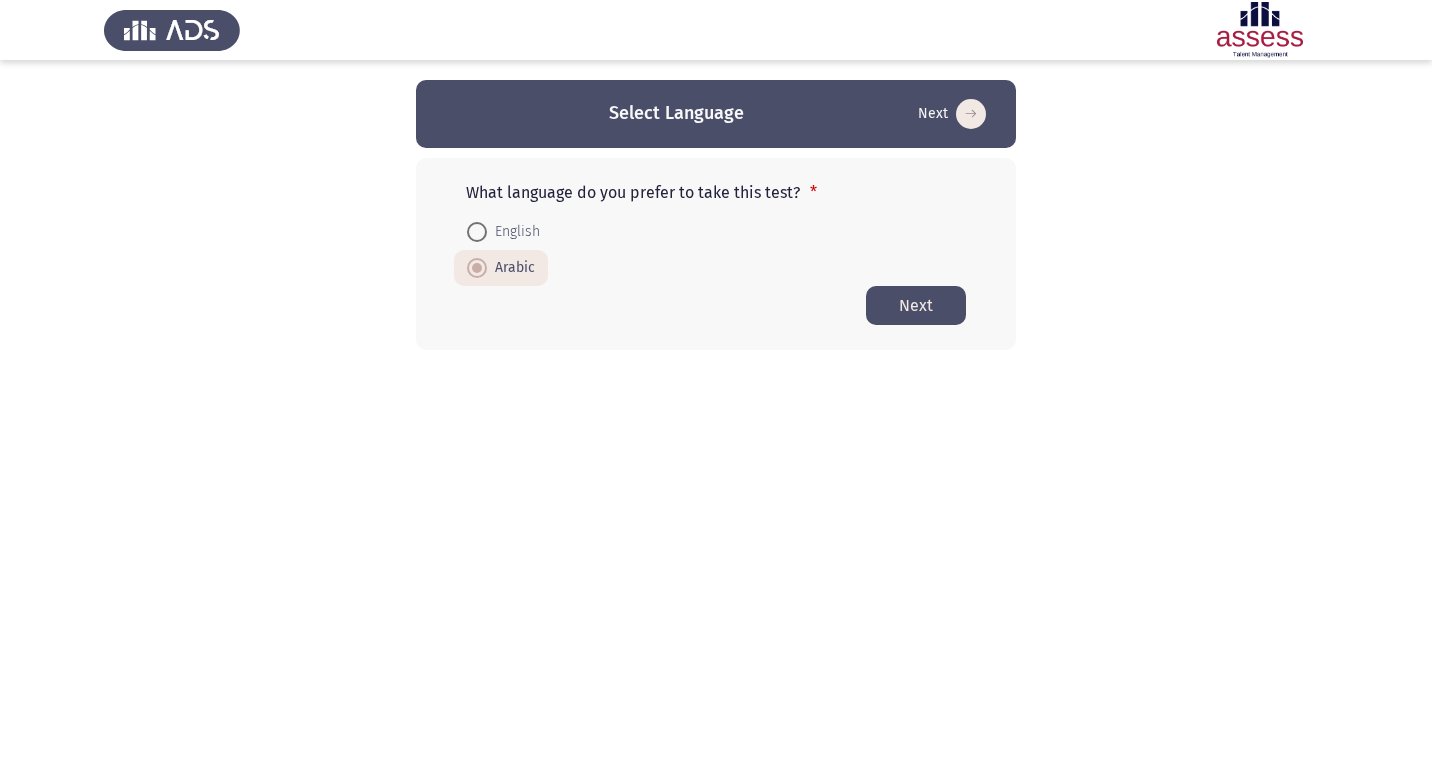 click on "Next" 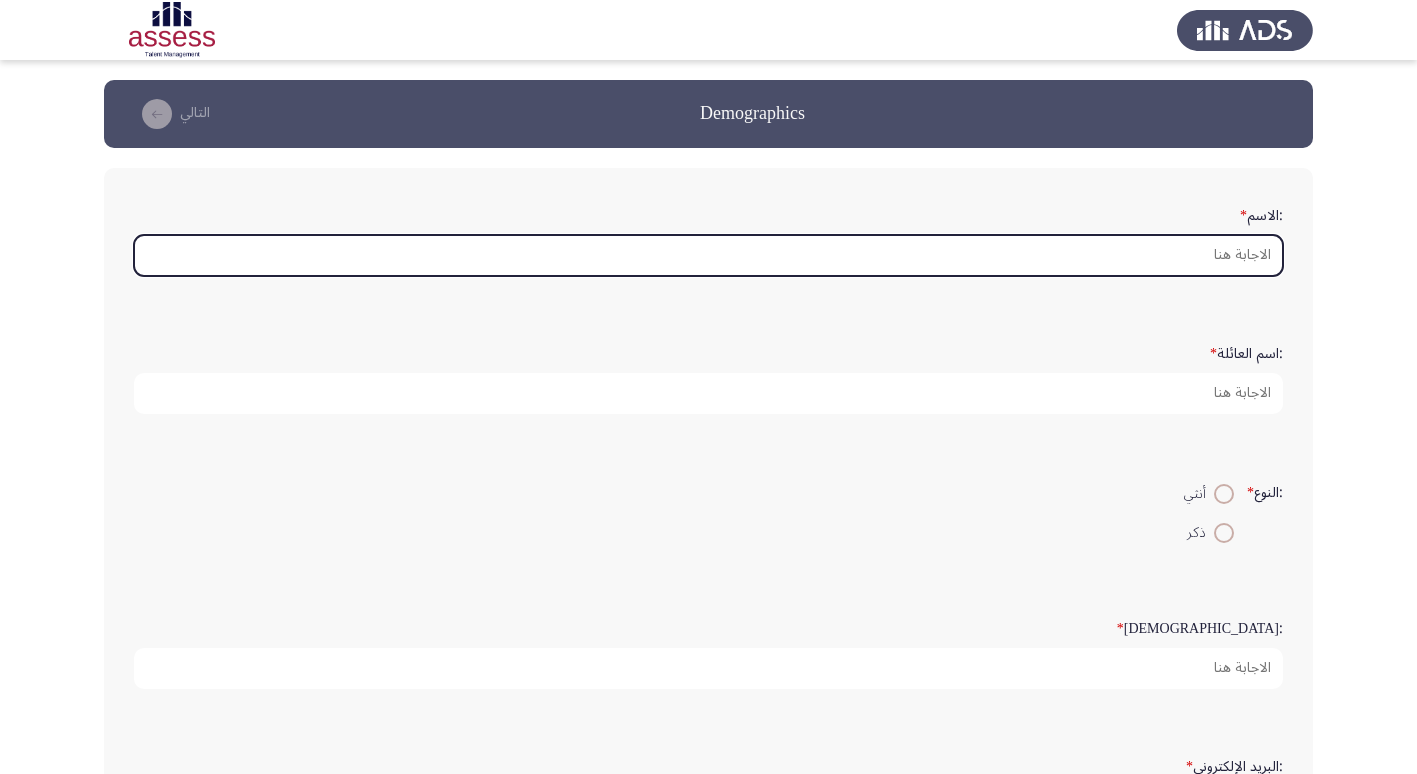 click on ":الاسم   *" at bounding box center (708, 255) 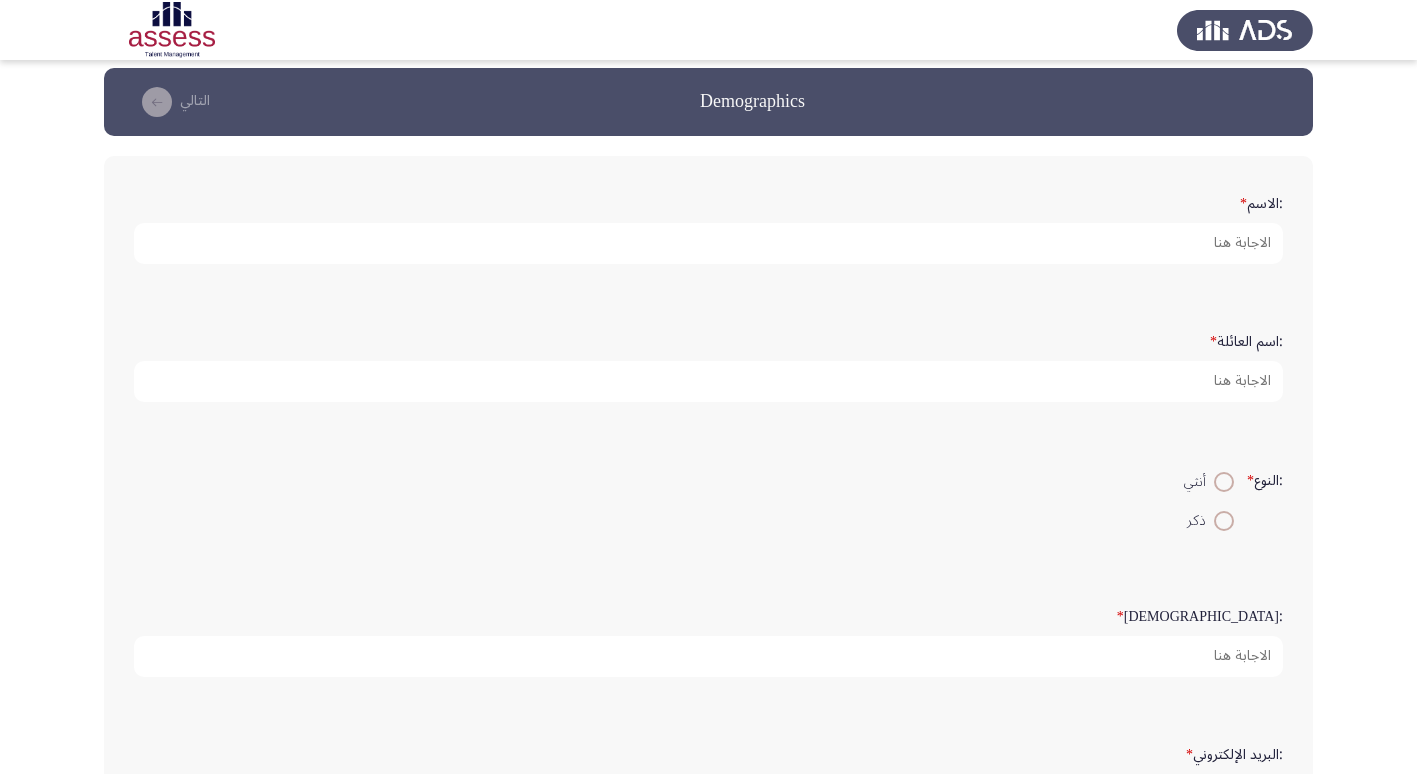 scroll, scrollTop: 0, scrollLeft: 0, axis: both 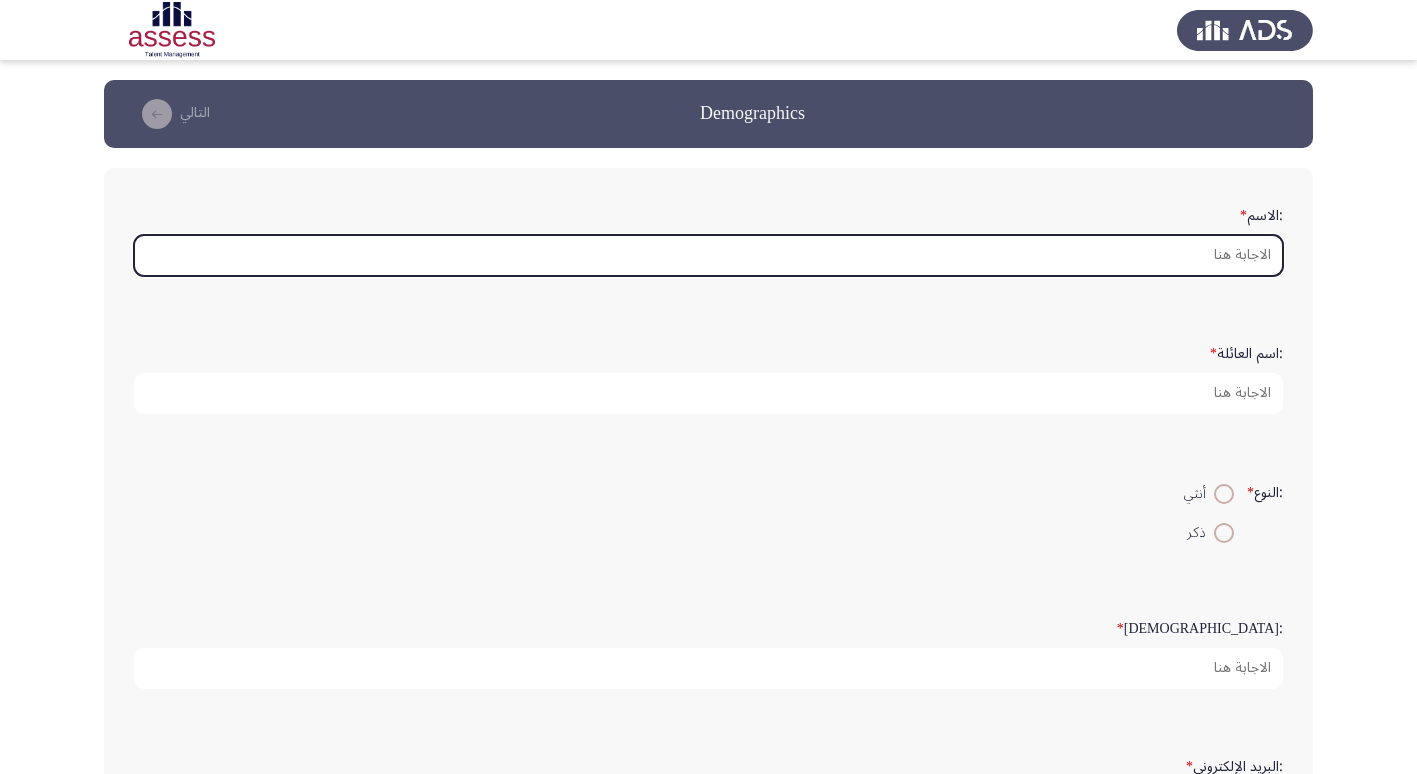 click on ":الاسم   *" at bounding box center [708, 255] 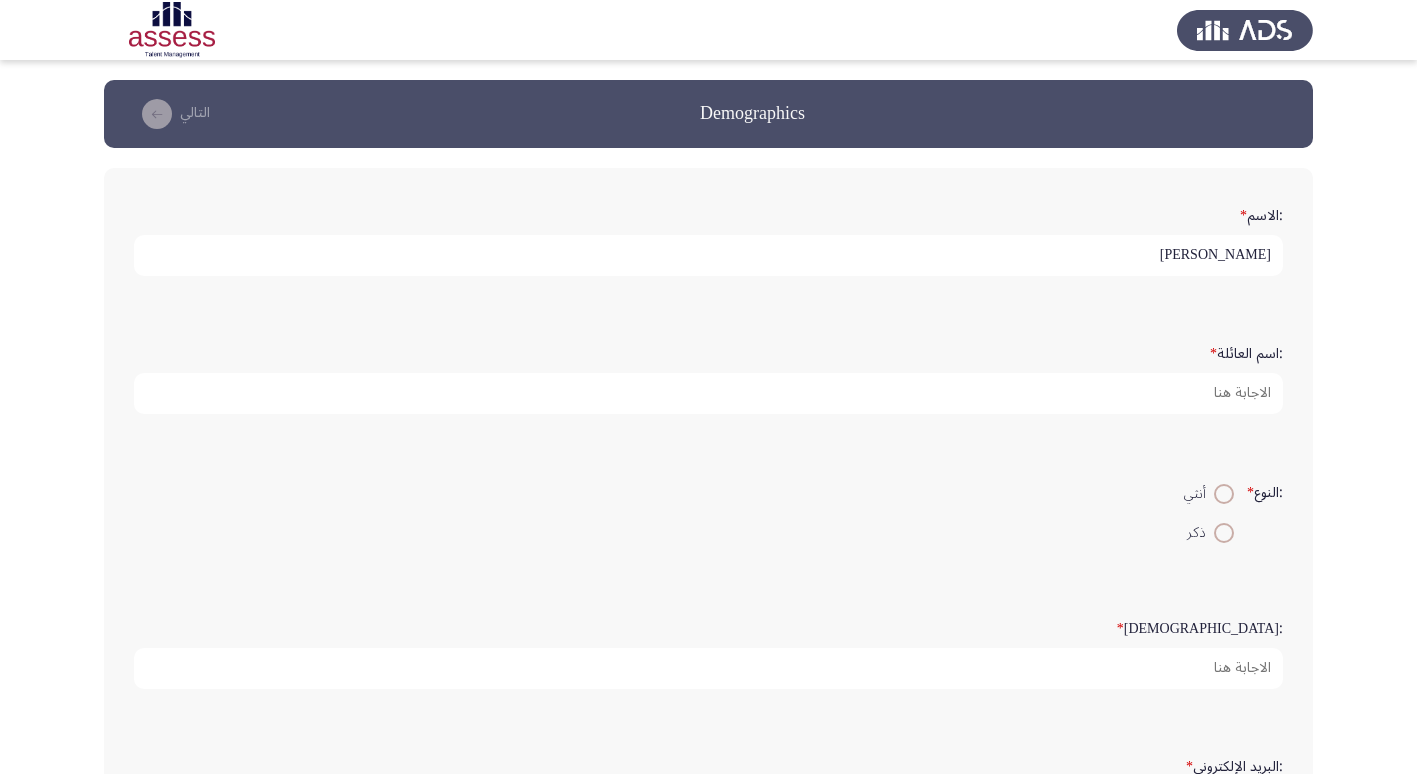 type on "[PERSON_NAME]" 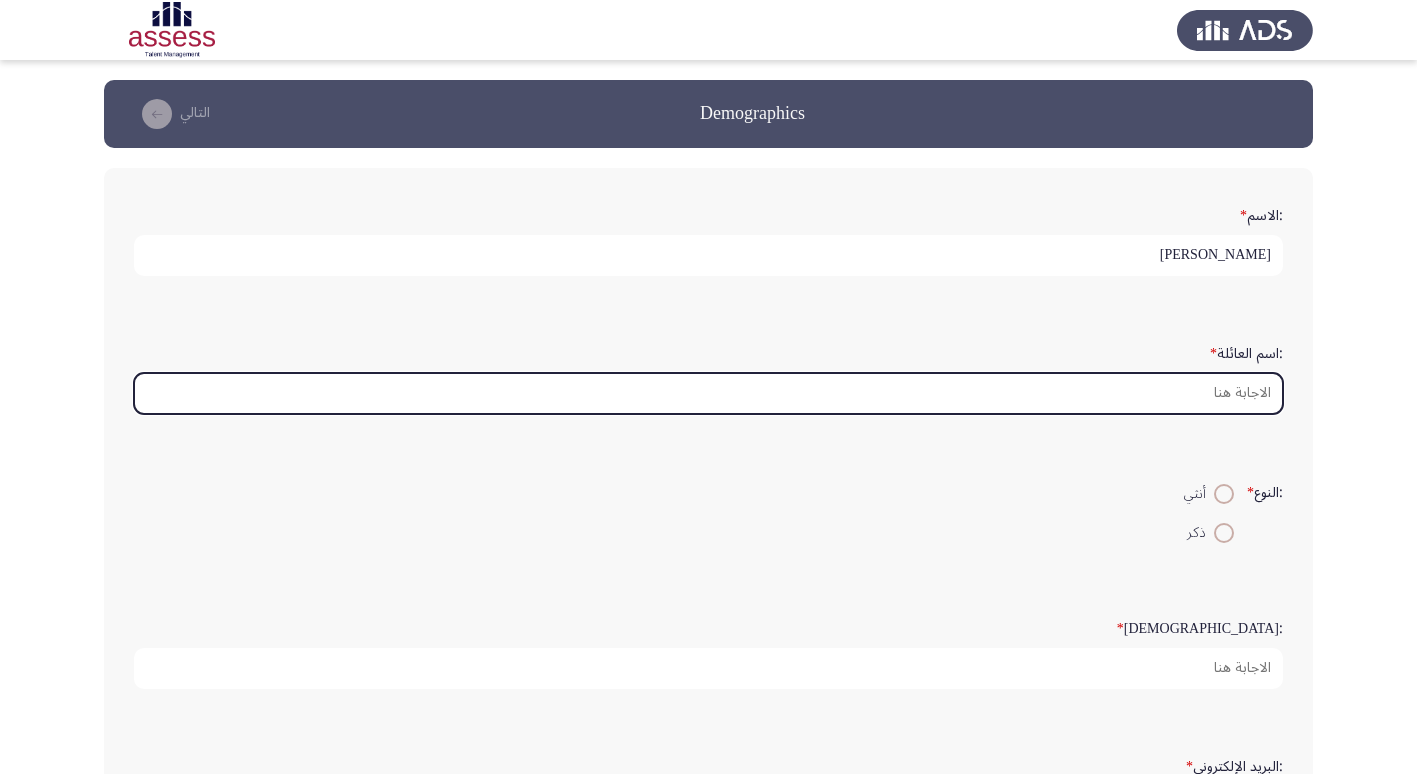 click on ":اسم العائلة   *" at bounding box center (708, 393) 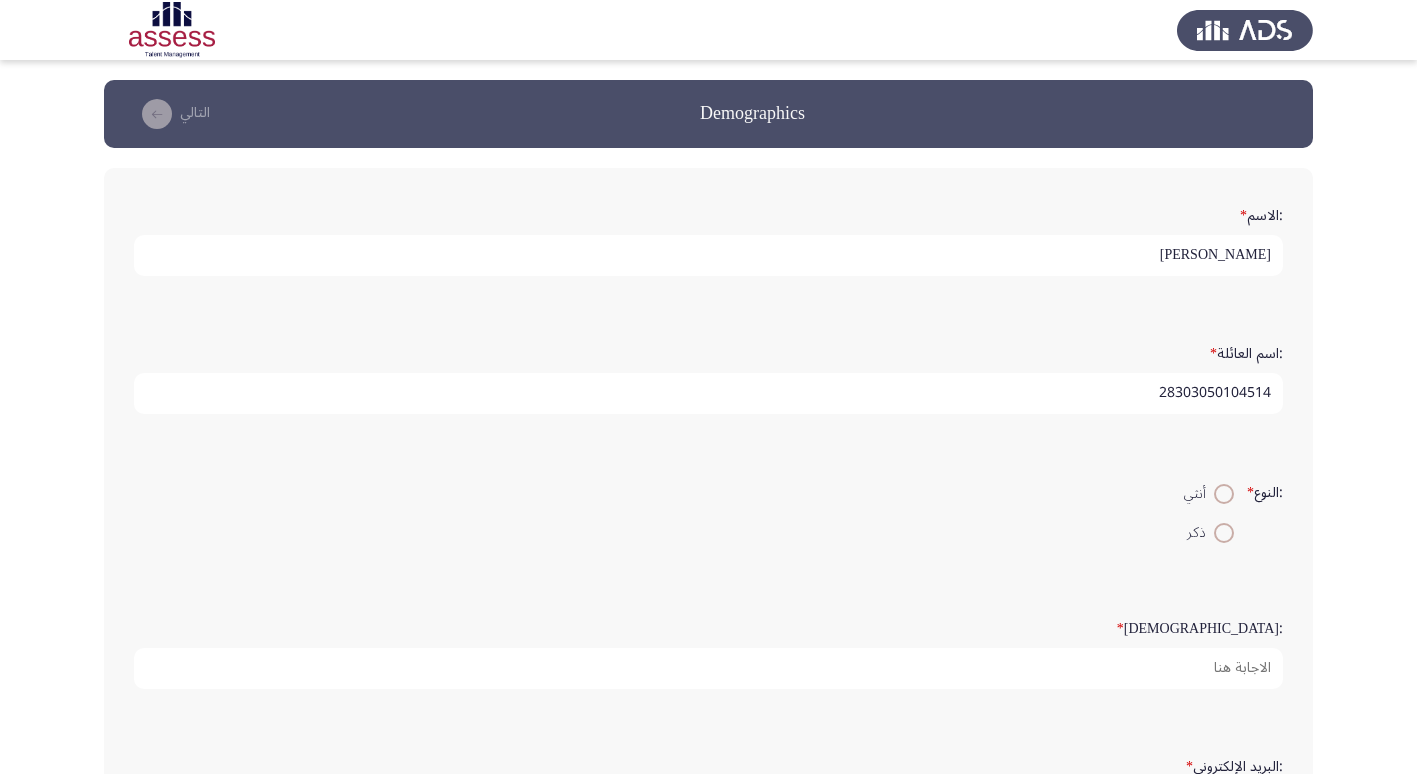 type on "28303050104514" 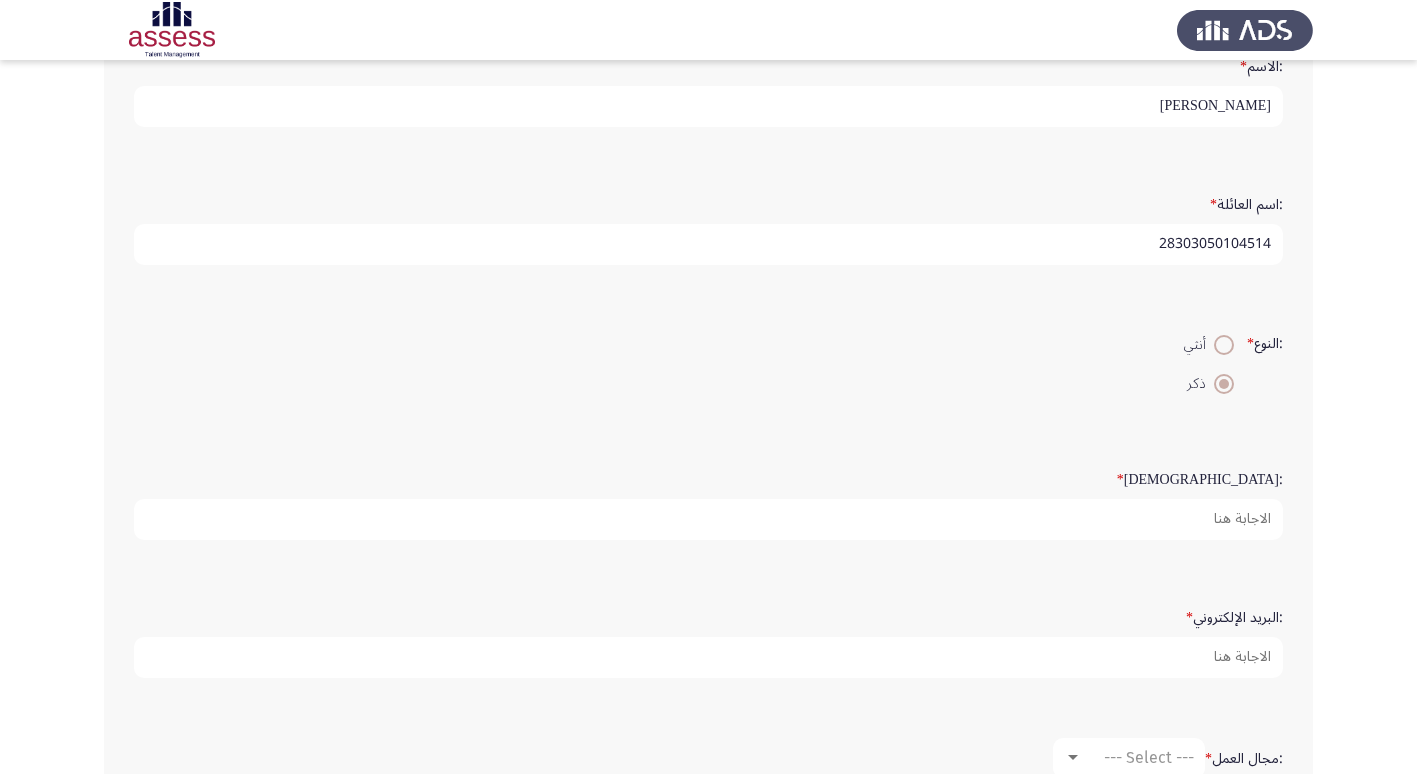 scroll, scrollTop: 200, scrollLeft: 0, axis: vertical 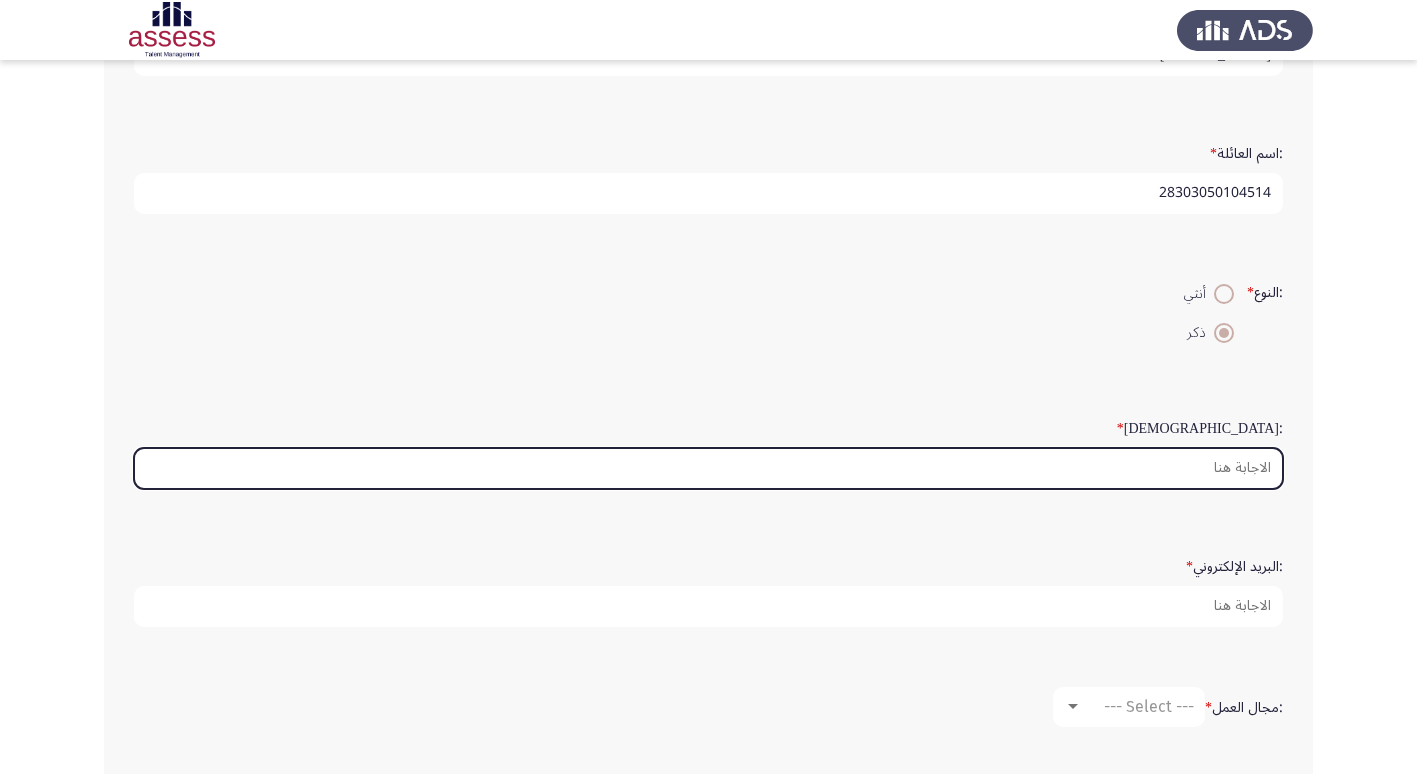 click on ":السن   *" at bounding box center (708, 468) 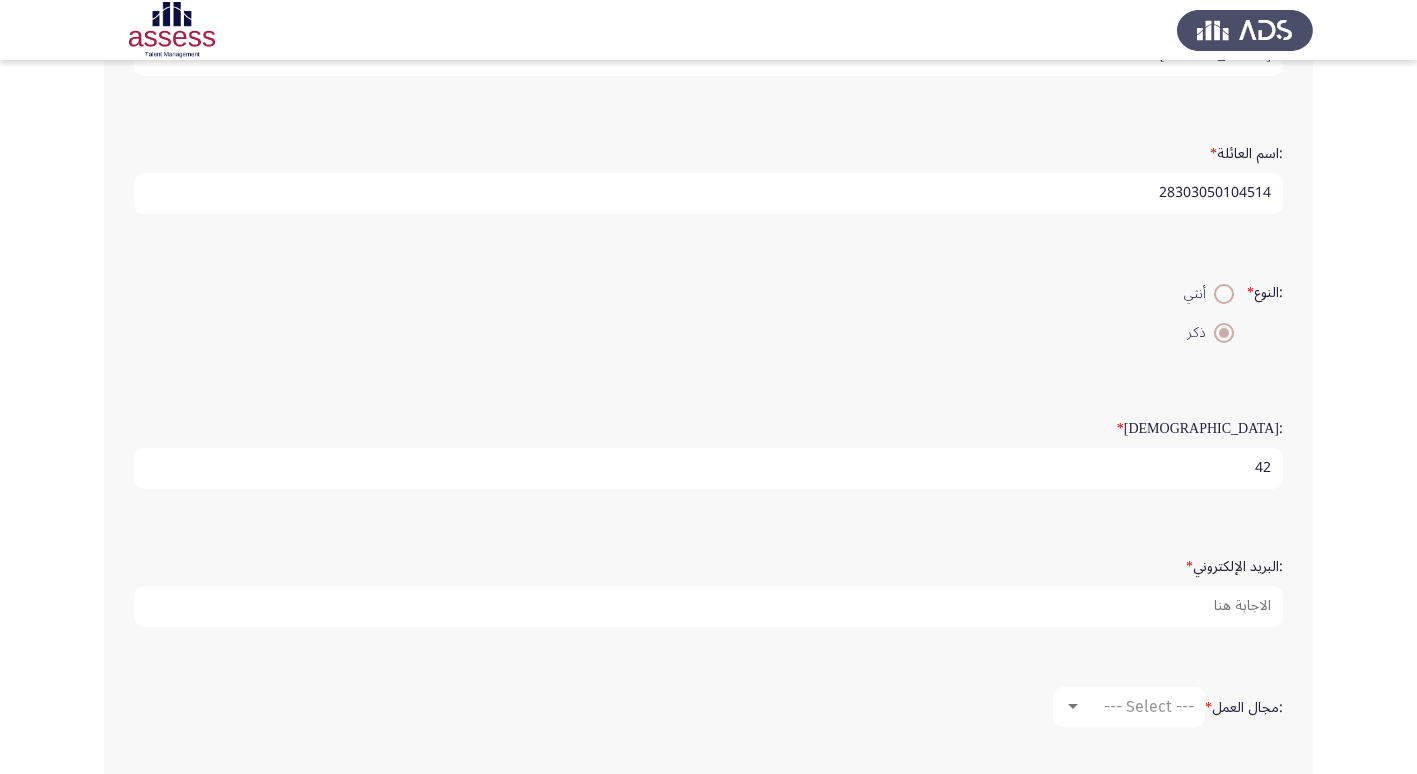type on "42" 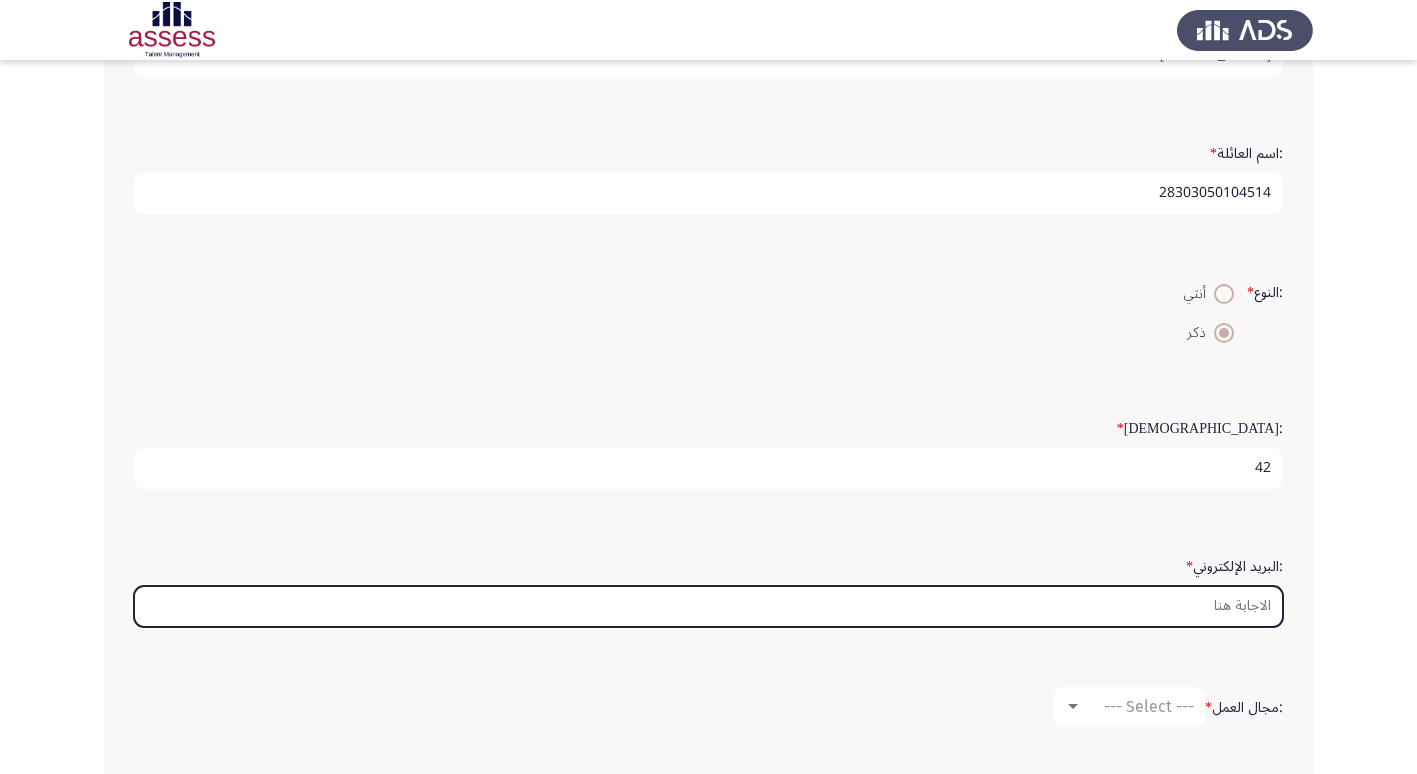 drag, startPoint x: 1219, startPoint y: 608, endPoint x: 1235, endPoint y: 623, distance: 21.931713 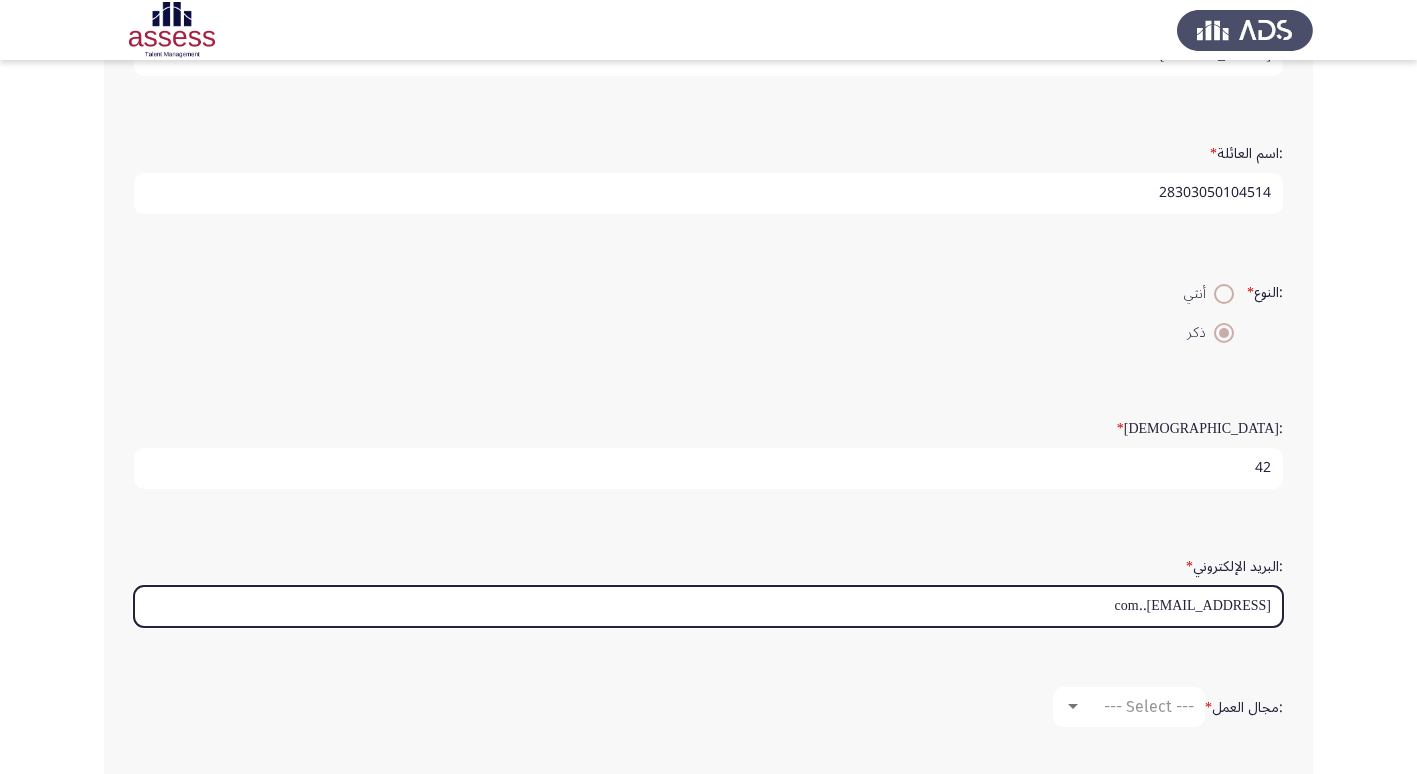type on "[EMAIL_ADDRESS]..com" 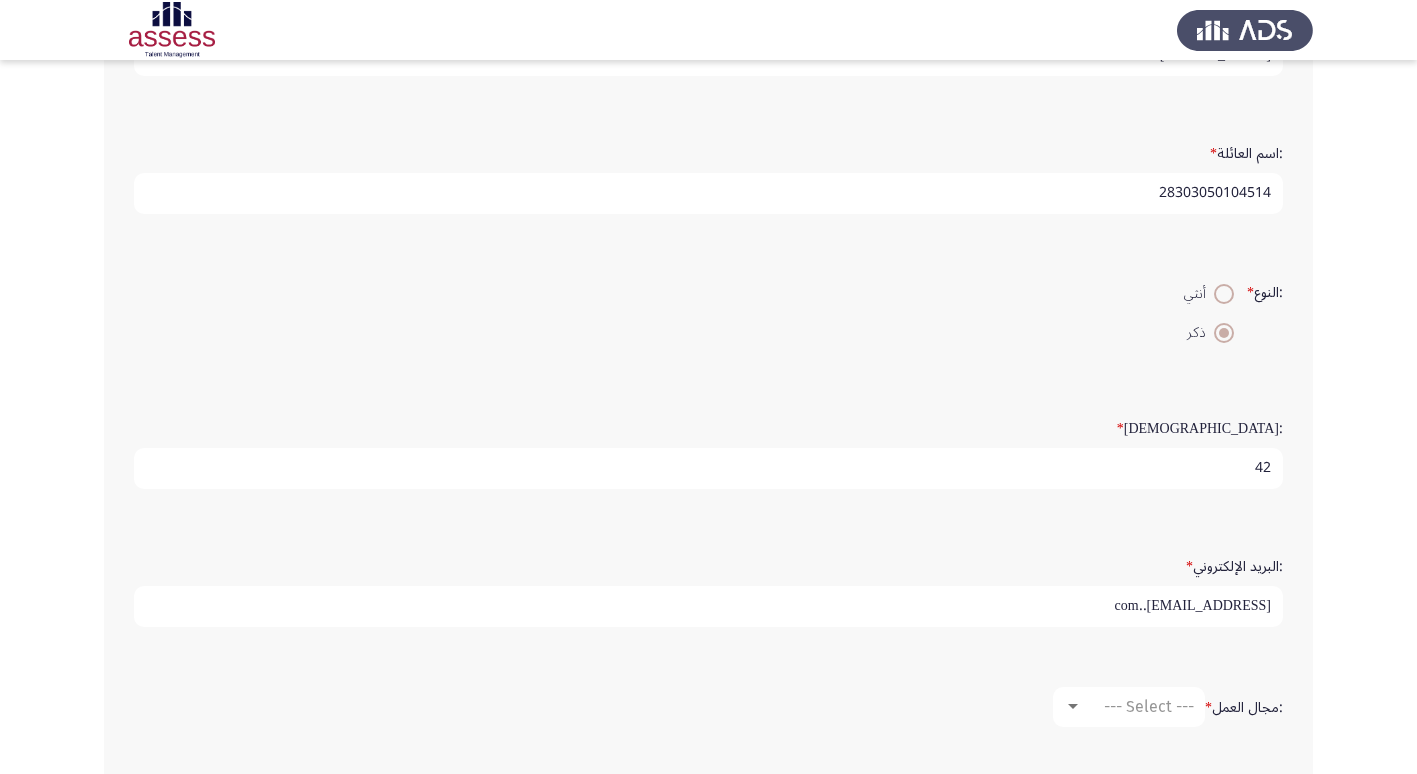 drag, startPoint x: 1388, startPoint y: 477, endPoint x: 1375, endPoint y: 521, distance: 45.88028 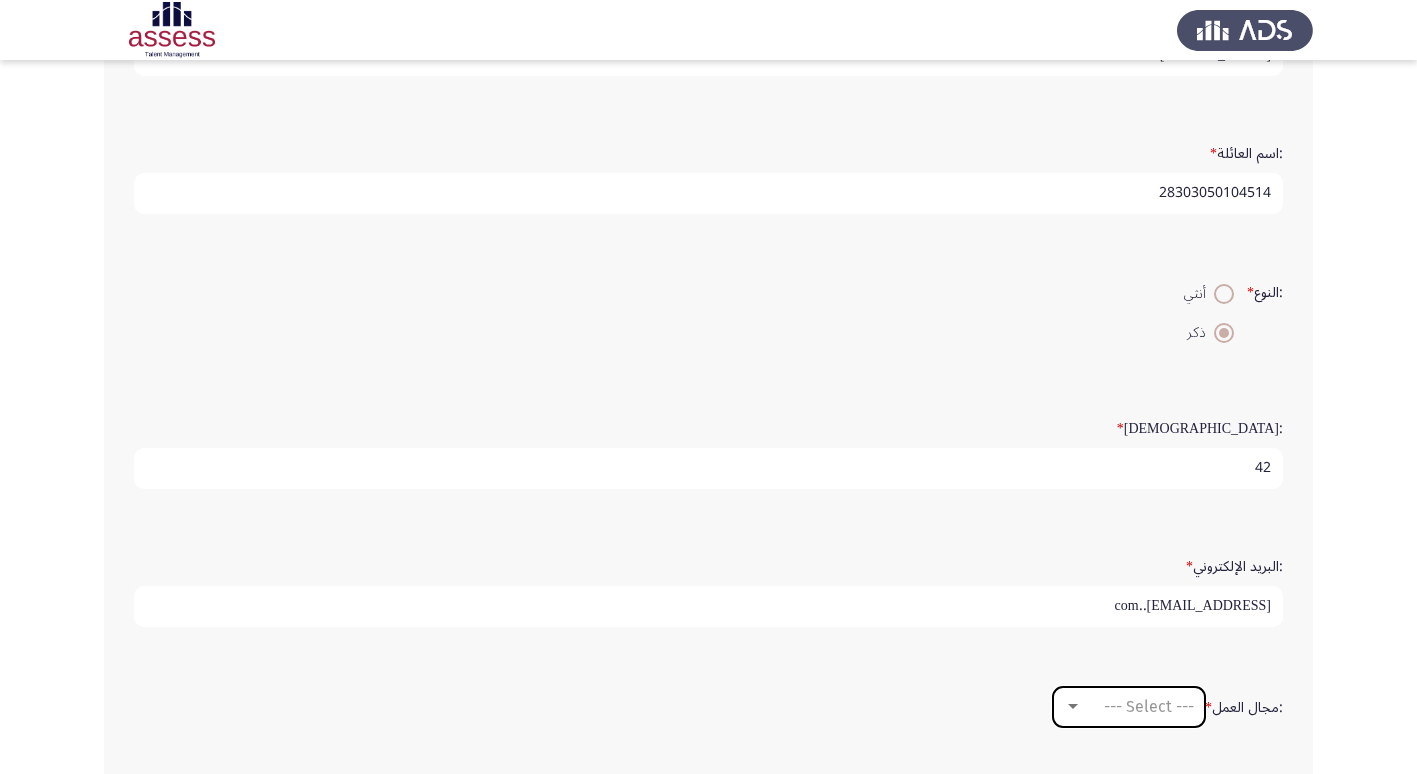 click at bounding box center [1073, 706] 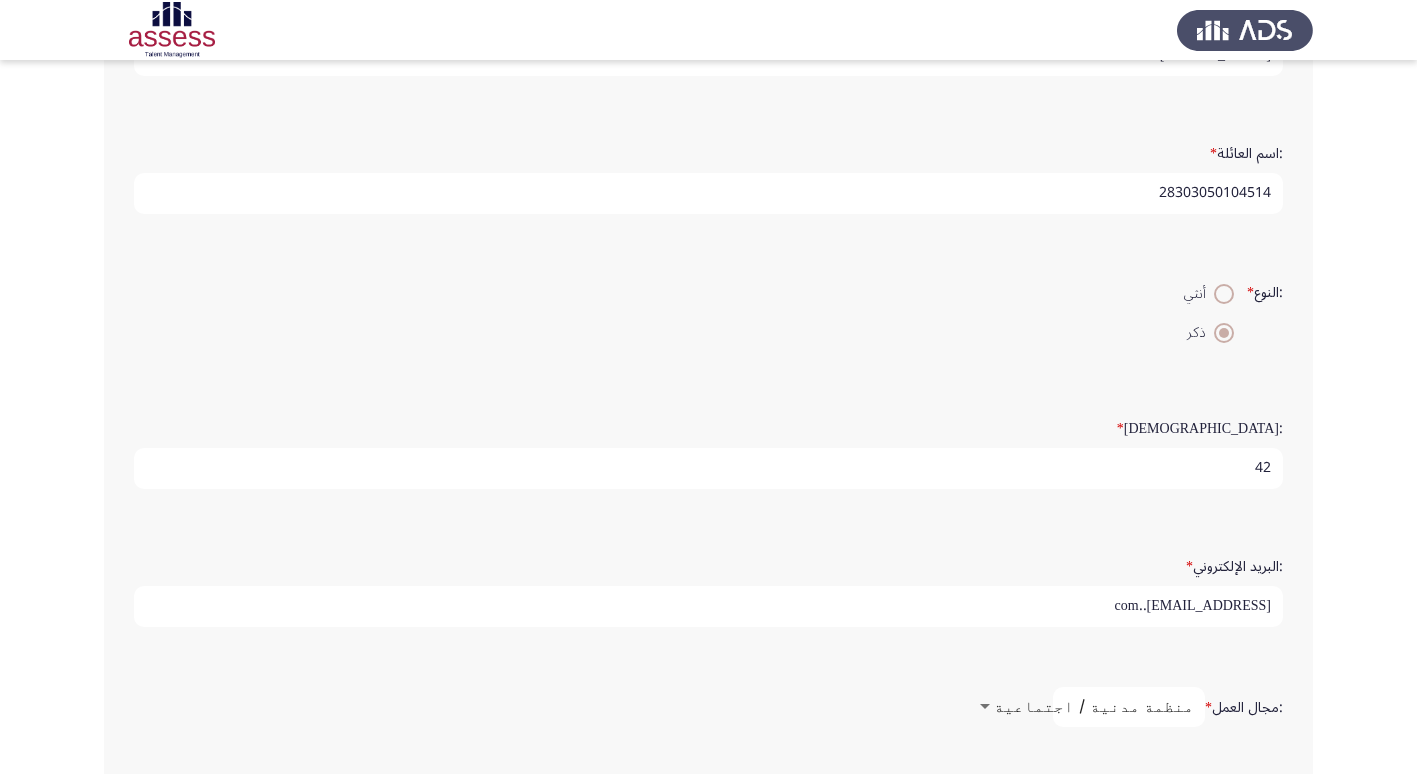 scroll, scrollTop: 32, scrollLeft: 0, axis: vertical 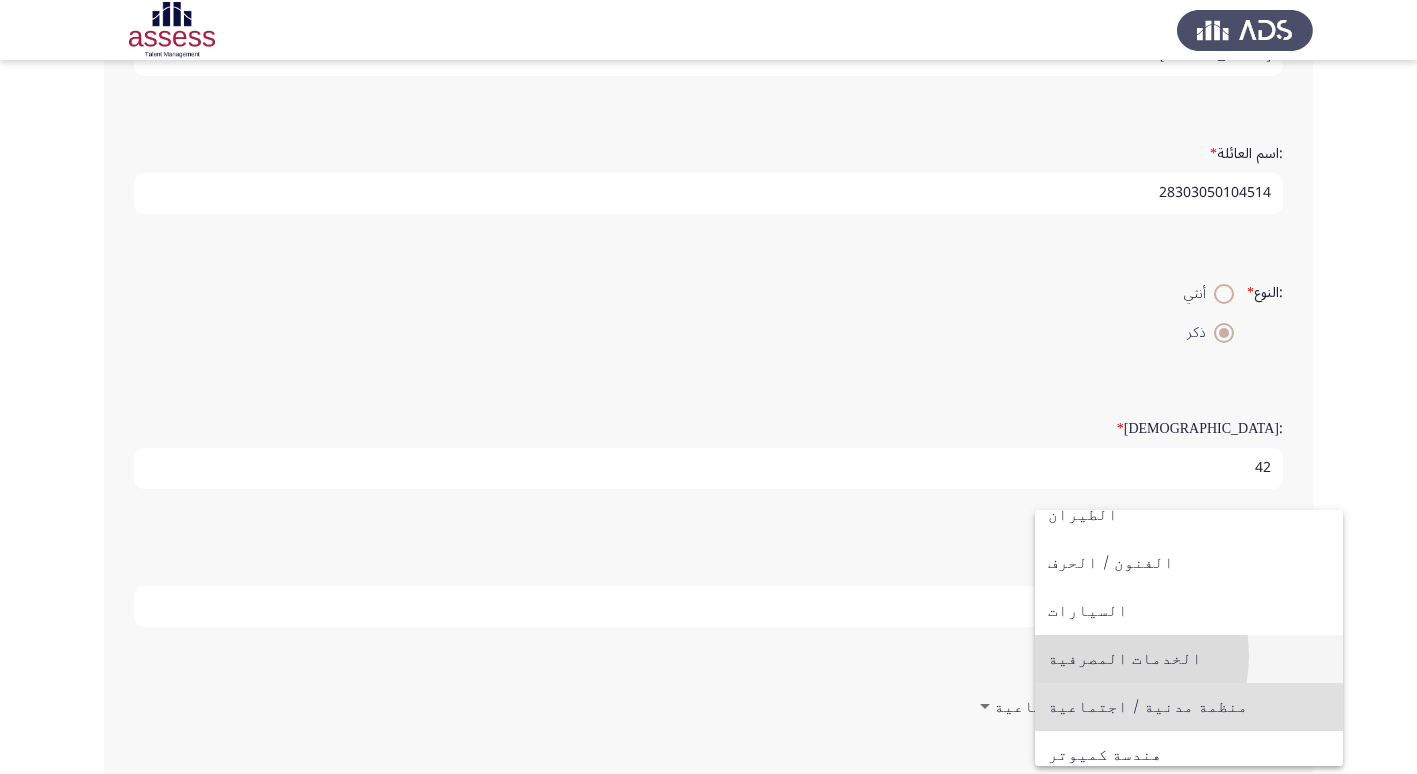 click on "الخدمات المصرفية" at bounding box center [1189, 659] 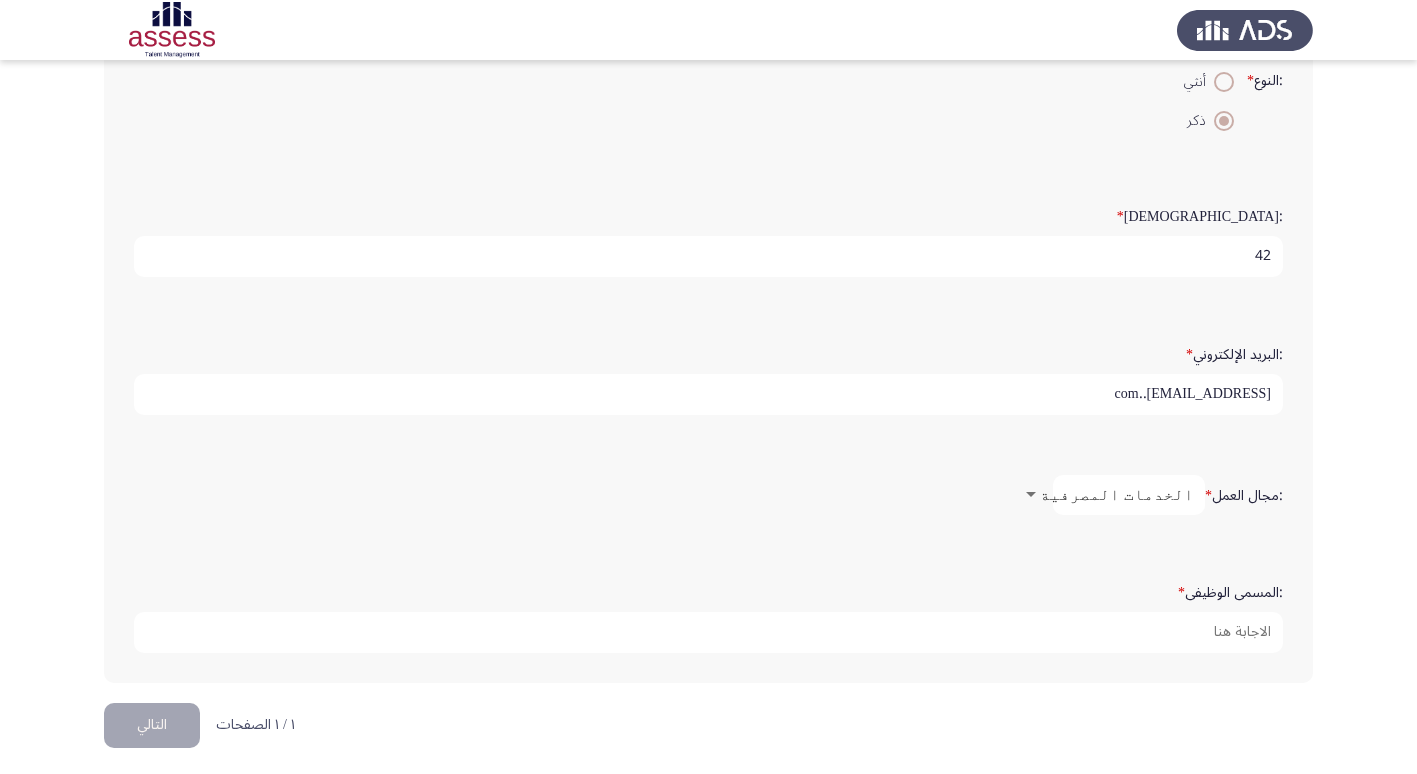 scroll, scrollTop: 421, scrollLeft: 0, axis: vertical 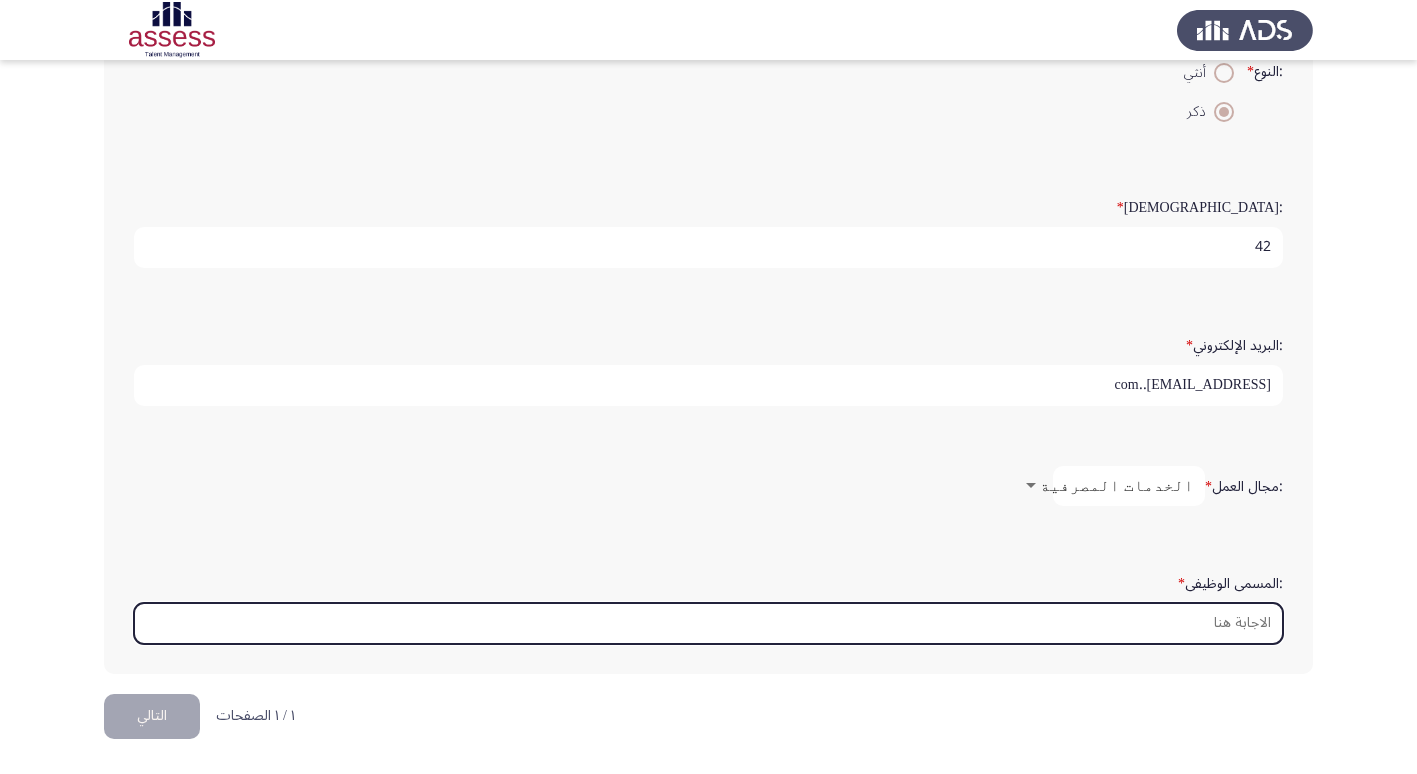 click on ":المسمى الوظيفى   *" at bounding box center (708, 623) 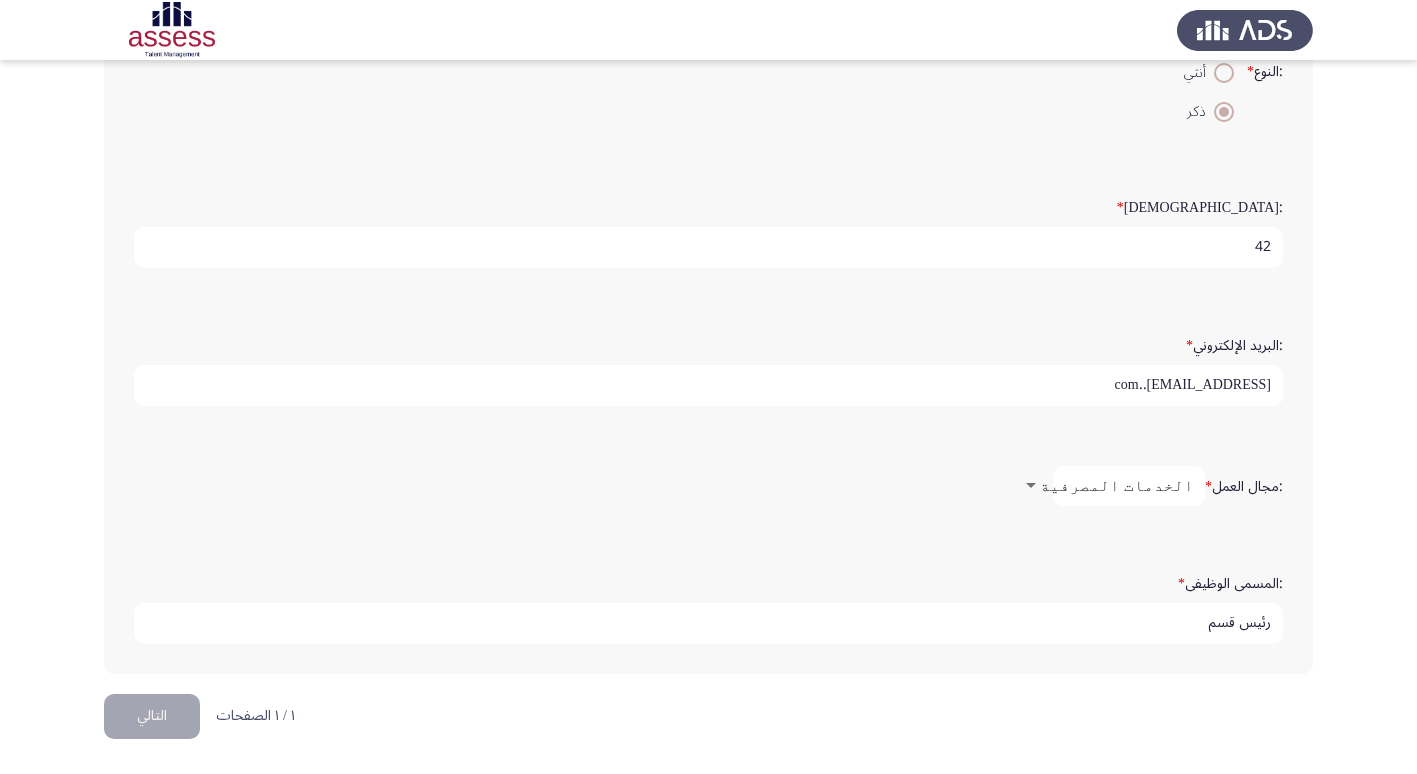 click on ":الاسم   * [PERSON_NAME]  :اسم العائلة   * 28303050104514 :النوع   *    أنثي     ذكر  :السن   * 42 :البريد الإلكتروني   * [EMAIL_ADDRESS]..com :مجال العمل   * الخدمات المصرفية :المسمى الوظيفى   * رئيس قسم" 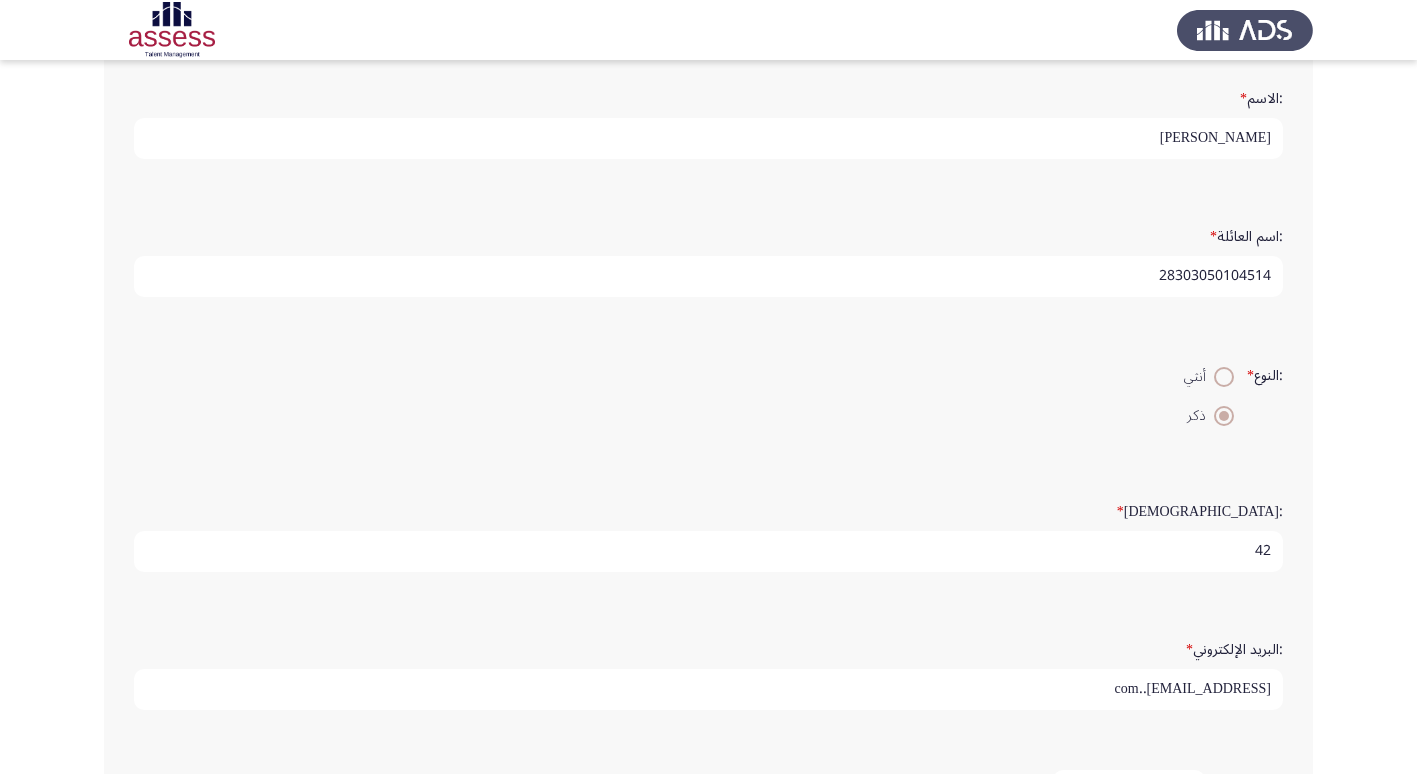 scroll, scrollTop: 0, scrollLeft: 0, axis: both 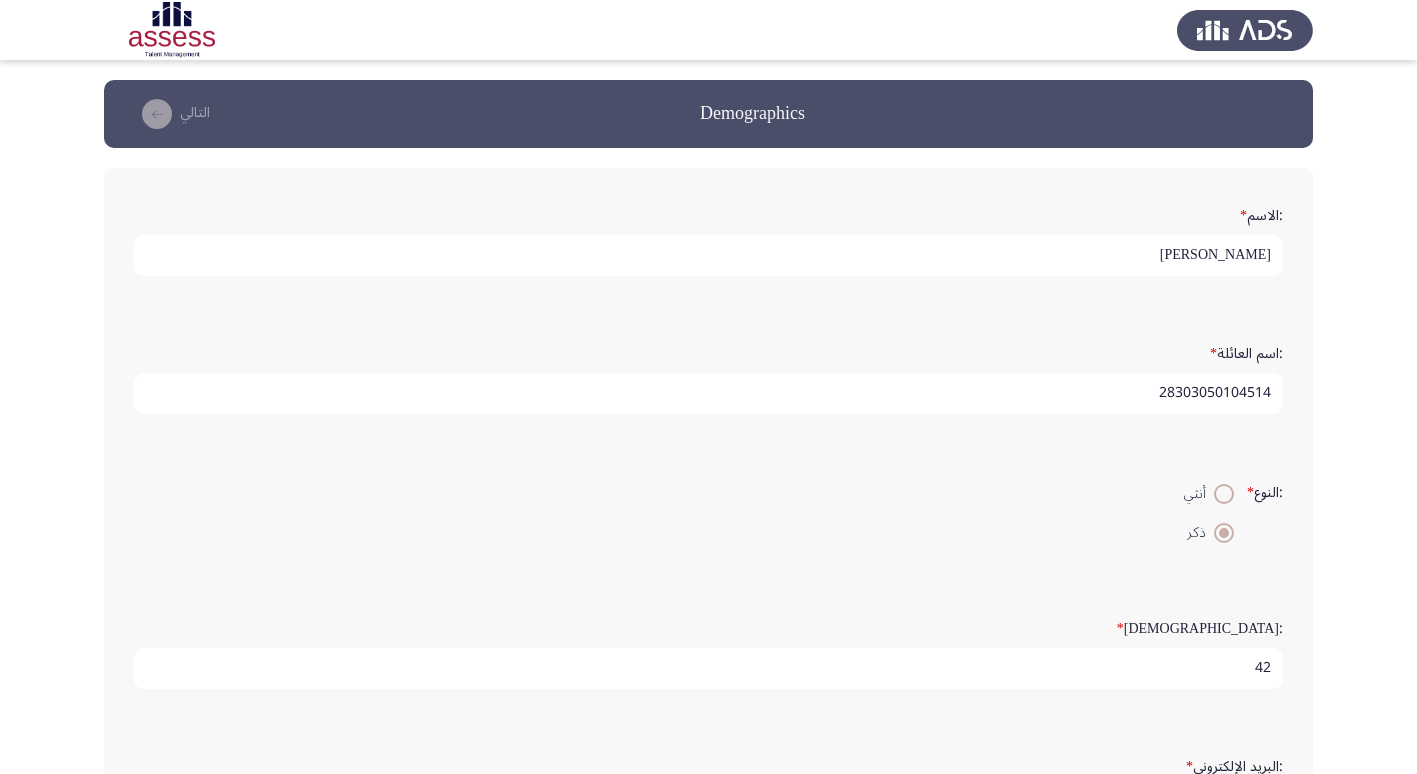 click on "Demographics   التالي  :الاسم   * [PERSON_NAME]  :اسم العائلة   * 28303050104514 :النوع   *    أنثي     ذكر  :السن   * 42 :البريد الإلكتروني   * [EMAIL_ADDRESS]..com :مجال العمل   * الخدمات المصرفية :المسمى الوظيفى   * رئيس قسم  ١ / ١ الصفحات   التالي" 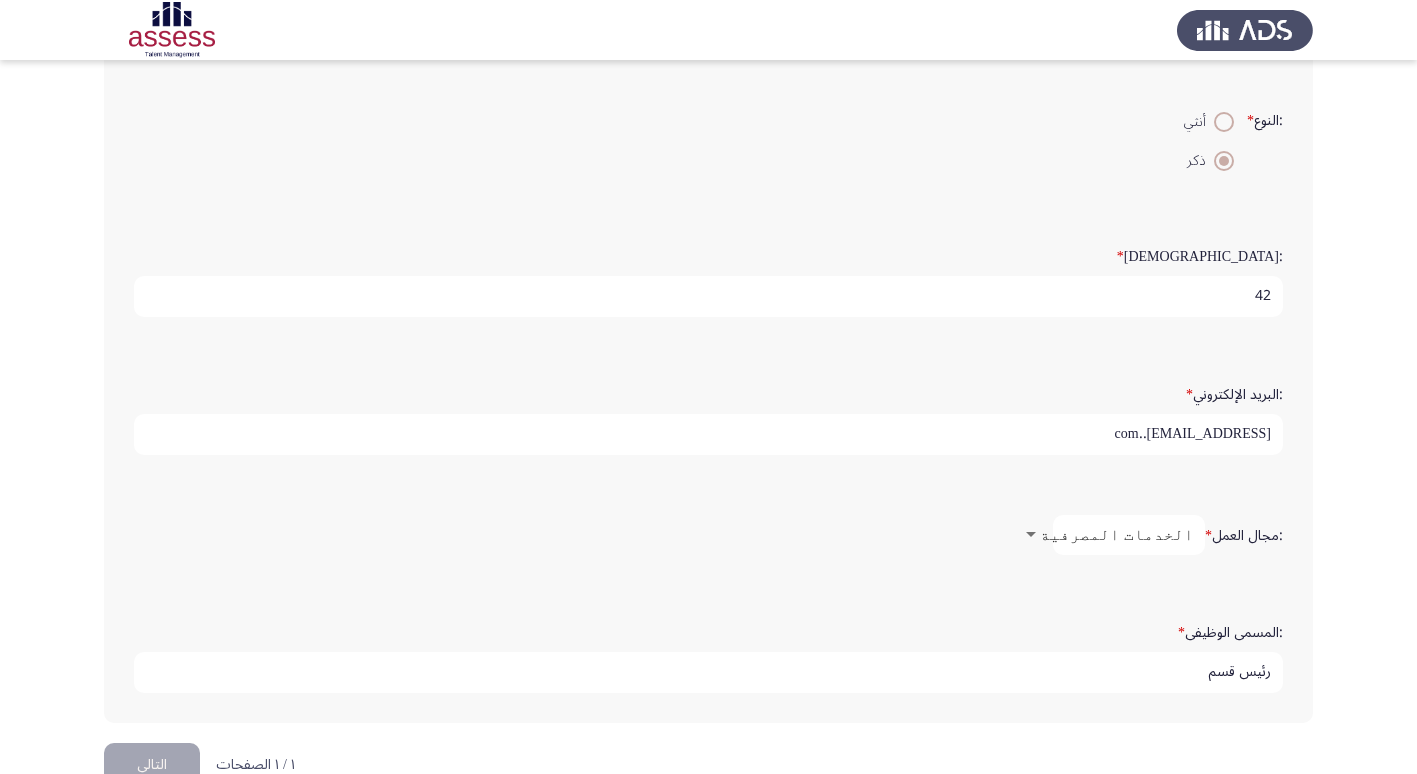 scroll, scrollTop: 421, scrollLeft: 0, axis: vertical 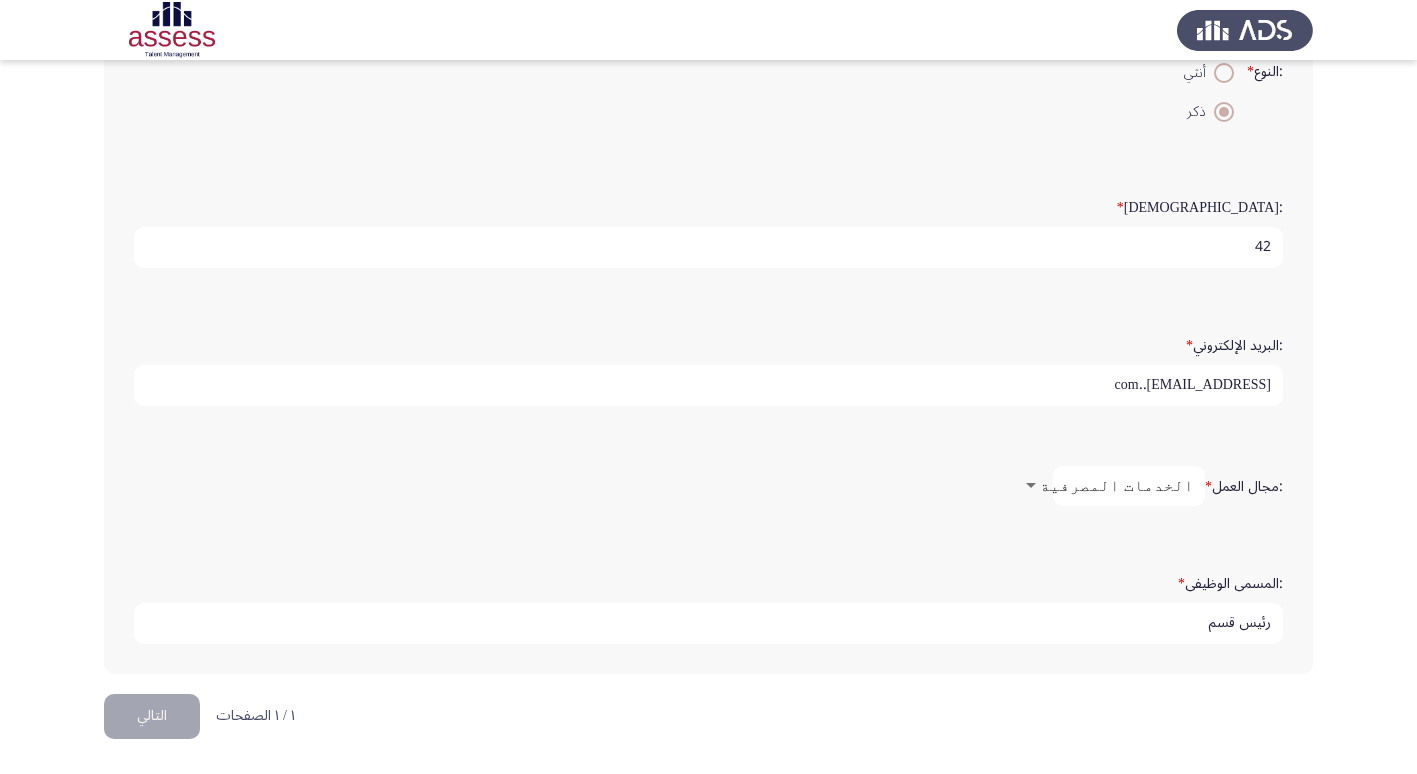 click on "رئيس قسم" at bounding box center [708, 623] 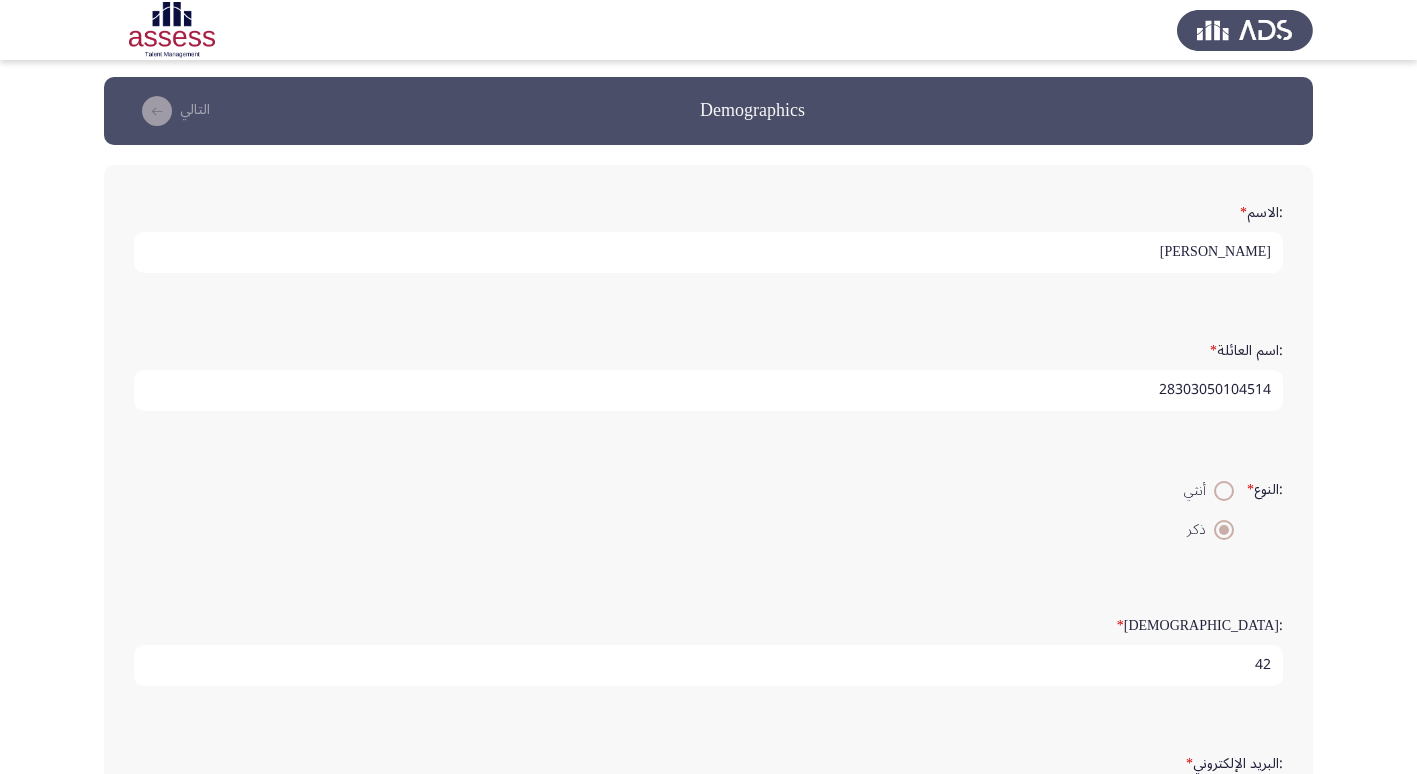 scroll, scrollTop: 0, scrollLeft: 0, axis: both 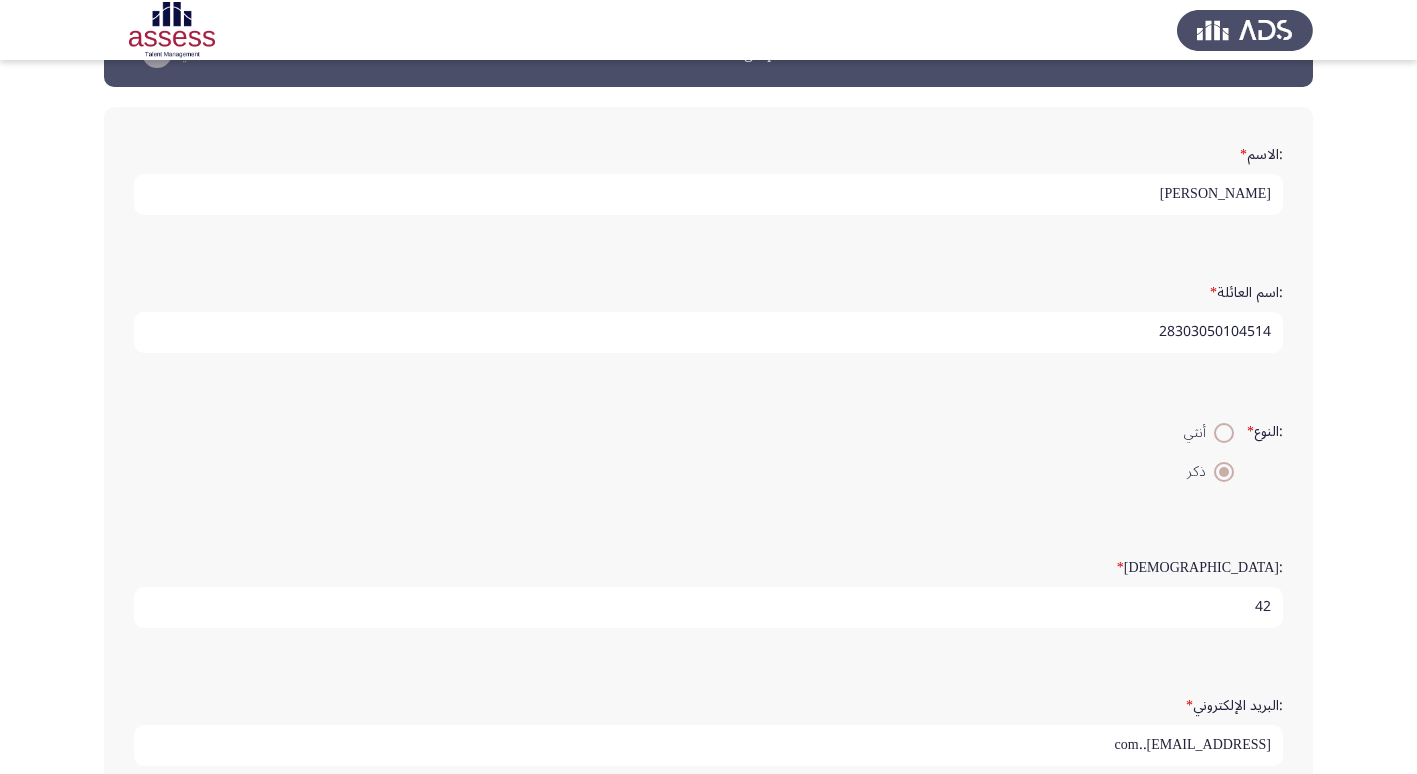 drag, startPoint x: 1409, startPoint y: 469, endPoint x: 1402, endPoint y: 488, distance: 20.248457 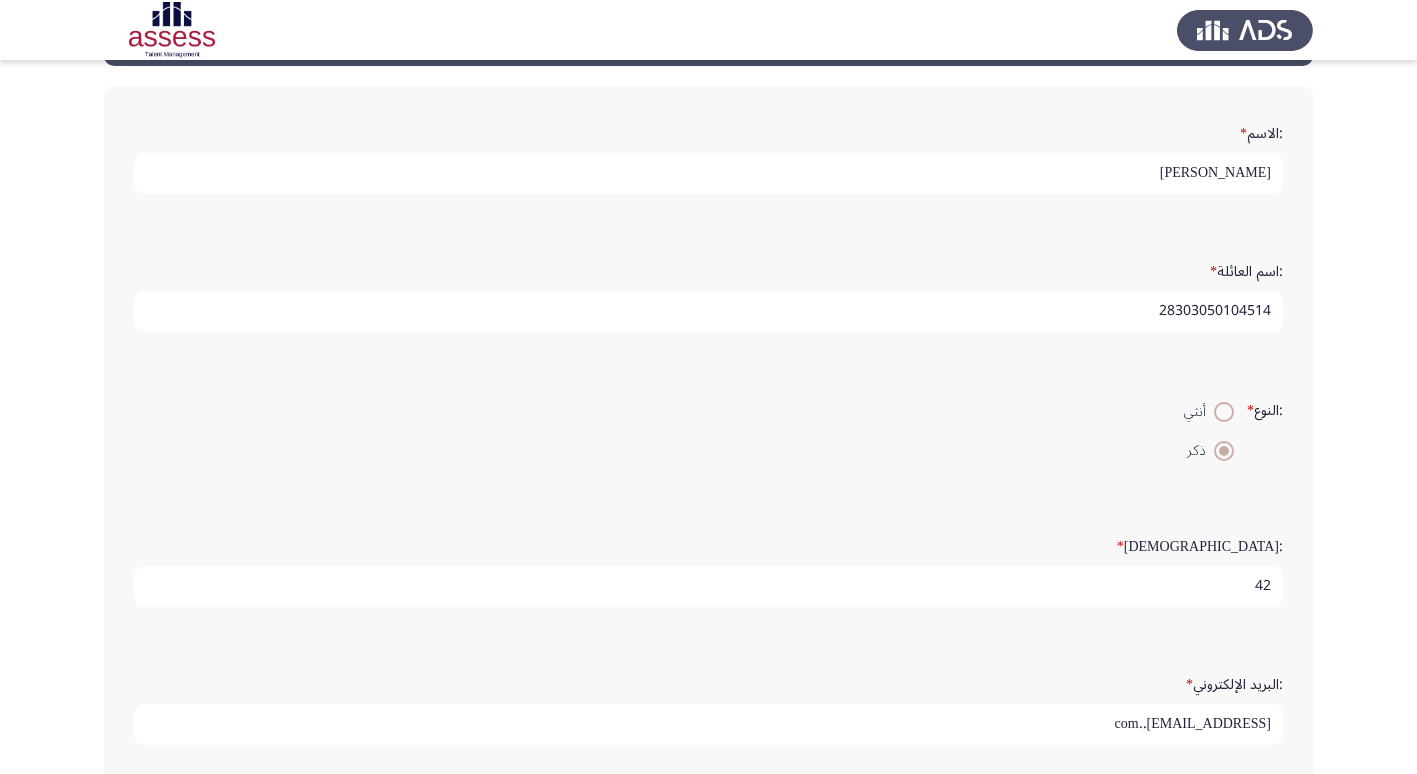 drag, startPoint x: 1414, startPoint y: 511, endPoint x: 1417, endPoint y: 535, distance: 24.186773 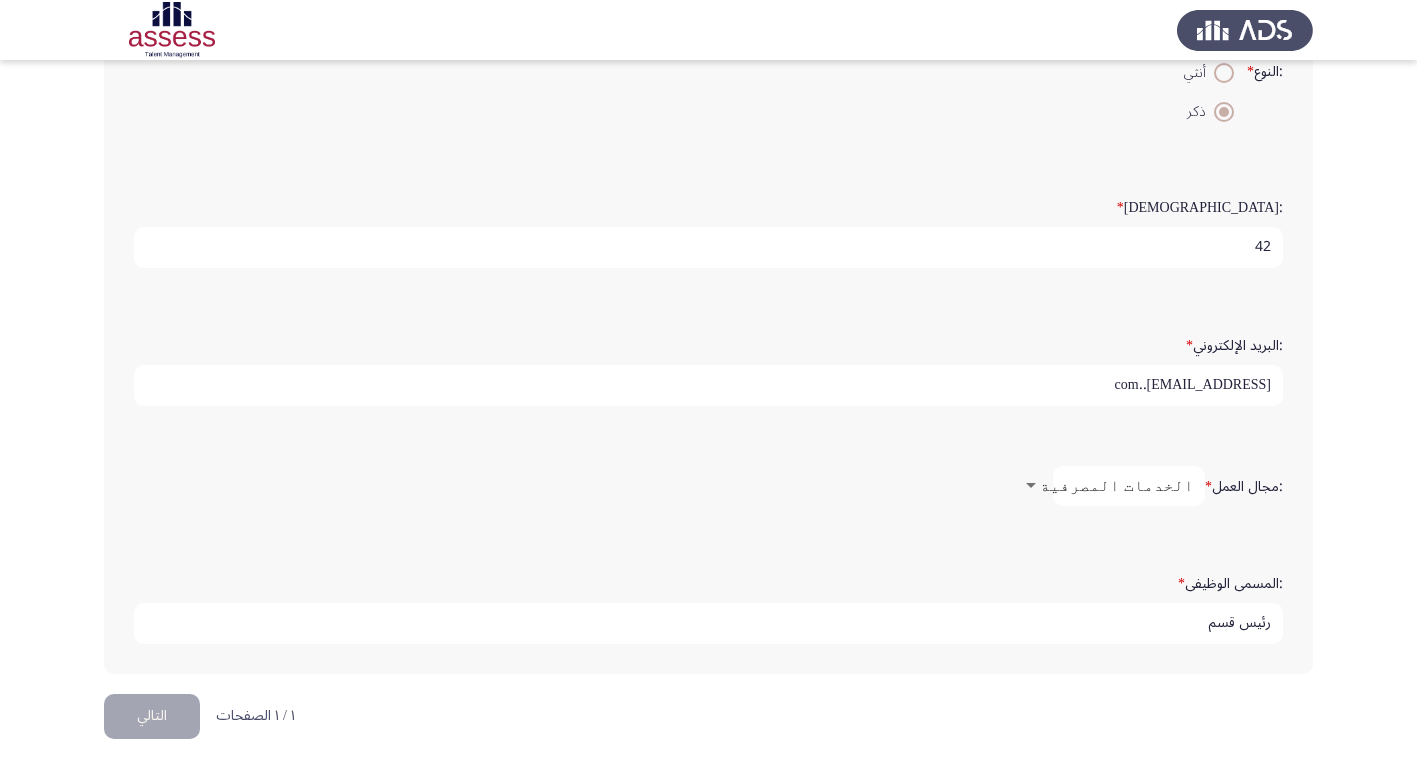 drag, startPoint x: 1402, startPoint y: 665, endPoint x: 1398, endPoint y: 688, distance: 23.345236 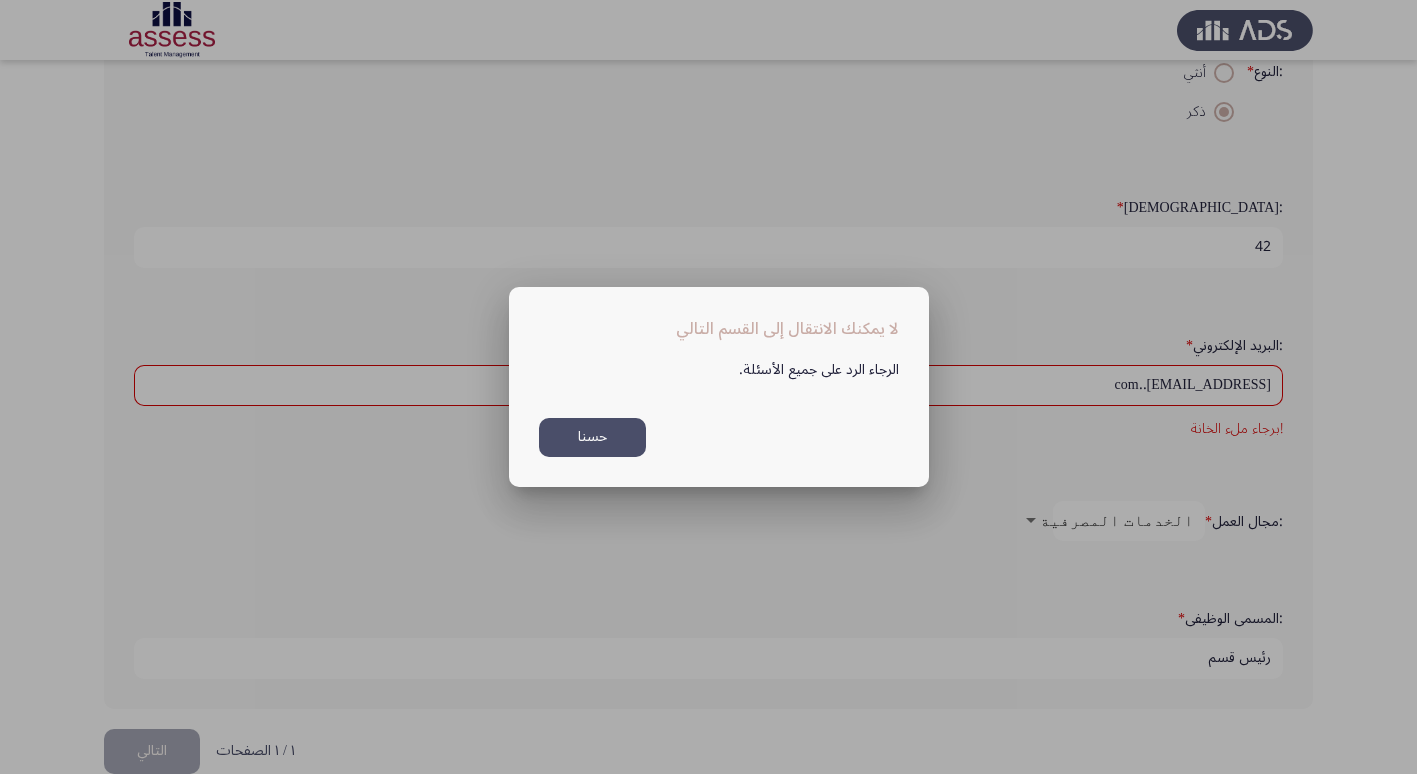 click at bounding box center [708, 387] 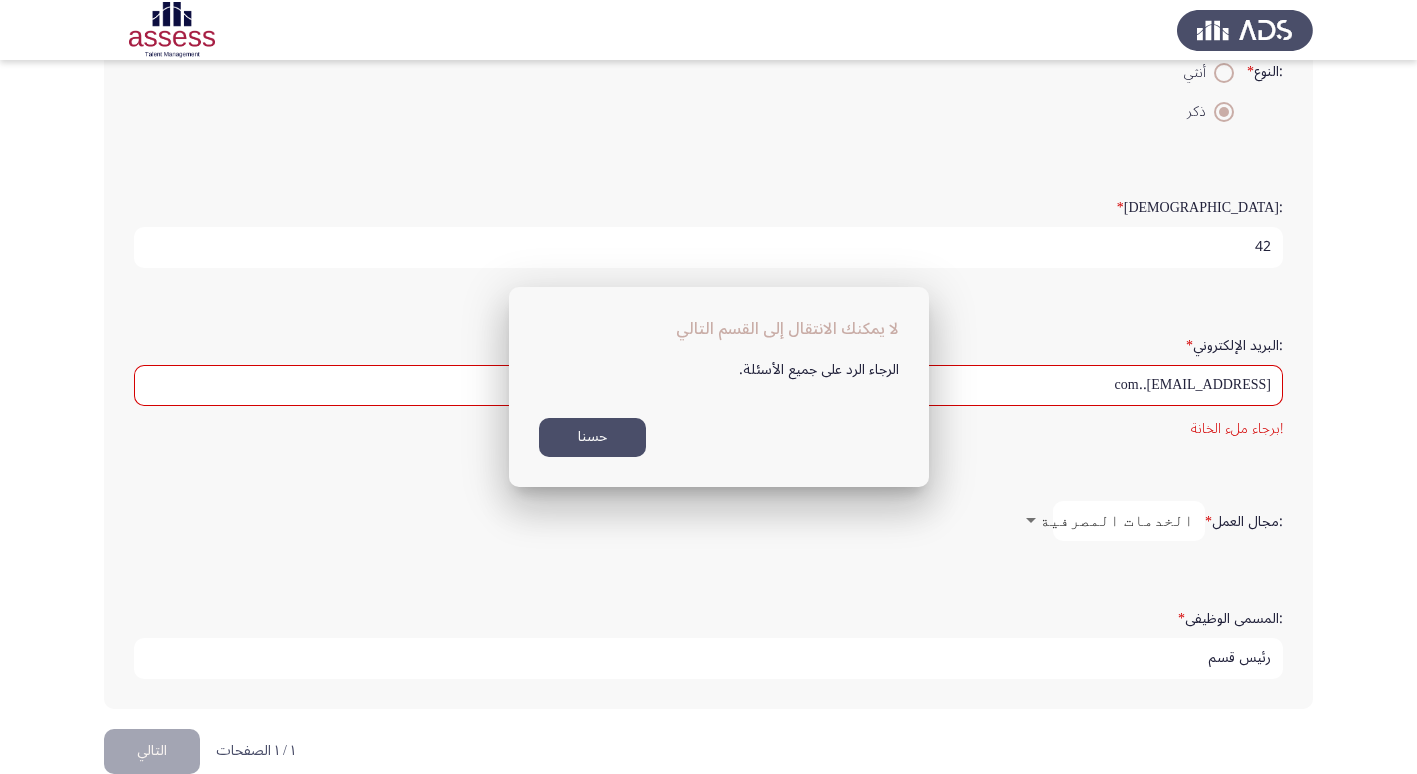 scroll, scrollTop: 421, scrollLeft: 0, axis: vertical 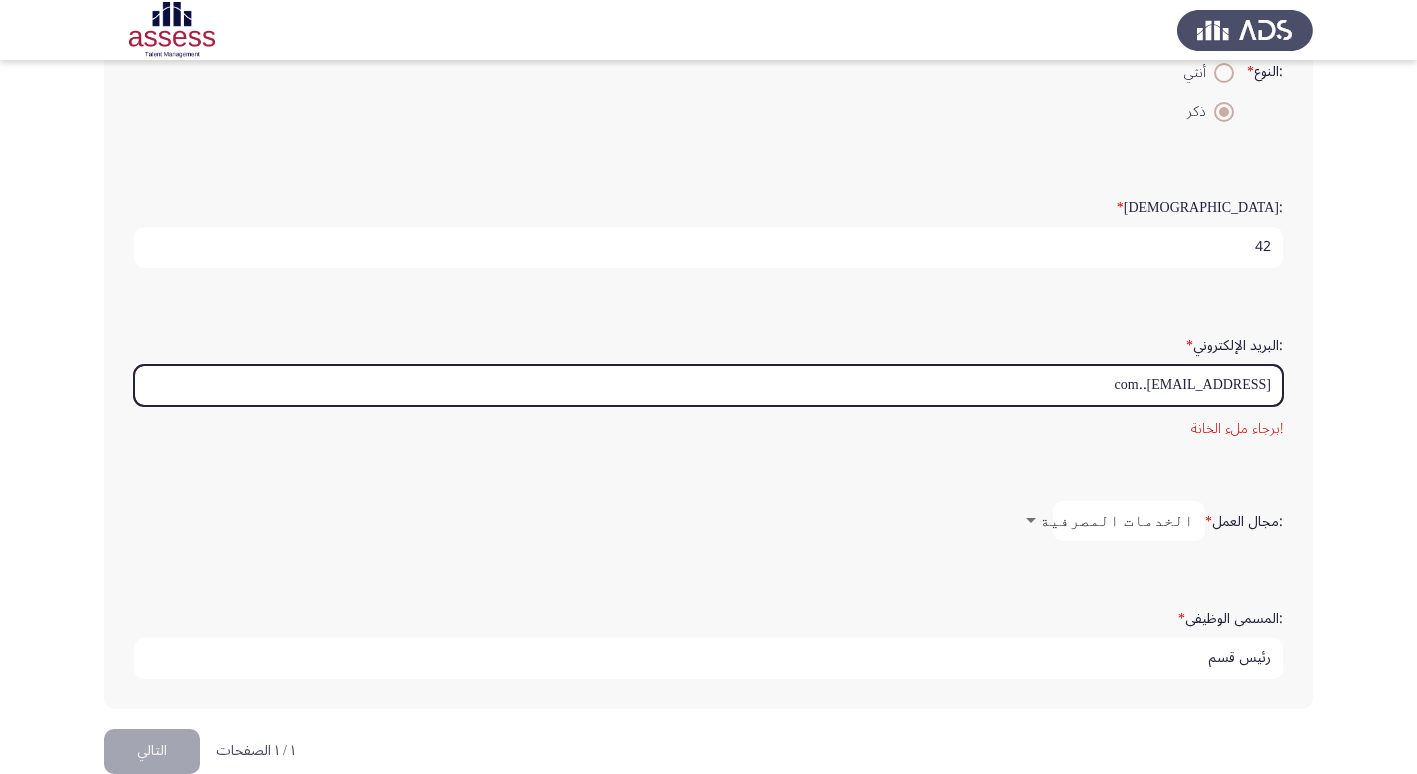 click on "[EMAIL_ADDRESS]..com" at bounding box center [708, 385] 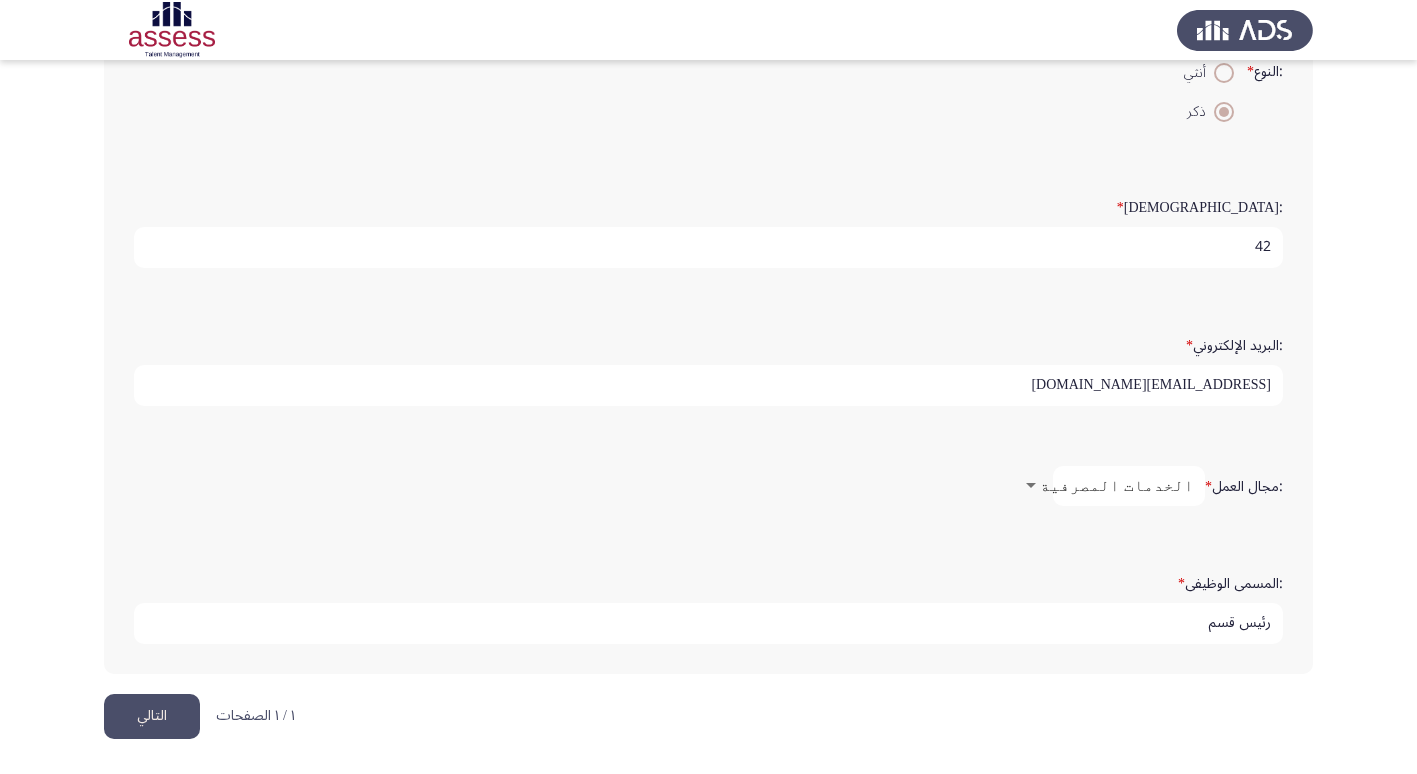 type on "[EMAIL_ADDRESS][DOMAIN_NAME]" 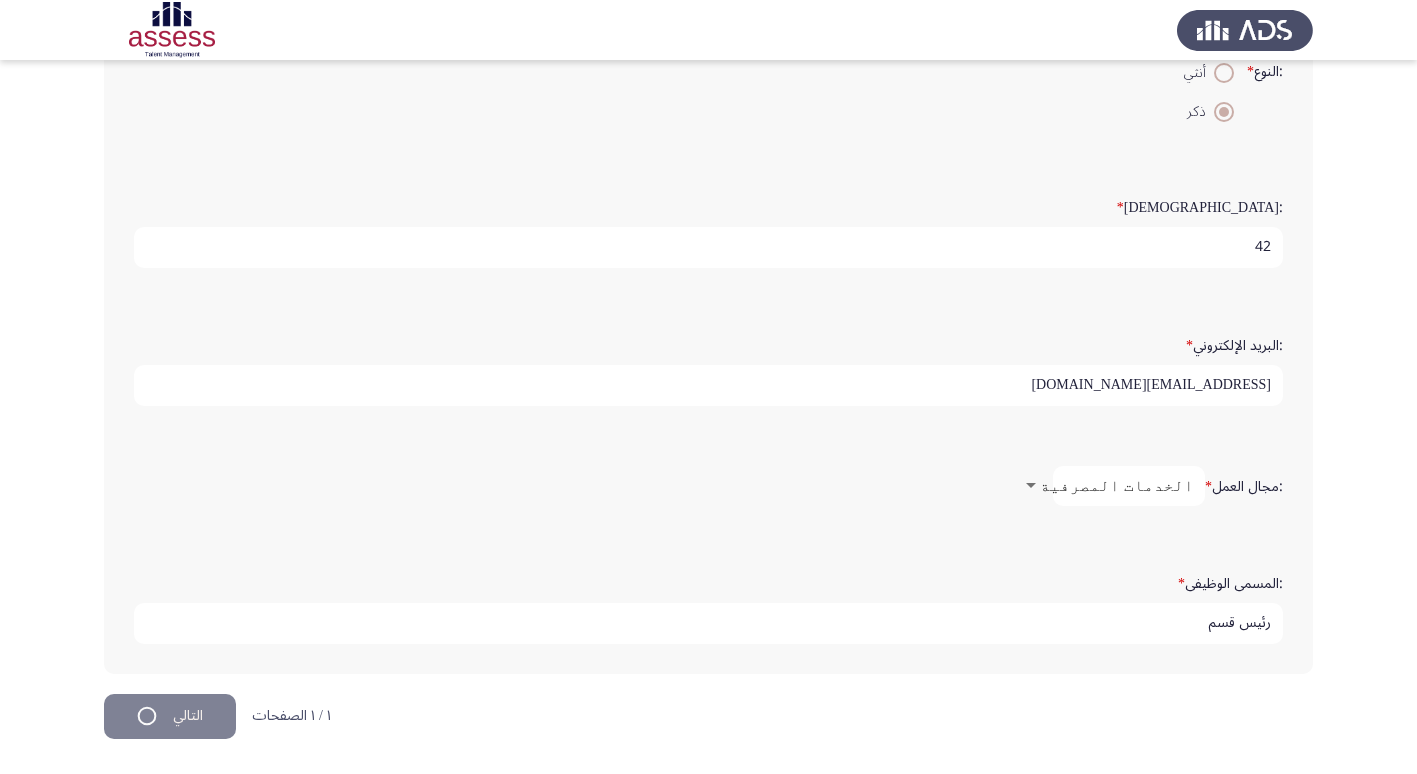 scroll, scrollTop: 0, scrollLeft: 0, axis: both 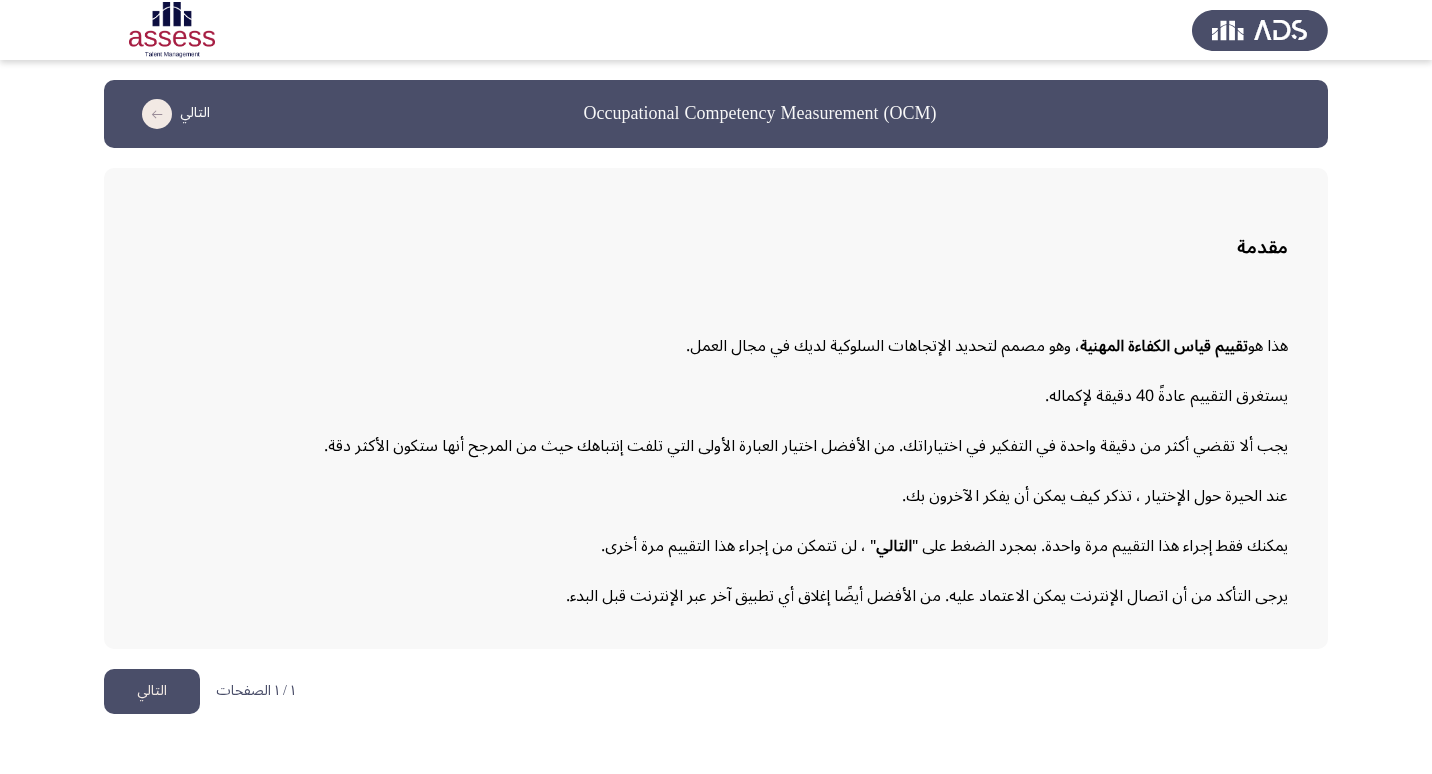 click on "التالي" 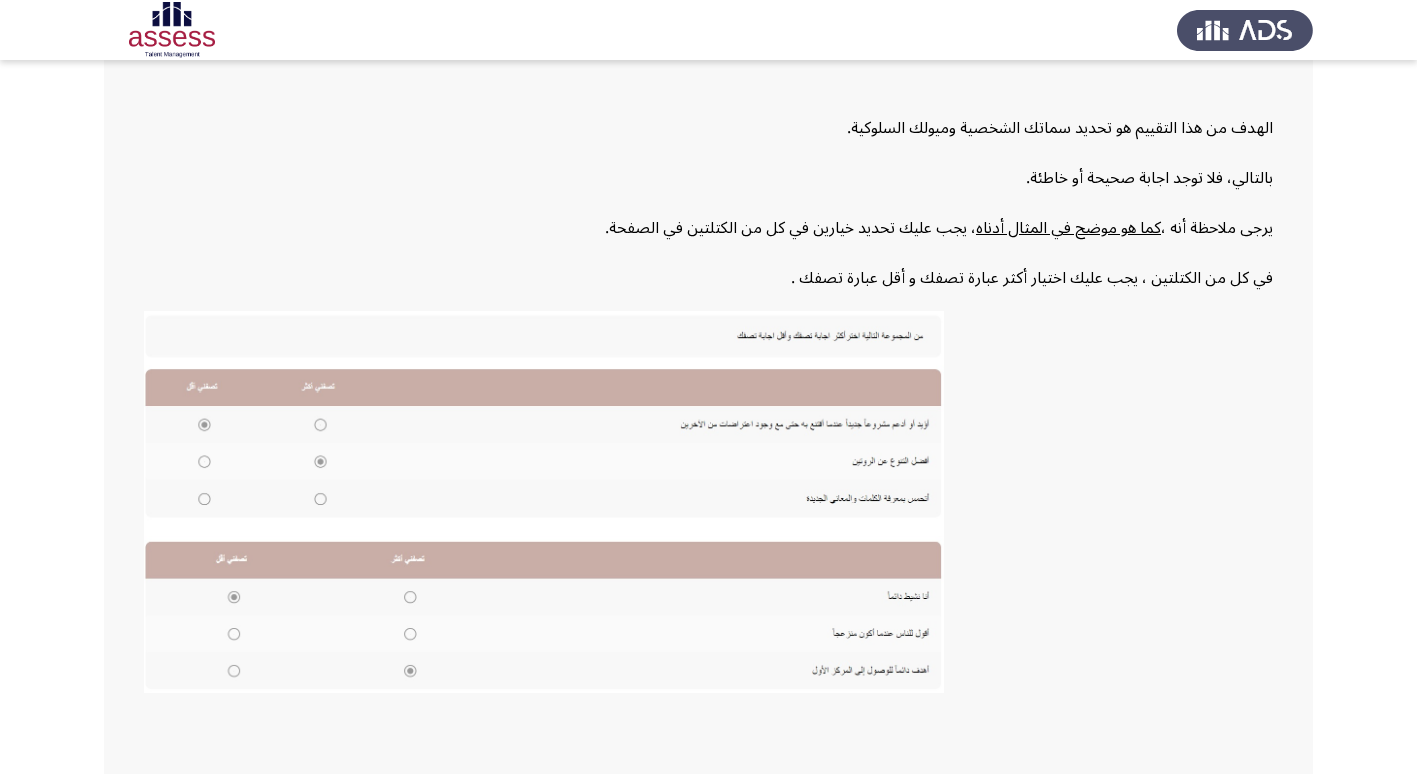 scroll, scrollTop: 300, scrollLeft: 0, axis: vertical 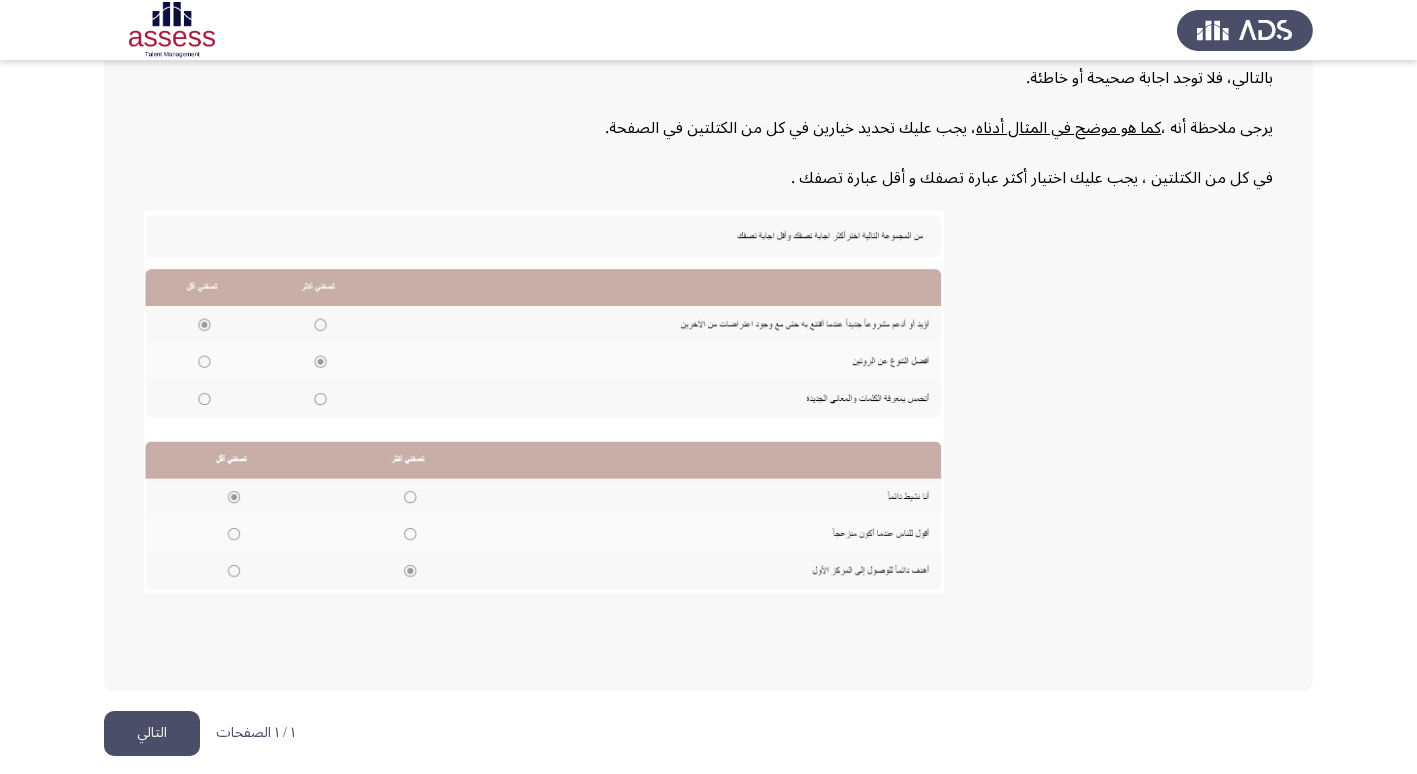 click on "التالي" 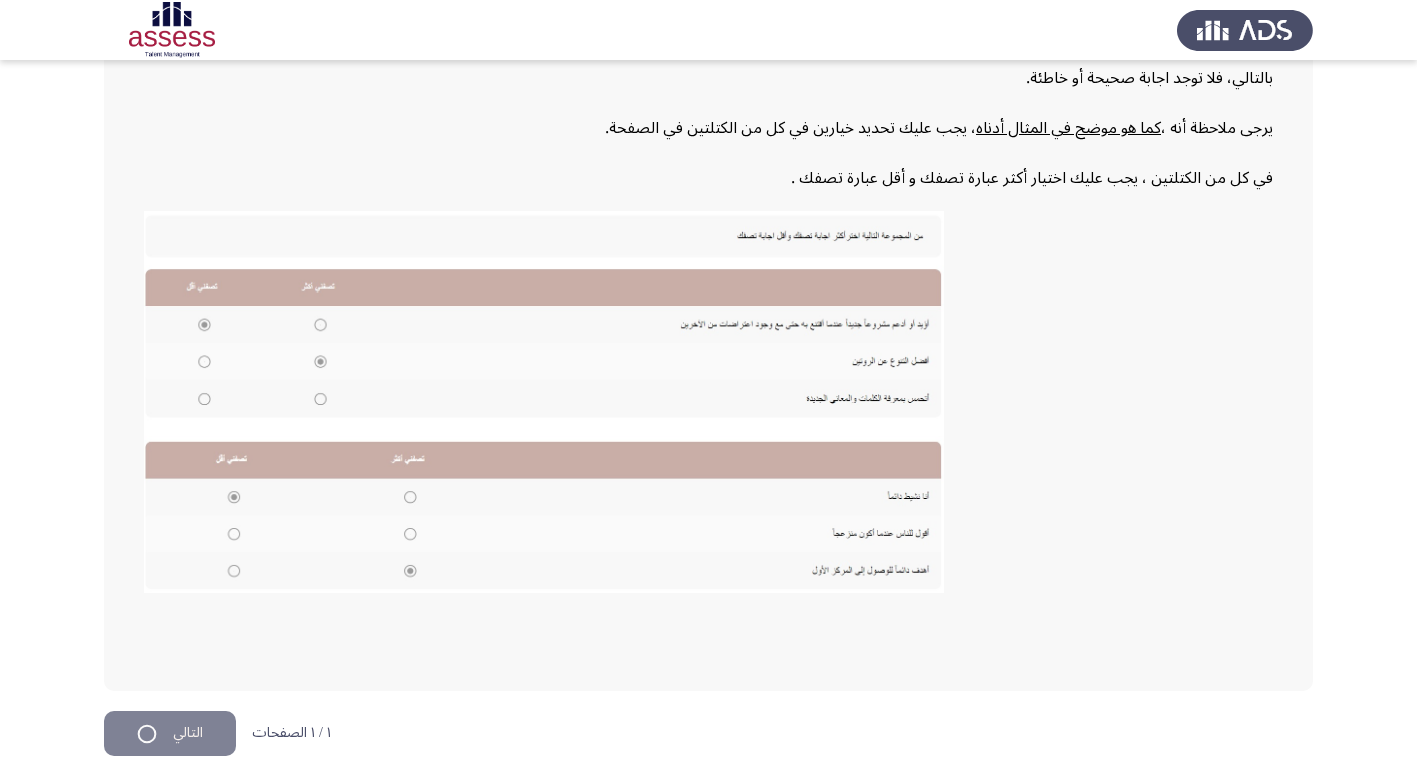 scroll, scrollTop: 0, scrollLeft: 0, axis: both 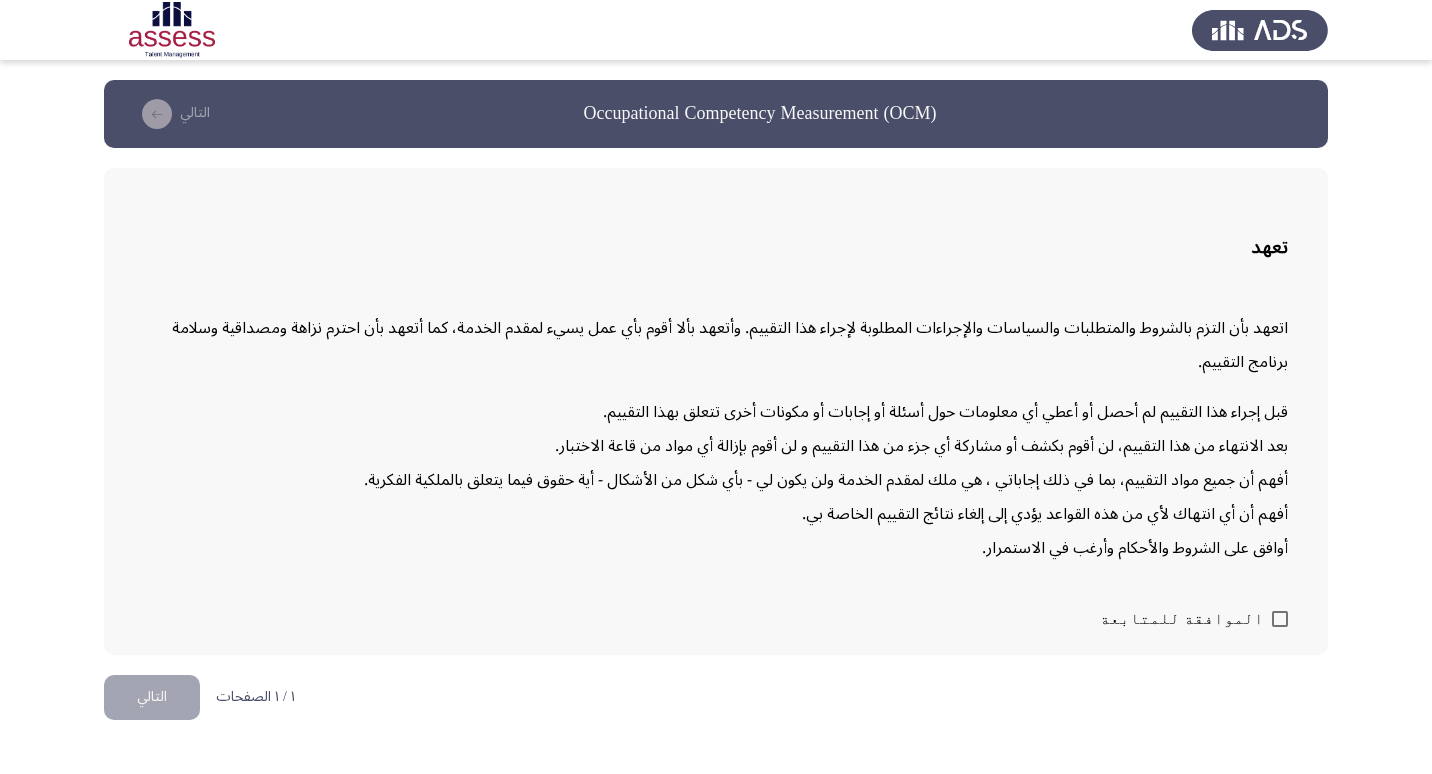 click at bounding box center [1280, 619] 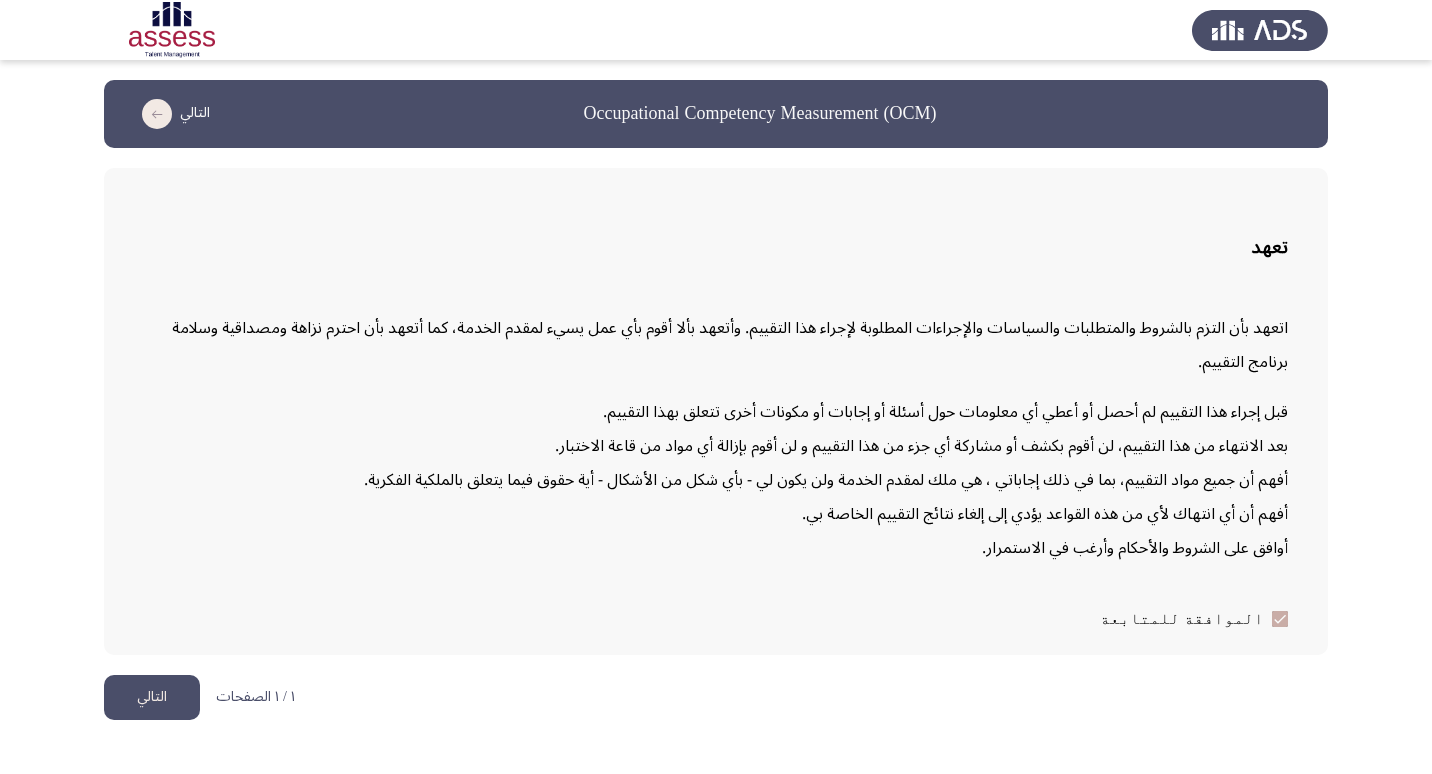 click on "التالي" 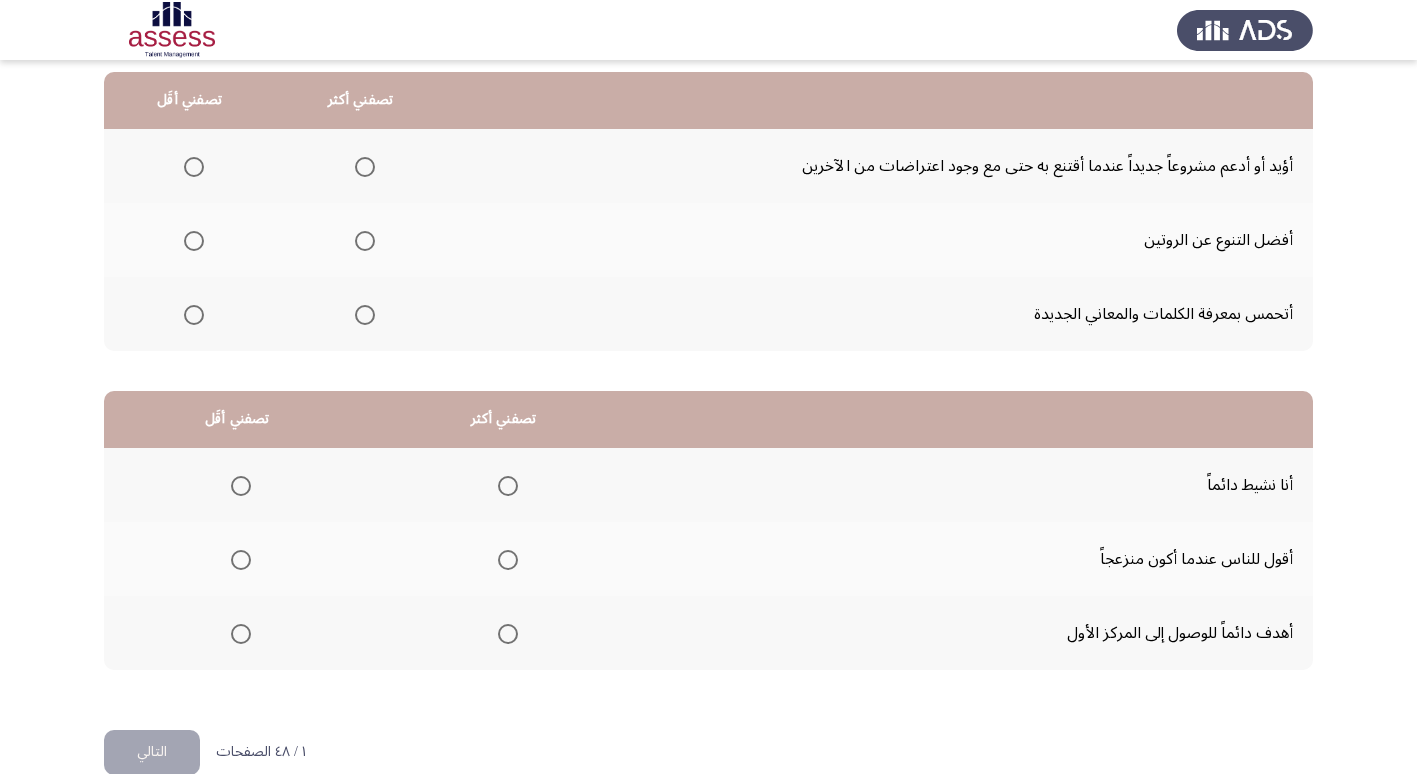 scroll, scrollTop: 100, scrollLeft: 0, axis: vertical 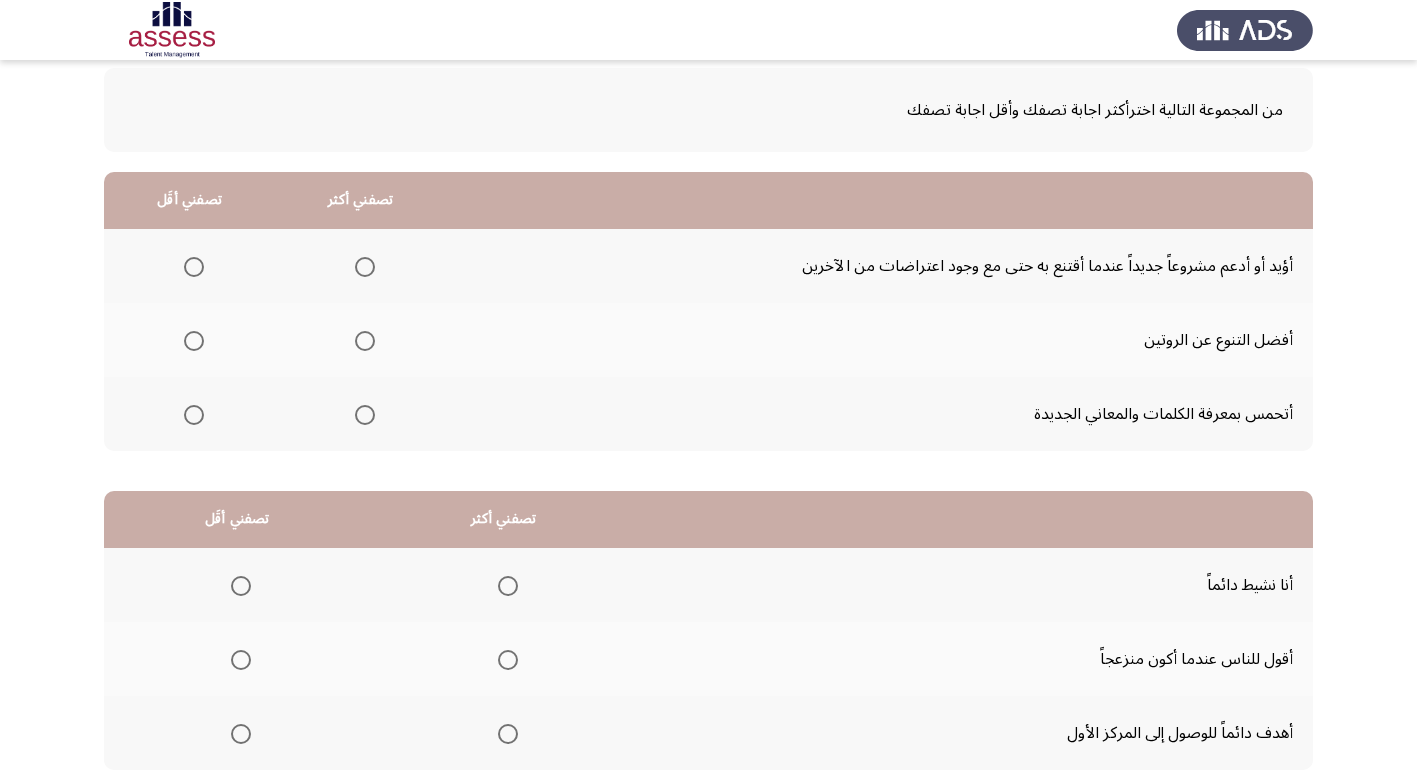 click at bounding box center [365, 267] 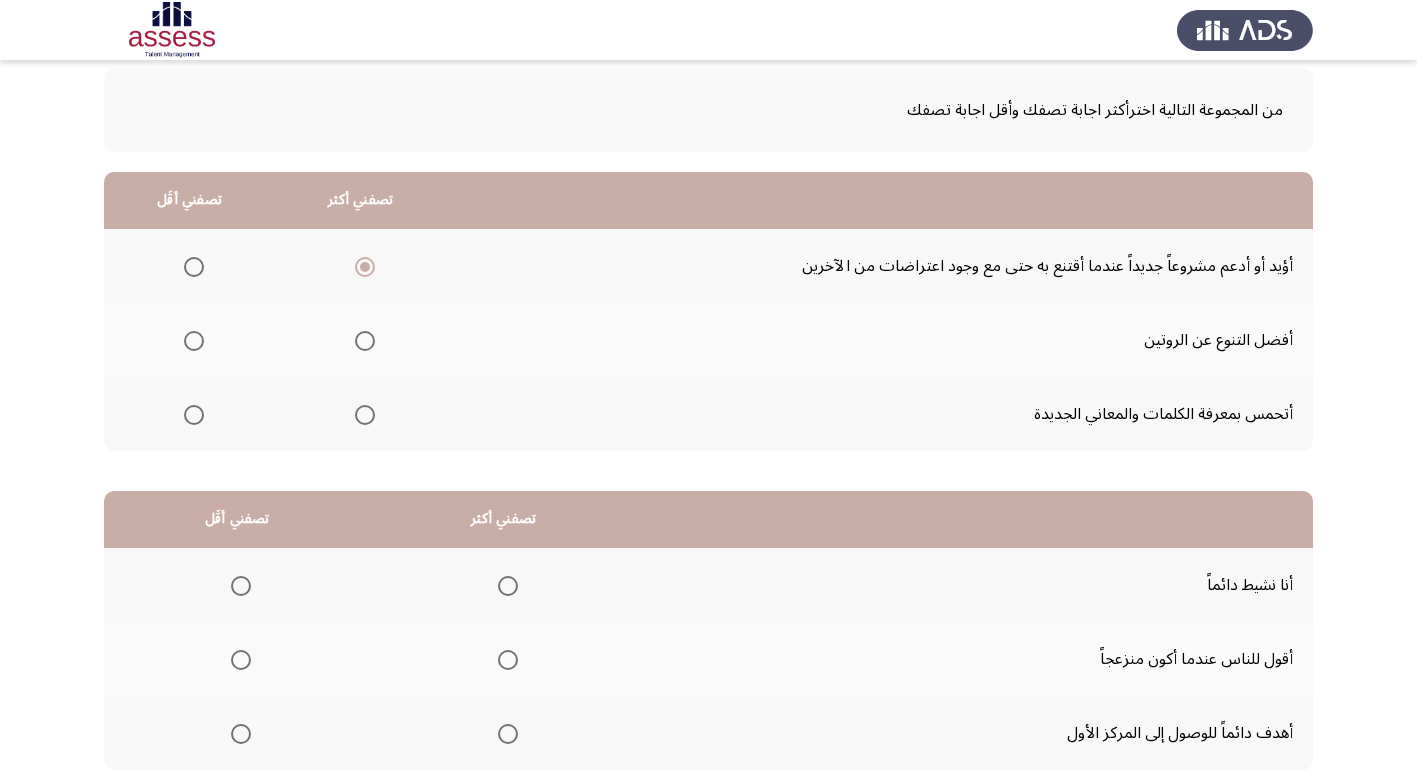 click at bounding box center (194, 415) 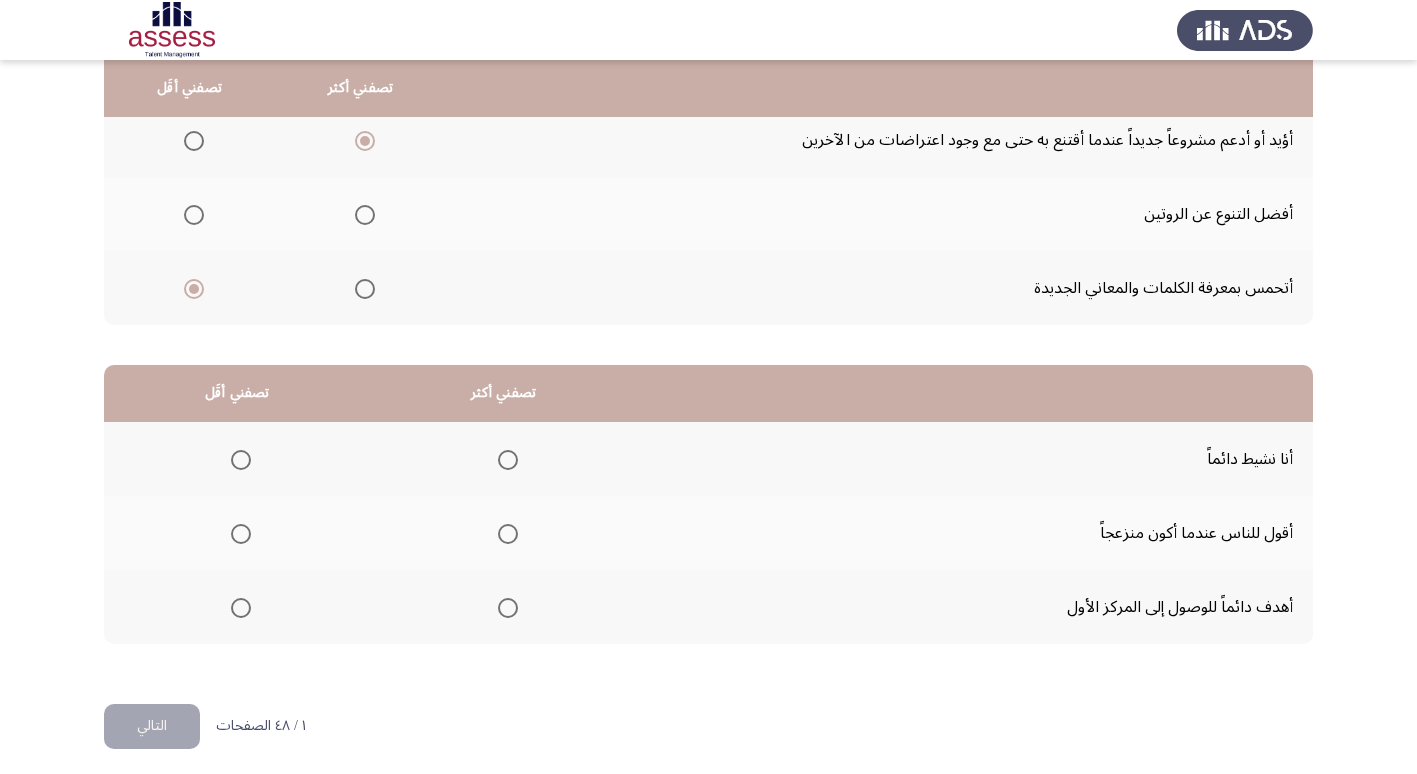 scroll, scrollTop: 236, scrollLeft: 0, axis: vertical 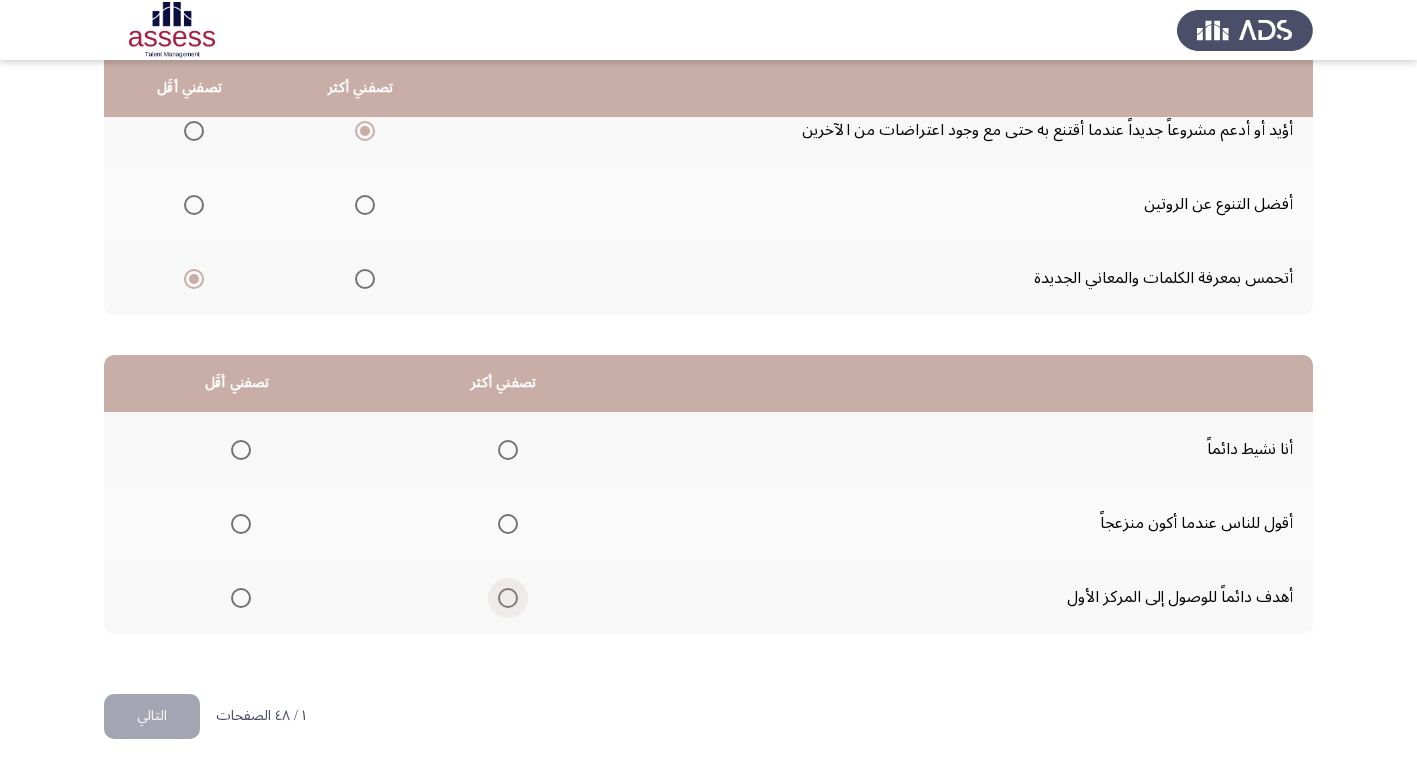 click at bounding box center (508, 598) 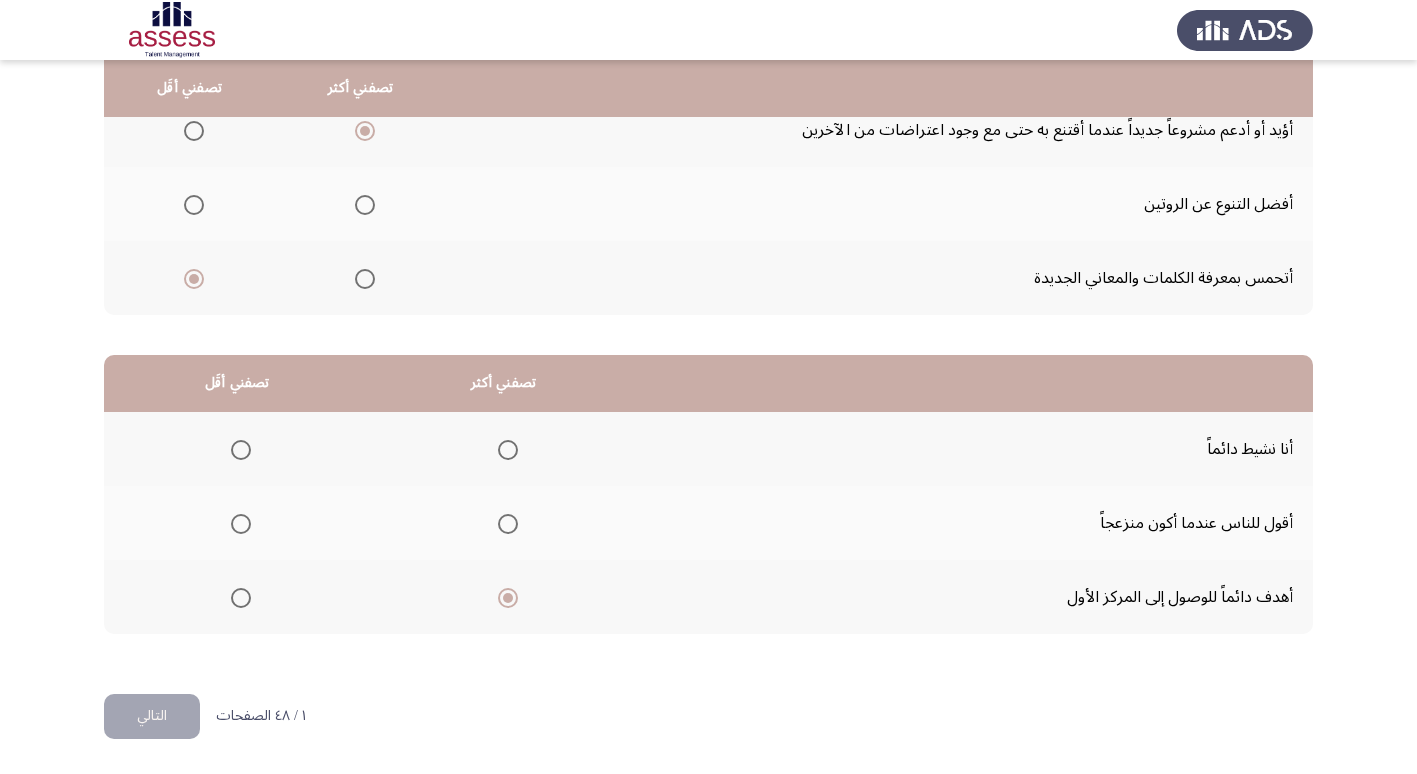 click at bounding box center (241, 524) 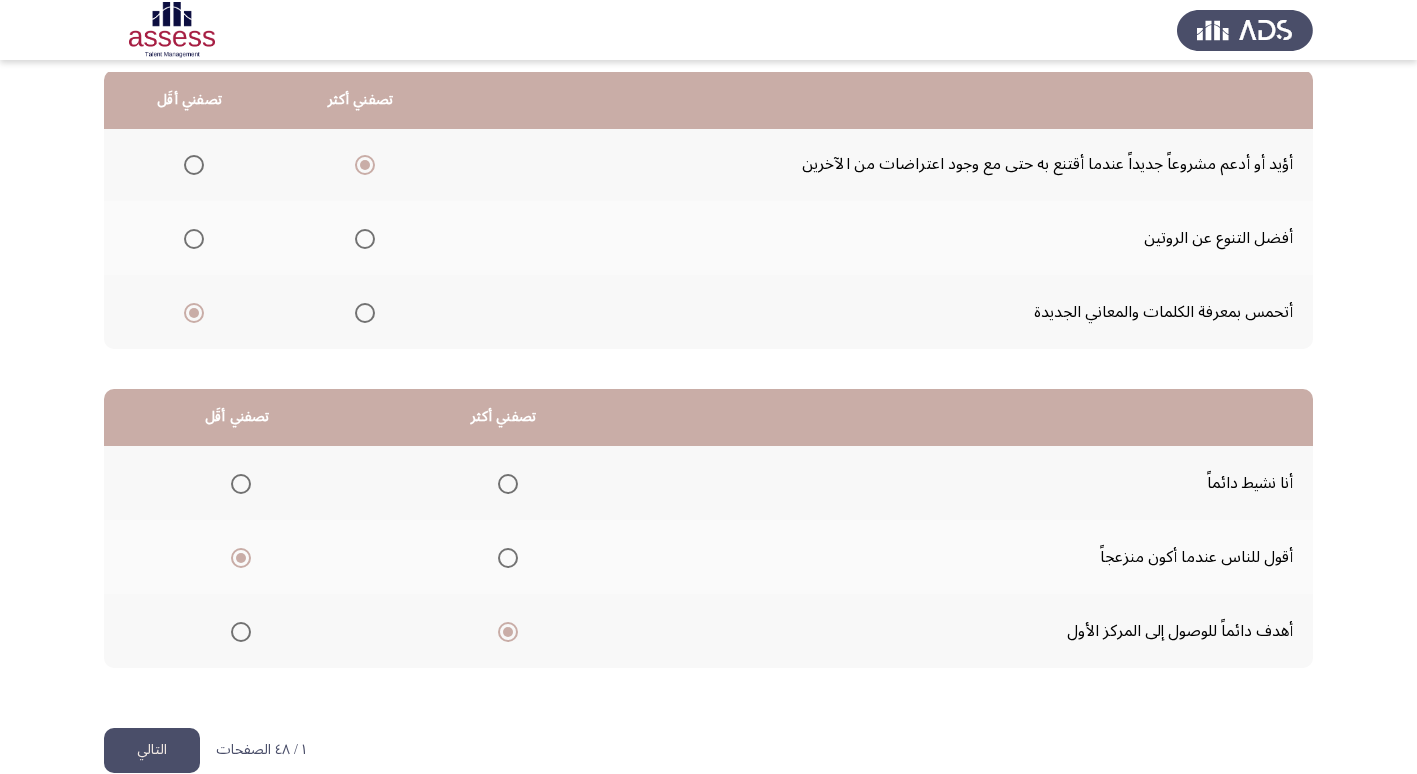 scroll, scrollTop: 236, scrollLeft: 0, axis: vertical 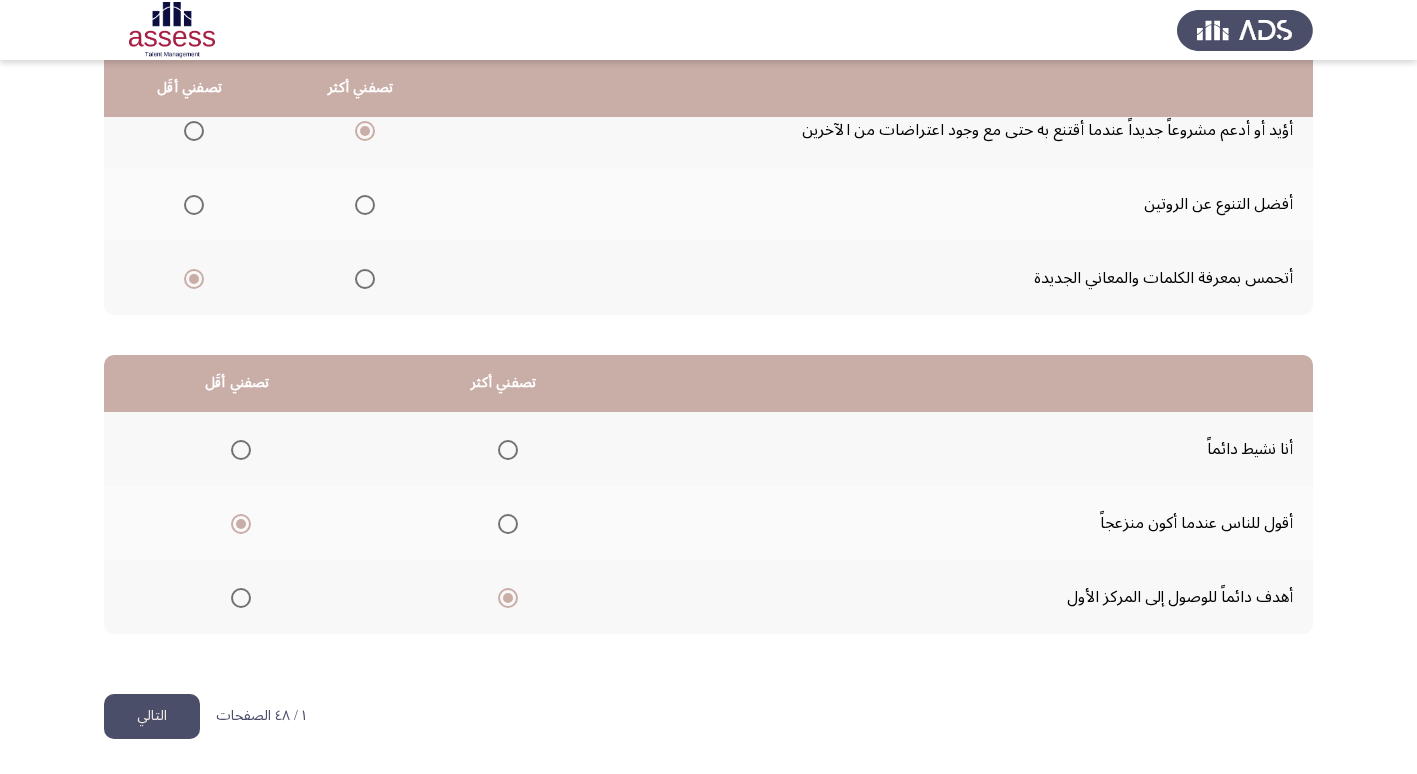 click on "التالي" 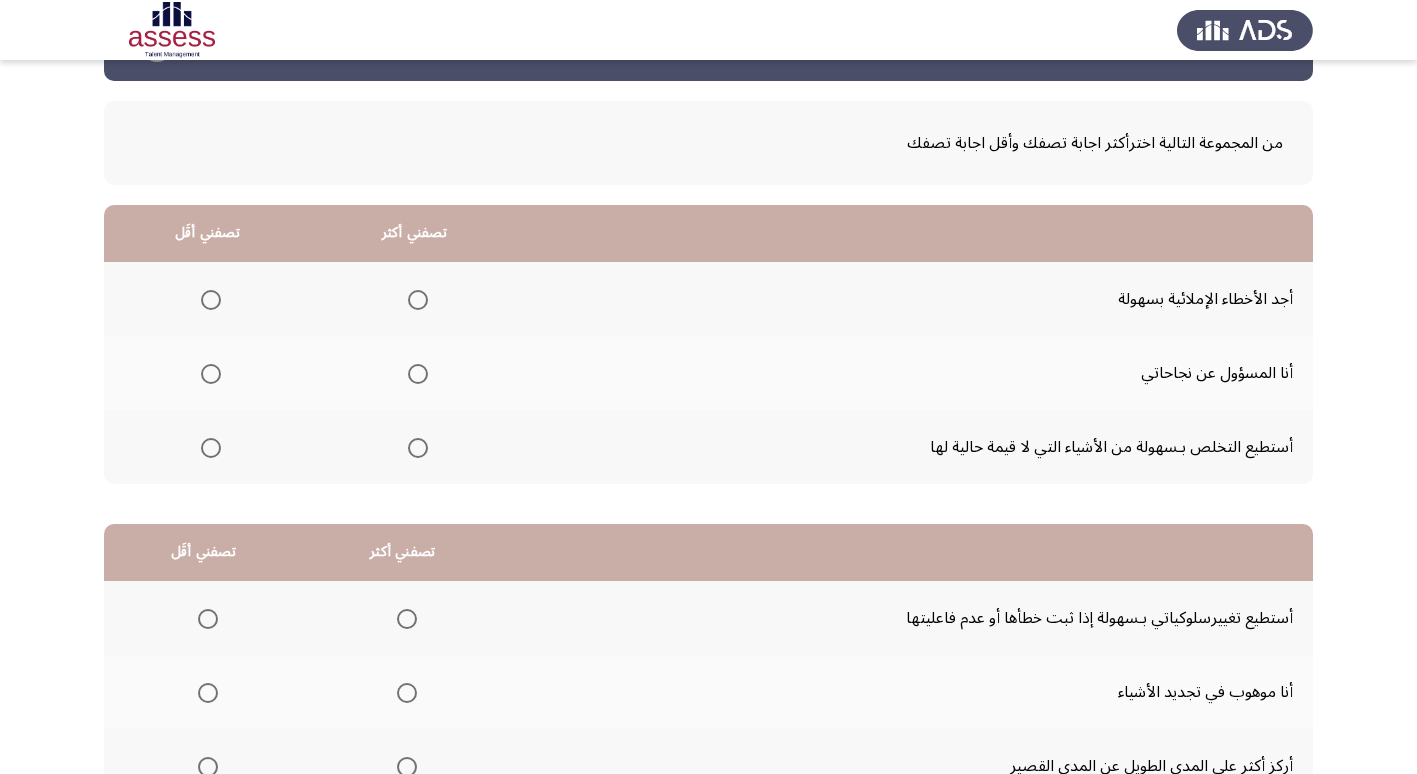 scroll, scrollTop: 100, scrollLeft: 0, axis: vertical 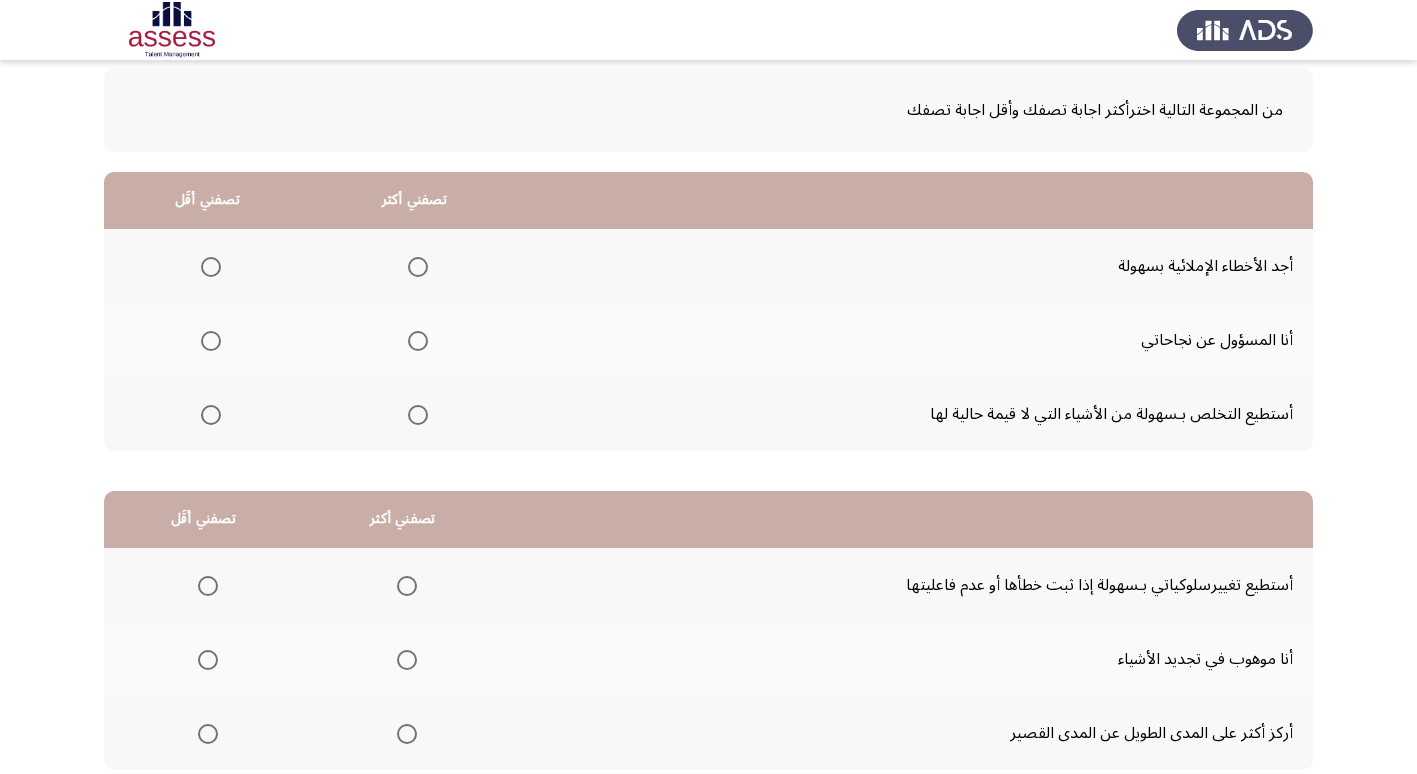 click at bounding box center (211, 341) 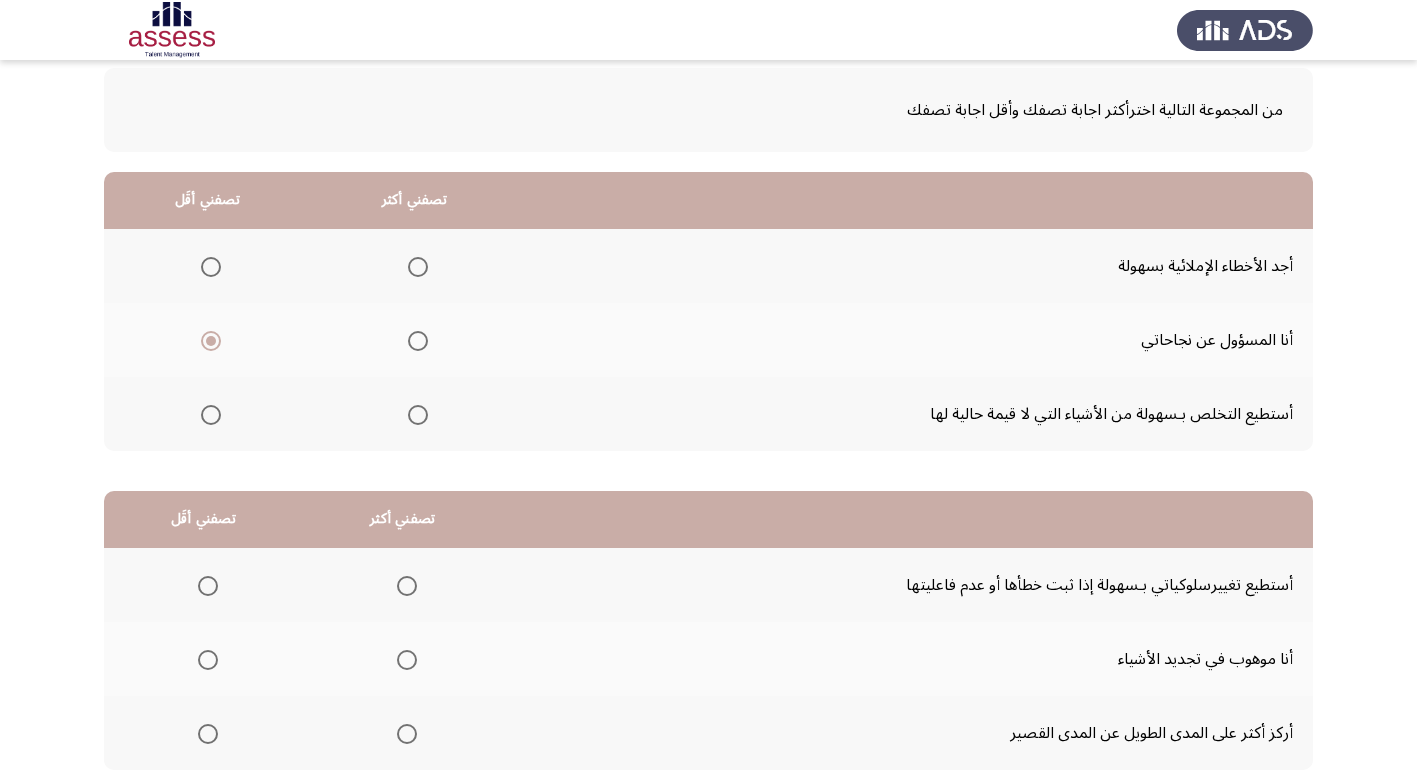 click at bounding box center (418, 267) 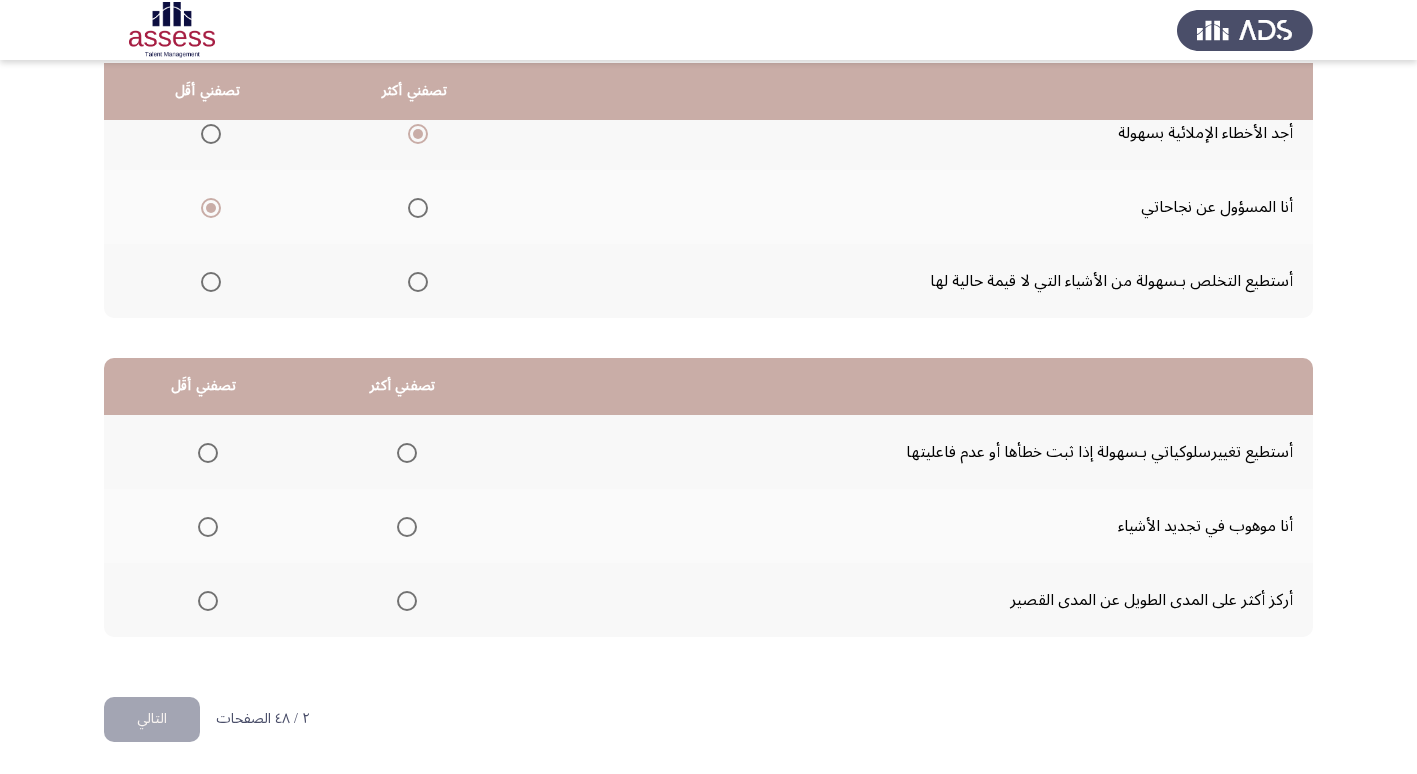 scroll, scrollTop: 236, scrollLeft: 0, axis: vertical 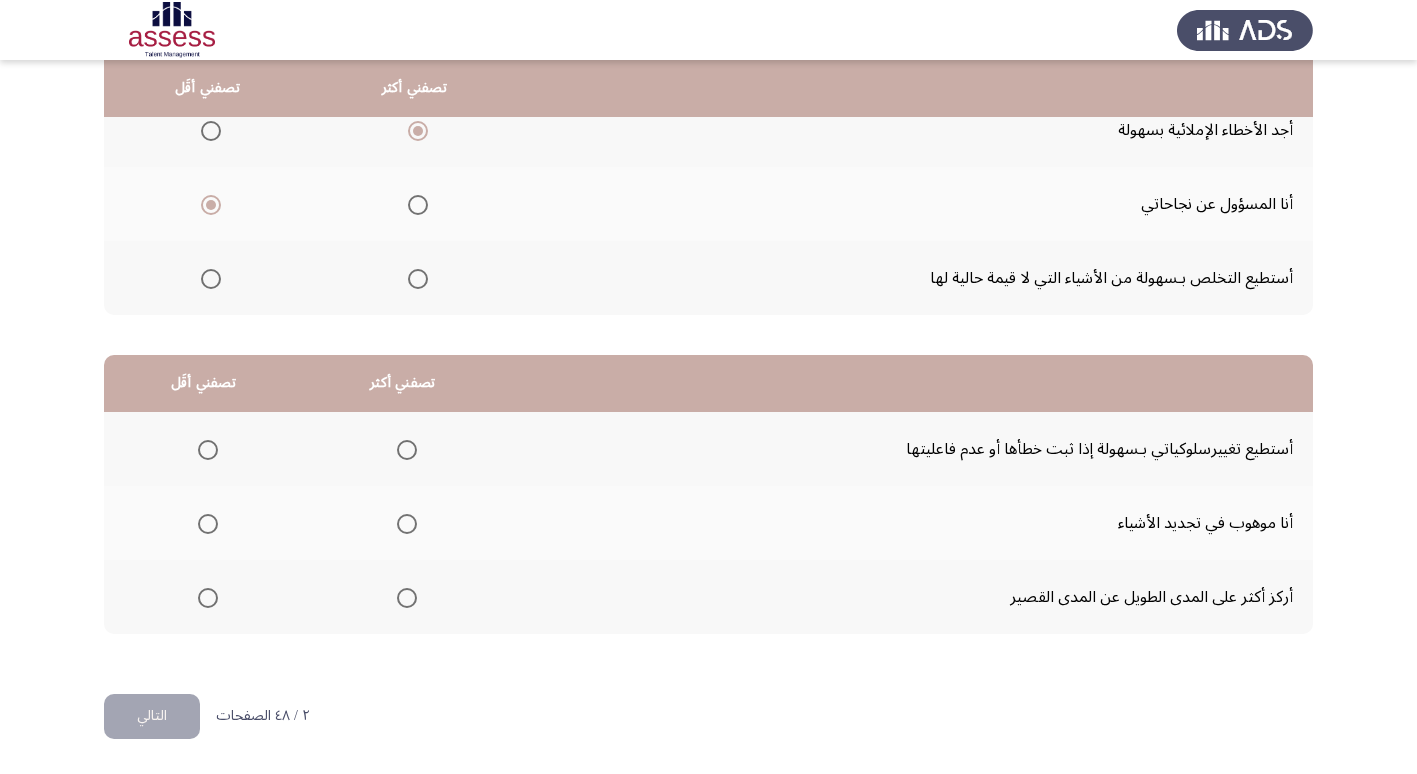 click at bounding box center (407, 598) 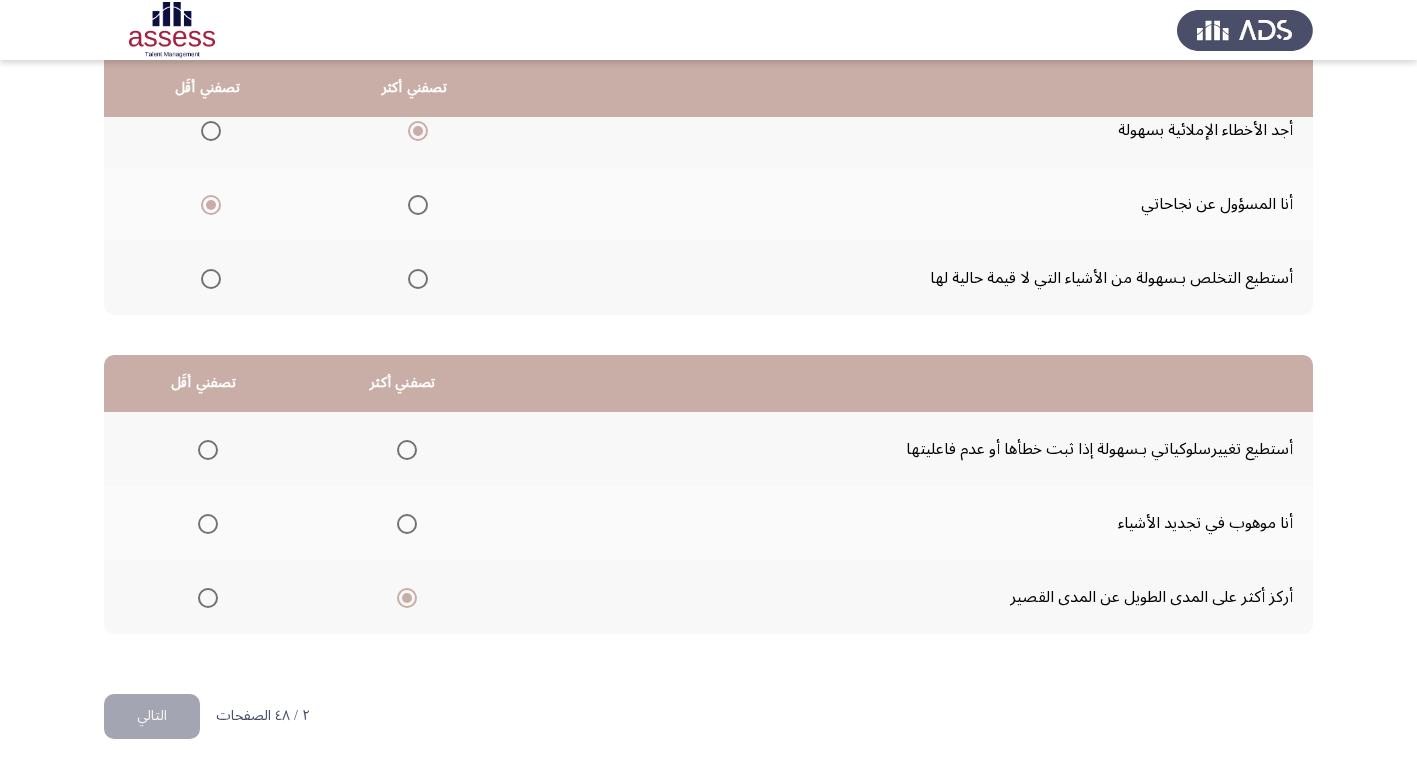 click at bounding box center (407, 524) 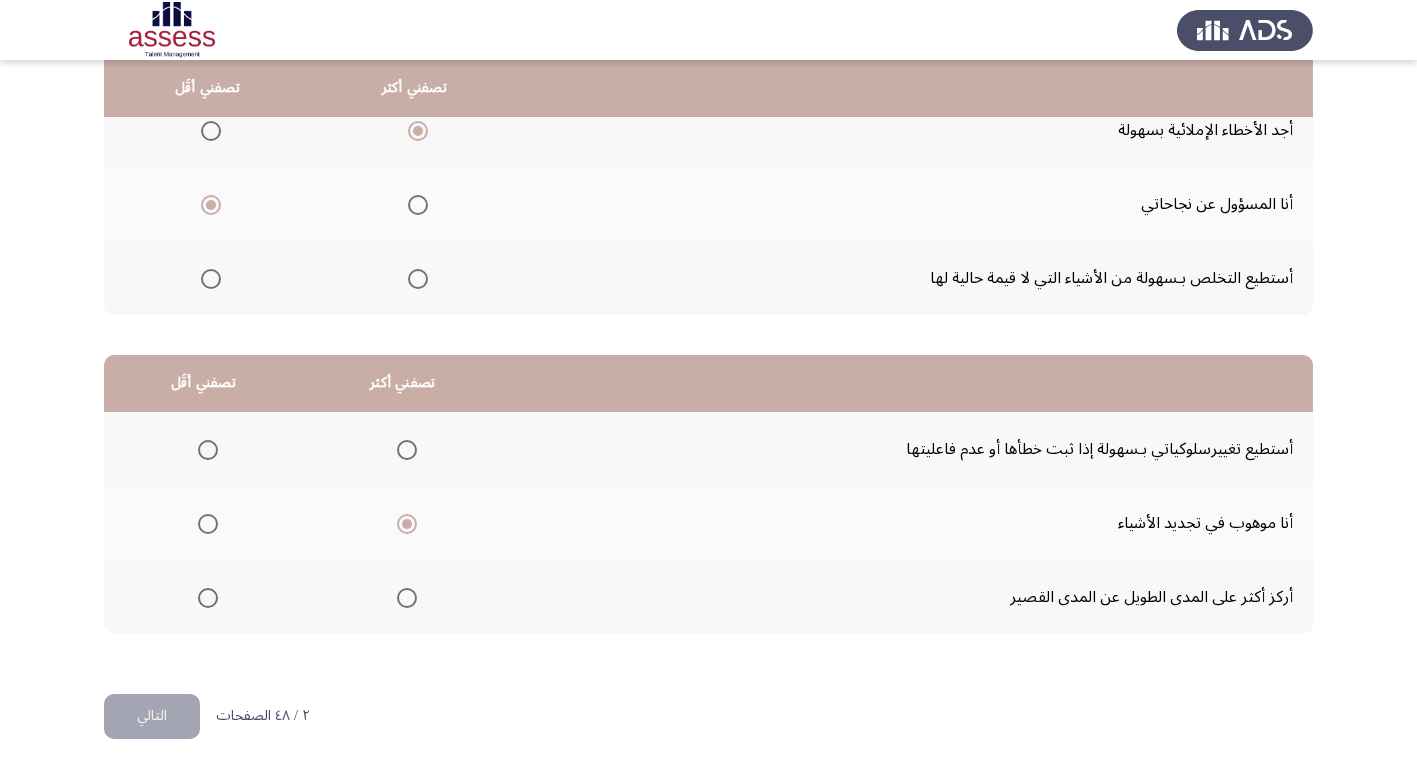 click at bounding box center [207, 524] 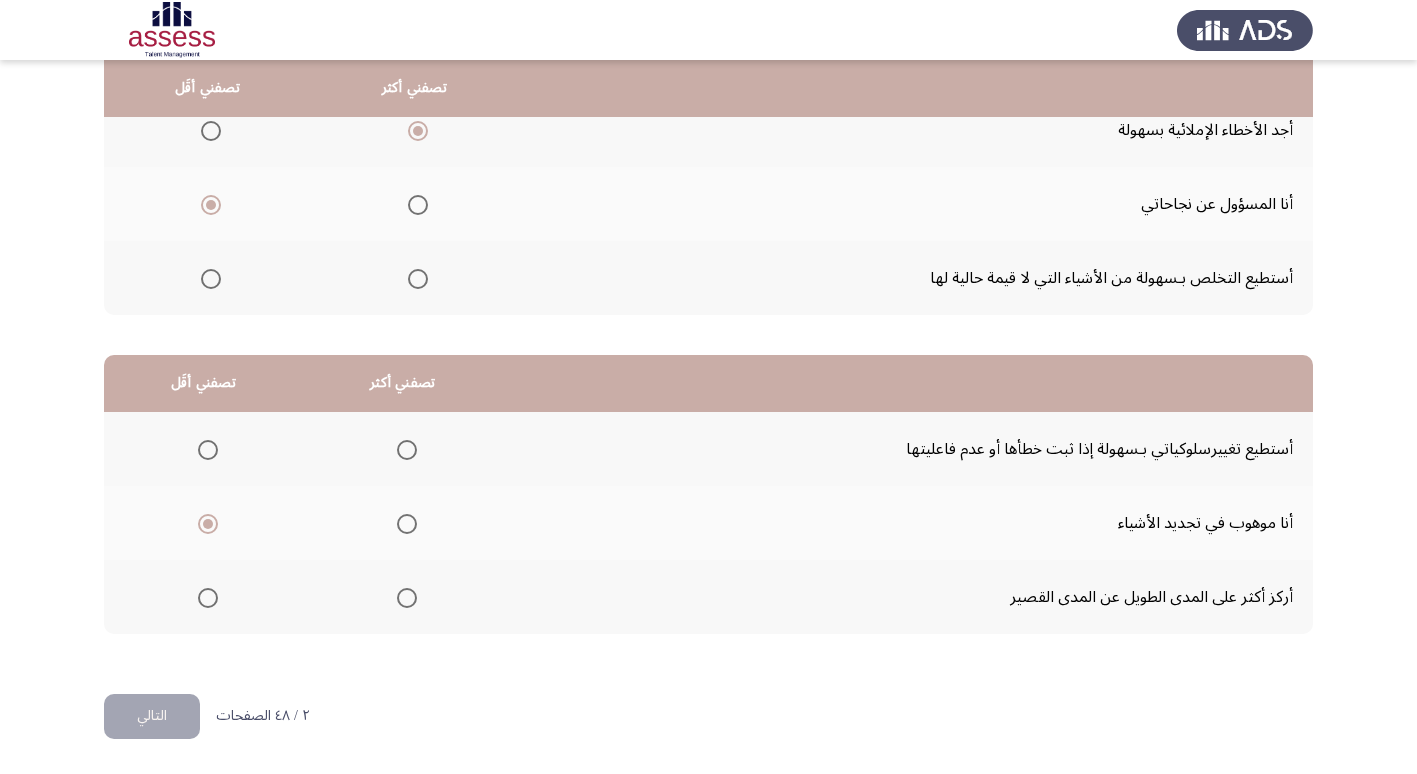 click at bounding box center (407, 598) 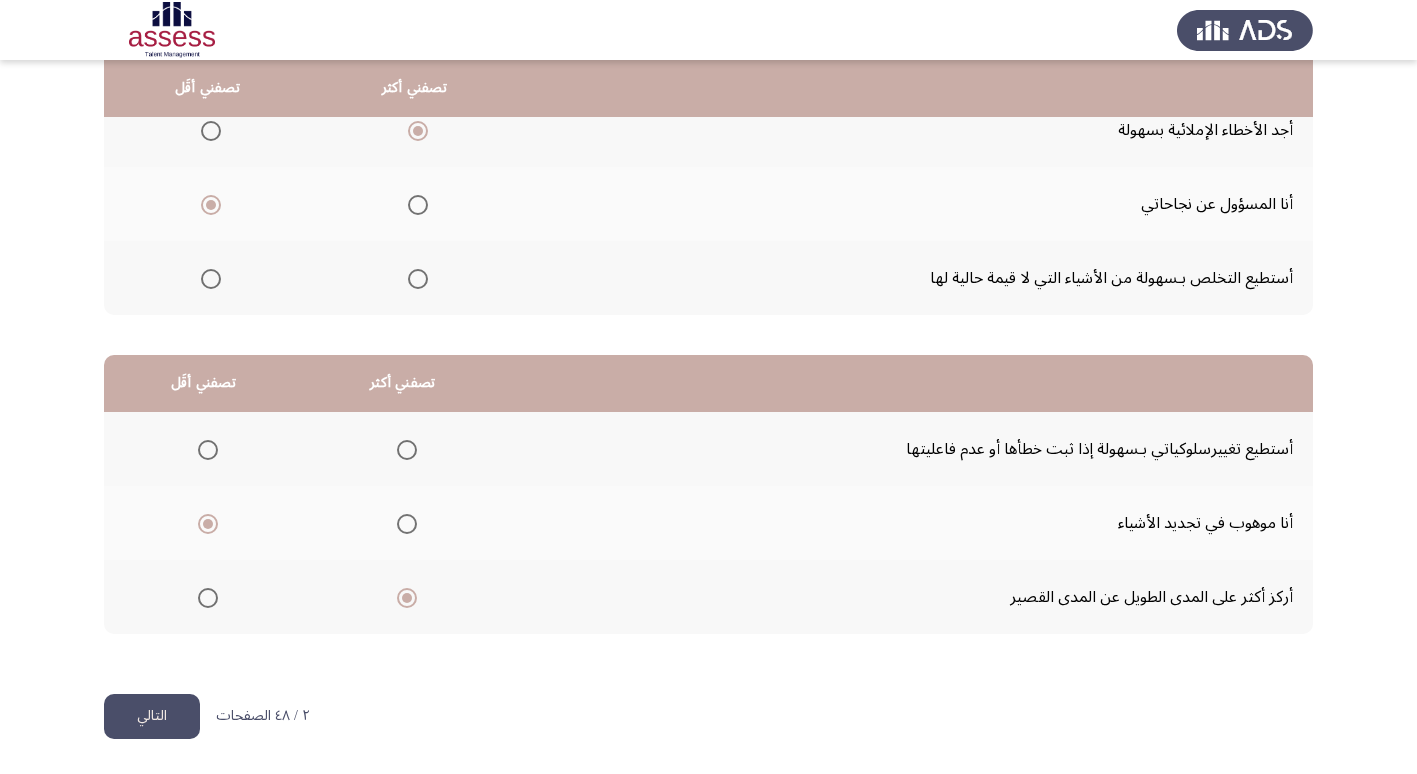 click on "التالي" 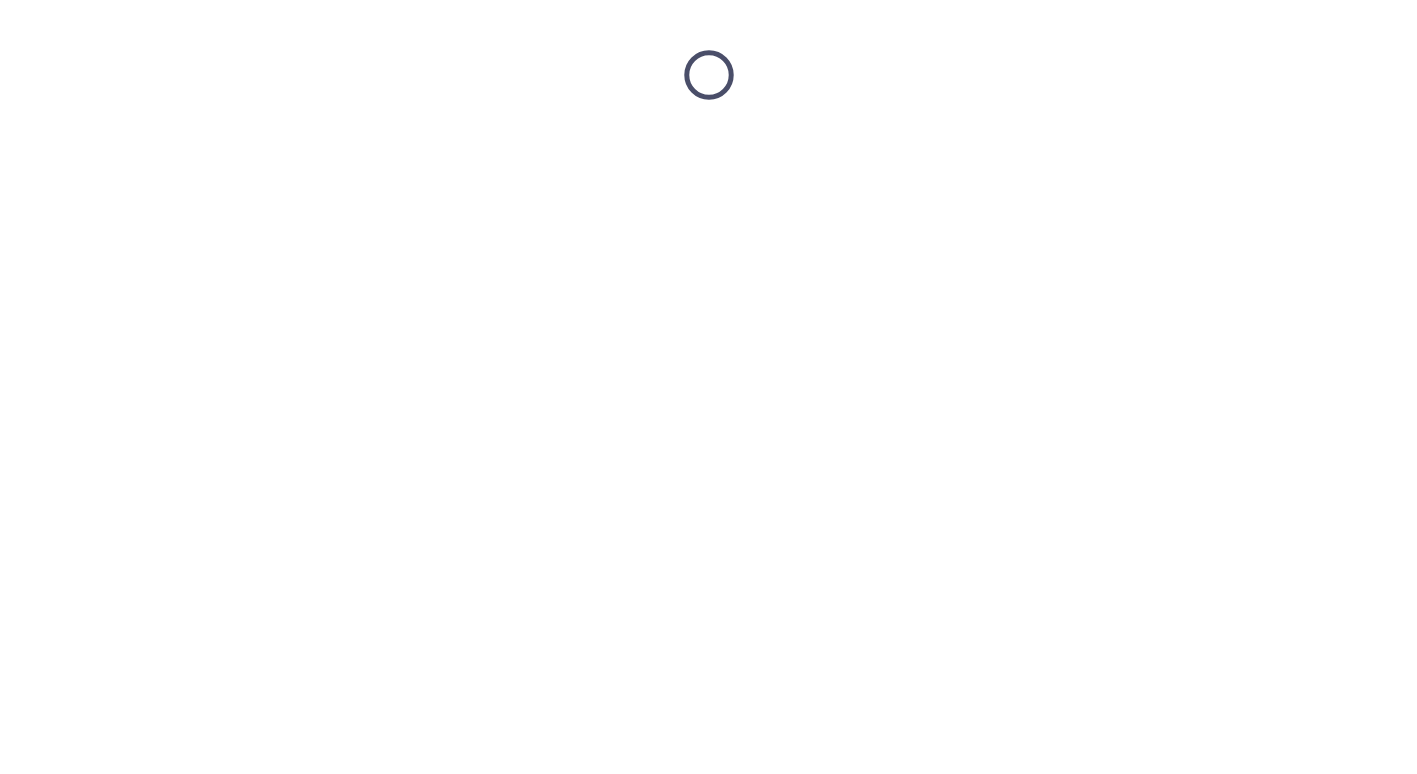 scroll, scrollTop: 0, scrollLeft: 0, axis: both 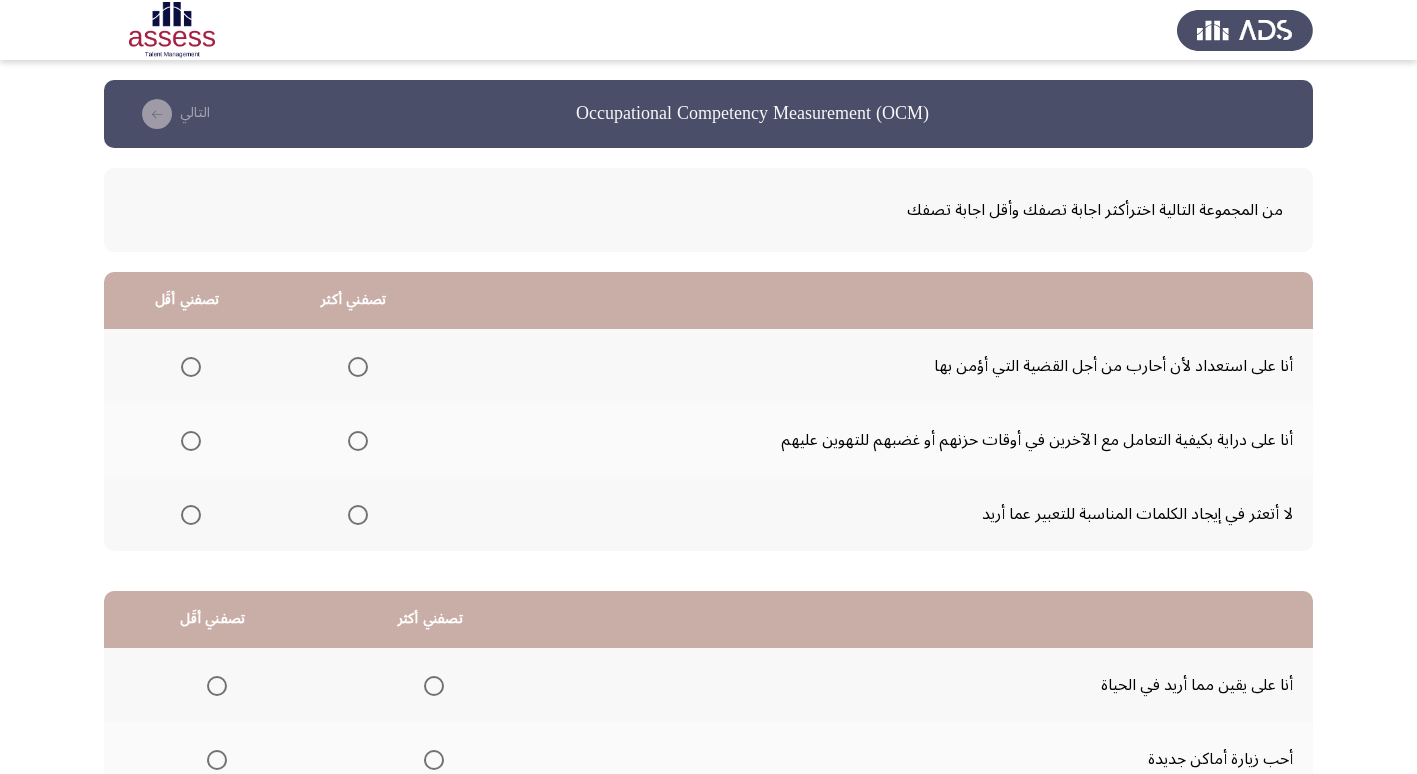 click at bounding box center [191, 515] 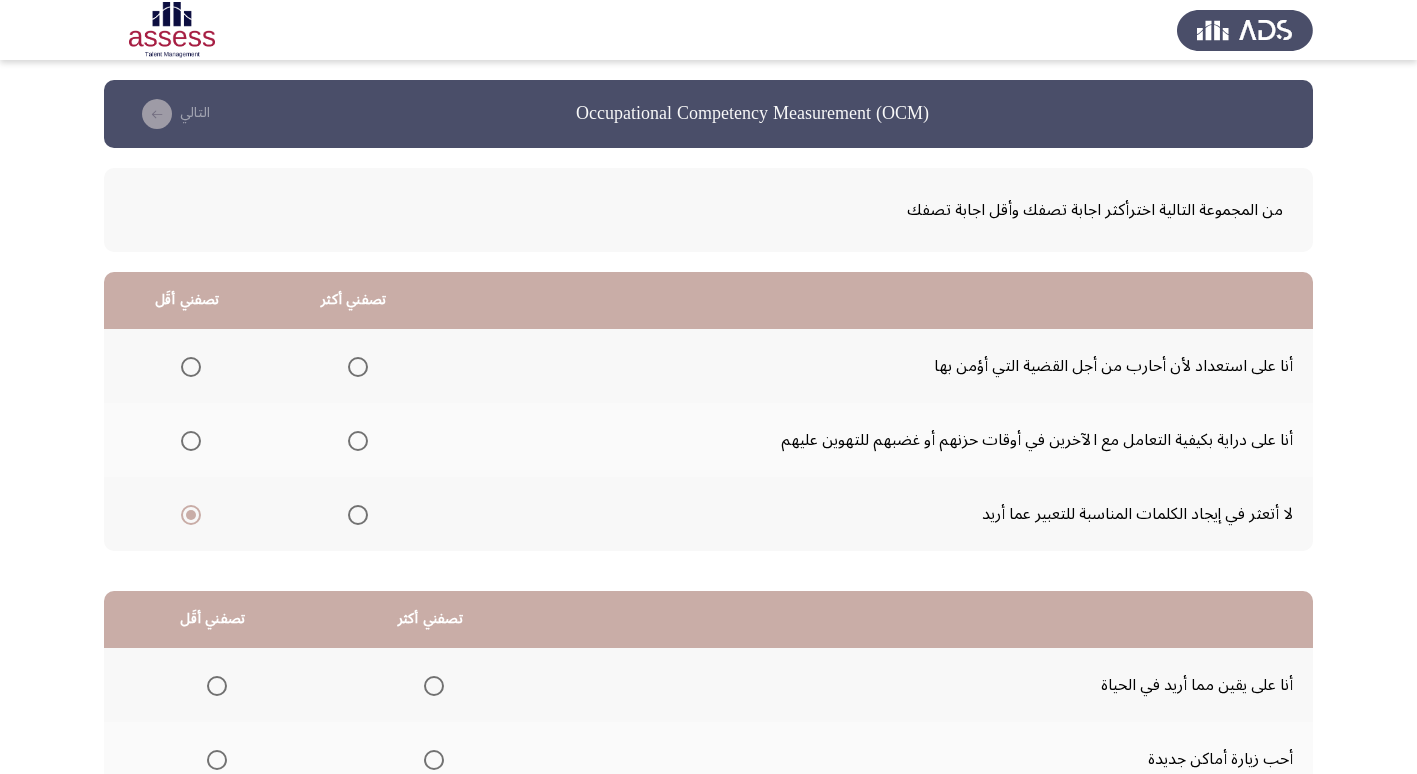 click at bounding box center [358, 441] 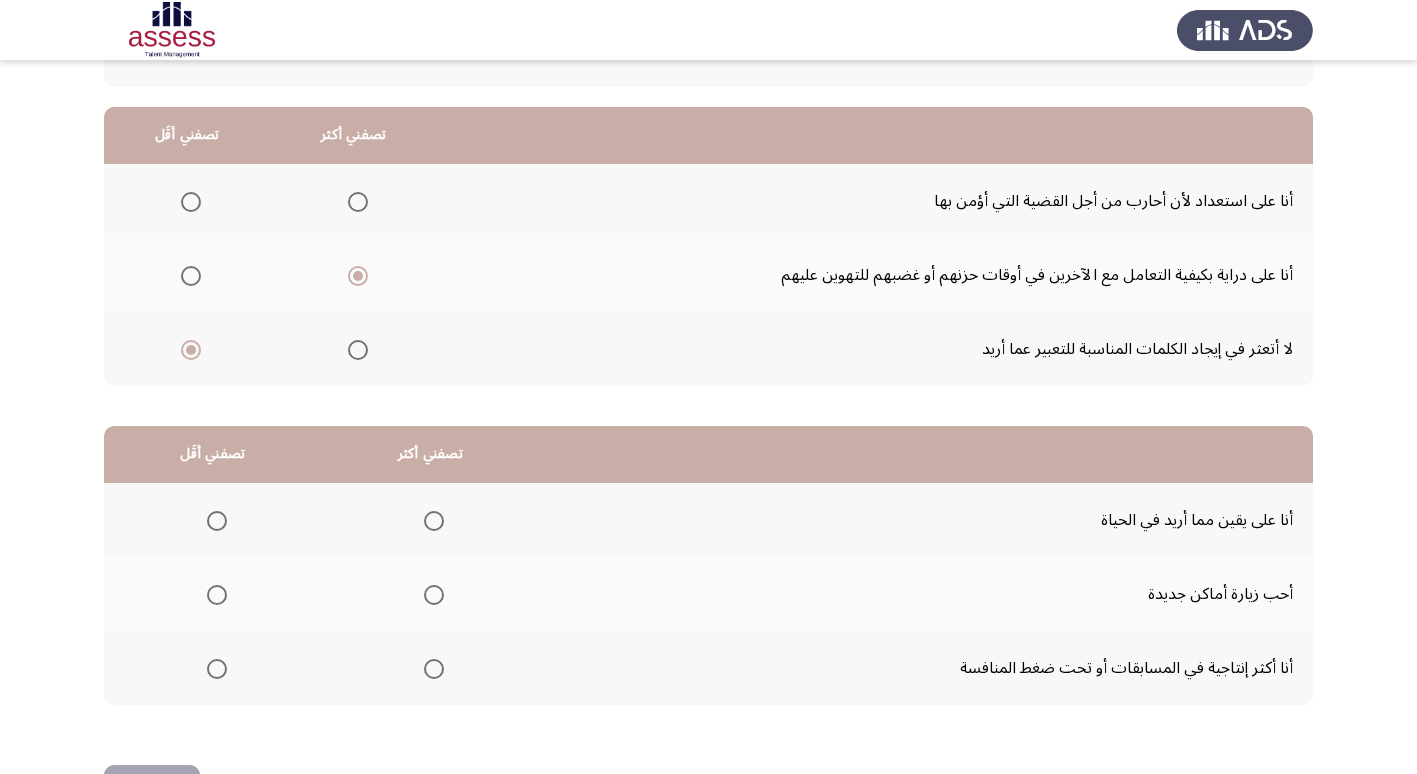 scroll, scrollTop: 200, scrollLeft: 0, axis: vertical 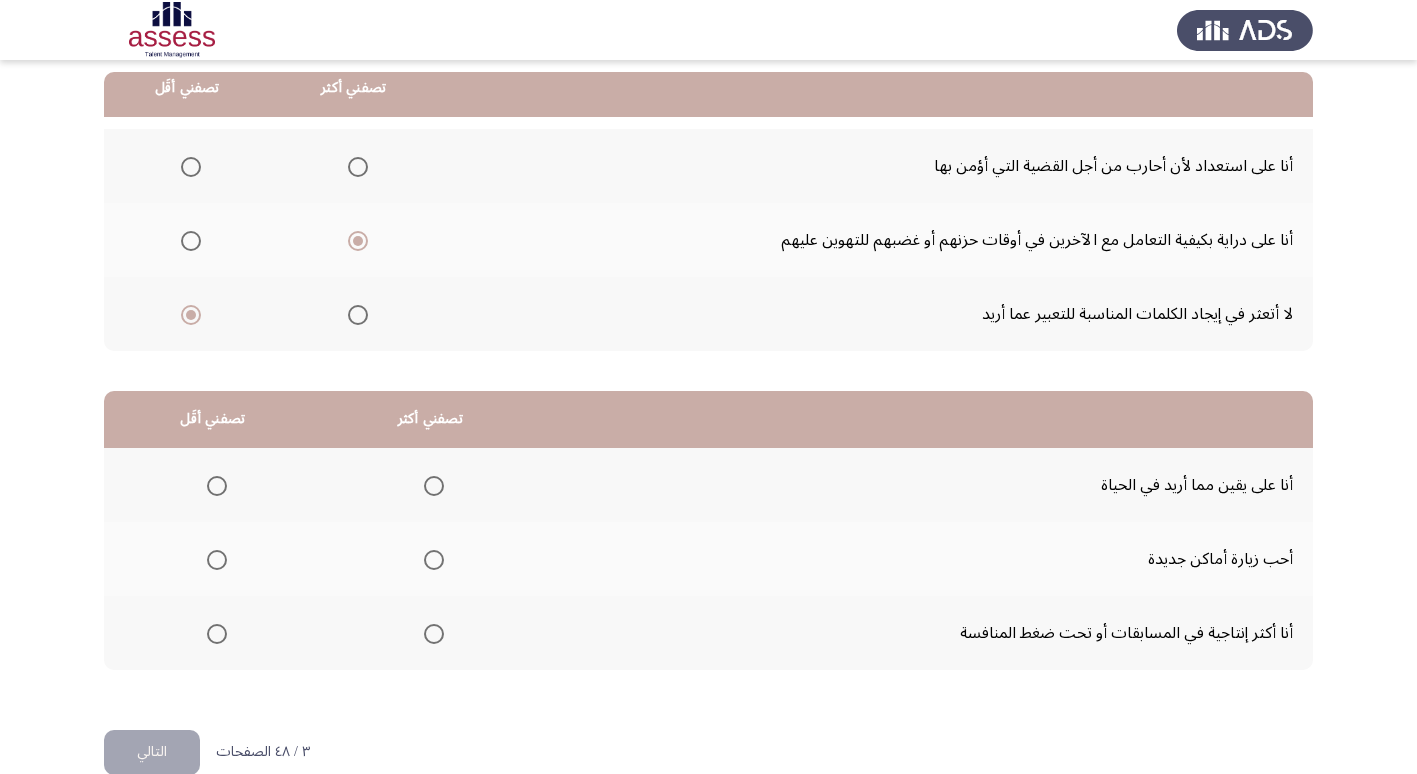 click at bounding box center [434, 634] 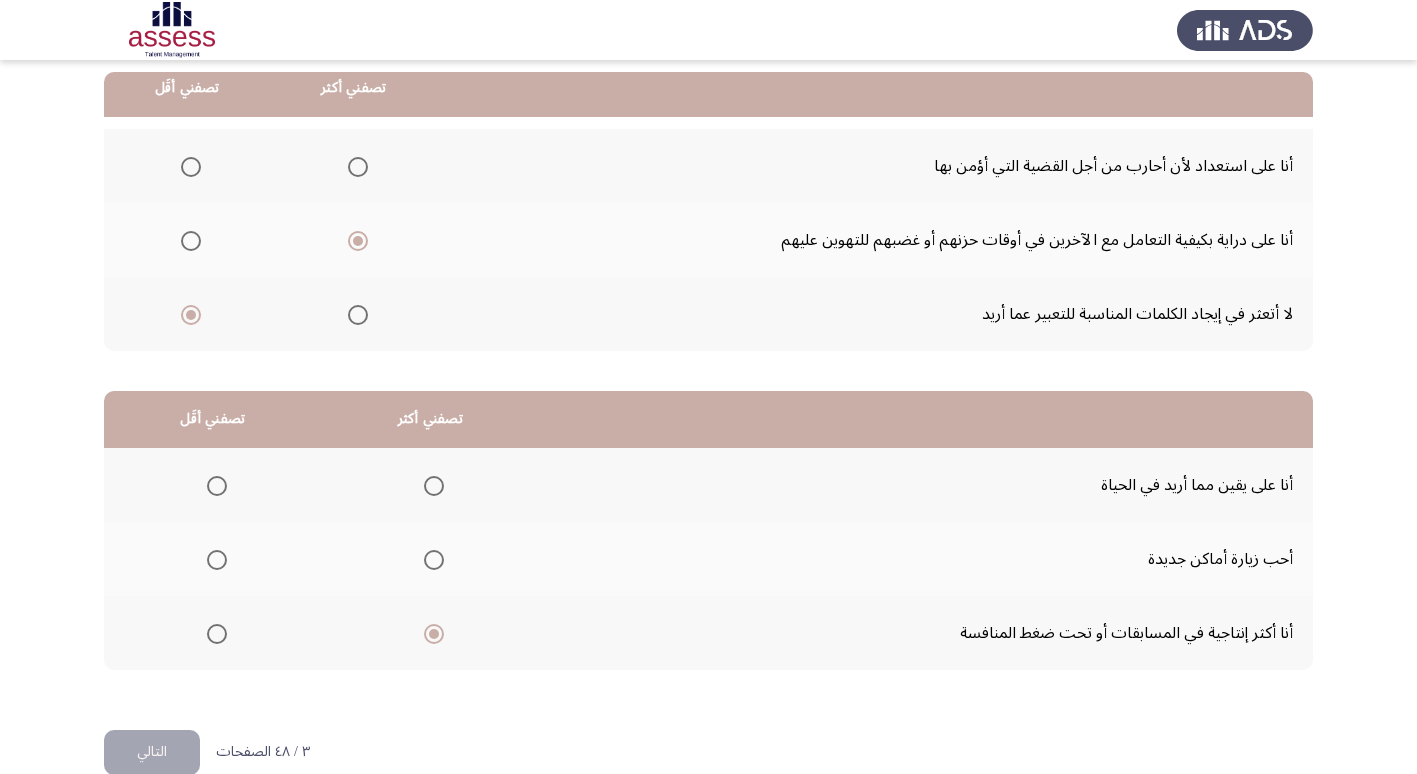 click 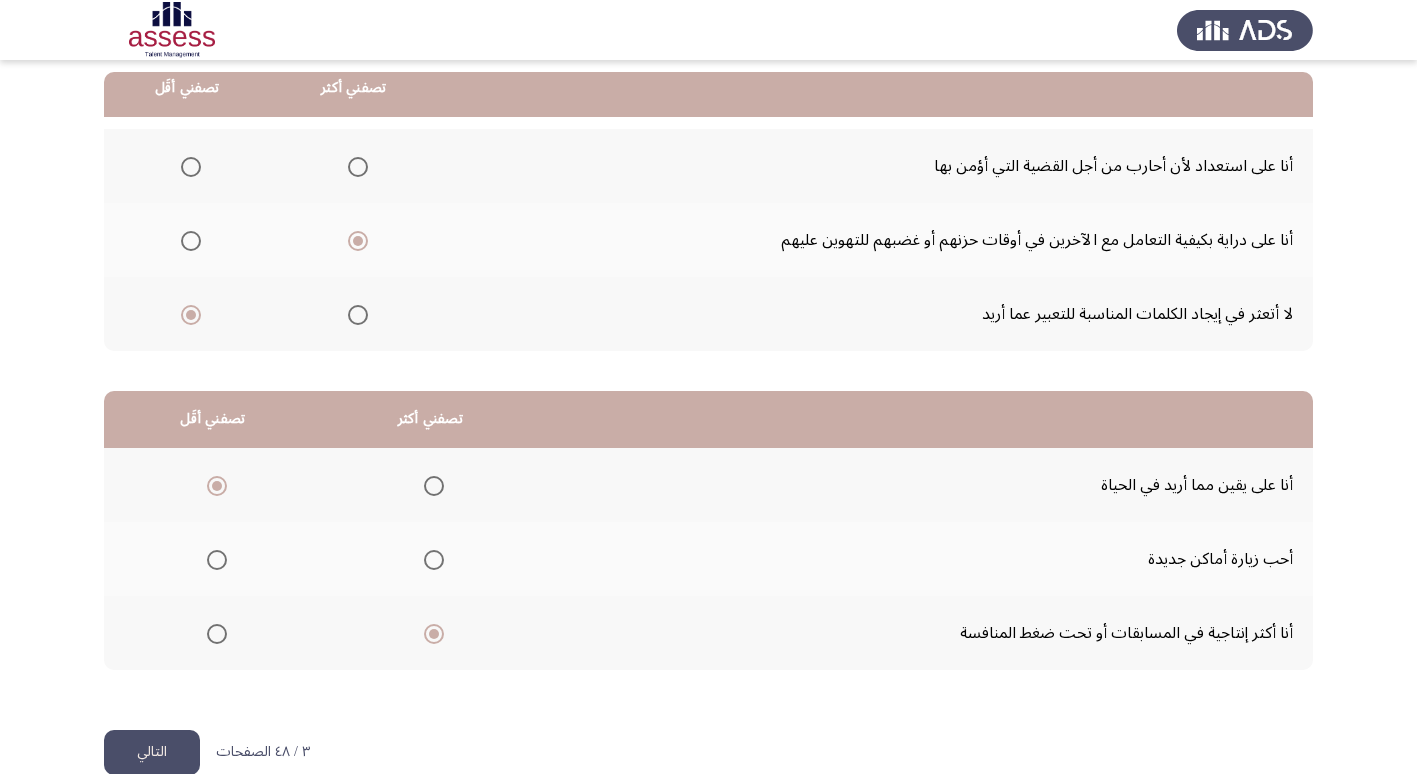 click at bounding box center [191, 241] 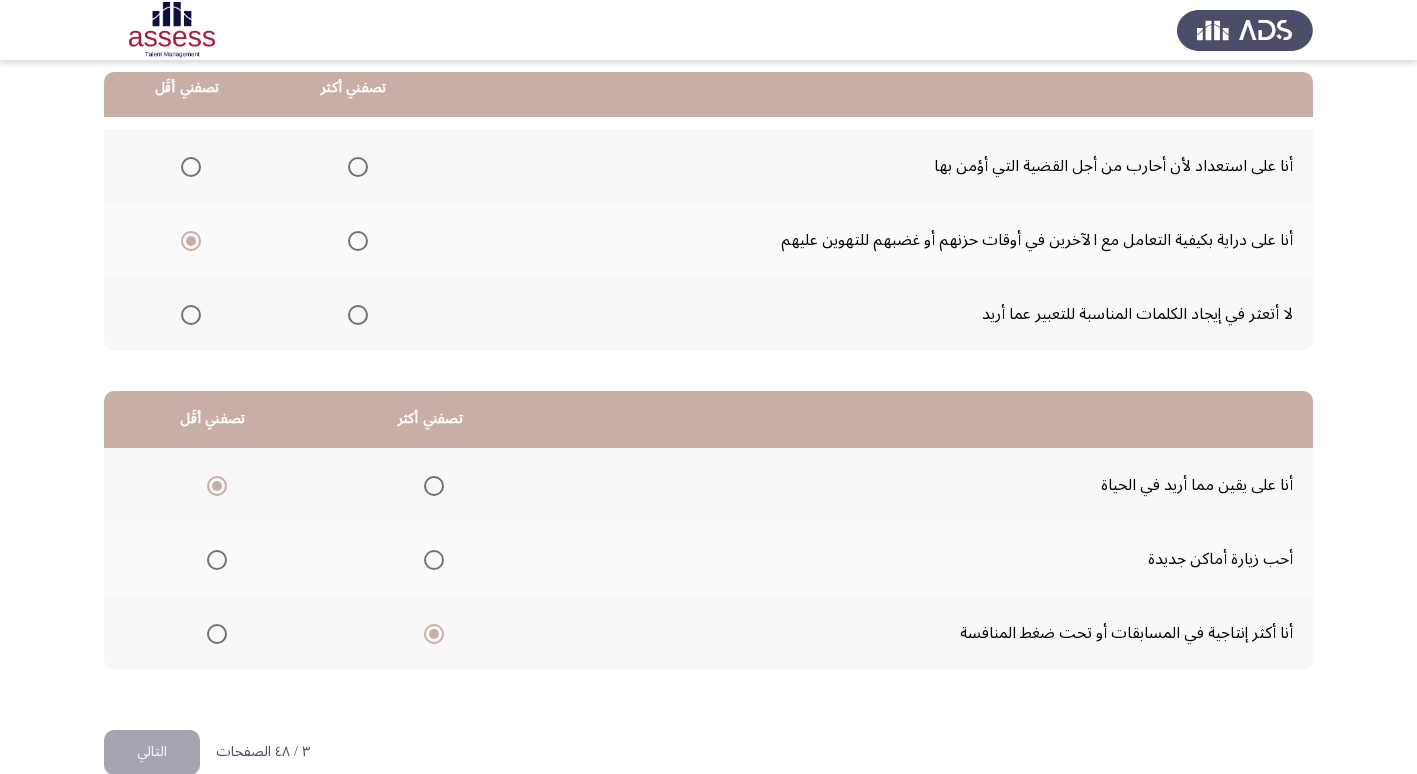 click at bounding box center (358, 167) 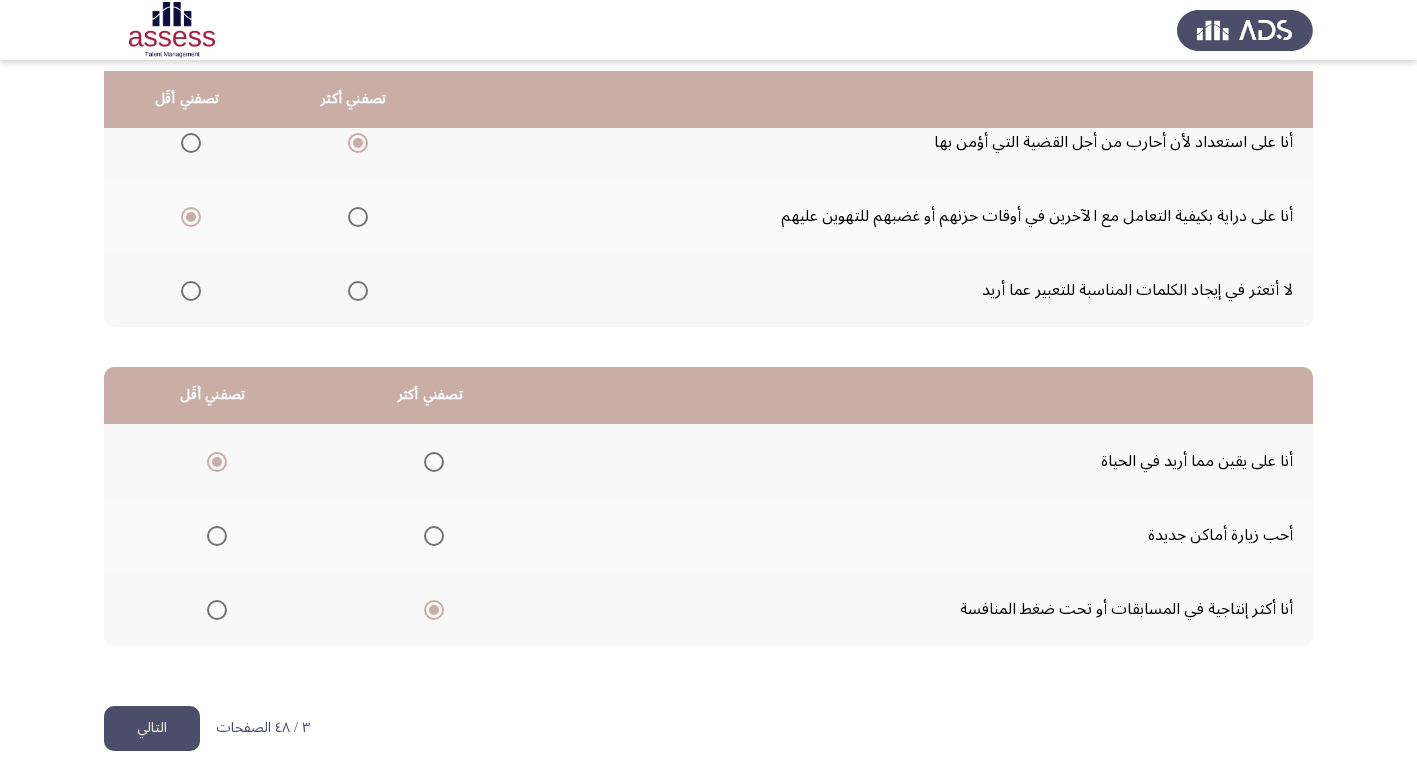 scroll, scrollTop: 236, scrollLeft: 0, axis: vertical 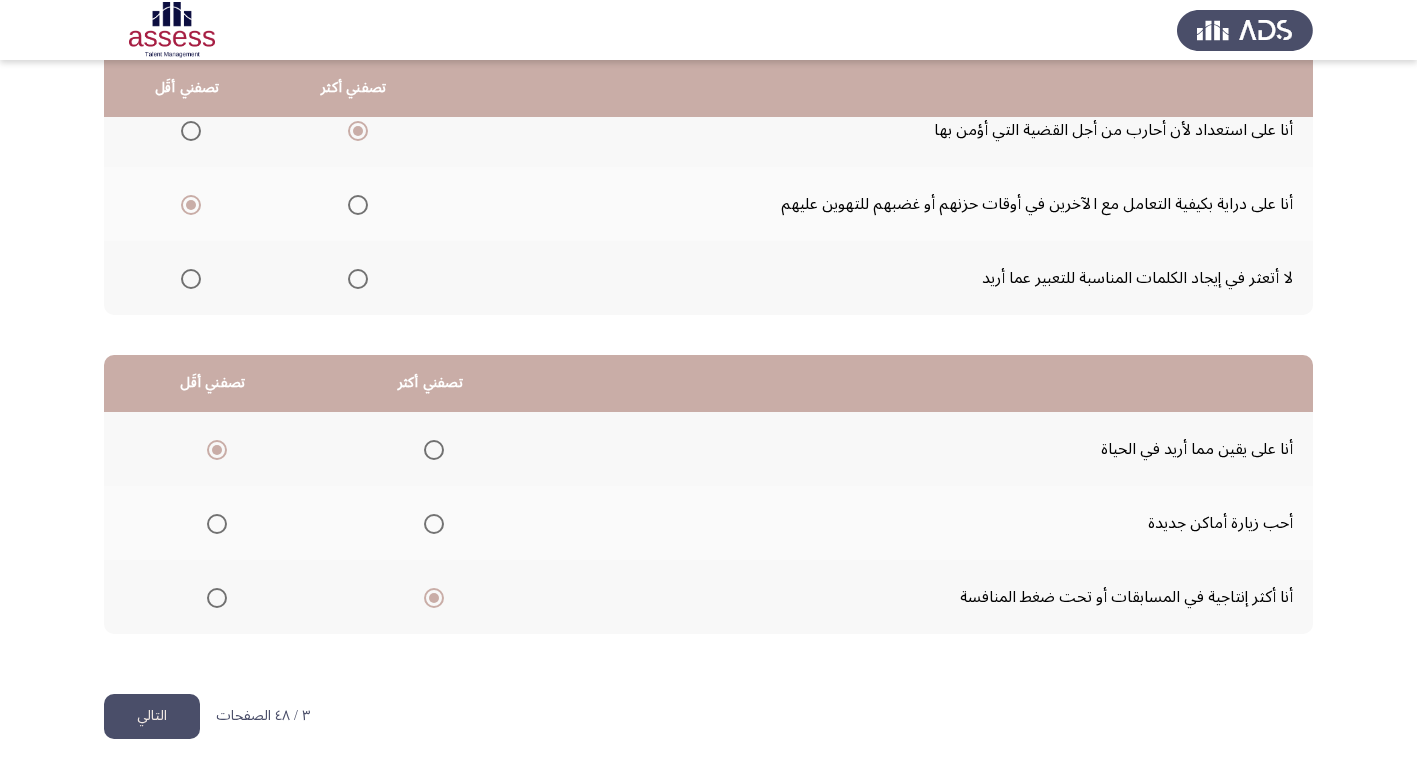 click on "التالي" 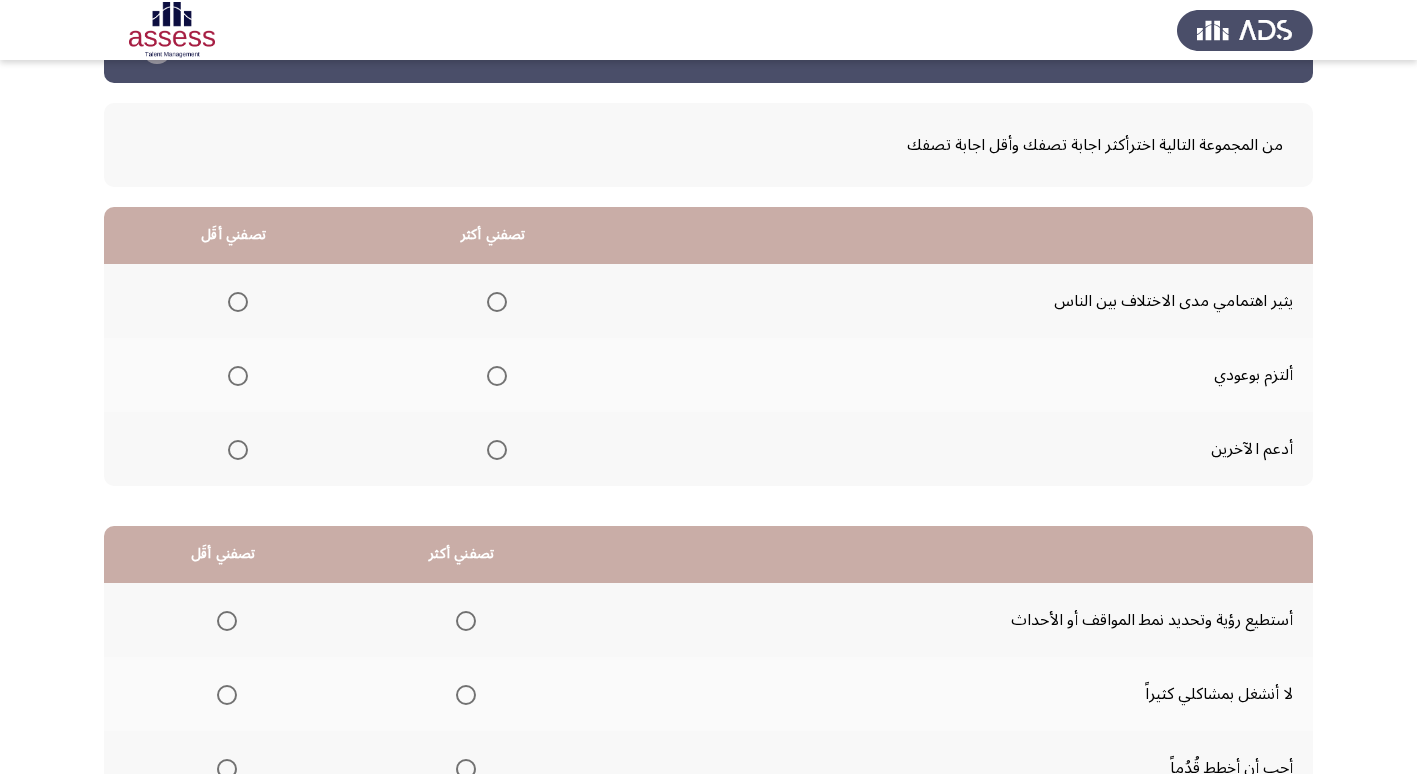 scroll, scrollTop: 100, scrollLeft: 0, axis: vertical 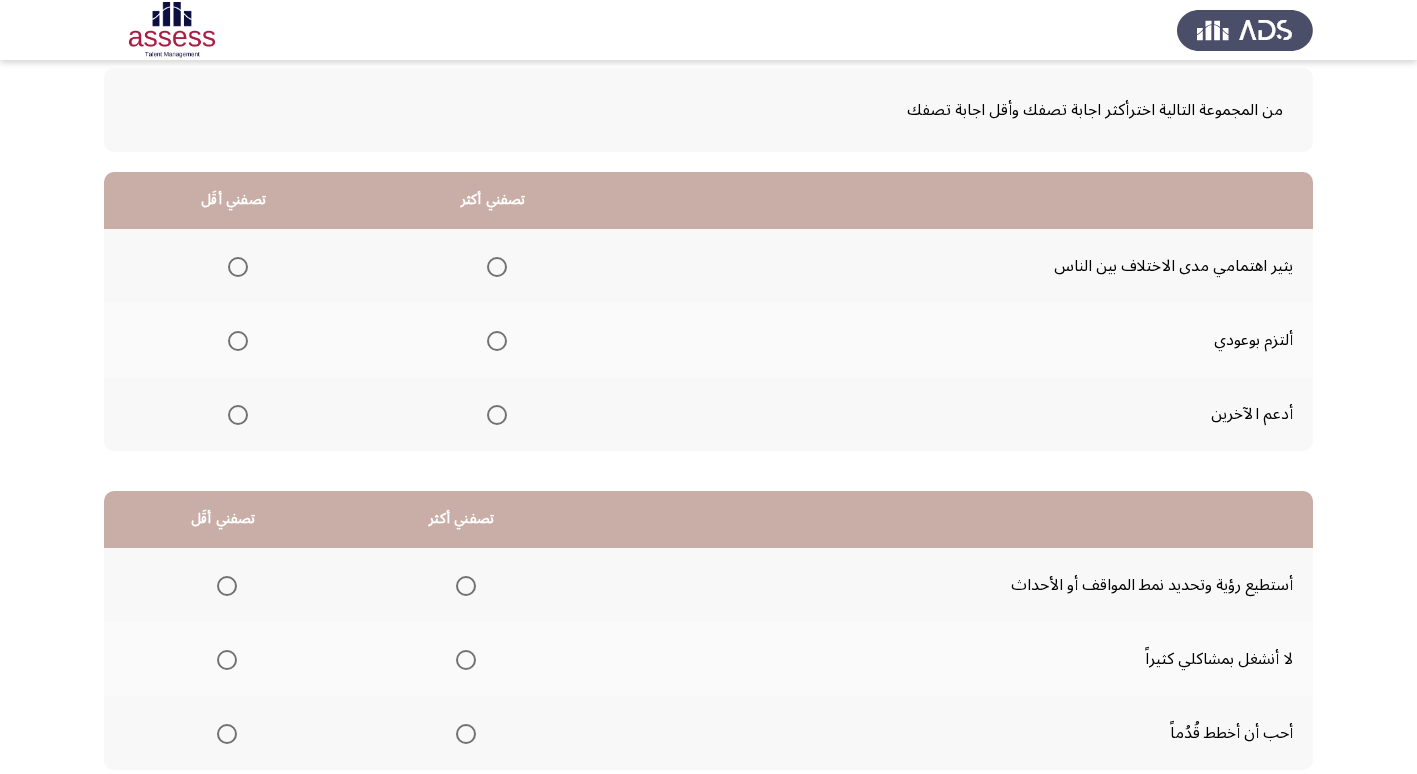 click at bounding box center (497, 341) 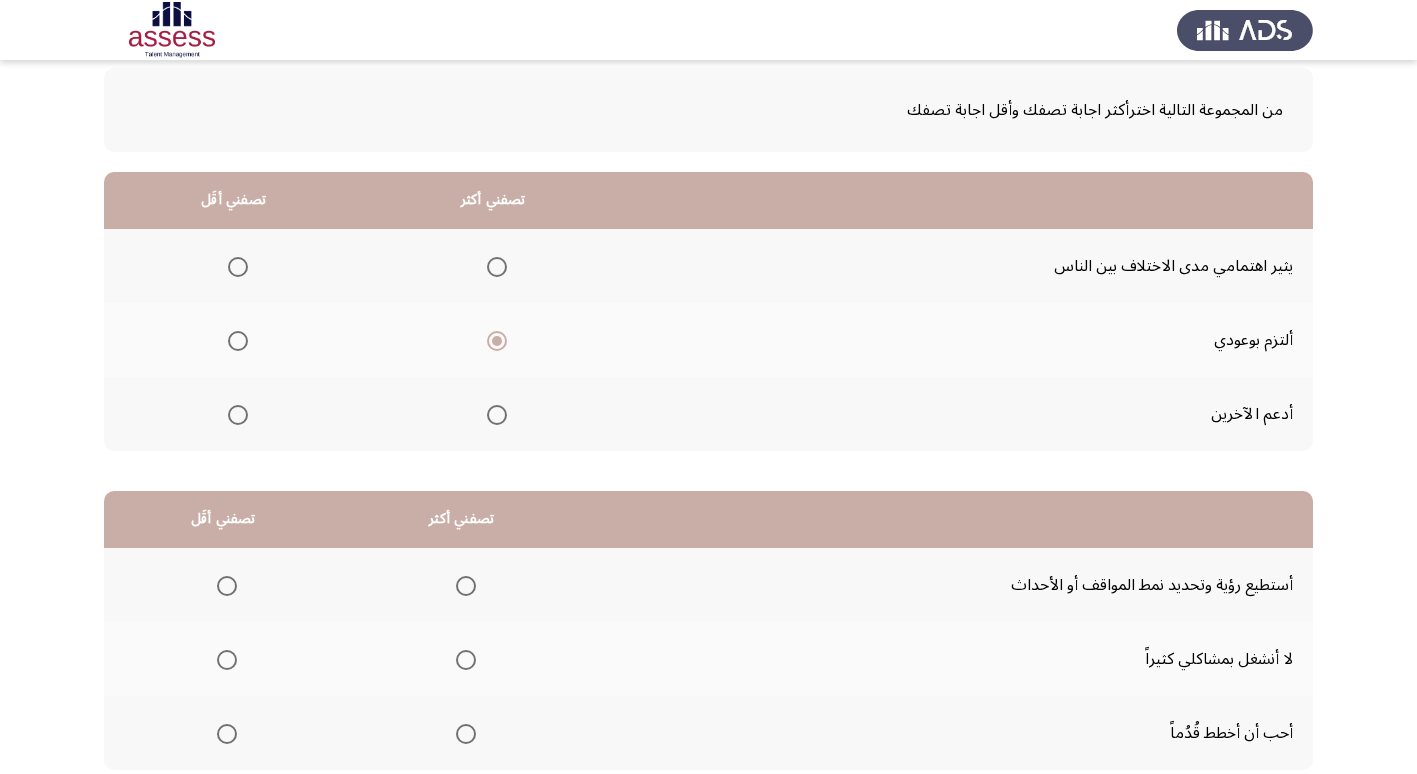 click at bounding box center [238, 267] 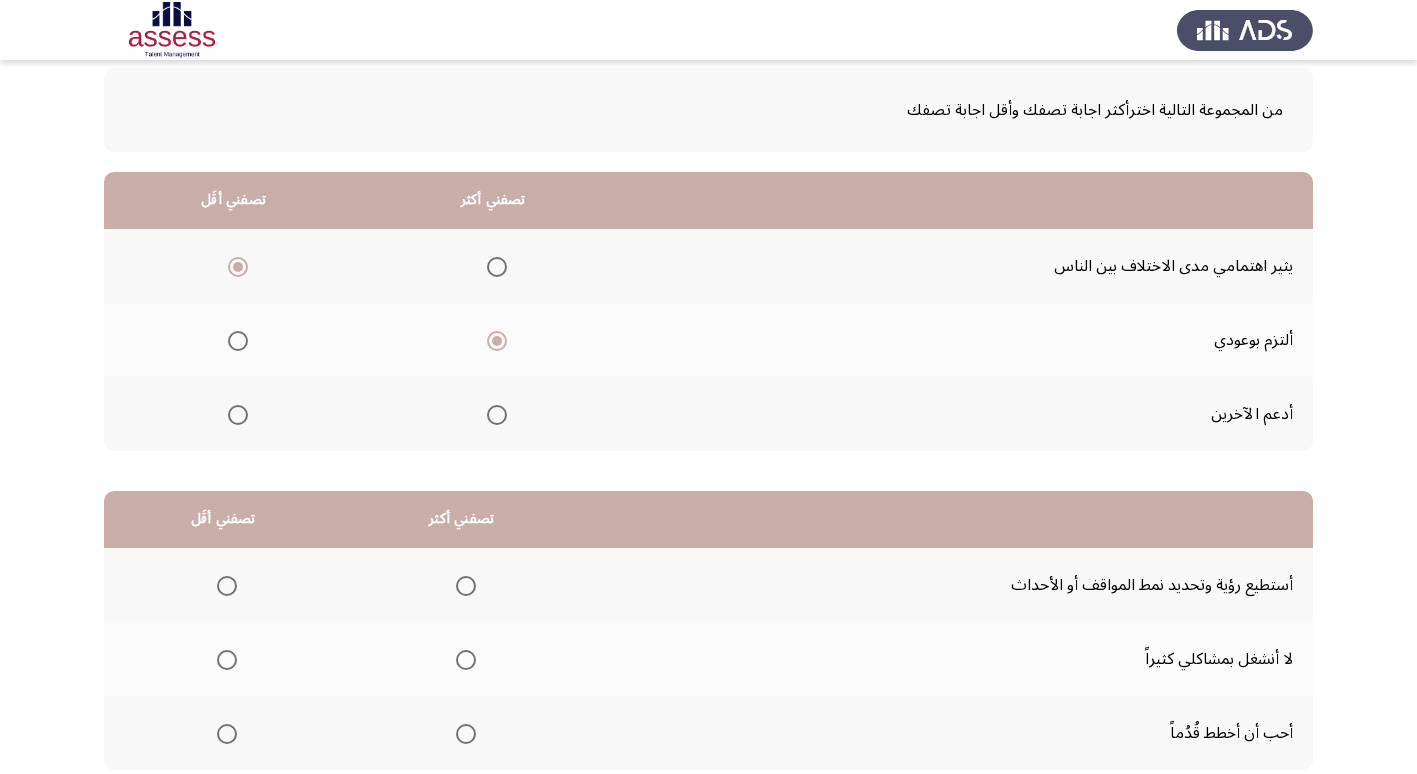 scroll, scrollTop: 200, scrollLeft: 0, axis: vertical 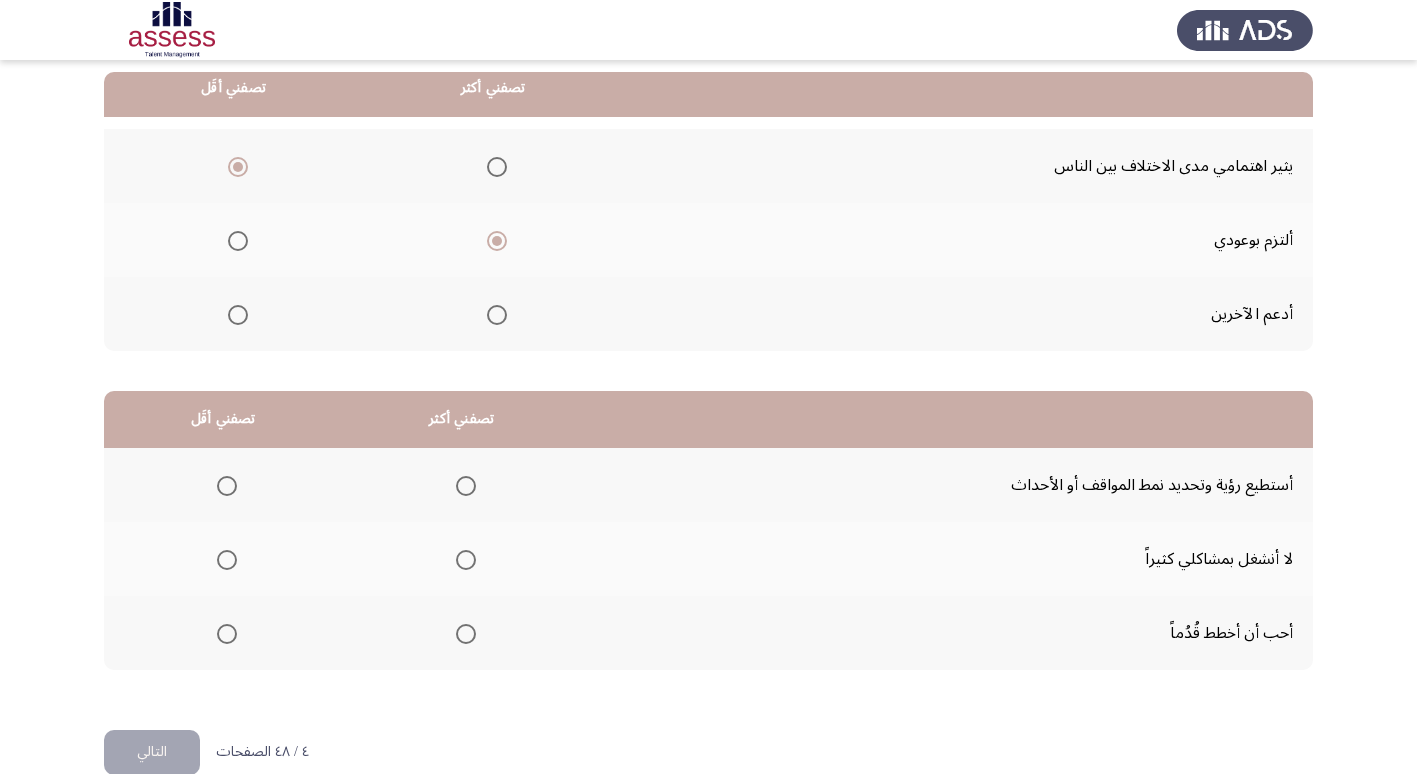 click at bounding box center [466, 634] 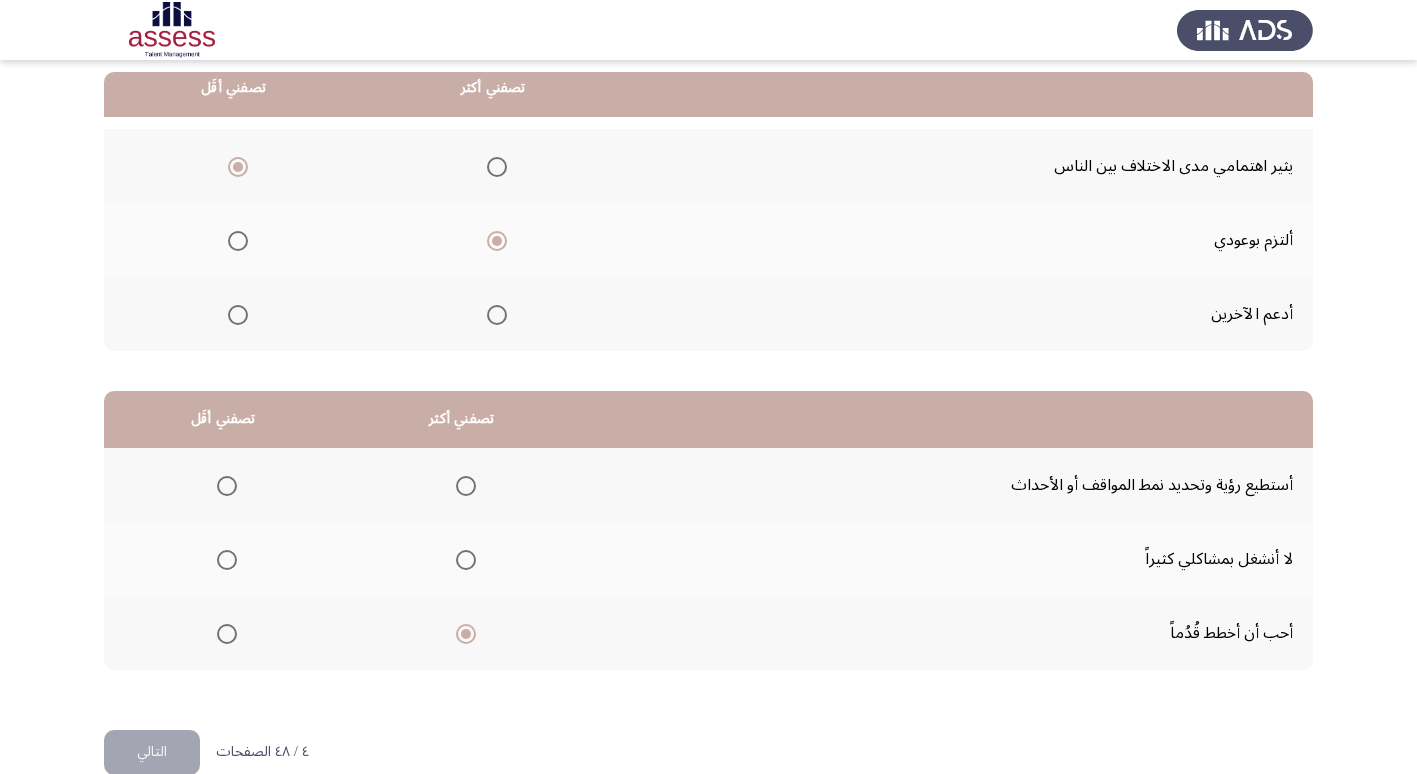 click at bounding box center (227, 560) 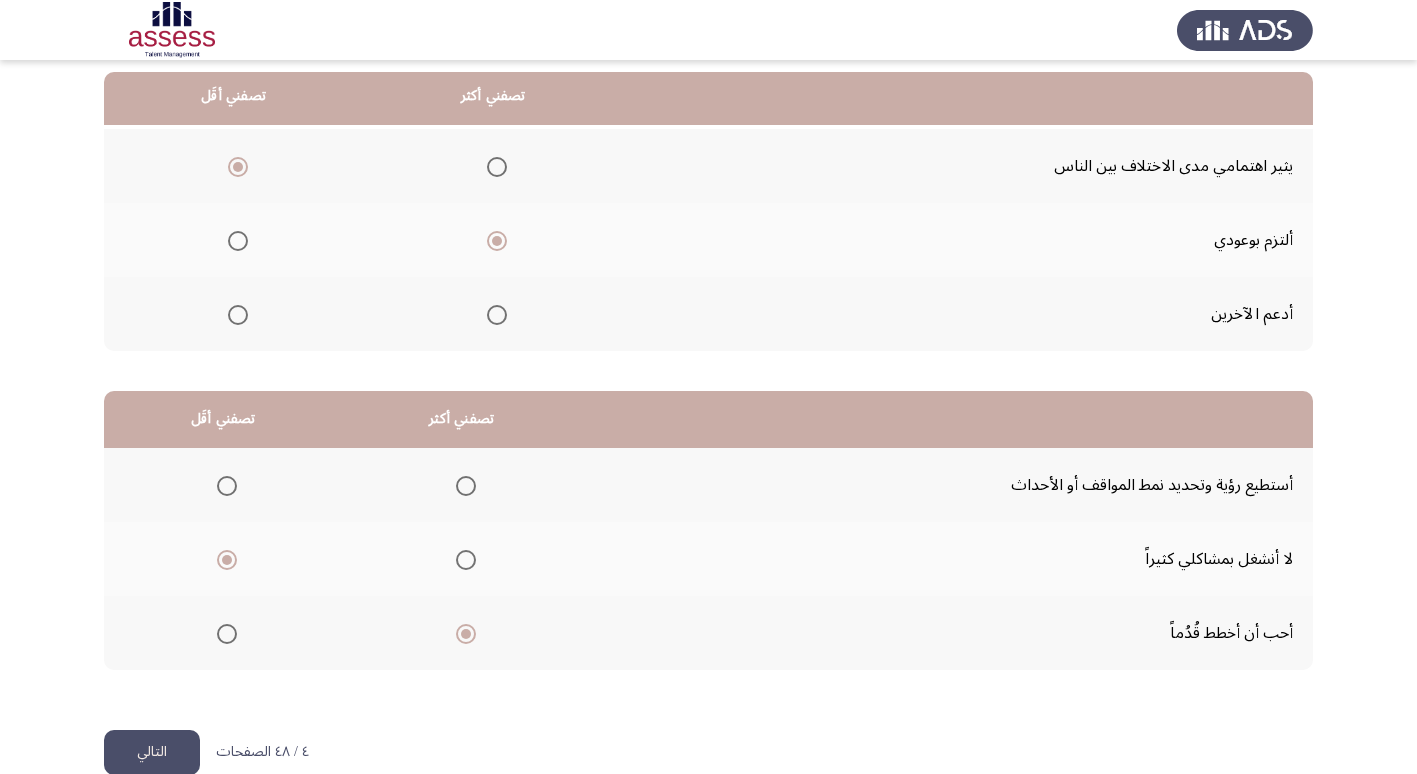 scroll, scrollTop: 236, scrollLeft: 0, axis: vertical 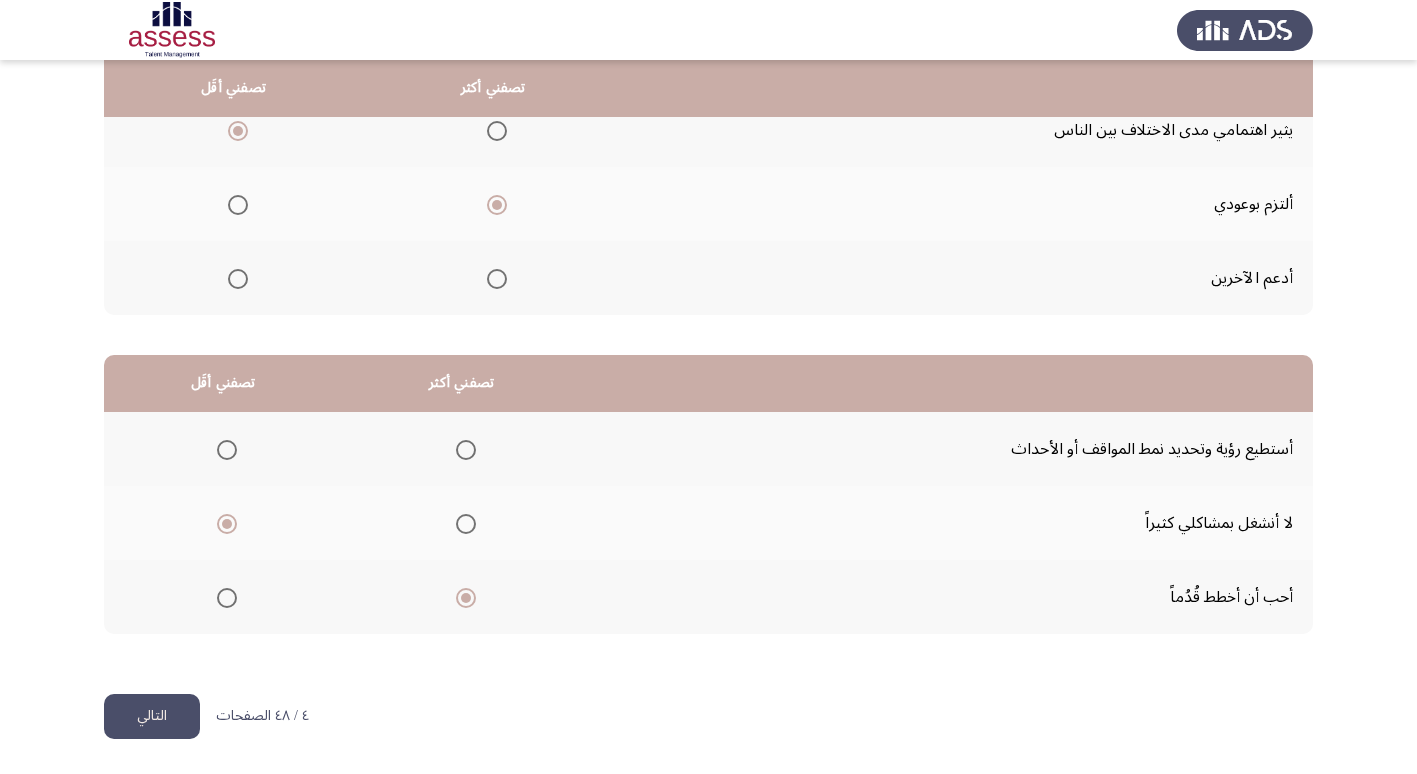 click on "التالي" 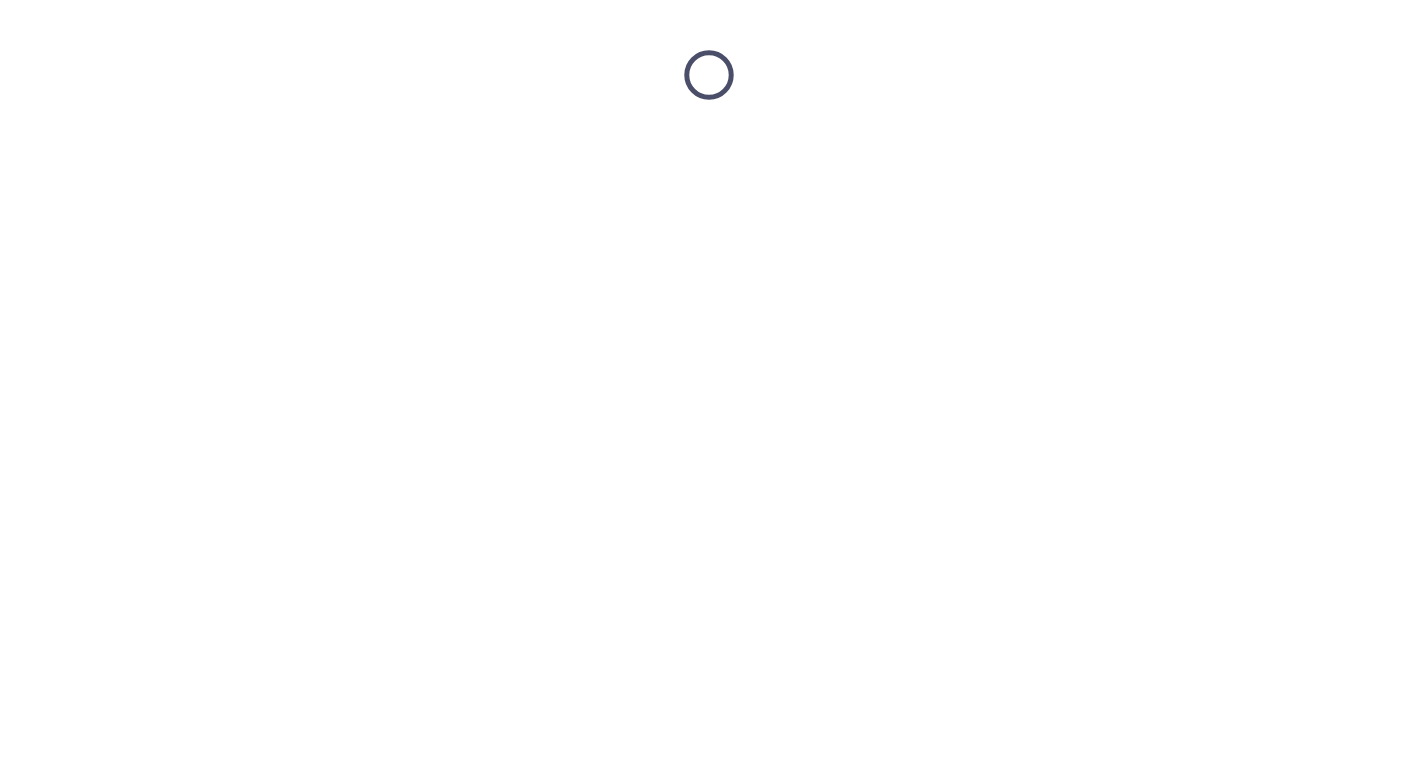 scroll, scrollTop: 0, scrollLeft: 0, axis: both 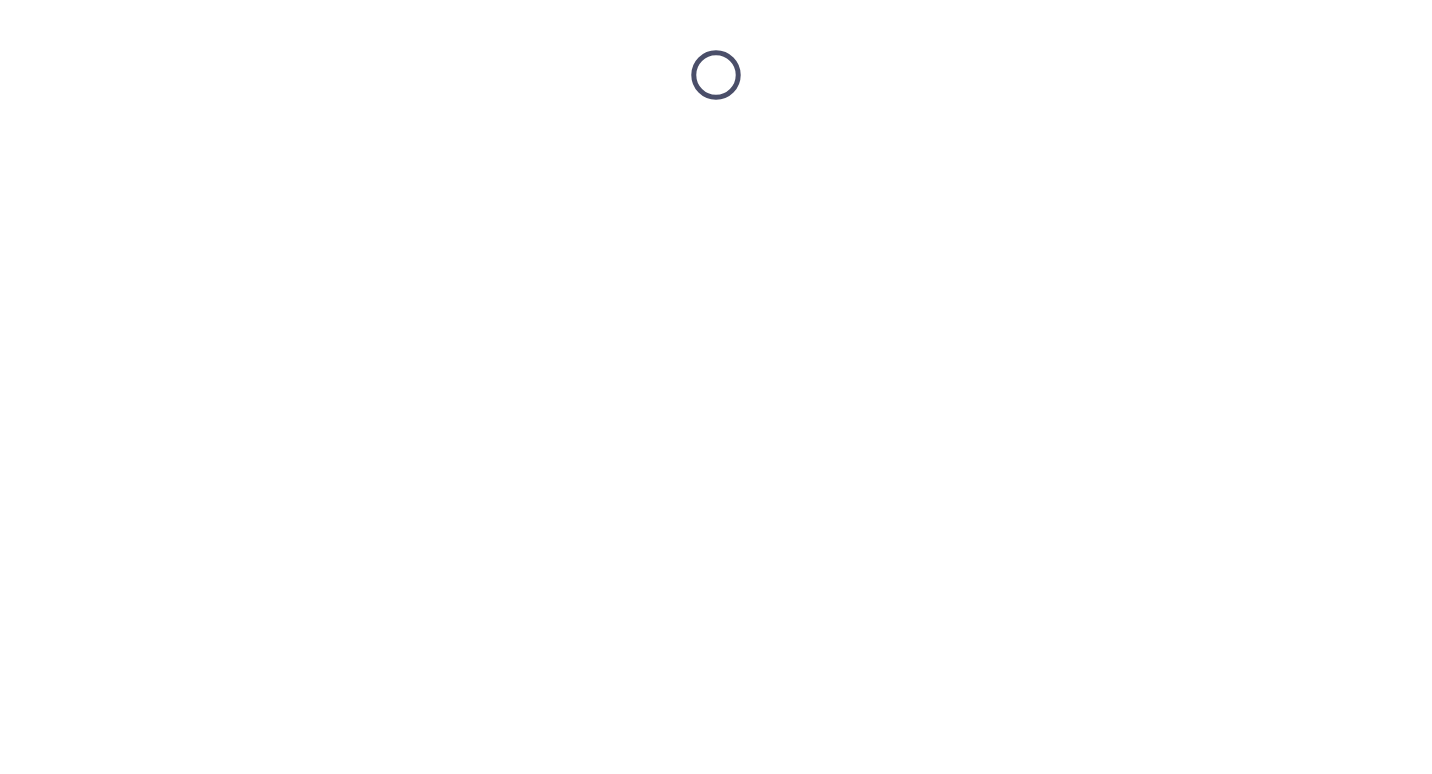 click at bounding box center [716, 75] 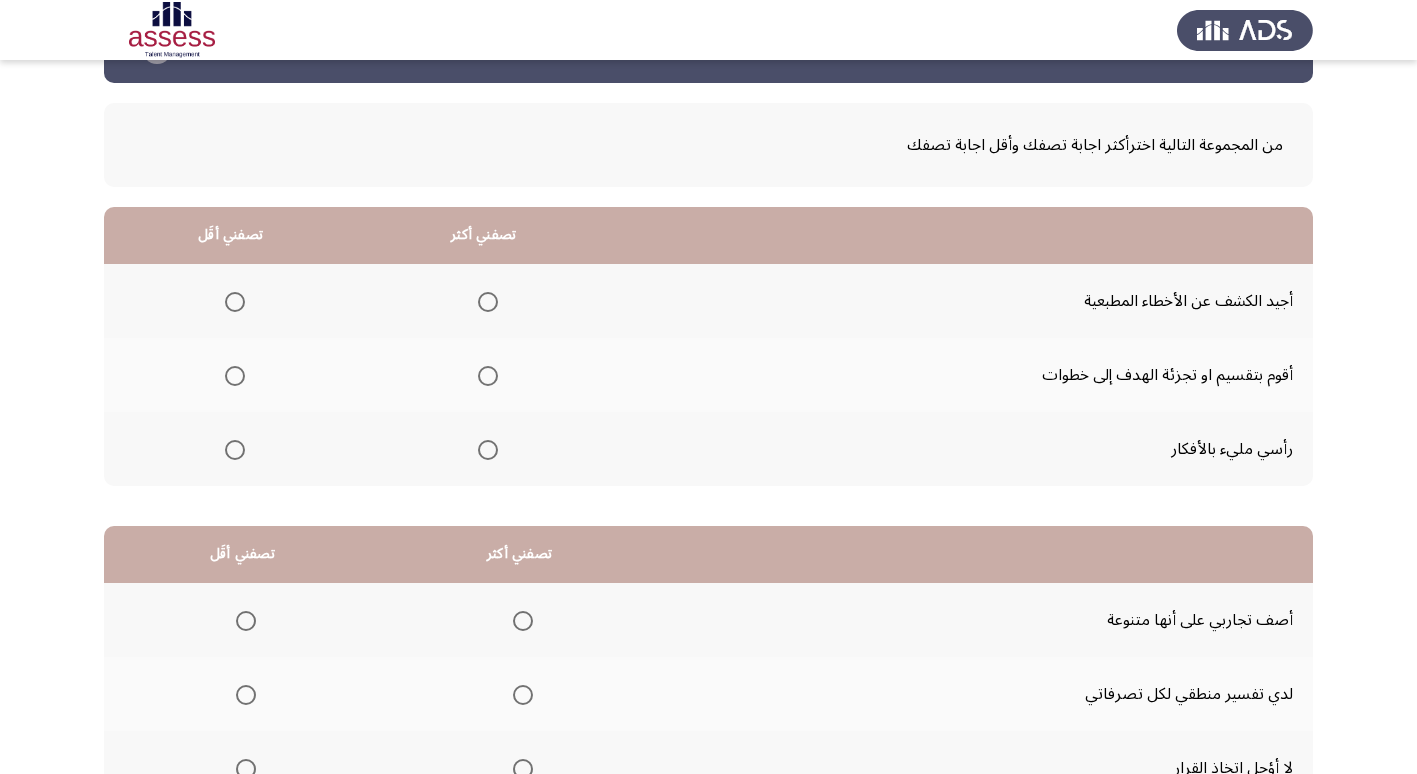 scroll, scrollTop: 100, scrollLeft: 0, axis: vertical 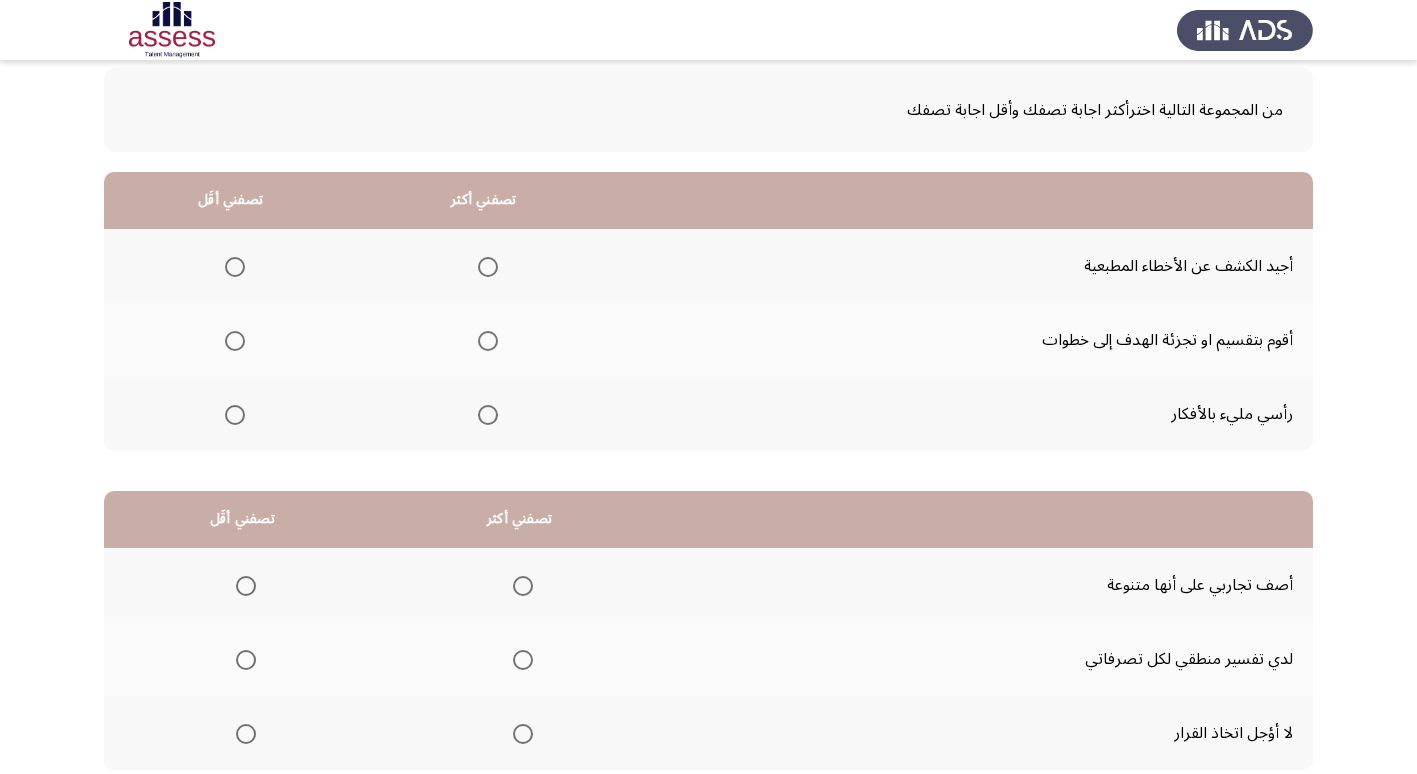 click at bounding box center (488, 341) 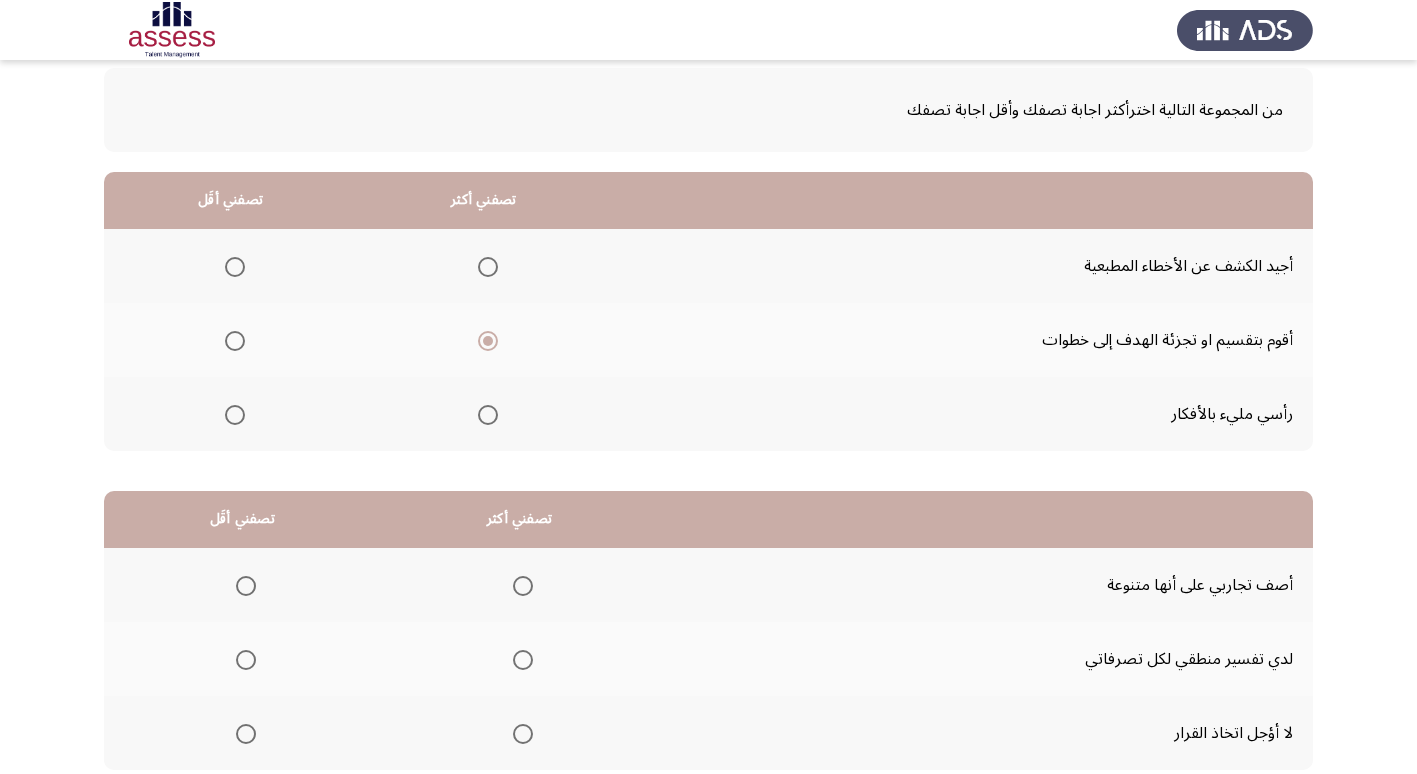 click at bounding box center [235, 267] 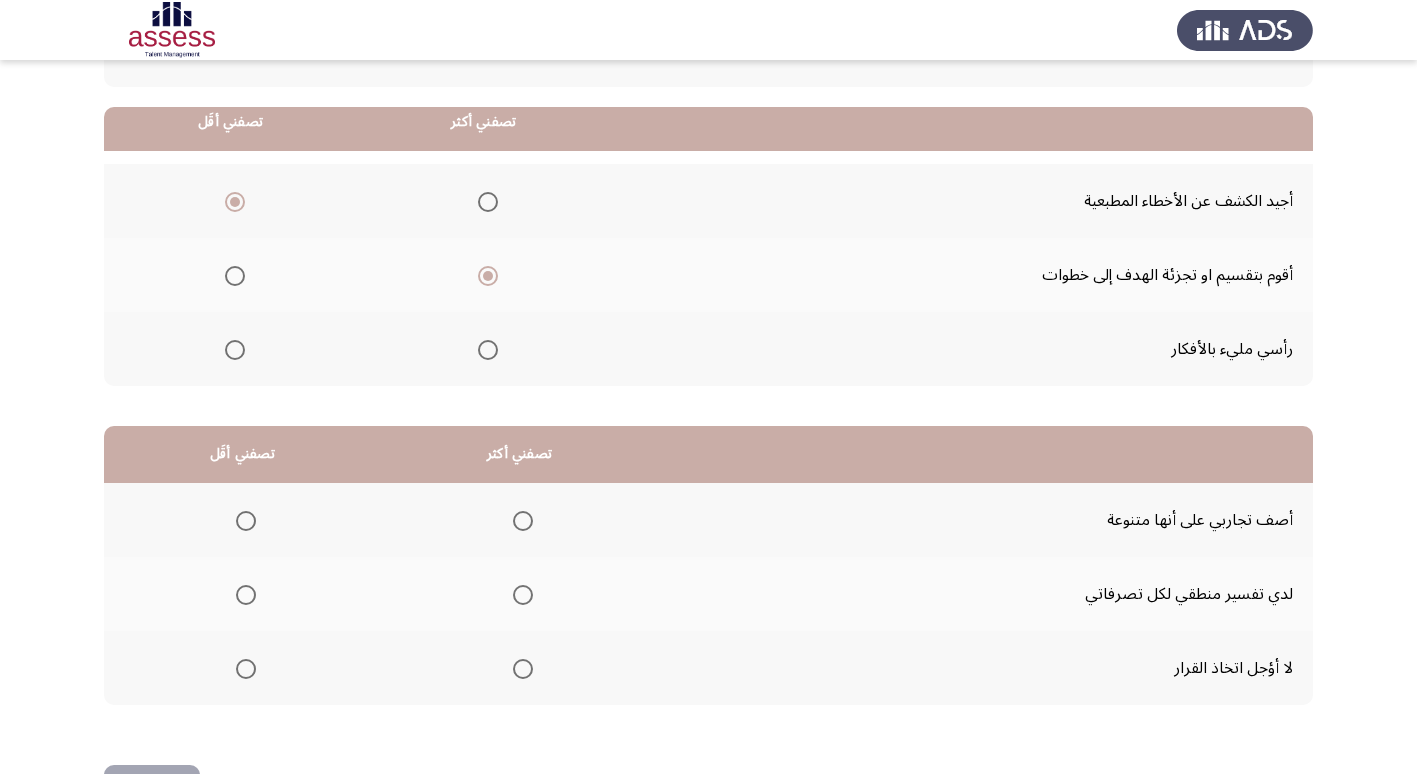 scroll, scrollTop: 200, scrollLeft: 0, axis: vertical 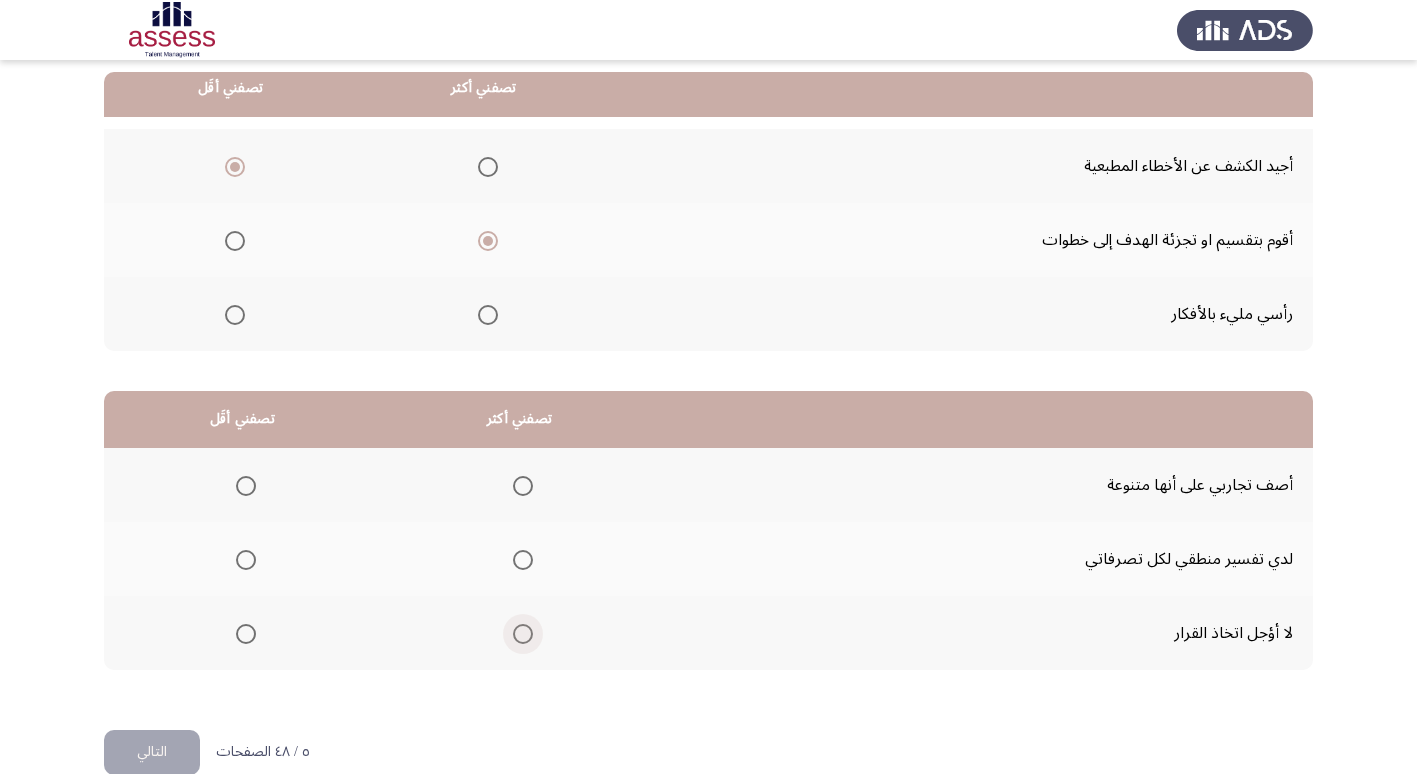click at bounding box center [523, 634] 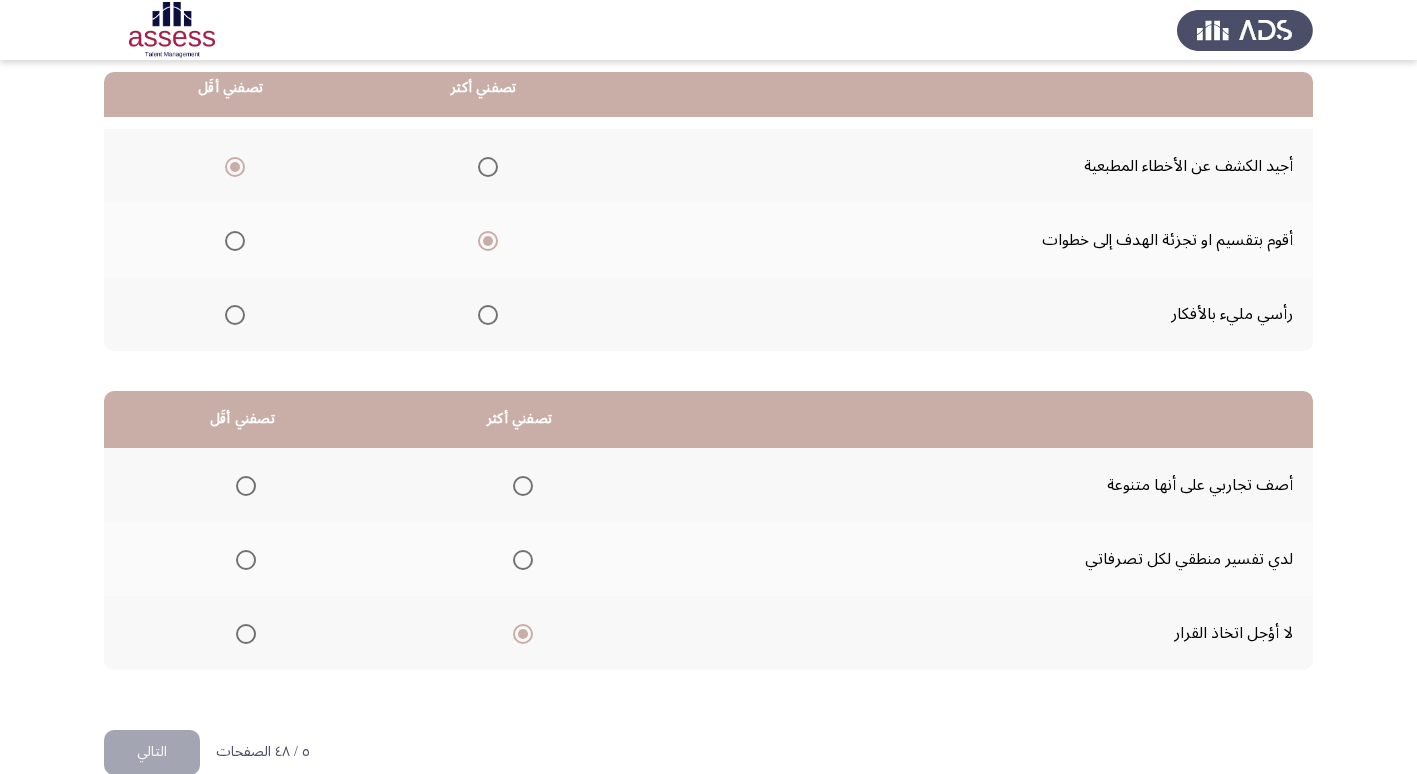 click at bounding box center (246, 486) 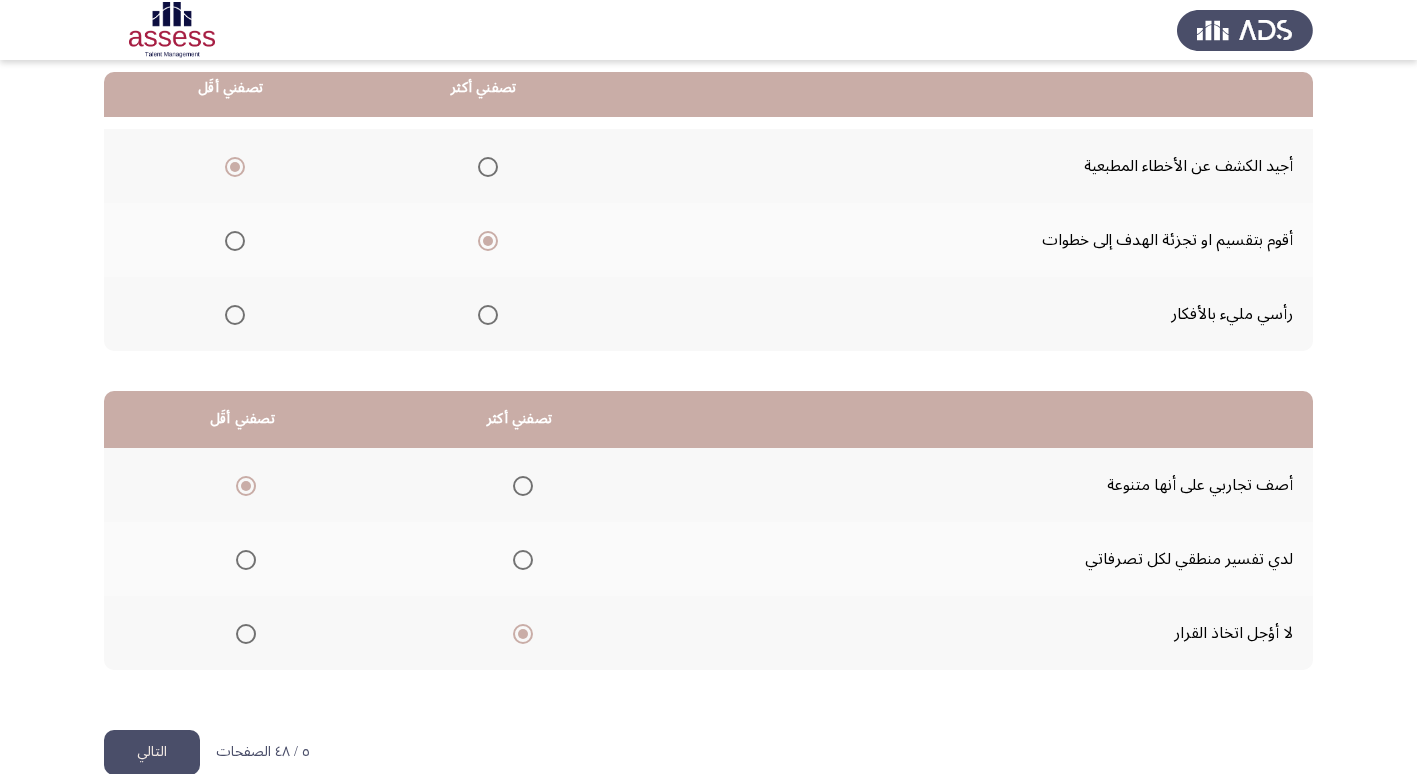 click on "التالي" 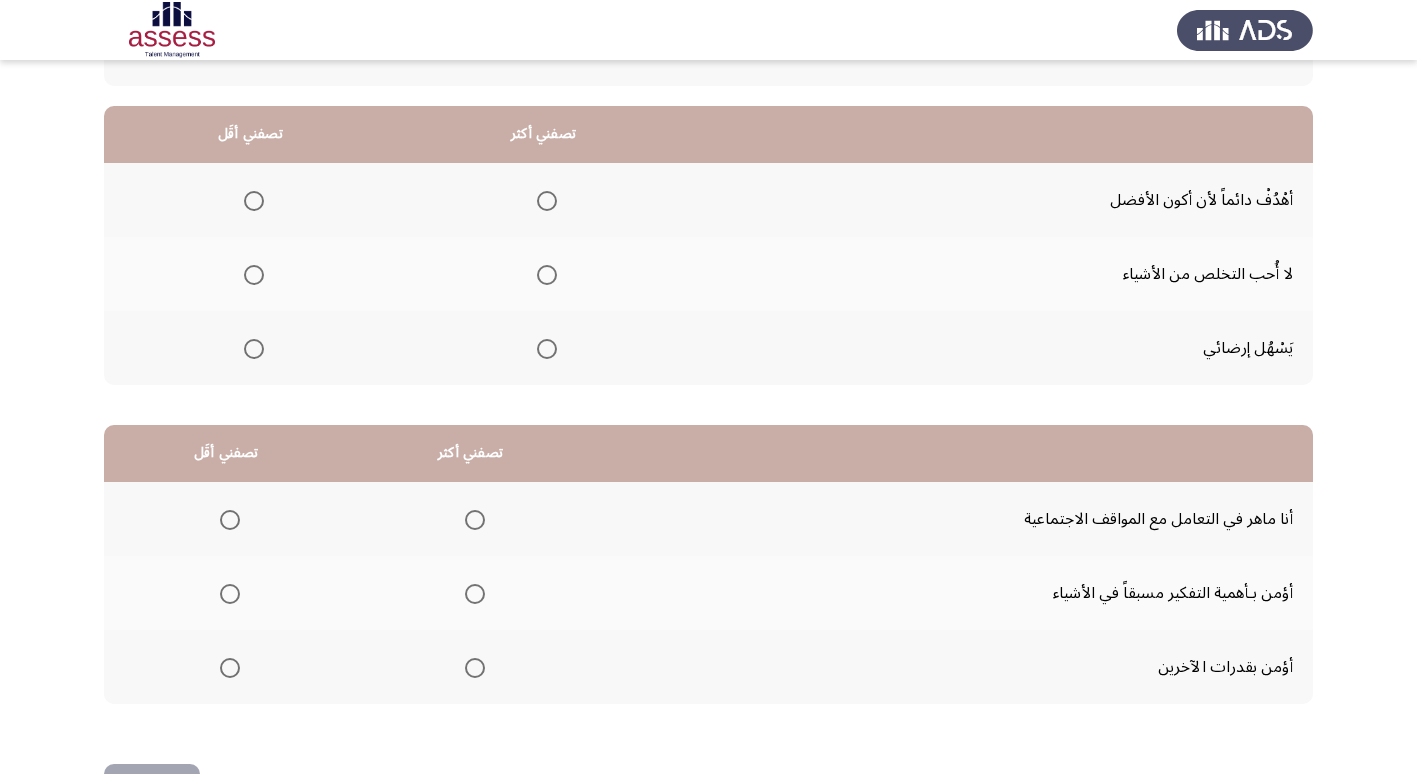 scroll, scrollTop: 200, scrollLeft: 0, axis: vertical 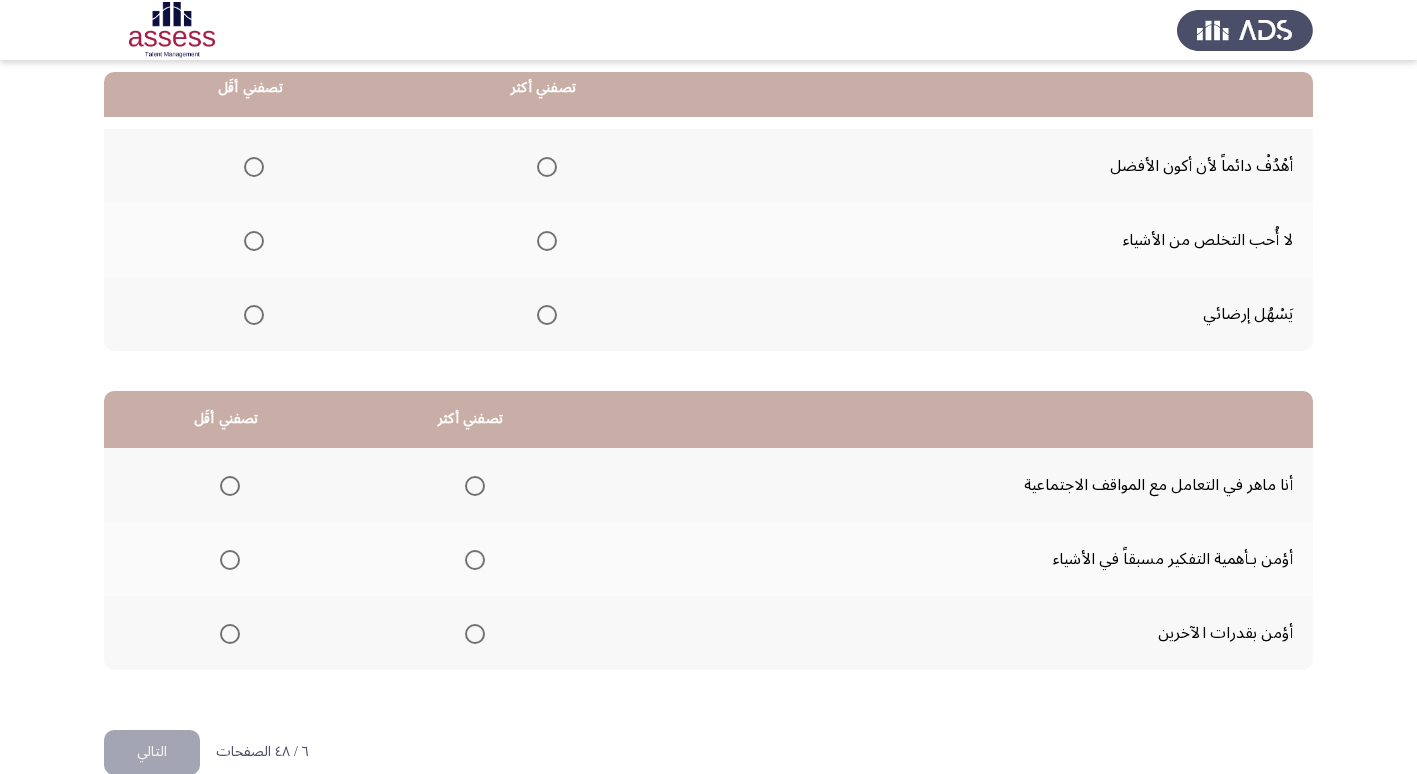 click at bounding box center (475, 560) 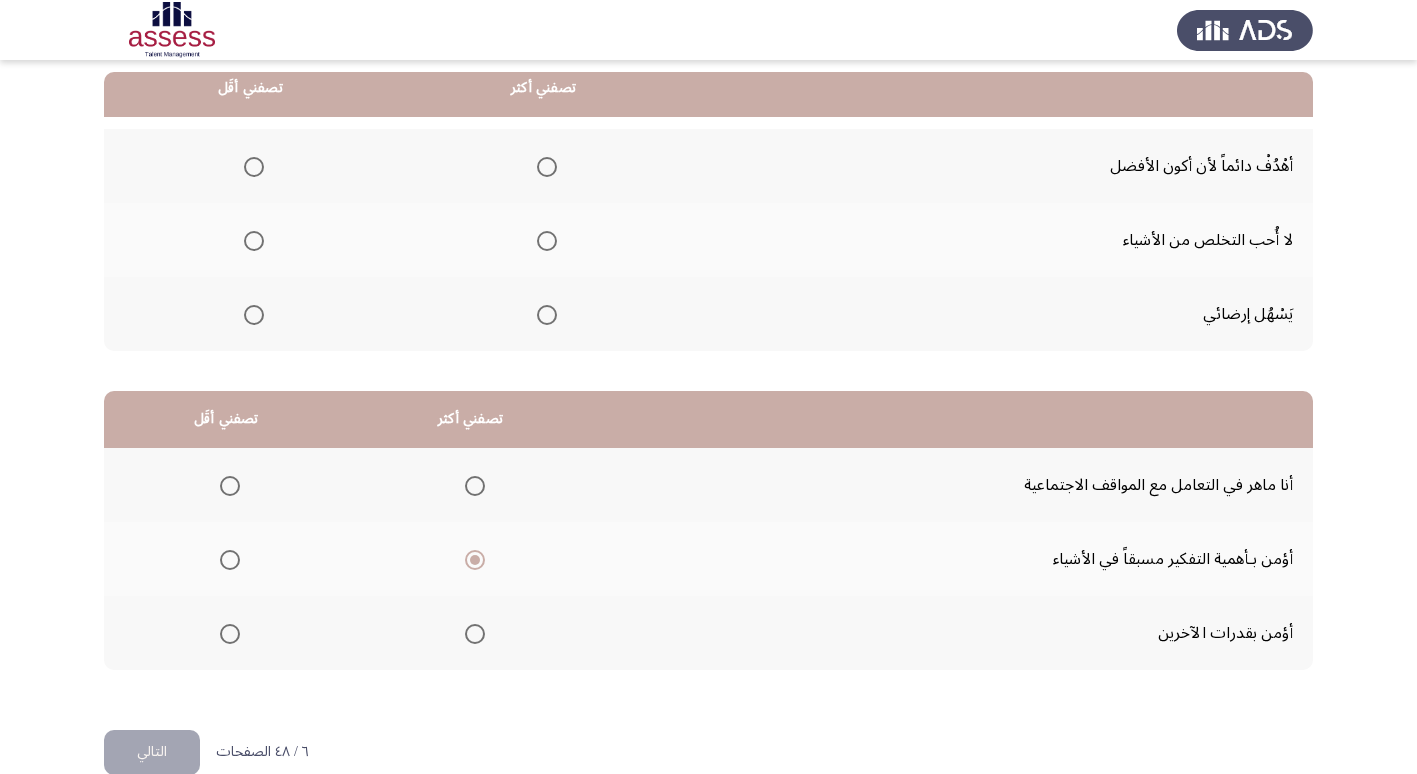 click at bounding box center [230, 634] 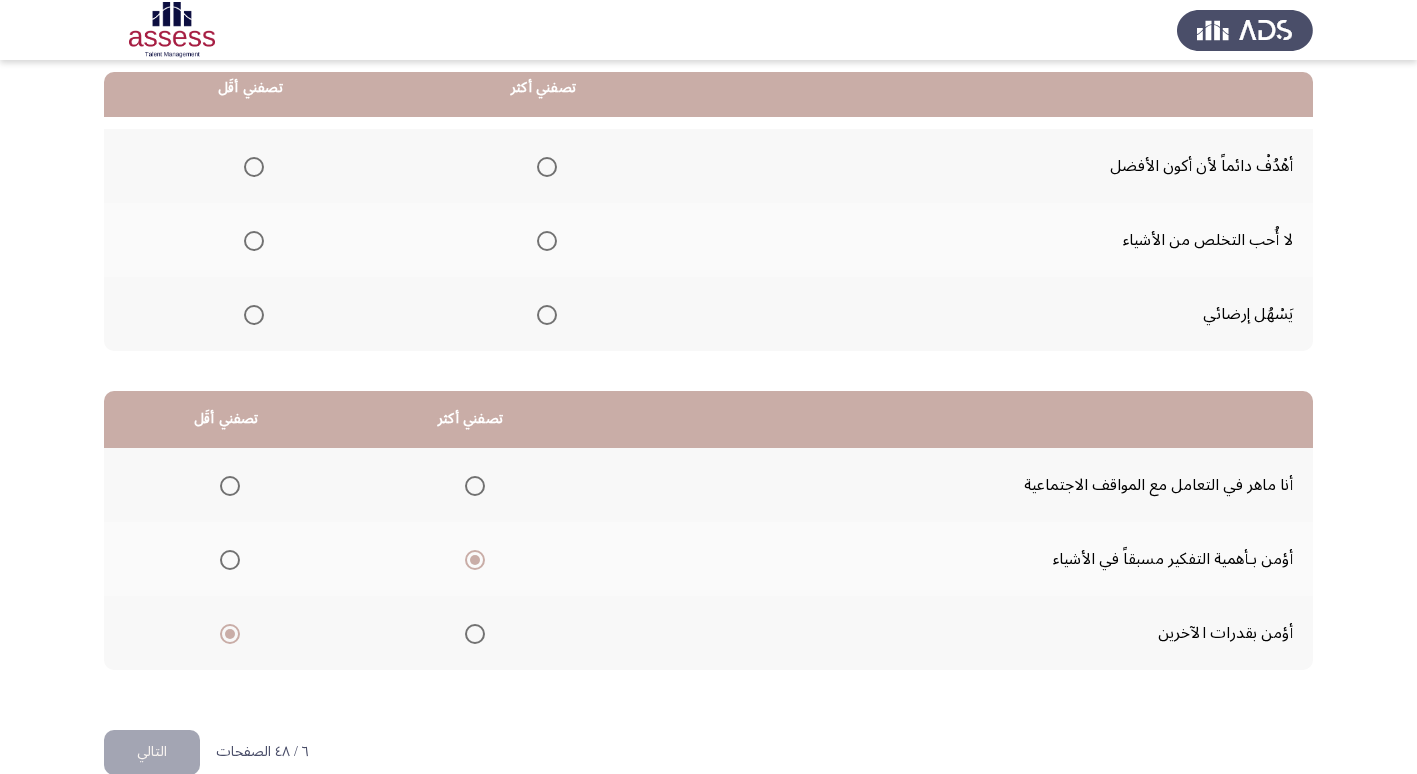 click at bounding box center [230, 486] 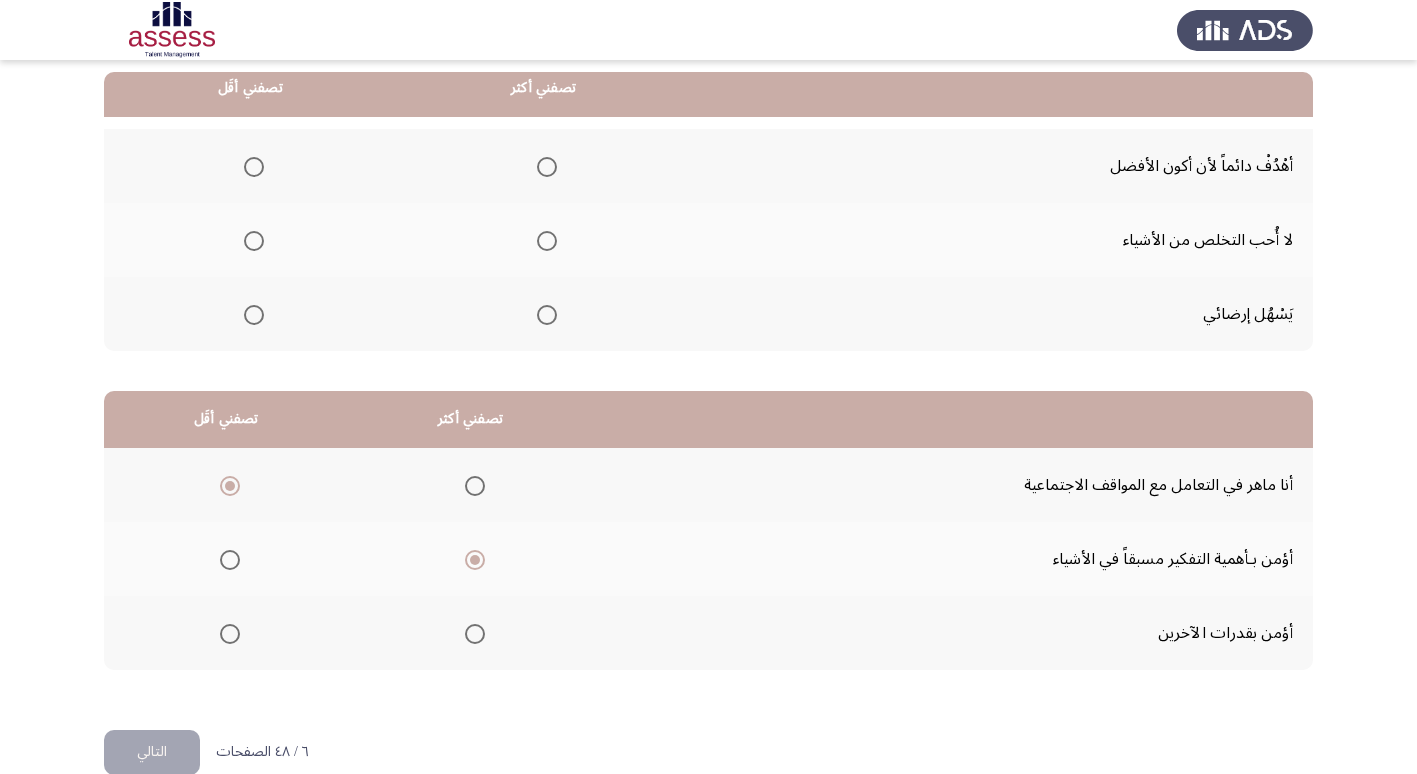 click at bounding box center [547, 167] 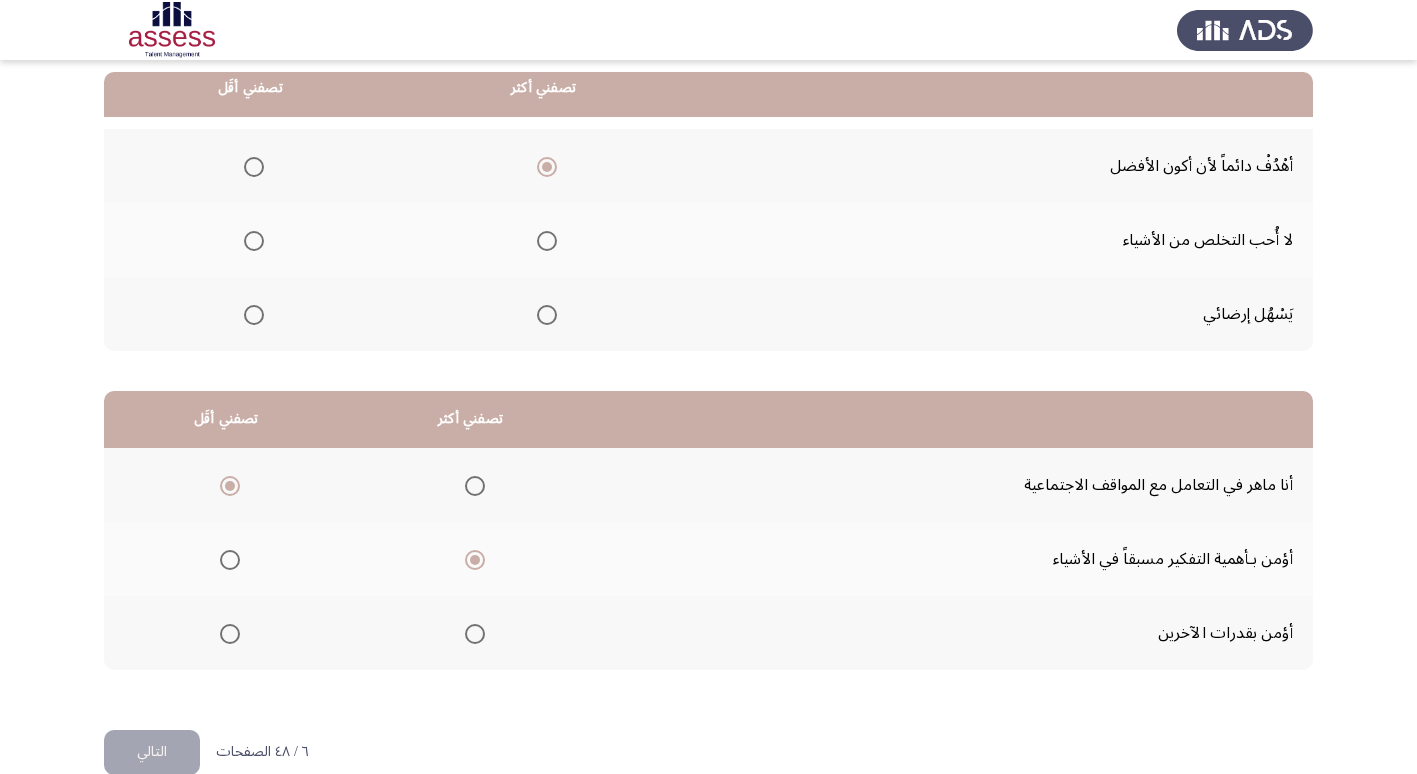 click at bounding box center (254, 241) 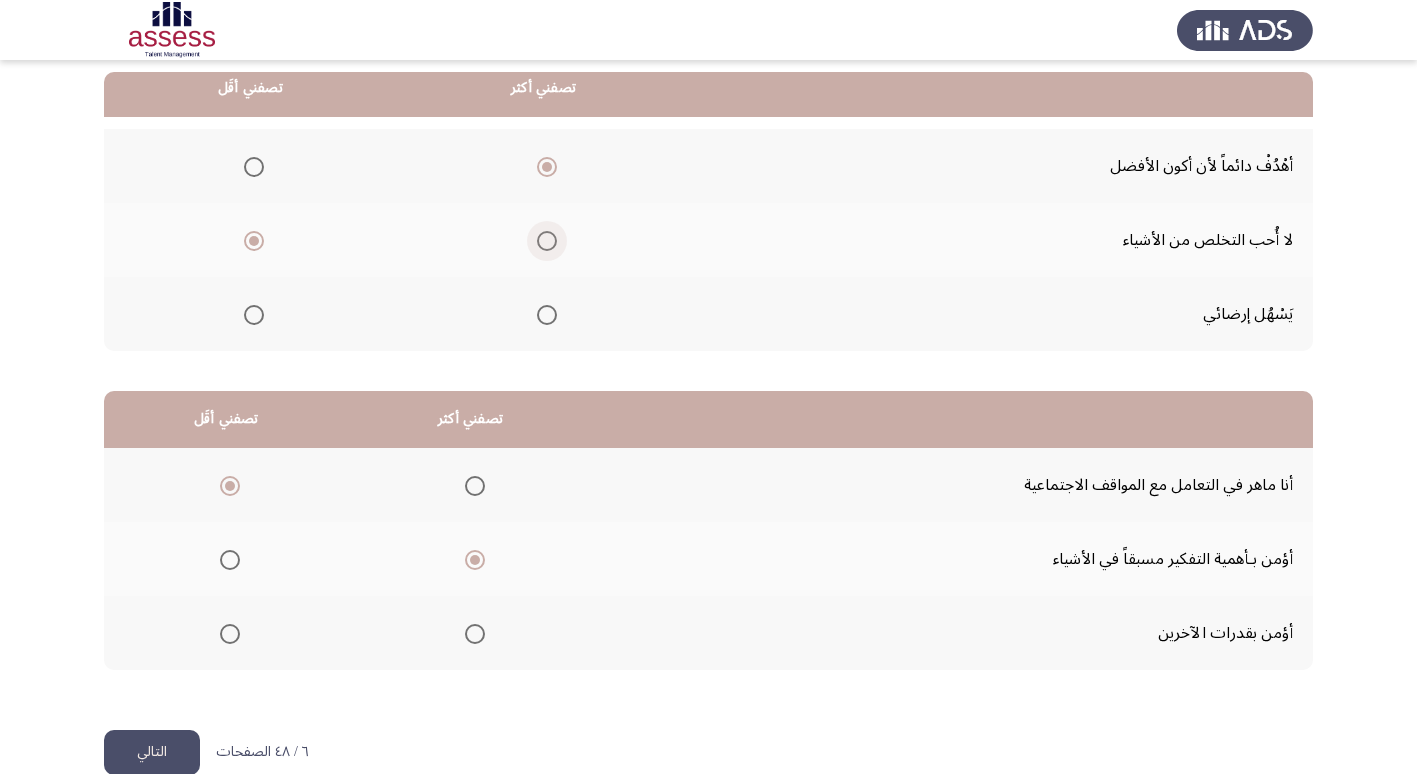 click at bounding box center [547, 241] 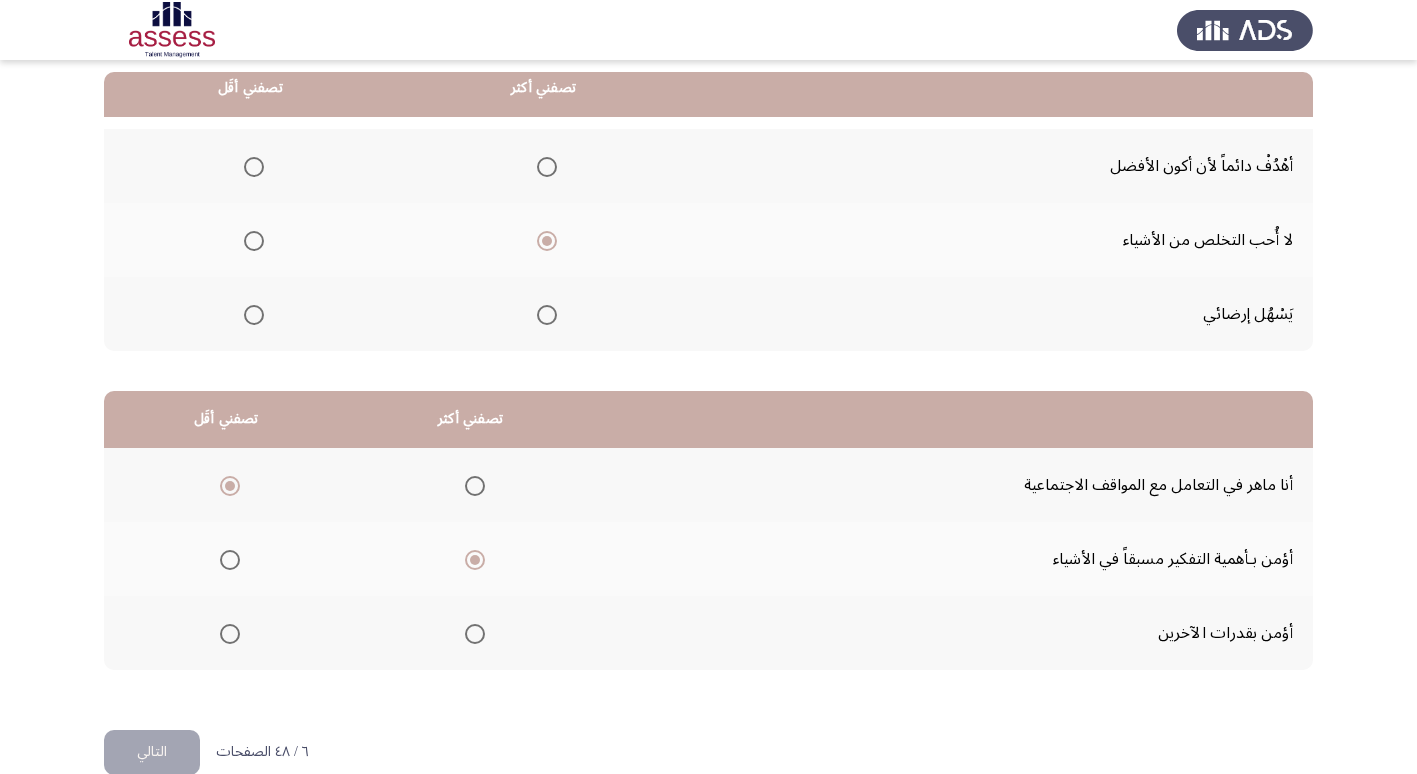 click at bounding box center (254, 167) 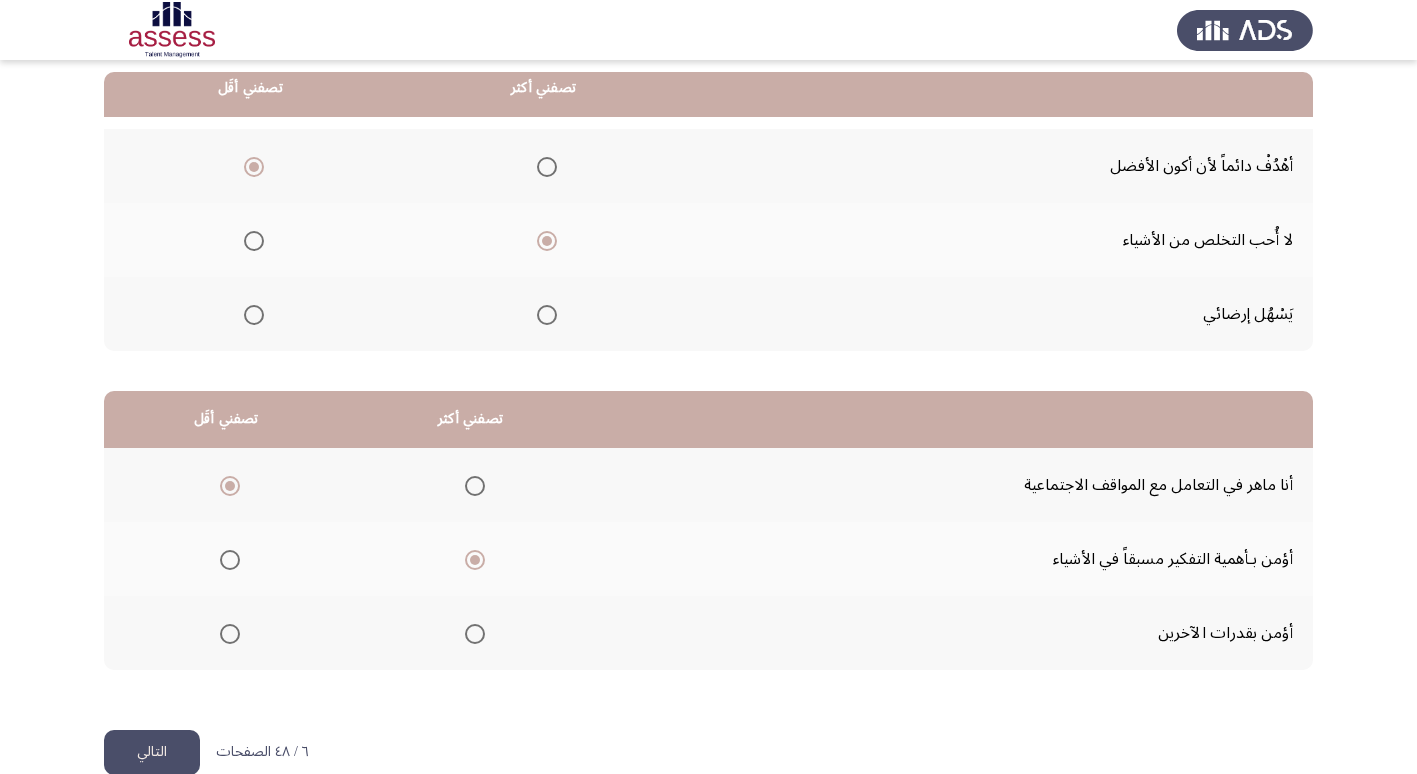 click on "التالي" 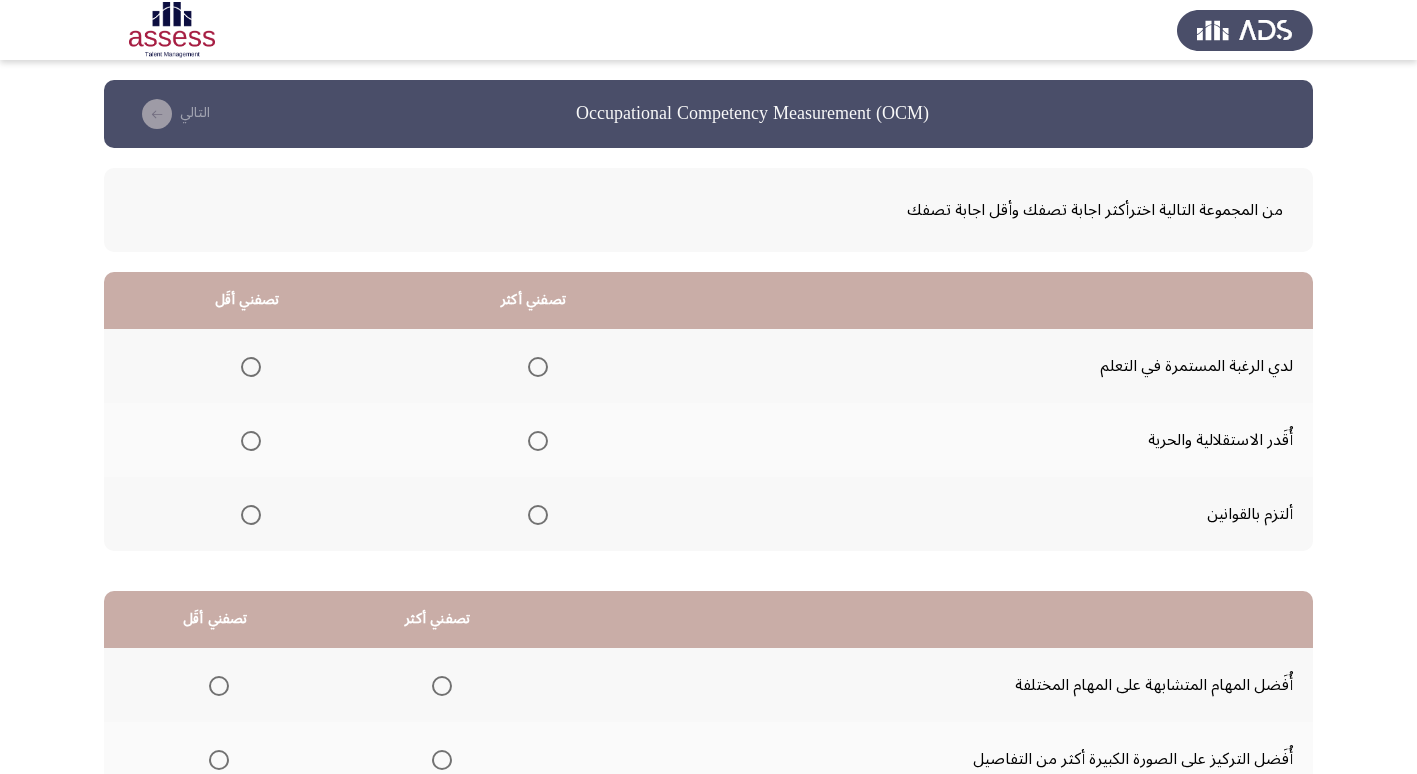 click at bounding box center [534, 515] 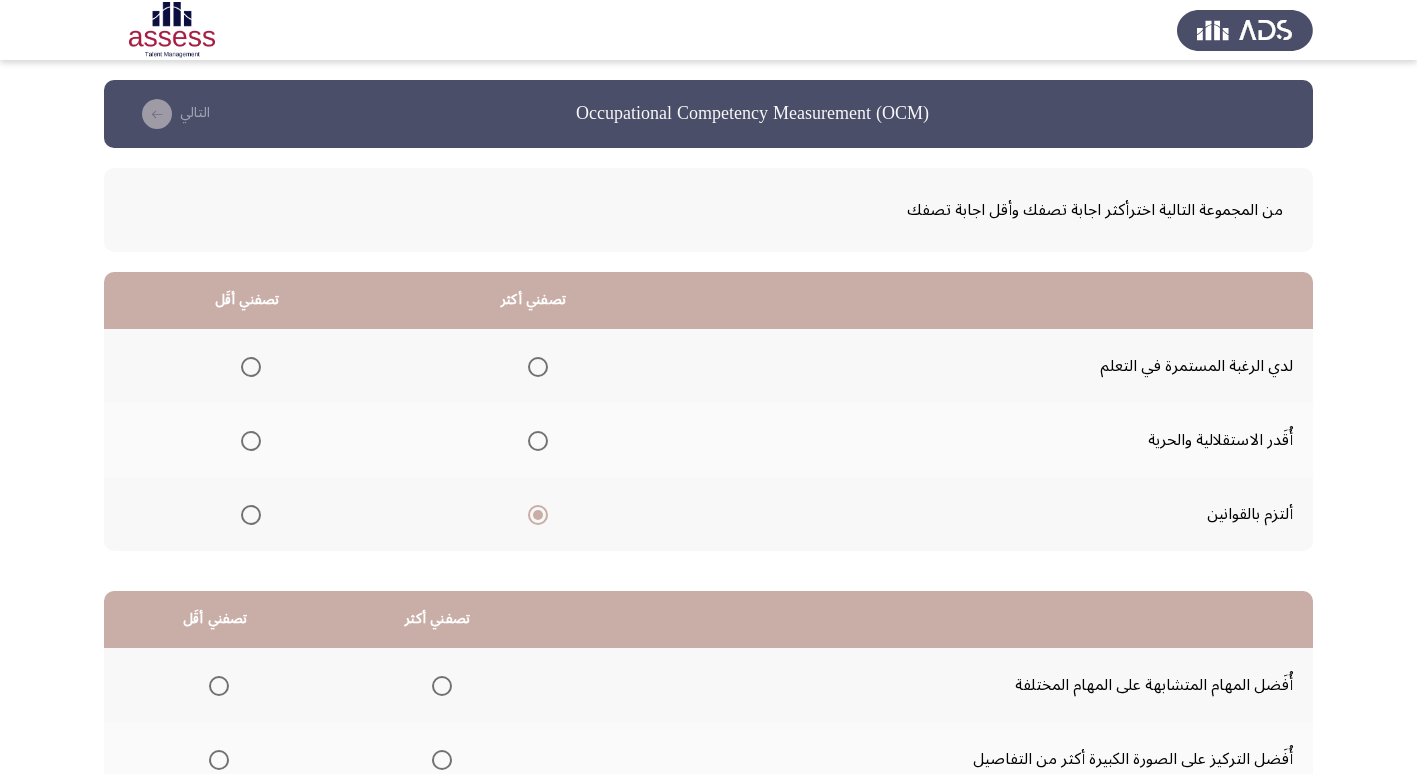 click at bounding box center [251, 441] 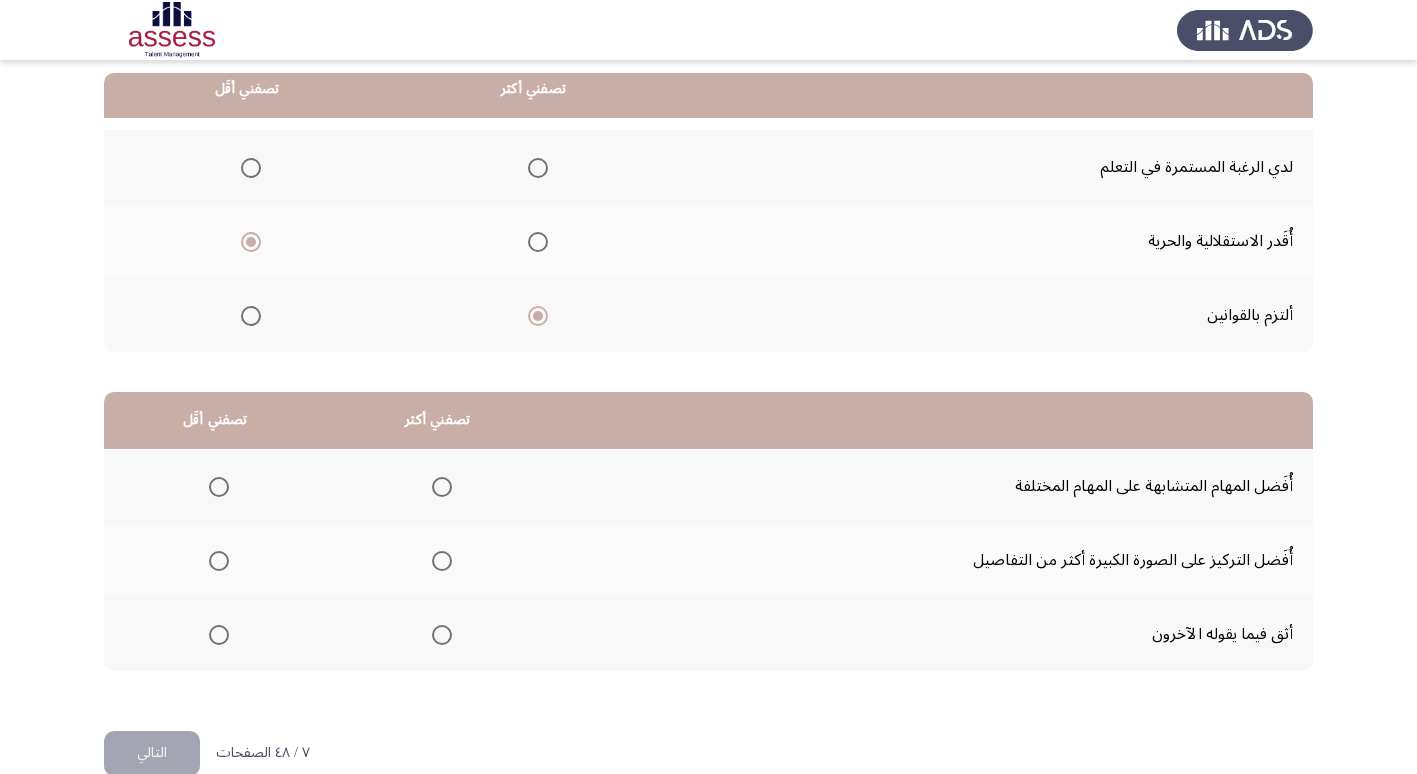 scroll, scrollTop: 200, scrollLeft: 0, axis: vertical 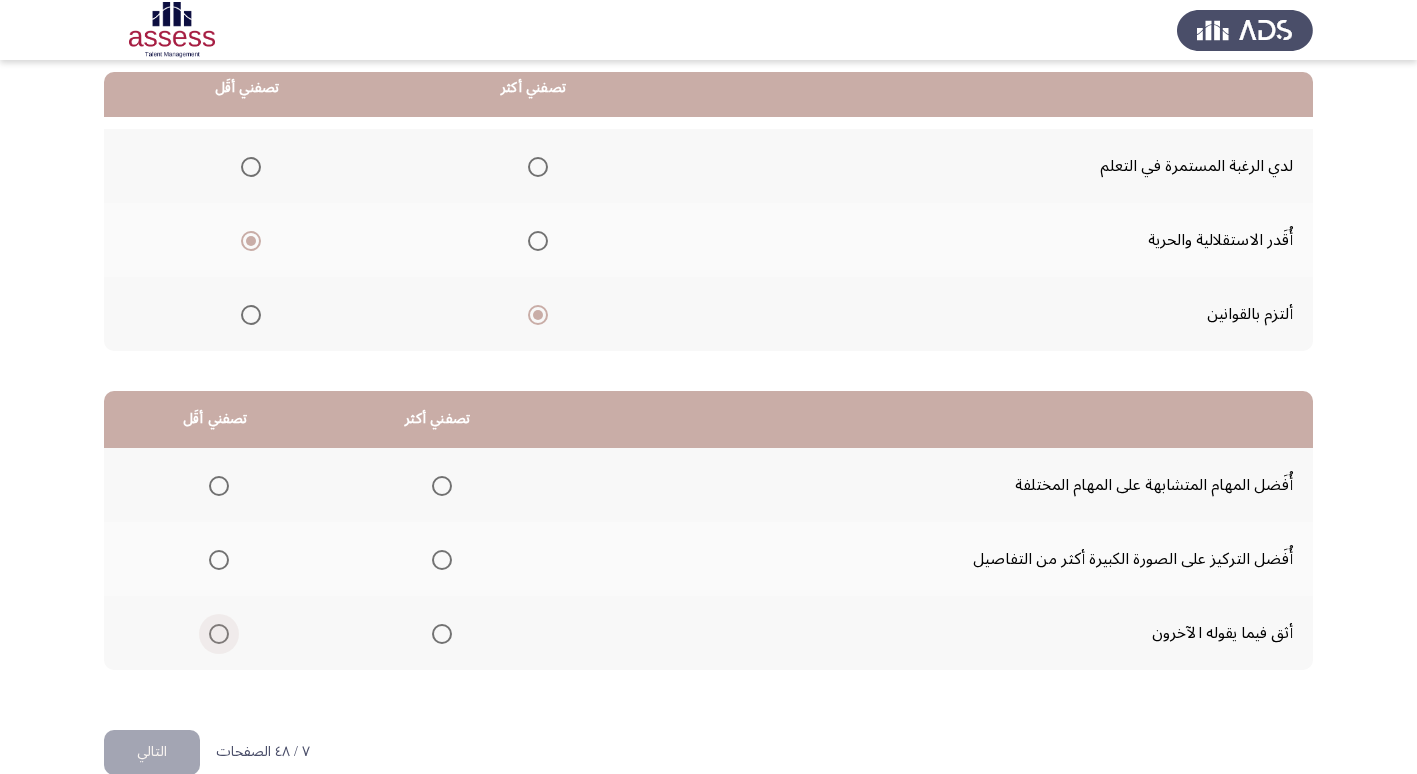click at bounding box center [219, 634] 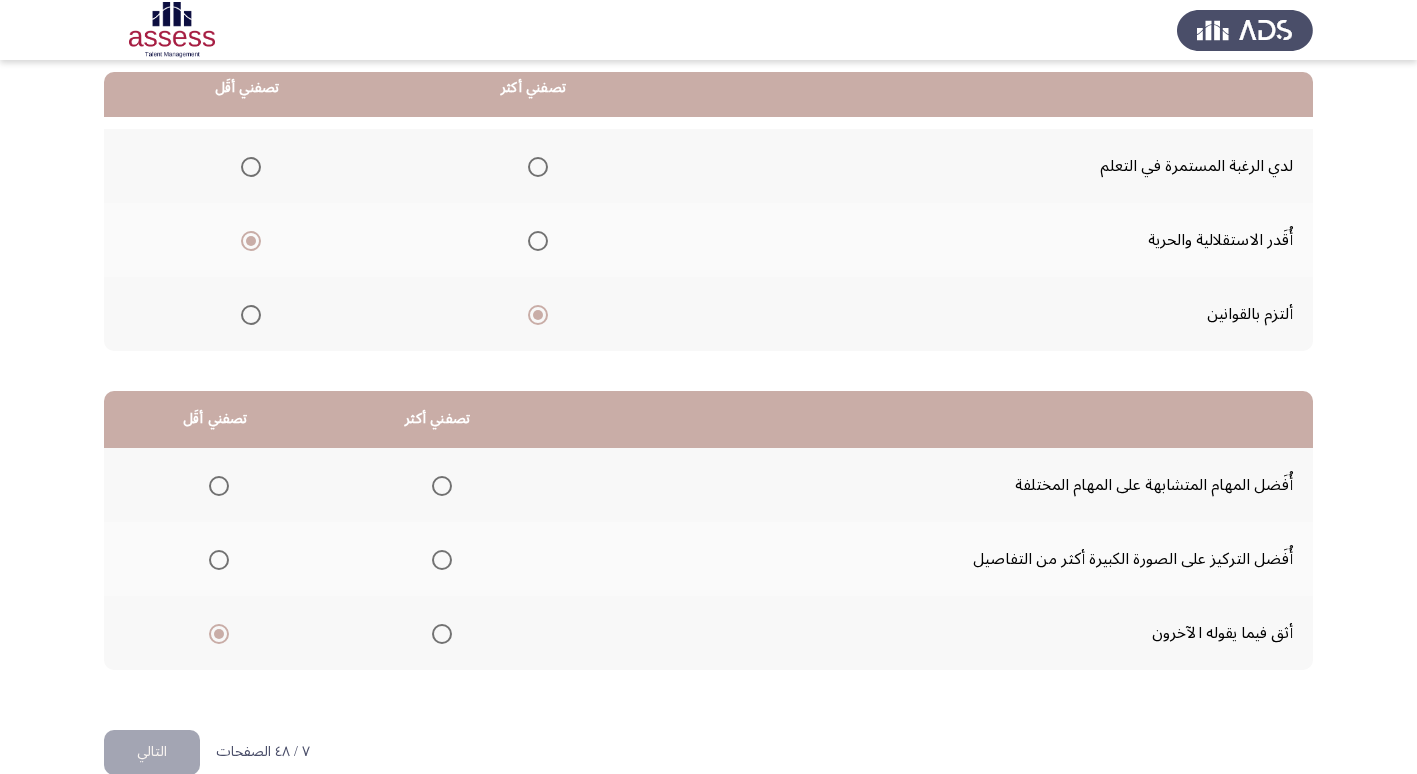 click at bounding box center [442, 560] 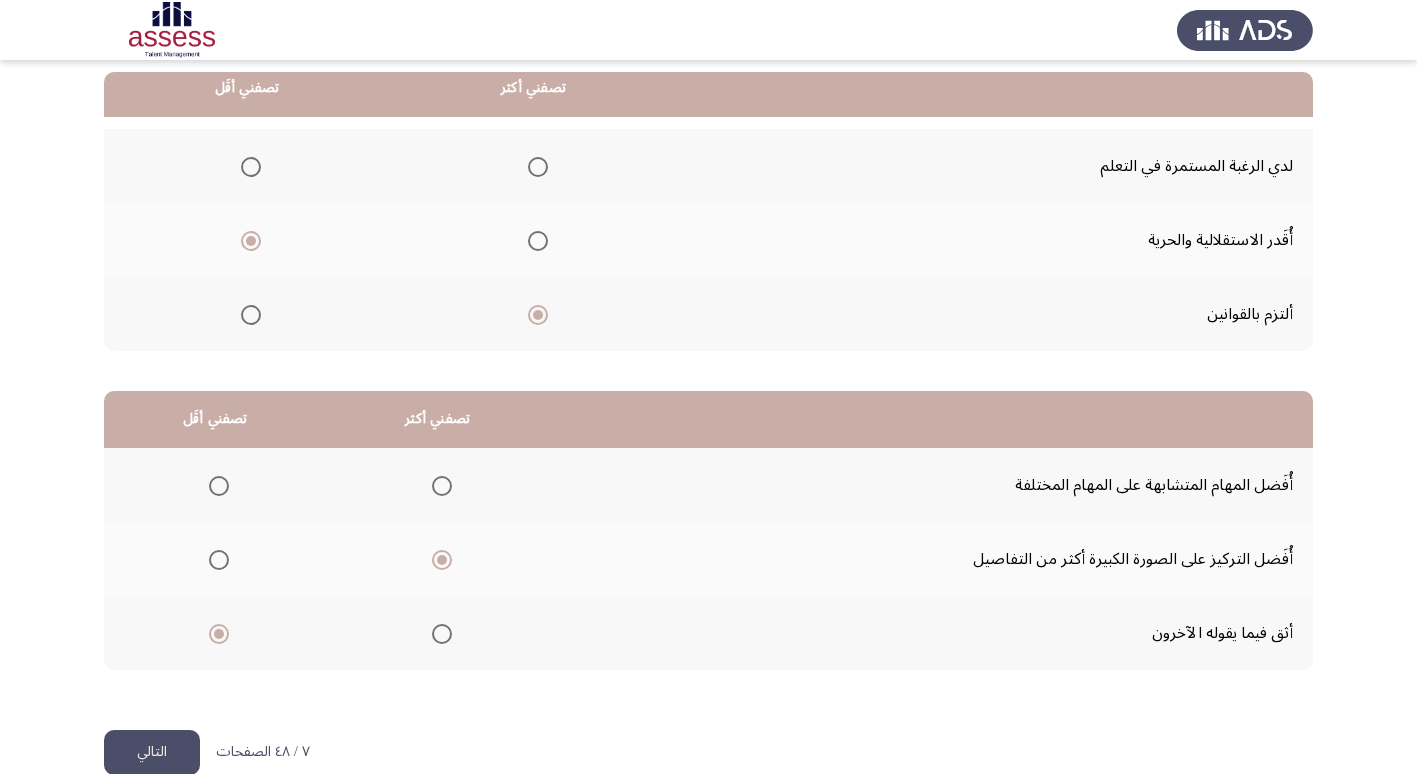 click on "التالي" 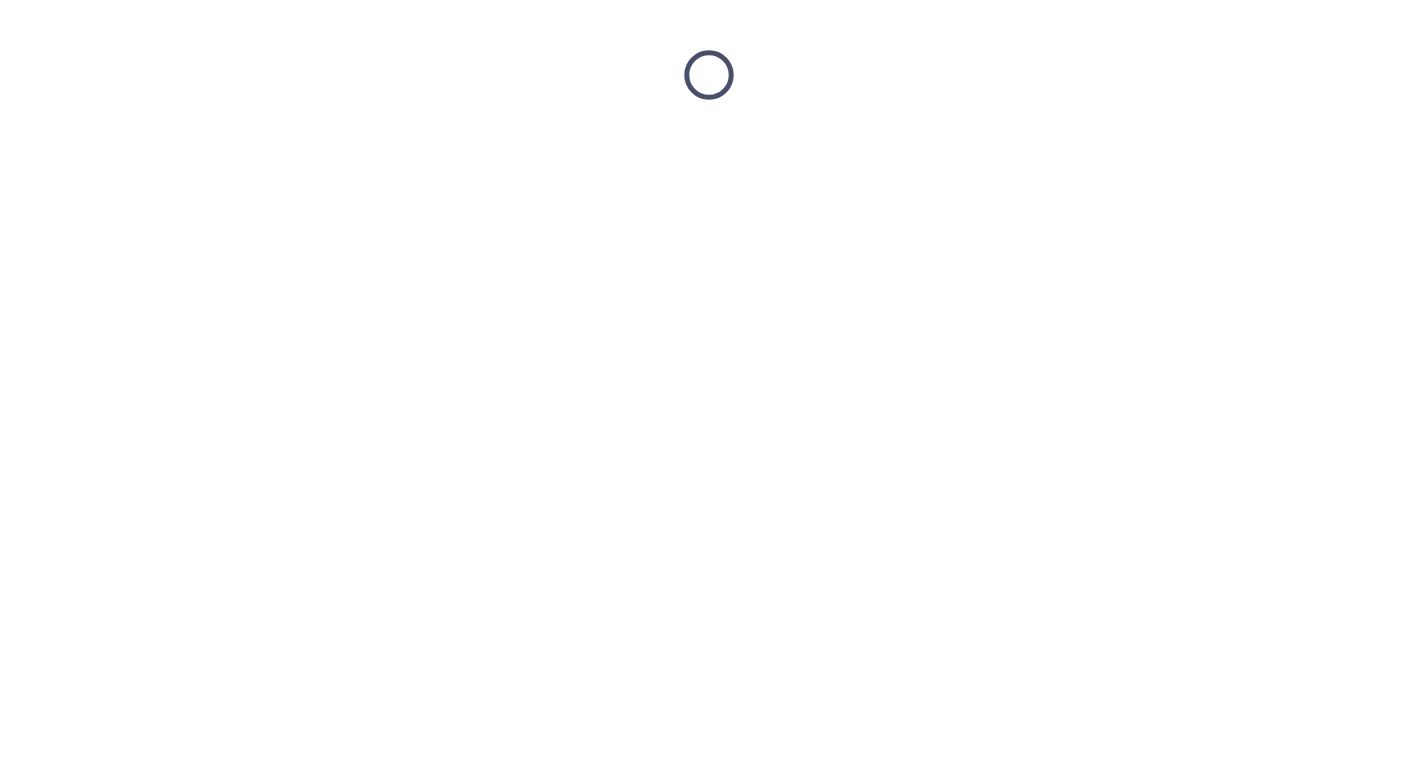 scroll, scrollTop: 0, scrollLeft: 0, axis: both 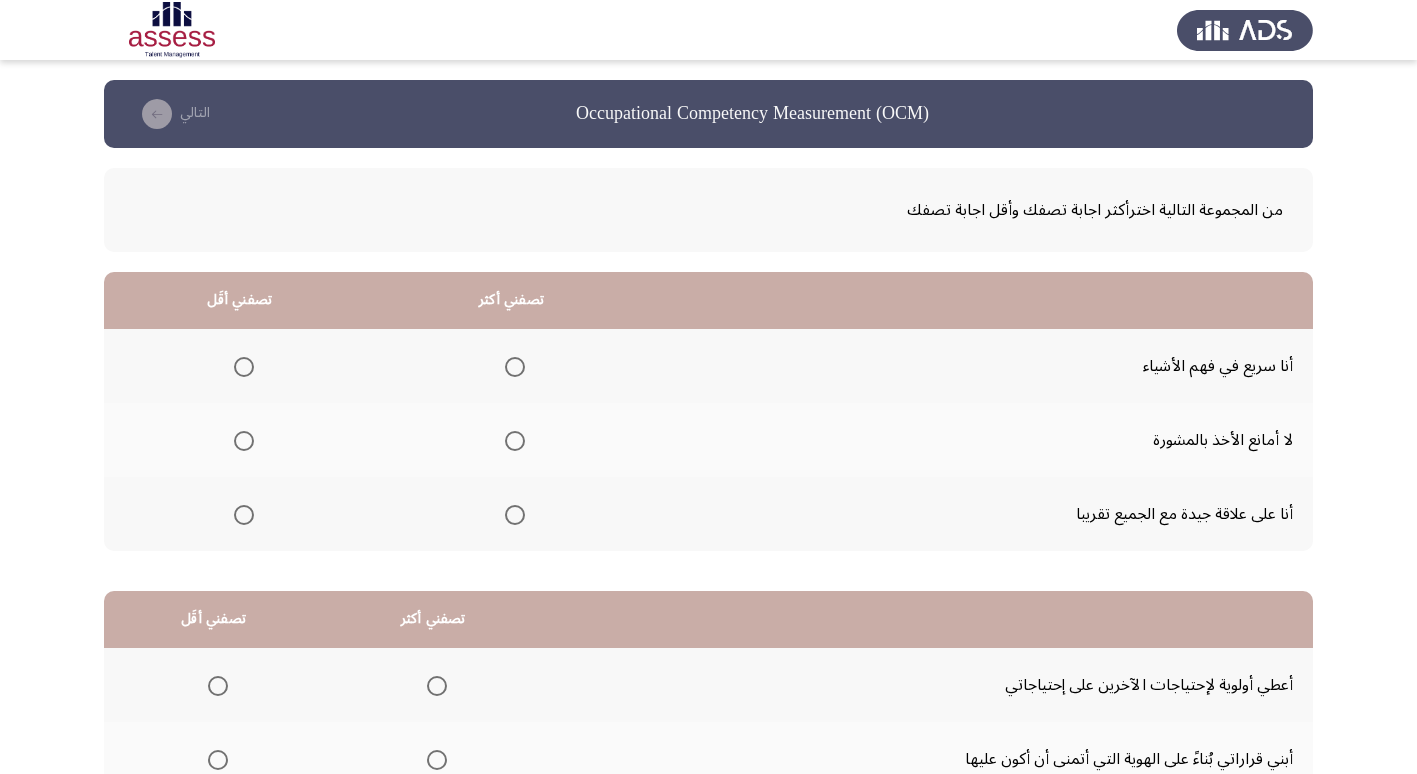 click at bounding box center [515, 441] 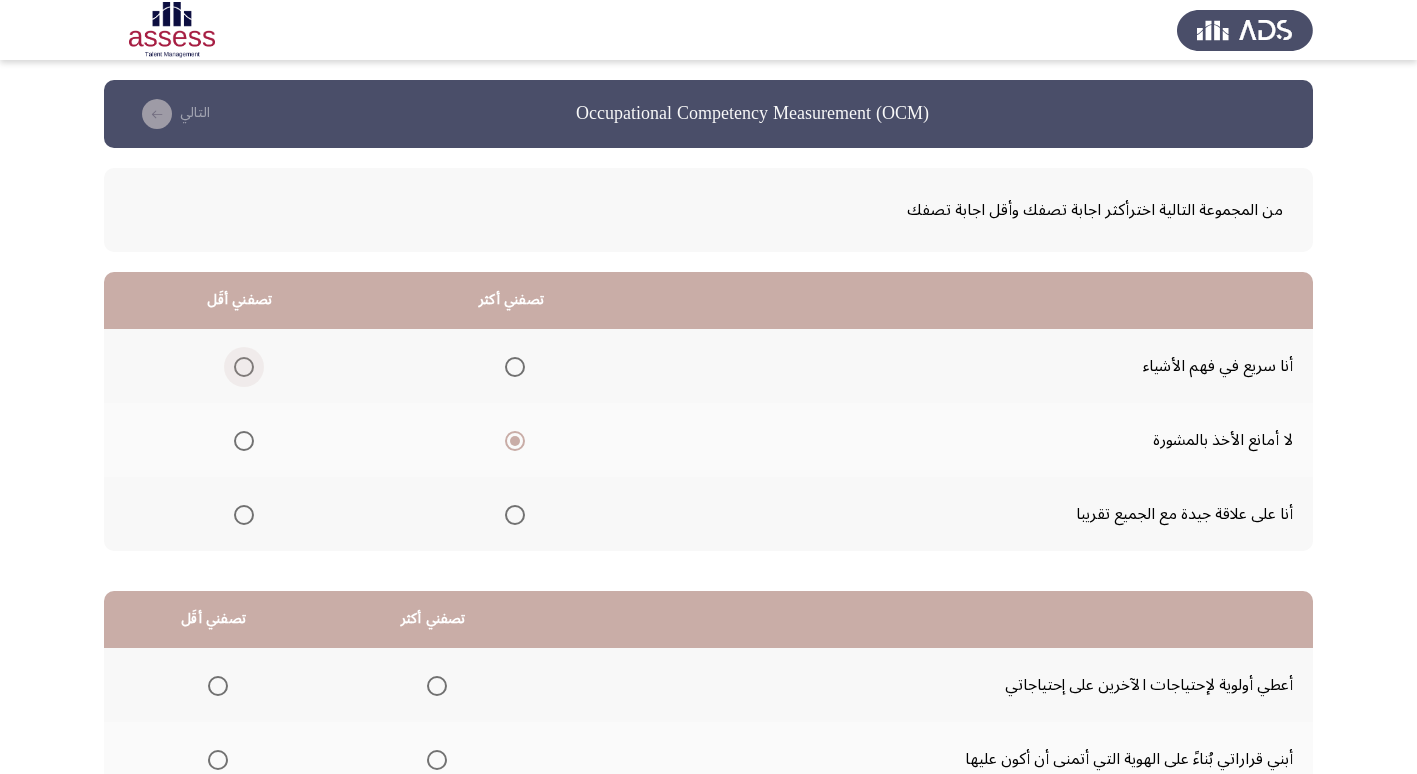 click at bounding box center [244, 367] 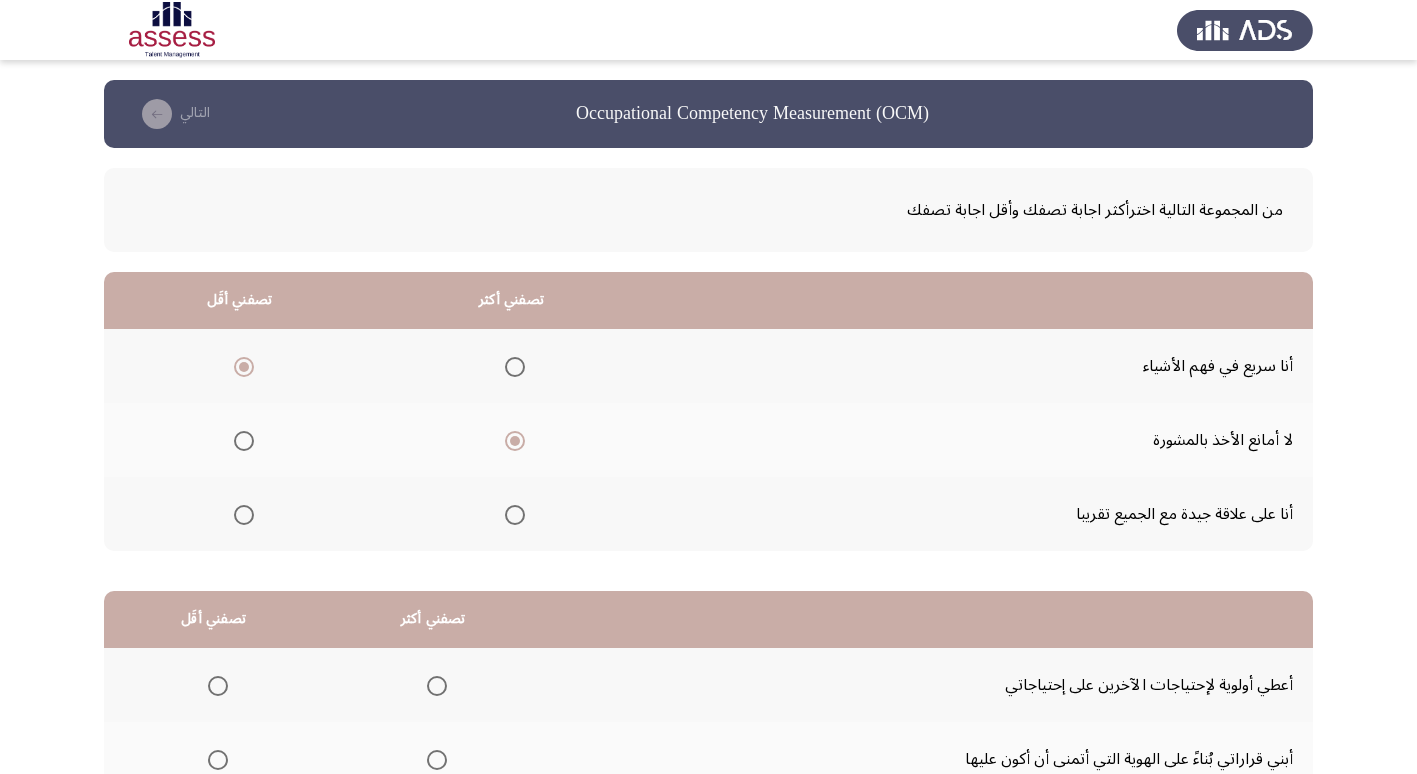 click at bounding box center (244, 367) 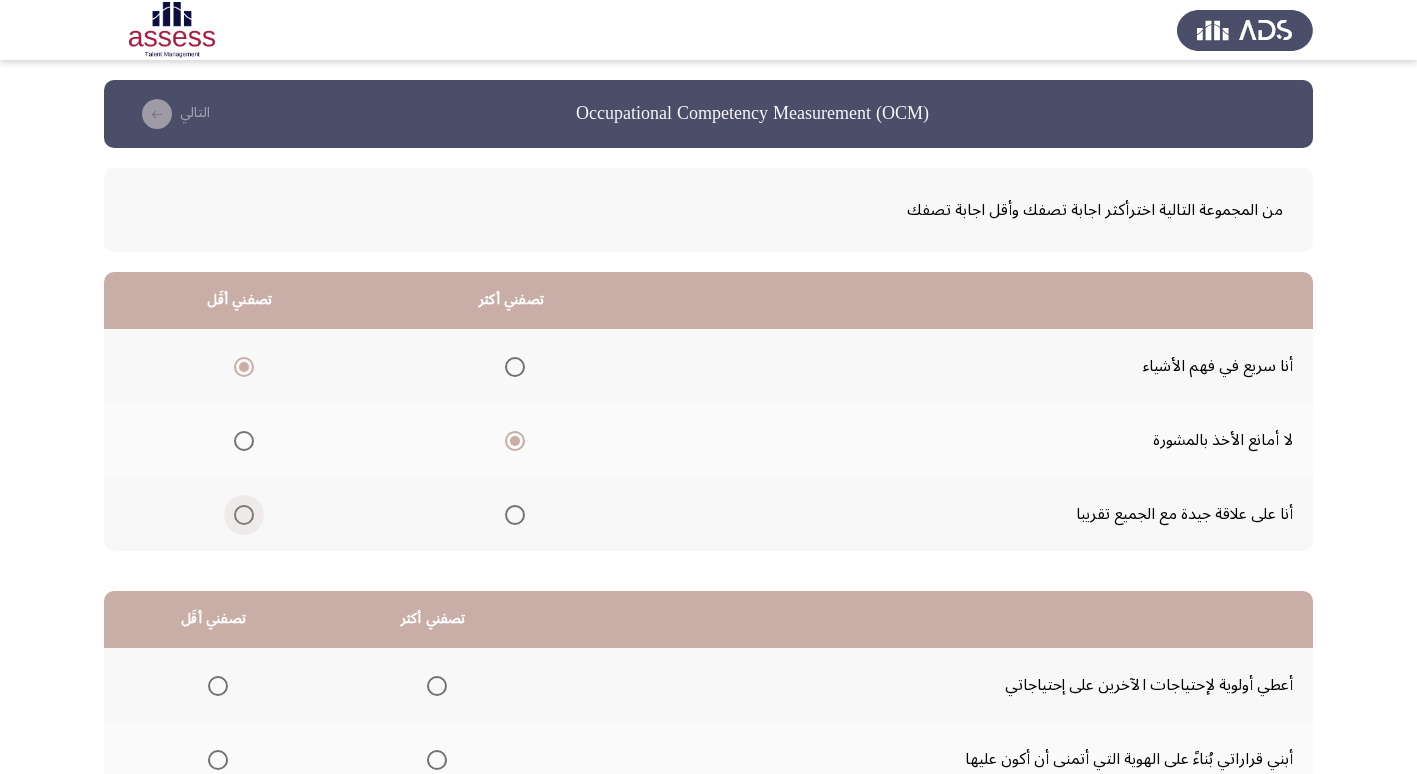 click at bounding box center [244, 515] 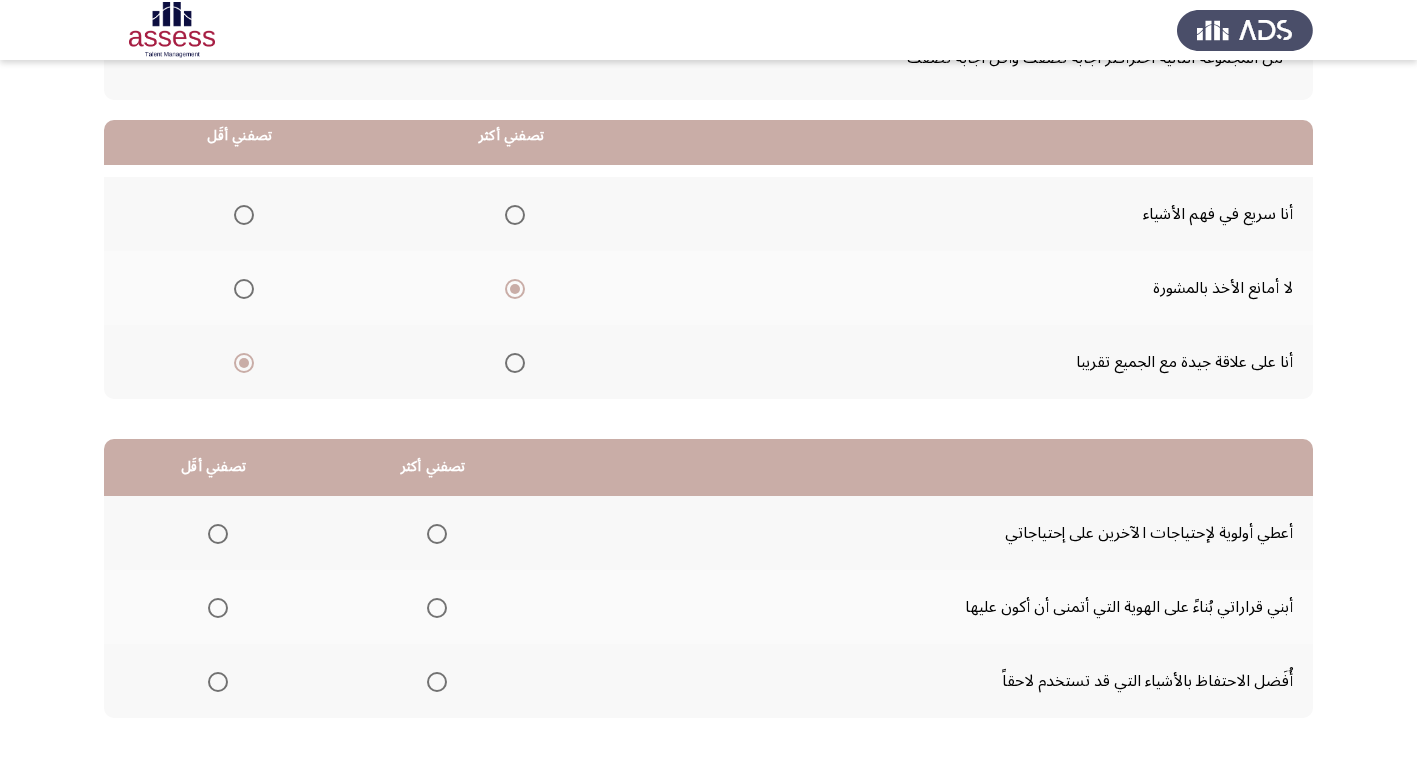 scroll, scrollTop: 200, scrollLeft: 0, axis: vertical 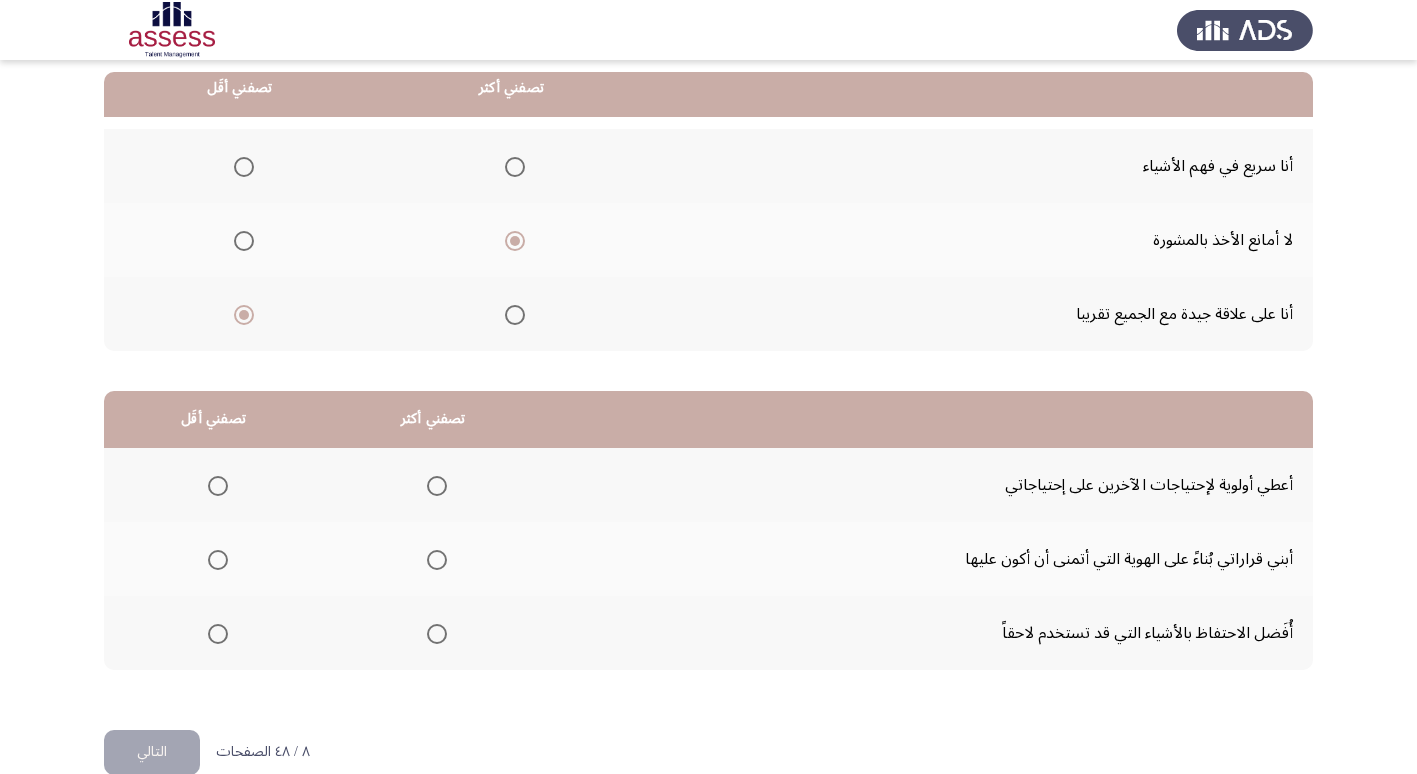 click at bounding box center [437, 486] 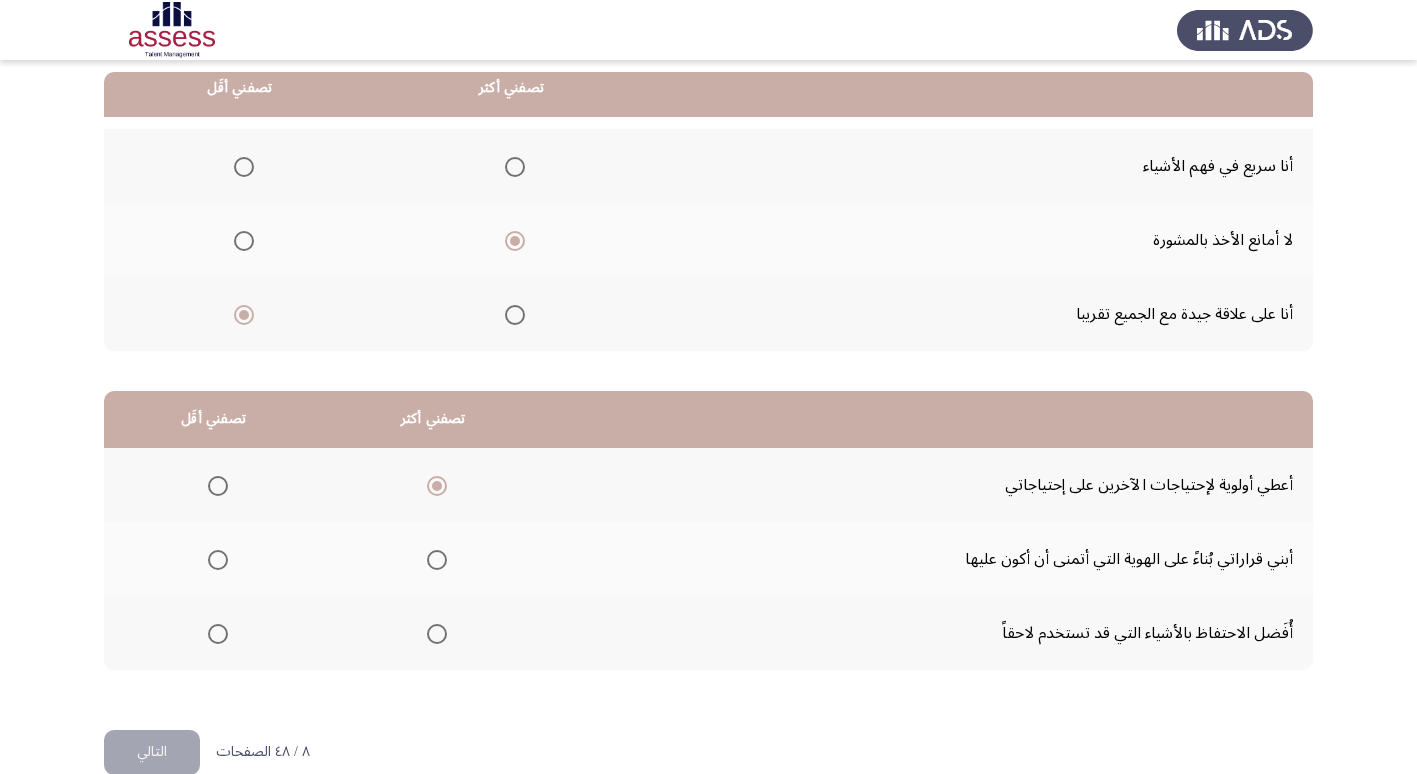 click at bounding box center (218, 560) 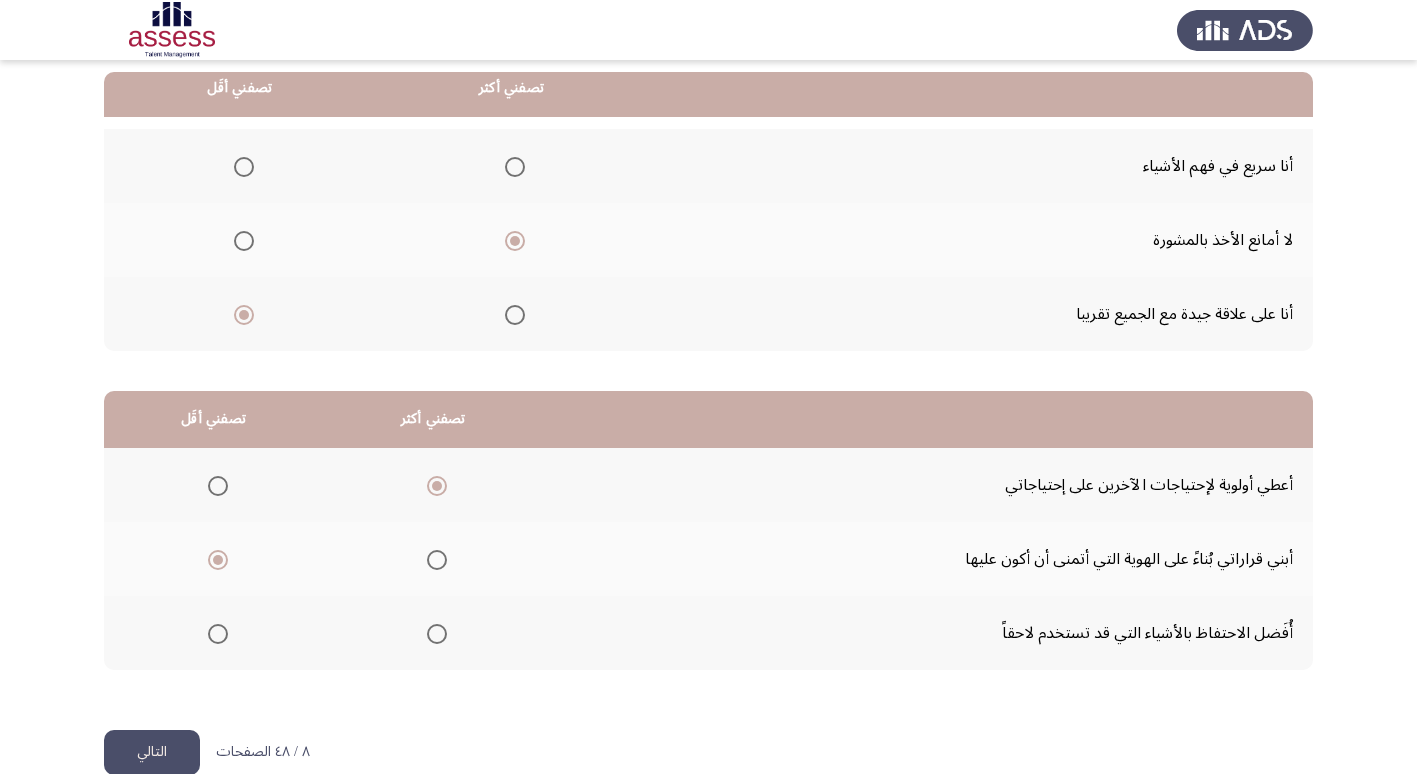 click on "التالي" 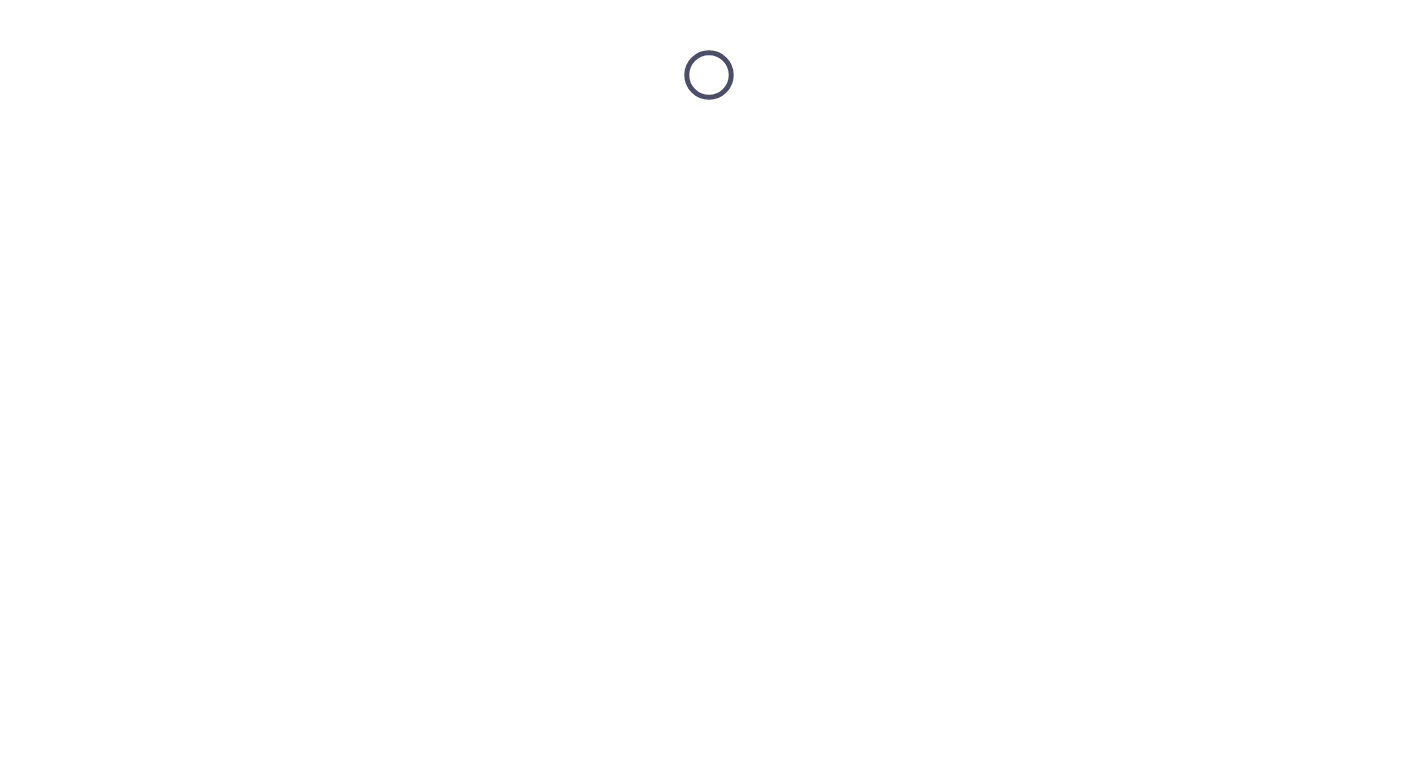 scroll, scrollTop: 0, scrollLeft: 0, axis: both 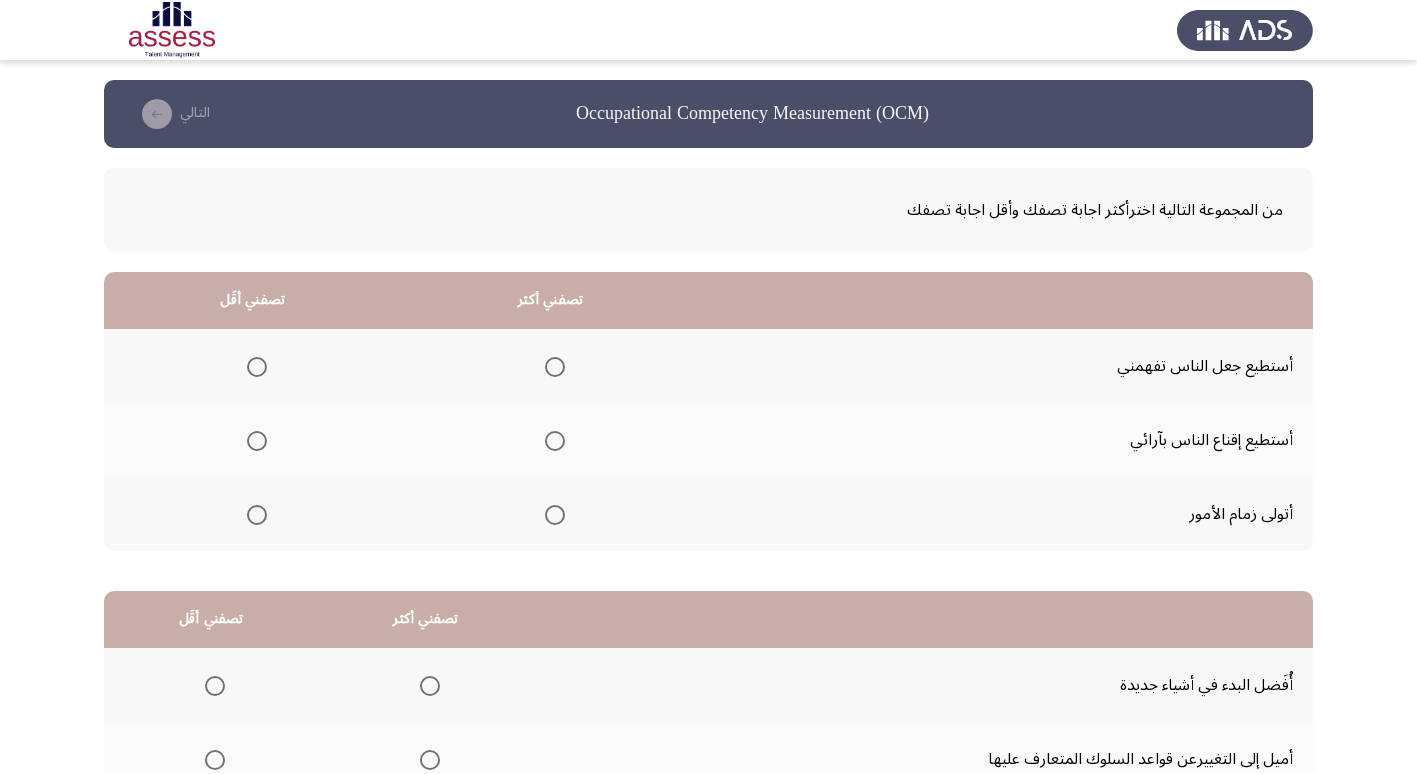 click at bounding box center (555, 515) 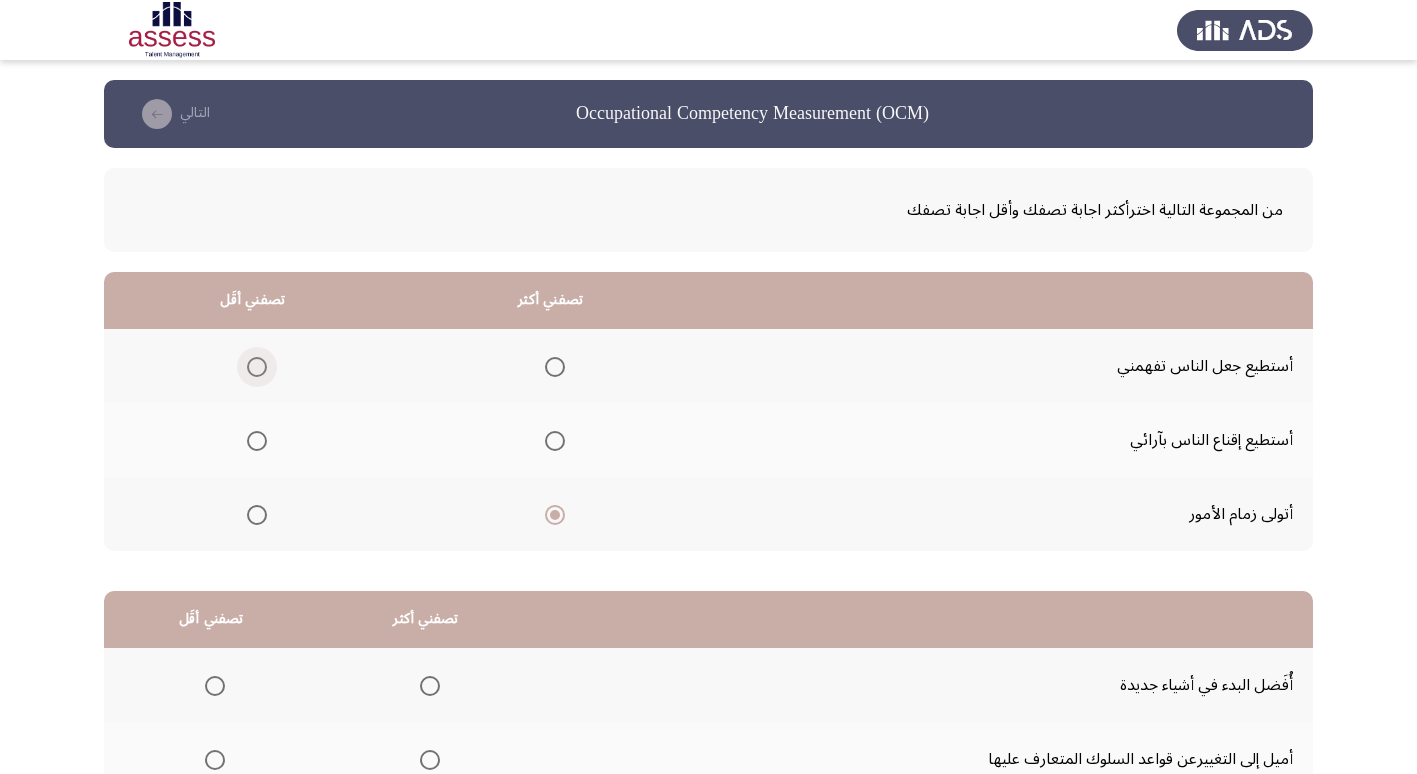 click at bounding box center [257, 367] 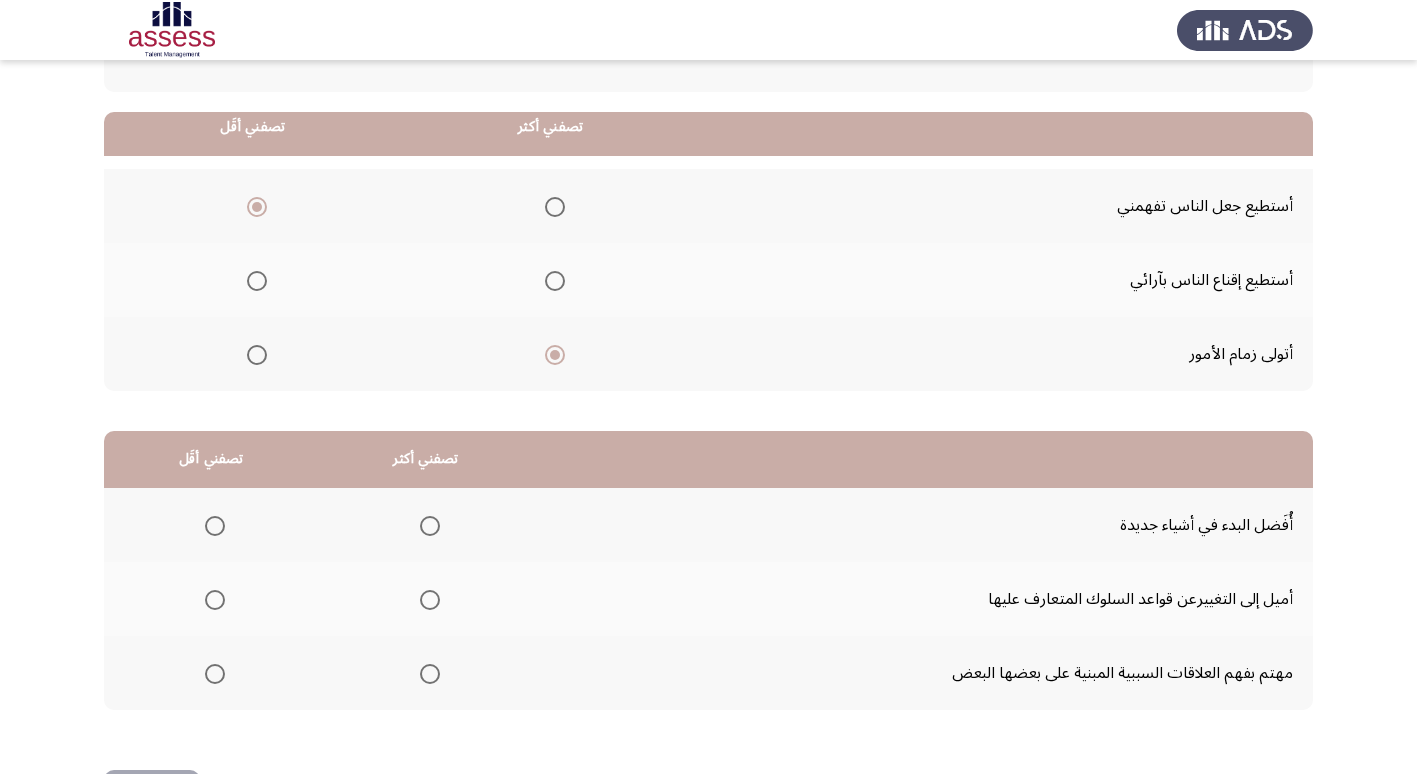 scroll, scrollTop: 200, scrollLeft: 0, axis: vertical 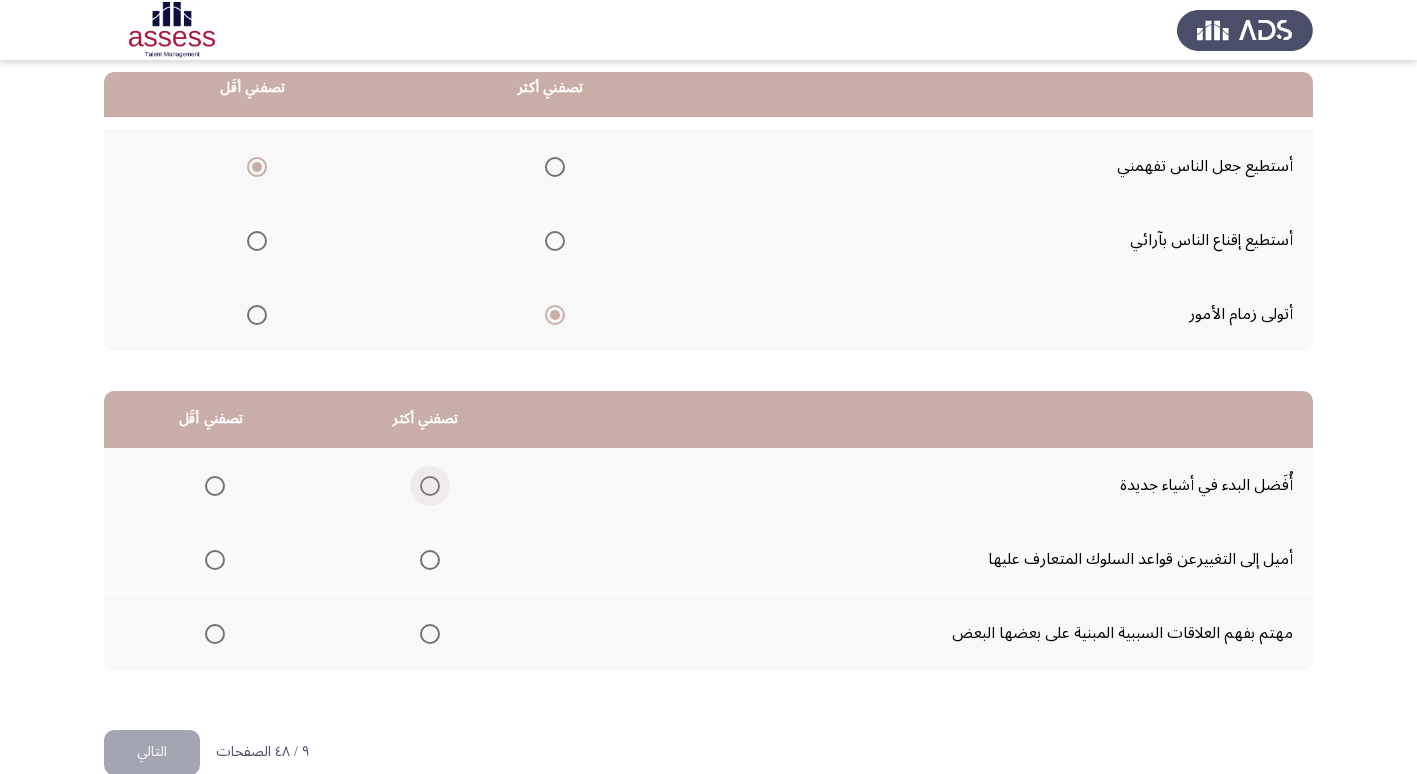 click at bounding box center (430, 486) 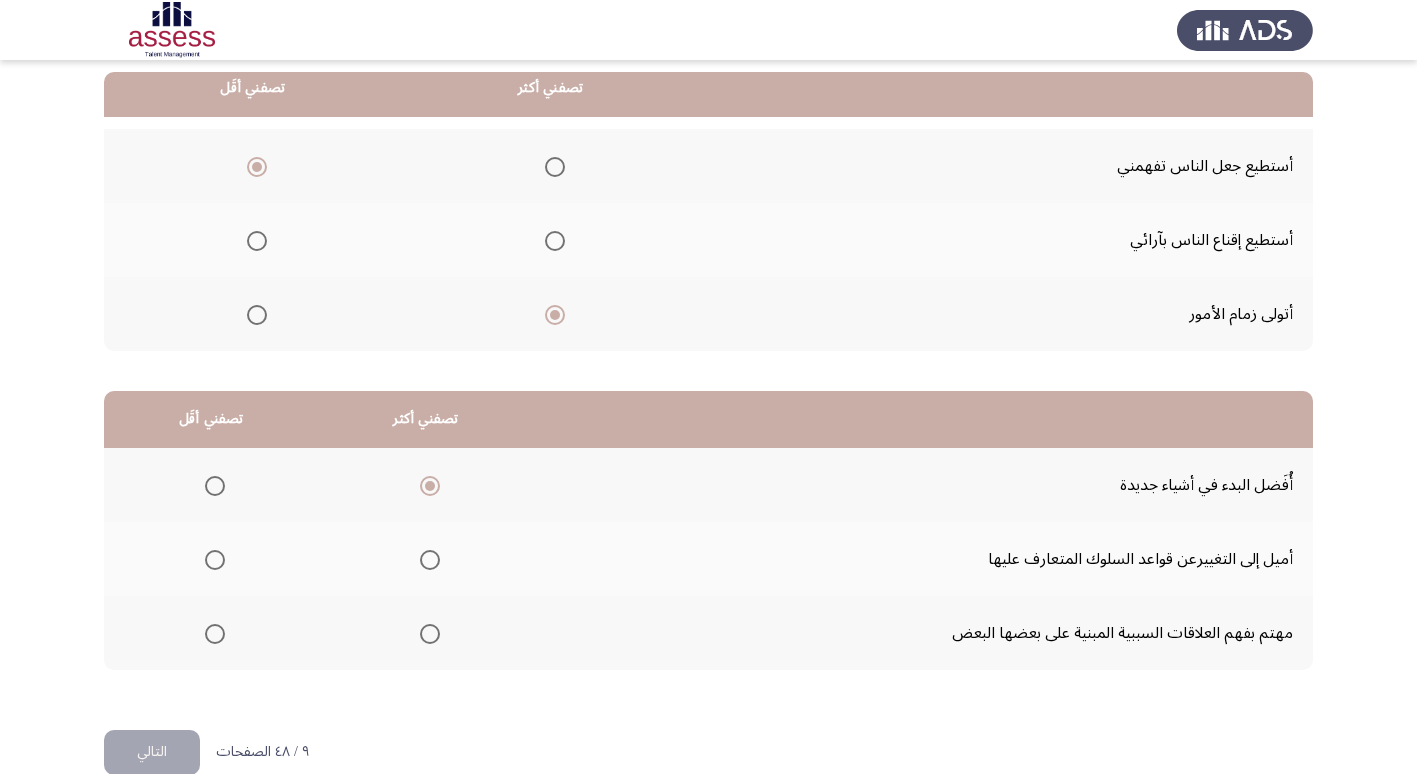 click at bounding box center (215, 560) 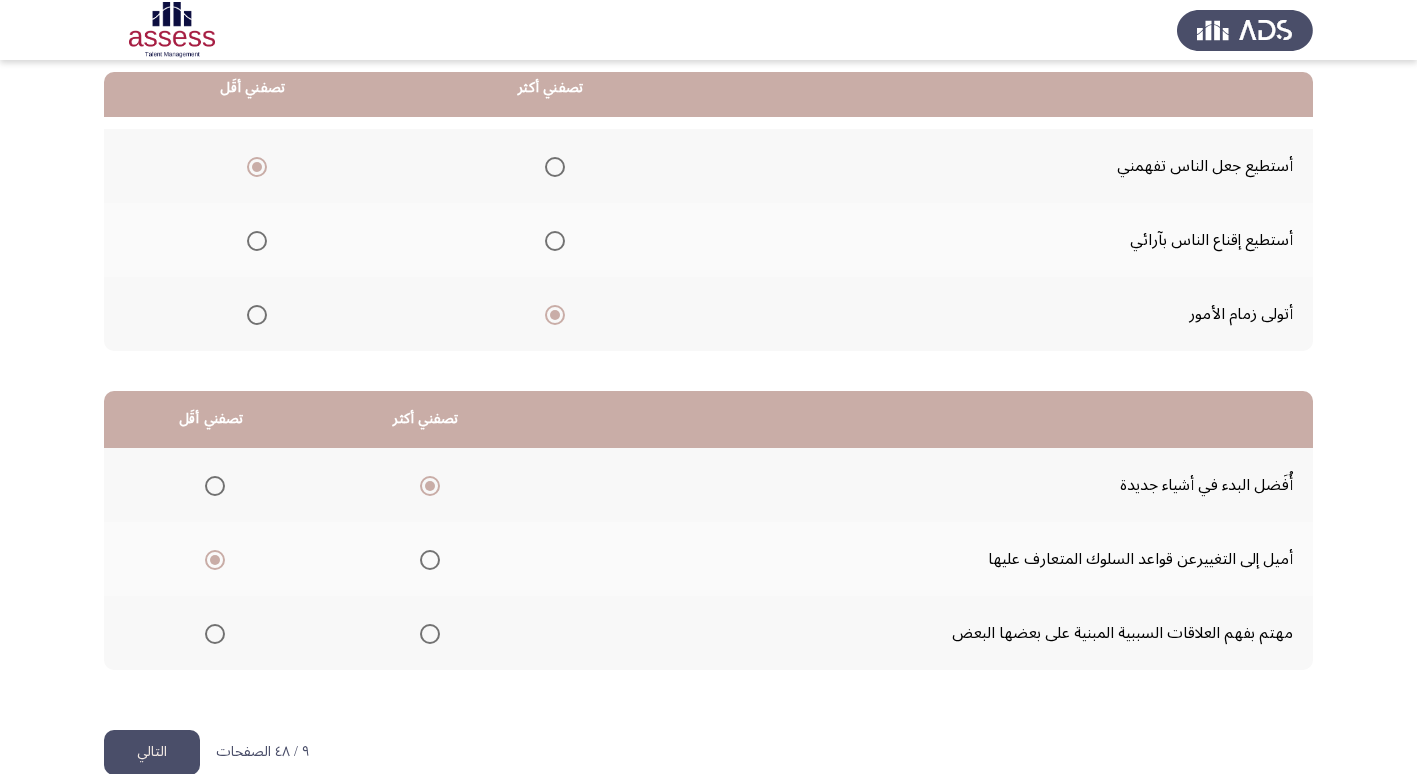 click on "التالي" 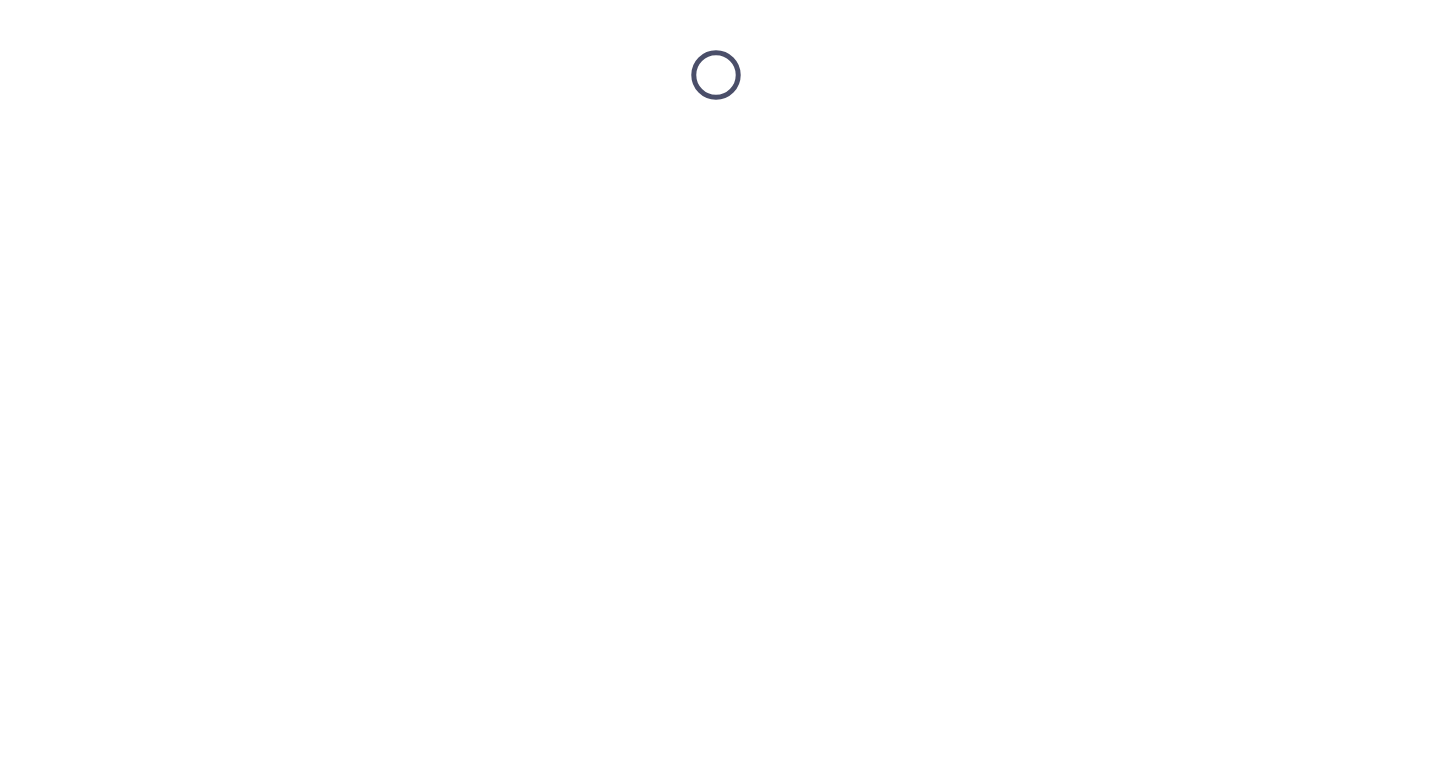 click at bounding box center (716, 75) 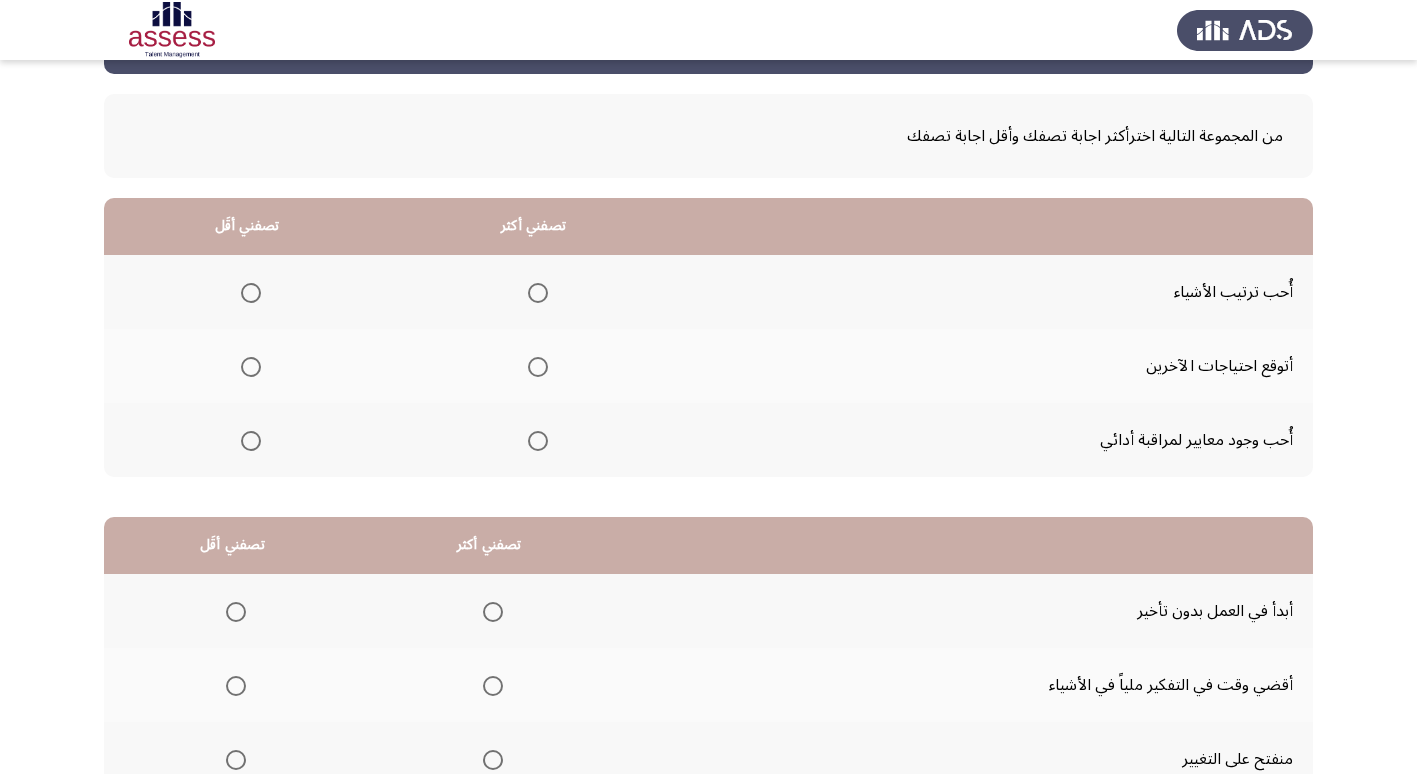 scroll, scrollTop: 200, scrollLeft: 0, axis: vertical 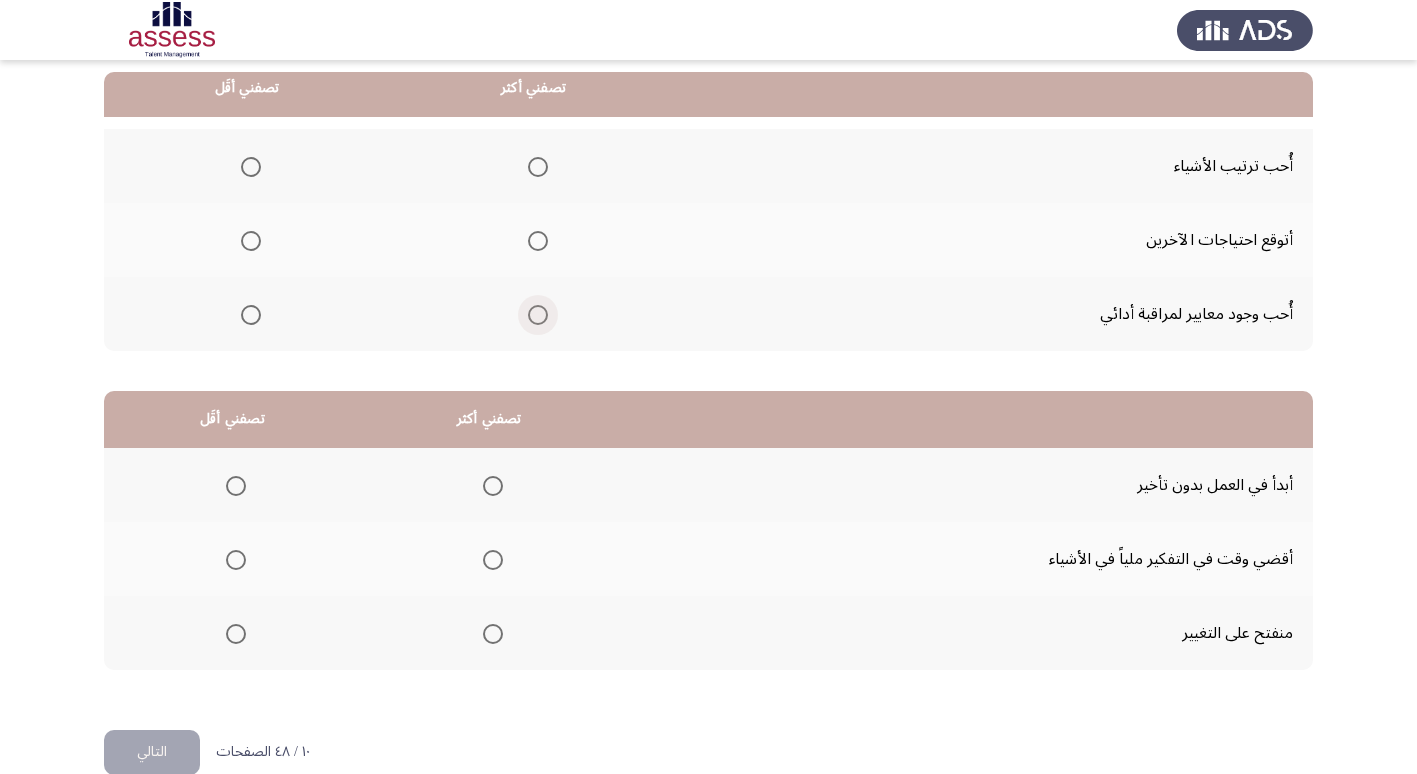 click at bounding box center [538, 315] 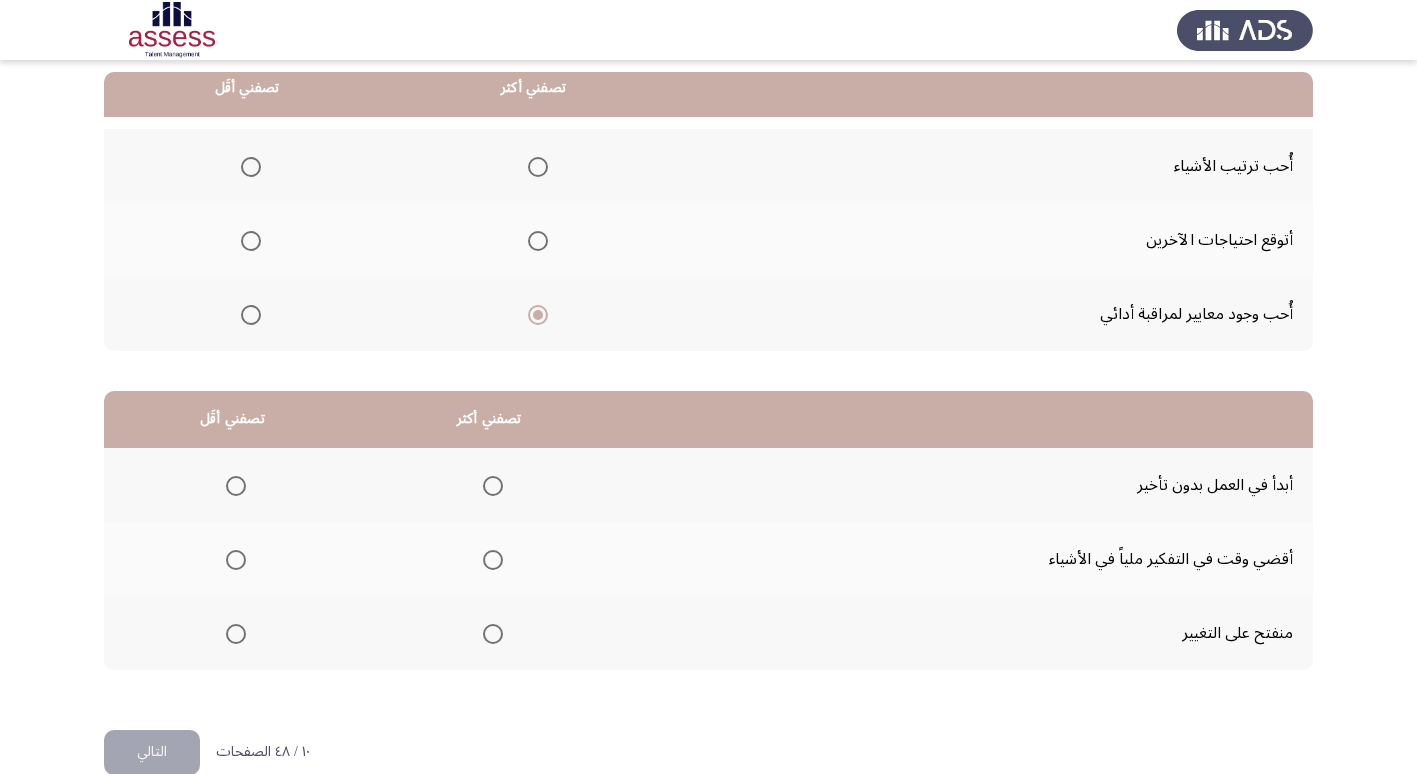 click at bounding box center (251, 241) 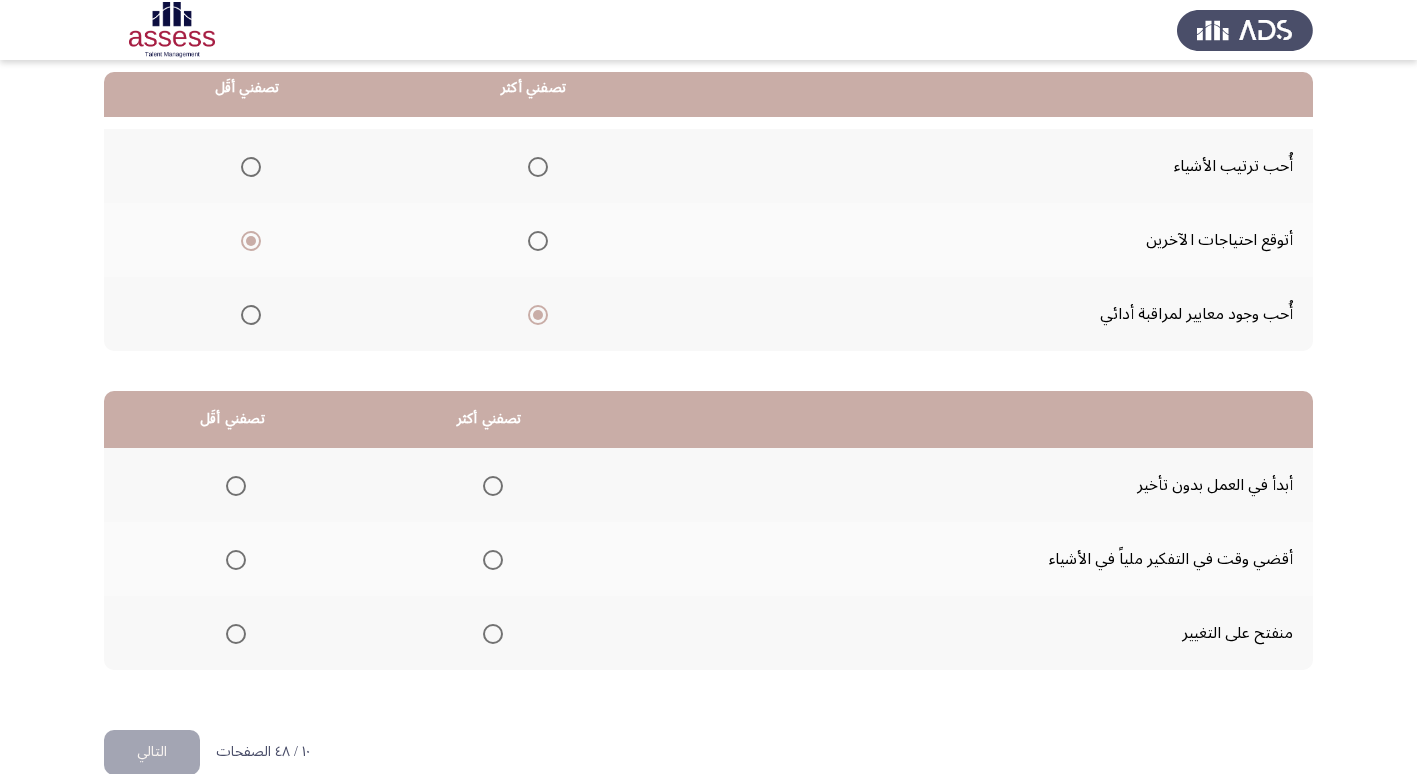 click at bounding box center [493, 486] 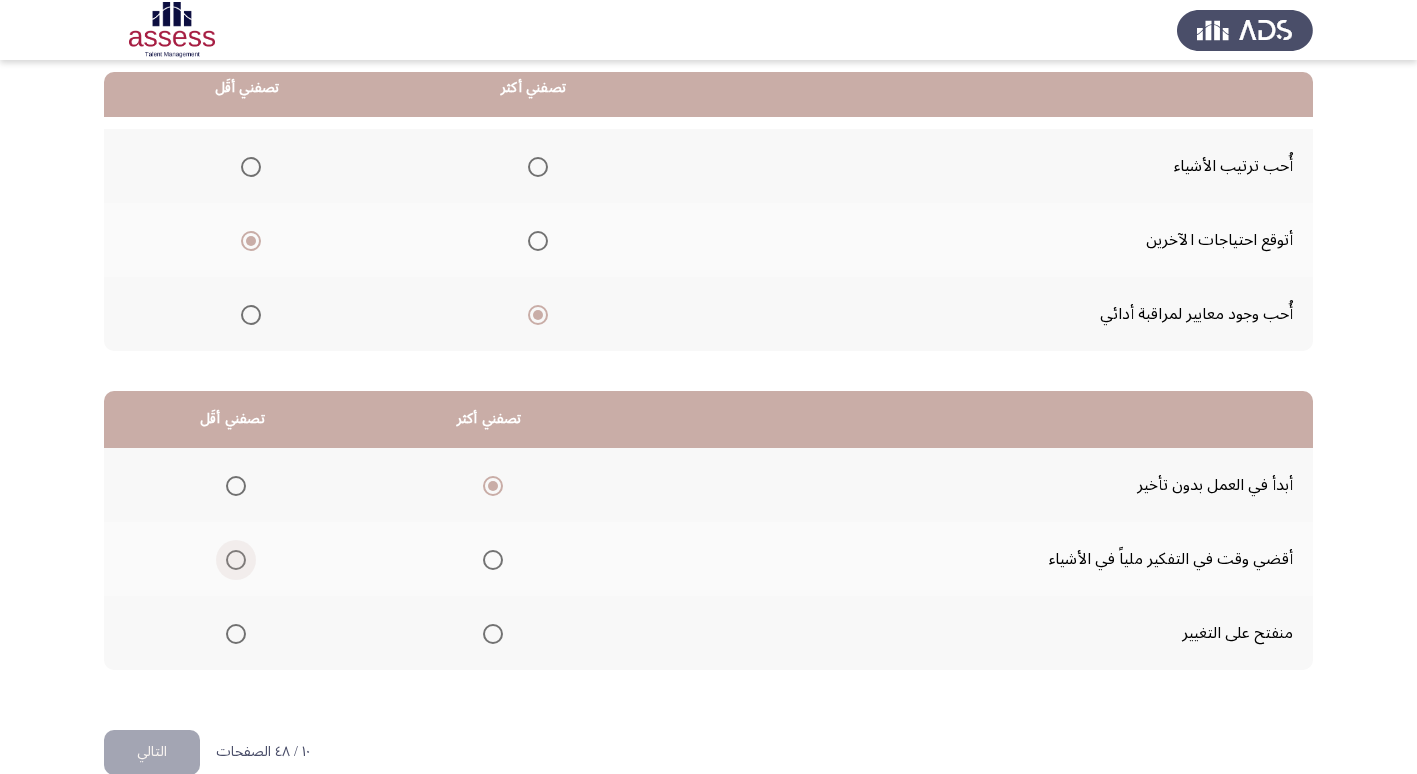 click at bounding box center (236, 560) 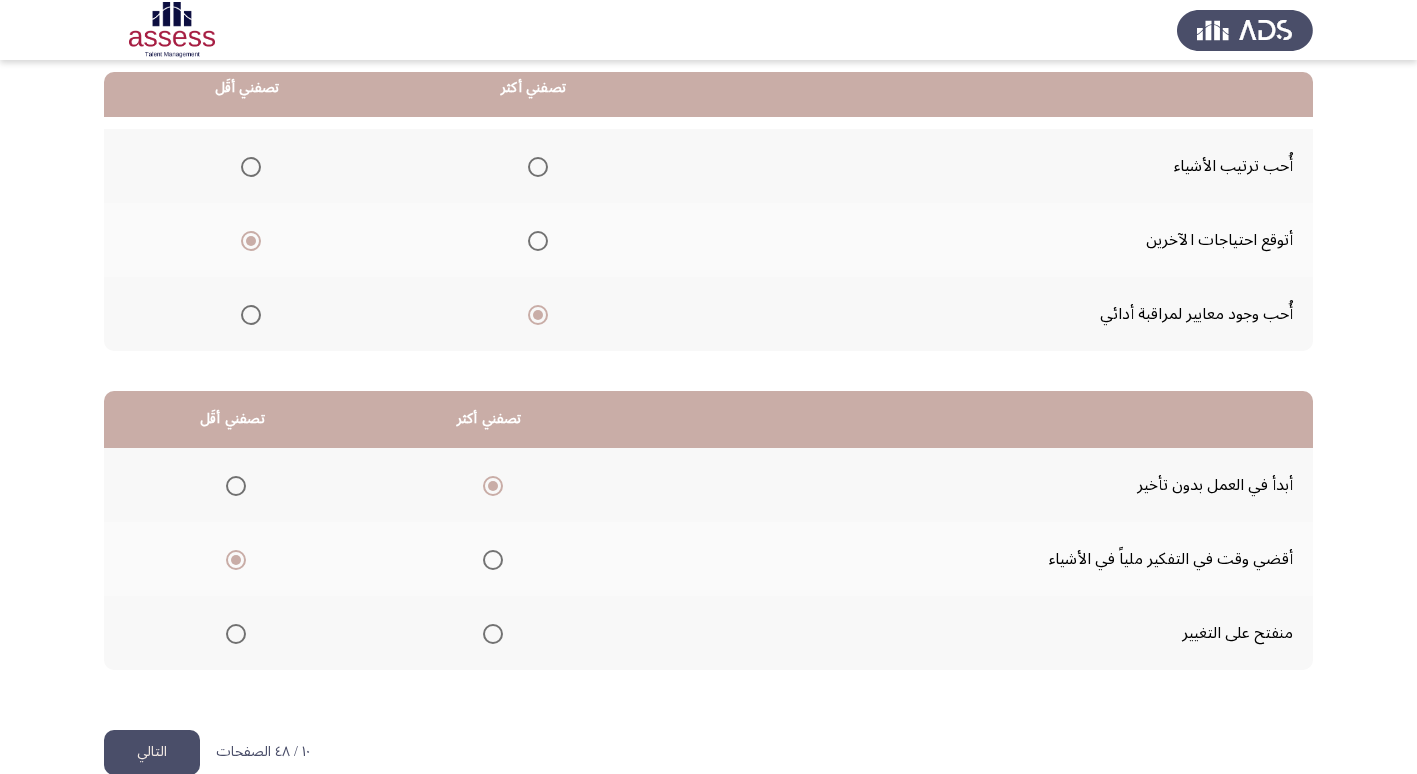 click at bounding box center [232, 633] 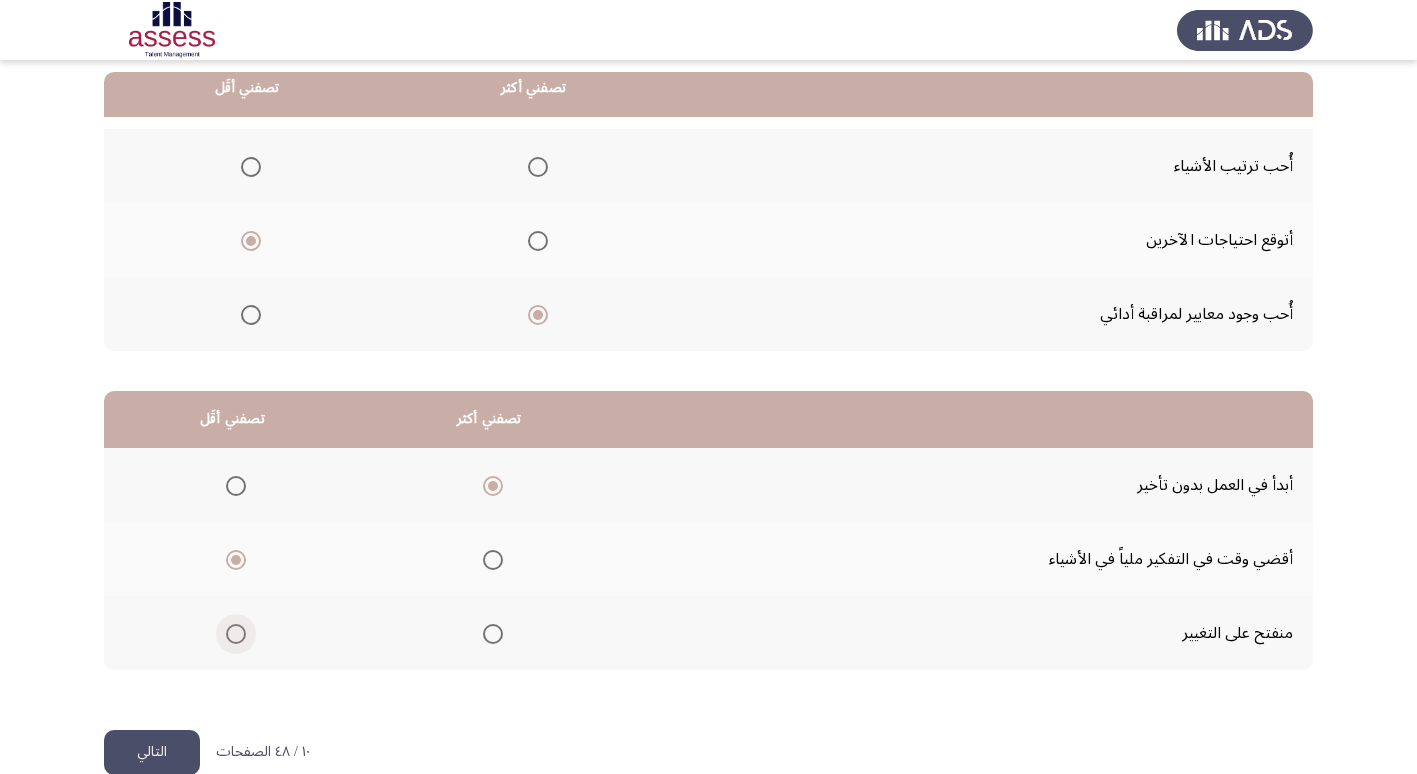 click at bounding box center [236, 634] 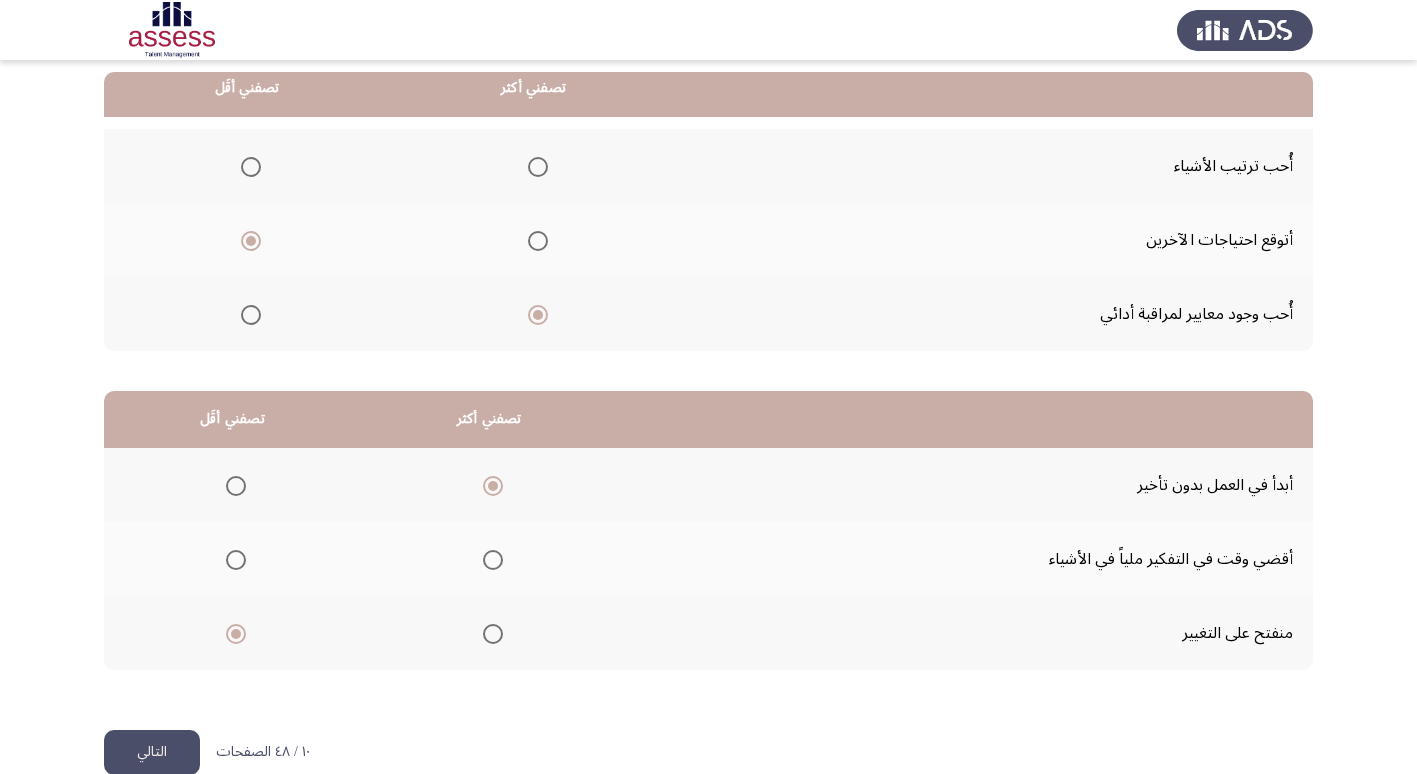 click on "التالي" 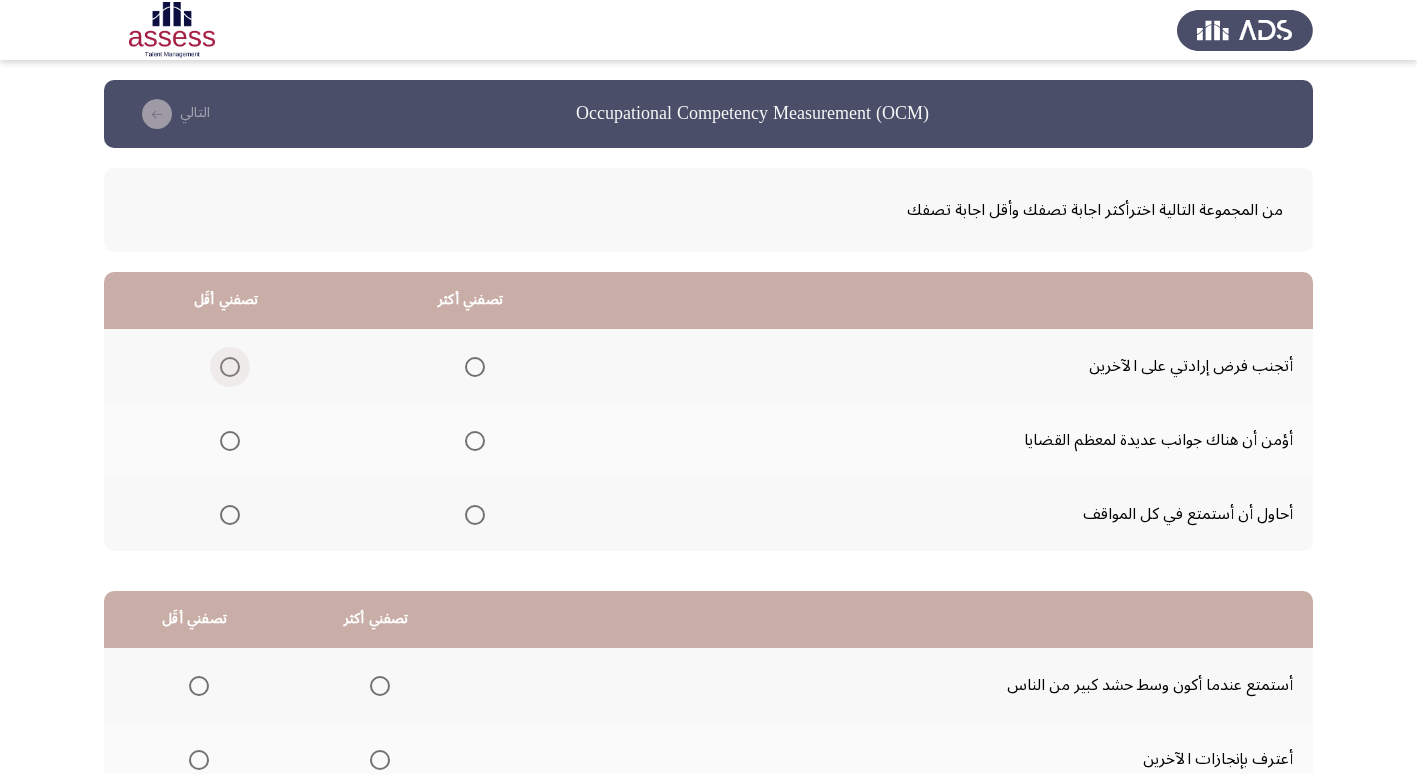 click at bounding box center [230, 367] 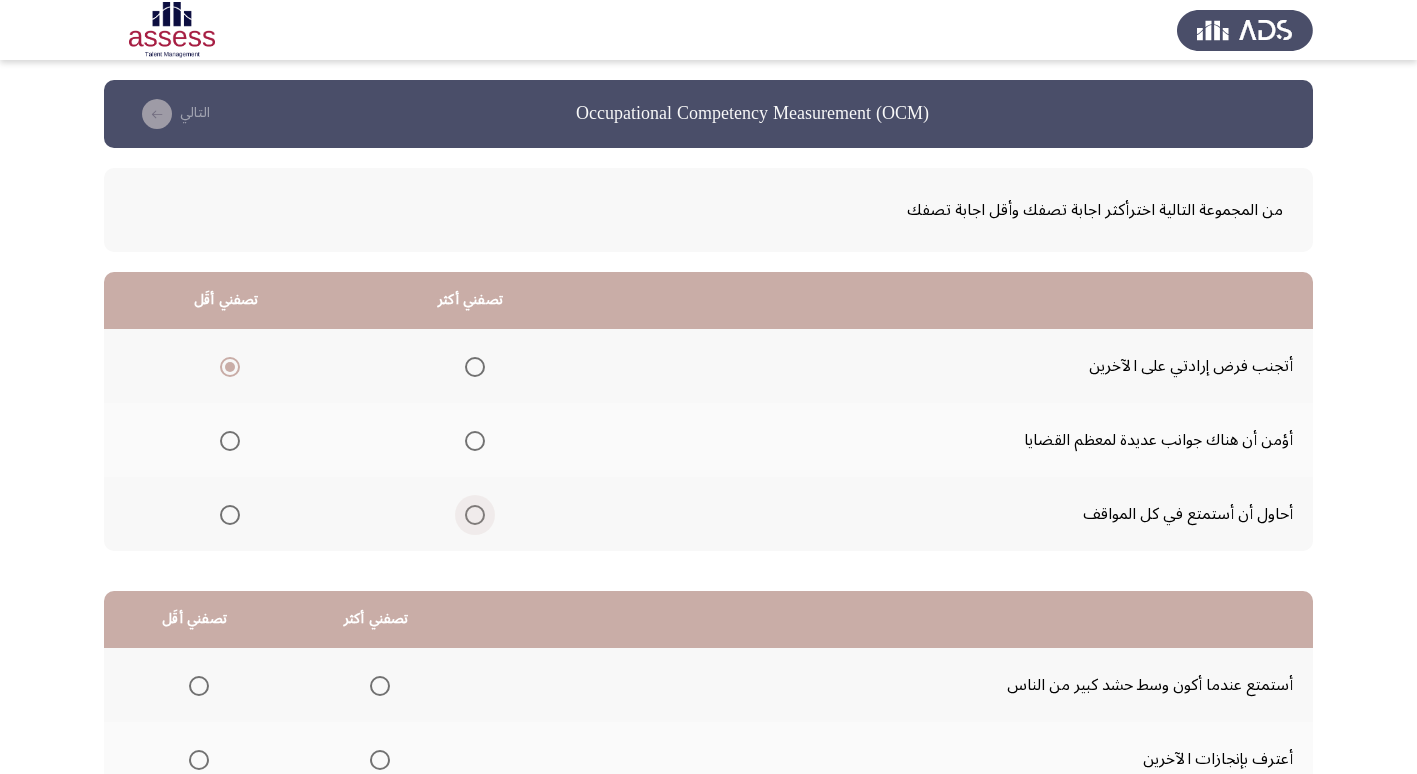 click at bounding box center [475, 515] 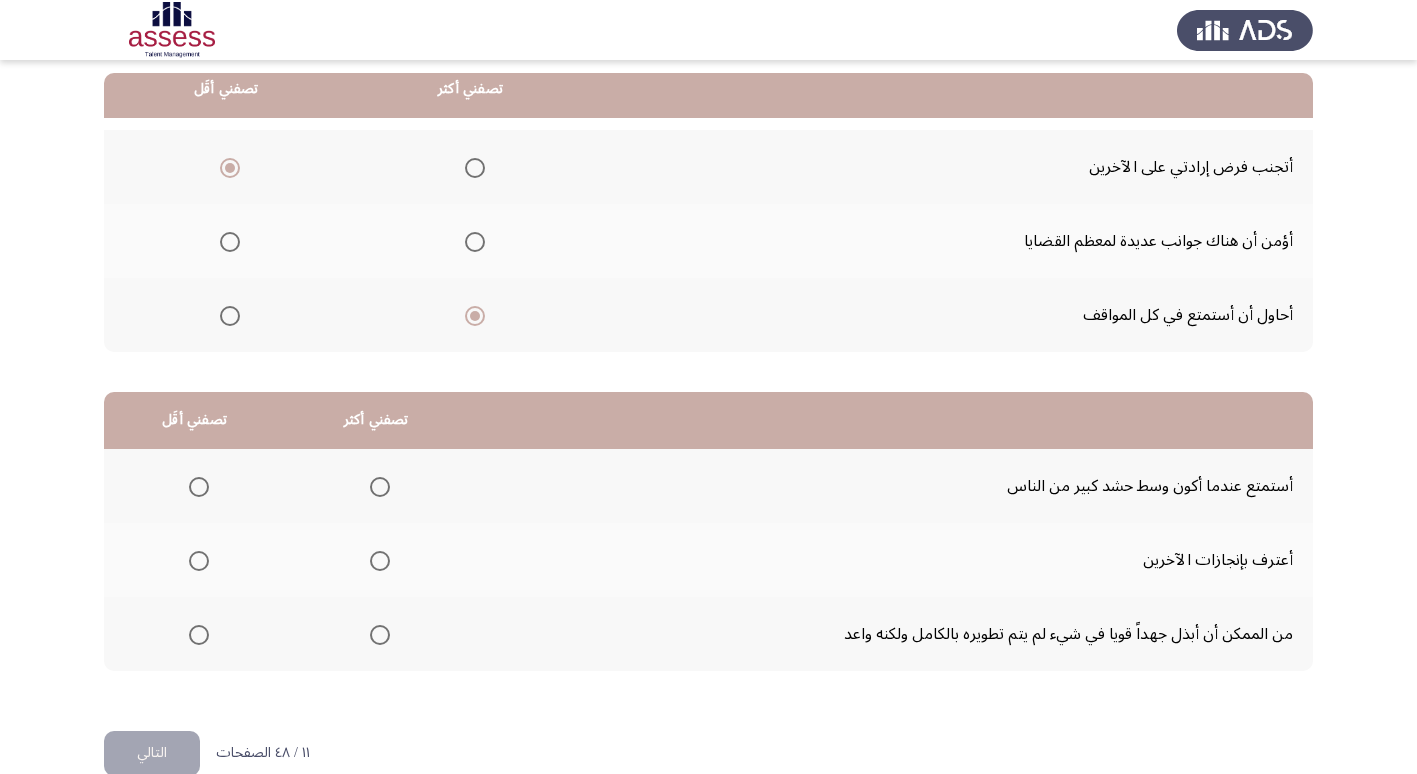 scroll, scrollTop: 200, scrollLeft: 0, axis: vertical 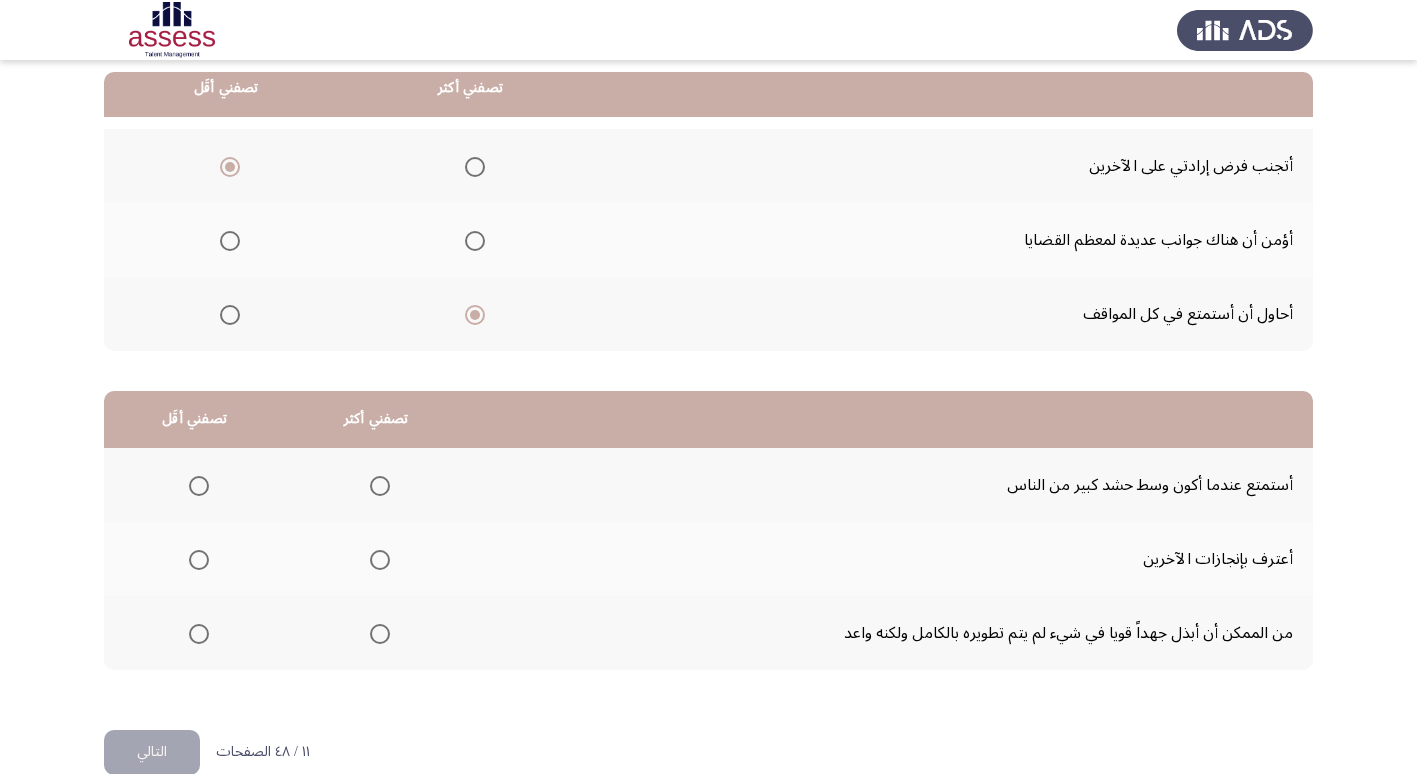 click at bounding box center (199, 560) 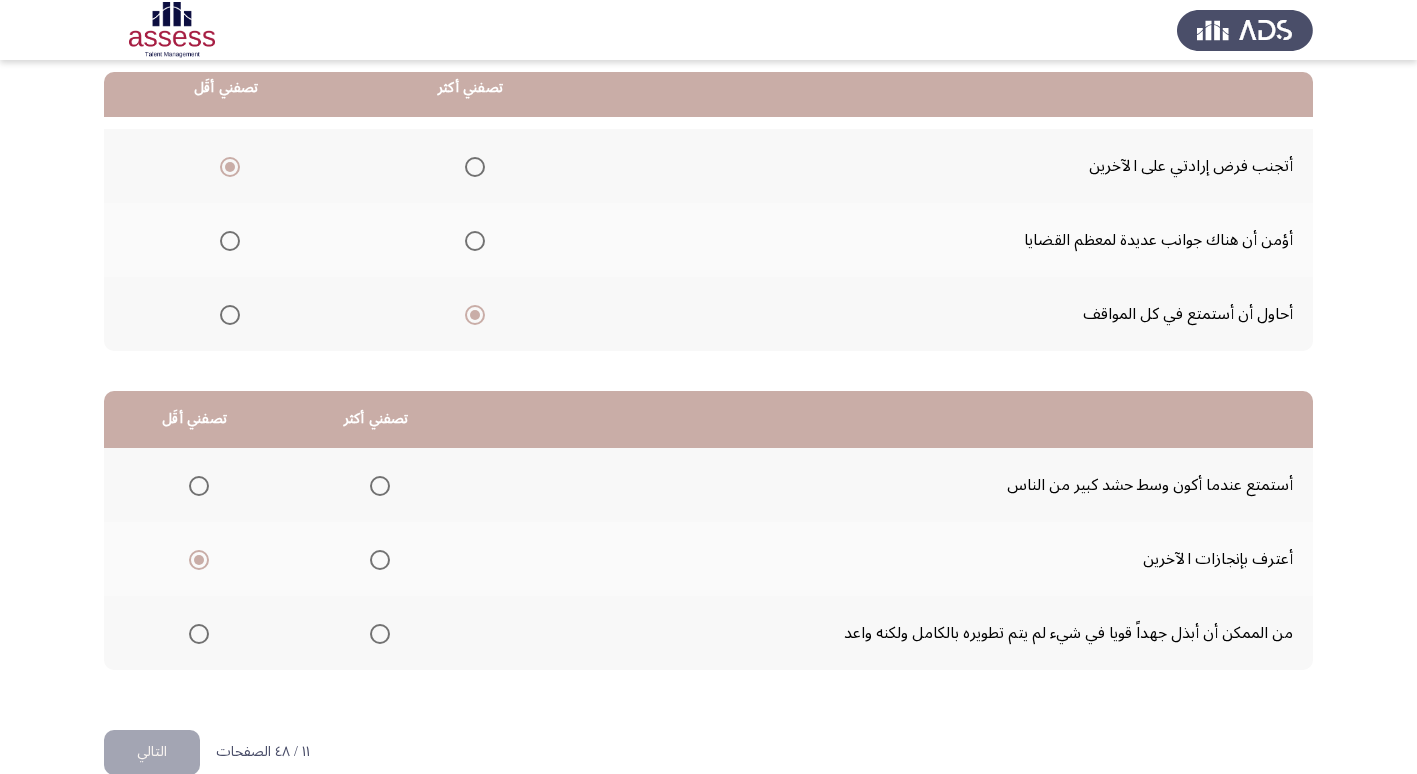 click at bounding box center (195, 485) 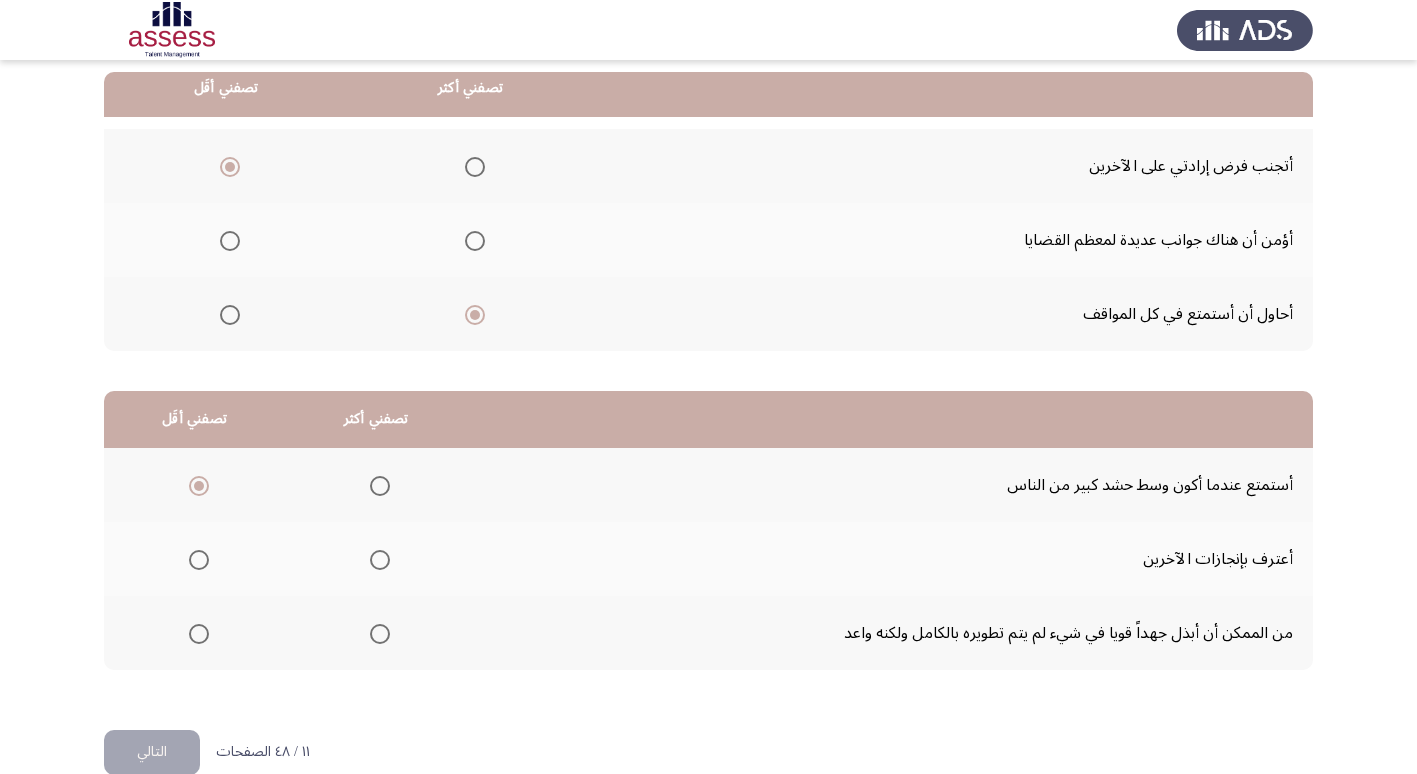 click at bounding box center [380, 634] 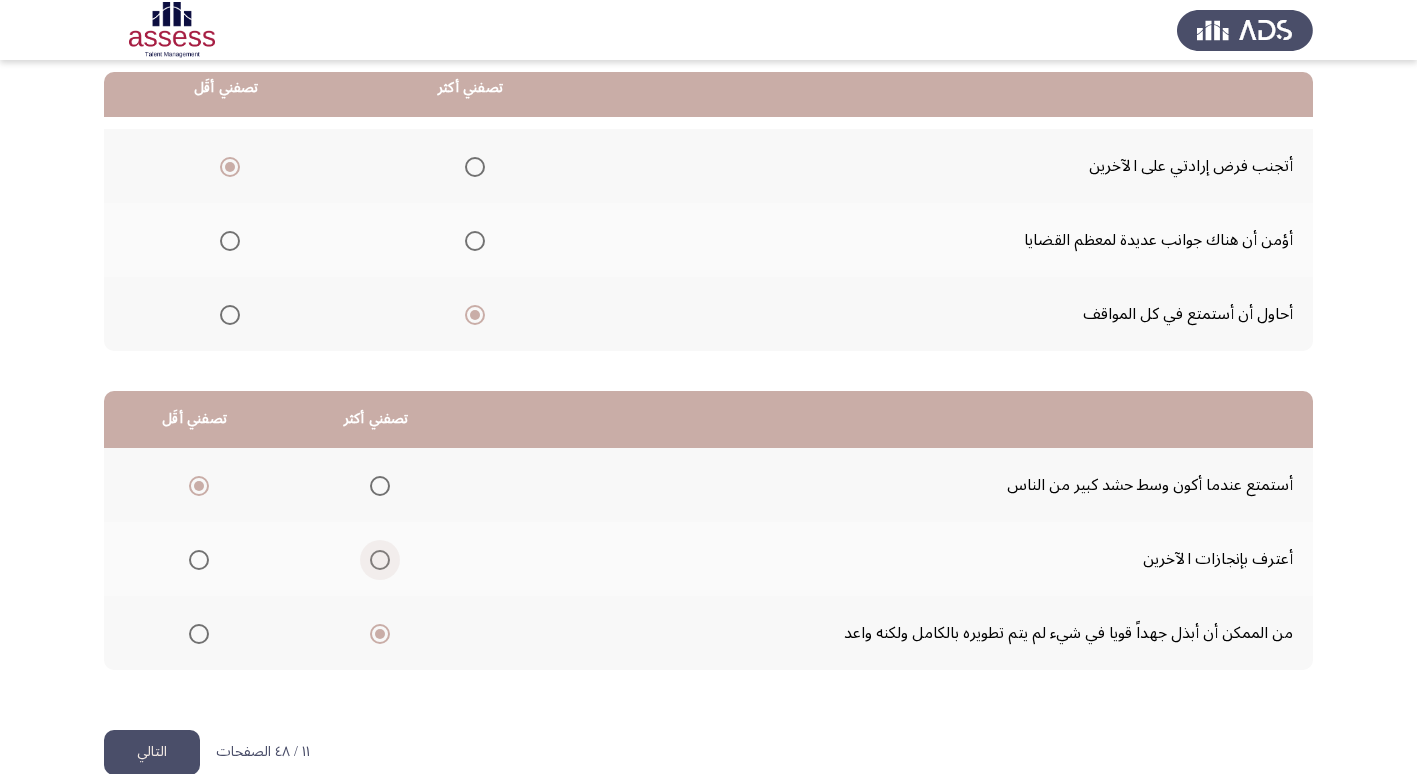 click at bounding box center (380, 560) 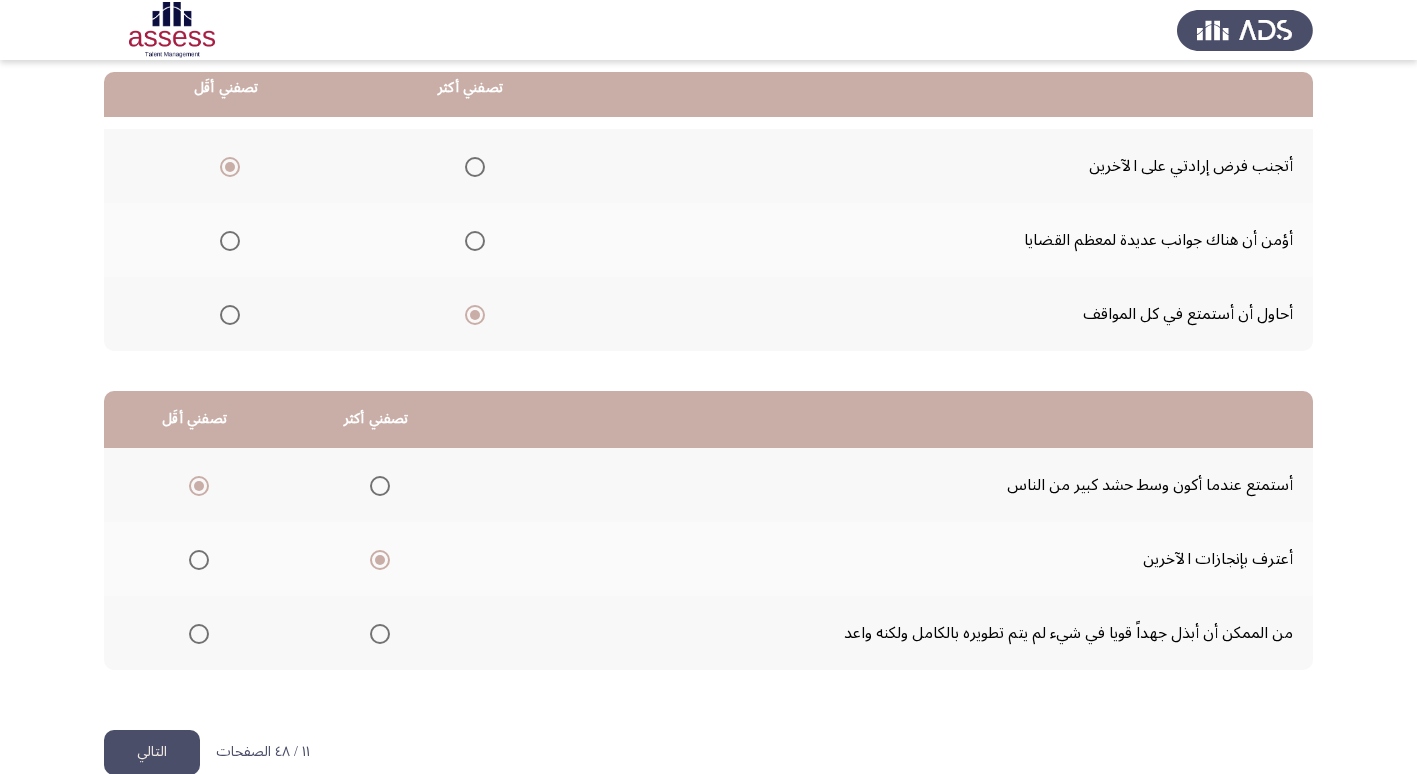 click on "التالي" 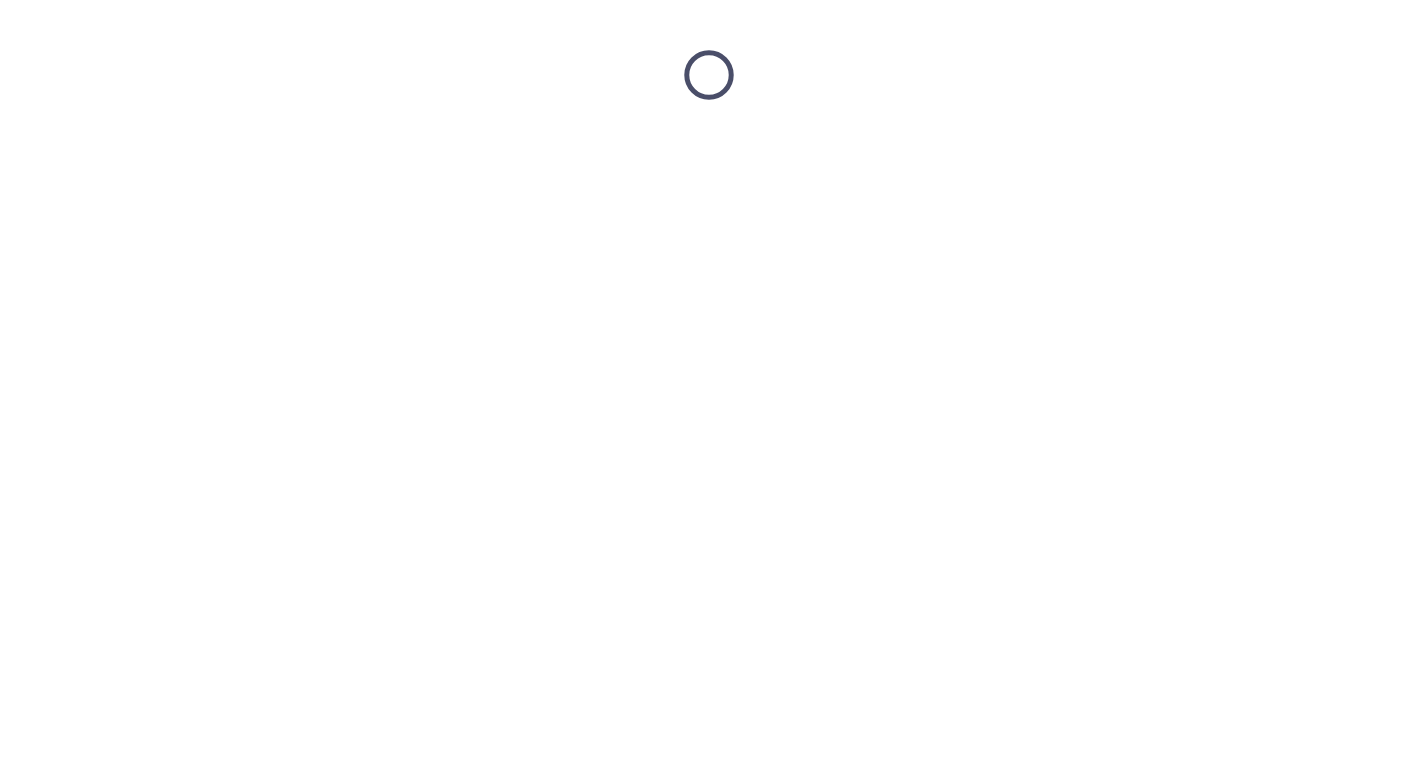 scroll, scrollTop: 0, scrollLeft: 0, axis: both 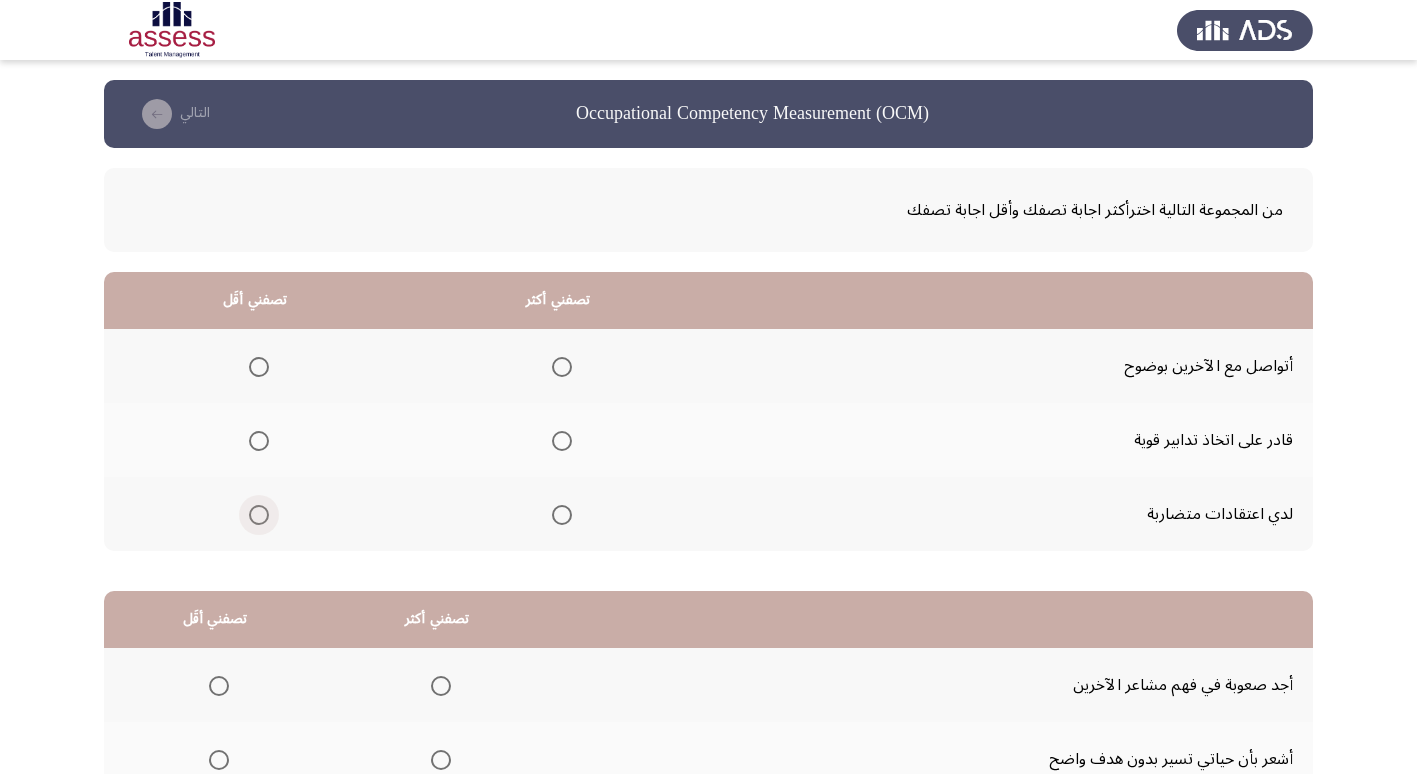 click at bounding box center [259, 515] 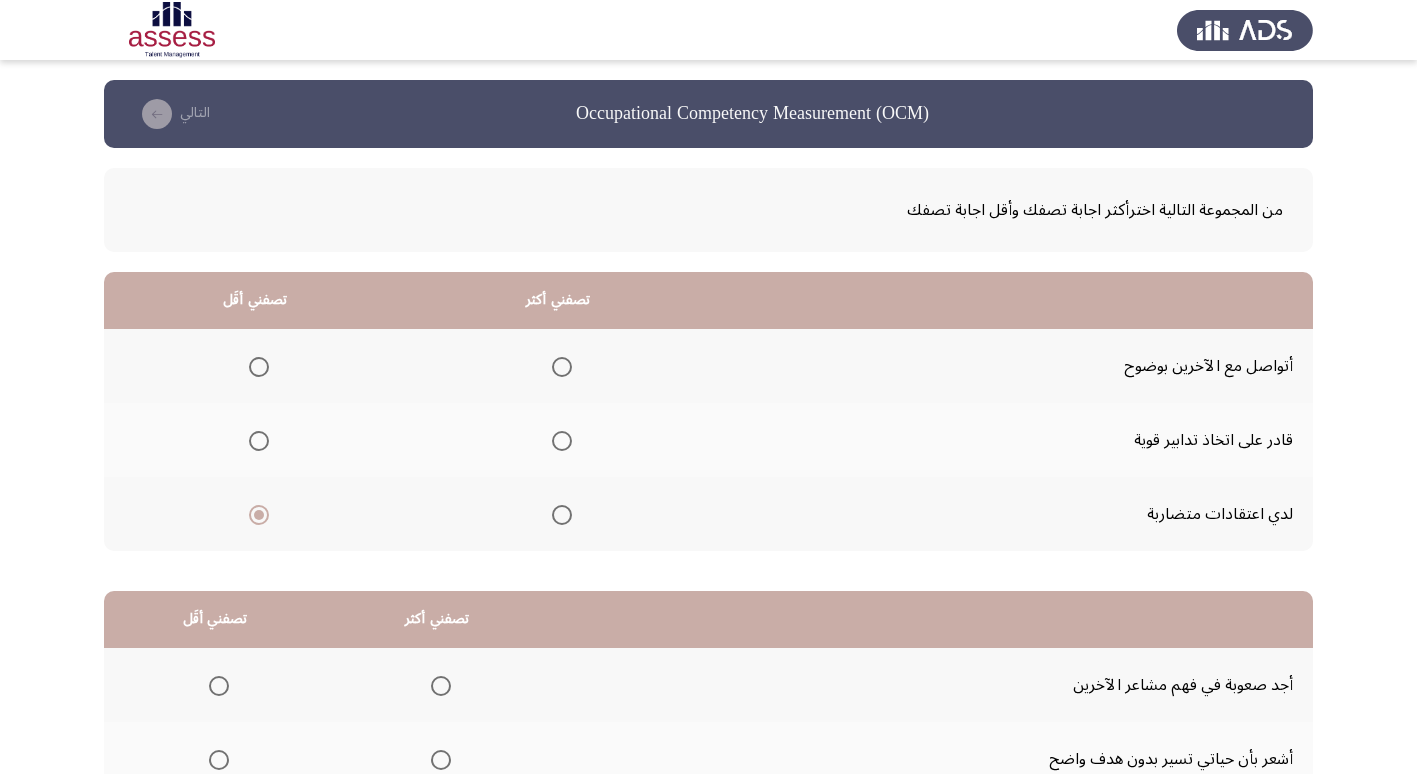 click at bounding box center (562, 367) 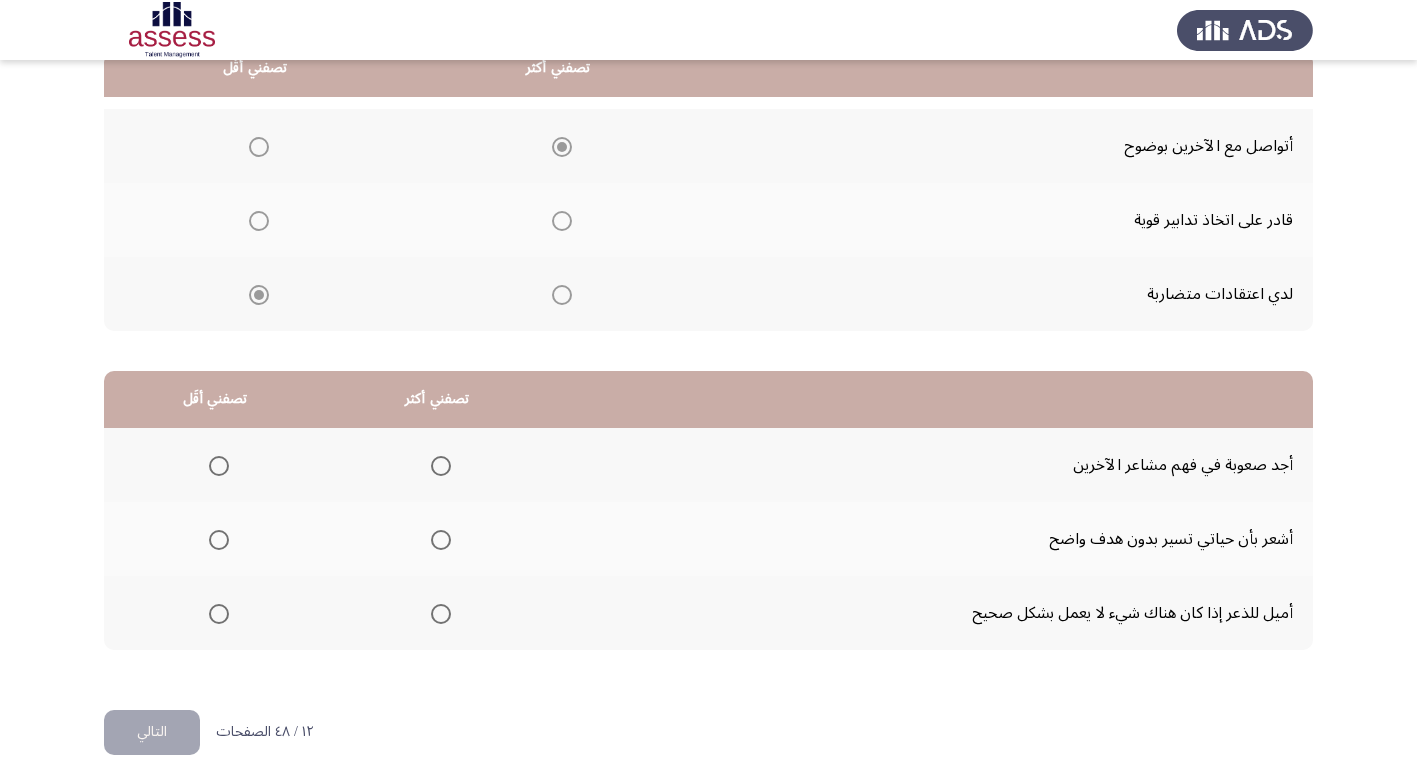 scroll, scrollTop: 236, scrollLeft: 0, axis: vertical 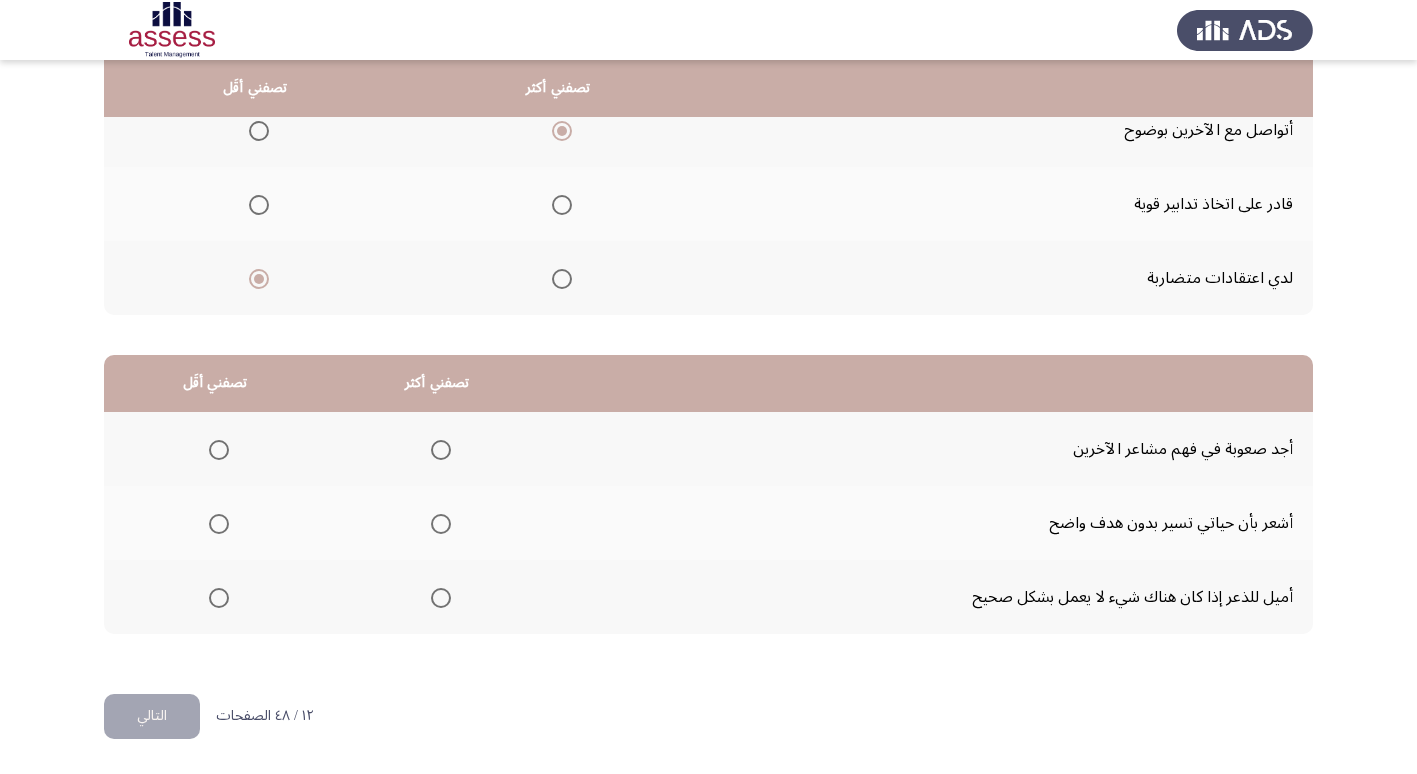 click at bounding box center (219, 524) 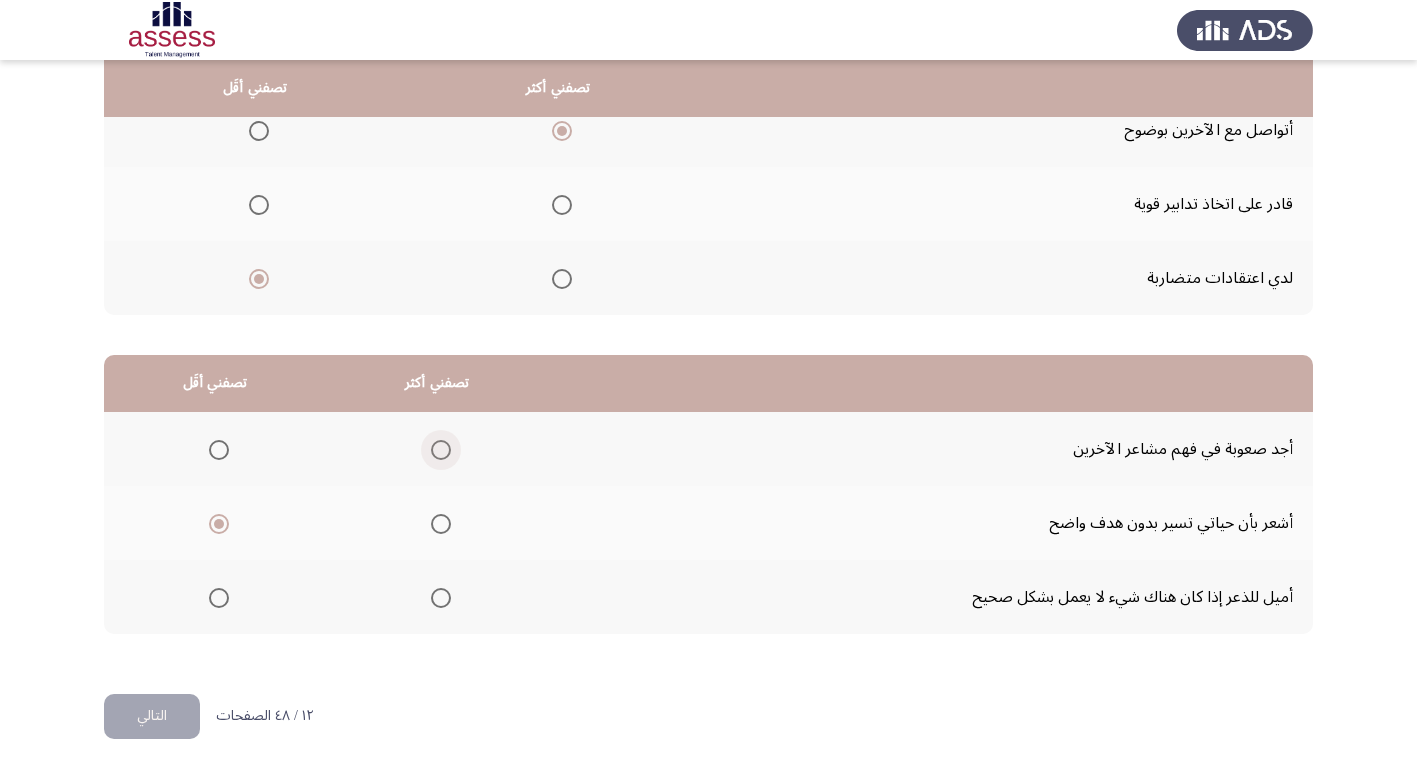 click at bounding box center (441, 450) 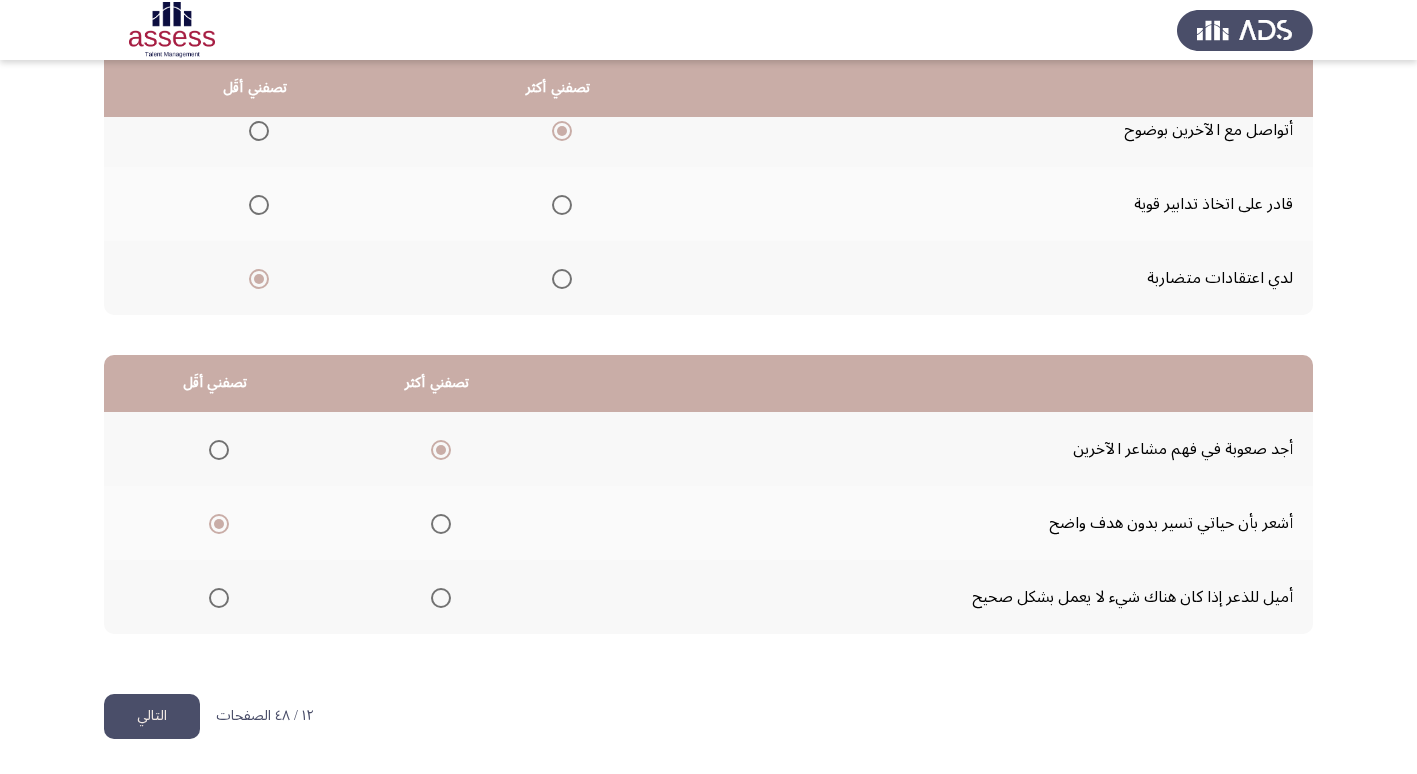 click on "التالي" 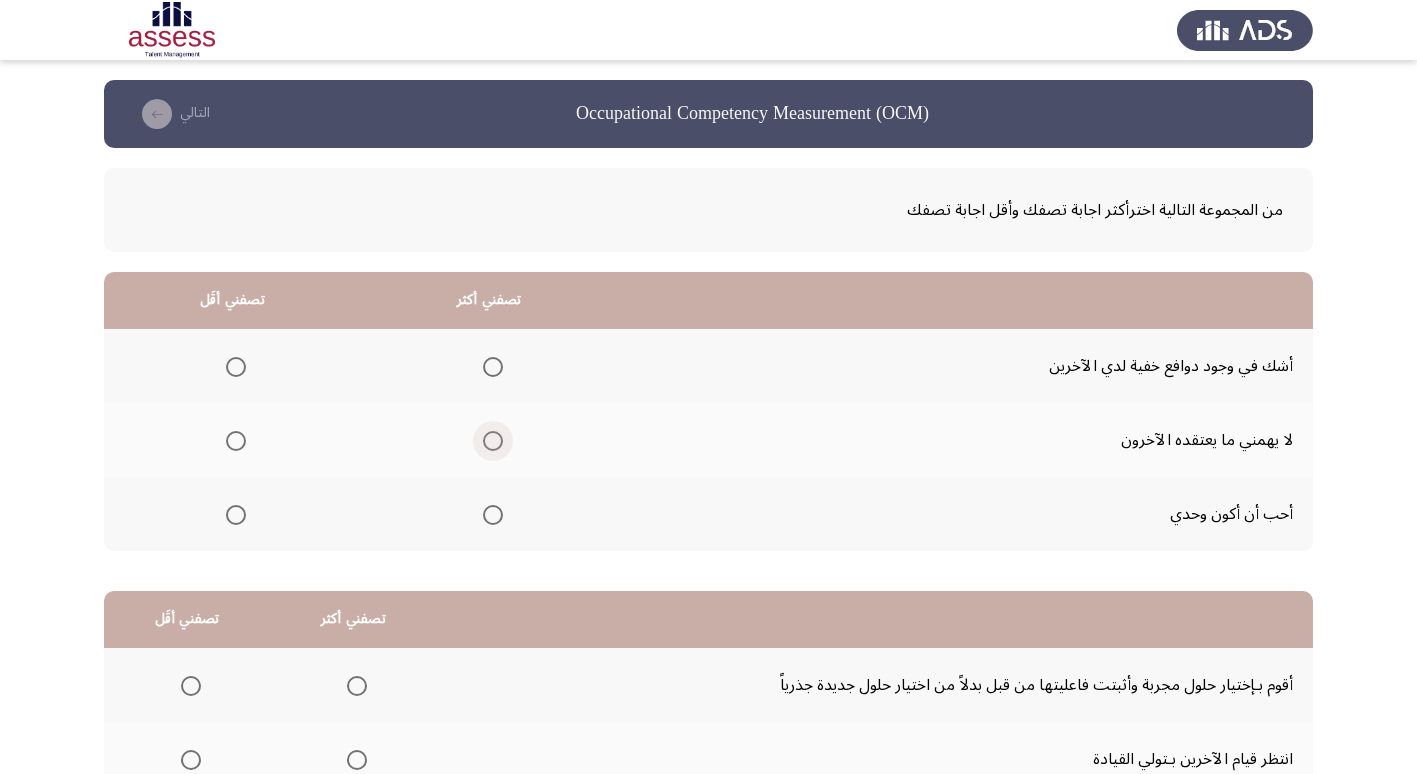 click at bounding box center [493, 441] 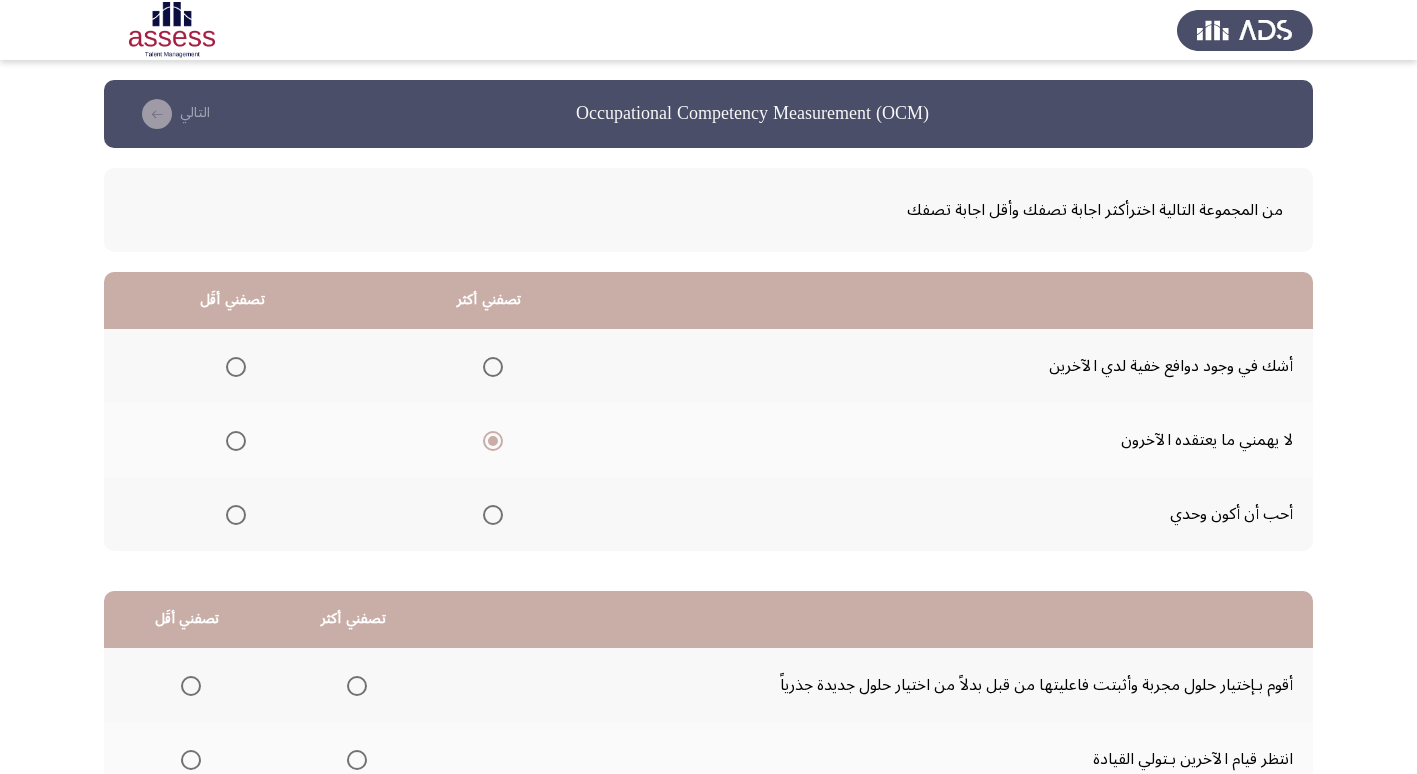 click at bounding box center [236, 515] 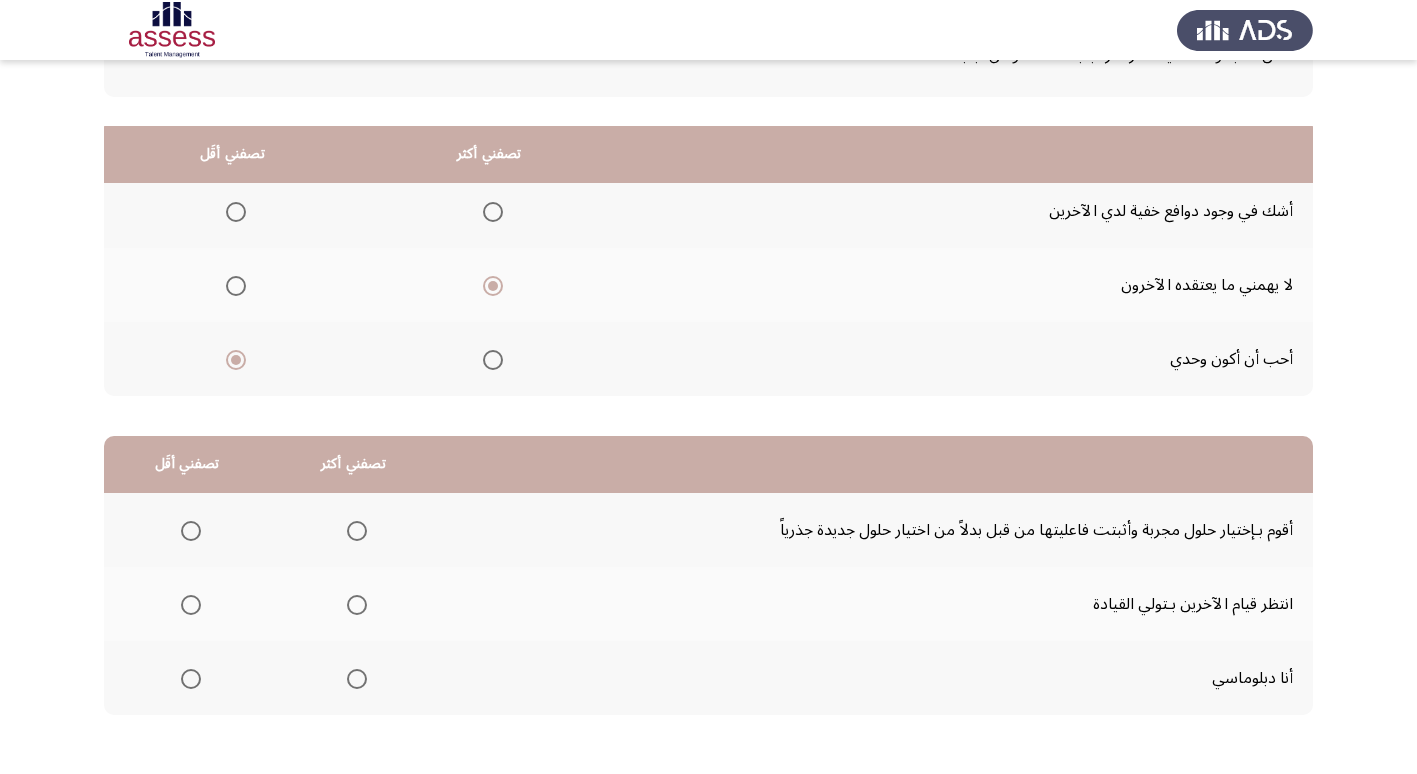 scroll, scrollTop: 236, scrollLeft: 0, axis: vertical 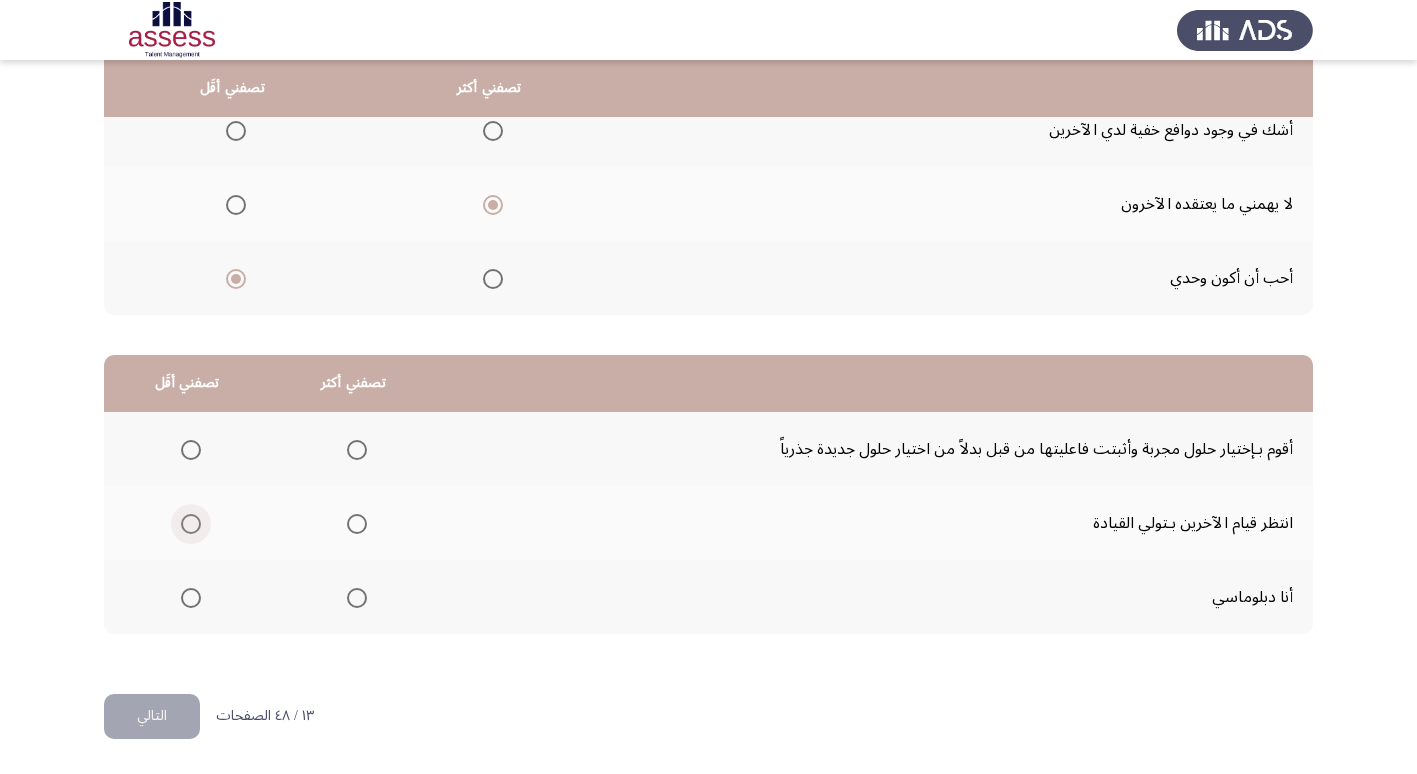 click at bounding box center [191, 524] 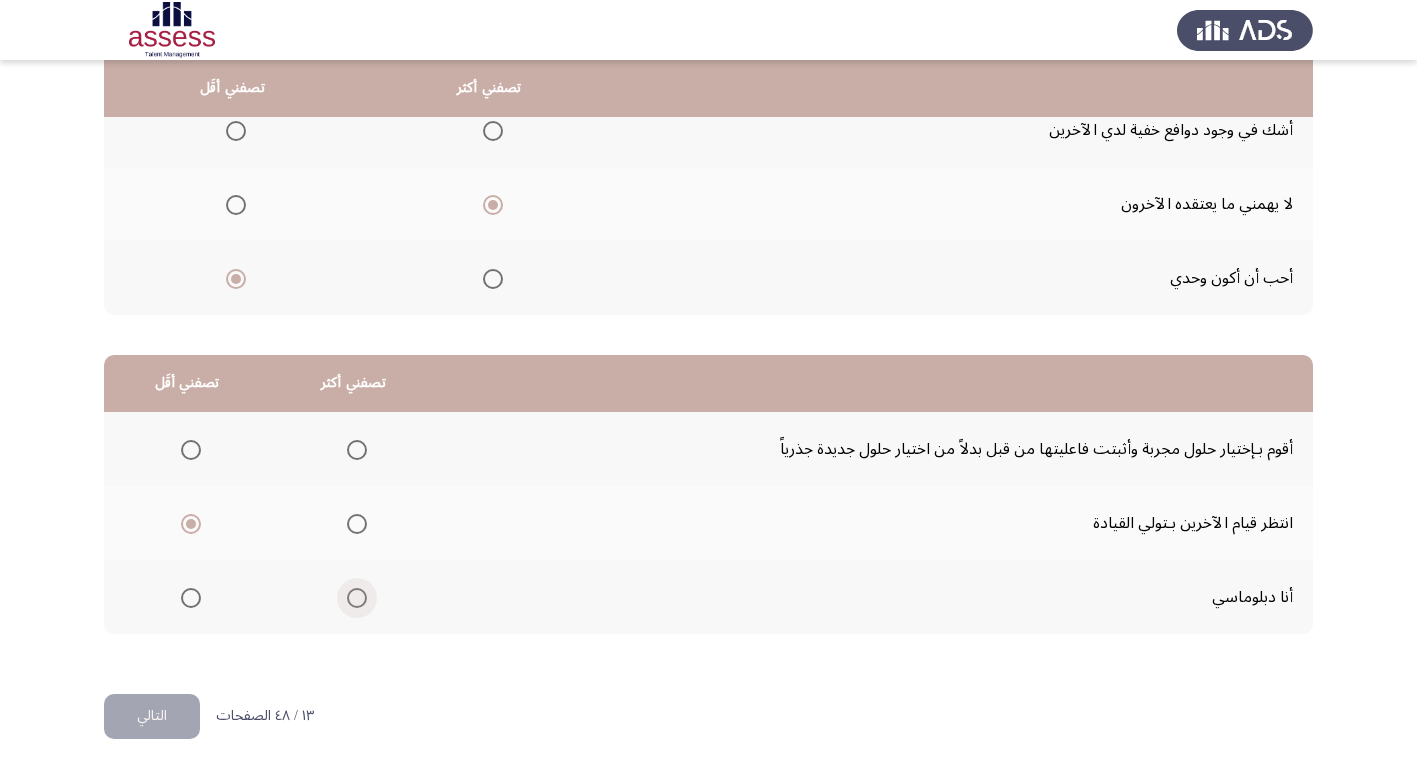 click at bounding box center [357, 598] 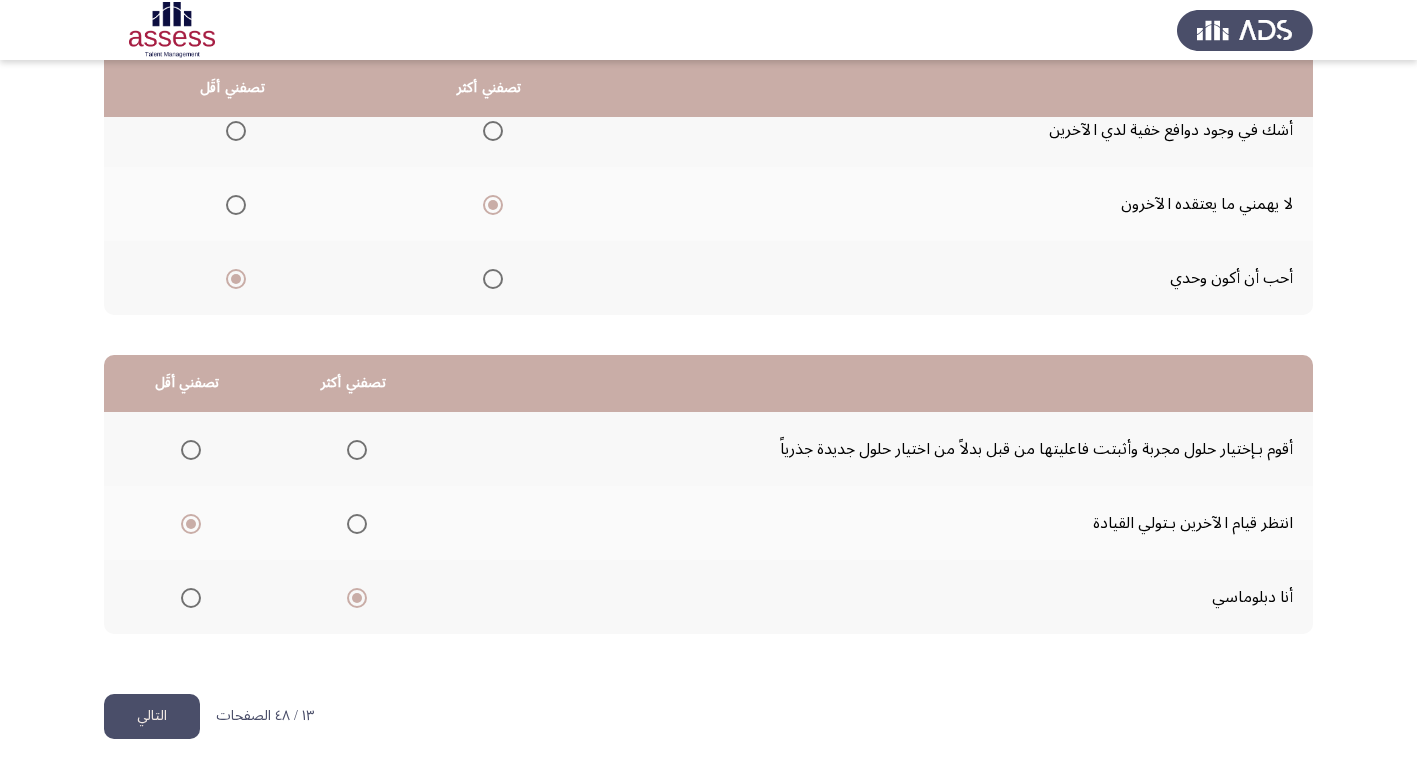 click on "التالي" 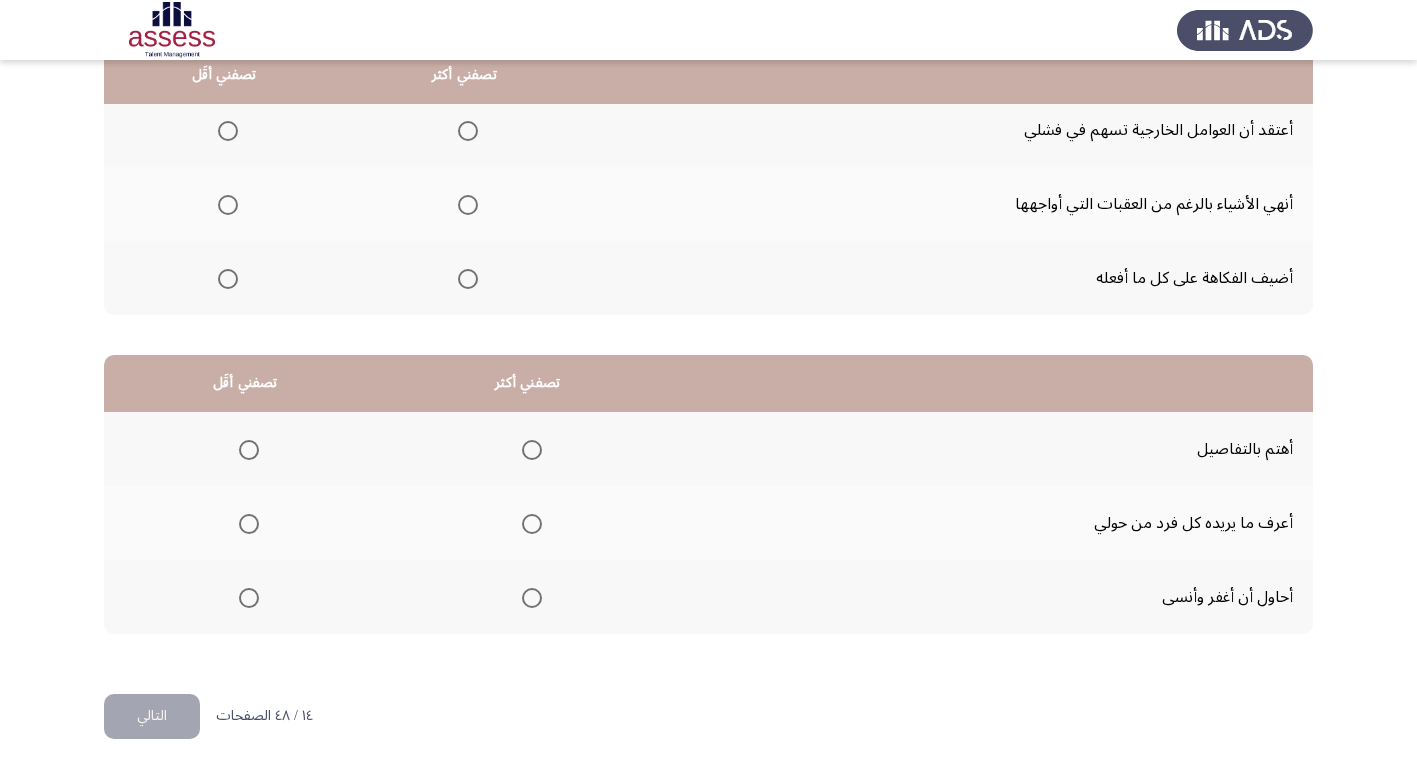 scroll, scrollTop: 136, scrollLeft: 0, axis: vertical 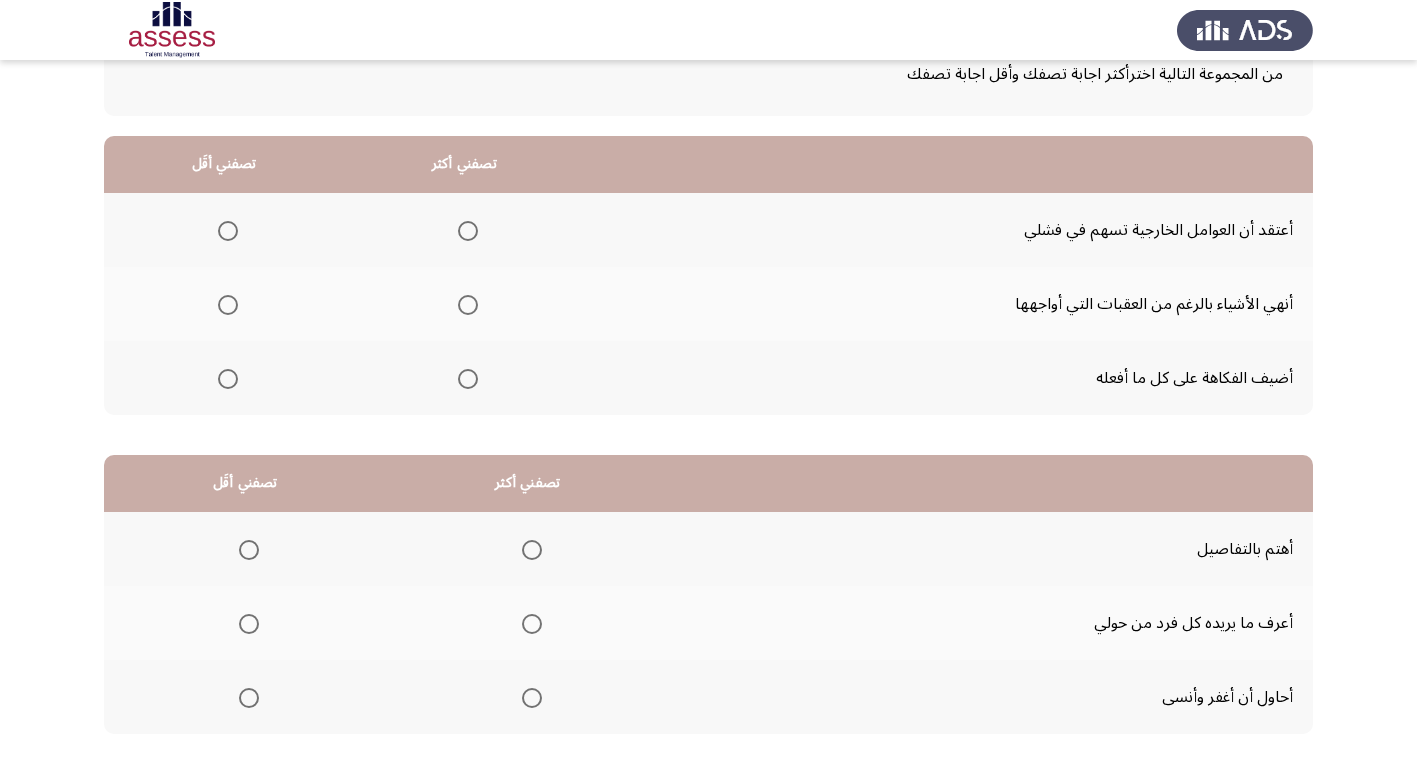 click at bounding box center (468, 305) 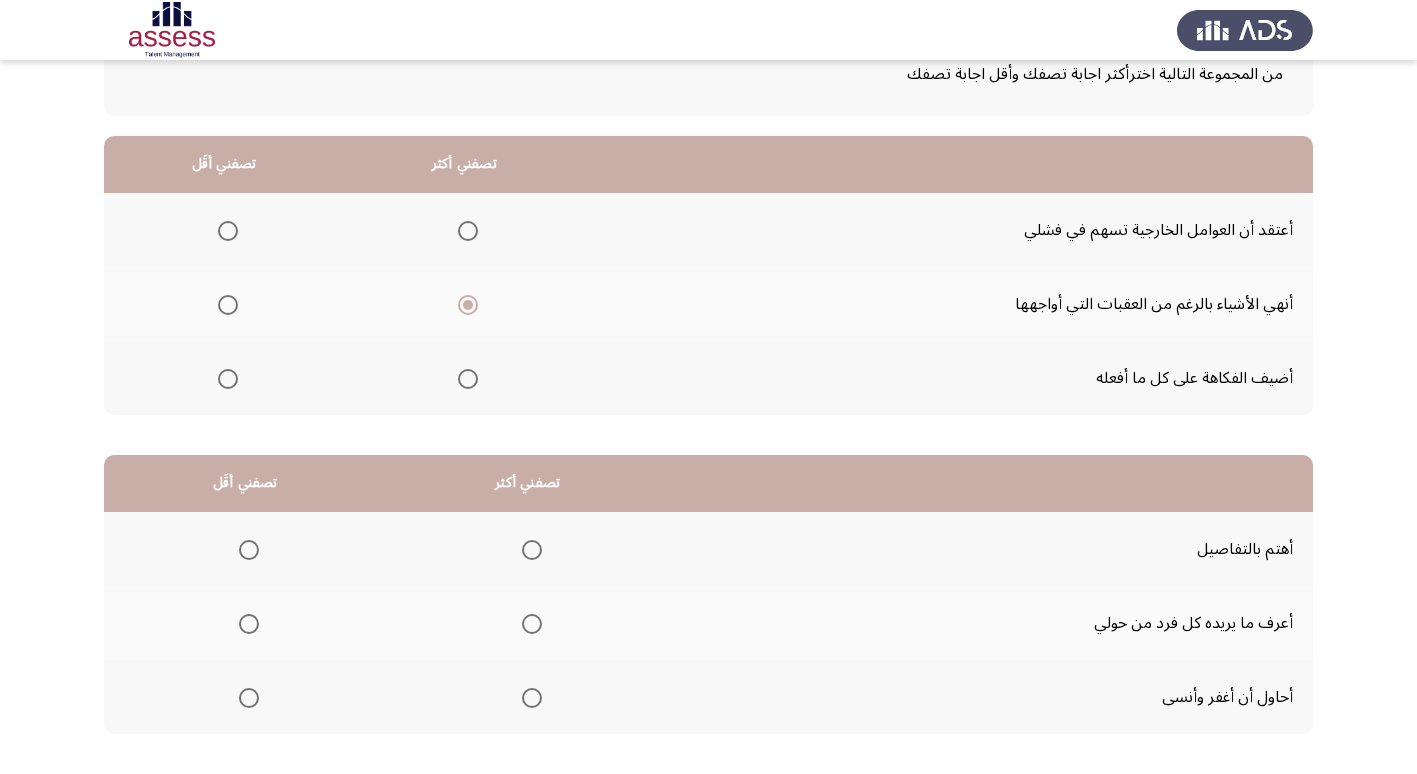 click at bounding box center [228, 231] 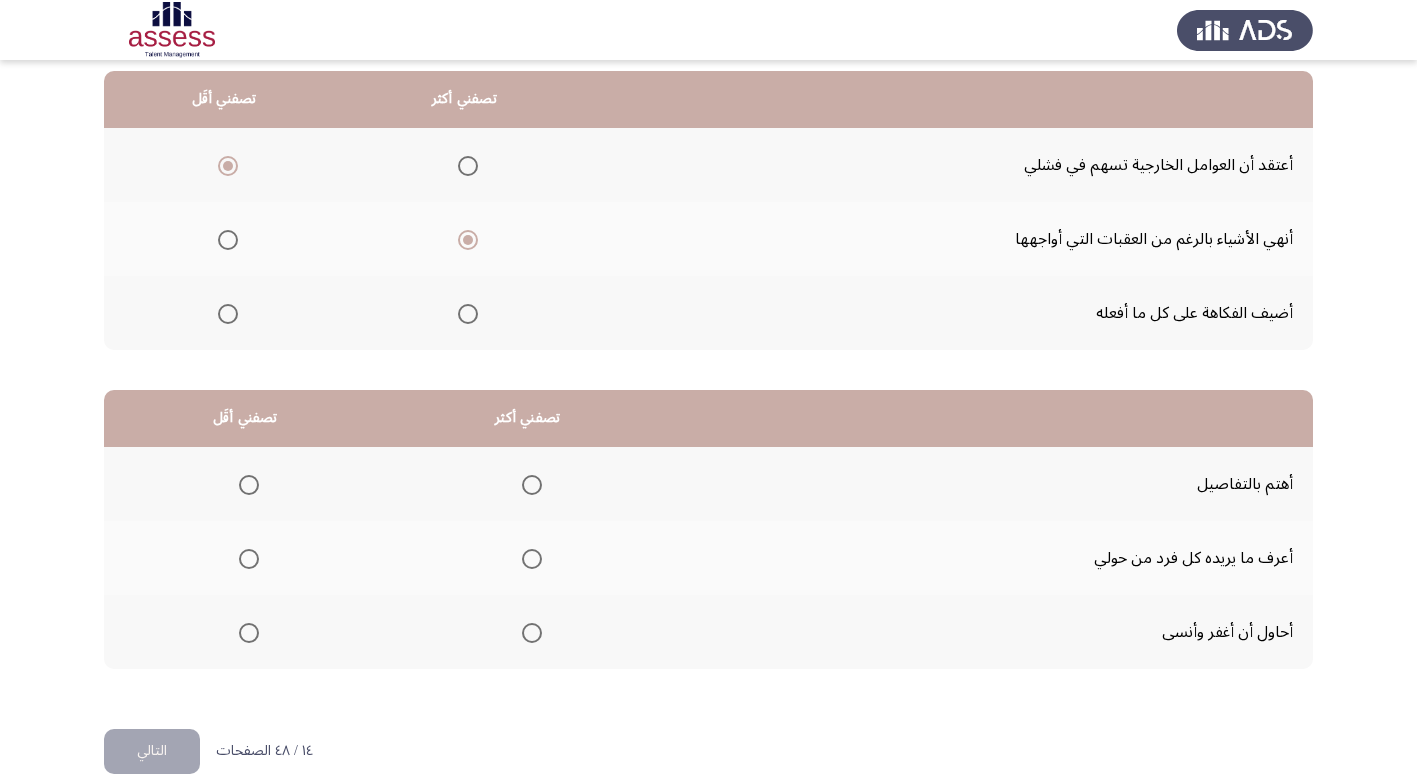 scroll, scrollTop: 236, scrollLeft: 0, axis: vertical 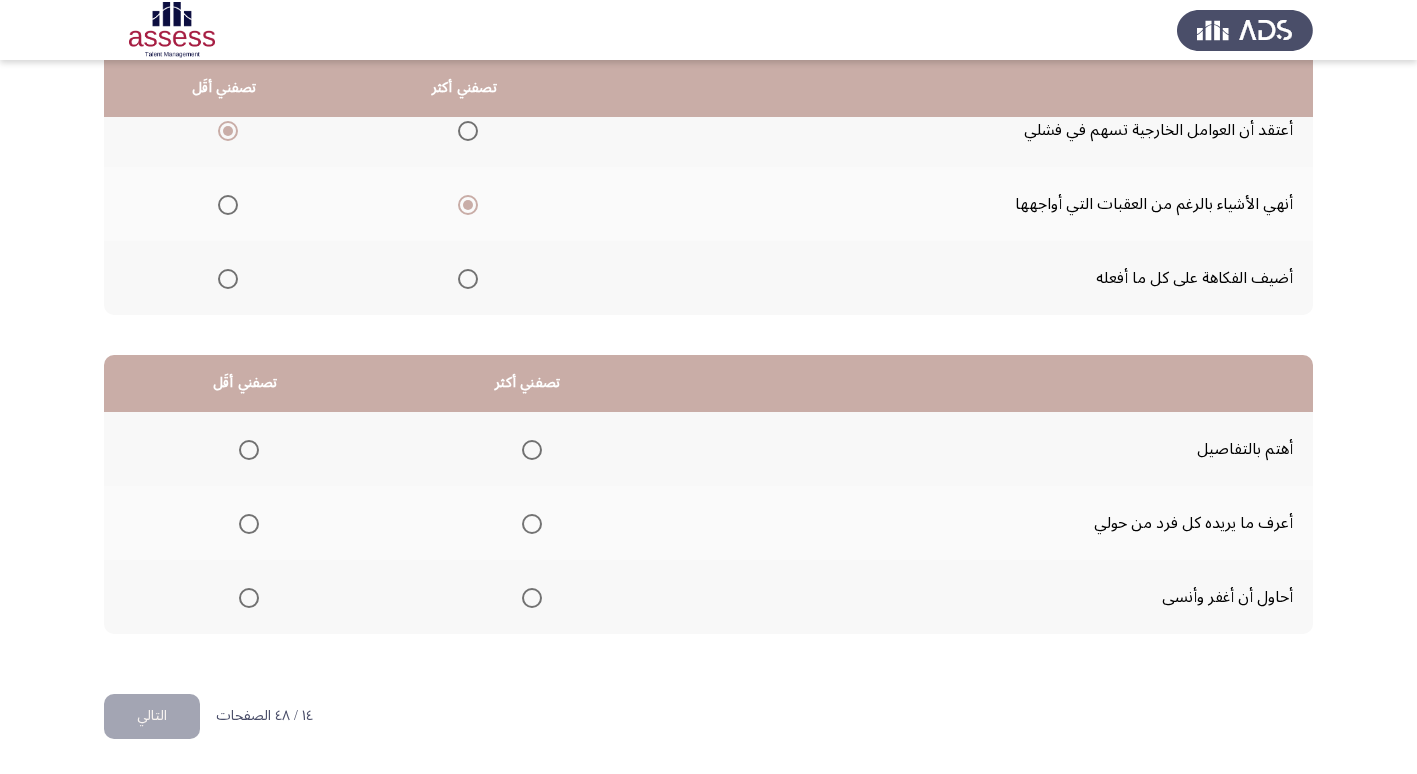 click at bounding box center (532, 450) 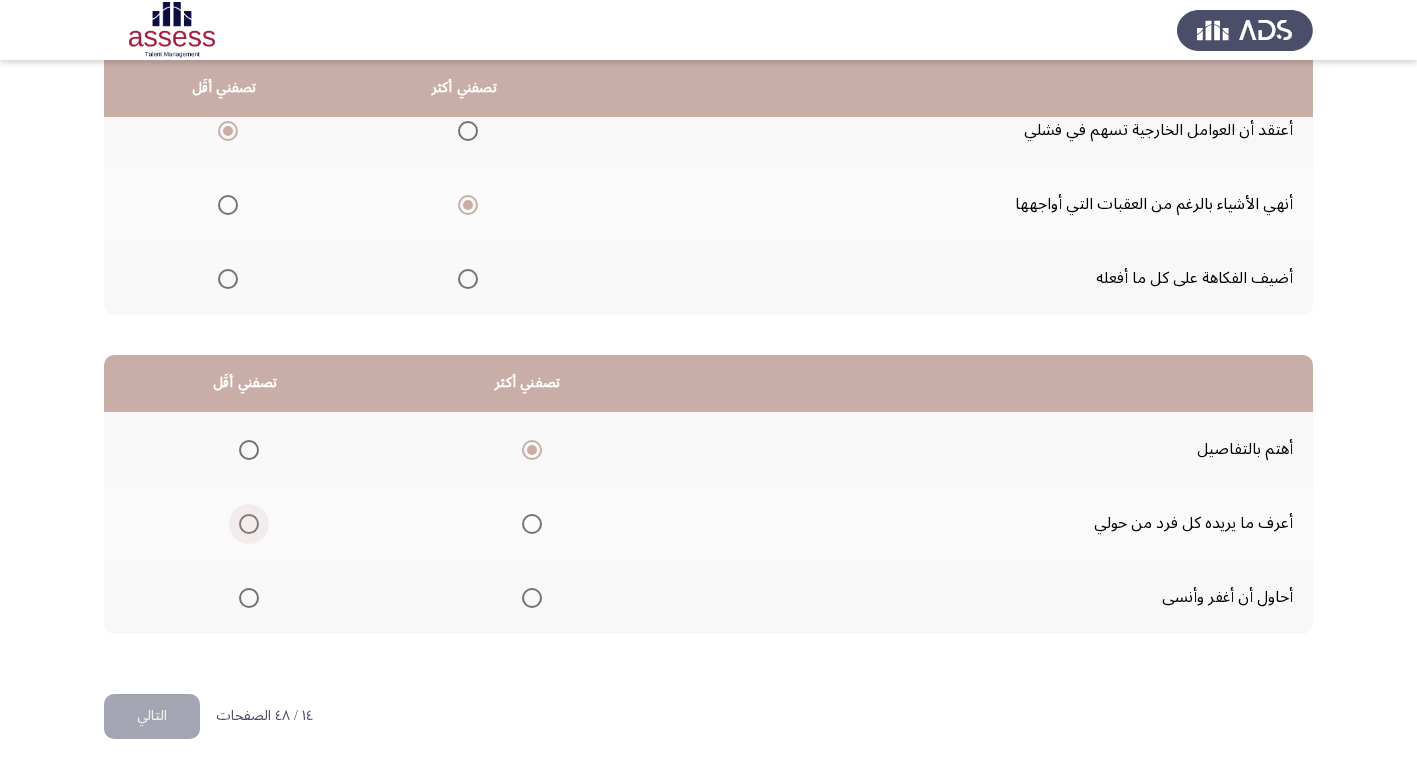 click at bounding box center (249, 524) 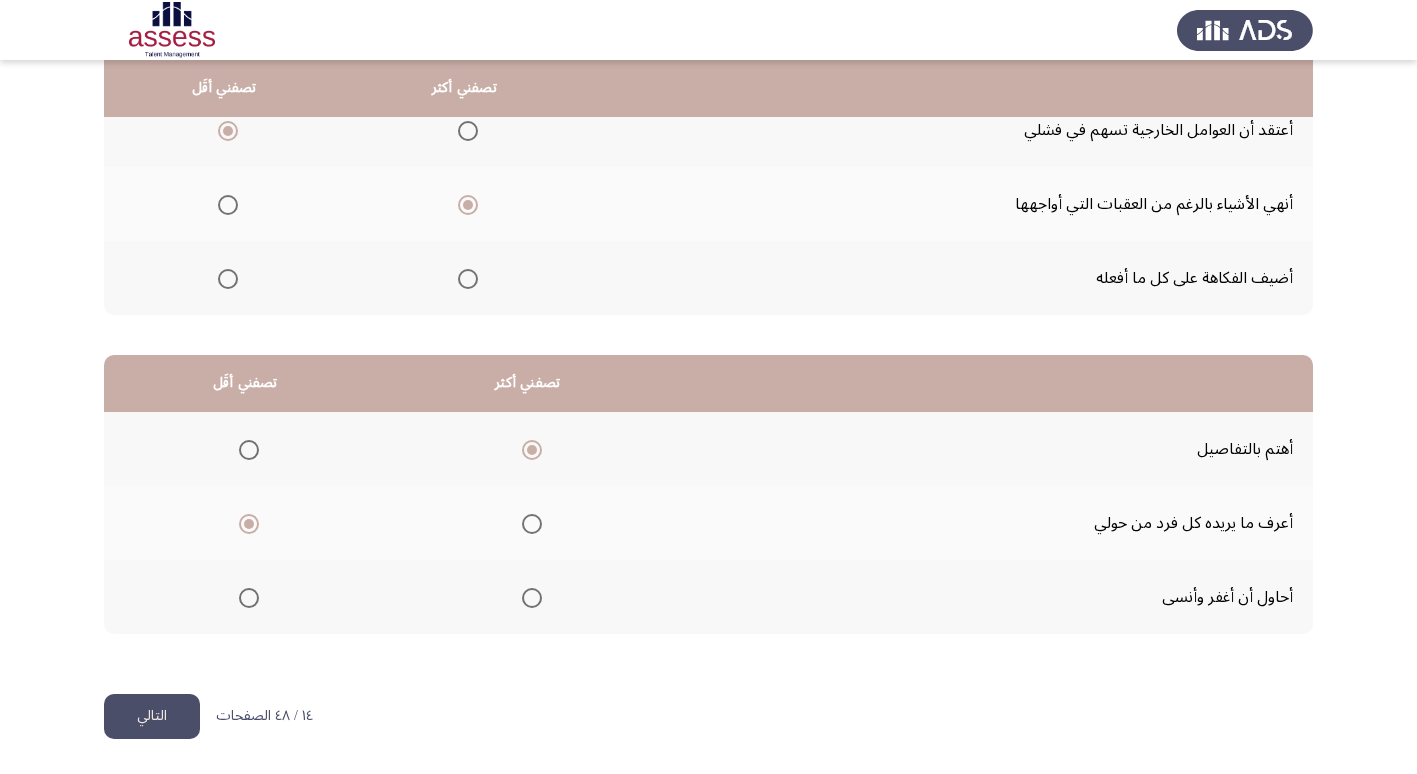 click on "التالي" 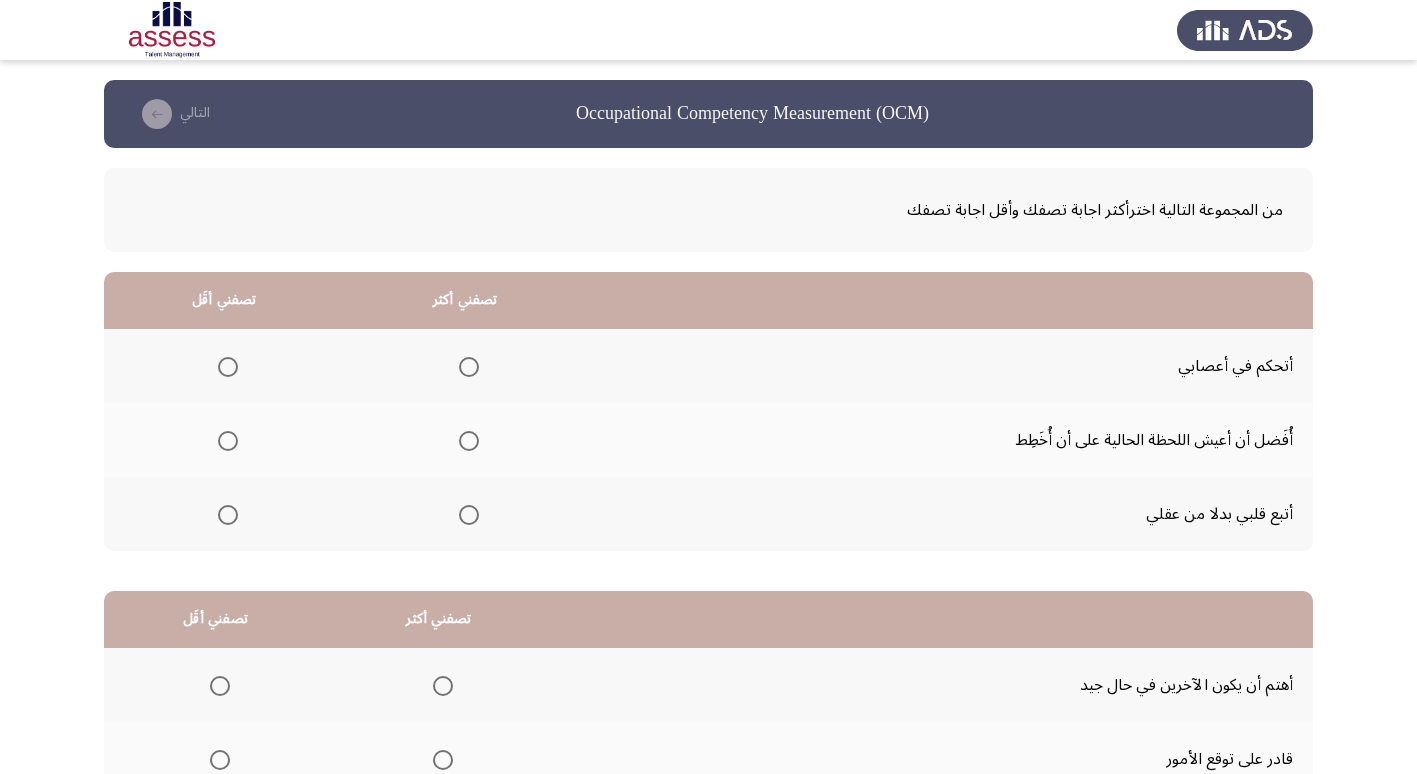 scroll, scrollTop: 100, scrollLeft: 0, axis: vertical 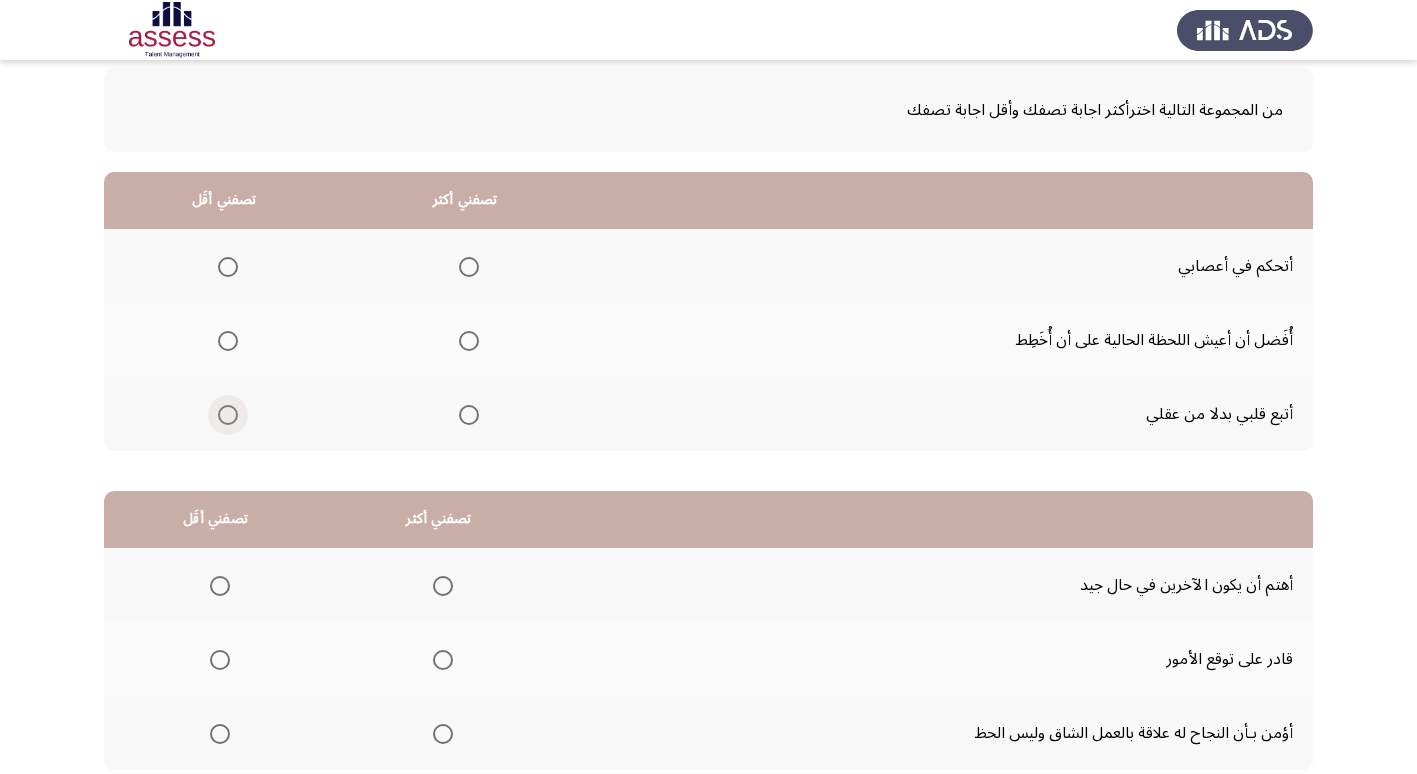 click at bounding box center [228, 415] 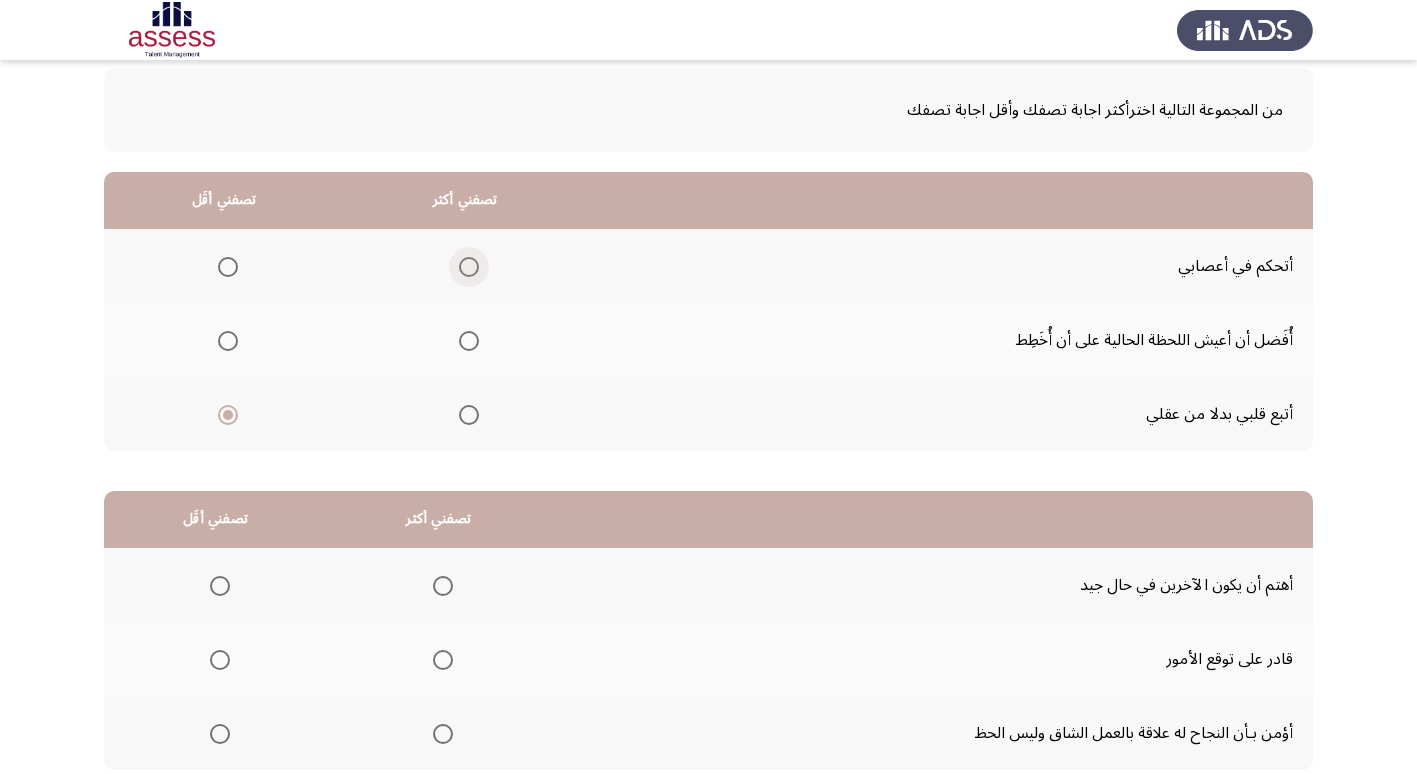 click at bounding box center (469, 267) 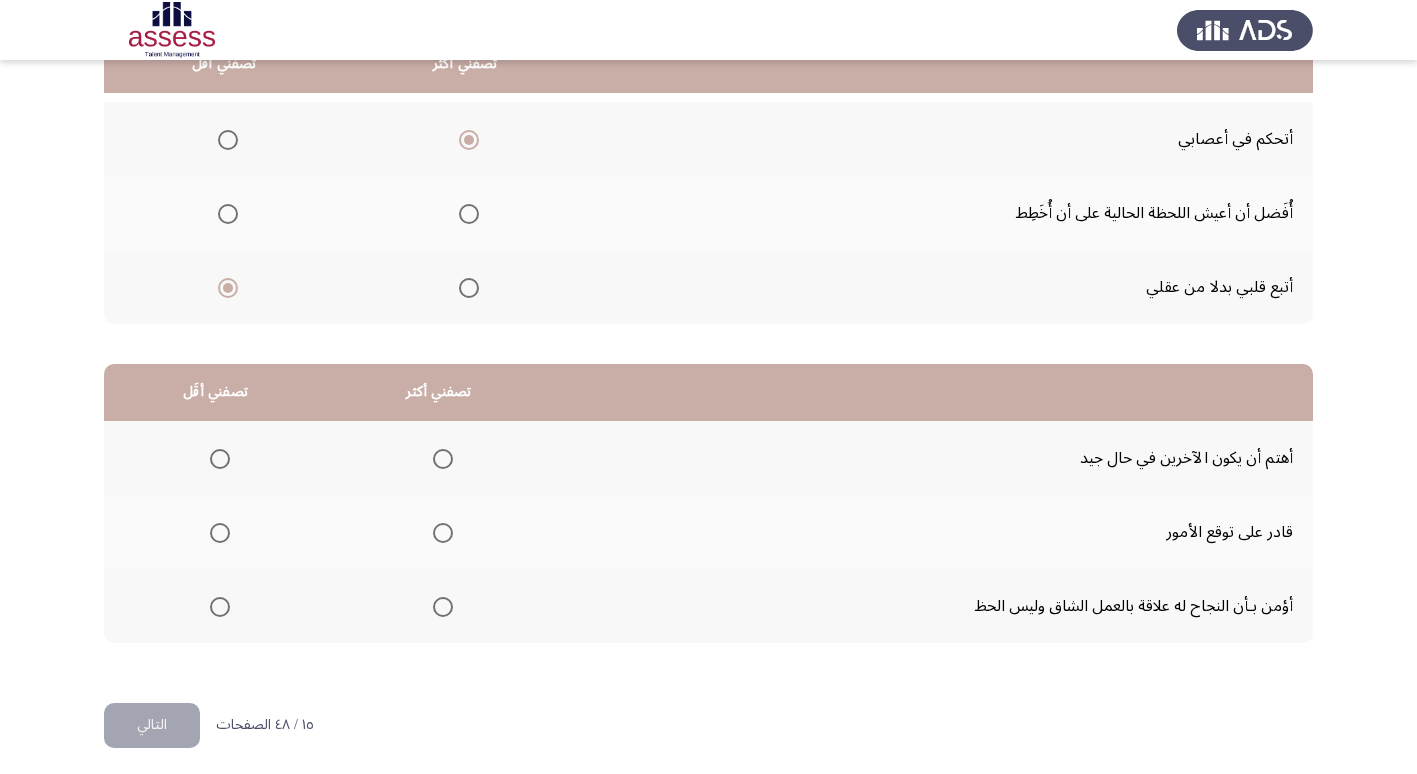 scroll, scrollTop: 236, scrollLeft: 0, axis: vertical 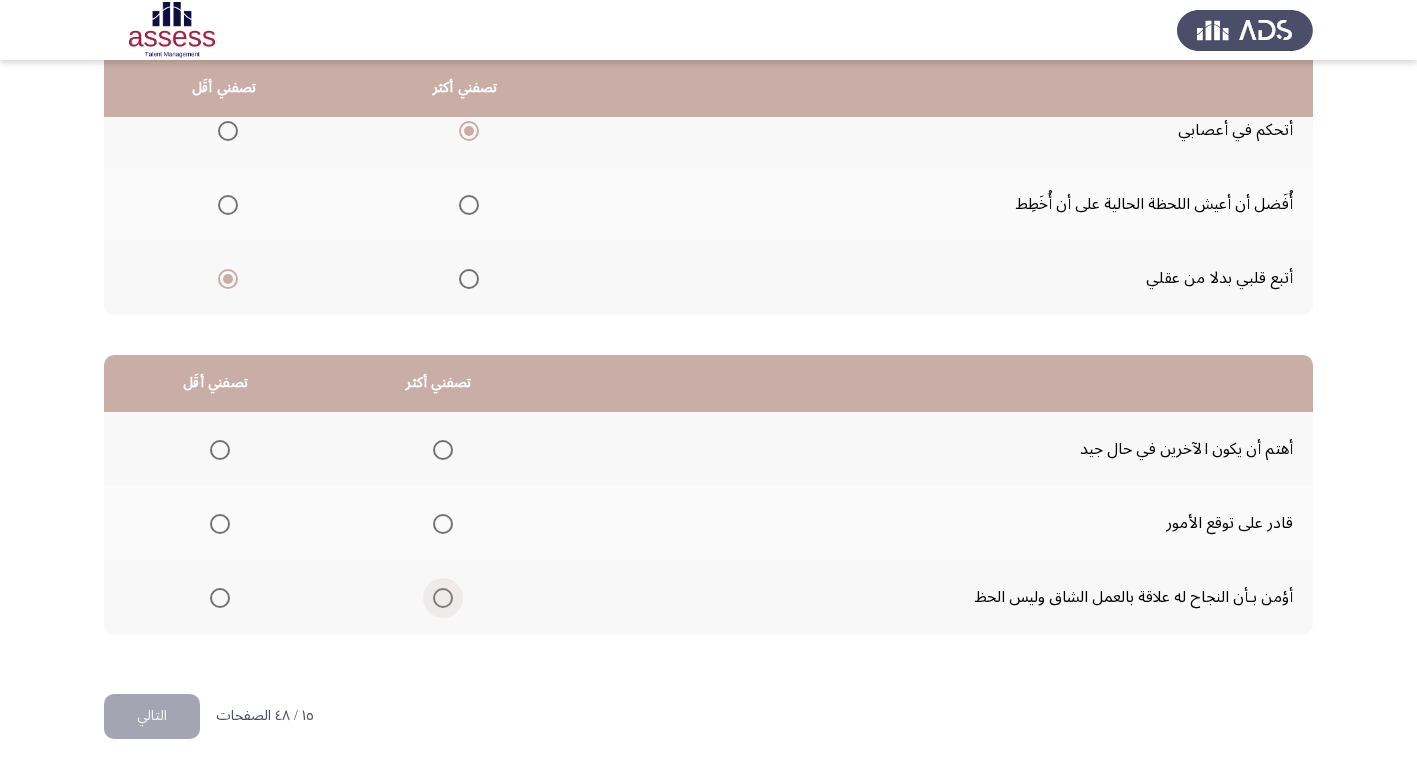 click at bounding box center [443, 598] 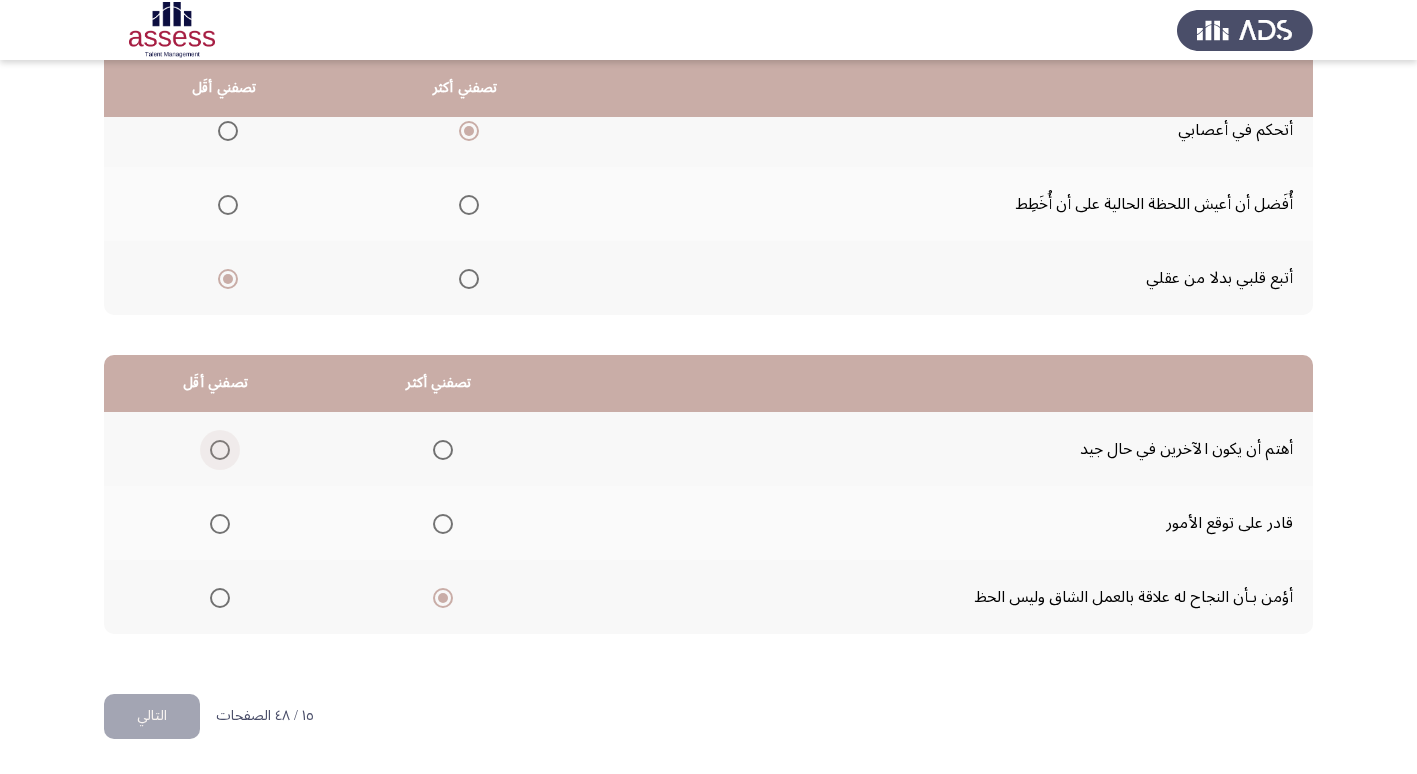 click at bounding box center (220, 450) 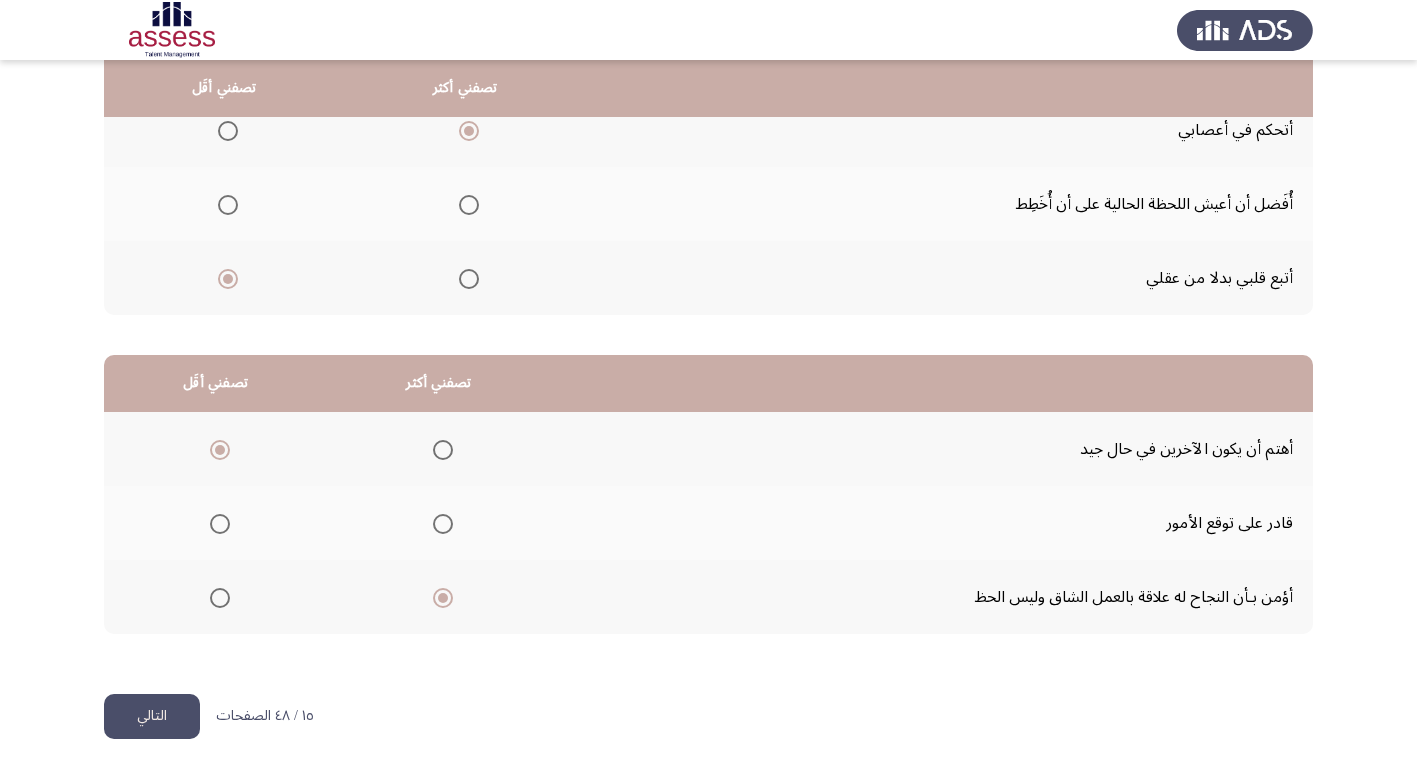 click on "التالي" 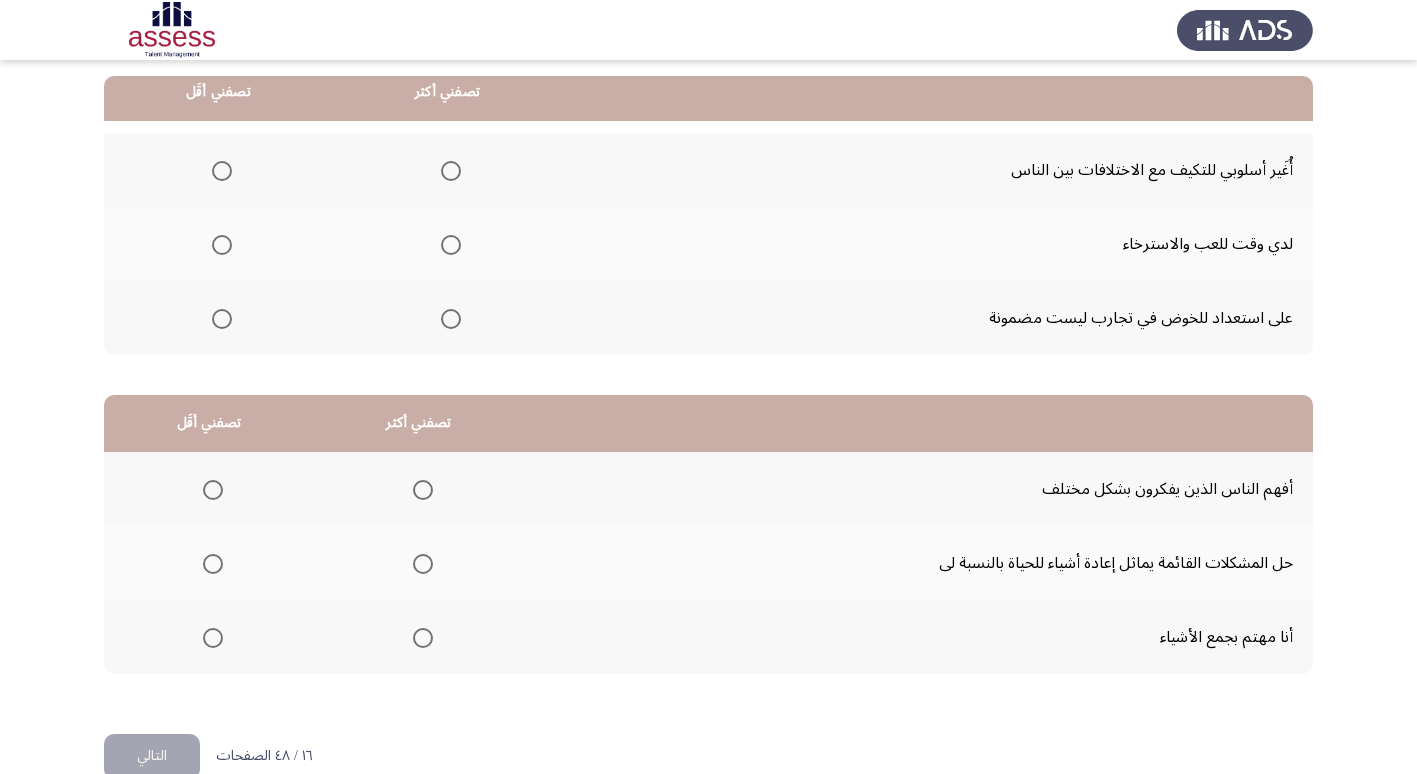 scroll, scrollTop: 200, scrollLeft: 0, axis: vertical 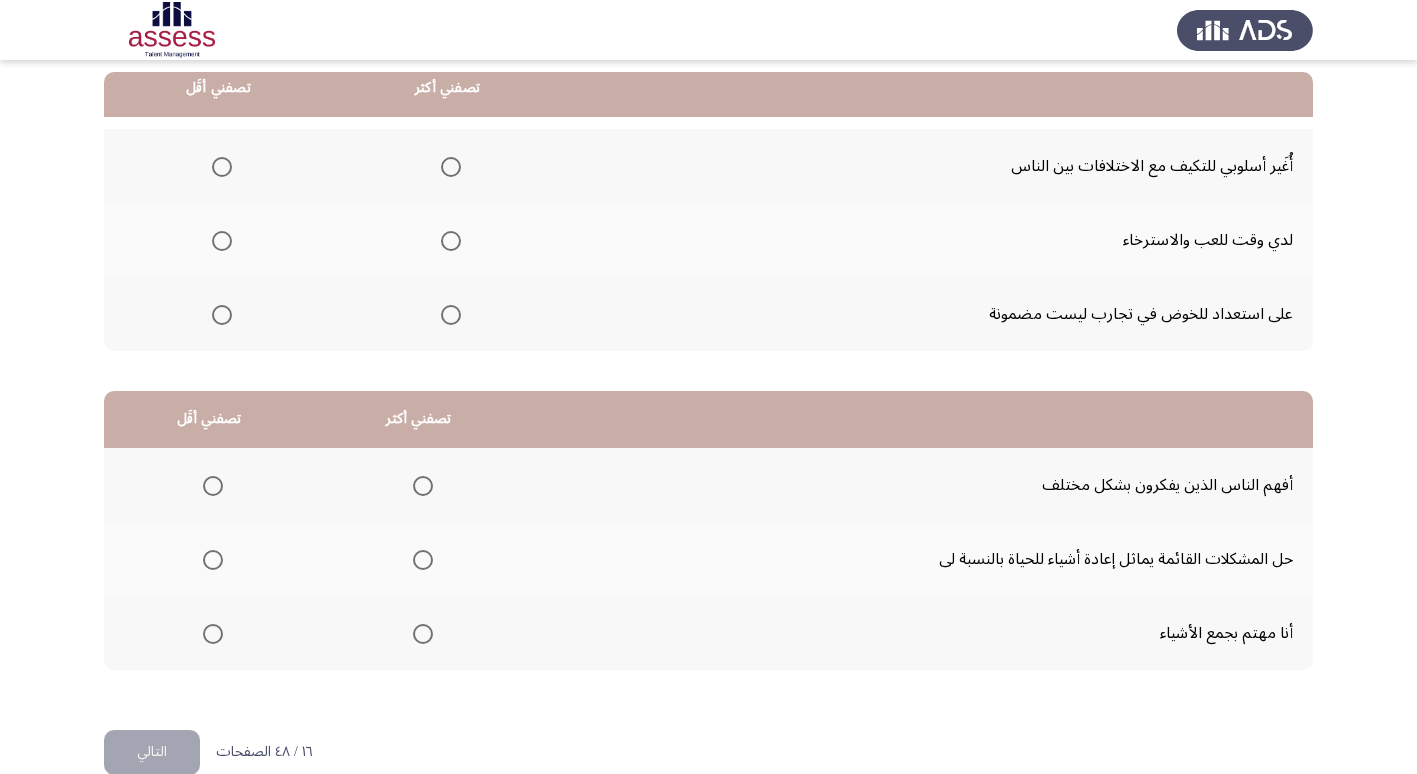 click at bounding box center [222, 315] 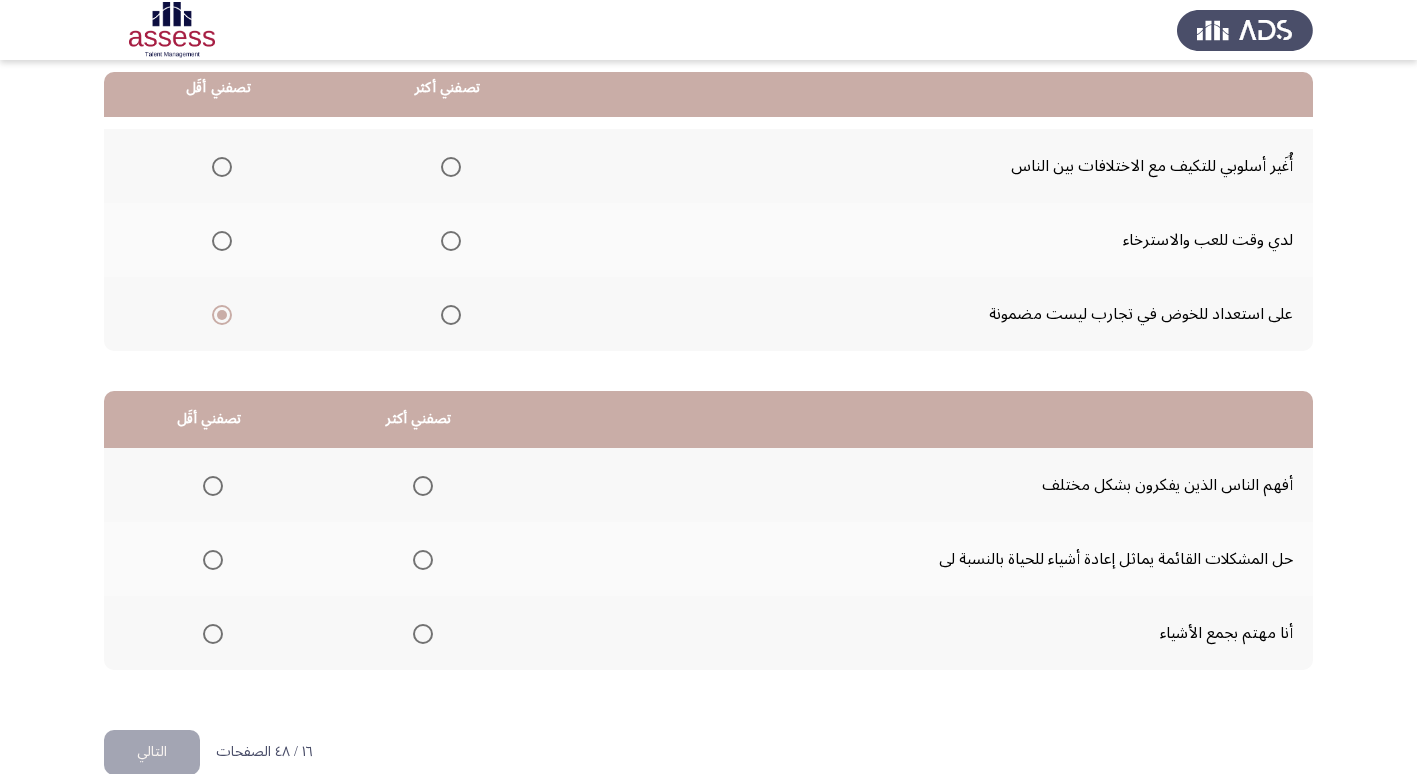click at bounding box center (451, 167) 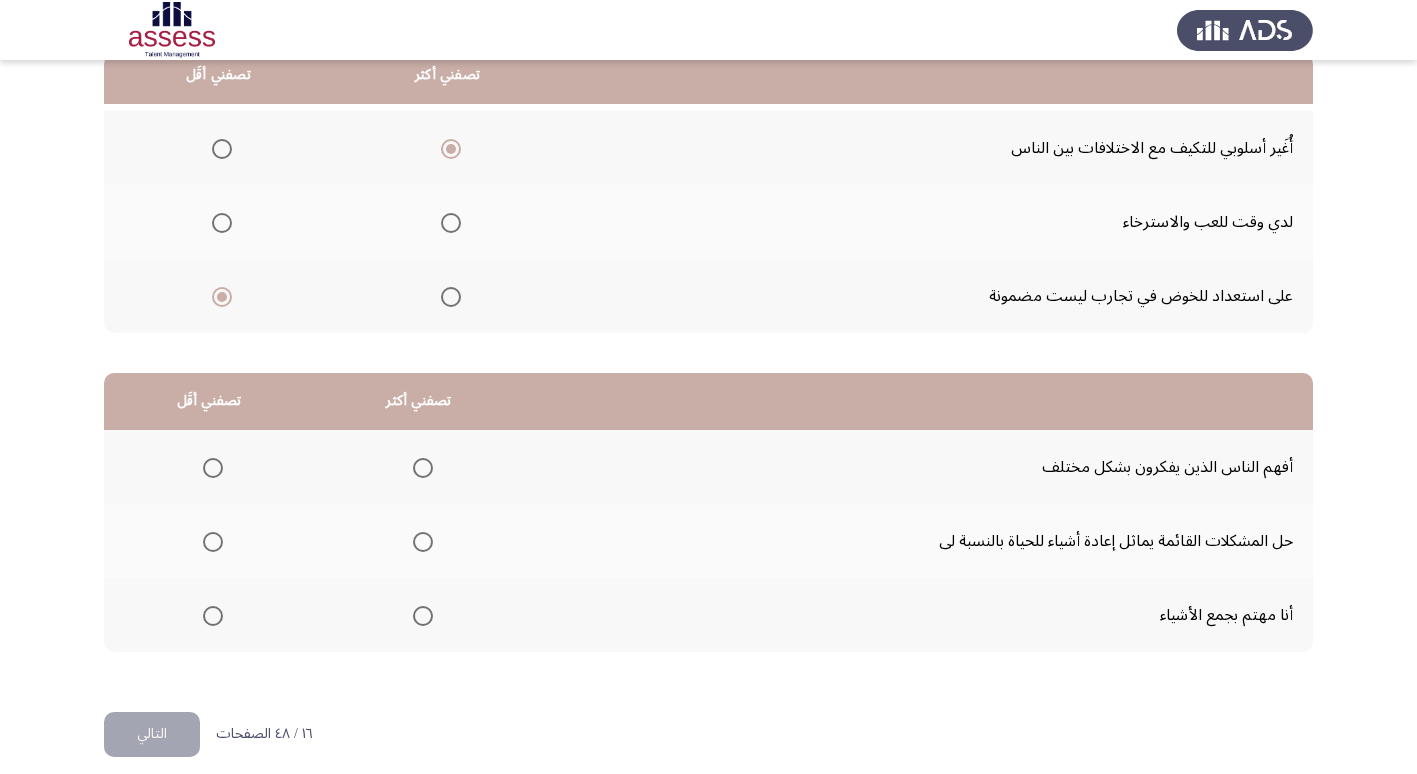 scroll, scrollTop: 236, scrollLeft: 0, axis: vertical 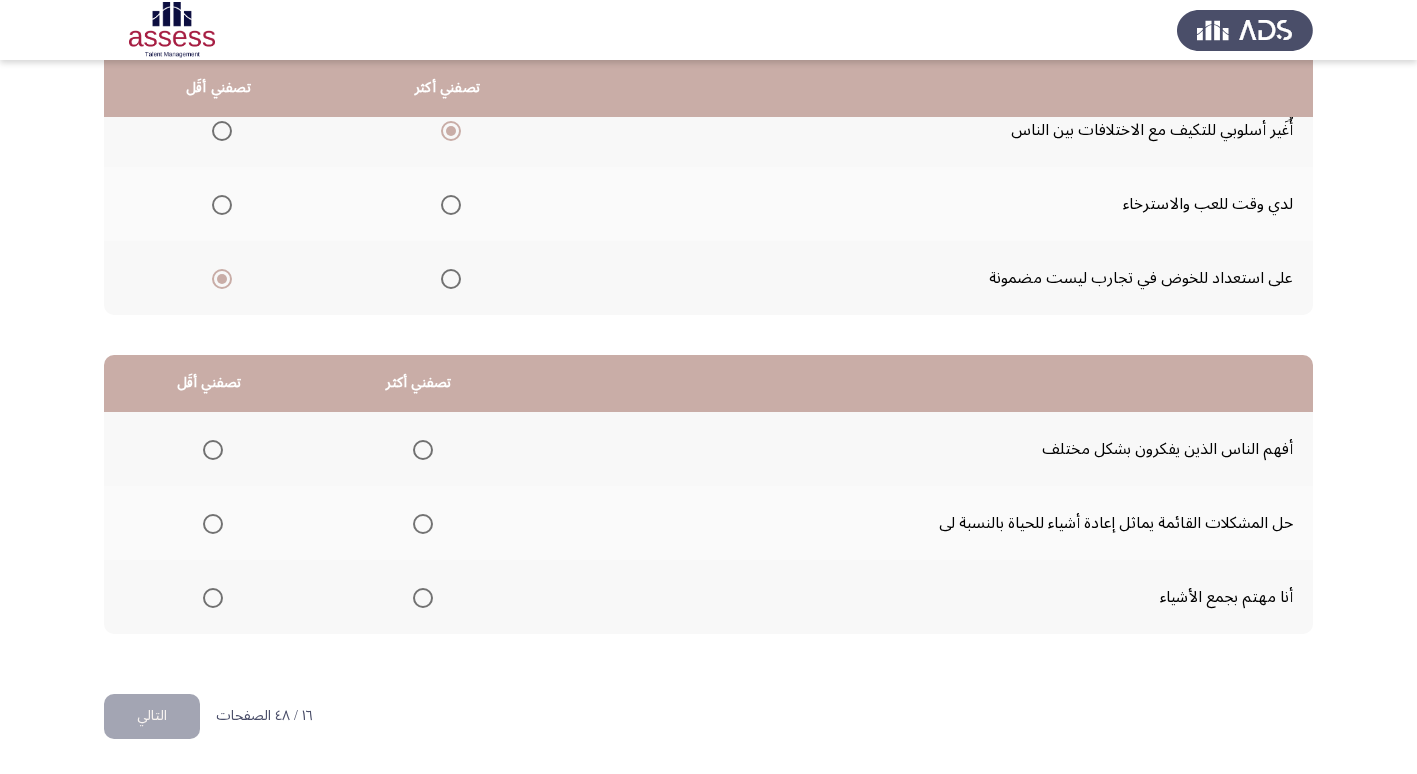 click at bounding box center [423, 524] 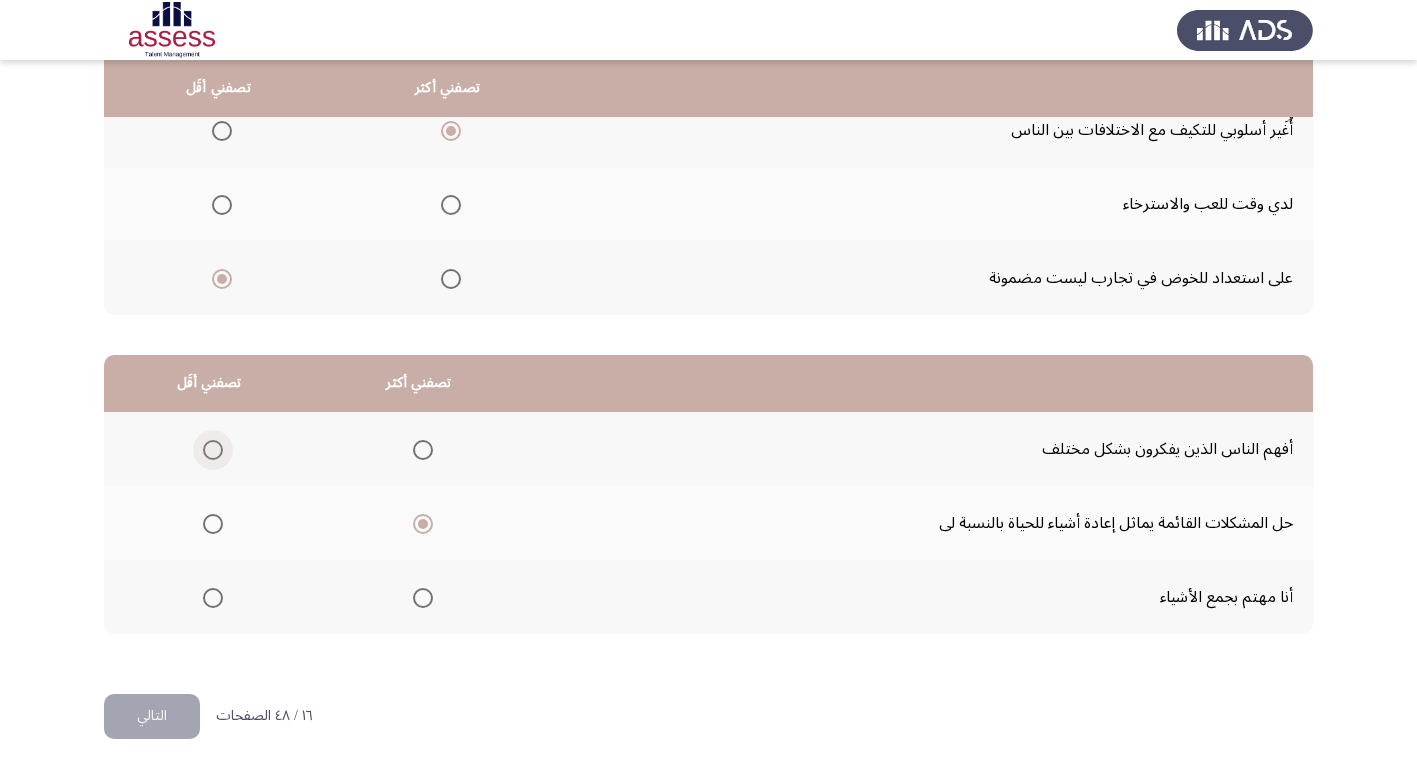 click at bounding box center (213, 450) 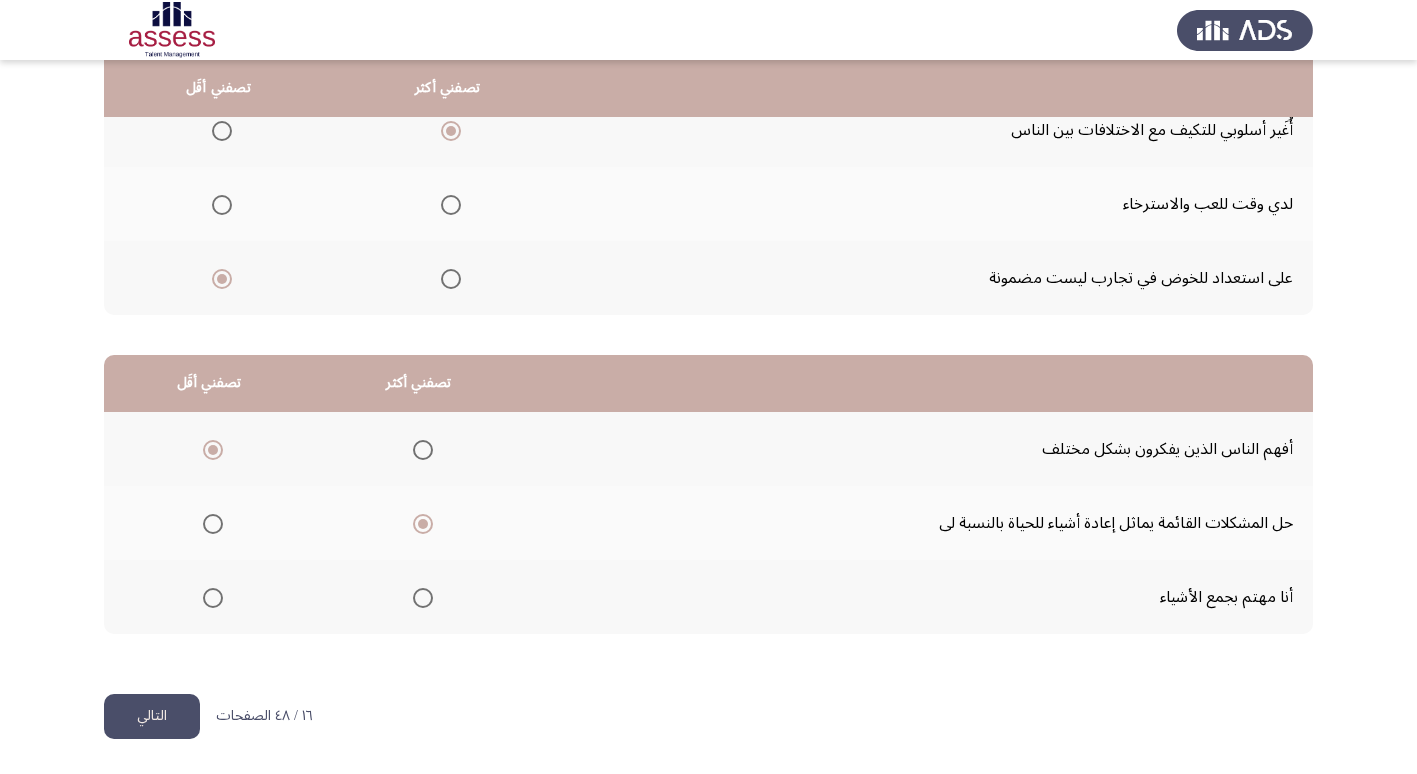 click on "التالي" 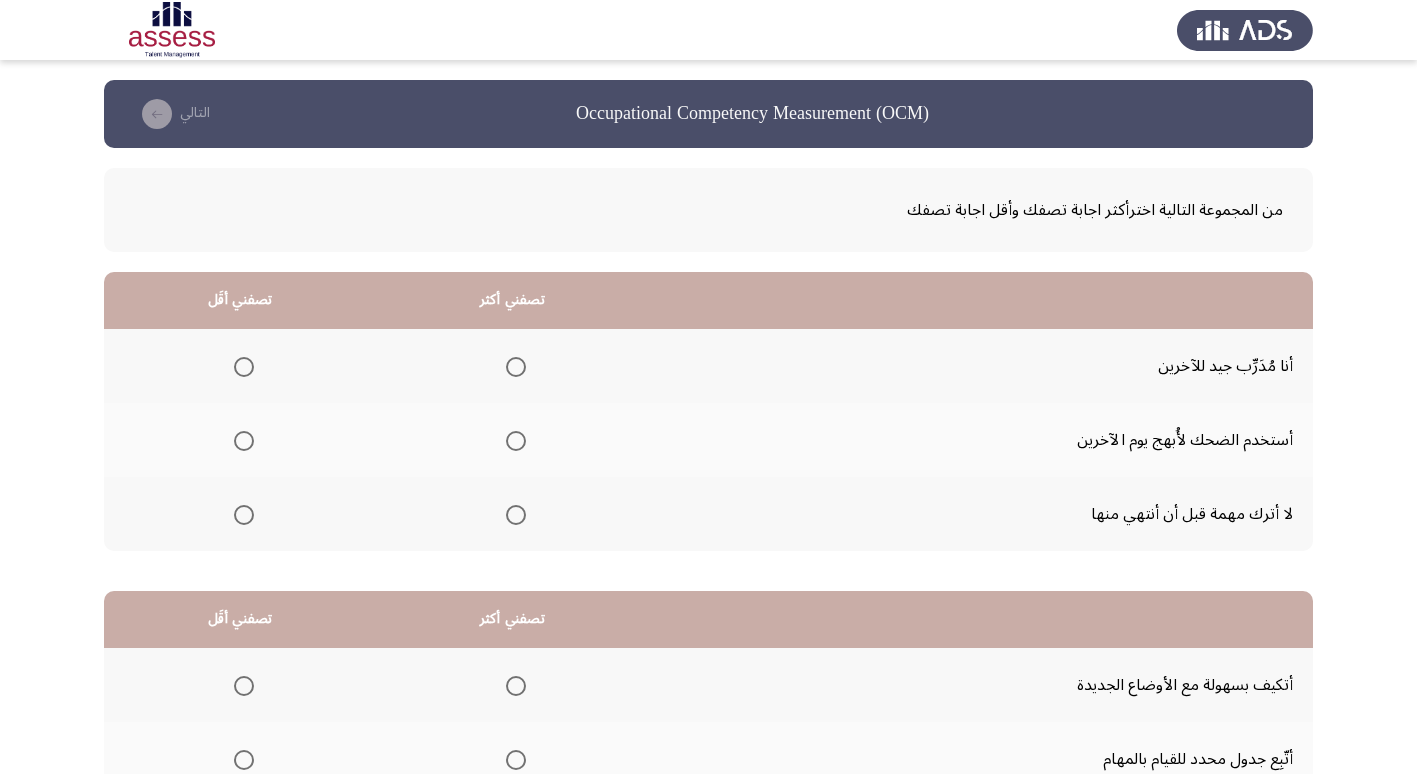 scroll, scrollTop: 100, scrollLeft: 0, axis: vertical 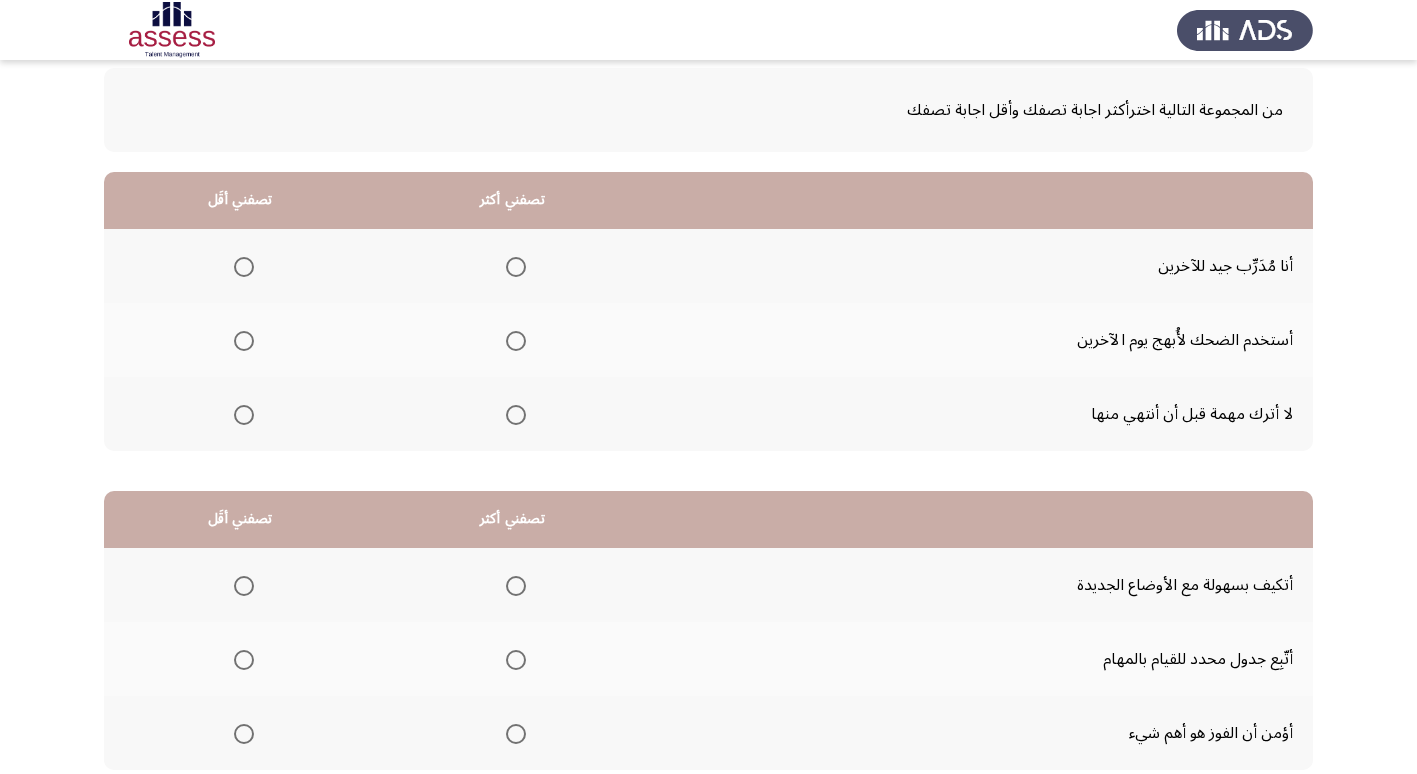 click at bounding box center [516, 267] 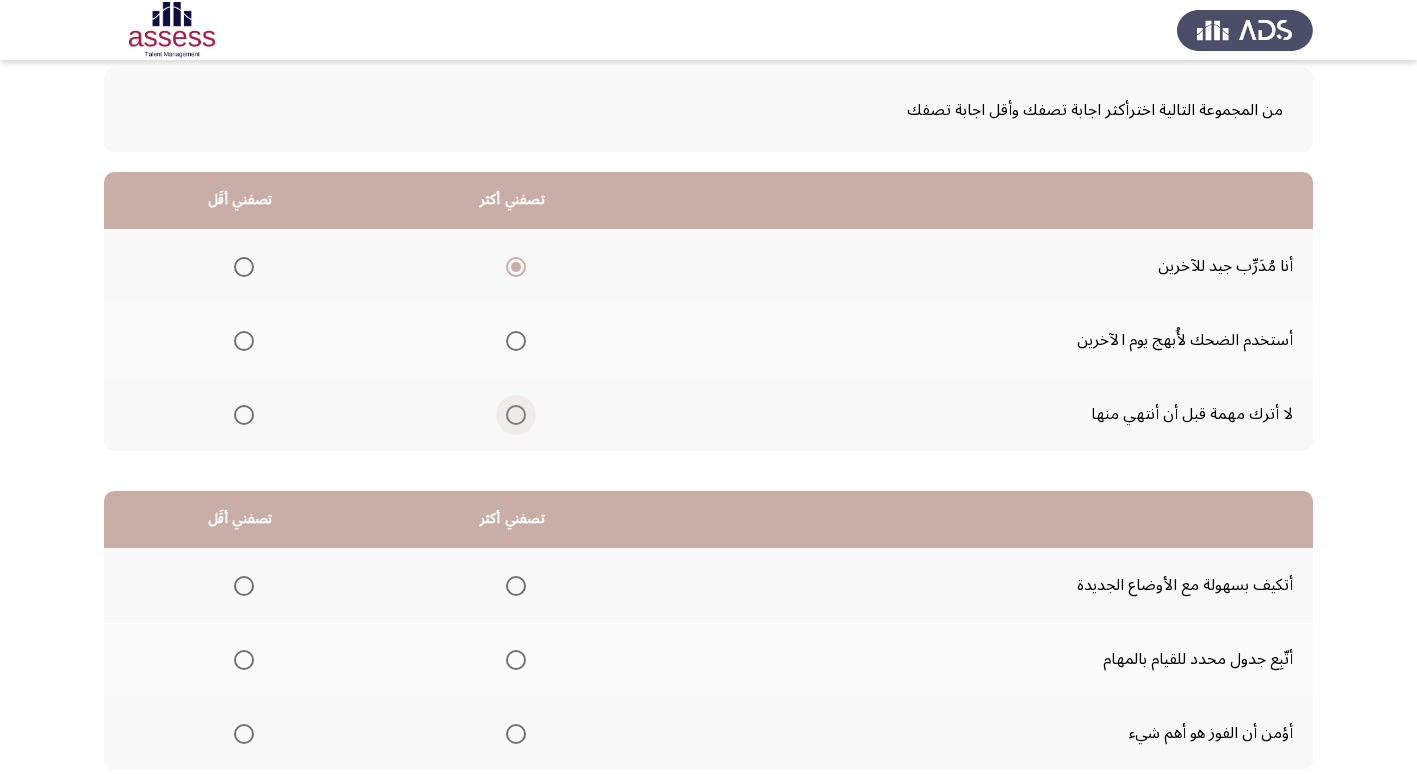 click at bounding box center [516, 415] 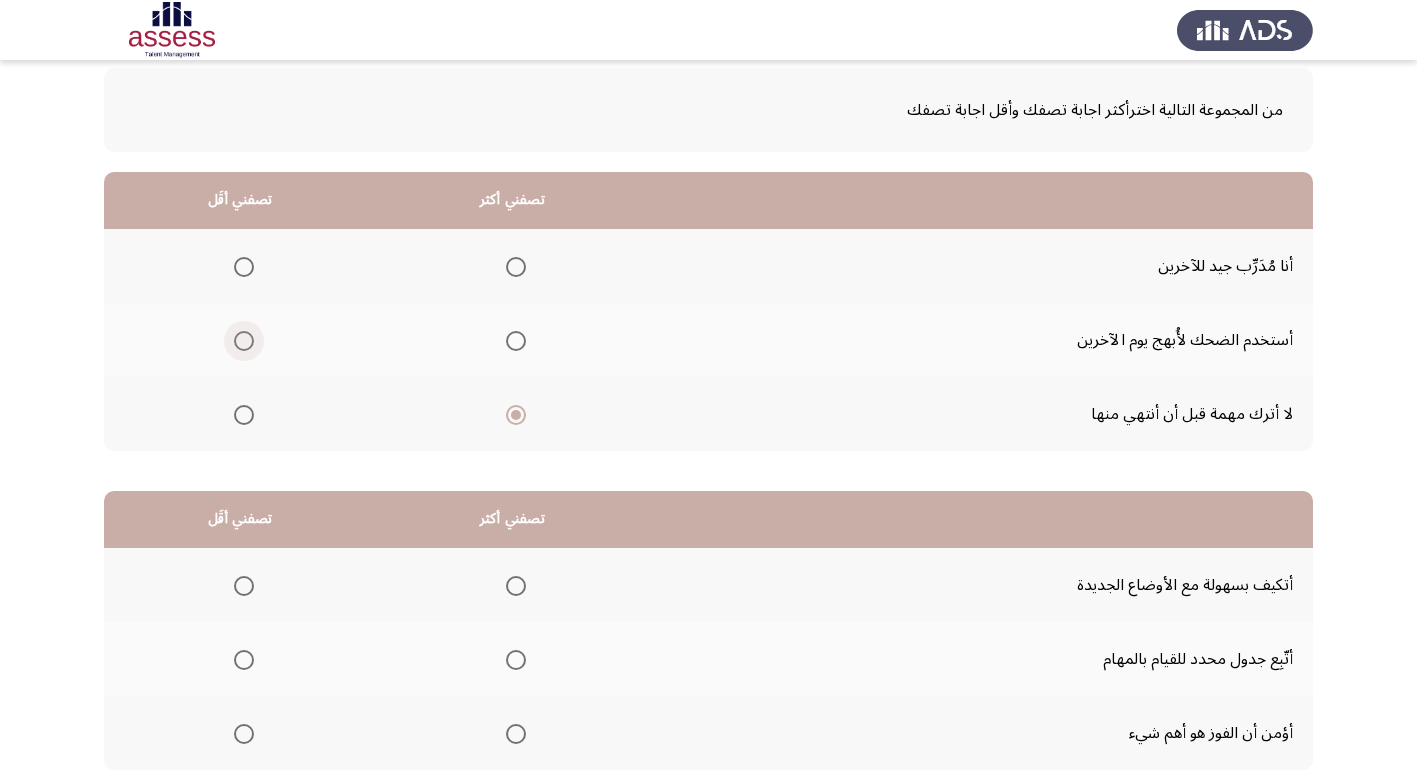 click at bounding box center [244, 341] 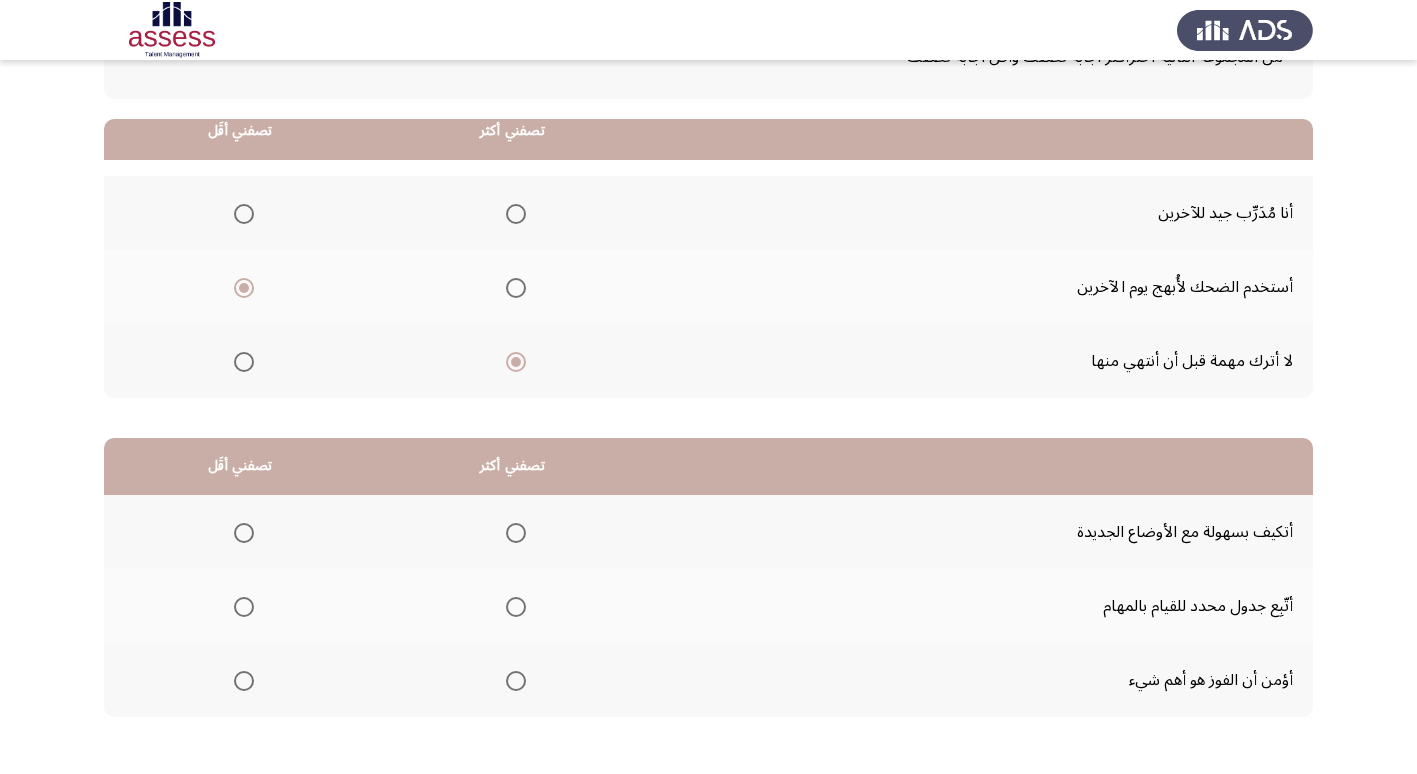 scroll, scrollTop: 200, scrollLeft: 0, axis: vertical 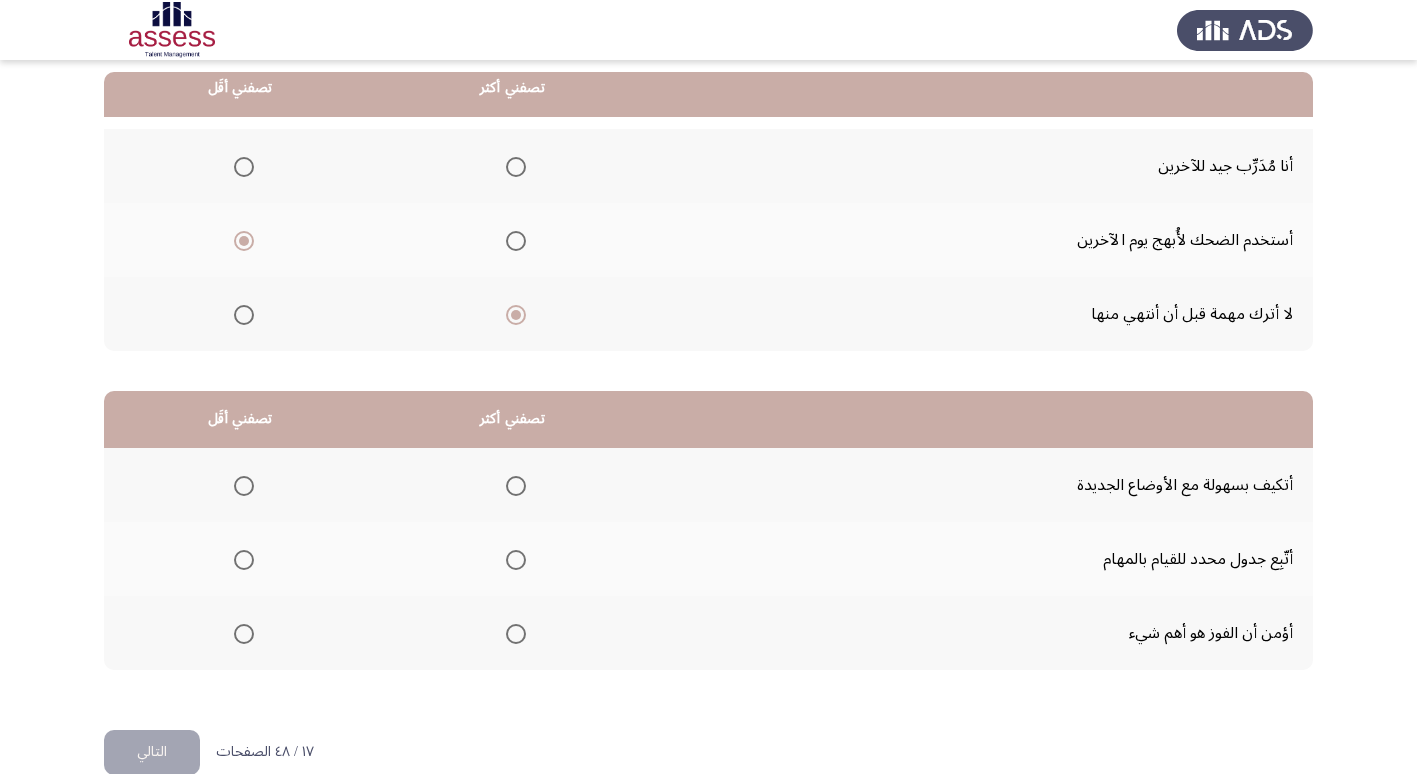 click at bounding box center (516, 560) 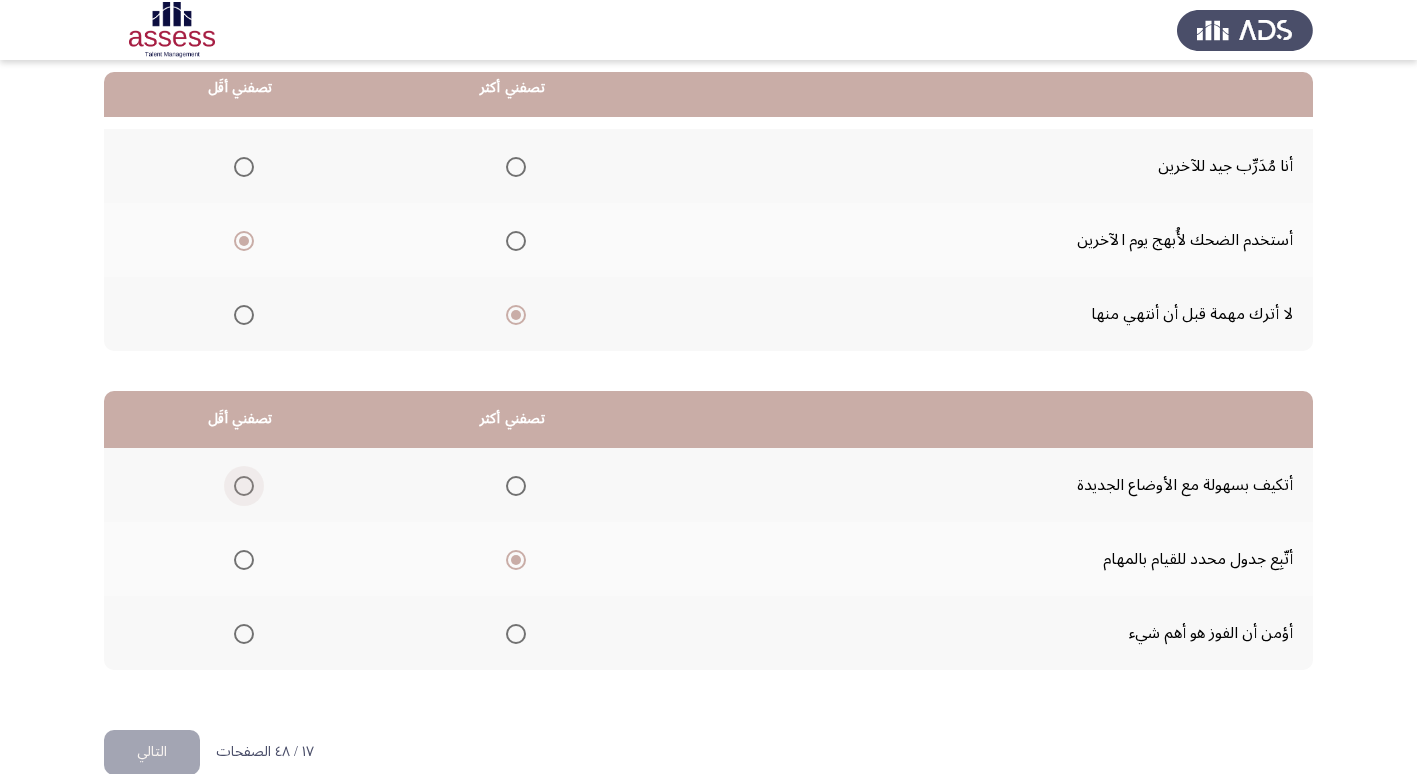 click at bounding box center (244, 486) 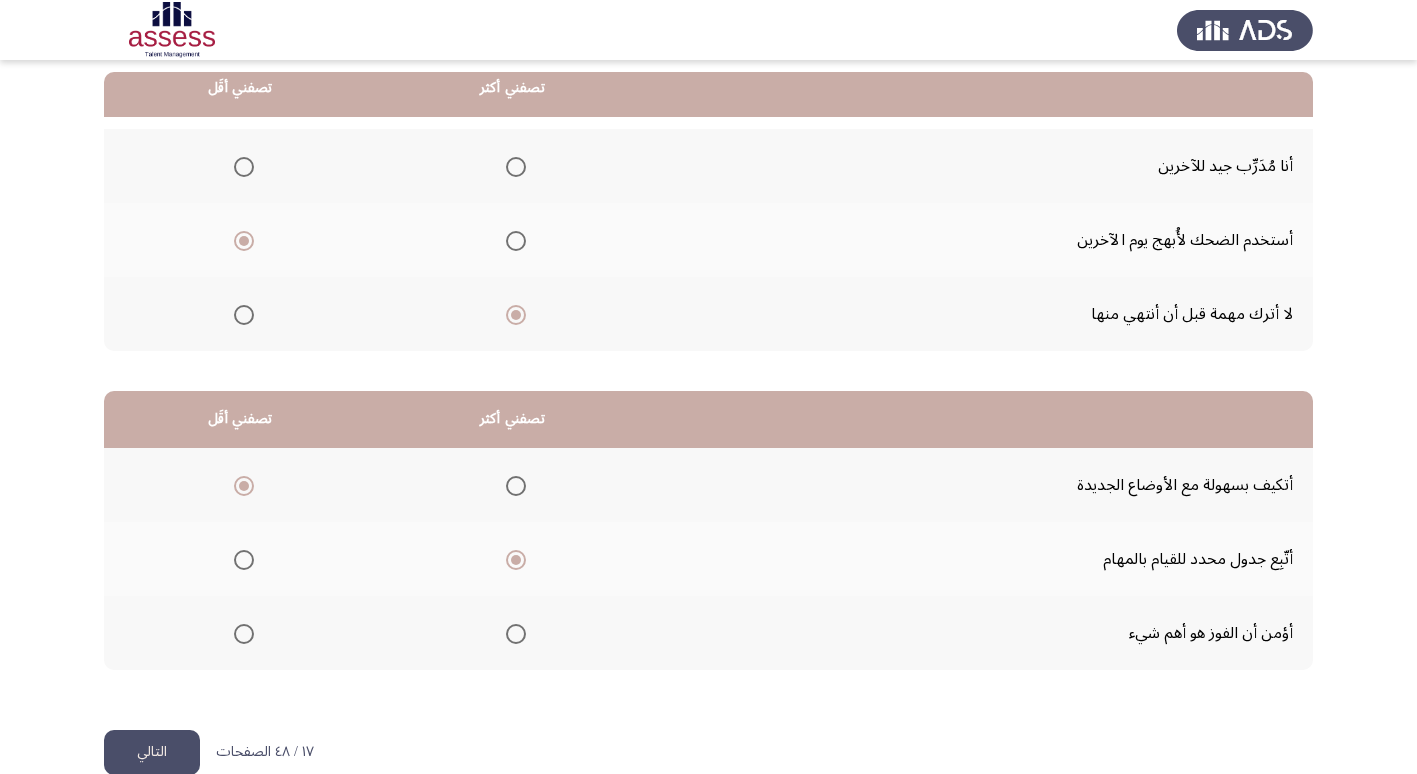 click on "التالي" 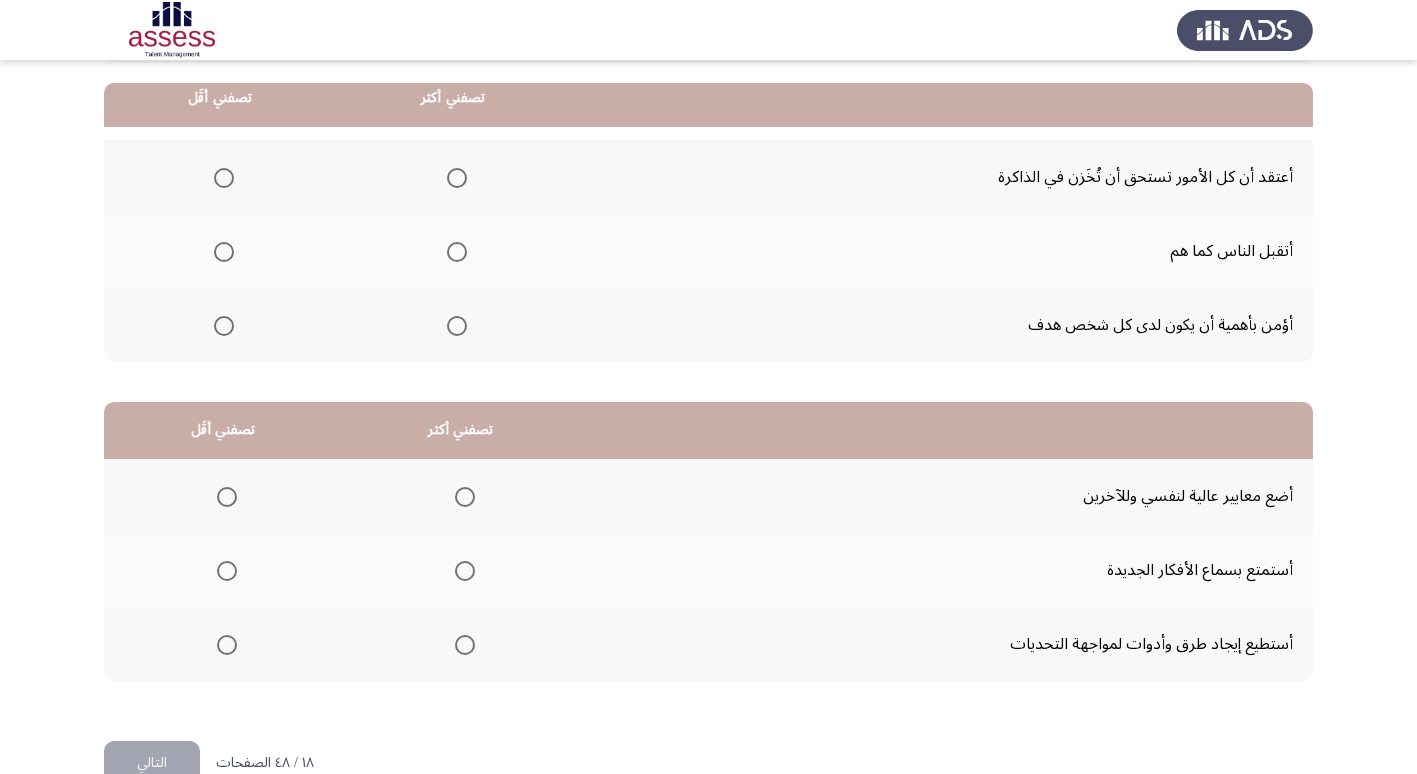 scroll, scrollTop: 200, scrollLeft: 0, axis: vertical 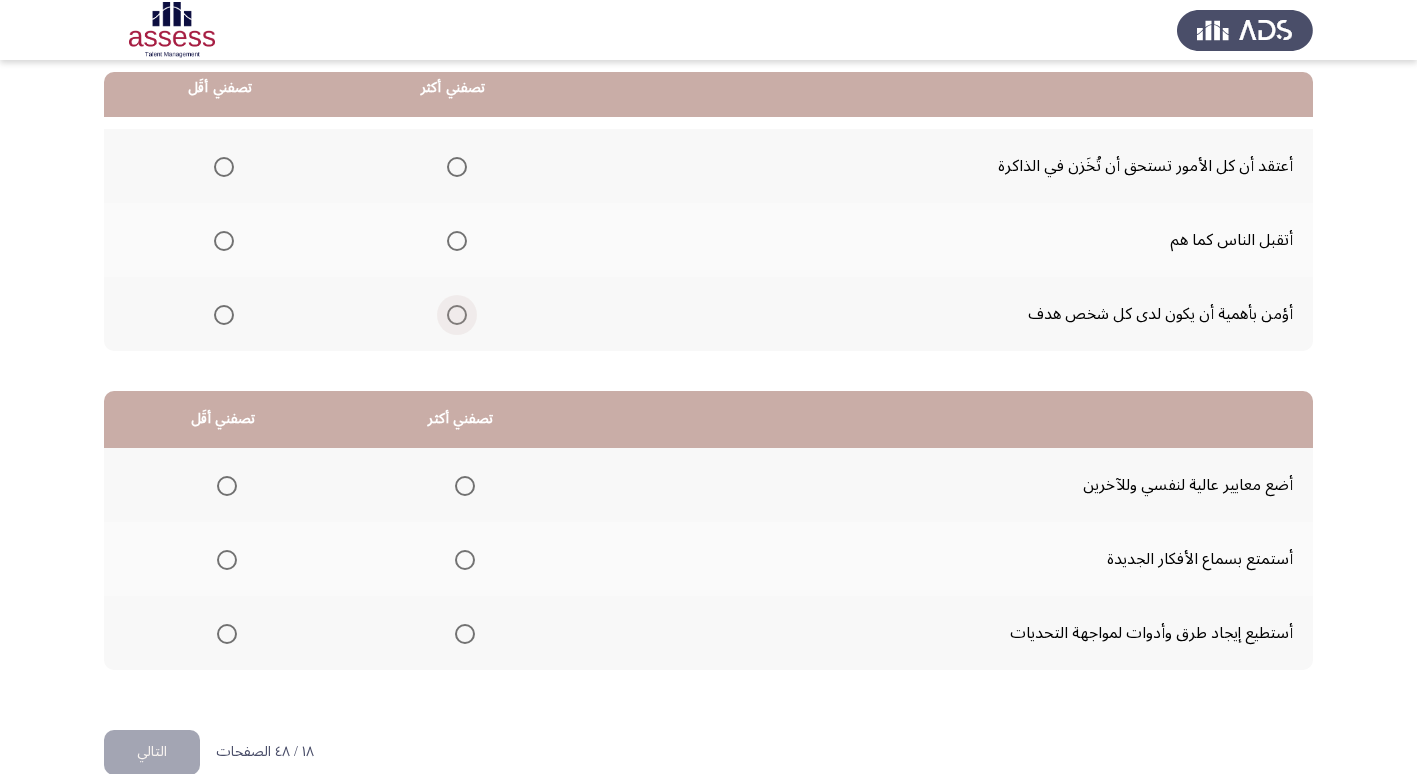 click at bounding box center (457, 315) 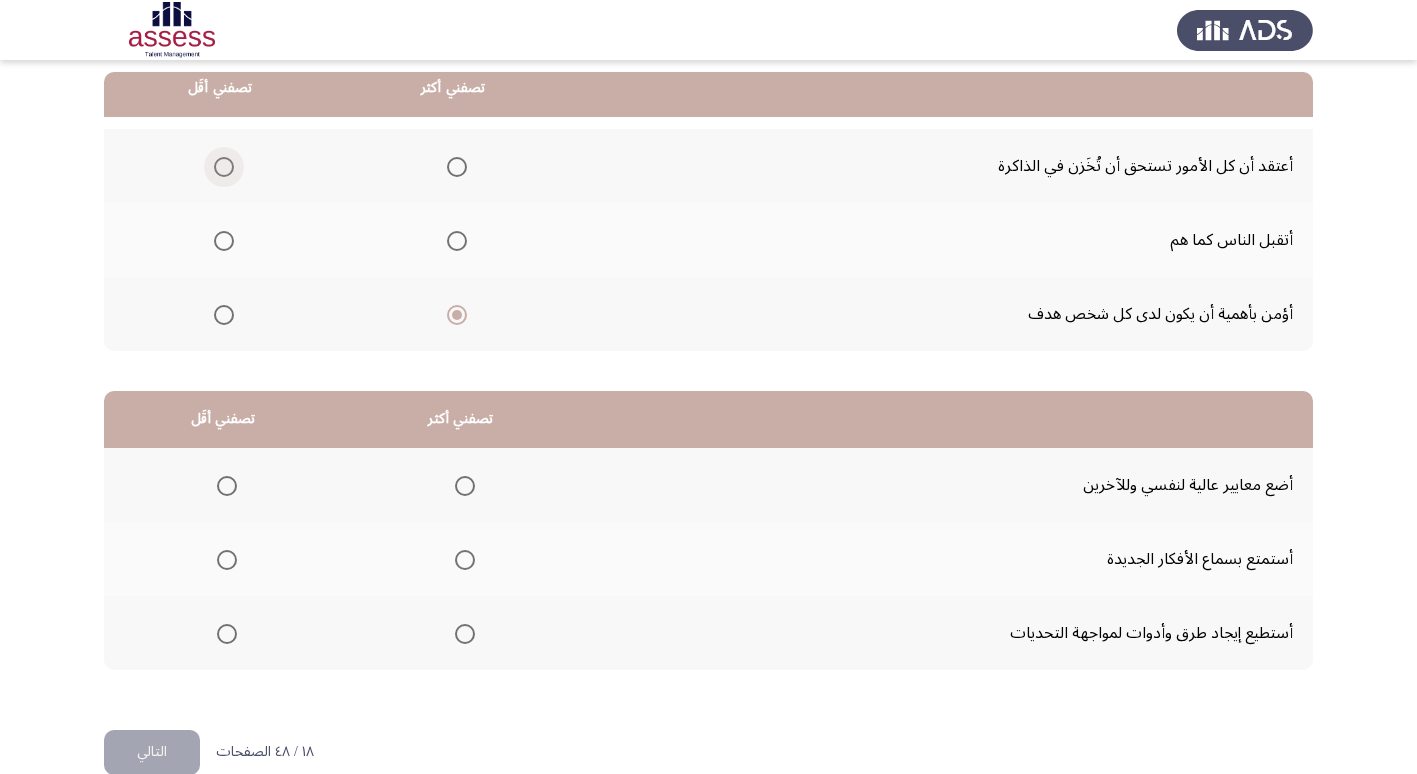click at bounding box center (224, 167) 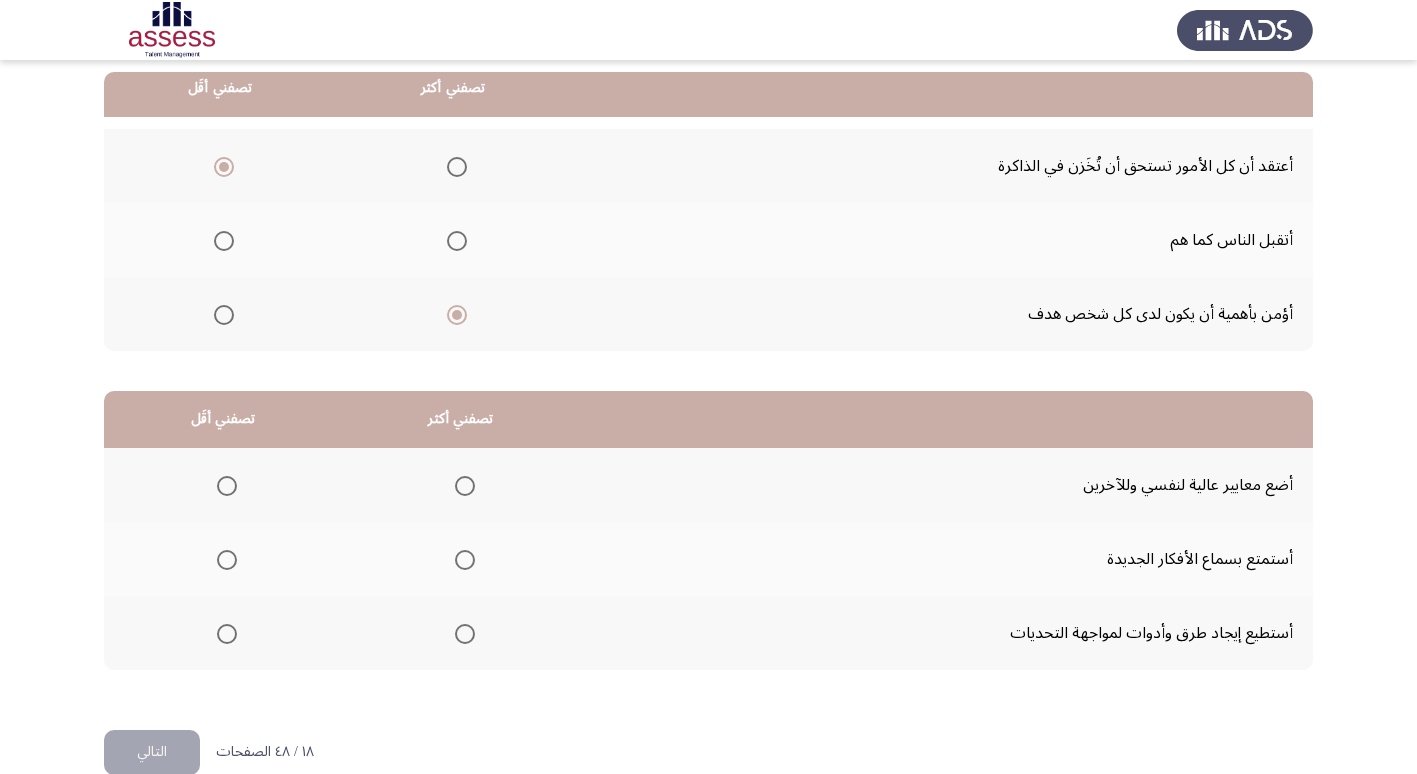 click at bounding box center [465, 634] 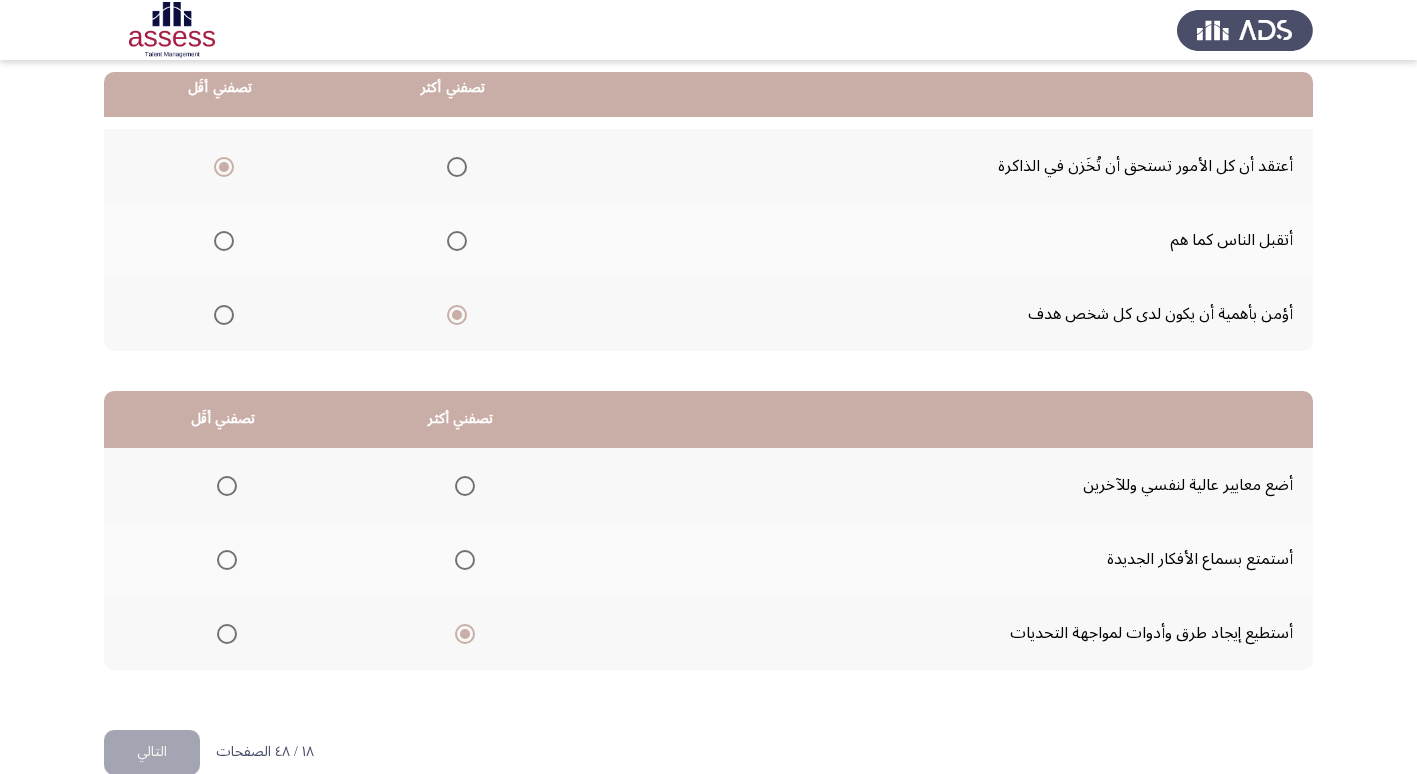 click at bounding box center (227, 560) 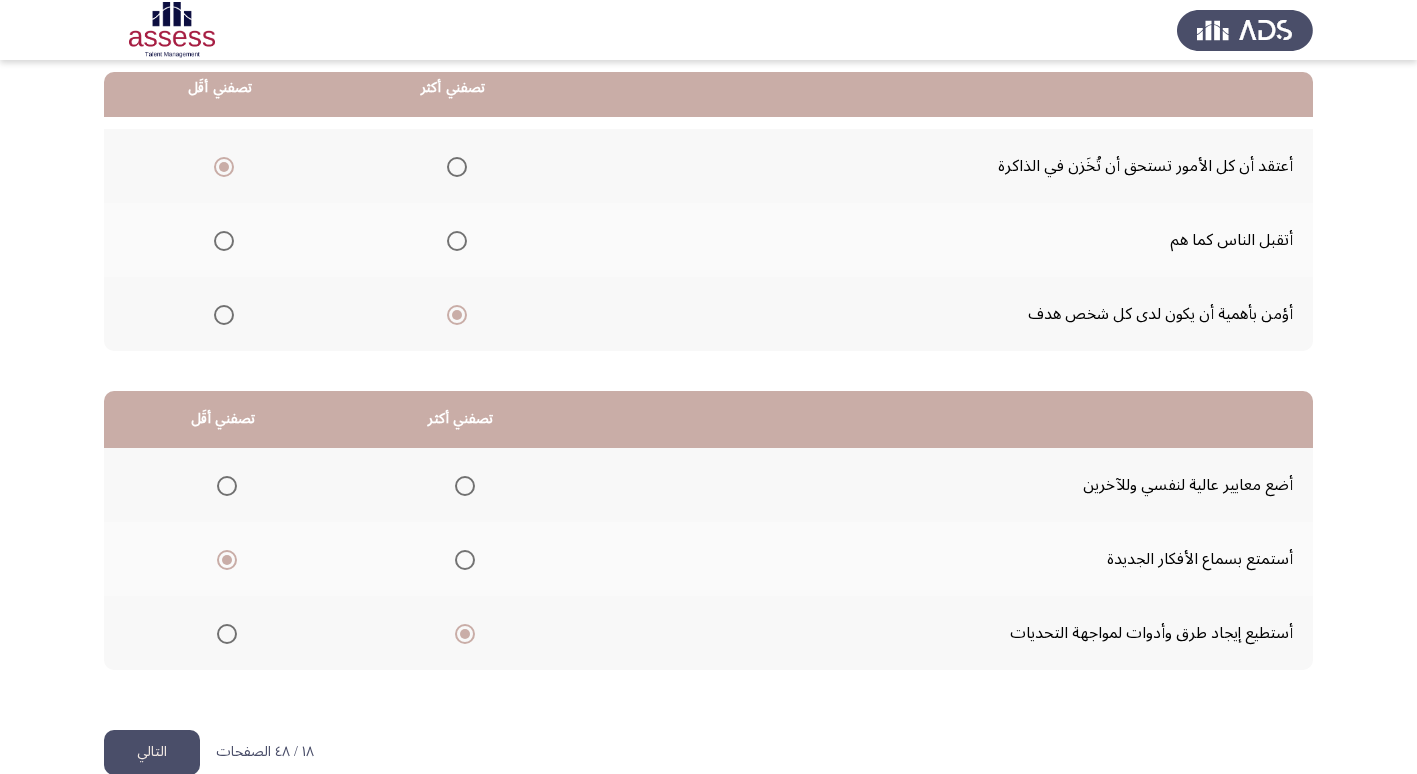 click at bounding box center [465, 486] 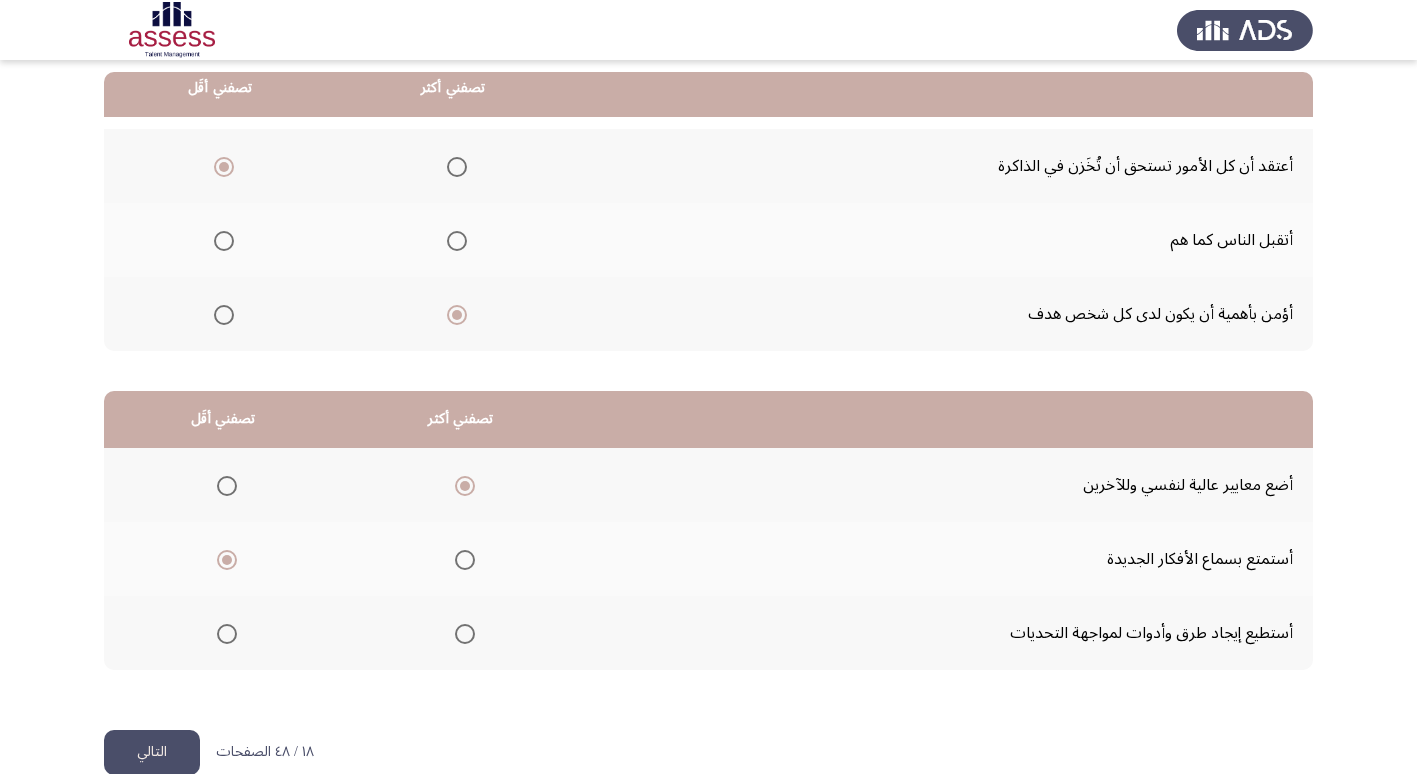 click 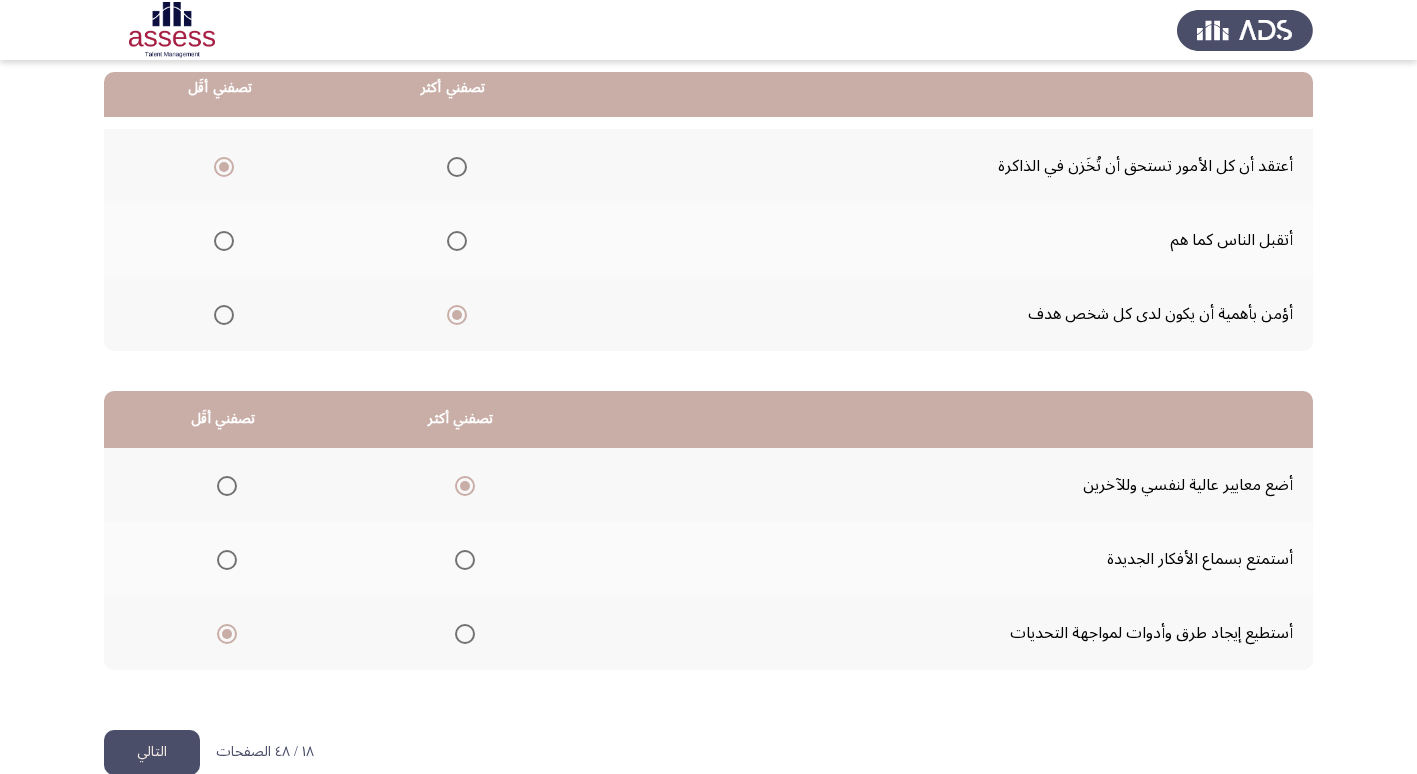 click at bounding box center (465, 634) 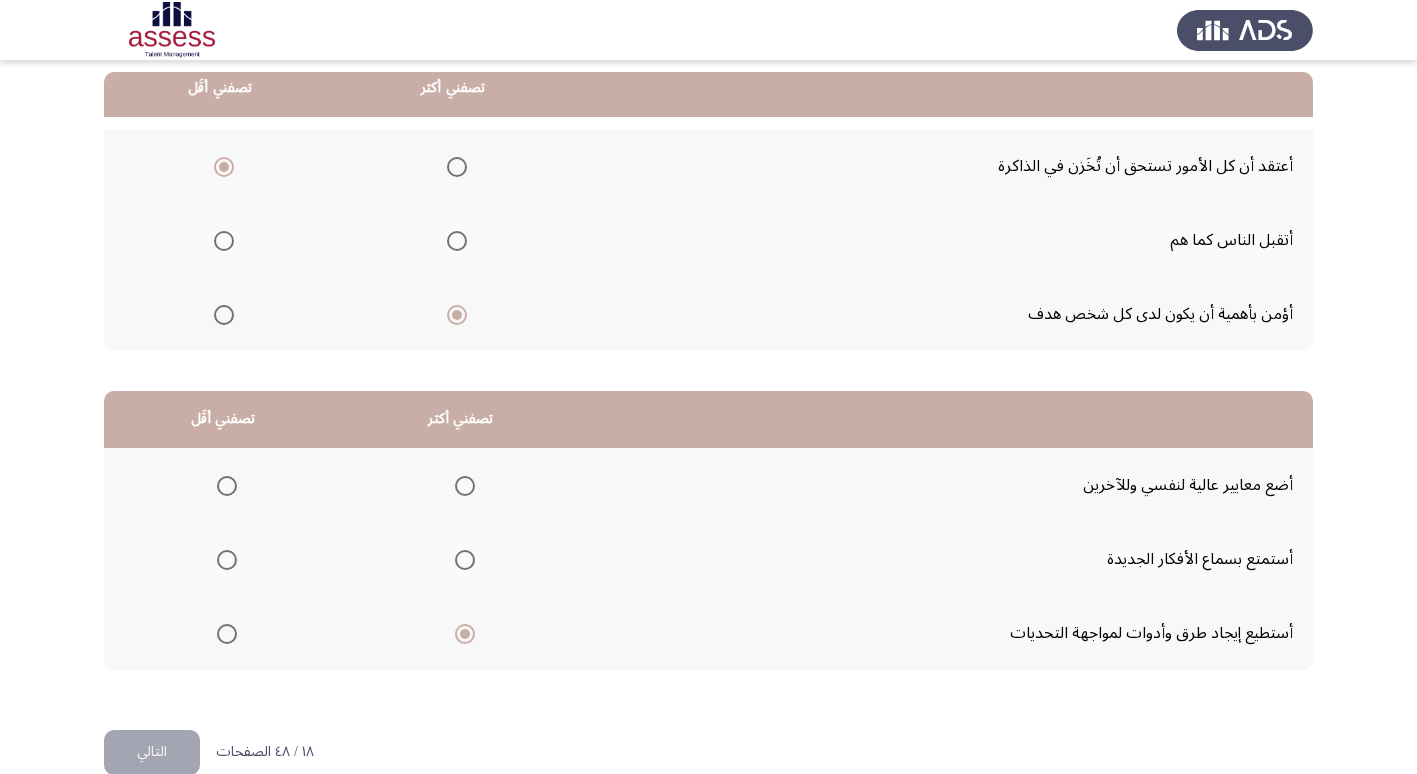 click at bounding box center (227, 486) 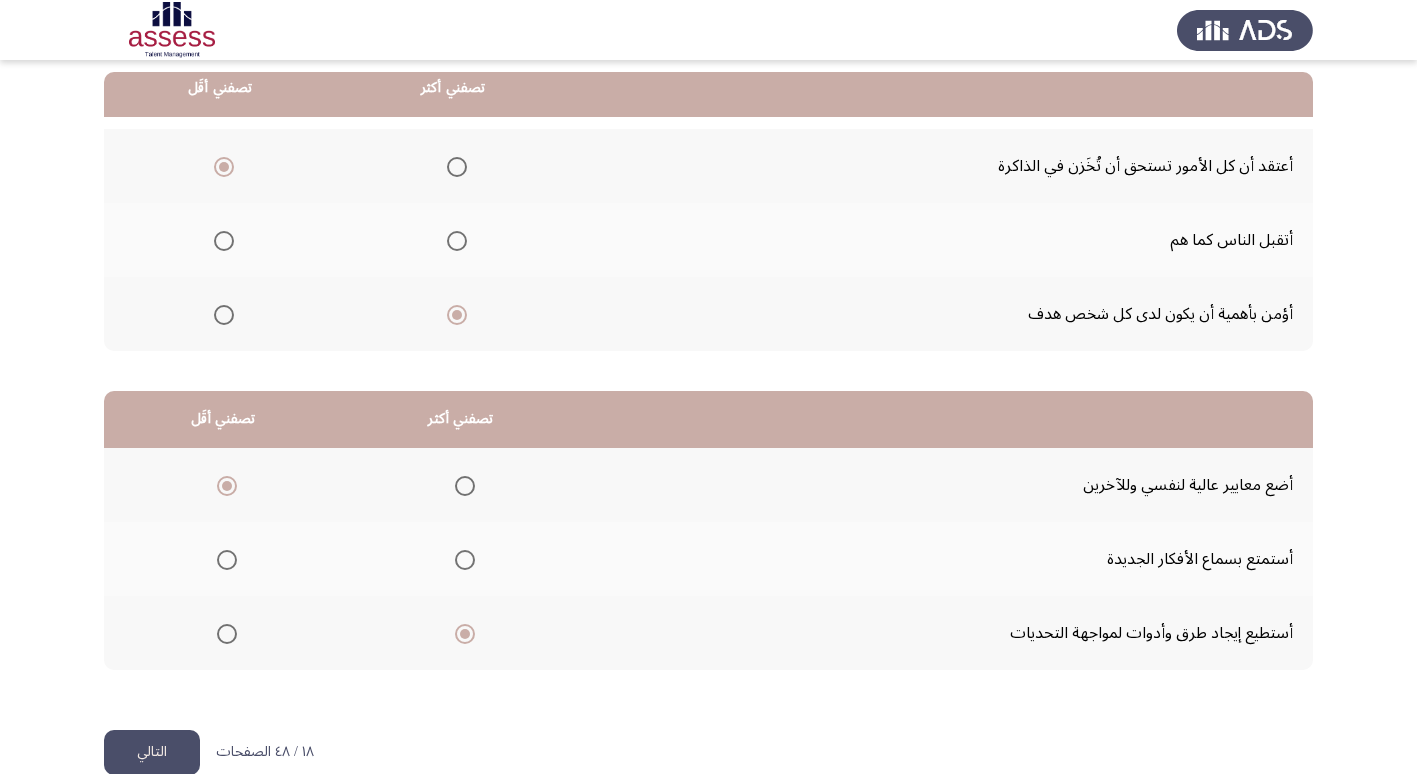 click on "التالي" 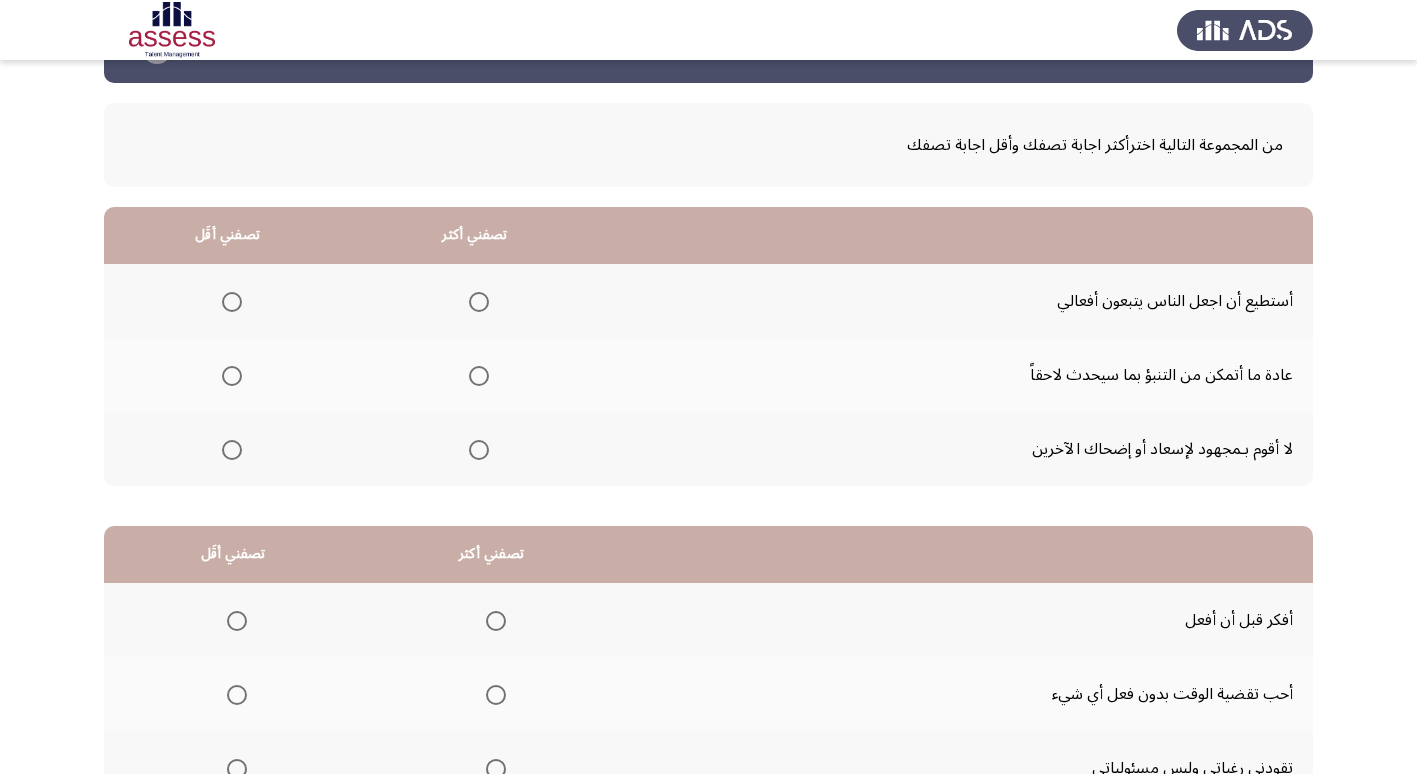 scroll, scrollTop: 100, scrollLeft: 0, axis: vertical 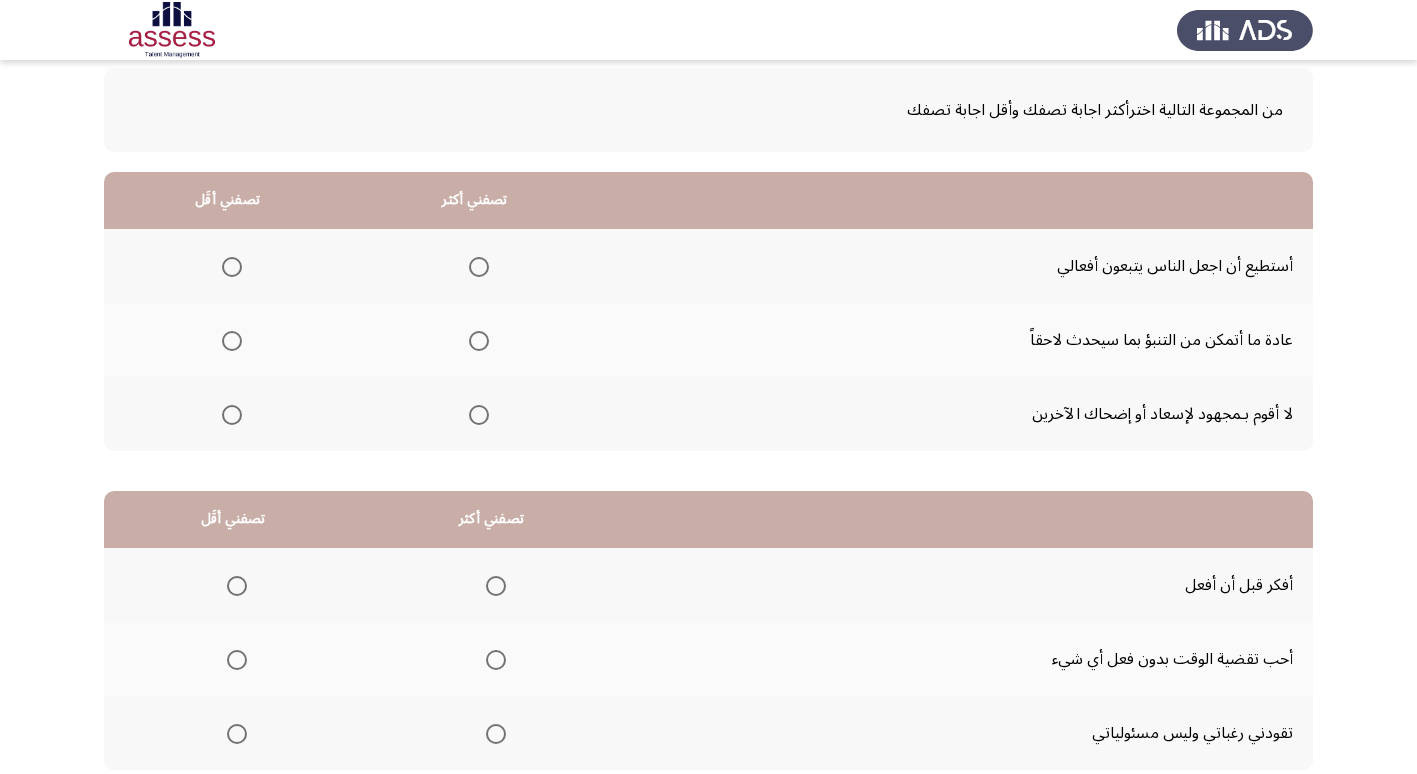 click at bounding box center (232, 415) 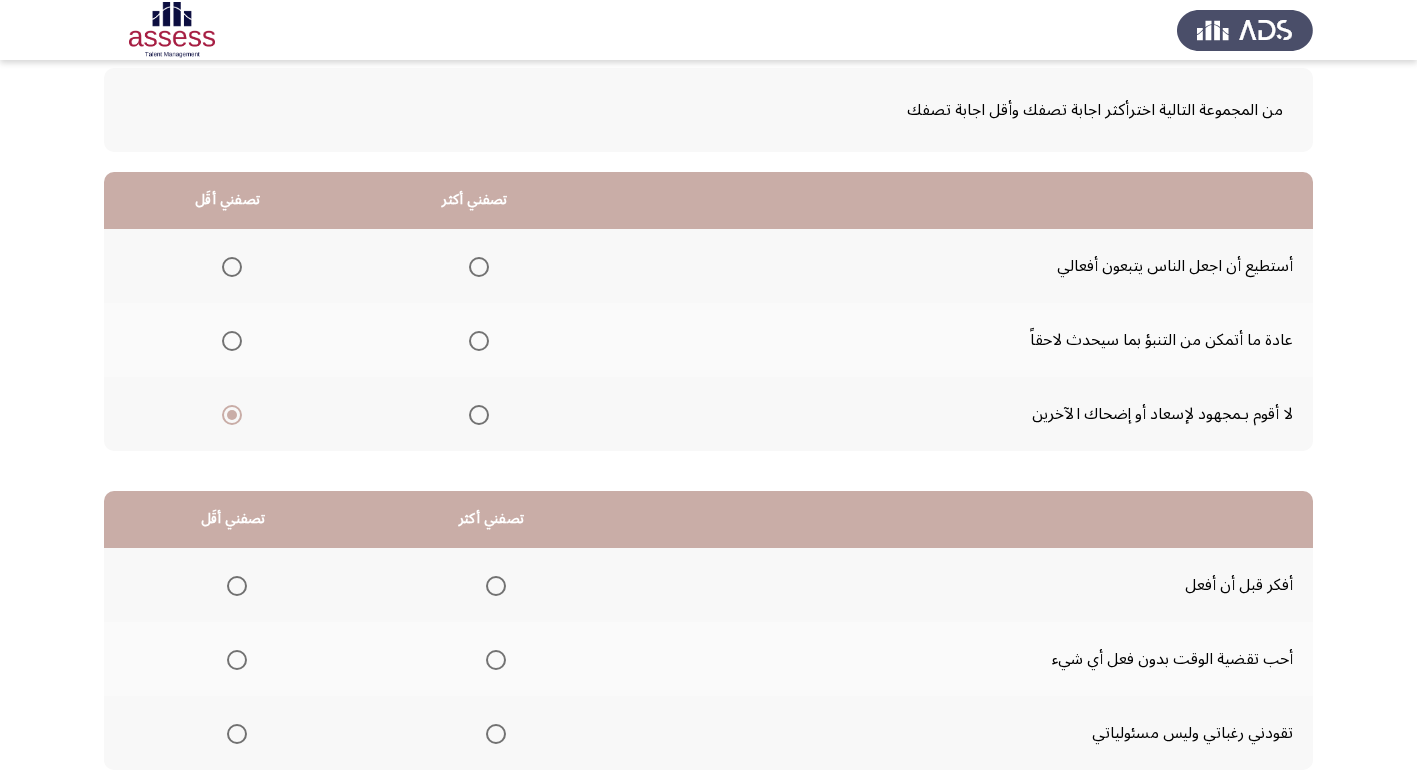 click at bounding box center [479, 267] 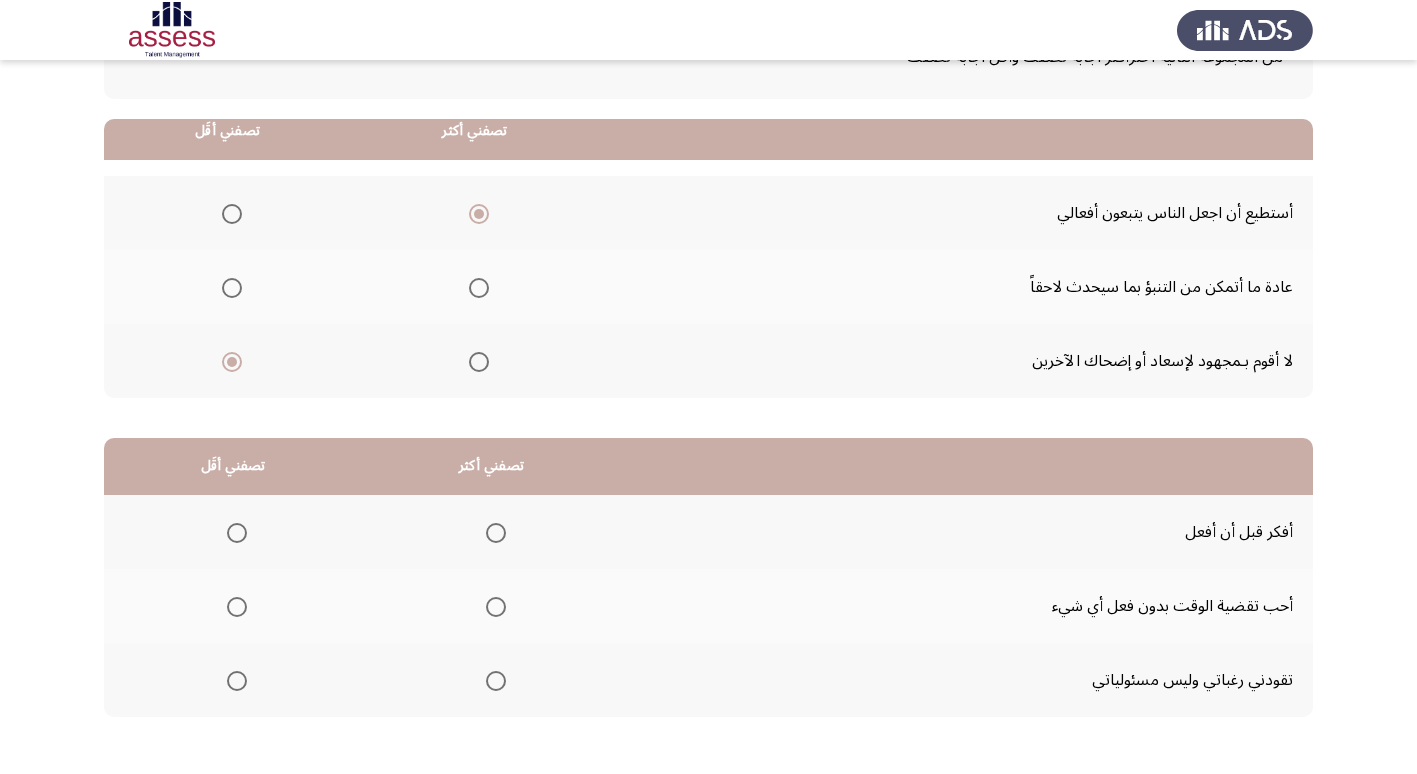 scroll, scrollTop: 200, scrollLeft: 0, axis: vertical 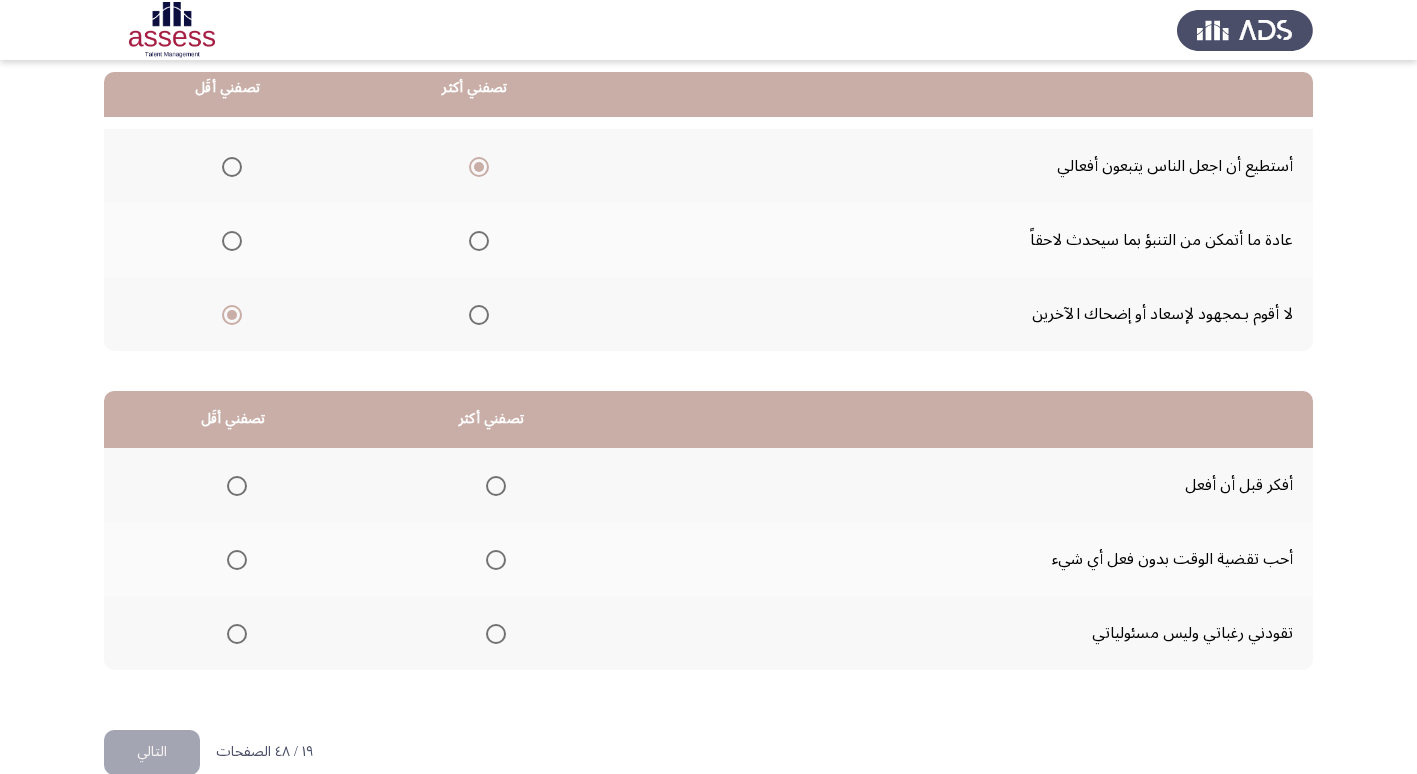 click at bounding box center (496, 486) 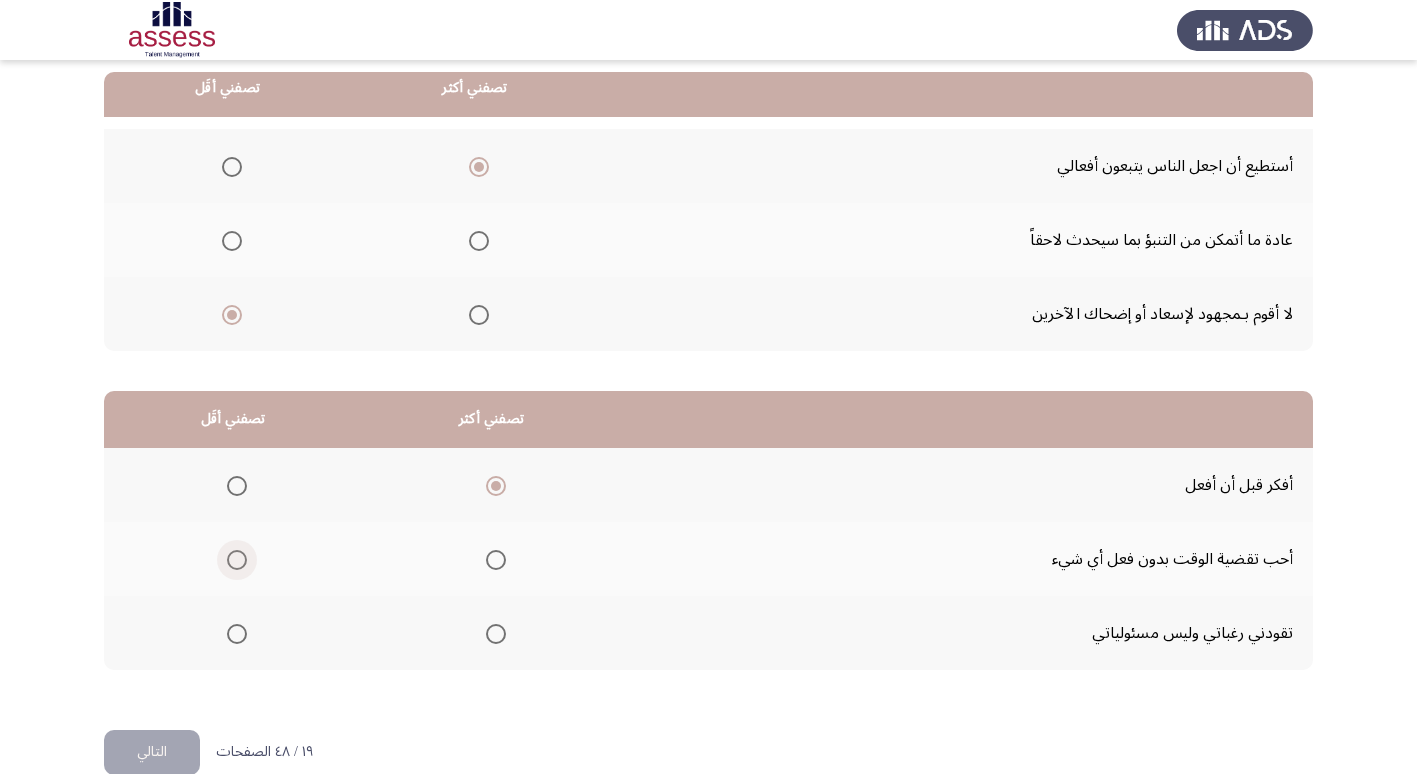 click at bounding box center (237, 560) 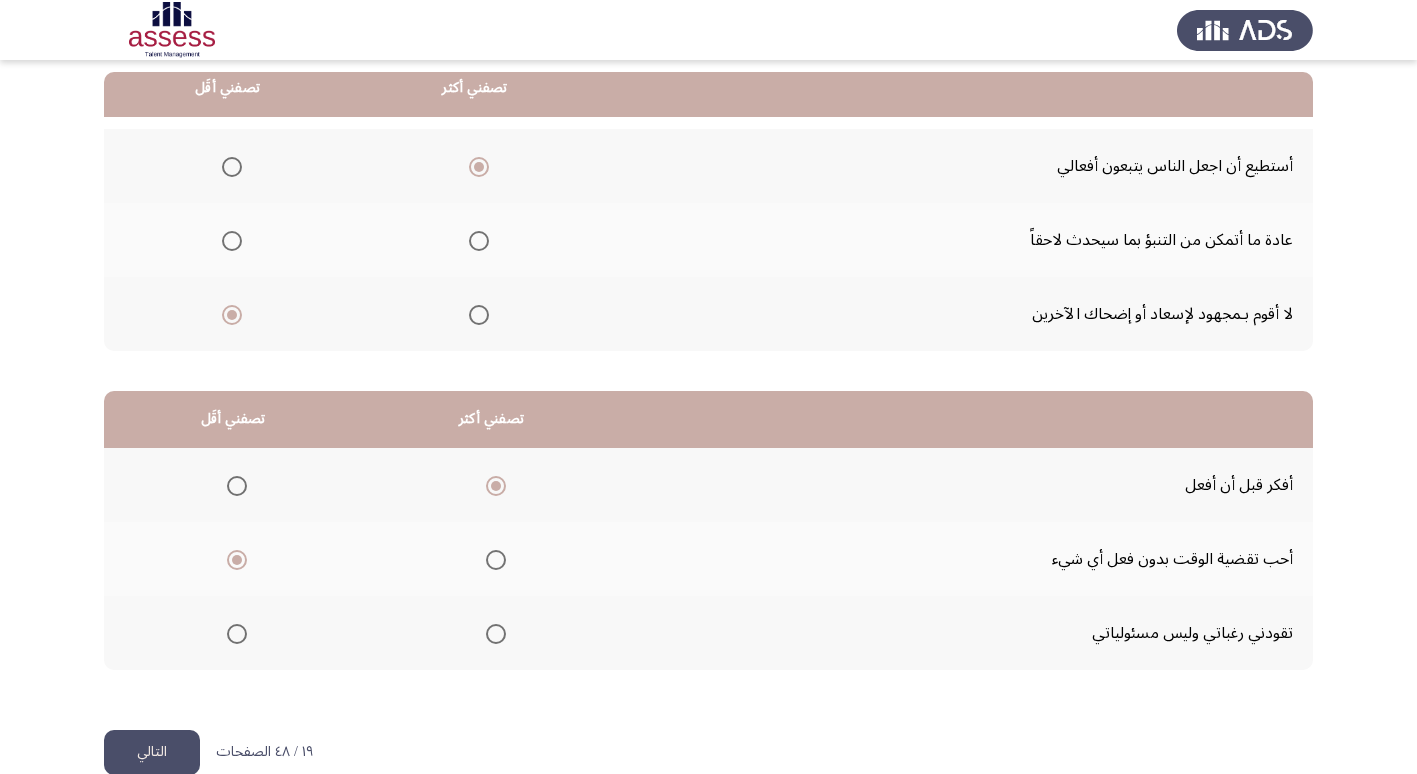 click on "التالي" 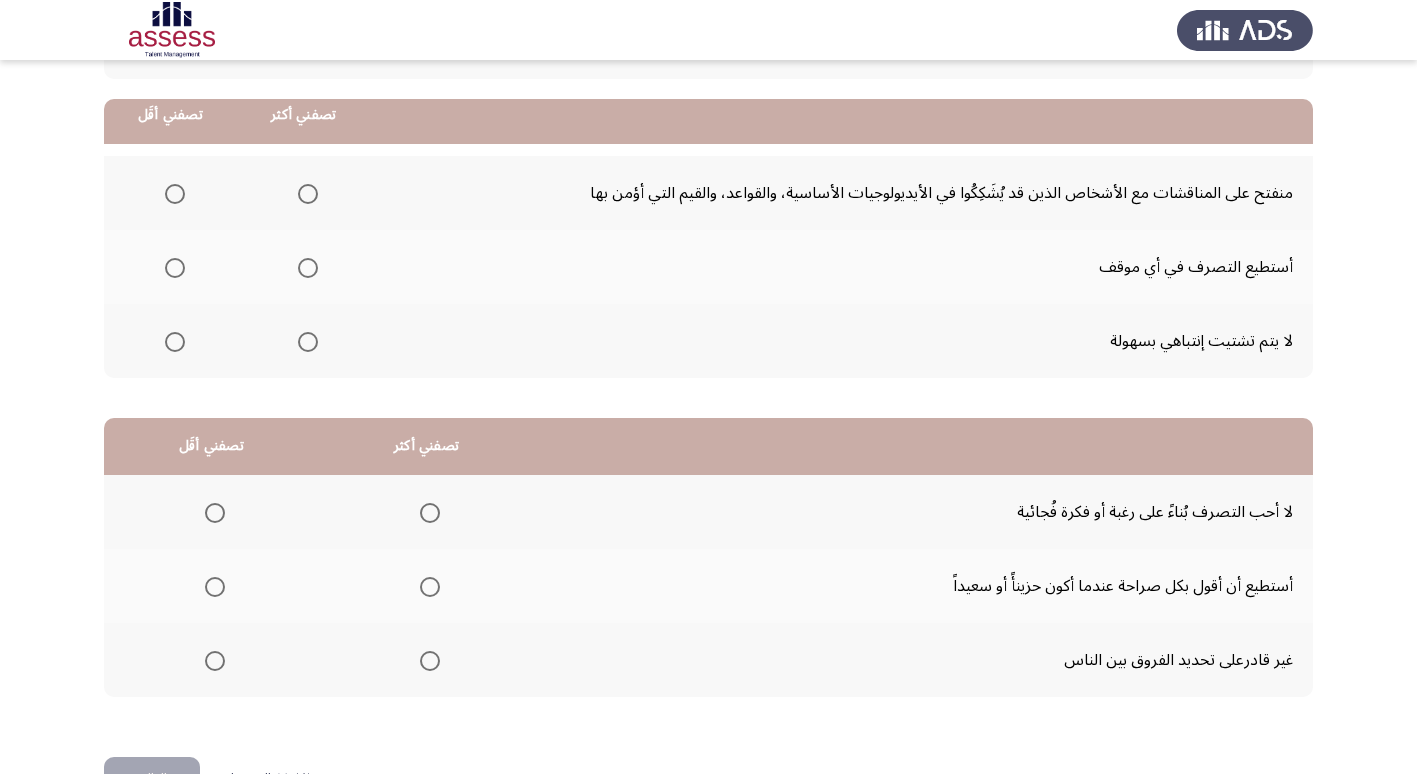 scroll, scrollTop: 200, scrollLeft: 0, axis: vertical 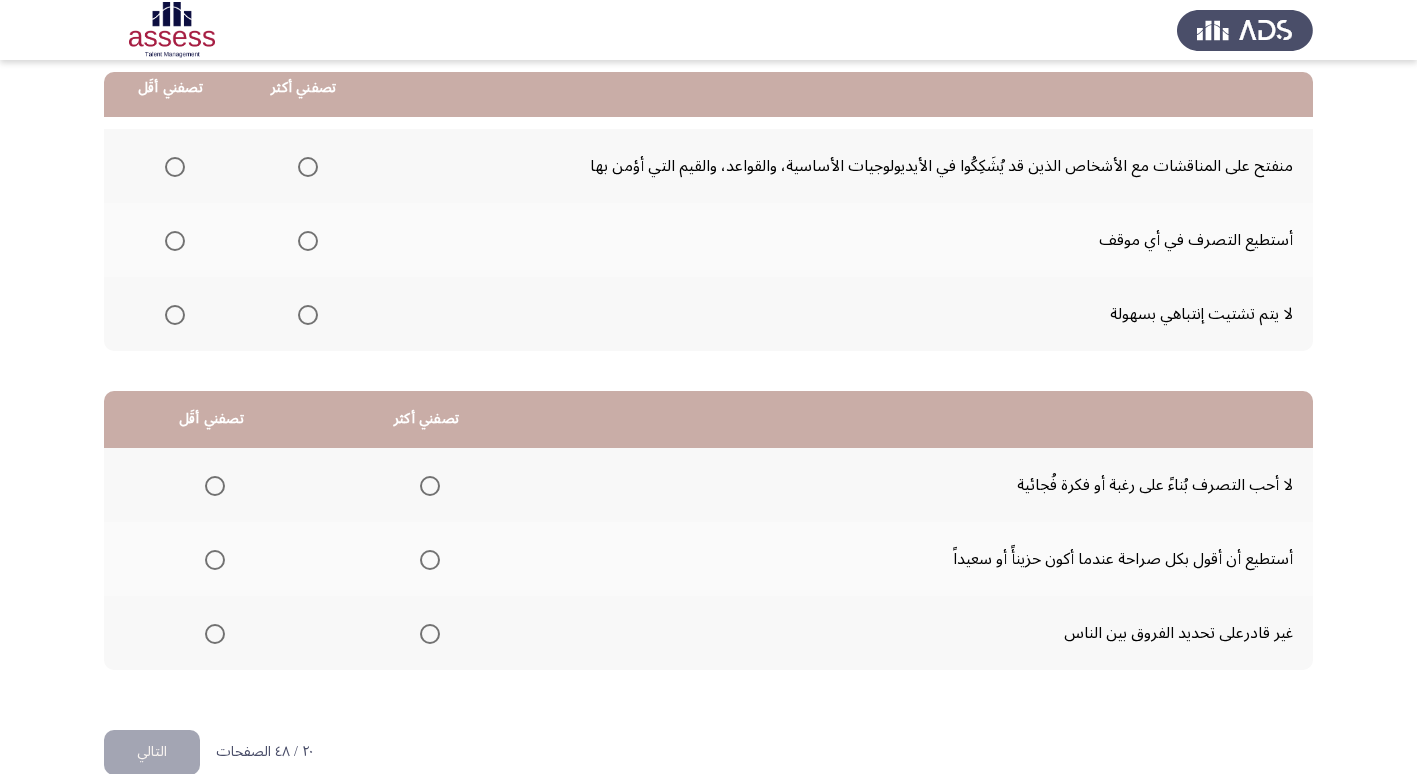 click at bounding box center (175, 167) 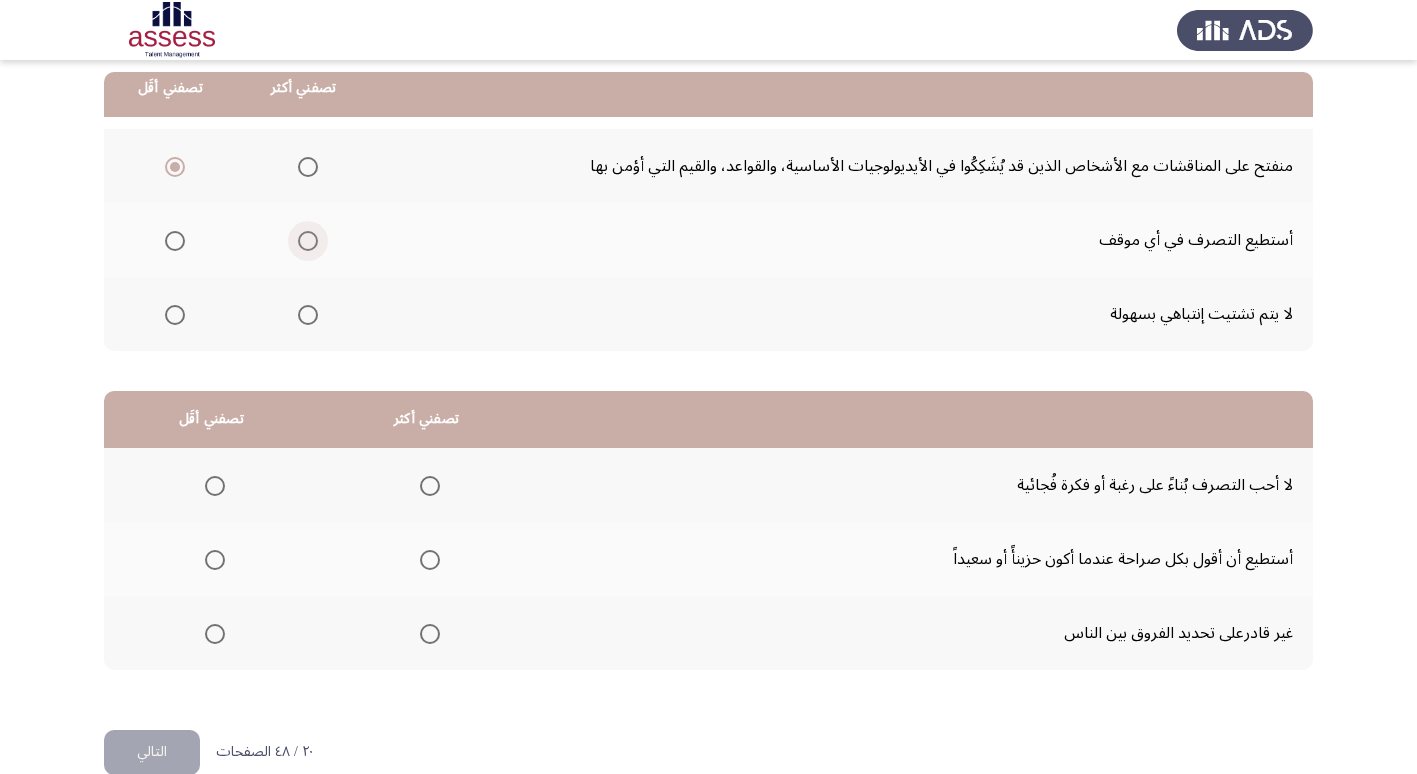 click at bounding box center (308, 241) 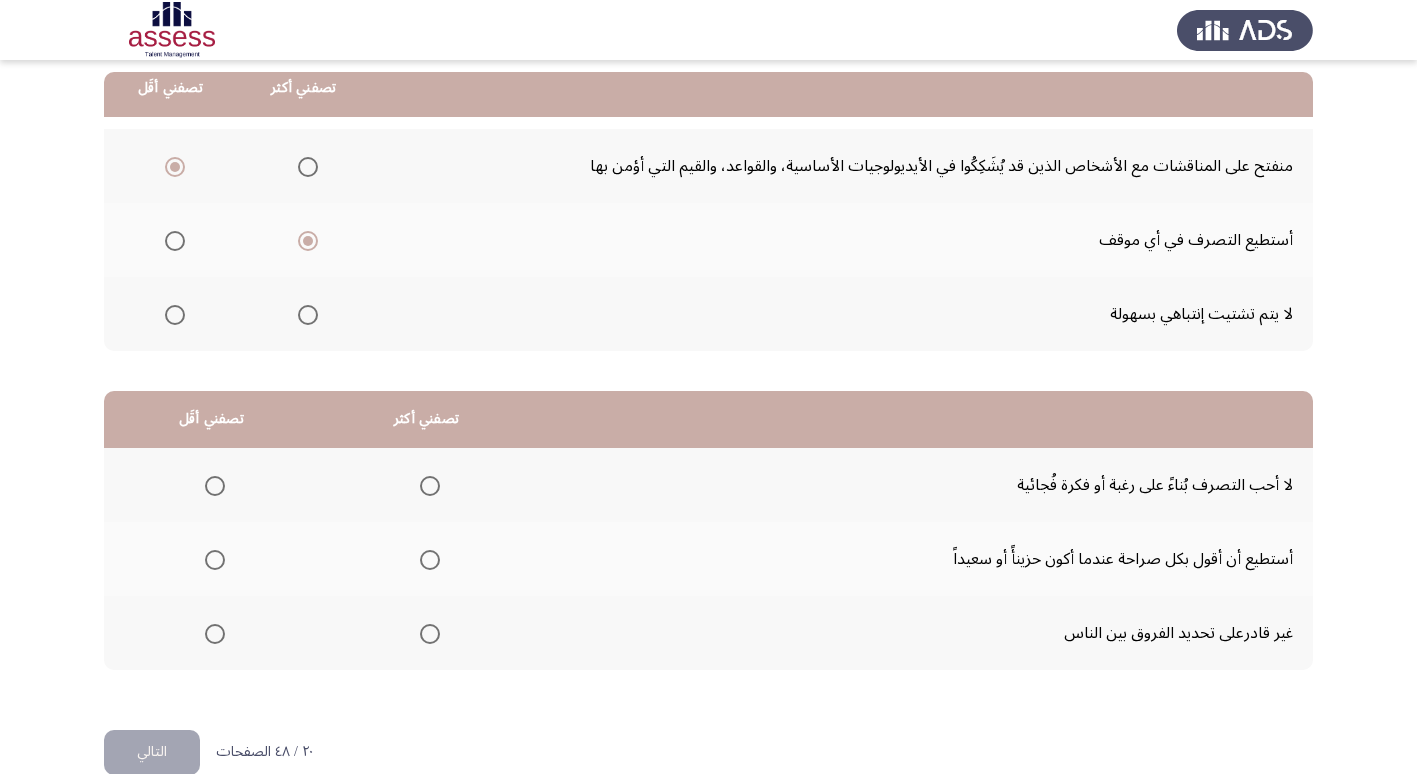 click at bounding box center (430, 560) 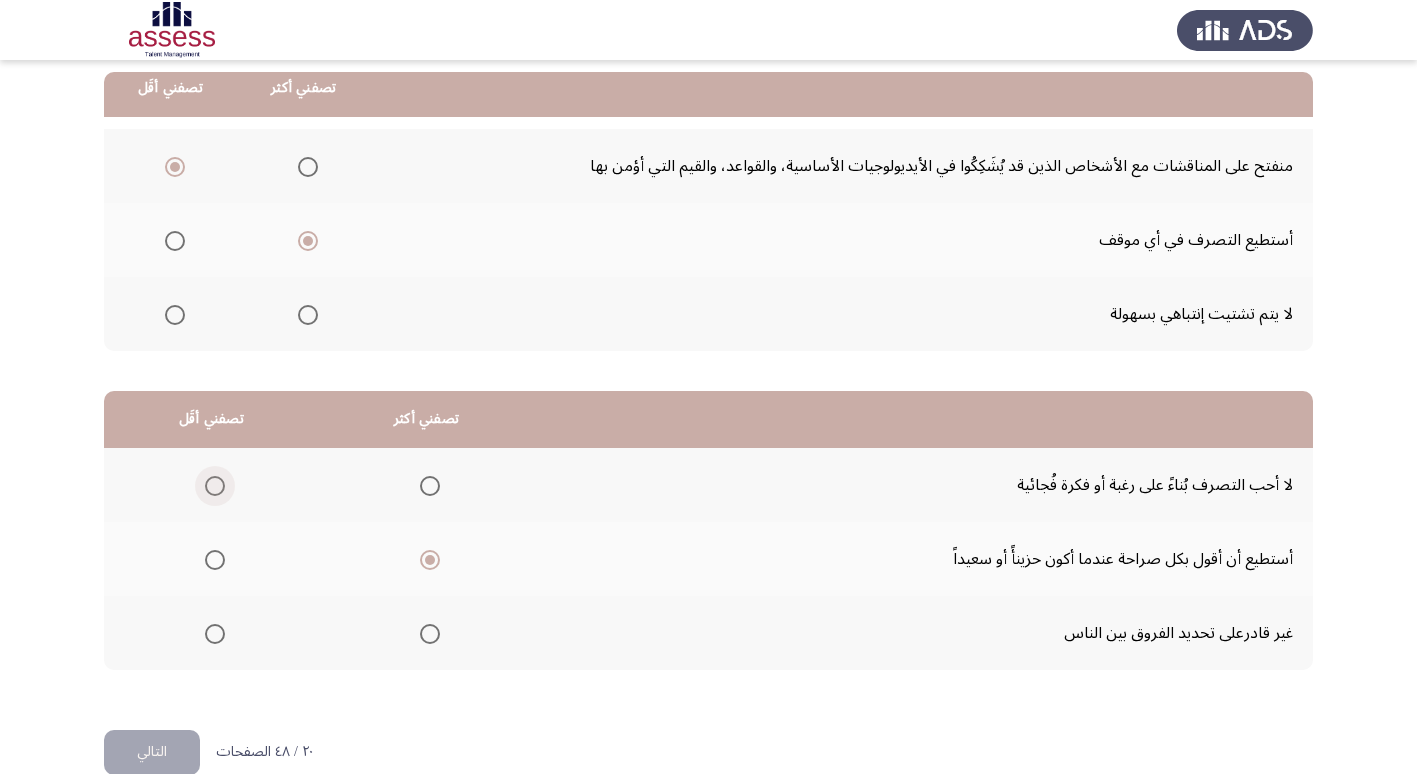 click at bounding box center [215, 486] 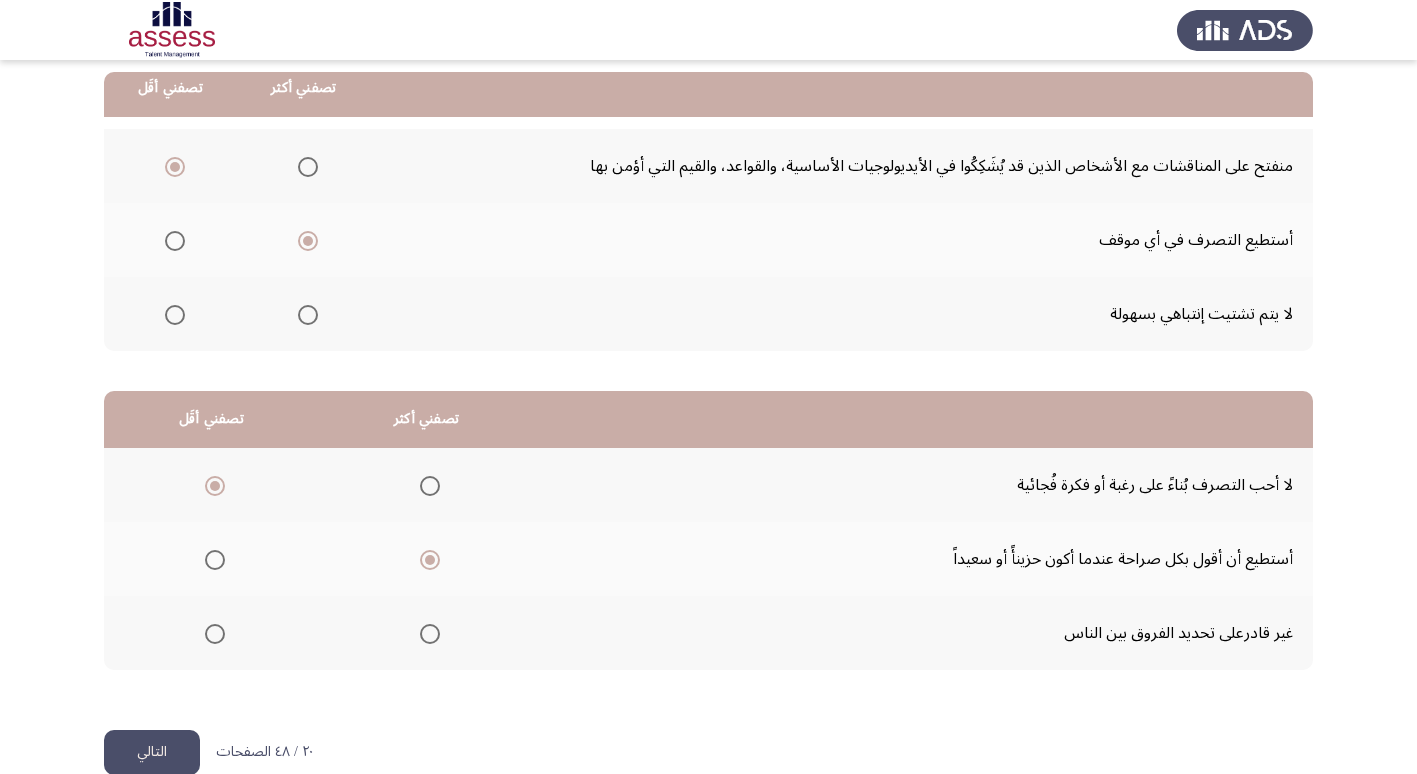 click at bounding box center [430, 486] 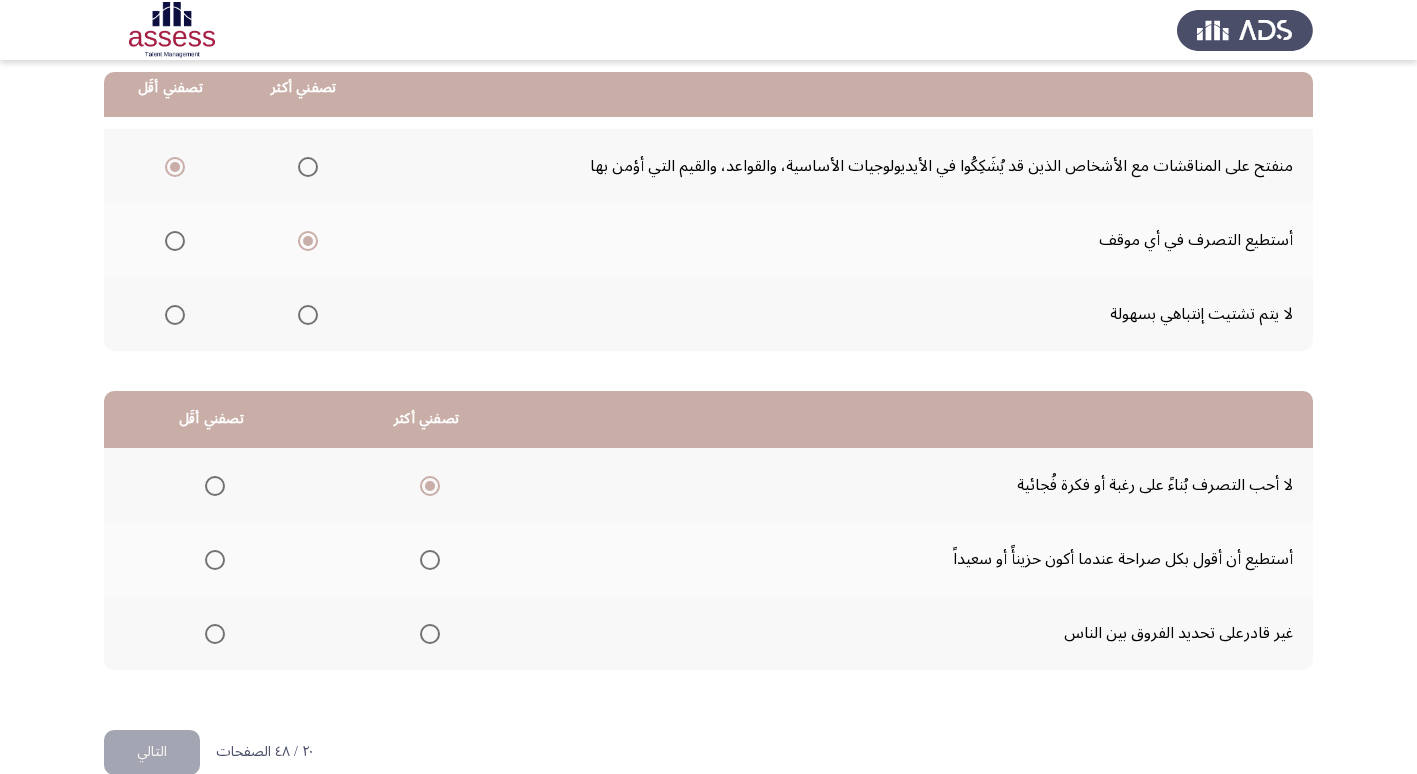 click at bounding box center (215, 560) 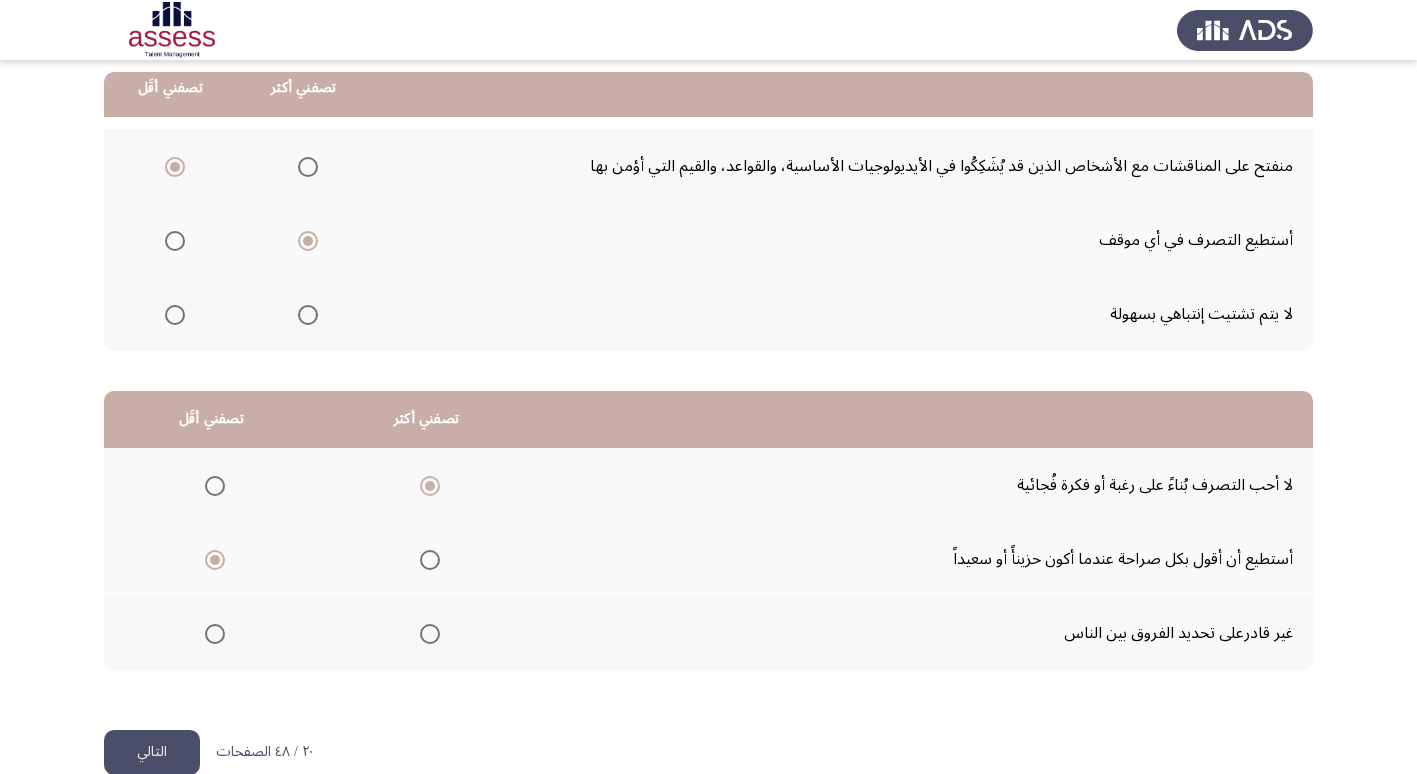 click on "التالي" 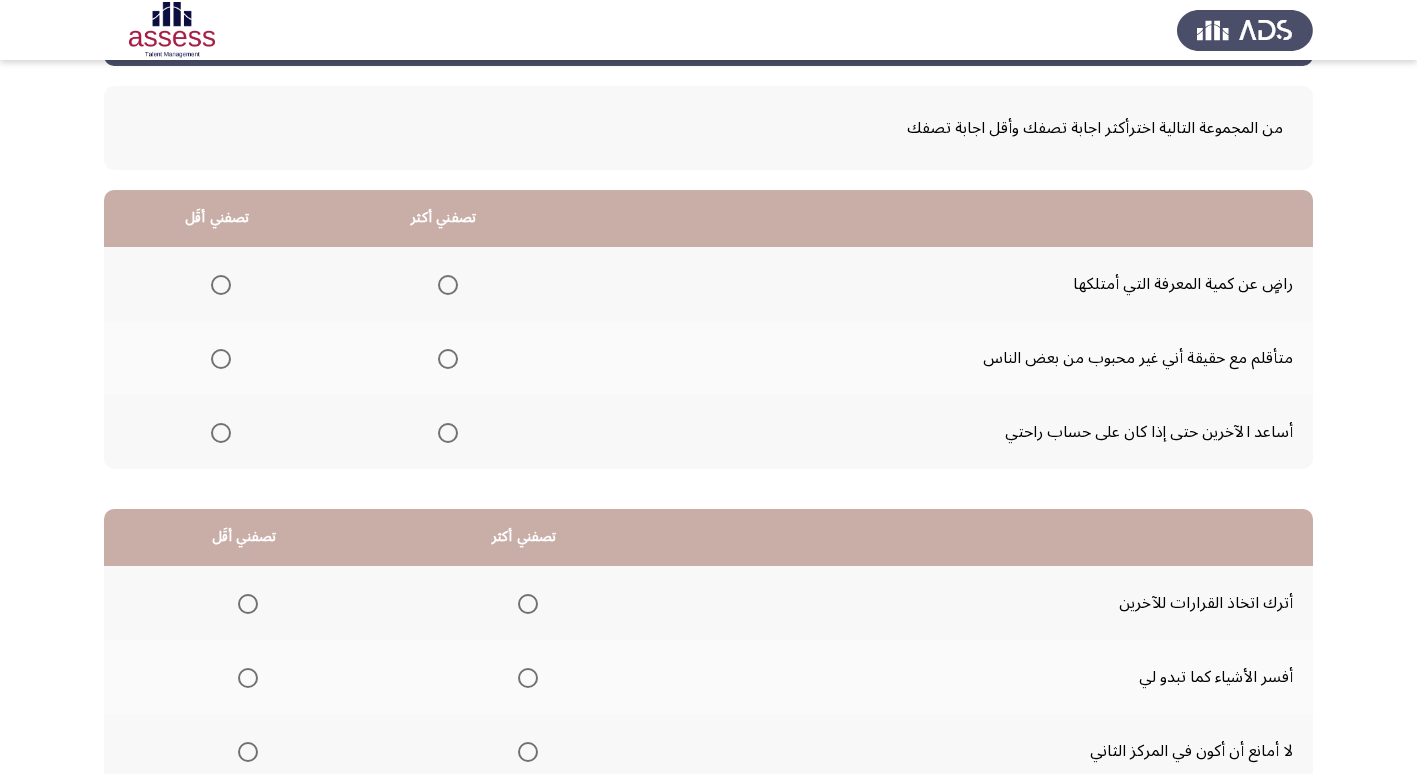 scroll, scrollTop: 36, scrollLeft: 0, axis: vertical 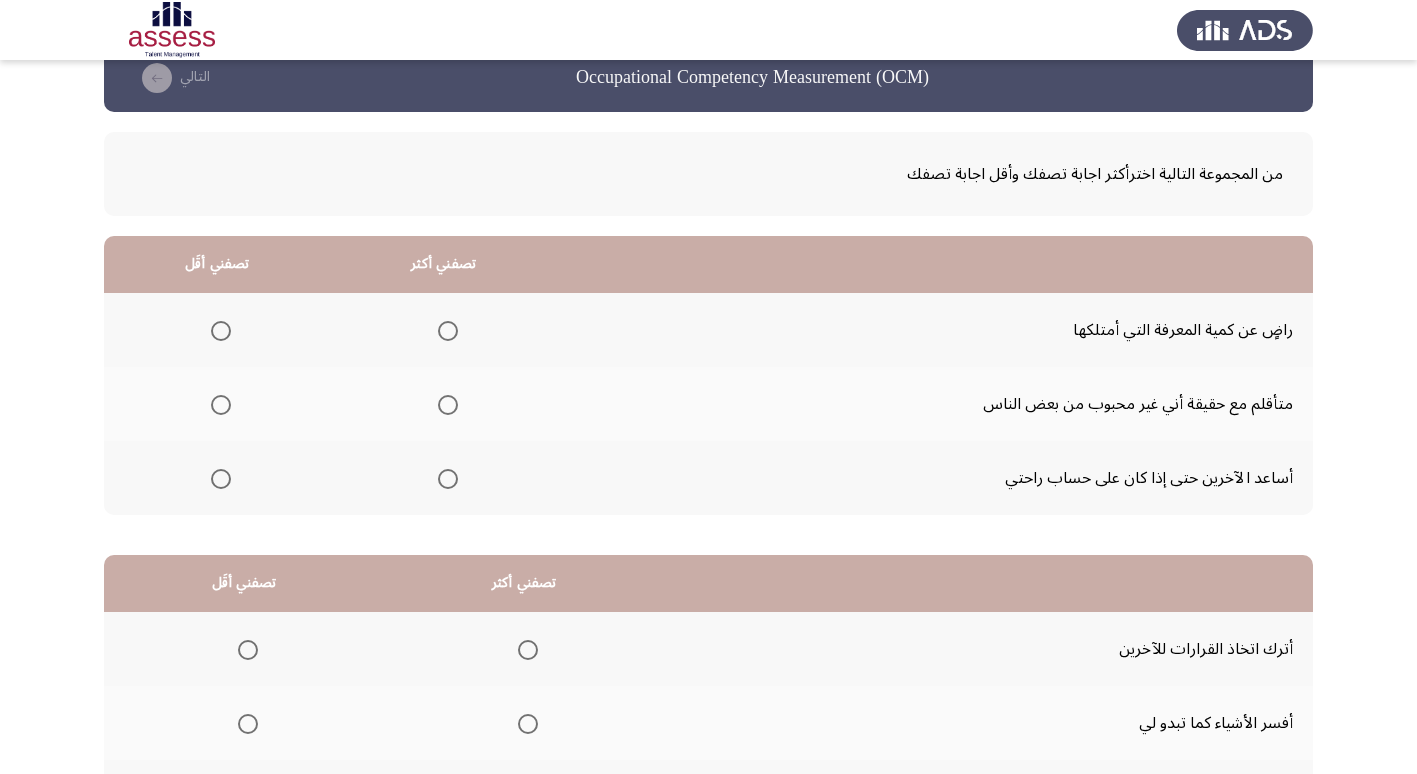 click at bounding box center [448, 479] 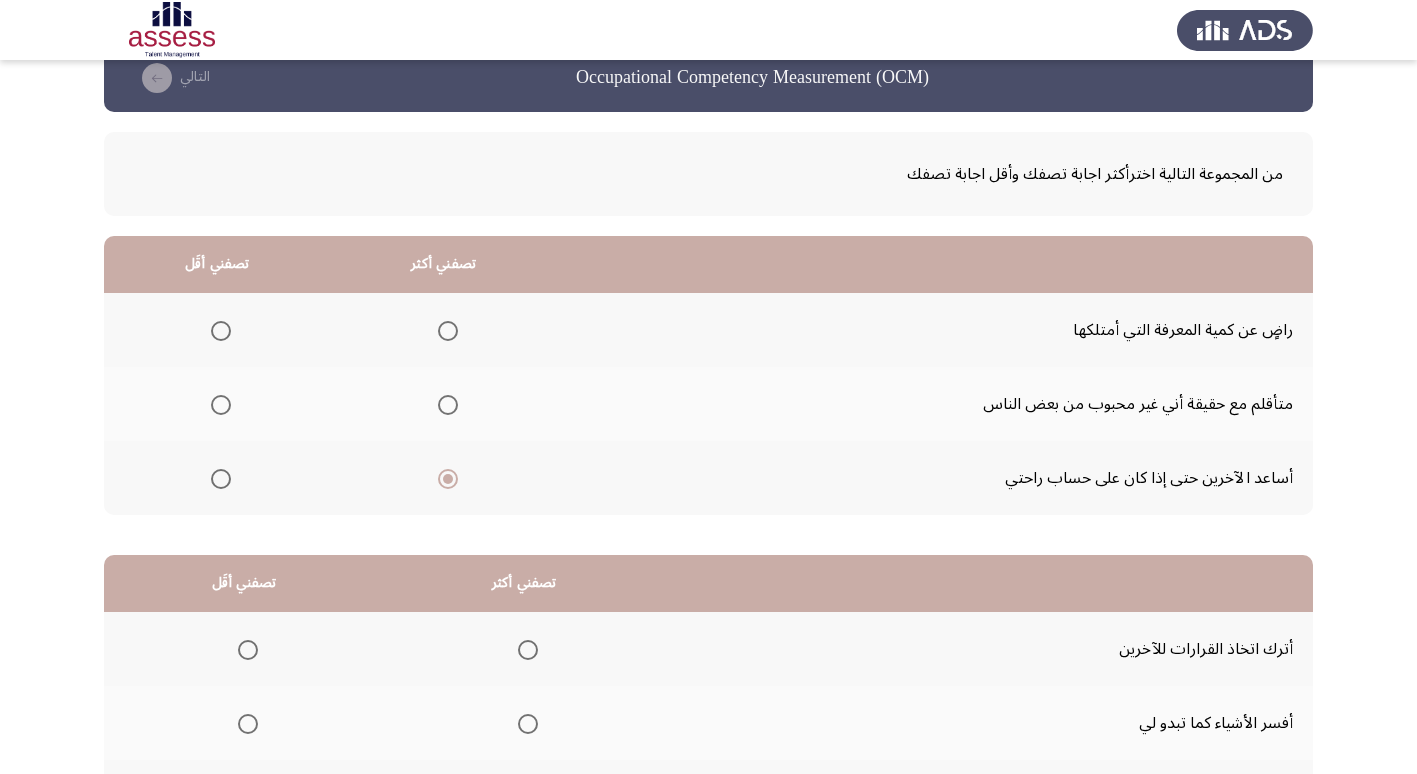 click at bounding box center (221, 405) 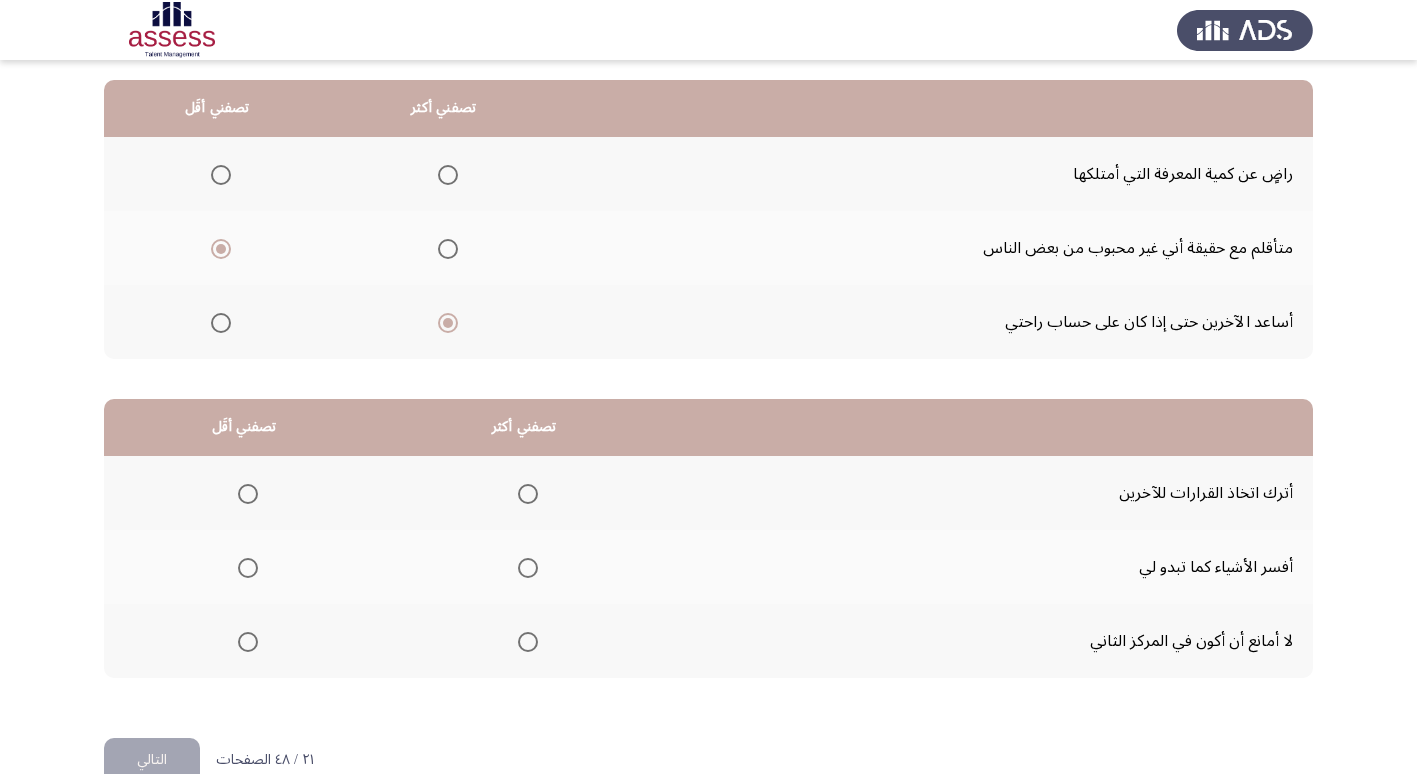 scroll, scrollTop: 236, scrollLeft: 0, axis: vertical 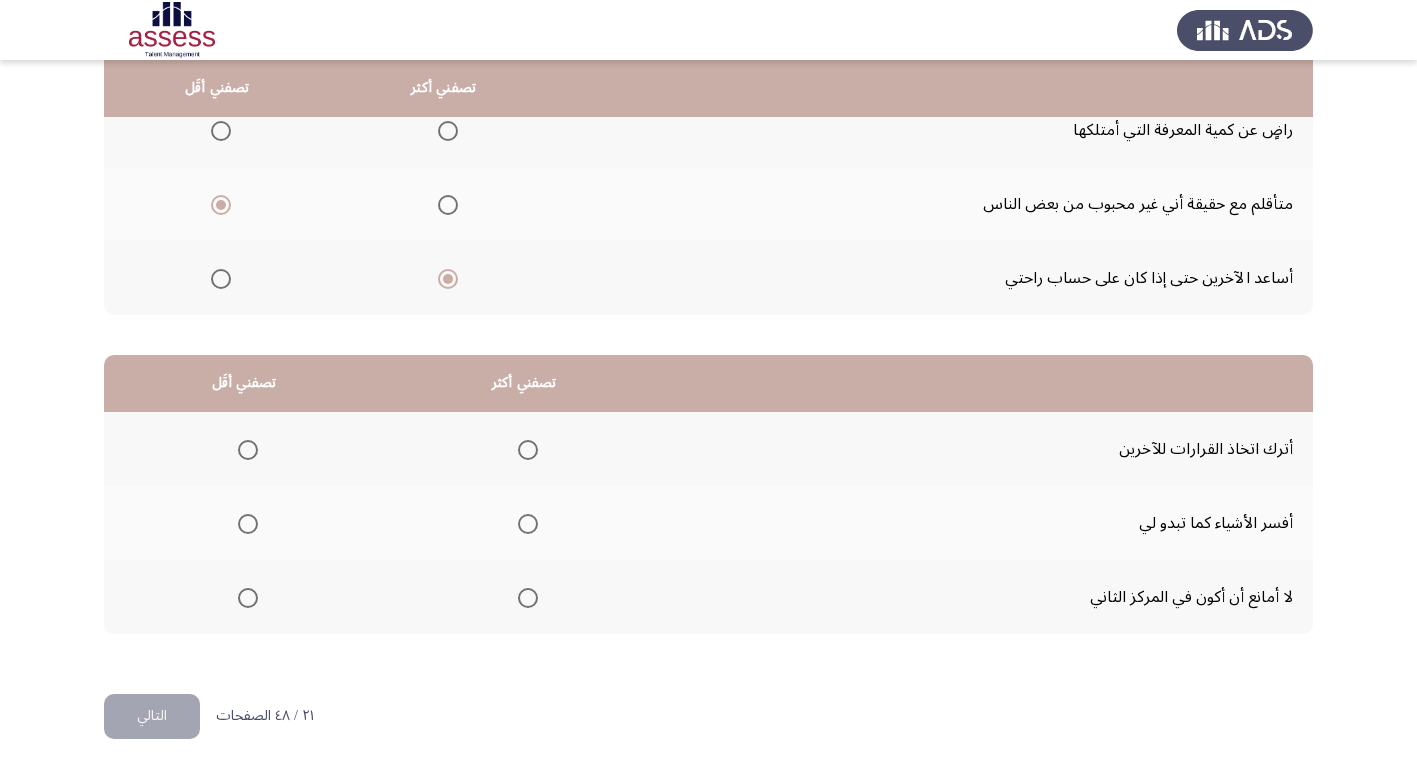 click at bounding box center (248, 450) 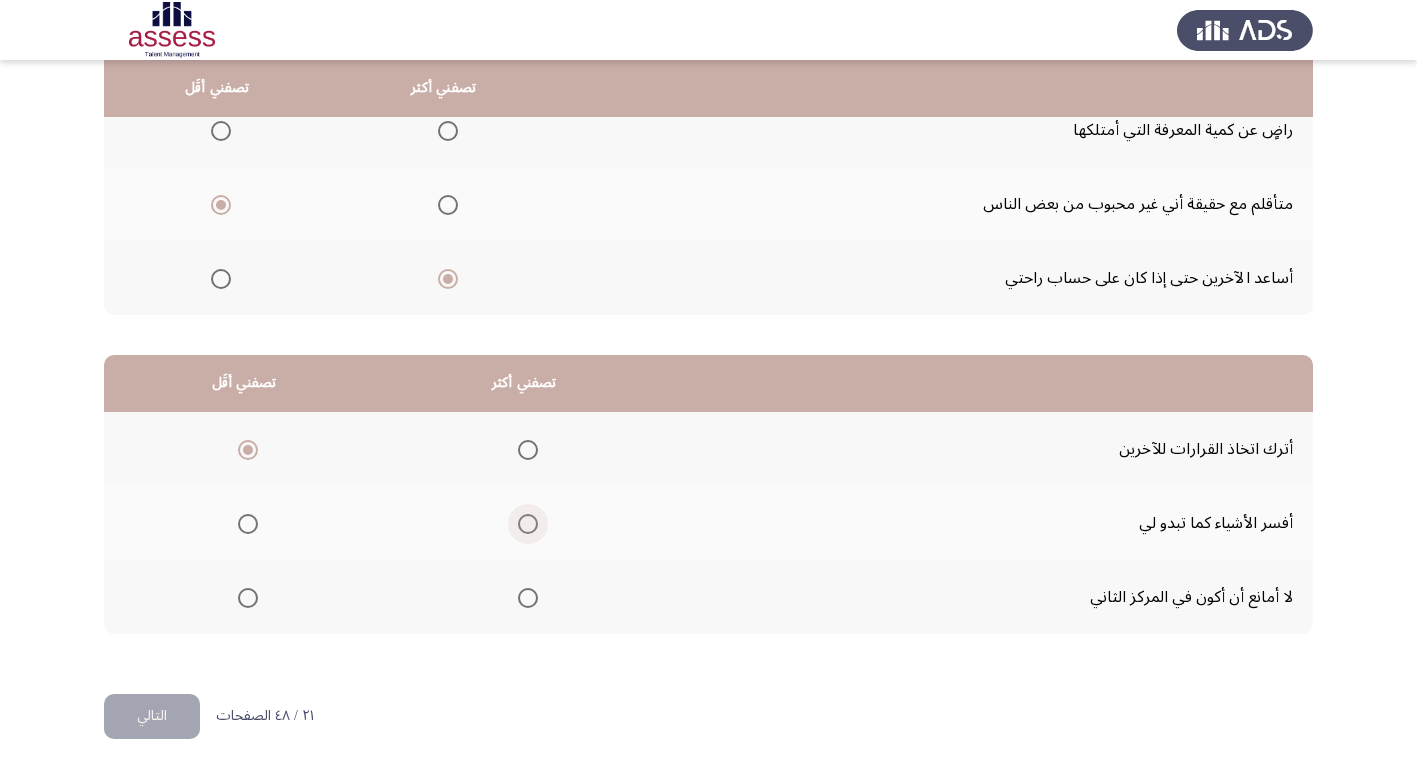 click at bounding box center [528, 524] 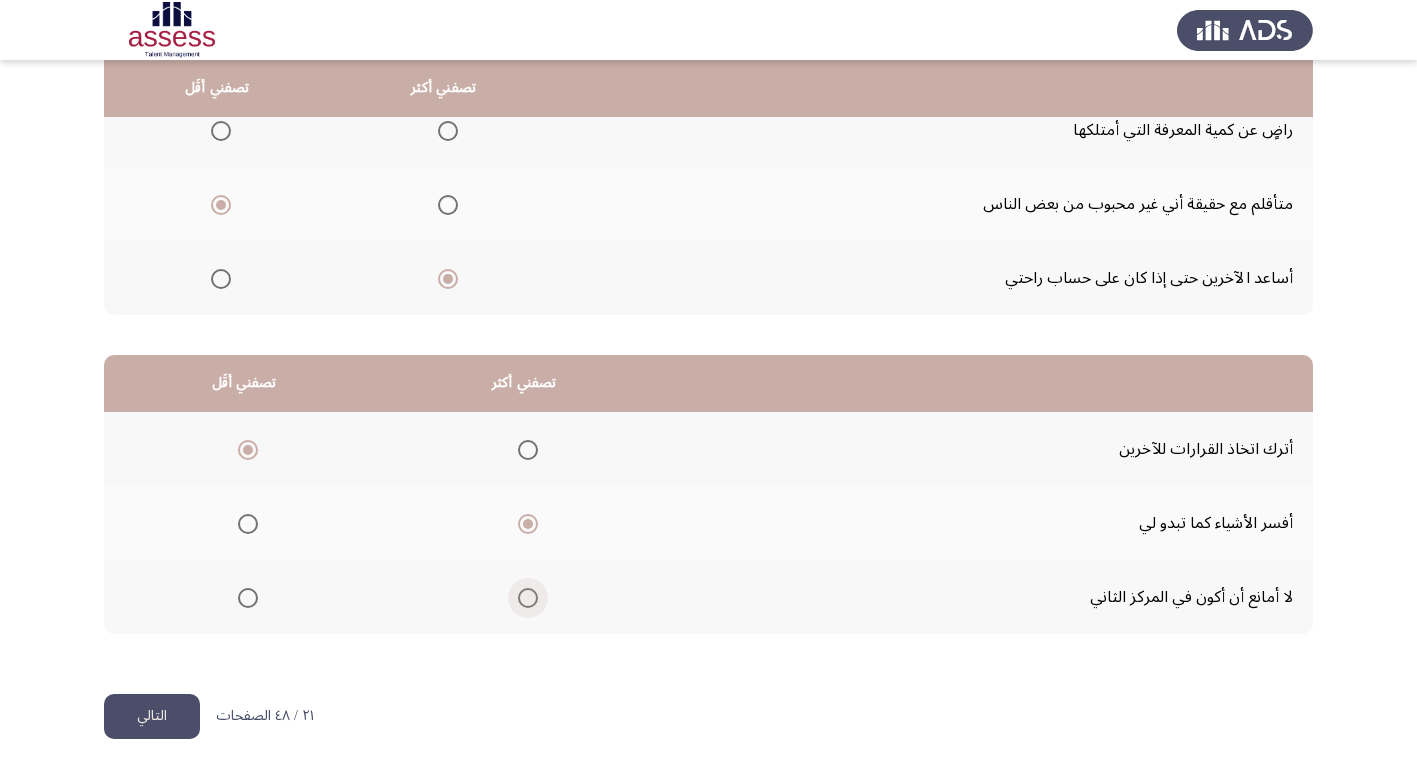 click at bounding box center (528, 598) 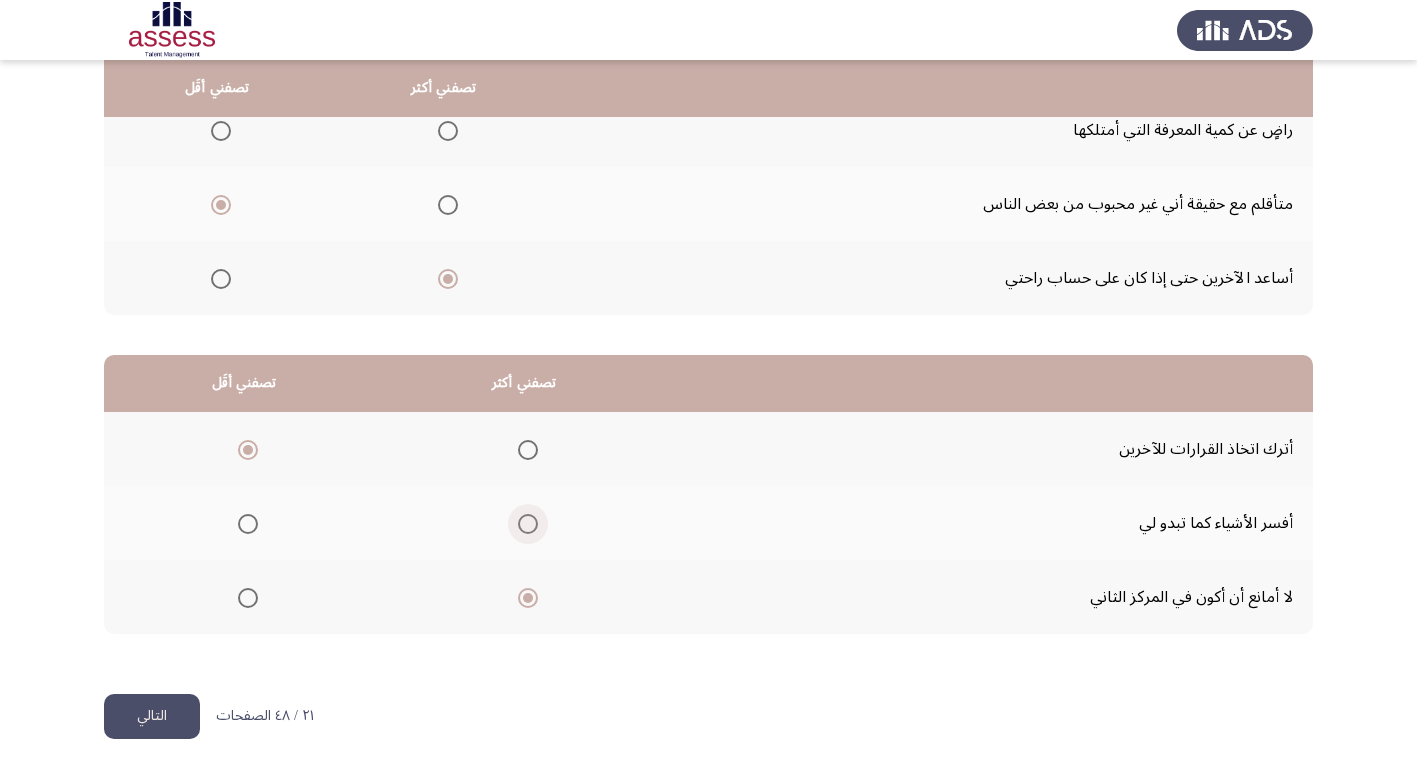 click at bounding box center (528, 524) 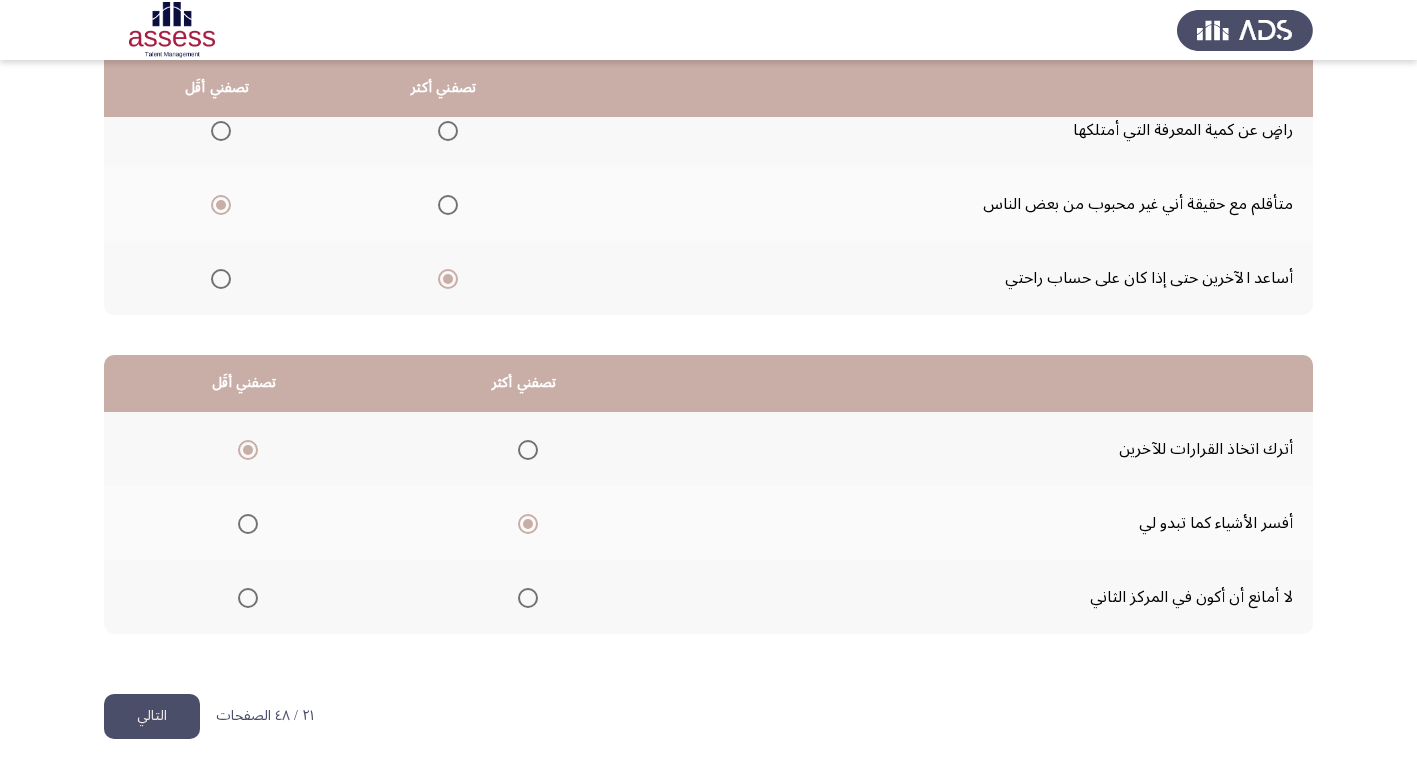 click on "التالي" 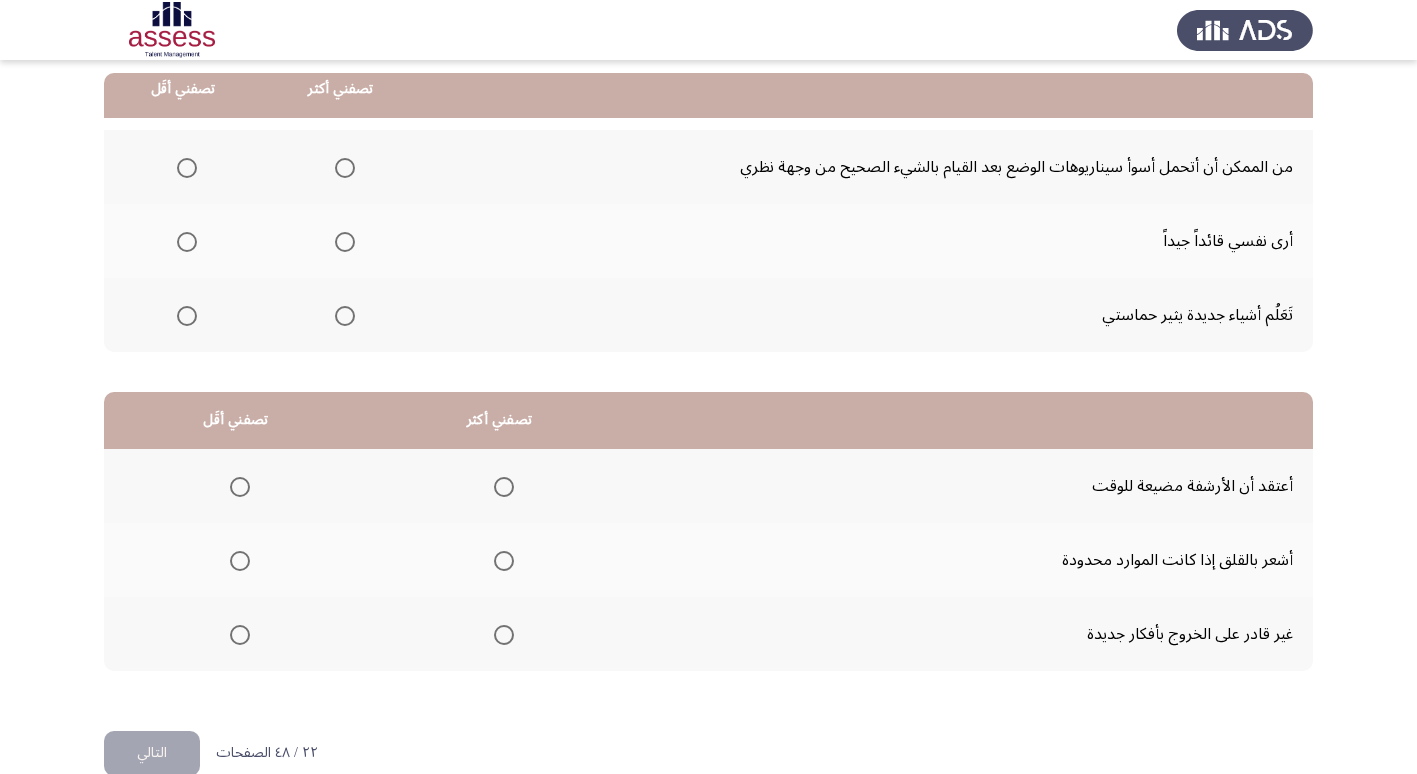 scroll, scrollTop: 200, scrollLeft: 0, axis: vertical 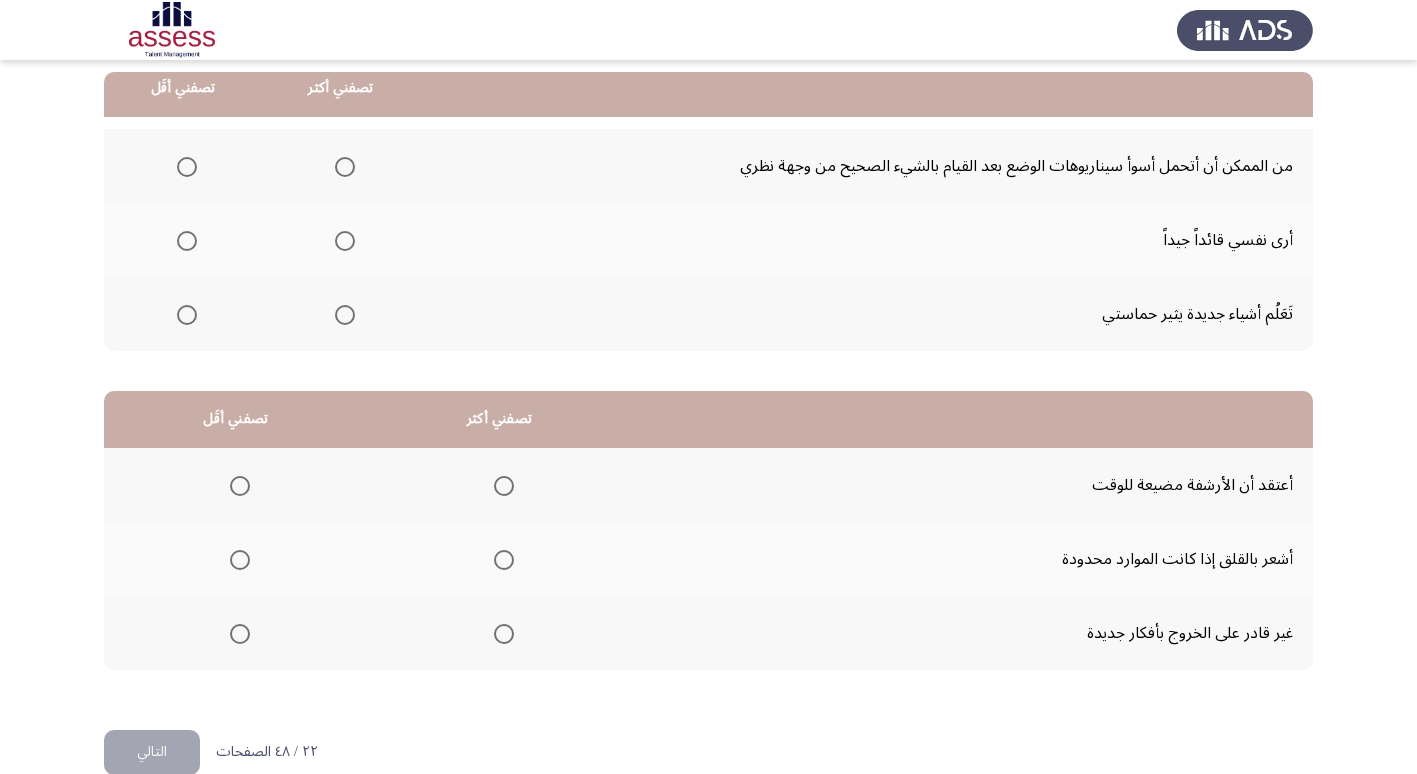 click at bounding box center (345, 241) 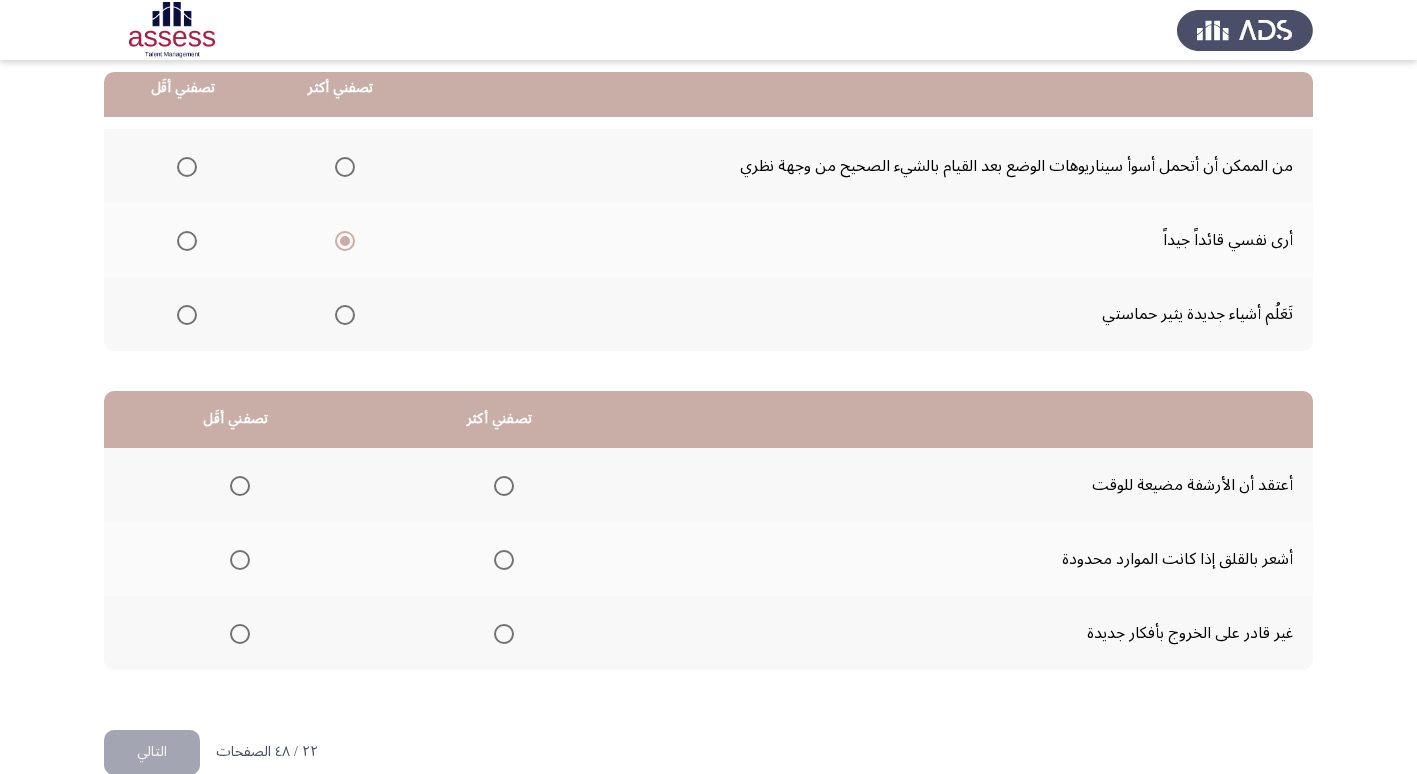 click at bounding box center (187, 167) 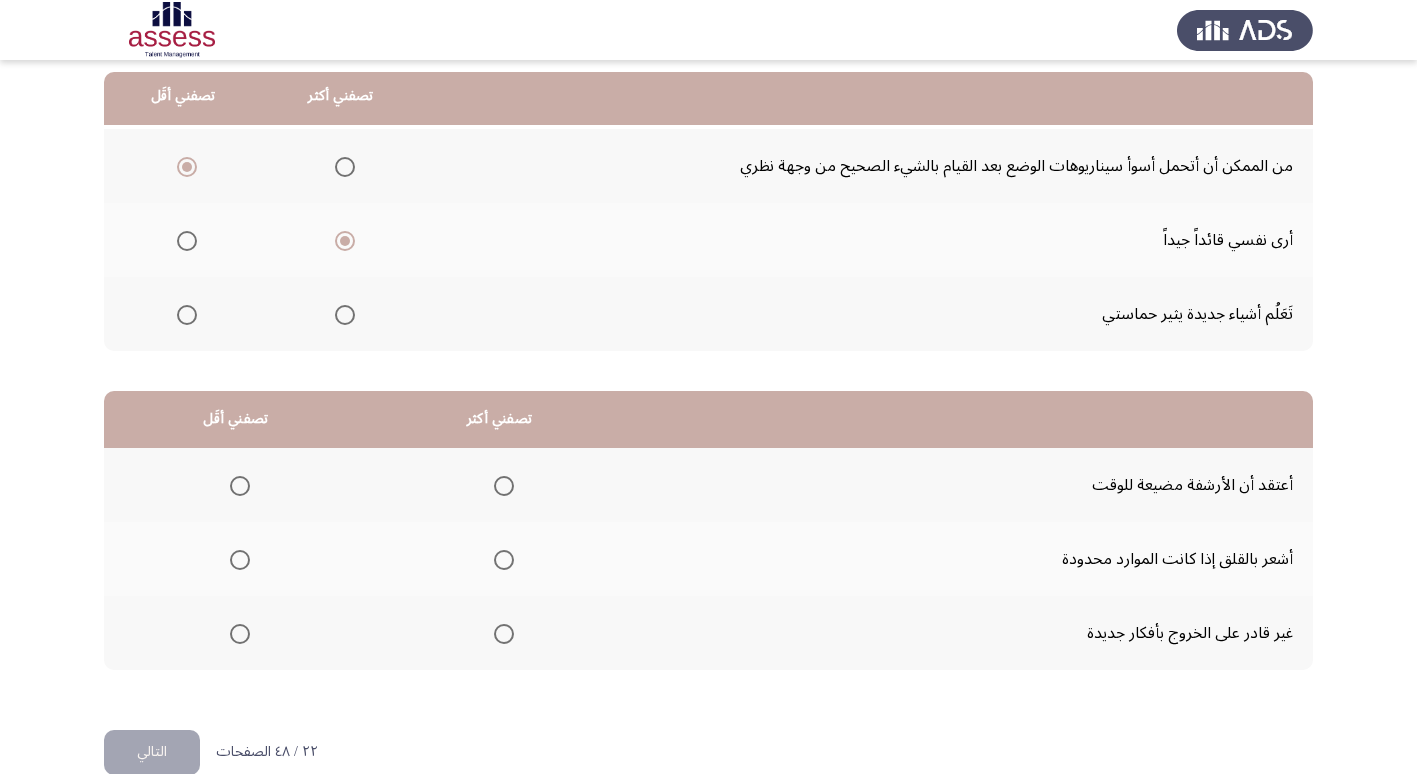 scroll, scrollTop: 236, scrollLeft: 0, axis: vertical 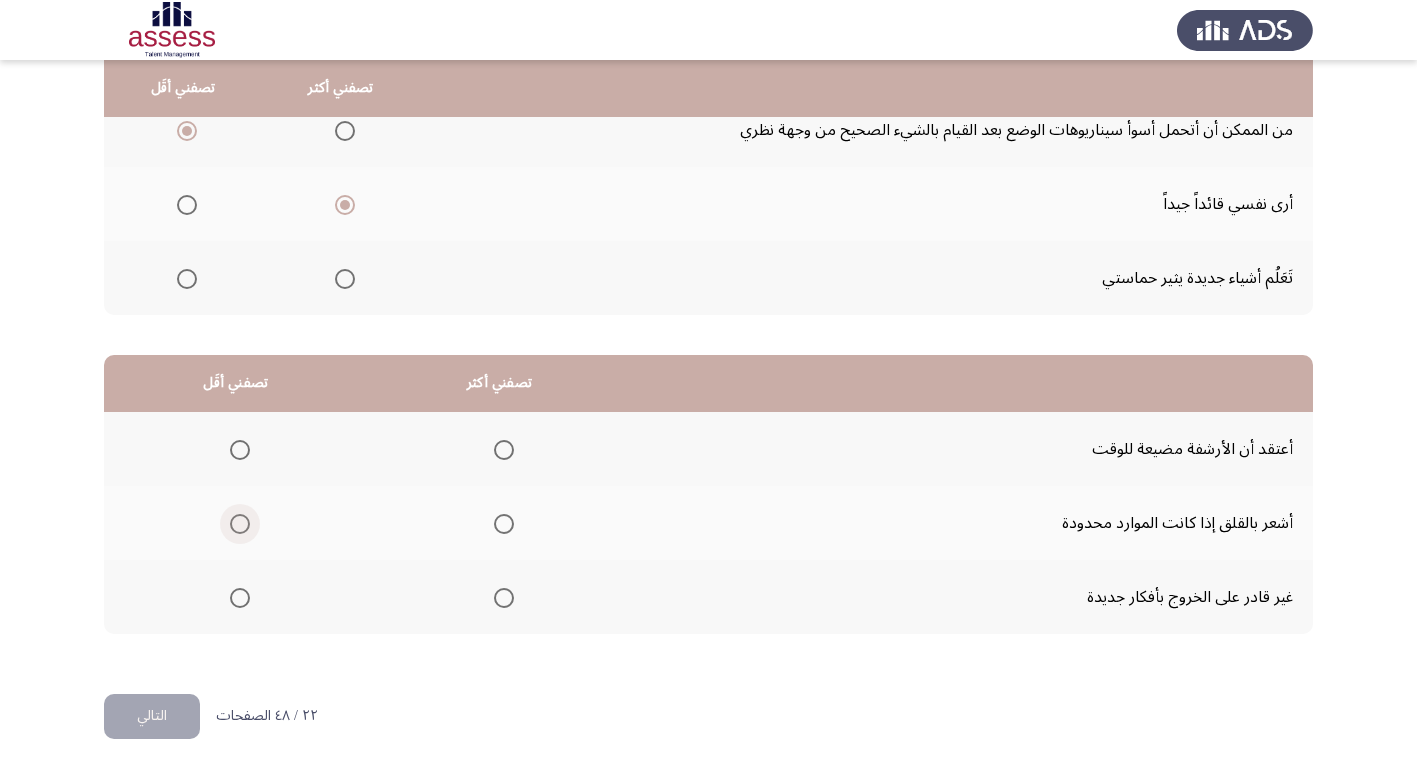 click at bounding box center [240, 524] 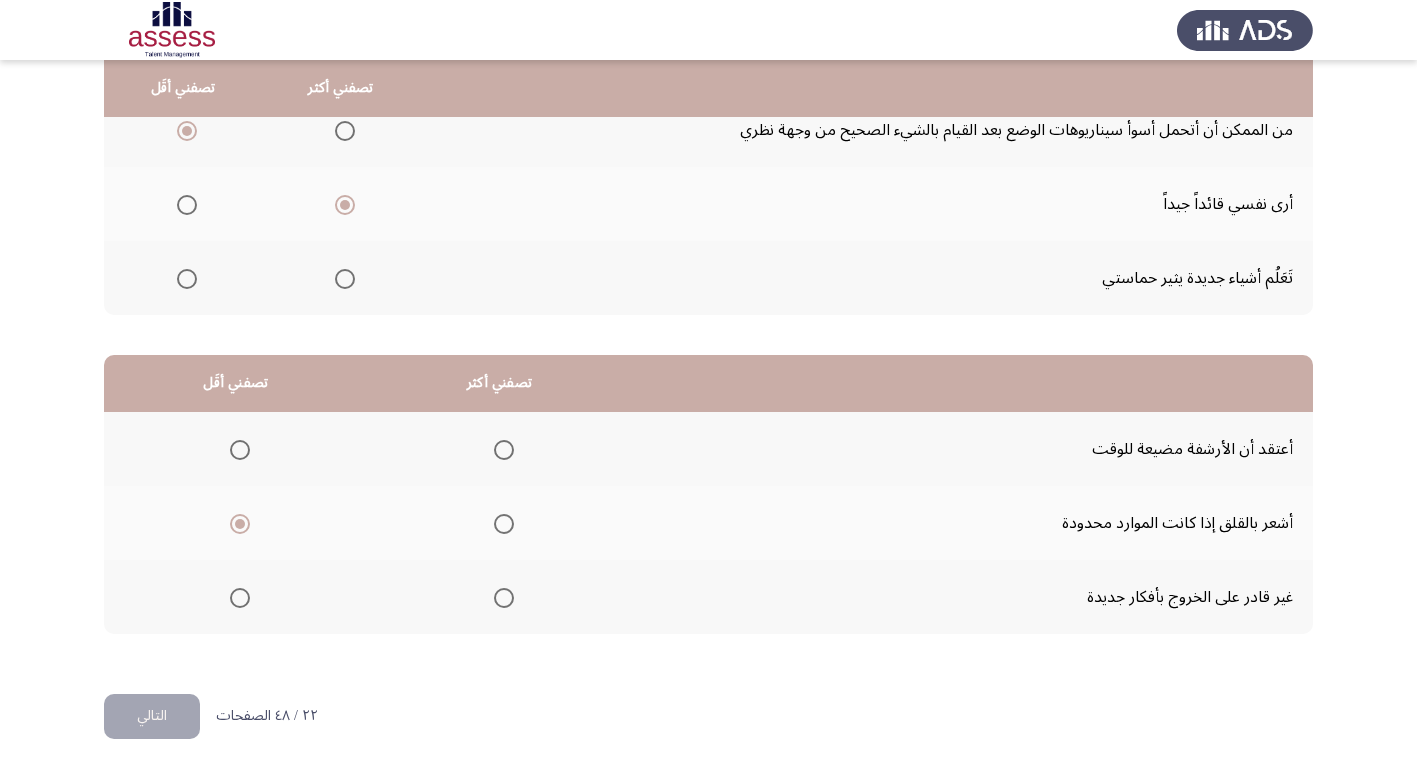 click at bounding box center [240, 598] 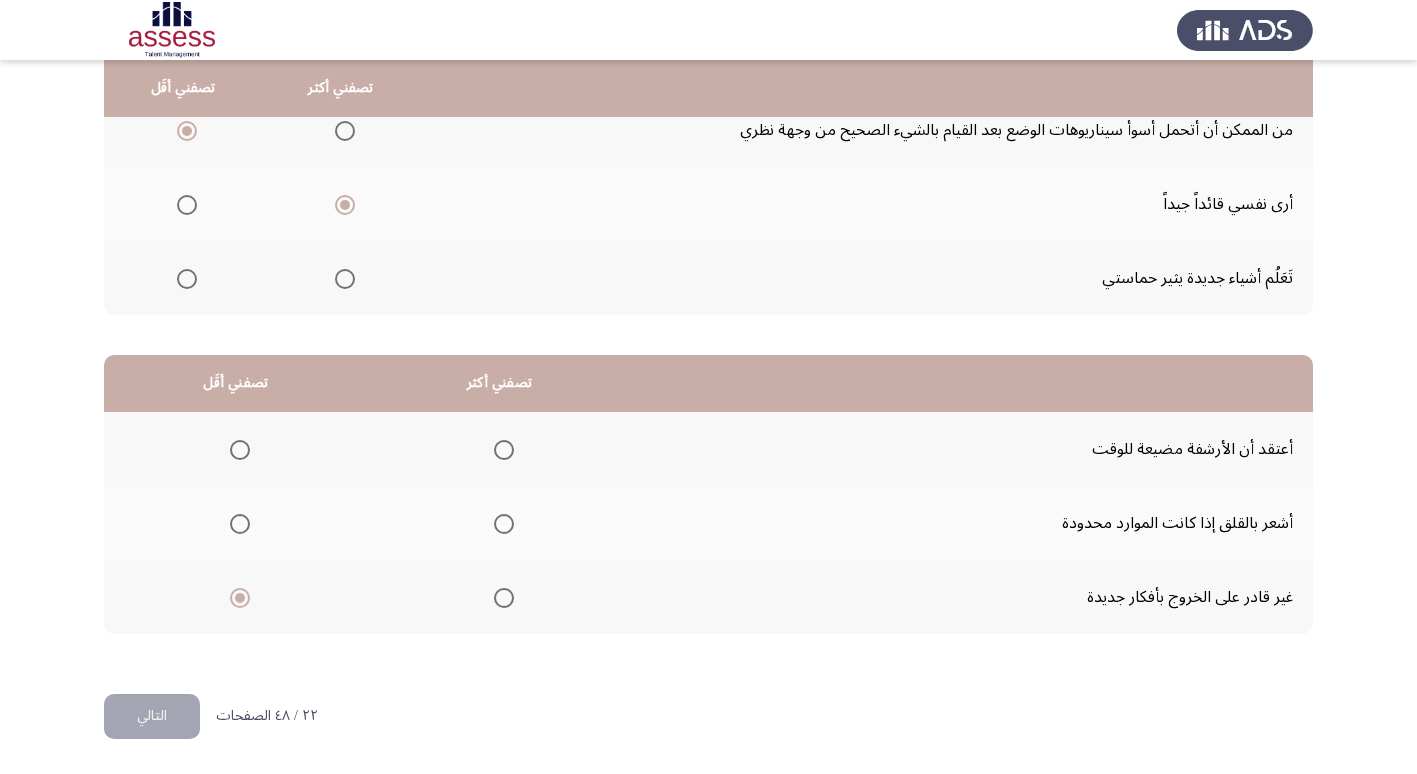 click 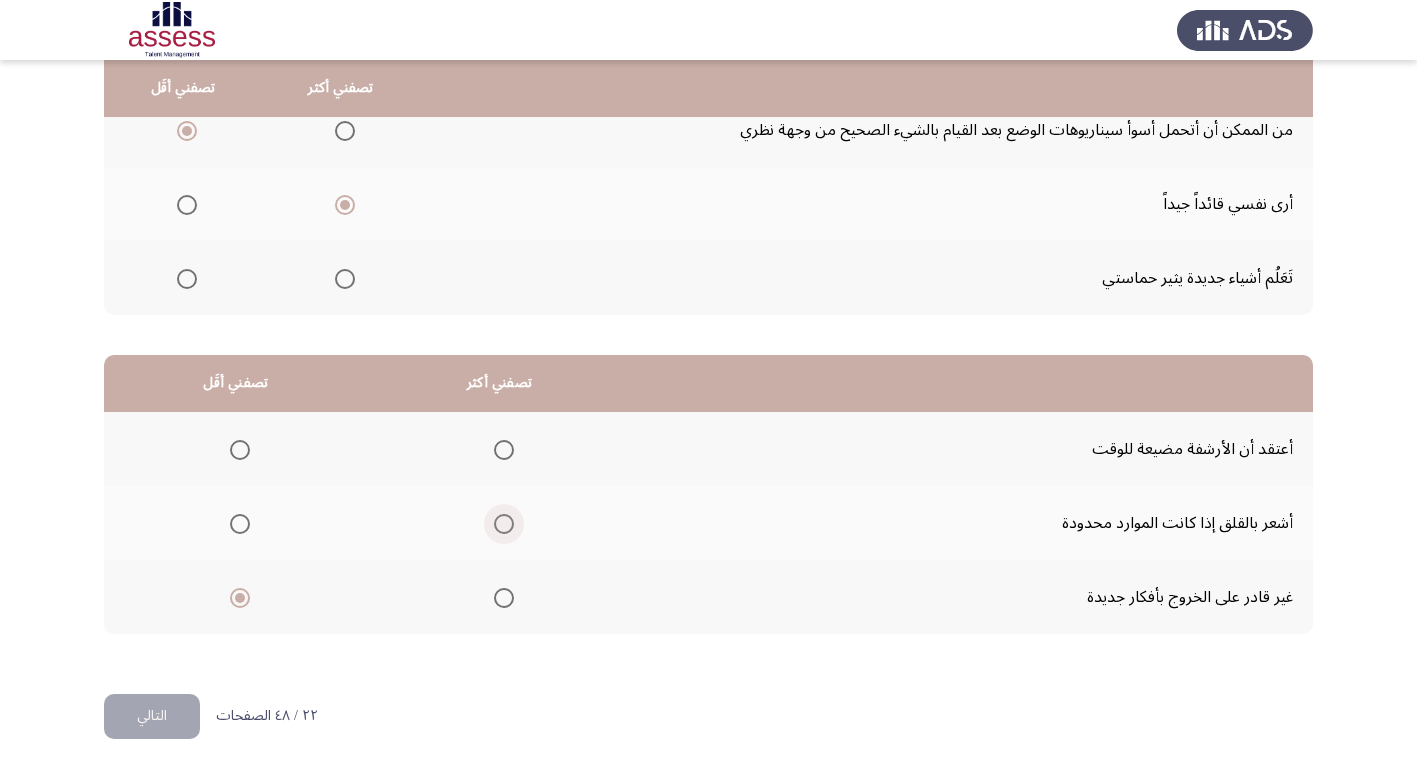 click at bounding box center [504, 524] 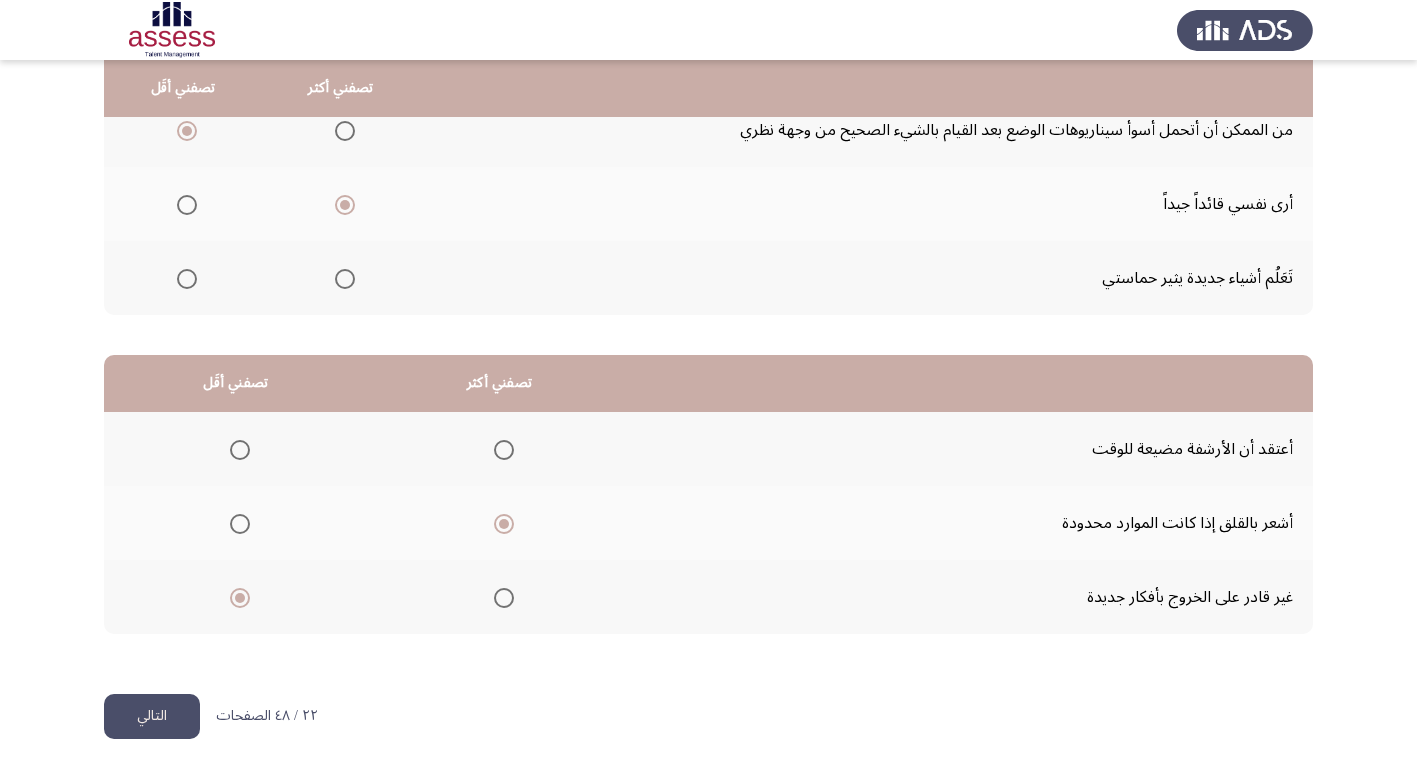 click on "التالي" 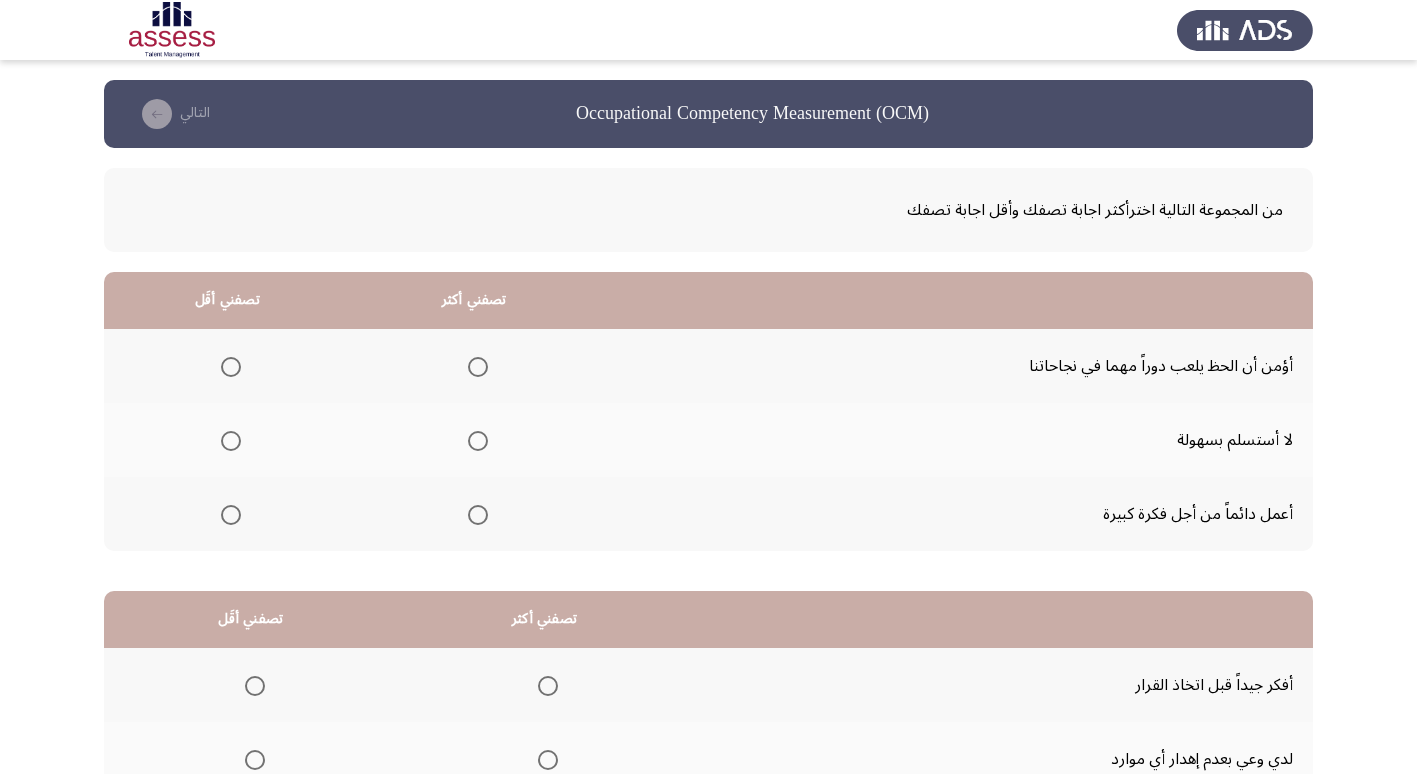 scroll, scrollTop: 100, scrollLeft: 0, axis: vertical 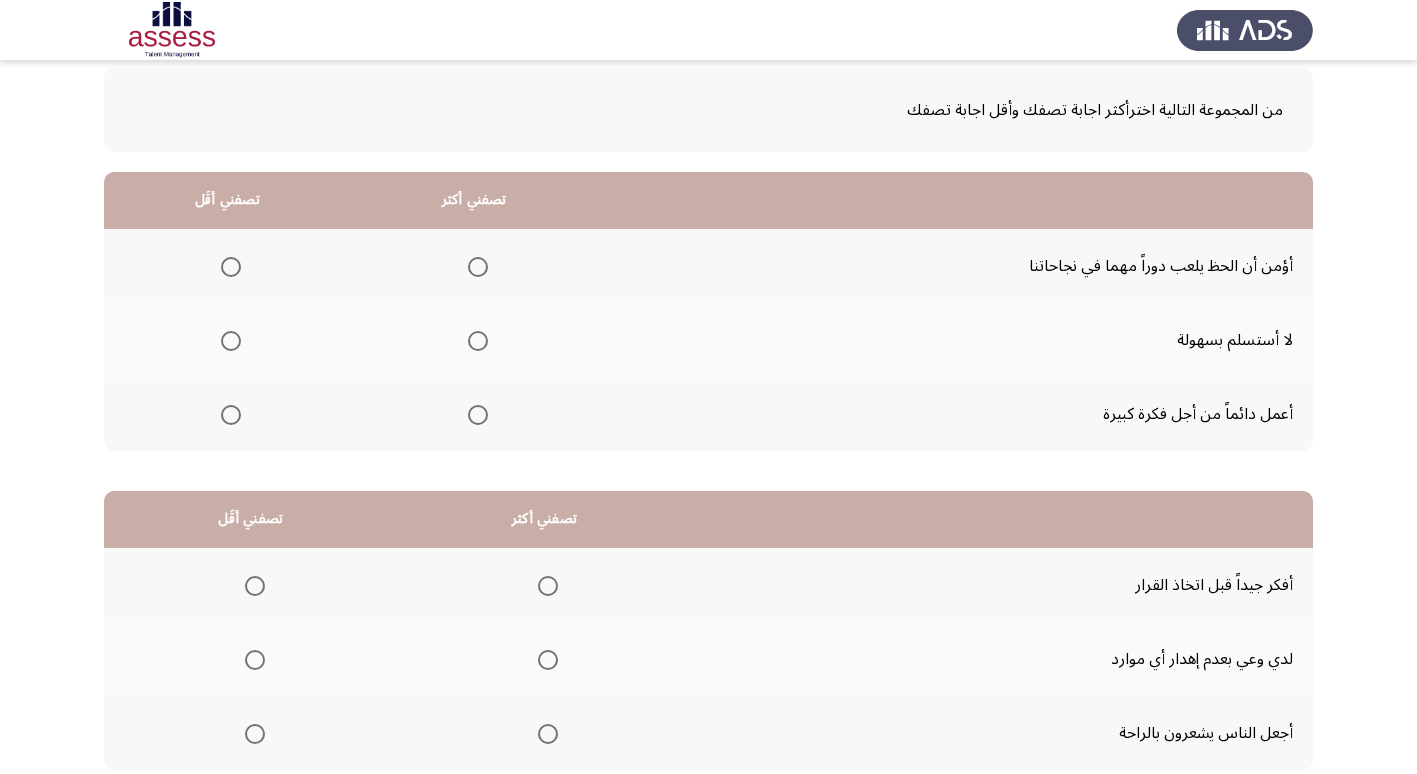 click at bounding box center [231, 267] 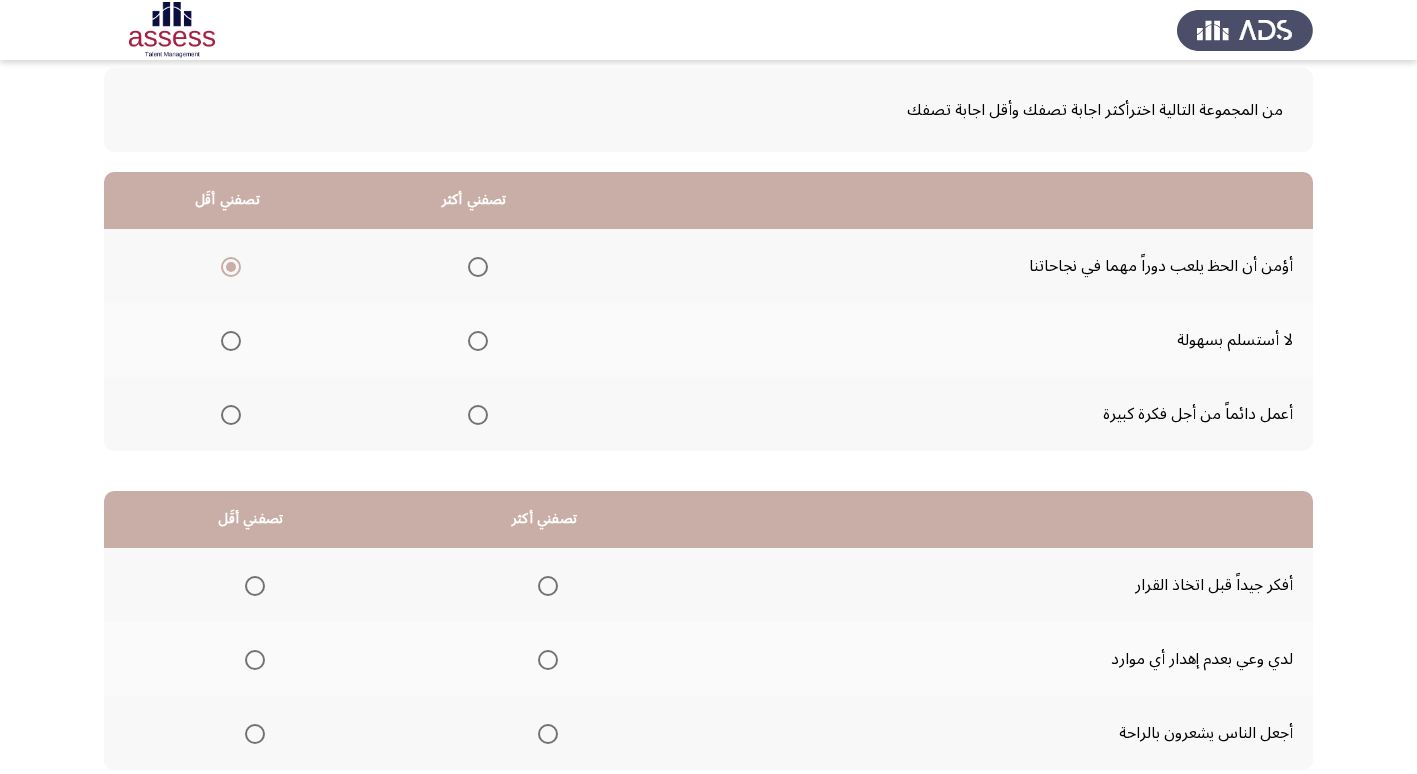click at bounding box center (478, 415) 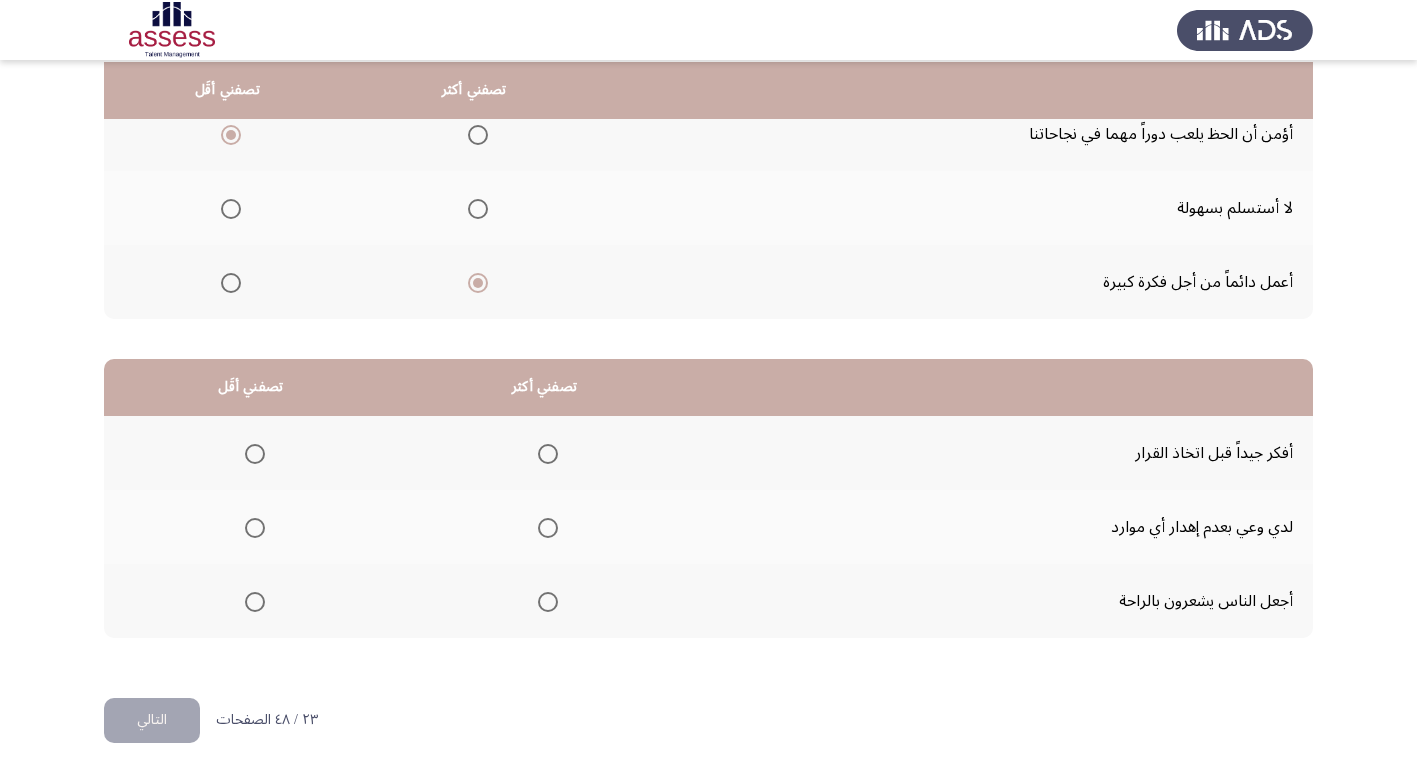 scroll, scrollTop: 236, scrollLeft: 0, axis: vertical 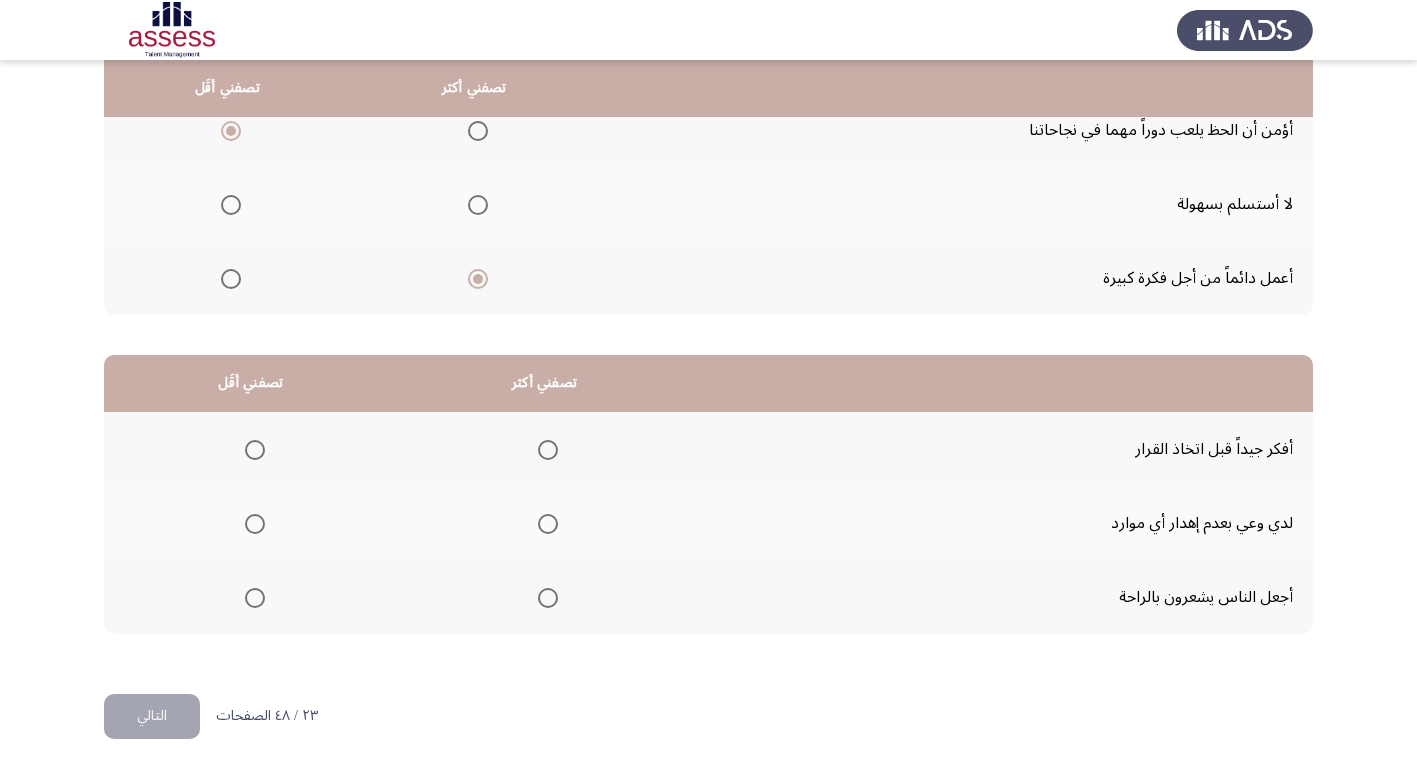 click at bounding box center [548, 450] 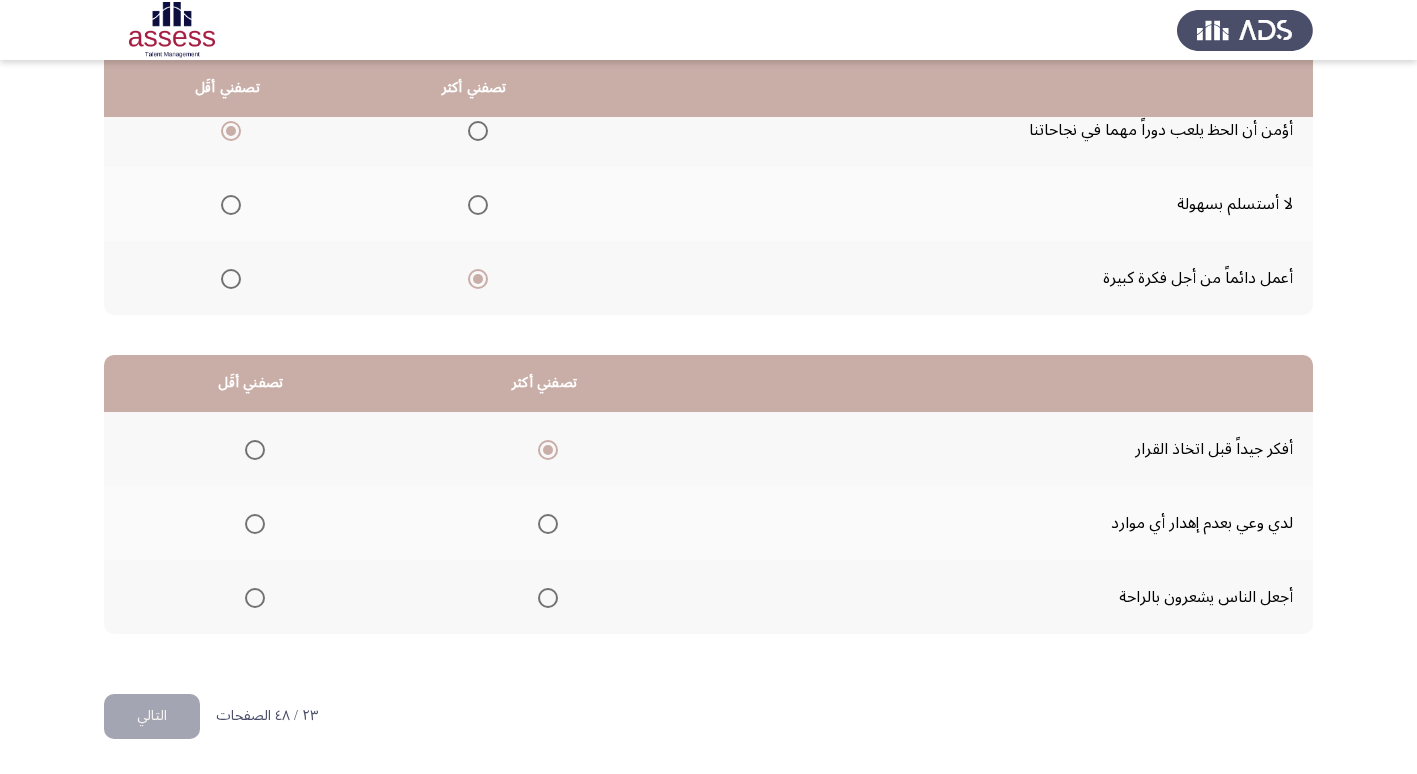 click at bounding box center [251, 598] 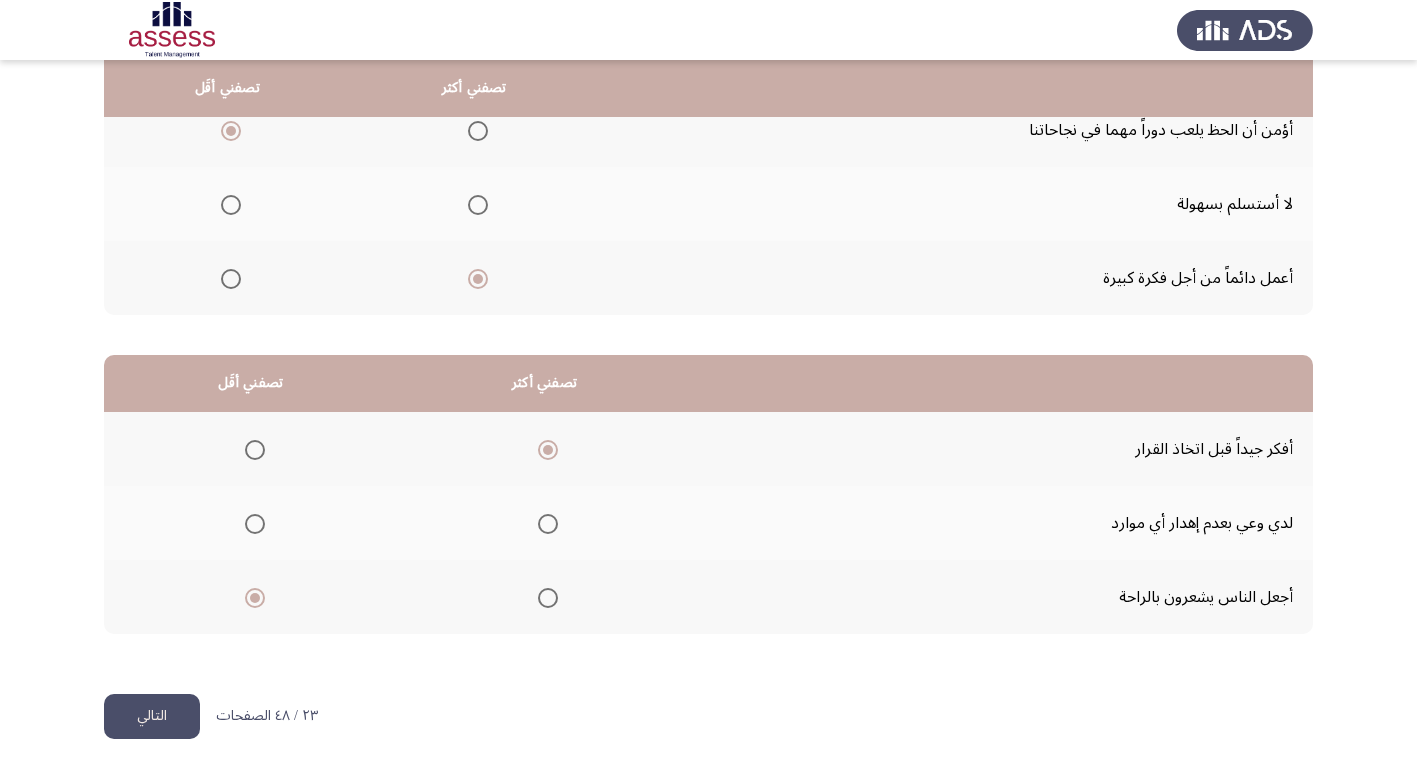 click on "التالي" 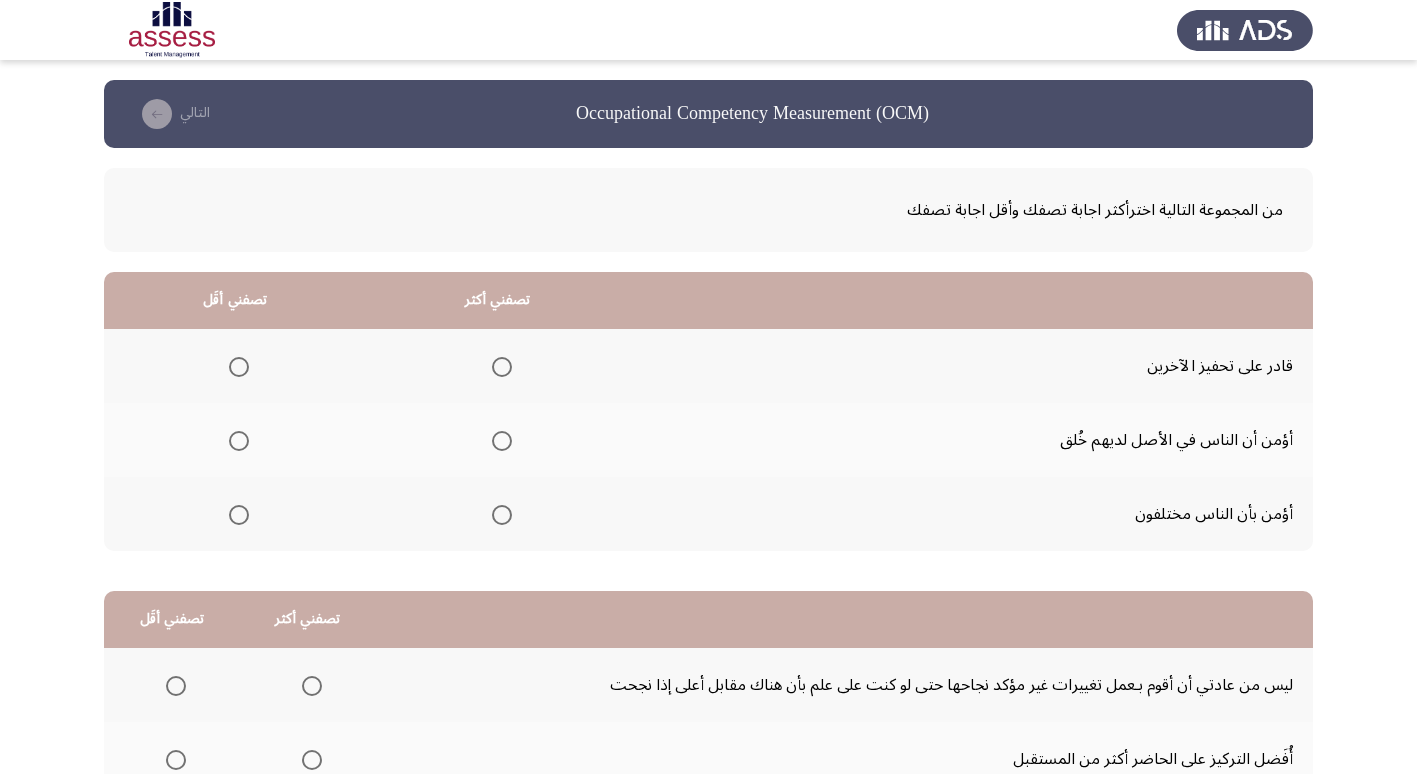scroll, scrollTop: 100, scrollLeft: 0, axis: vertical 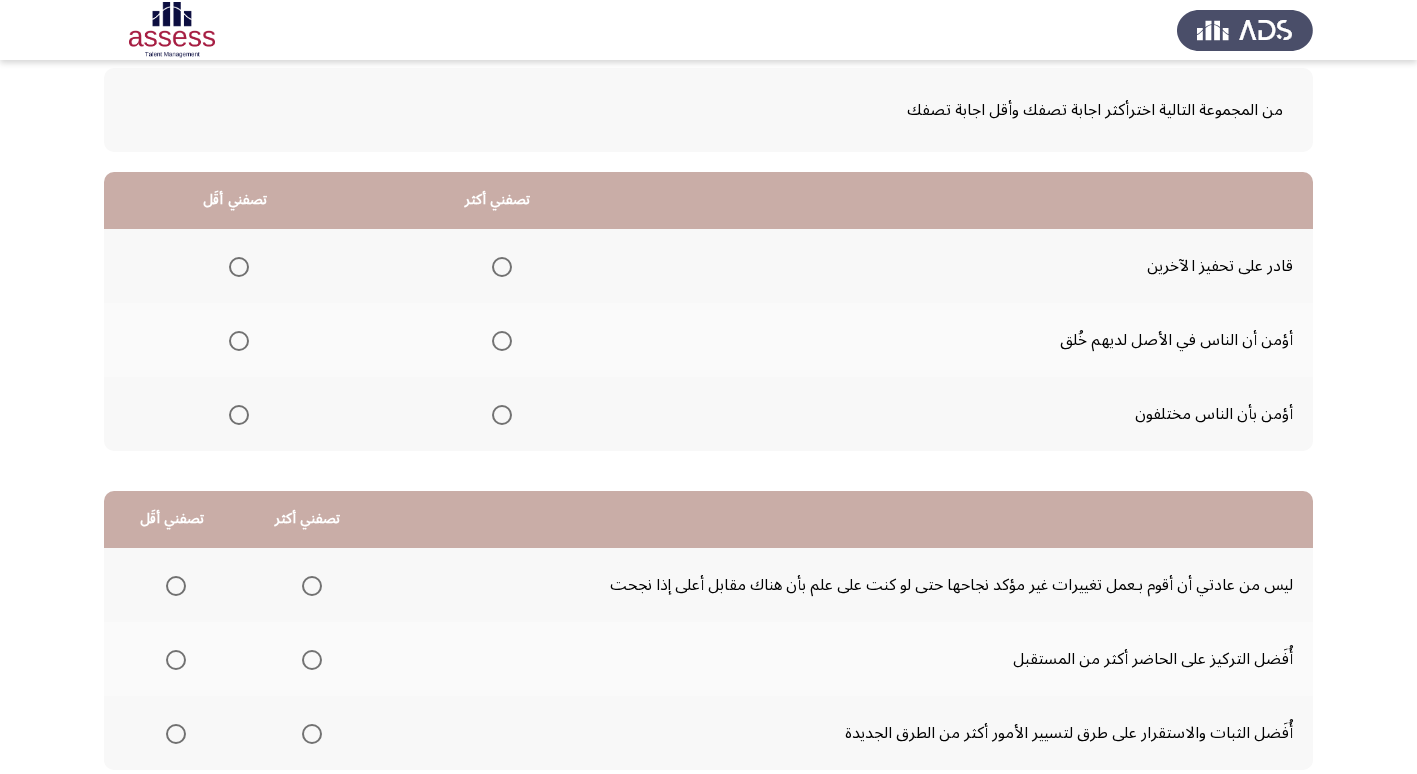 click at bounding box center [502, 267] 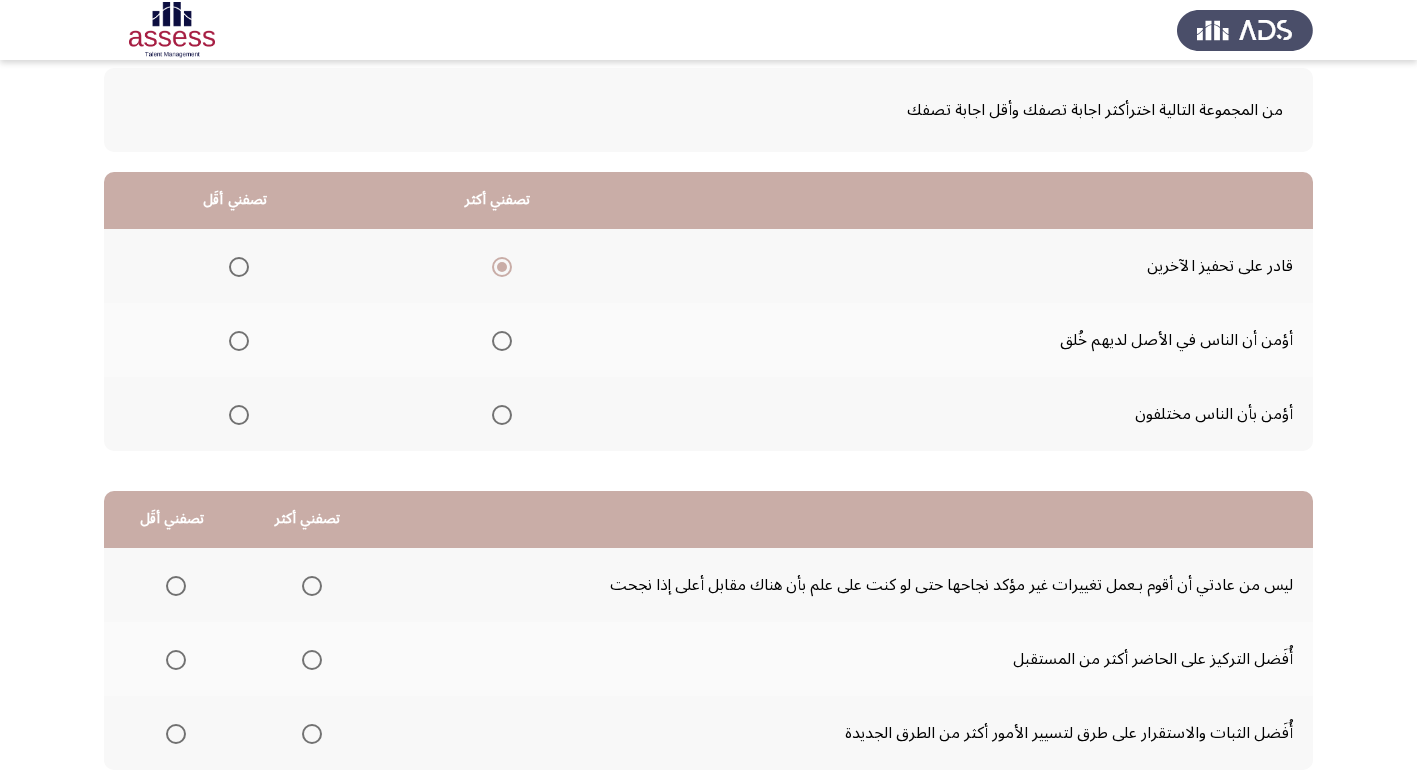 click at bounding box center [239, 341] 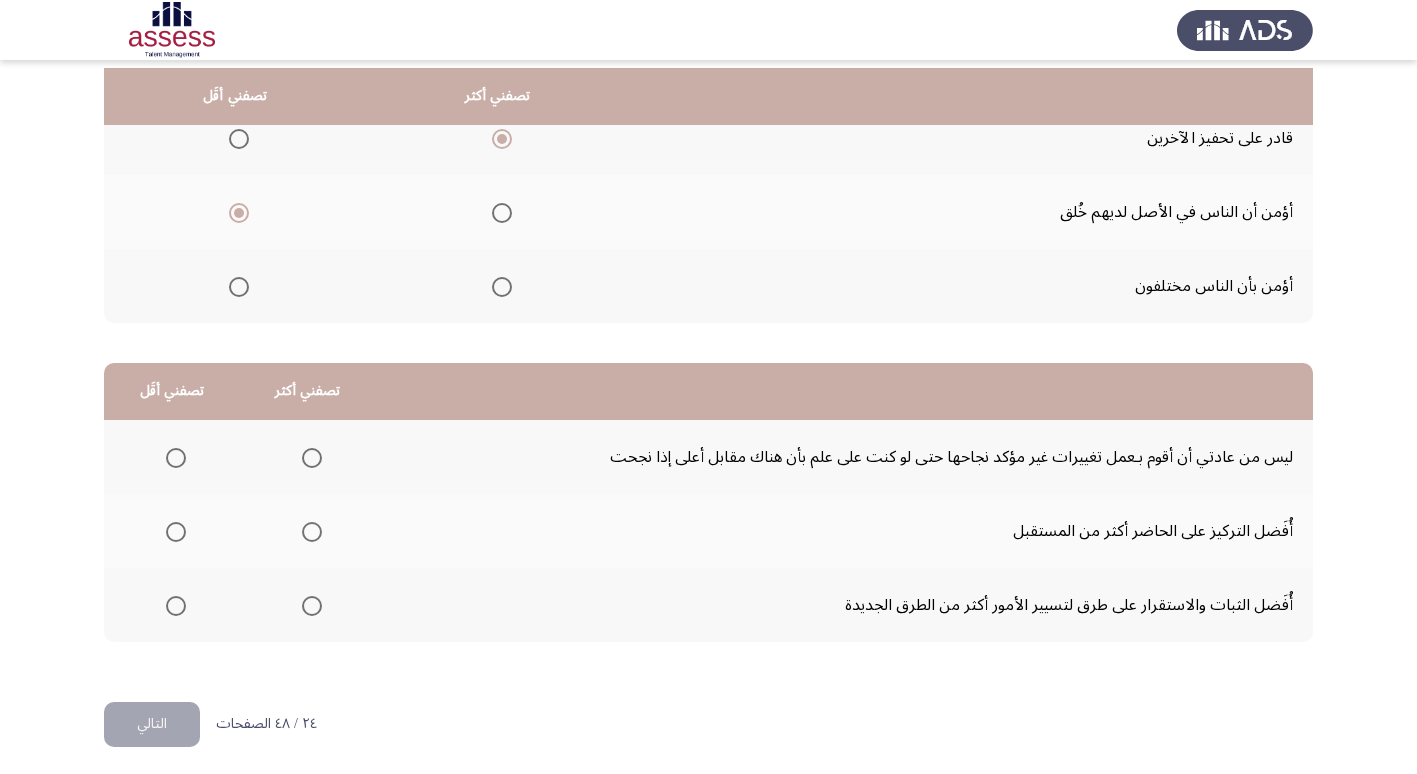 scroll, scrollTop: 236, scrollLeft: 0, axis: vertical 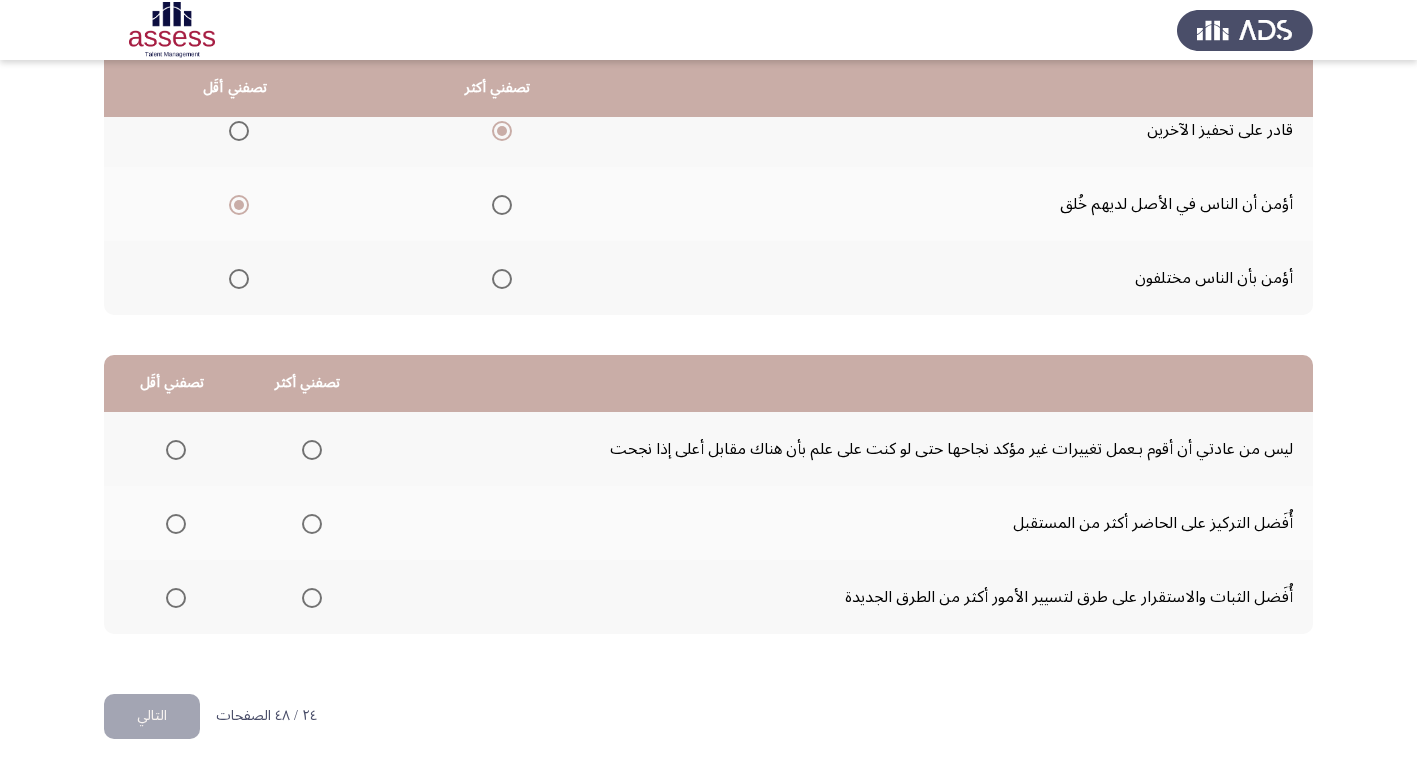 click at bounding box center (176, 598) 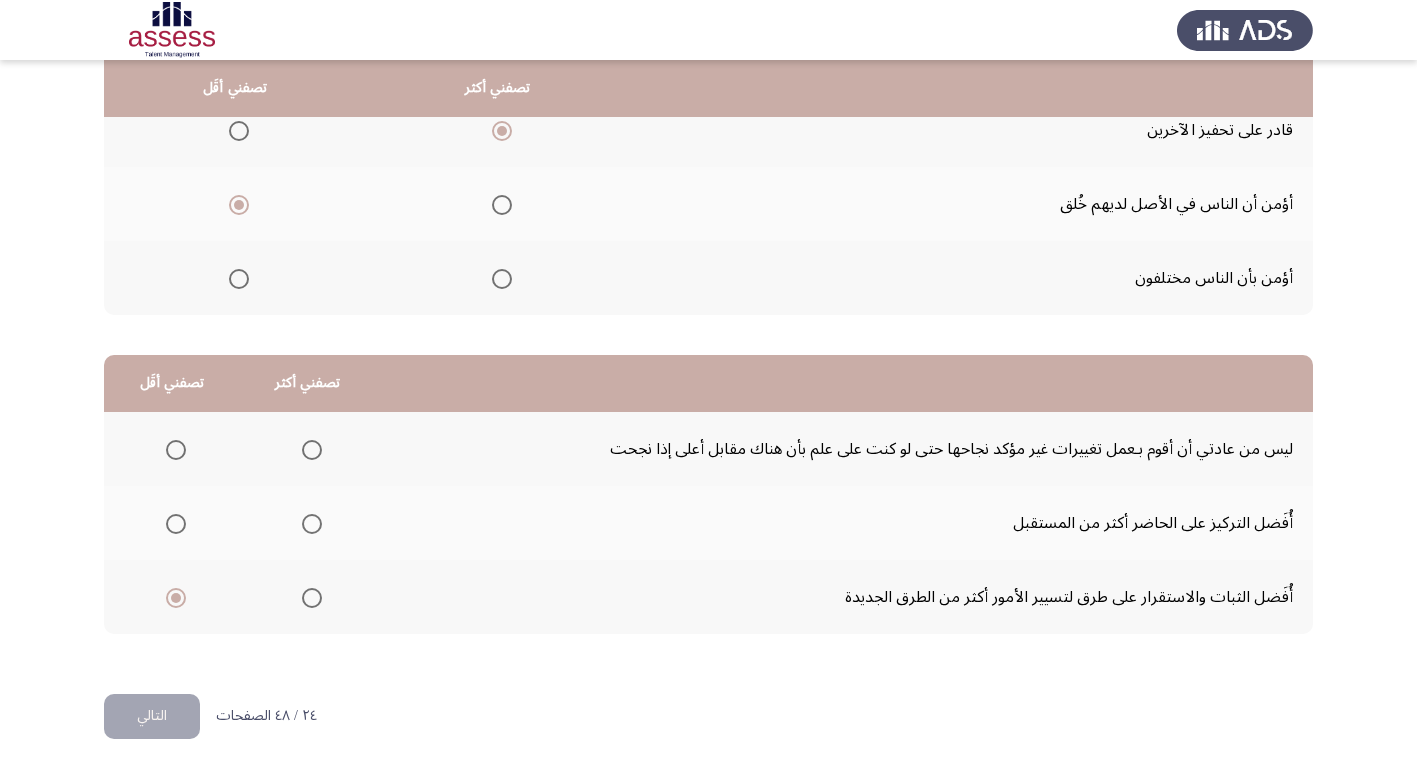 click at bounding box center [176, 524] 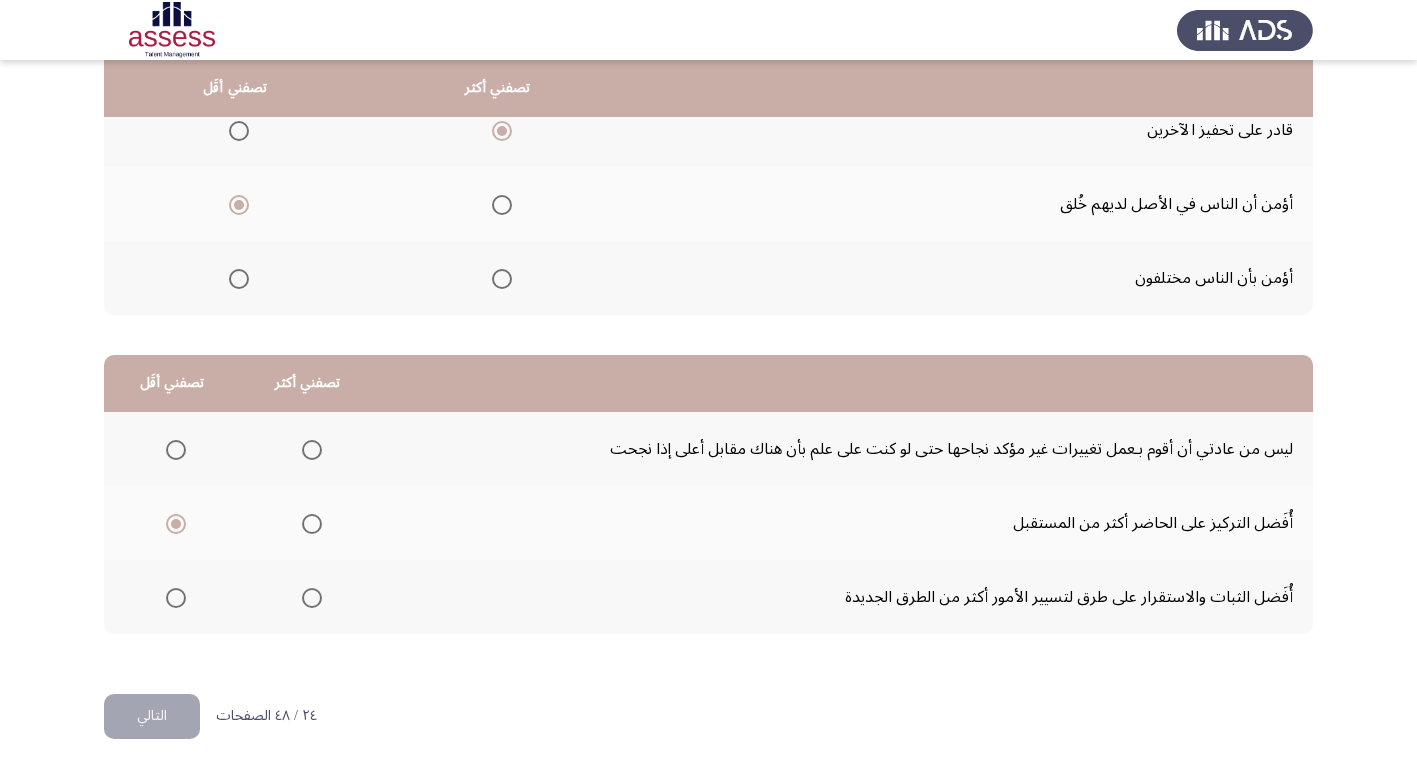 click at bounding box center (176, 450) 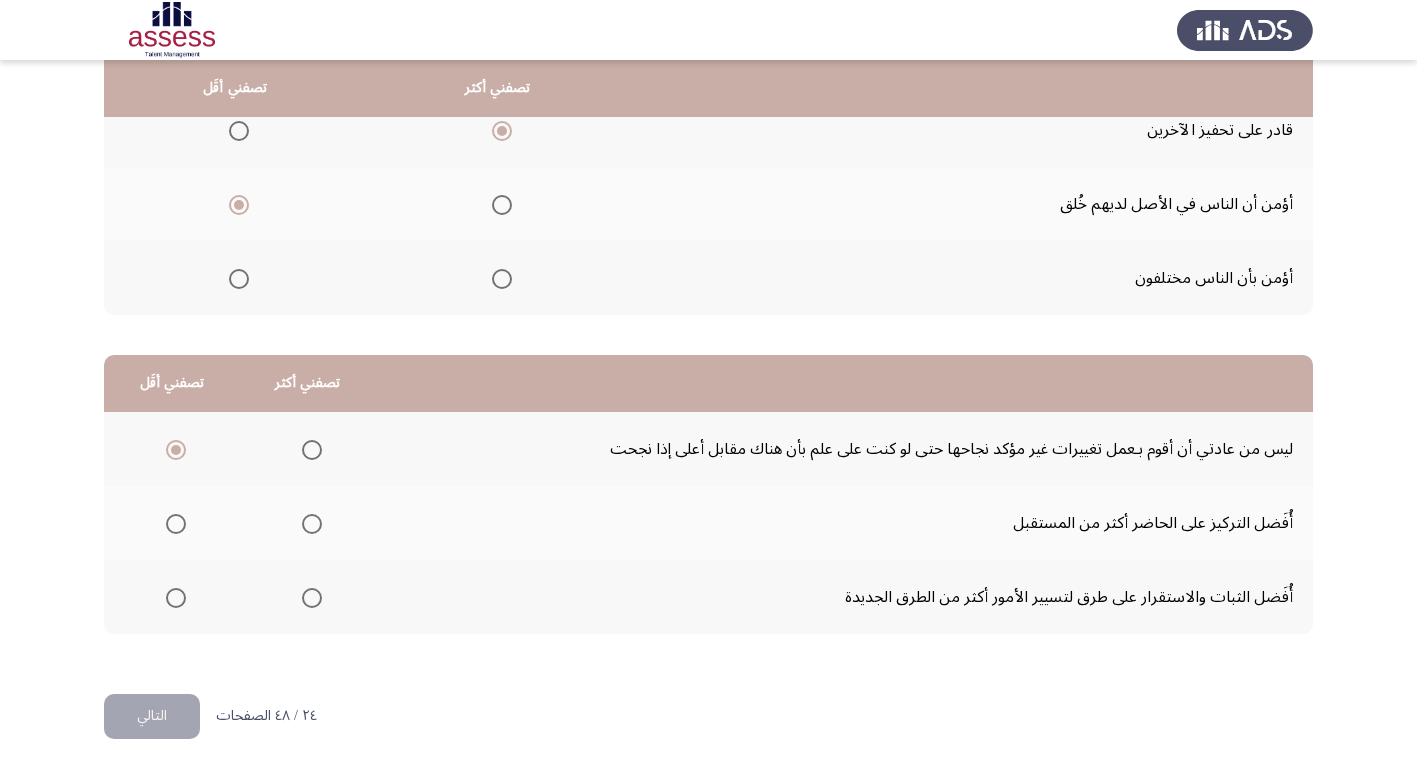click at bounding box center (312, 598) 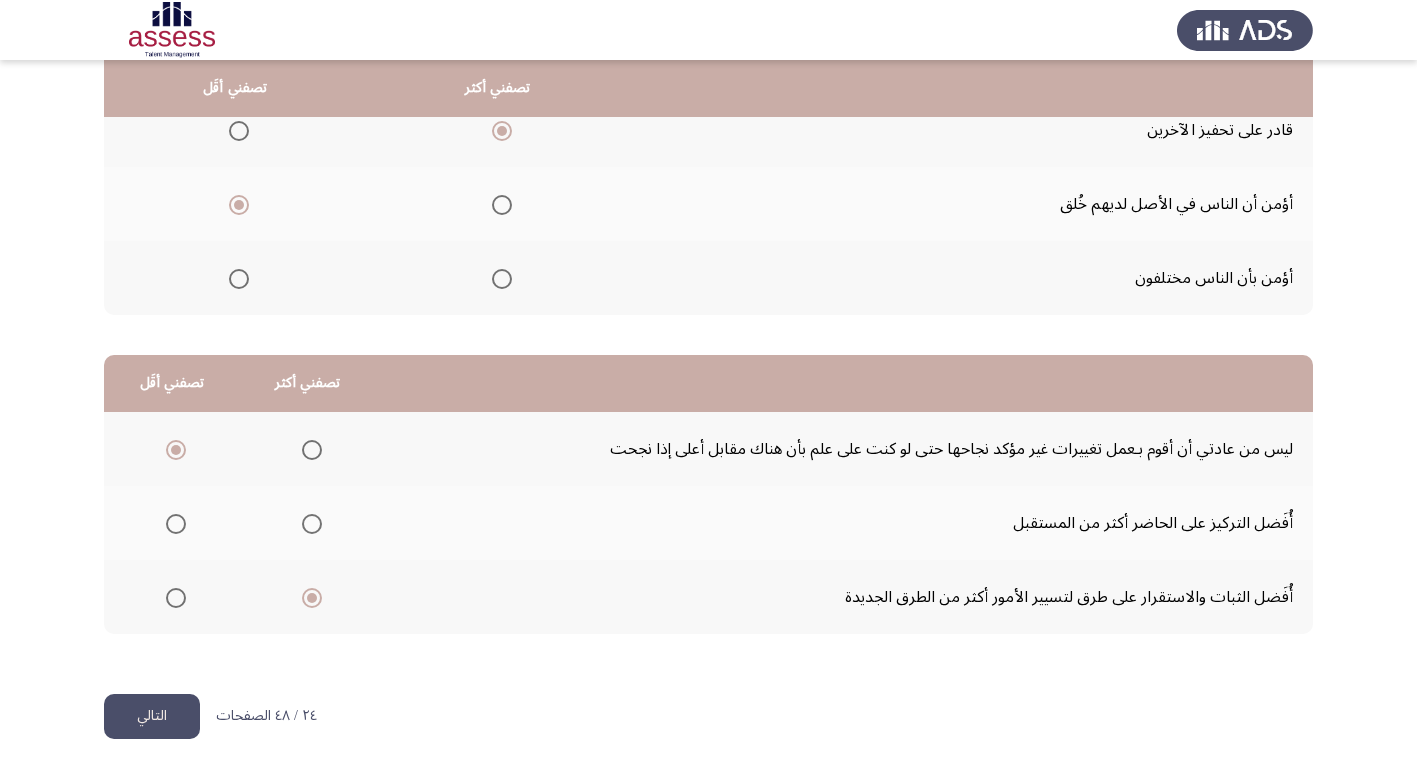click at bounding box center [312, 524] 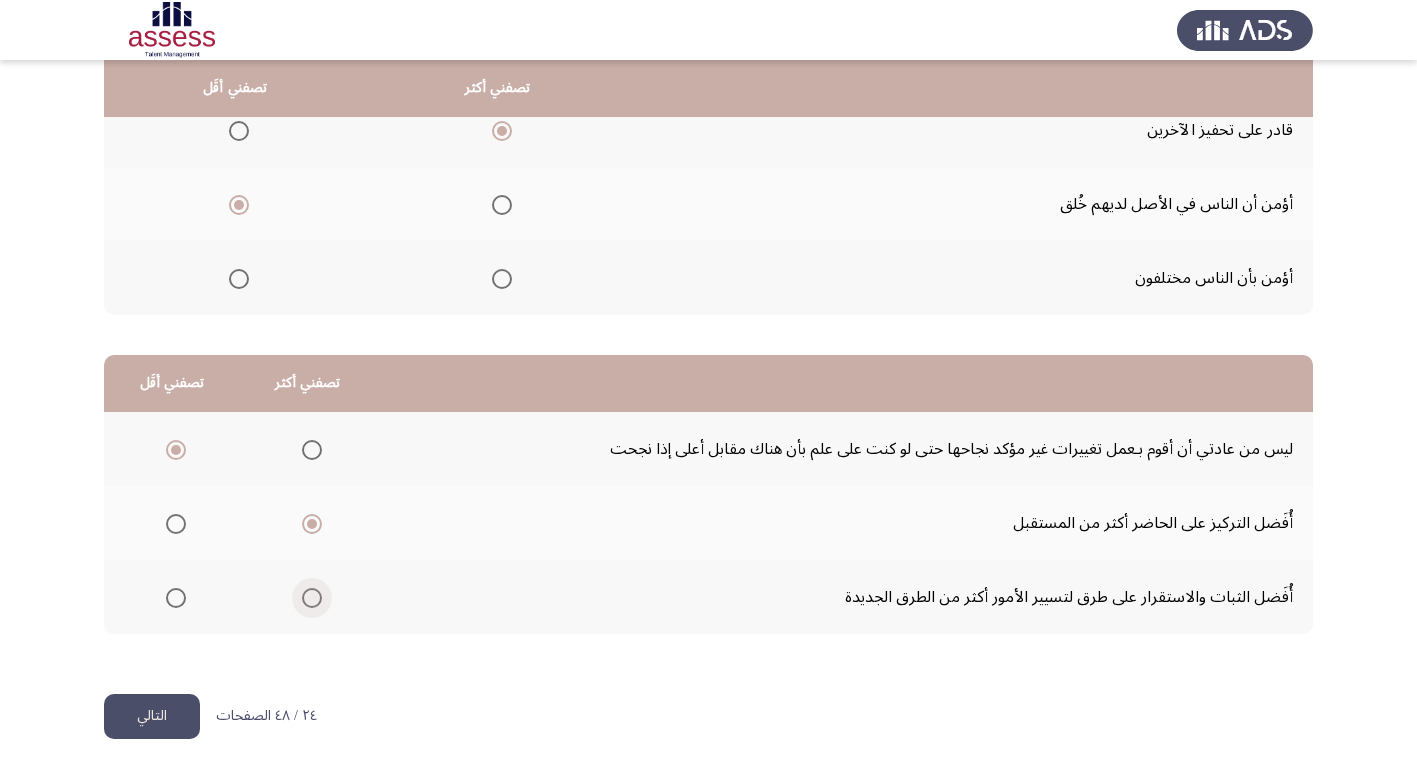 click at bounding box center (312, 598) 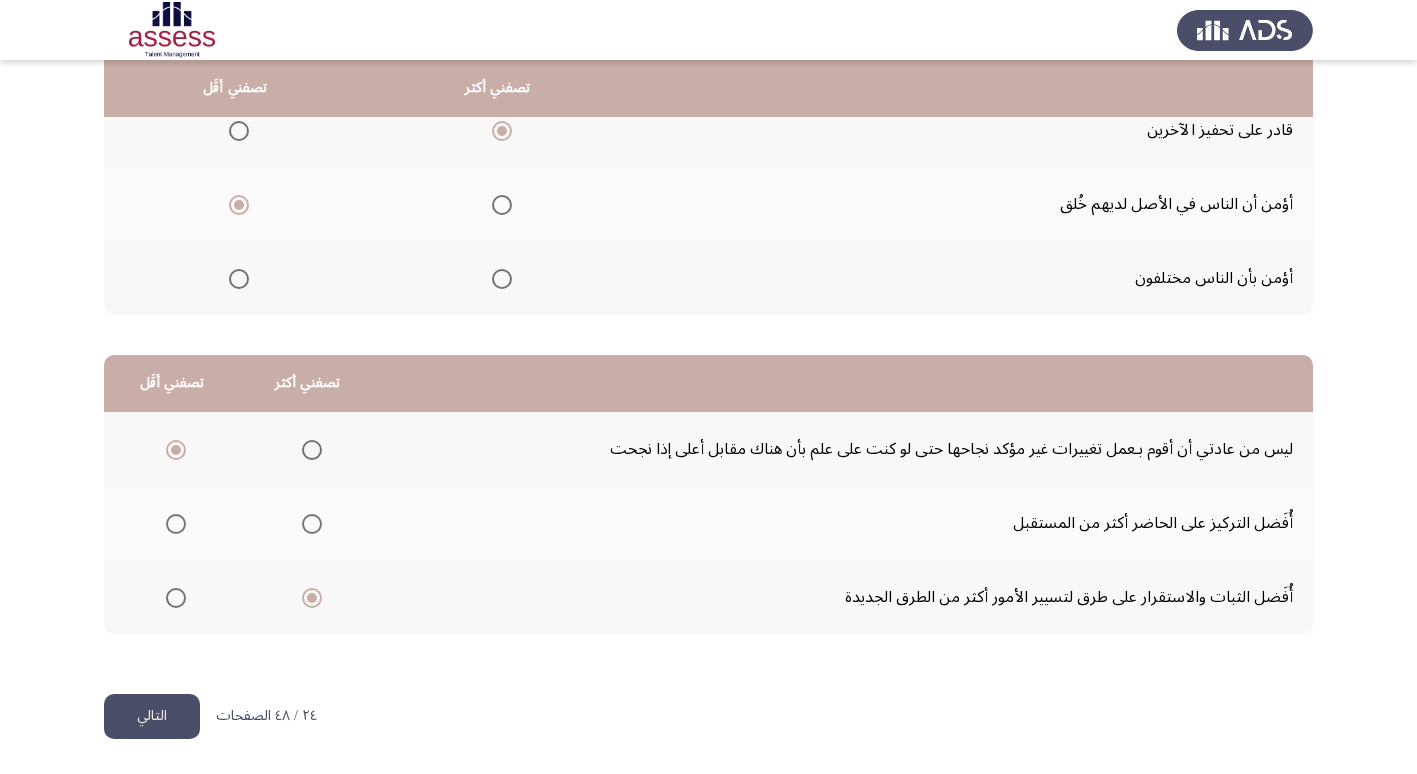 click at bounding box center (176, 524) 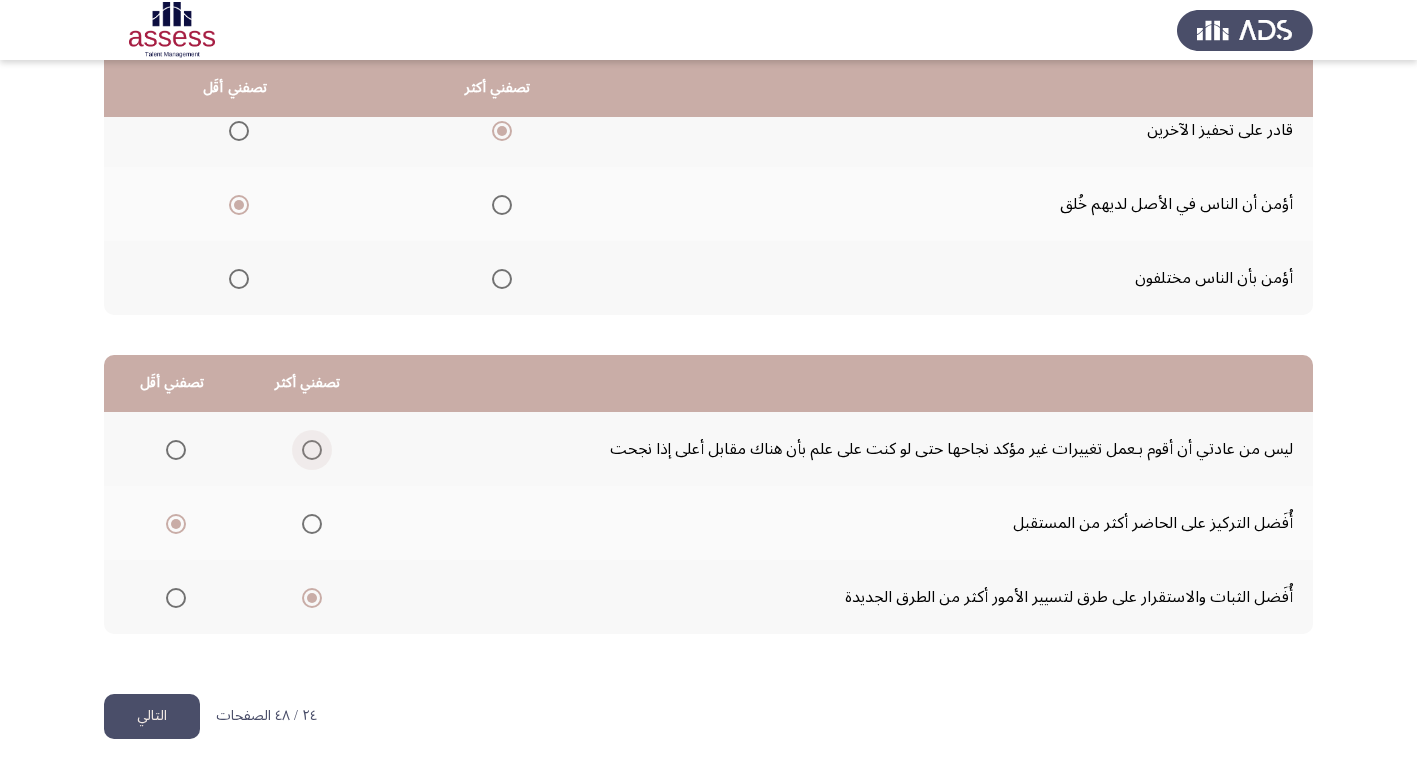 click at bounding box center [312, 450] 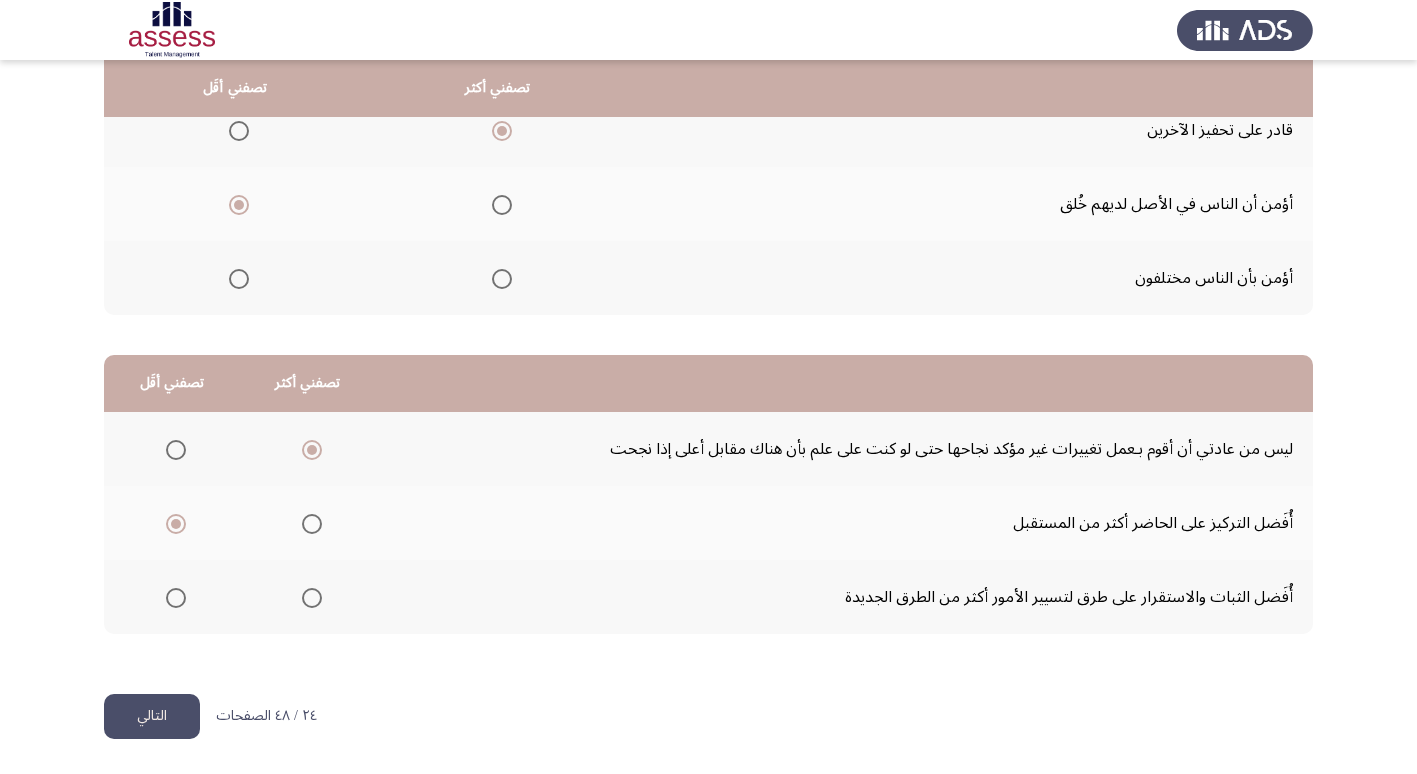 click on "التالي" 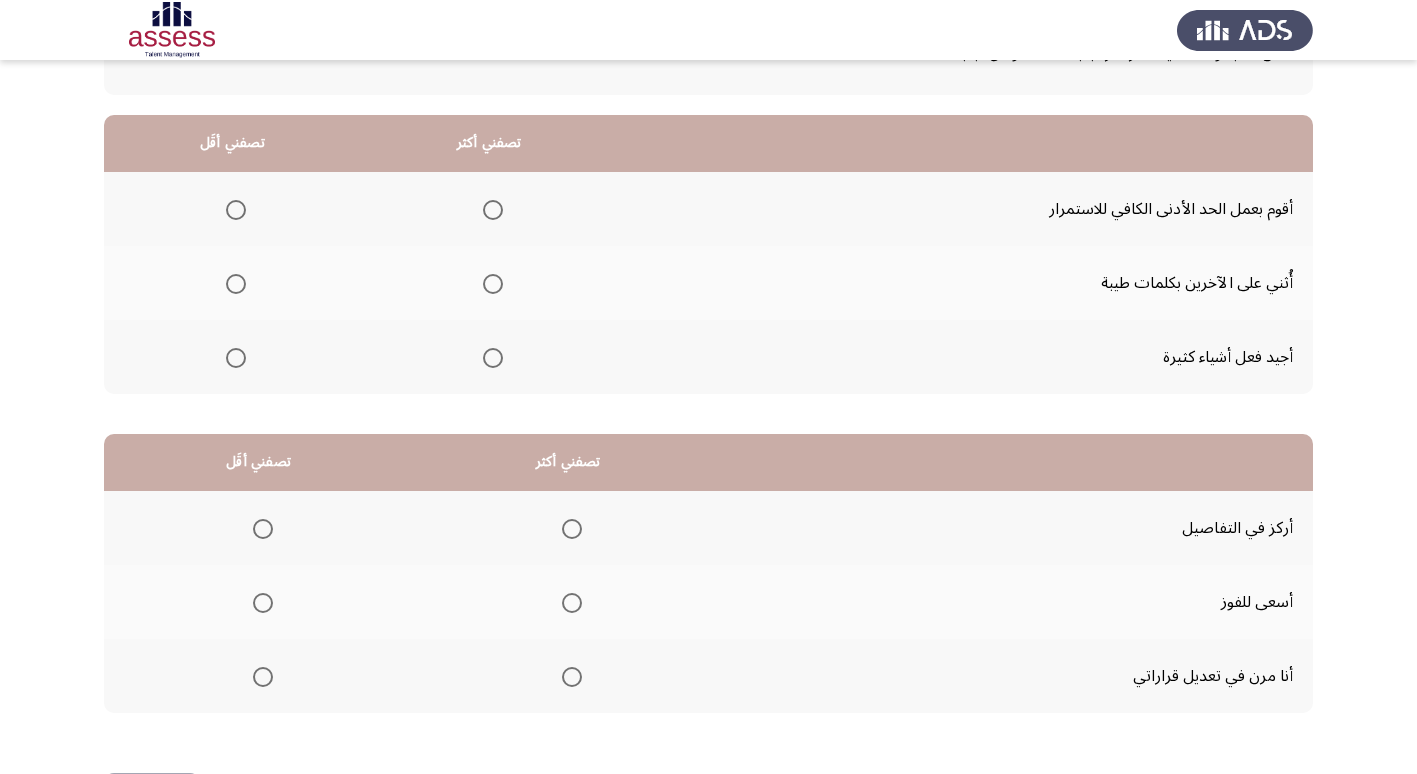 scroll, scrollTop: 200, scrollLeft: 0, axis: vertical 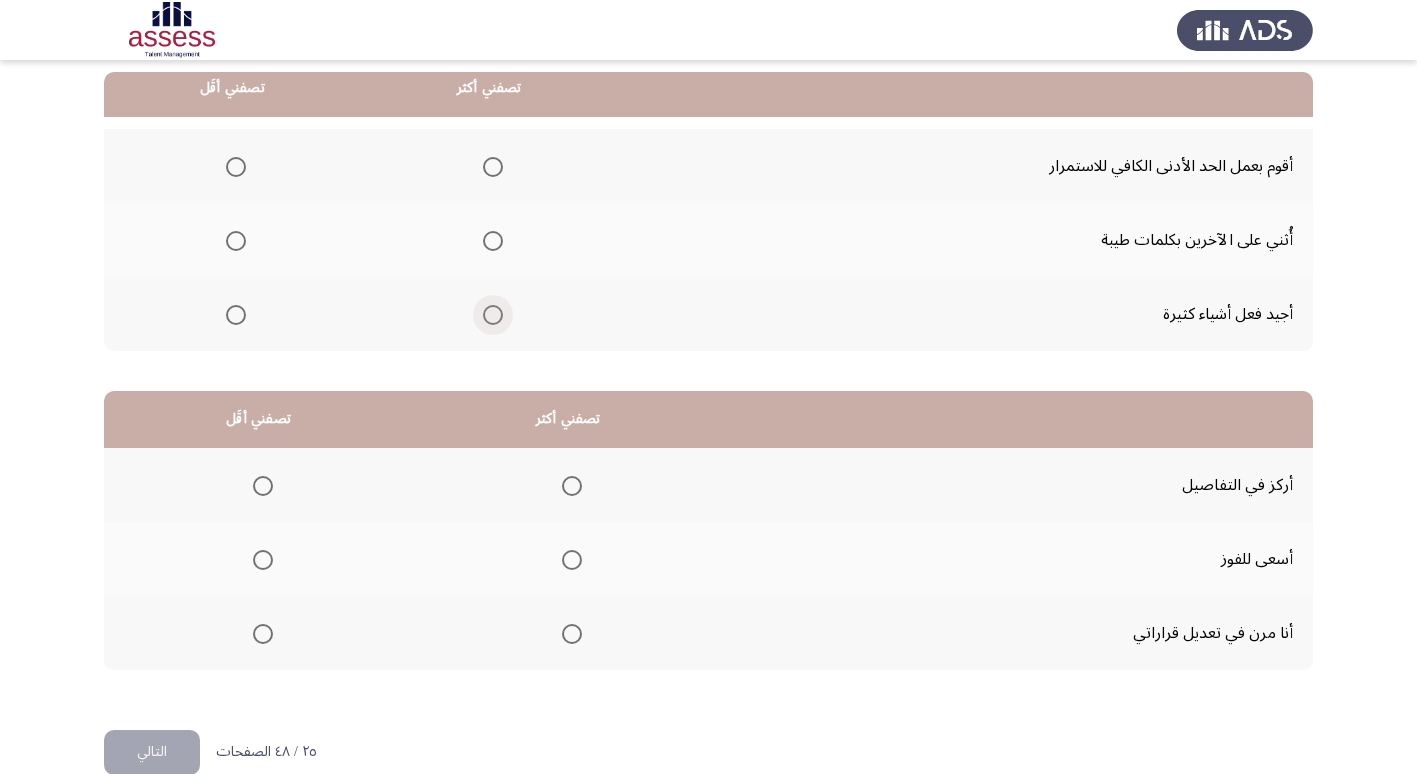 click at bounding box center [493, 315] 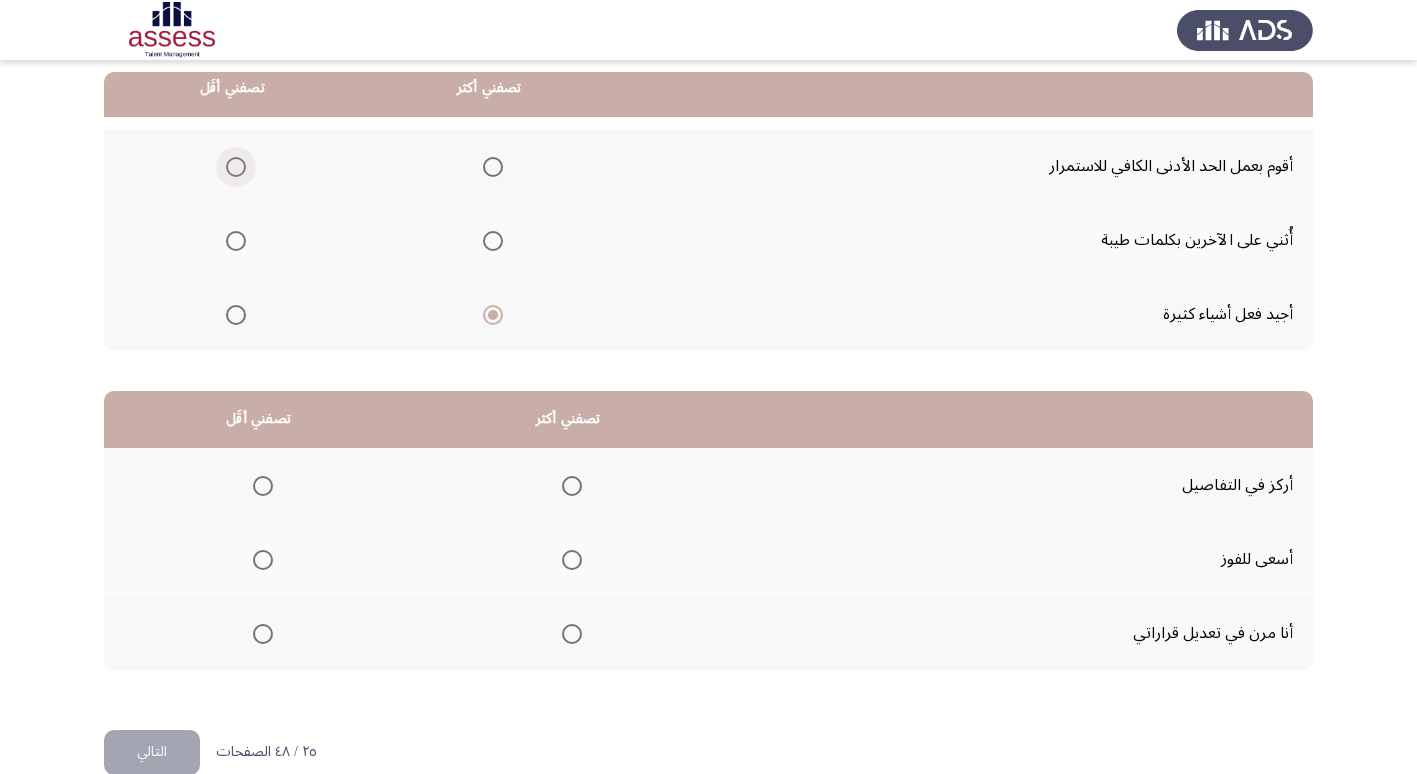 click at bounding box center [236, 167] 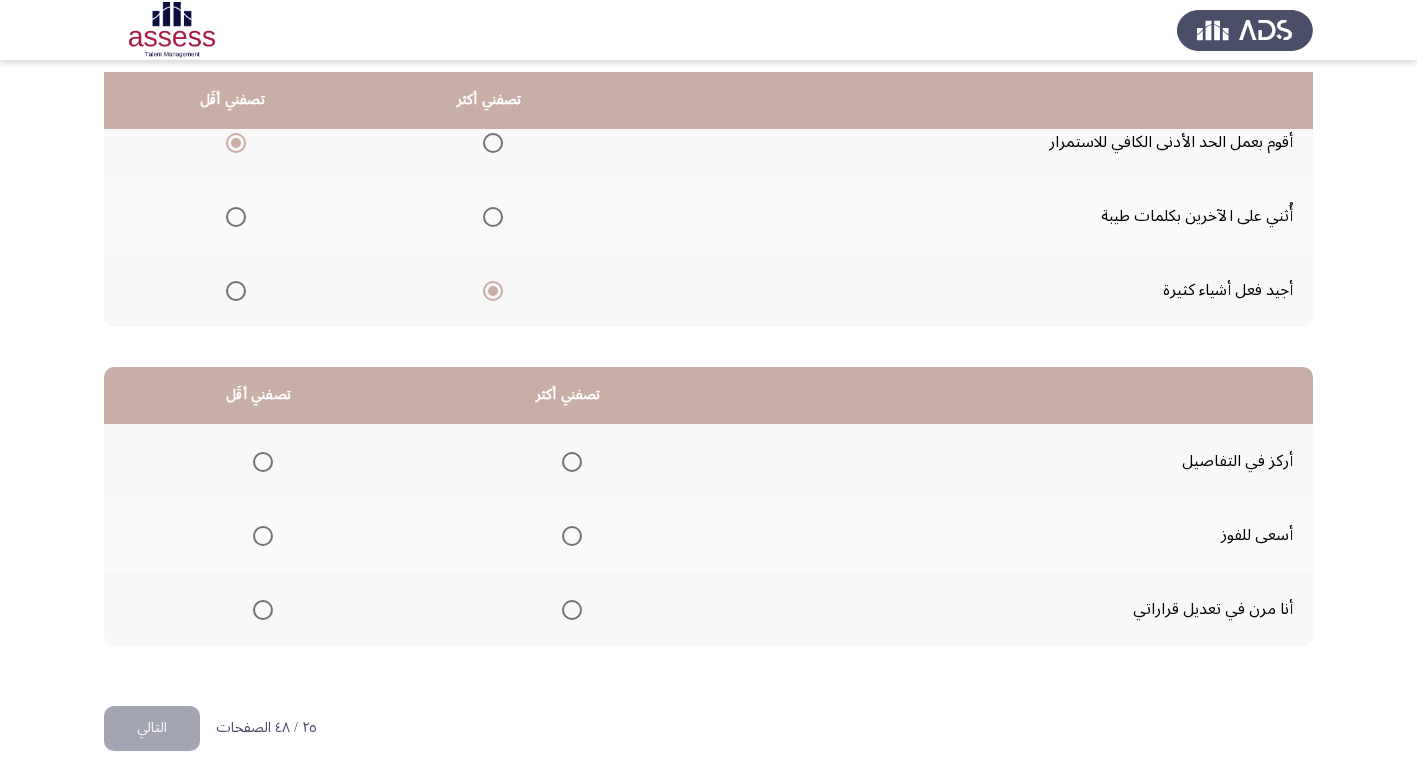 scroll, scrollTop: 236, scrollLeft: 0, axis: vertical 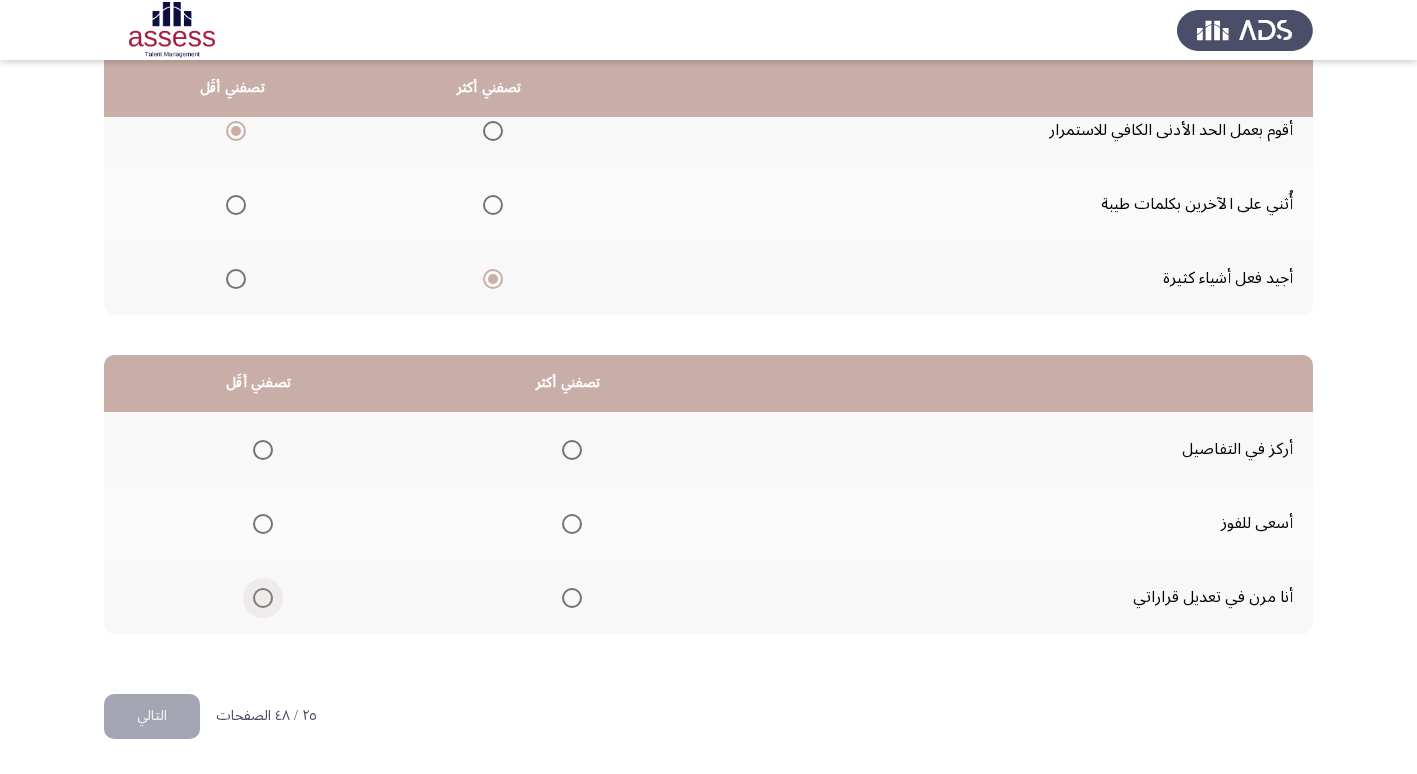 click at bounding box center (263, 598) 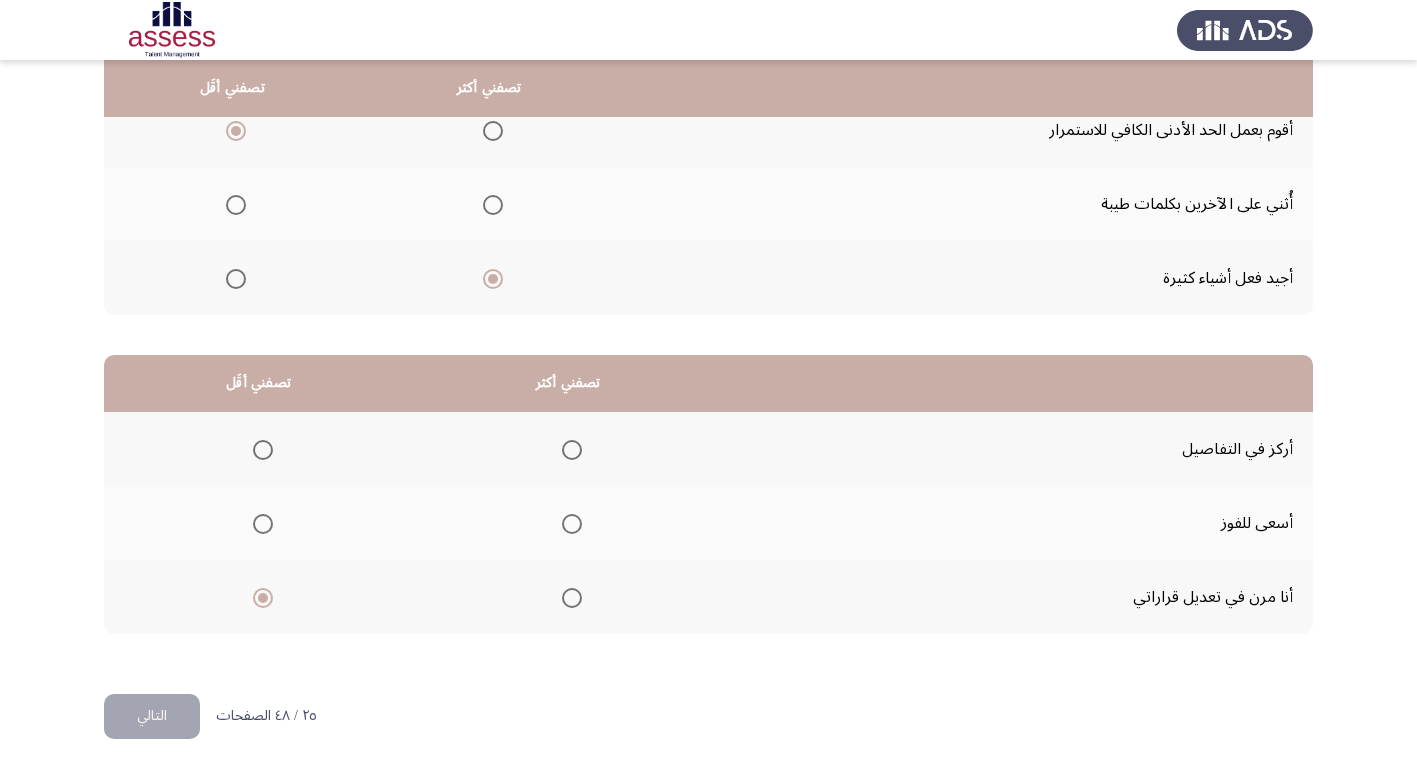 click at bounding box center [572, 450] 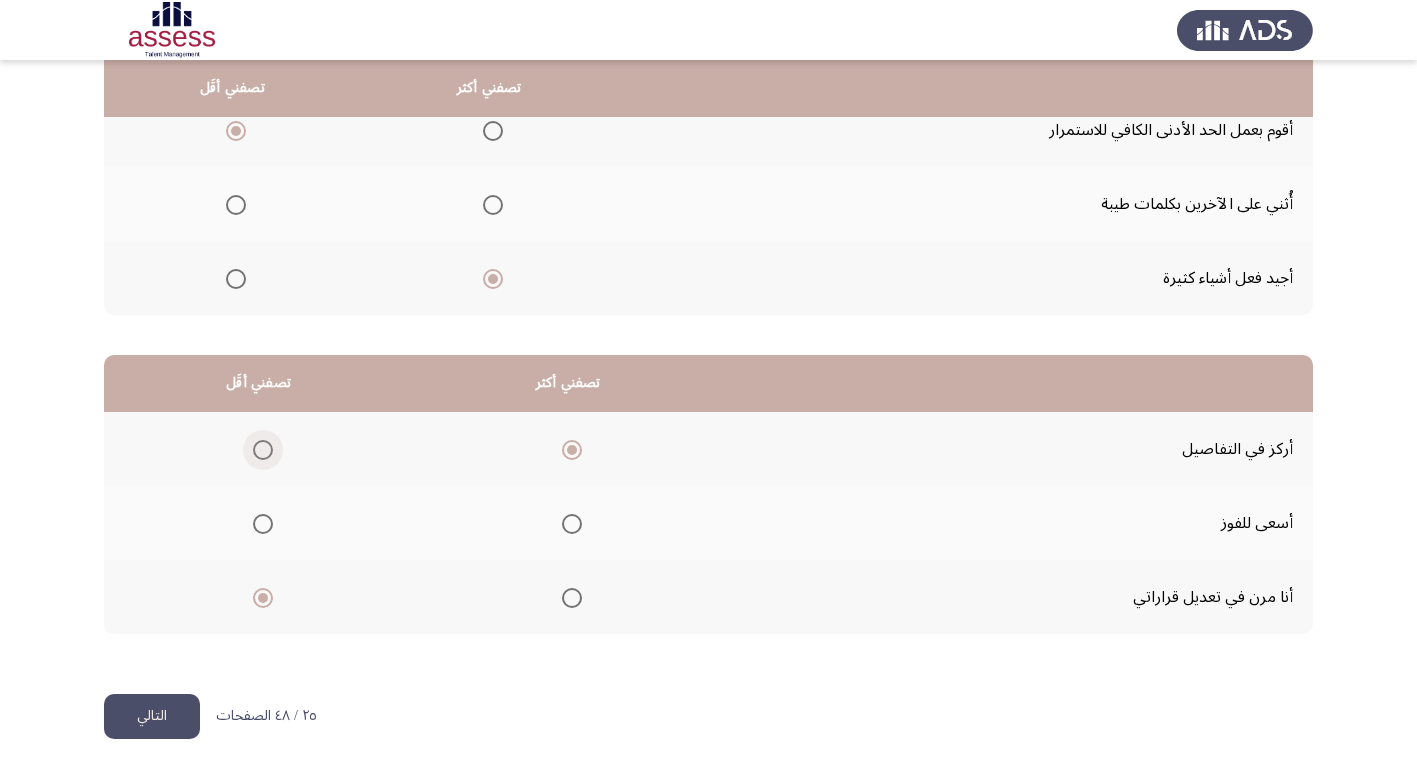 click at bounding box center (263, 450) 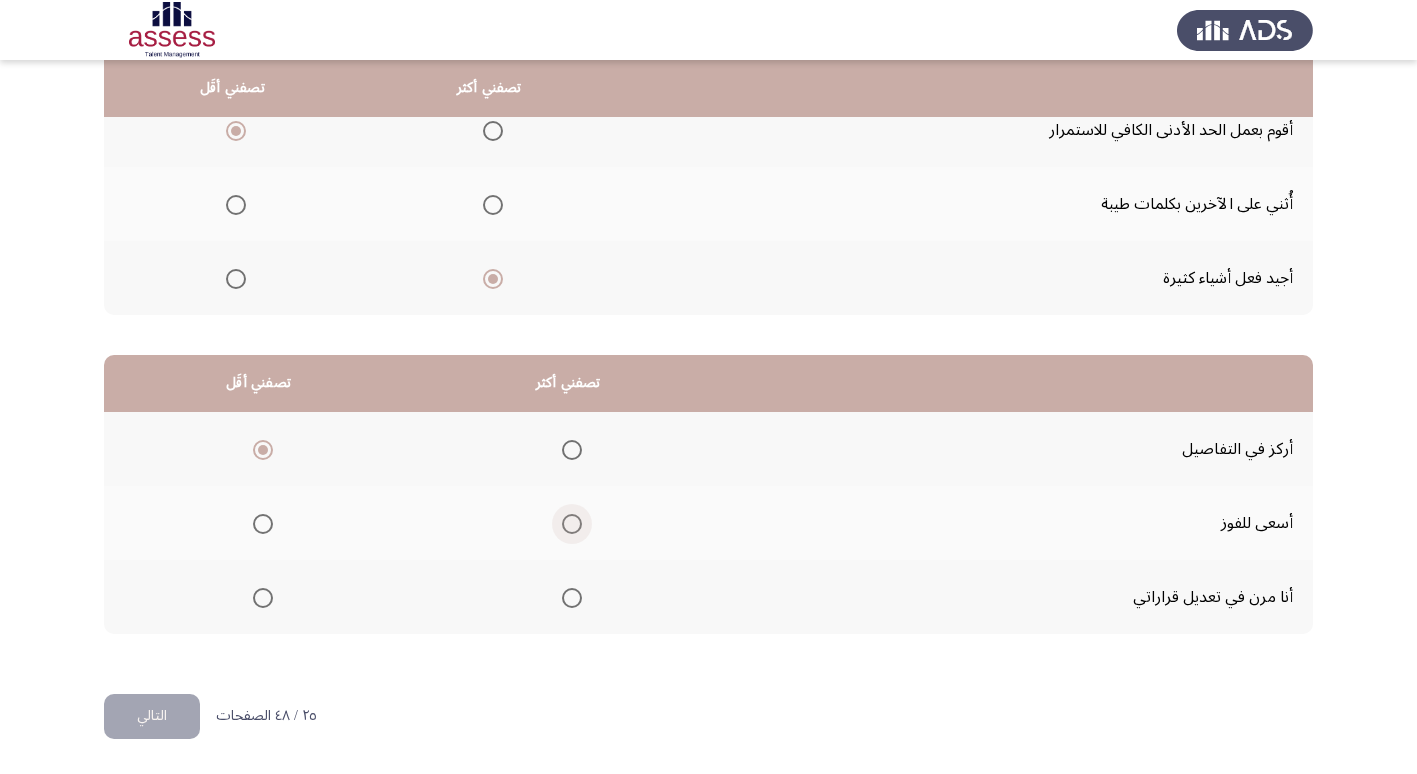 click at bounding box center [572, 524] 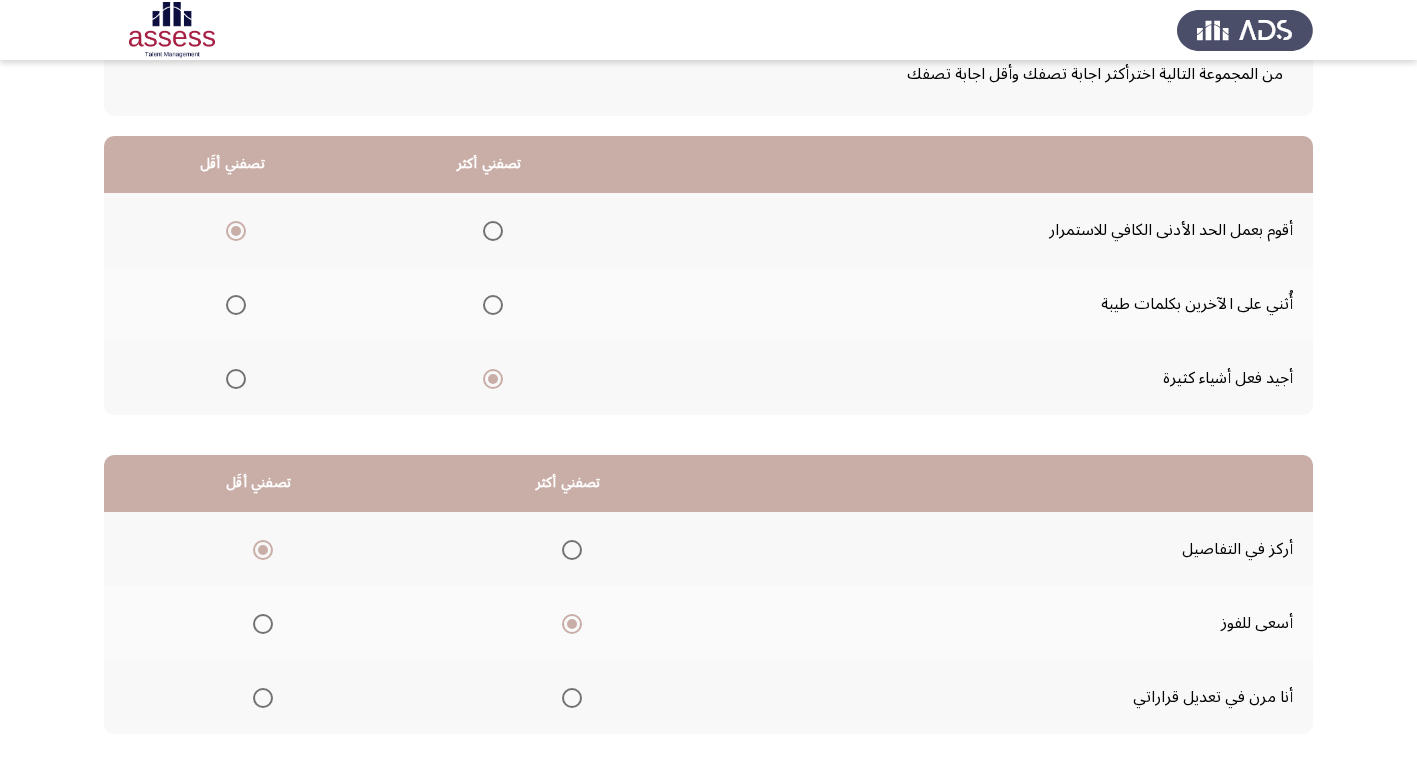 scroll, scrollTop: 236, scrollLeft: 0, axis: vertical 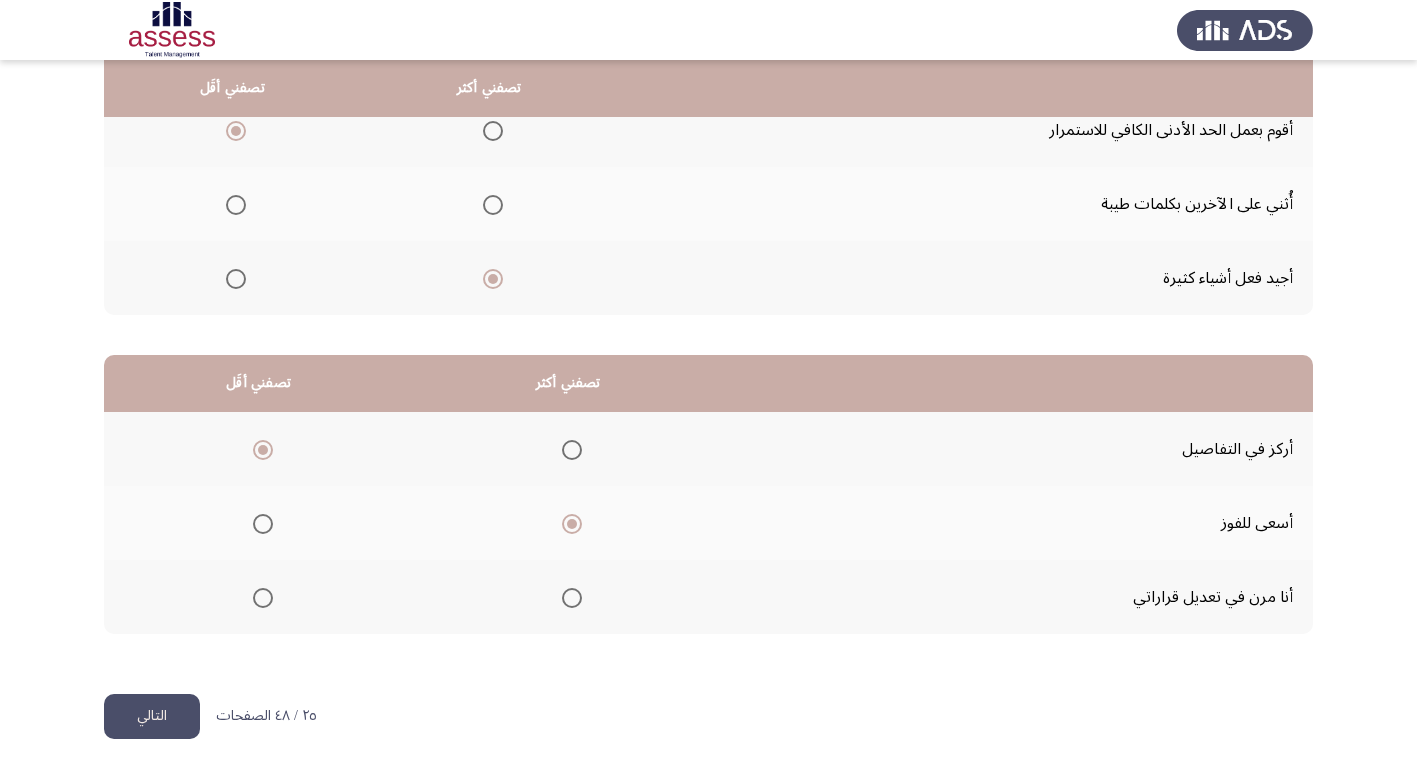 click at bounding box center [263, 598] 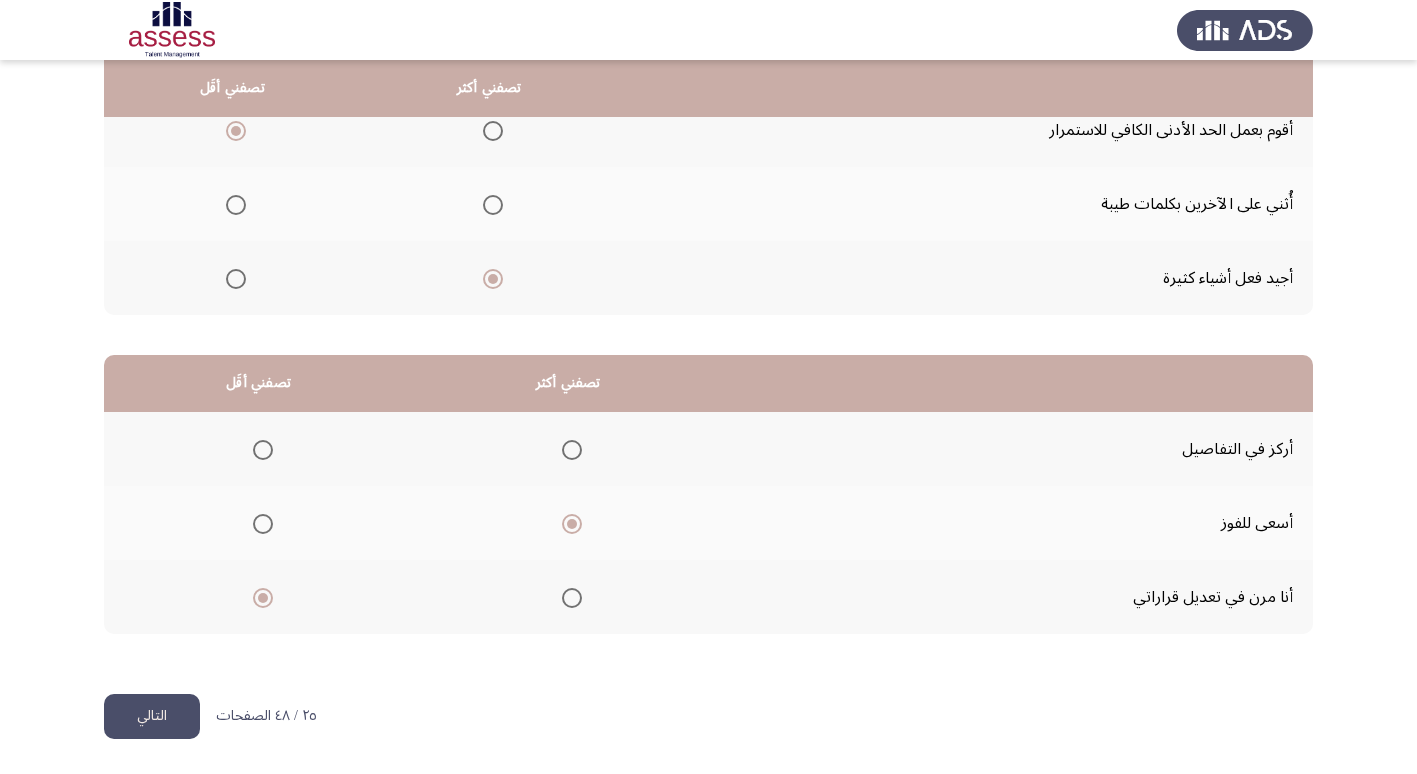 click at bounding box center (572, 450) 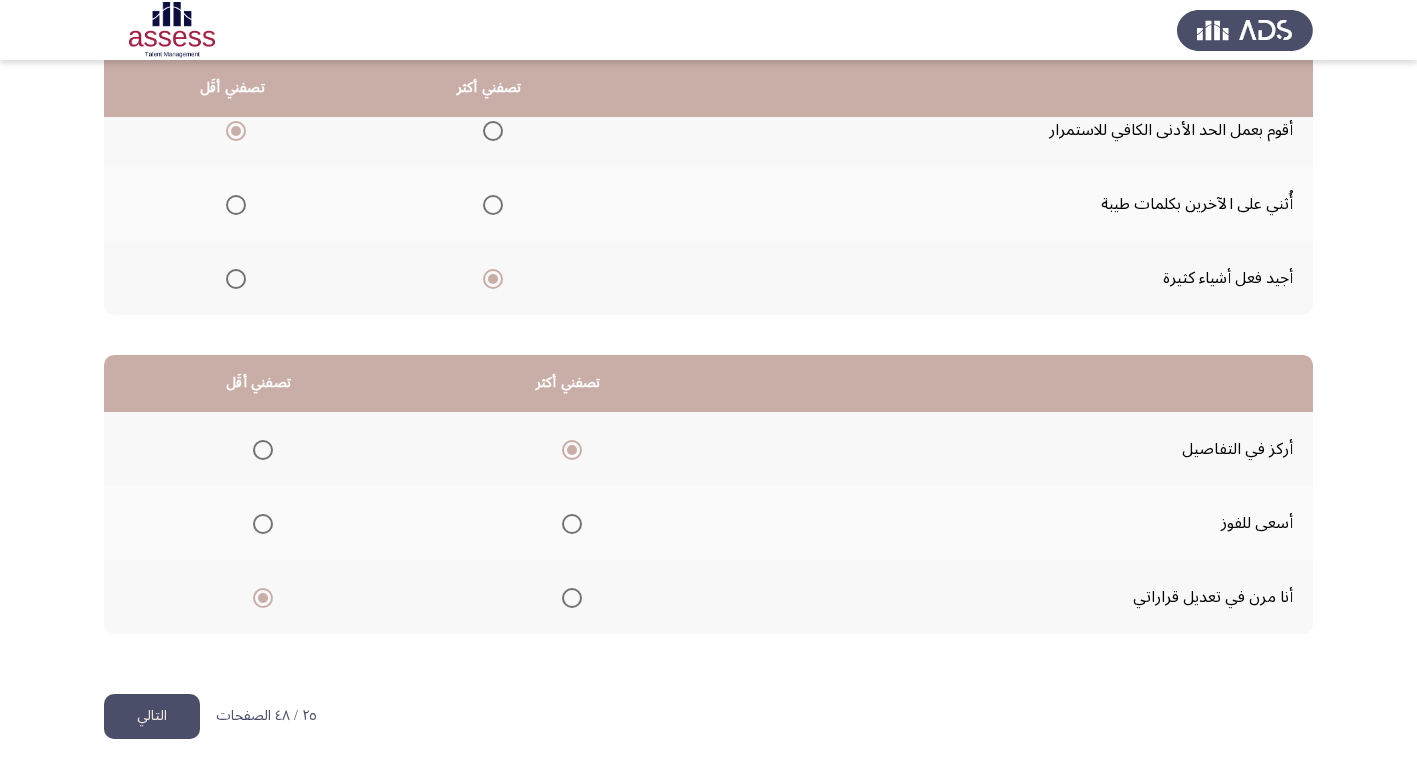 click on "التالي" 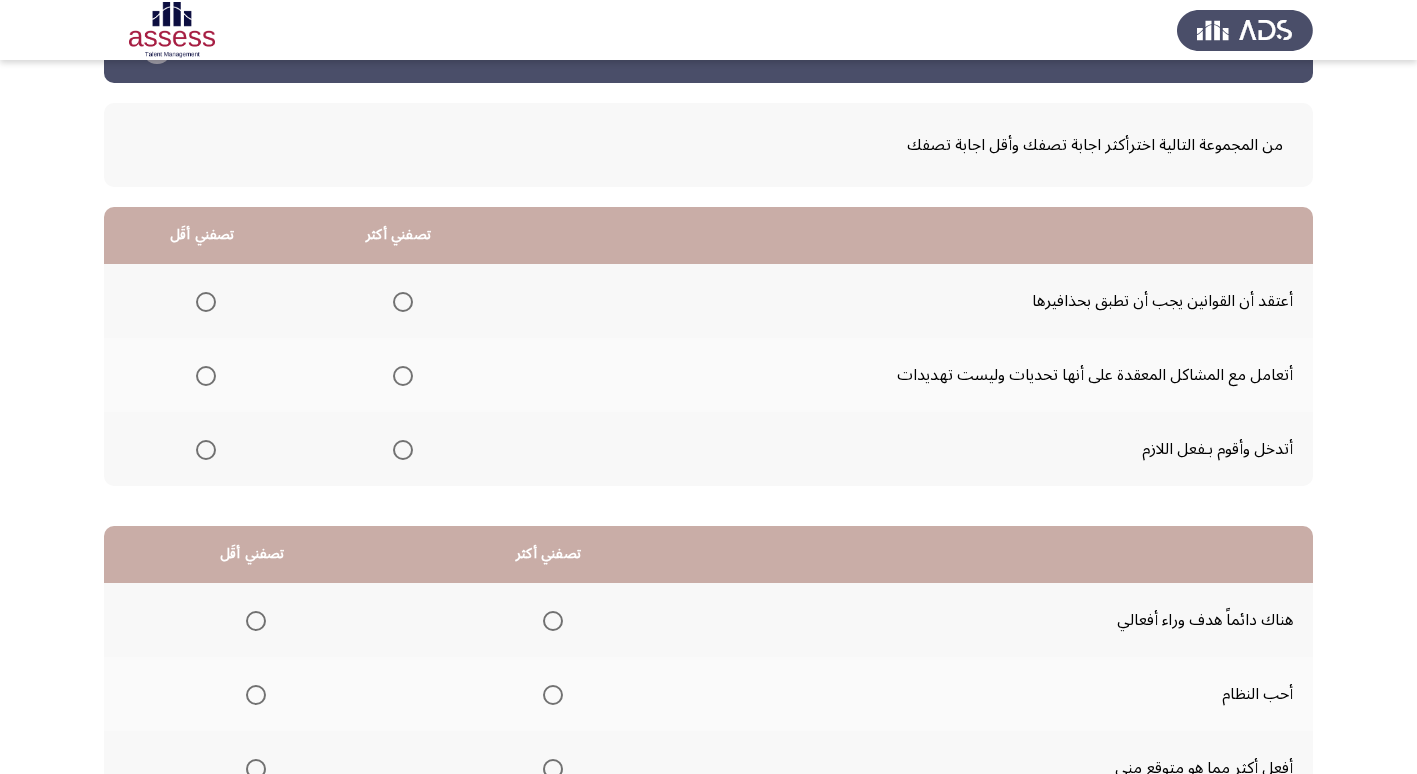 scroll, scrollTop: 100, scrollLeft: 0, axis: vertical 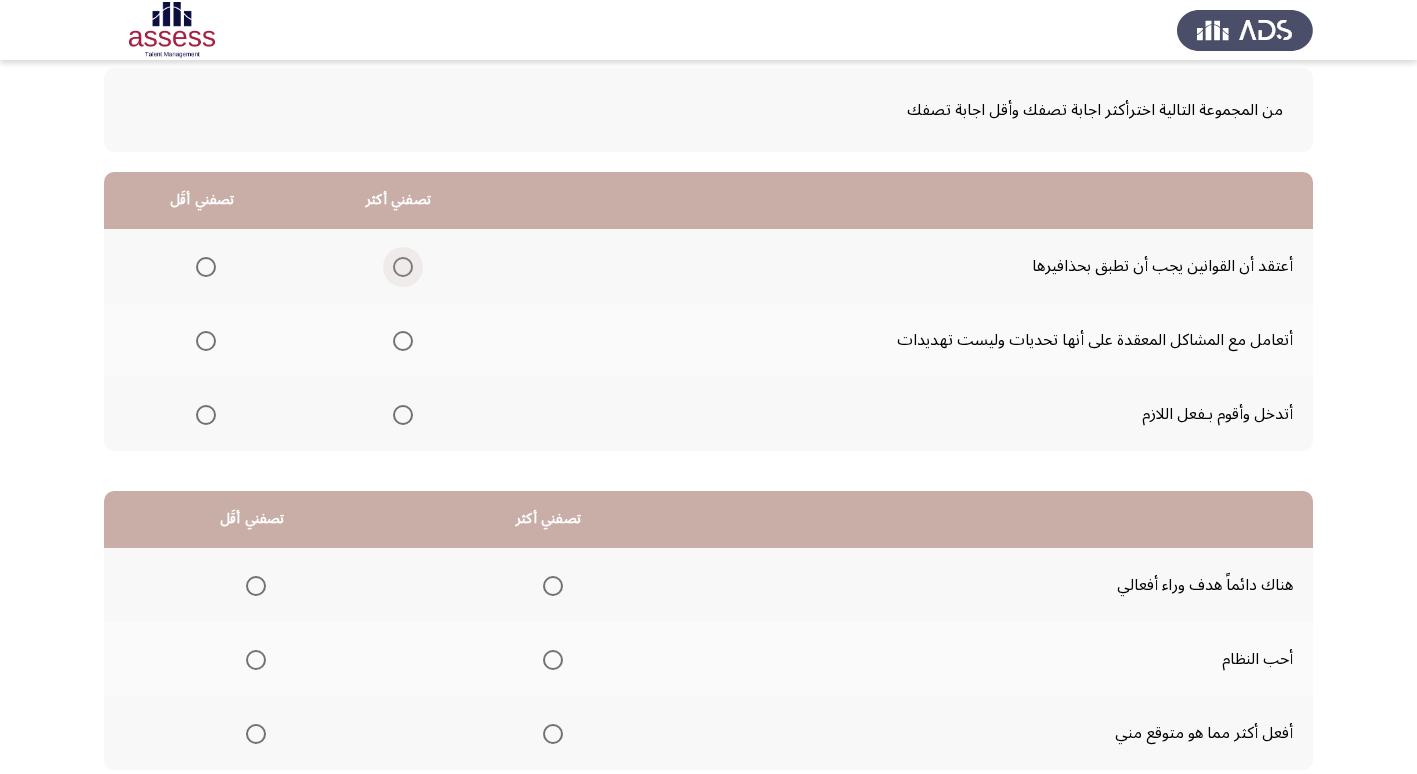 click at bounding box center (403, 267) 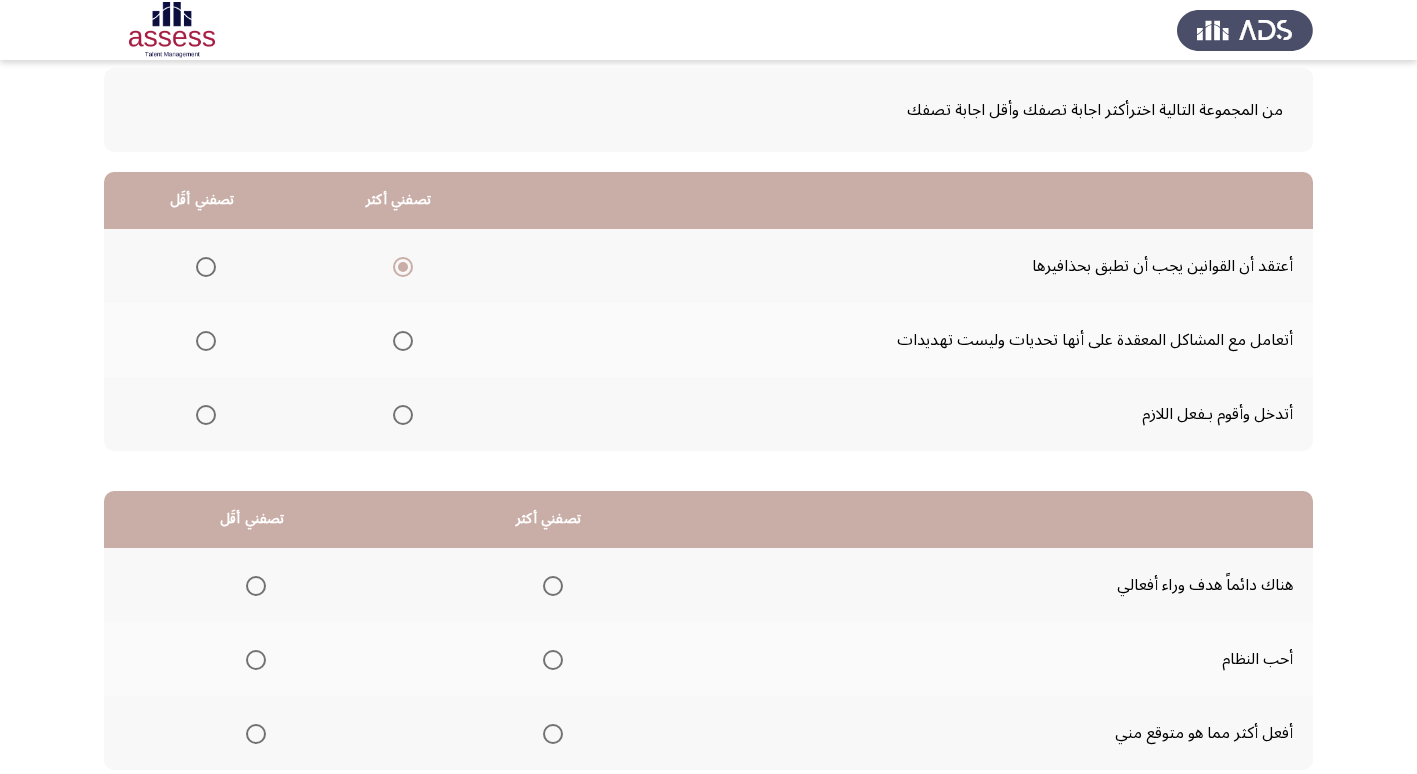 click at bounding box center [206, 341] 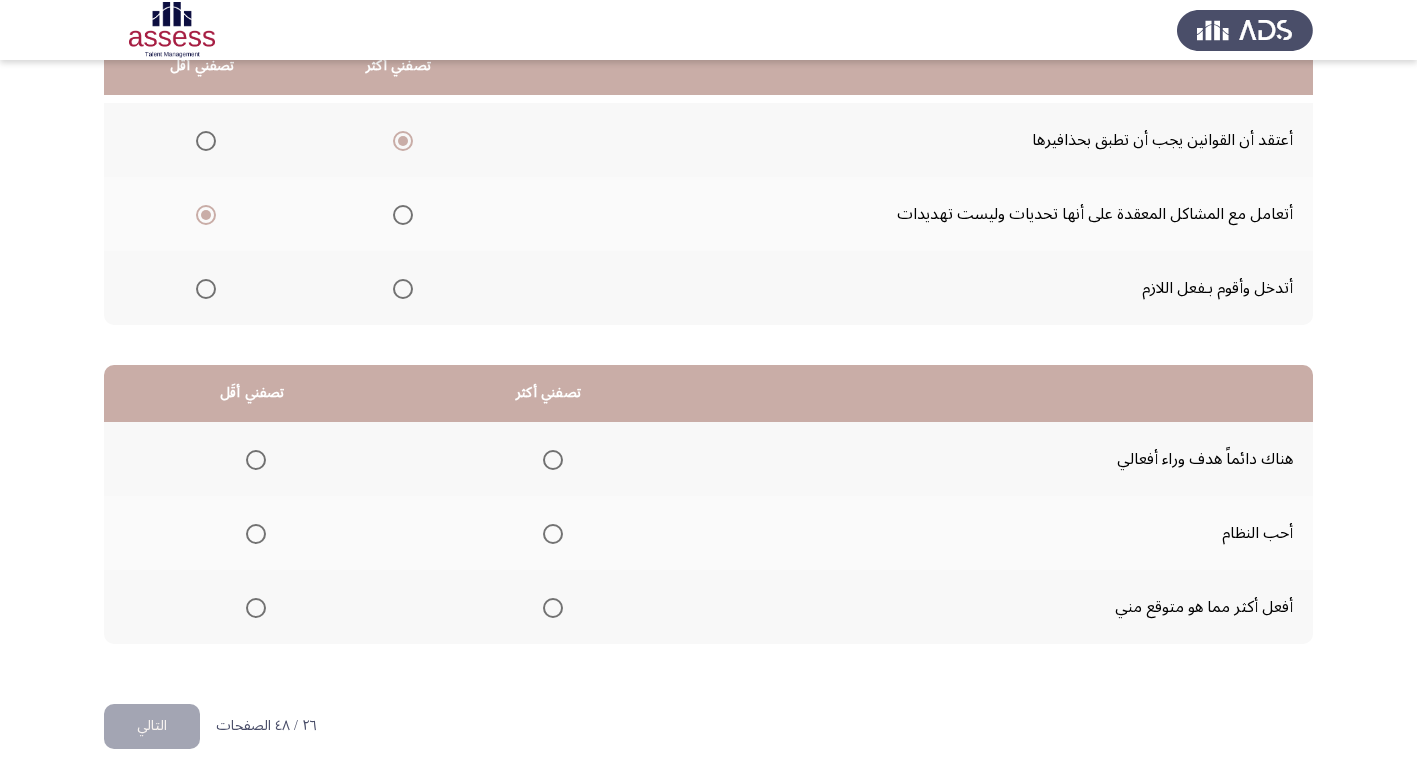 scroll, scrollTop: 236, scrollLeft: 0, axis: vertical 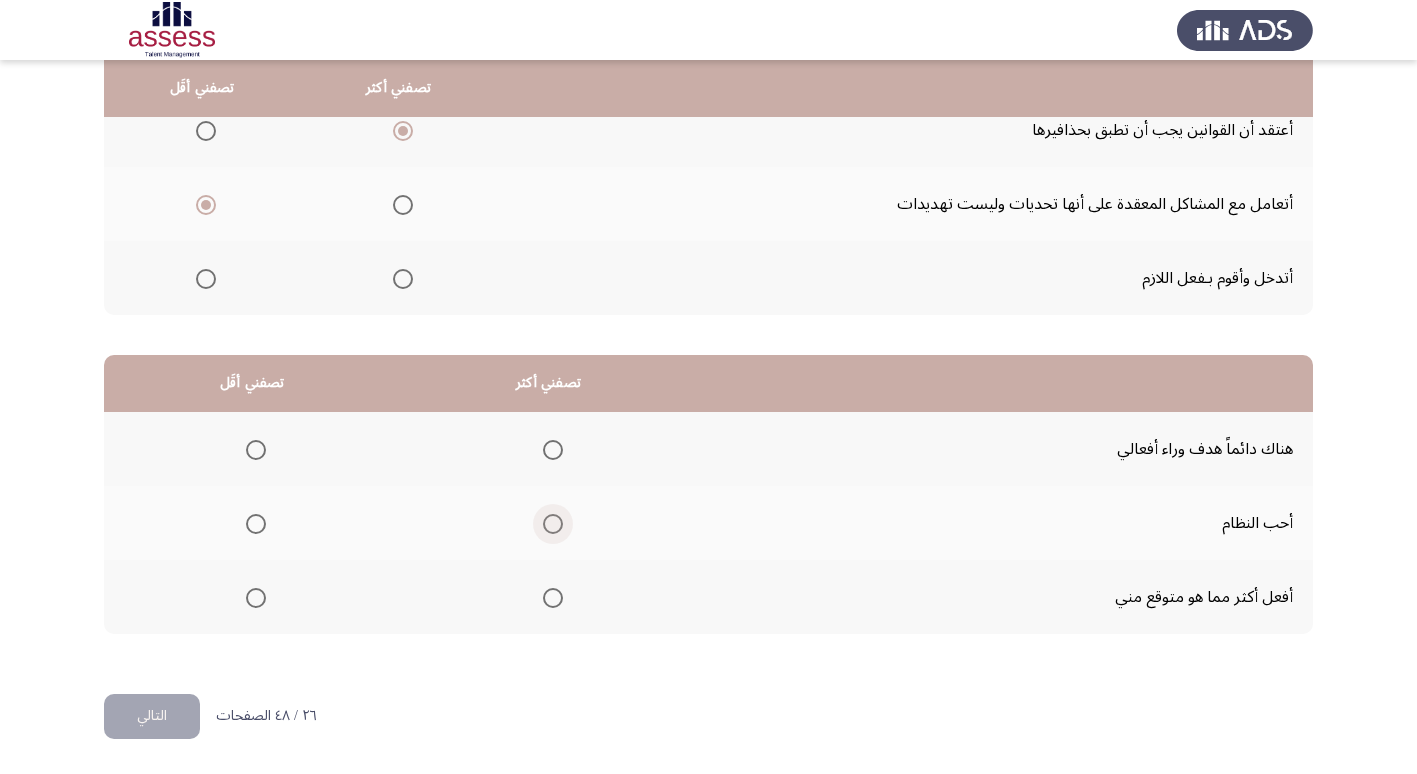 click at bounding box center [553, 524] 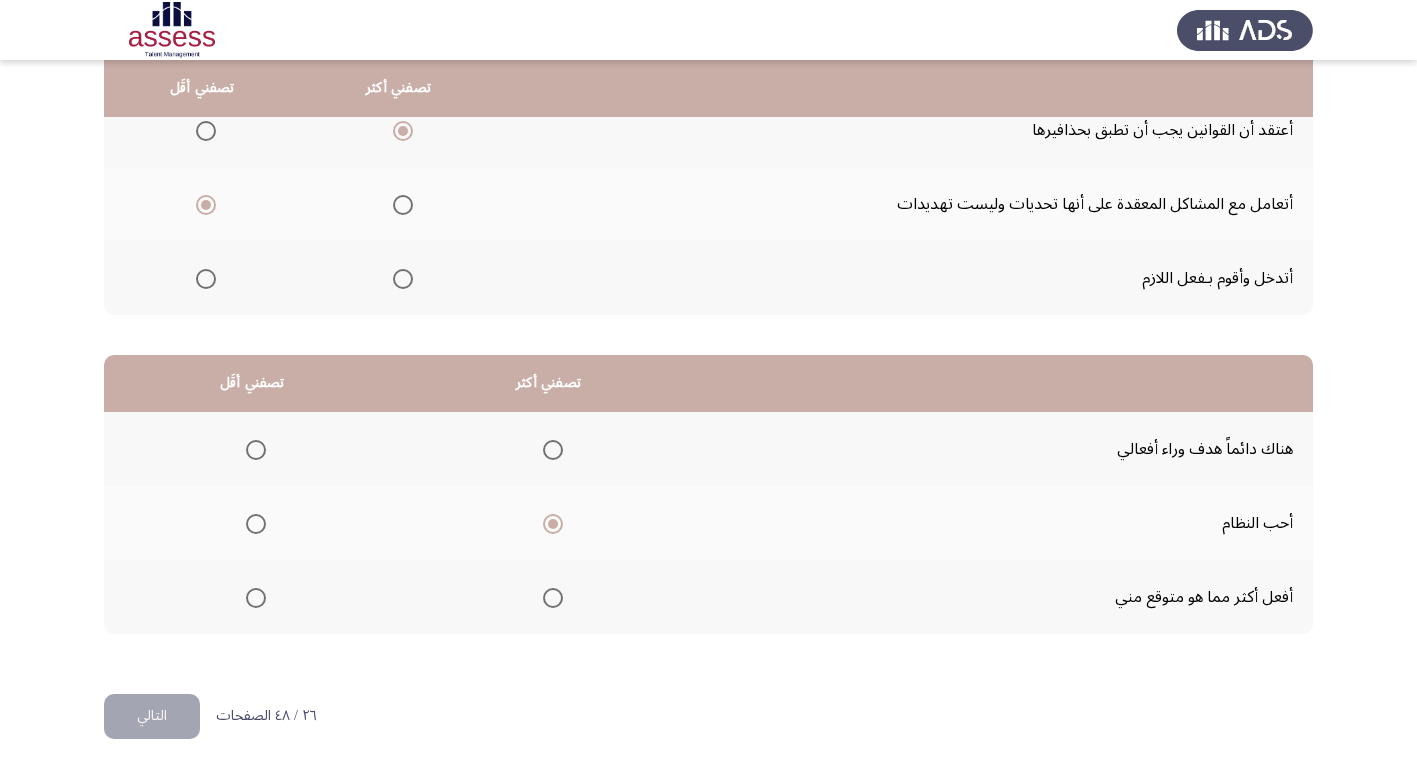 click 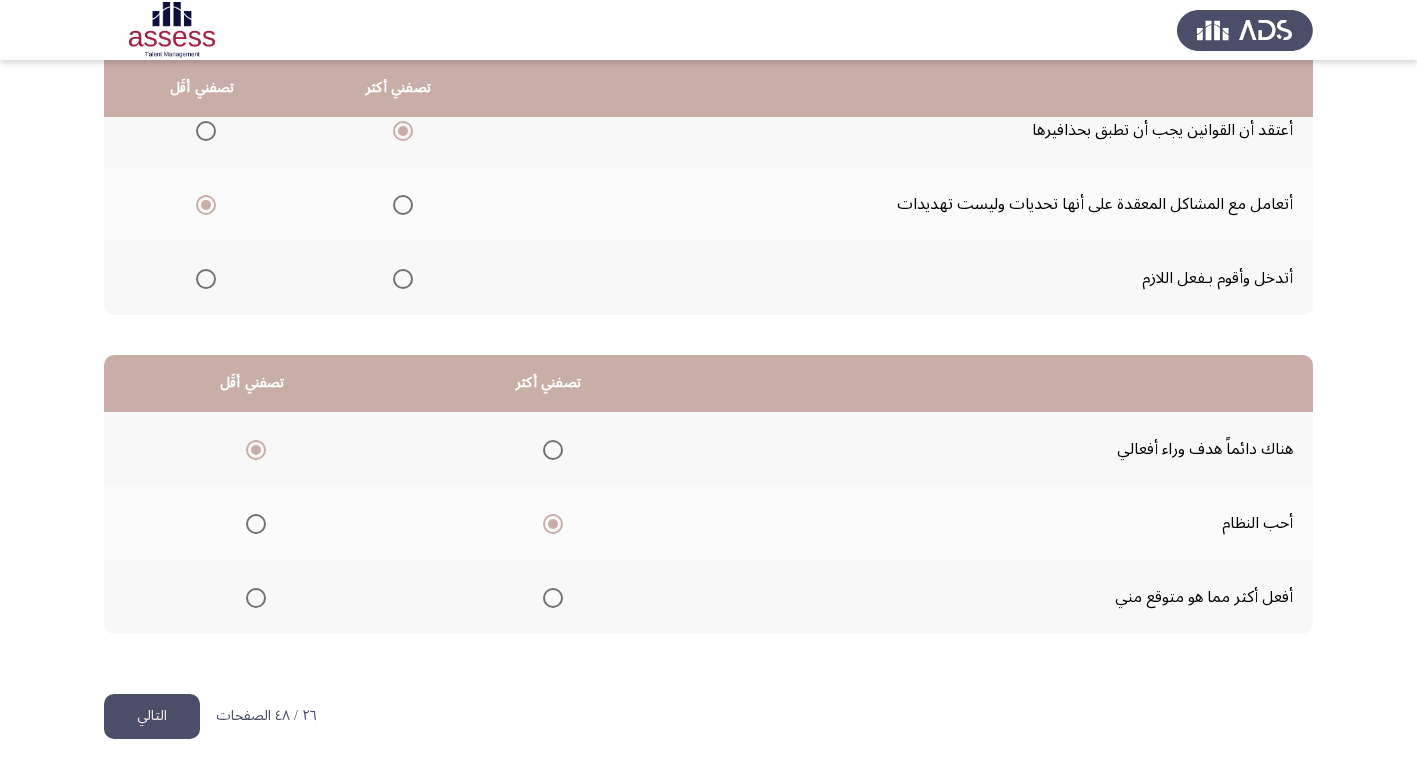 click at bounding box center [256, 598] 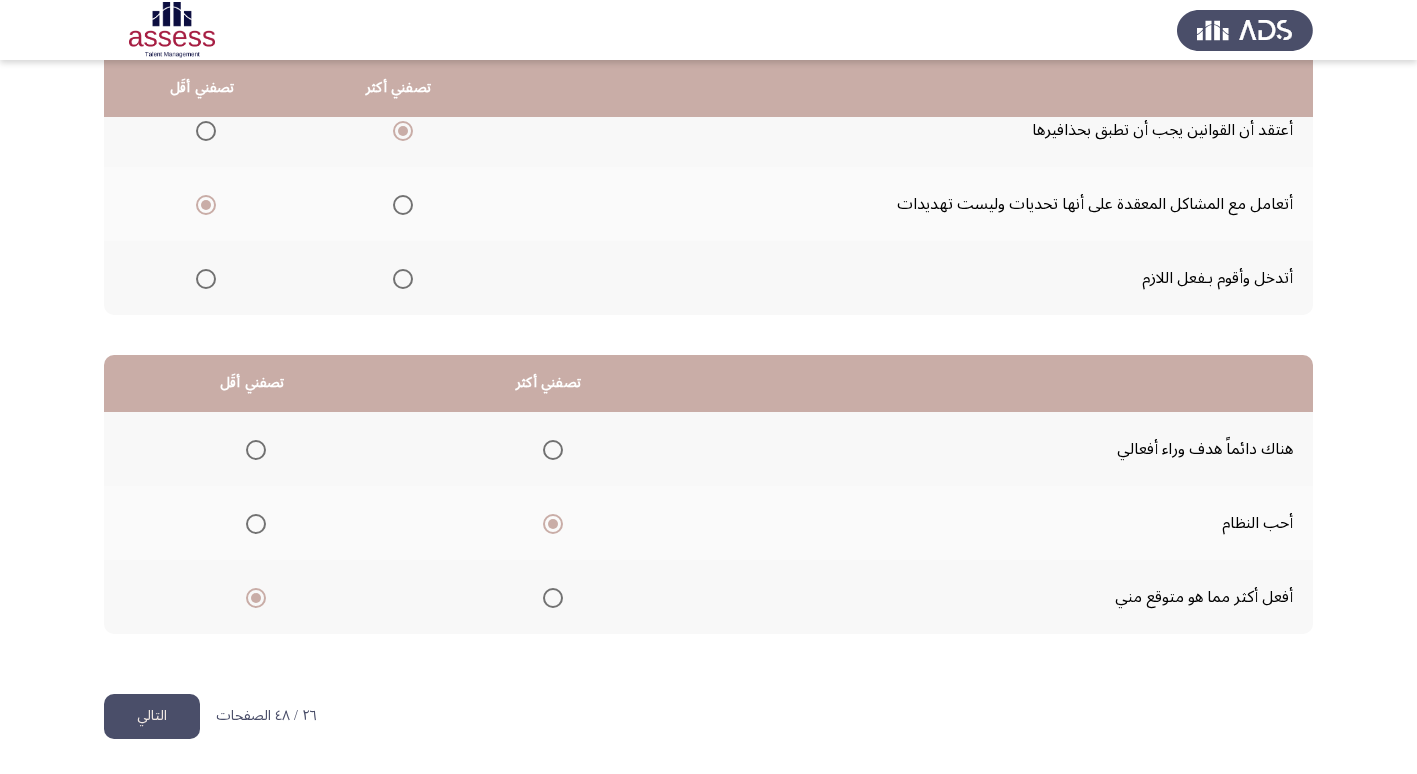click on "التالي" 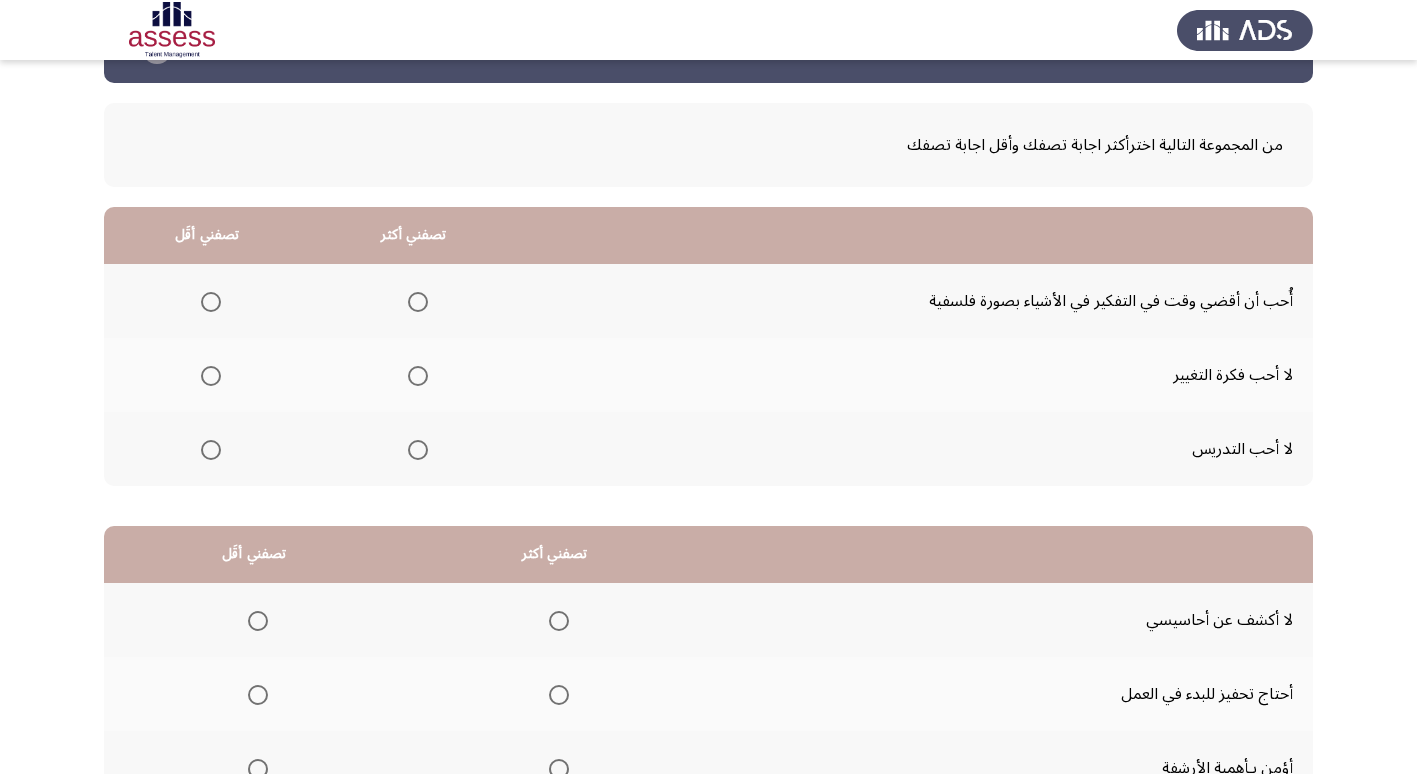 scroll, scrollTop: 100, scrollLeft: 0, axis: vertical 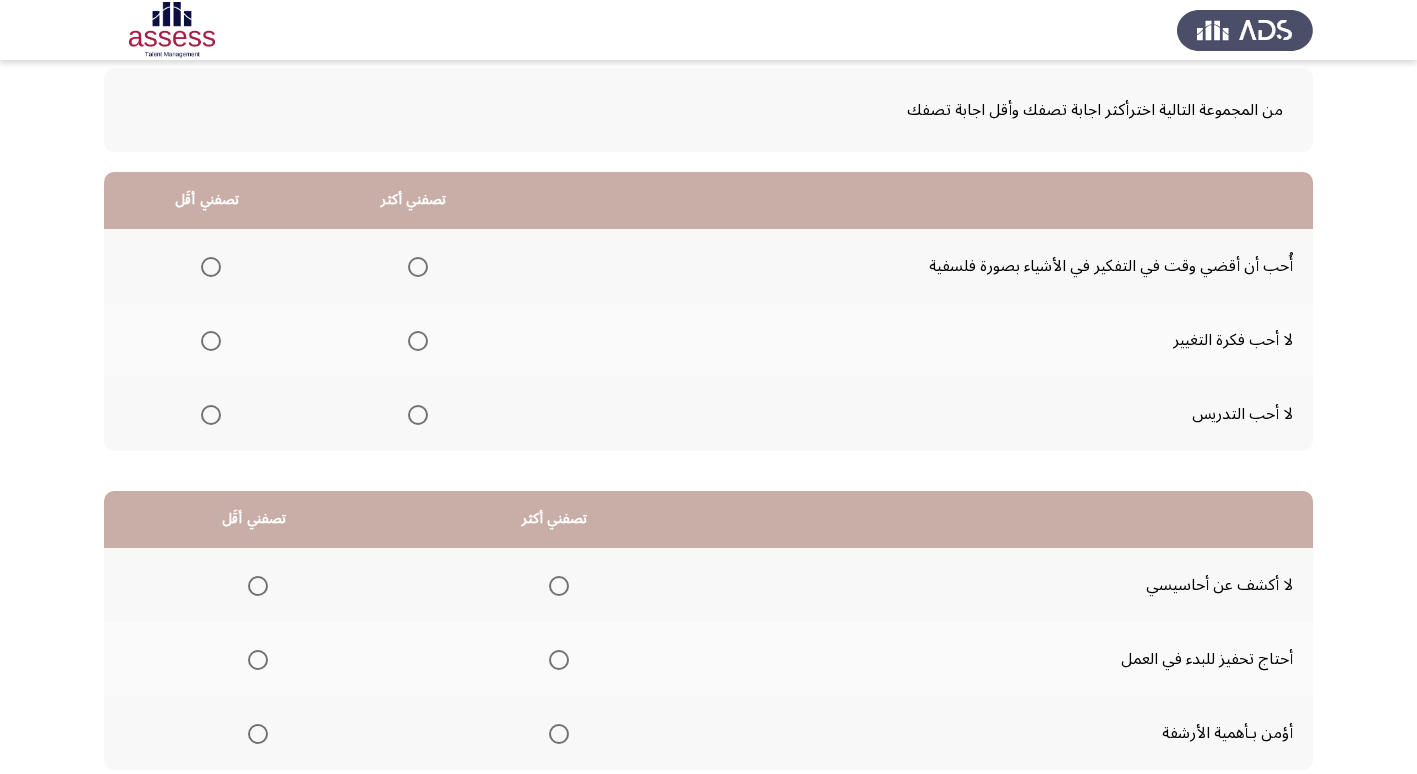 click at bounding box center (211, 415) 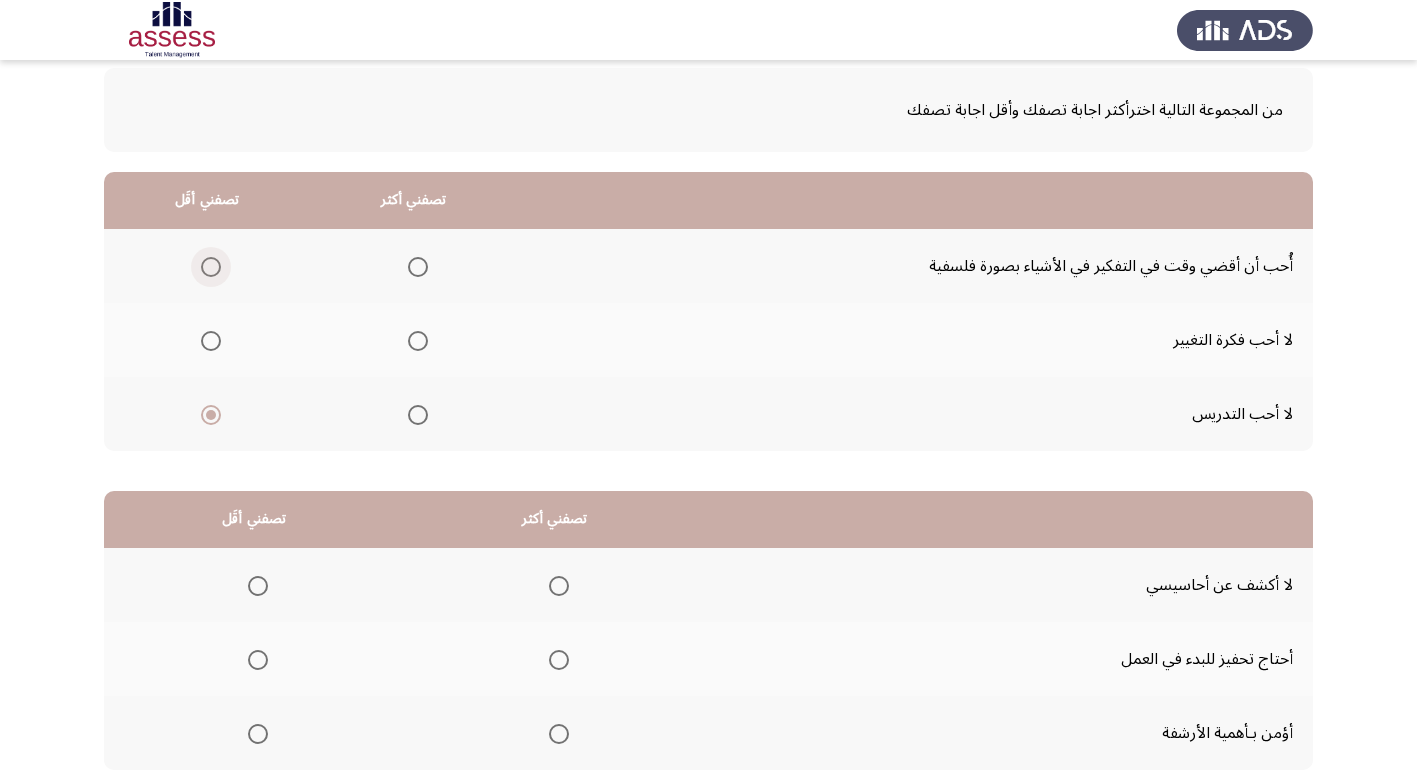 click at bounding box center [211, 267] 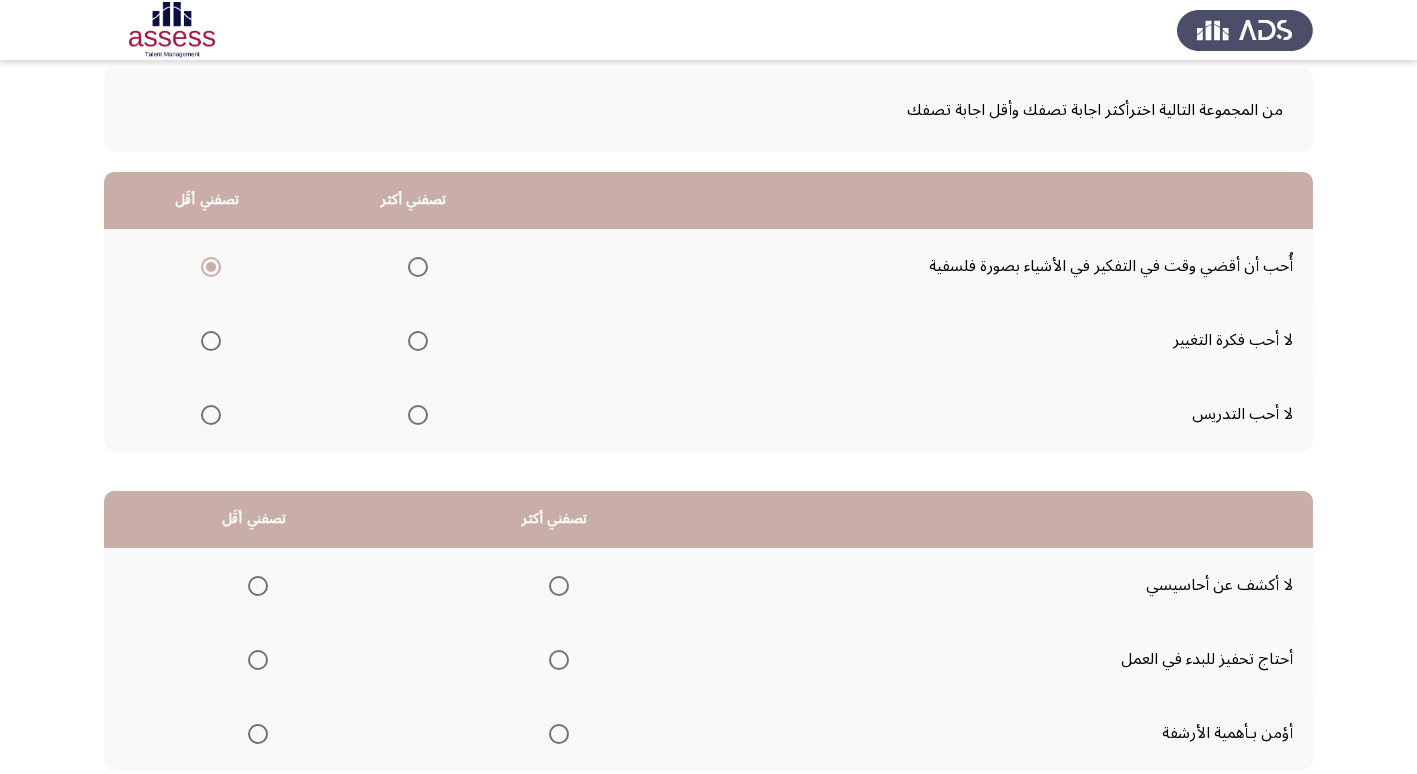 click 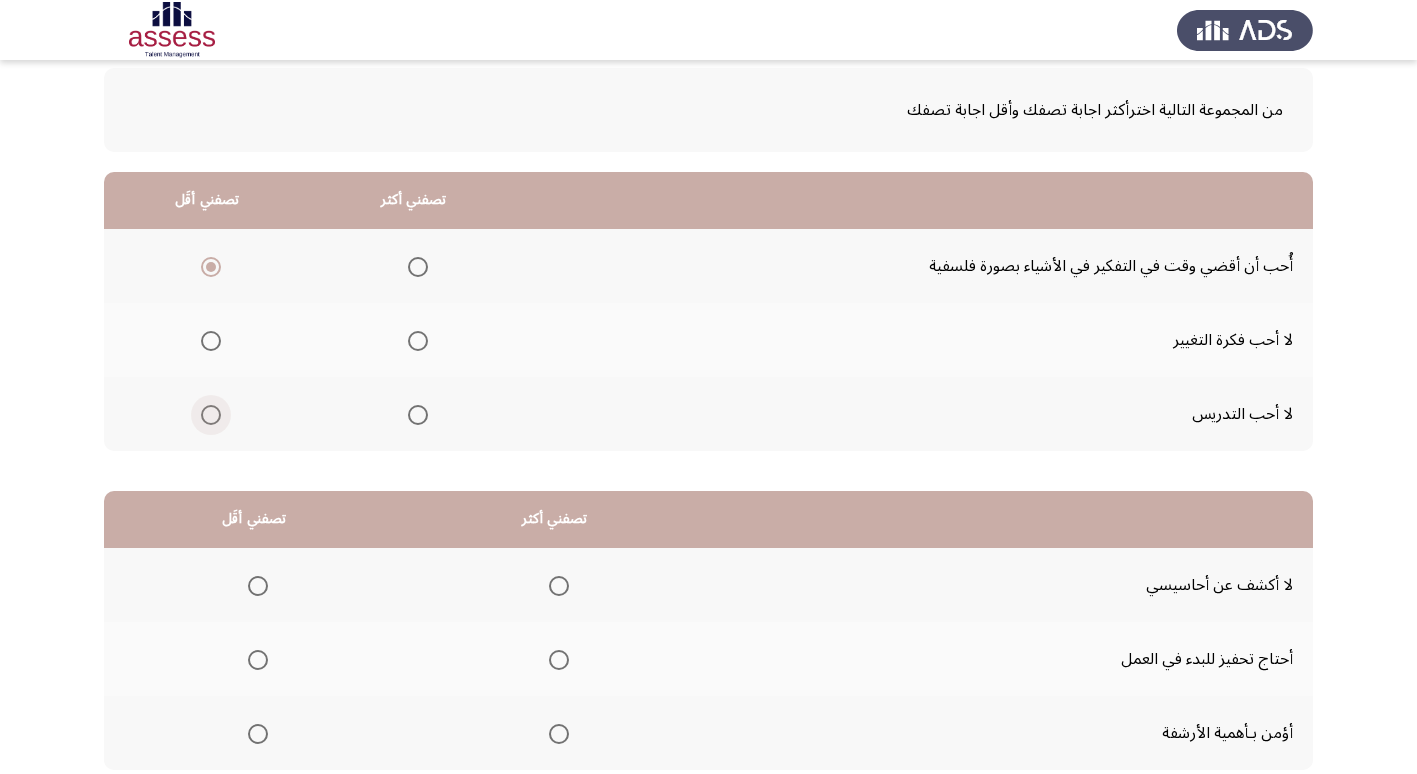 click at bounding box center [211, 415] 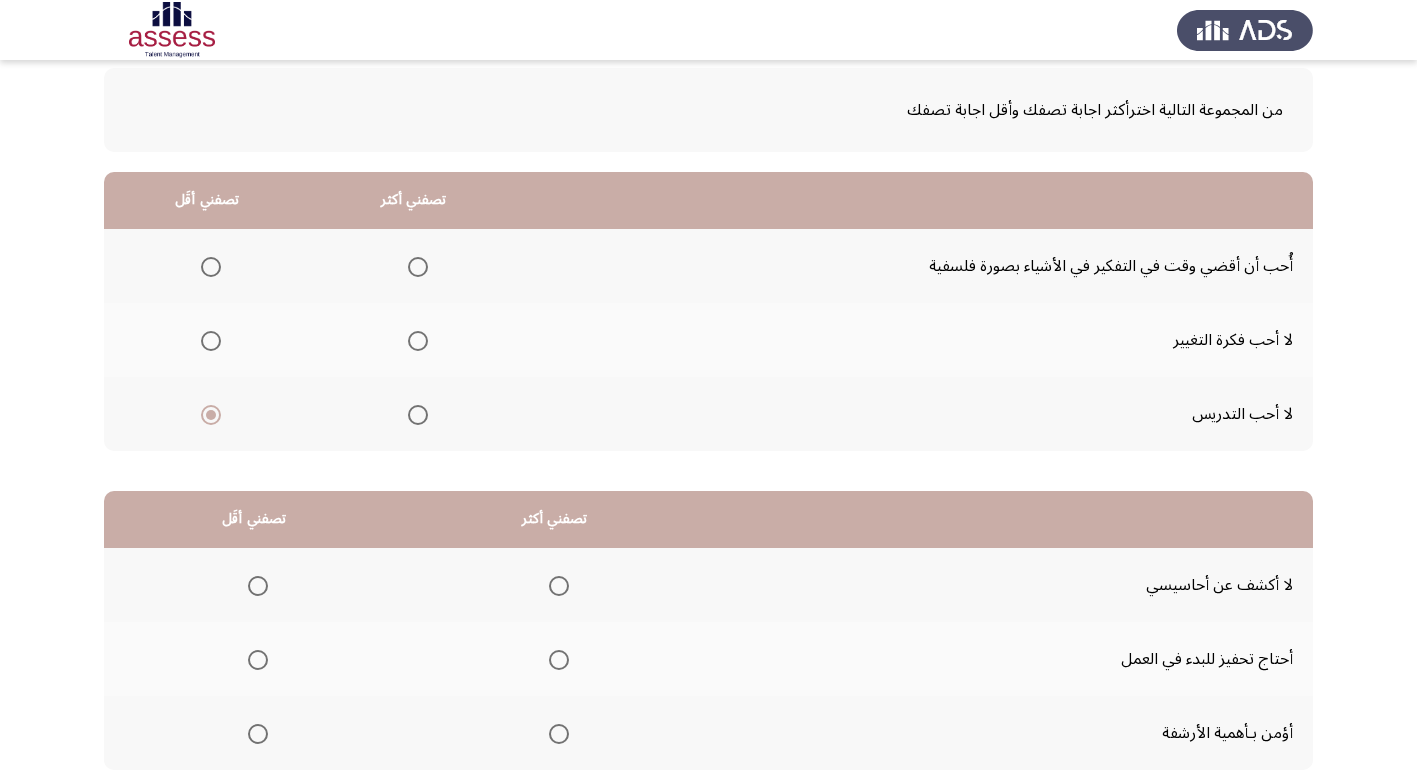 click at bounding box center (418, 341) 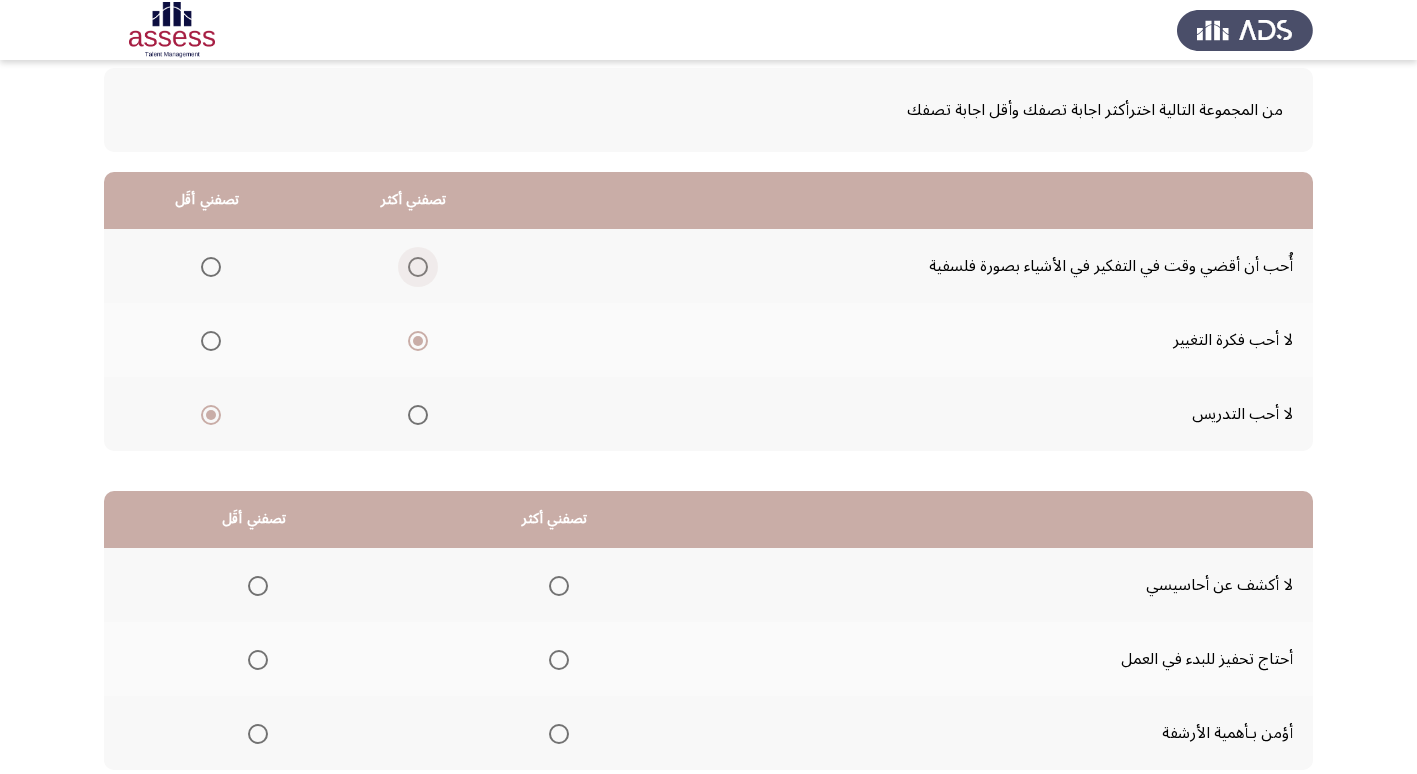 click at bounding box center [418, 267] 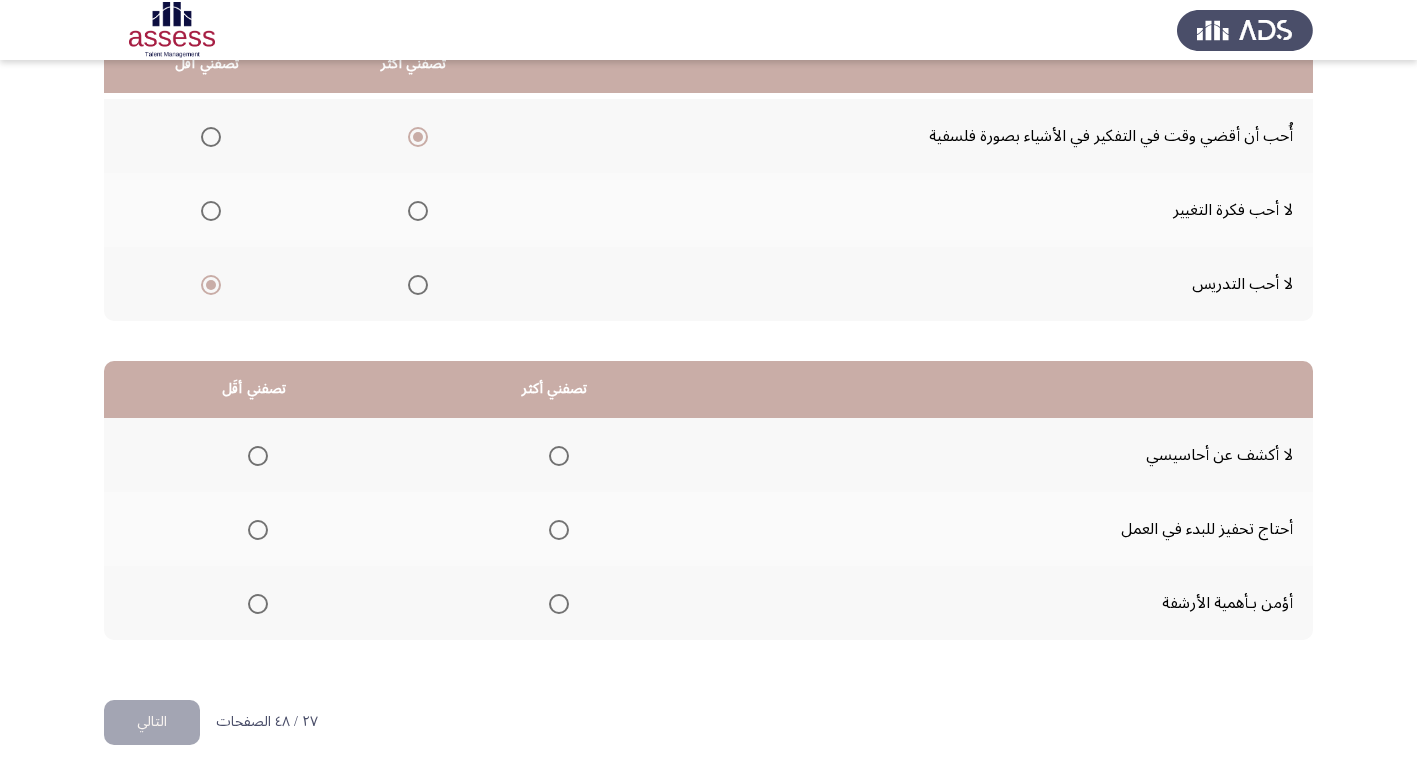 scroll, scrollTop: 236, scrollLeft: 0, axis: vertical 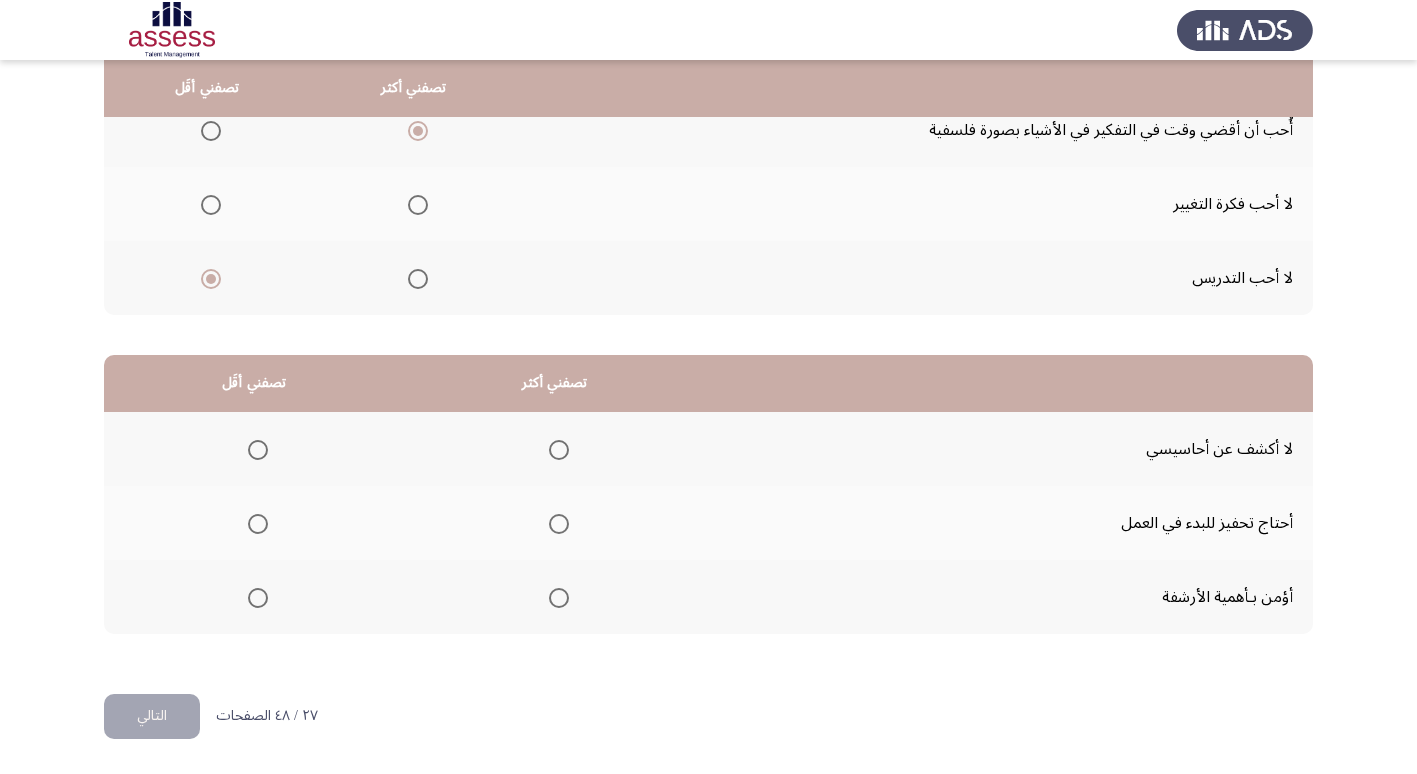 click at bounding box center (258, 450) 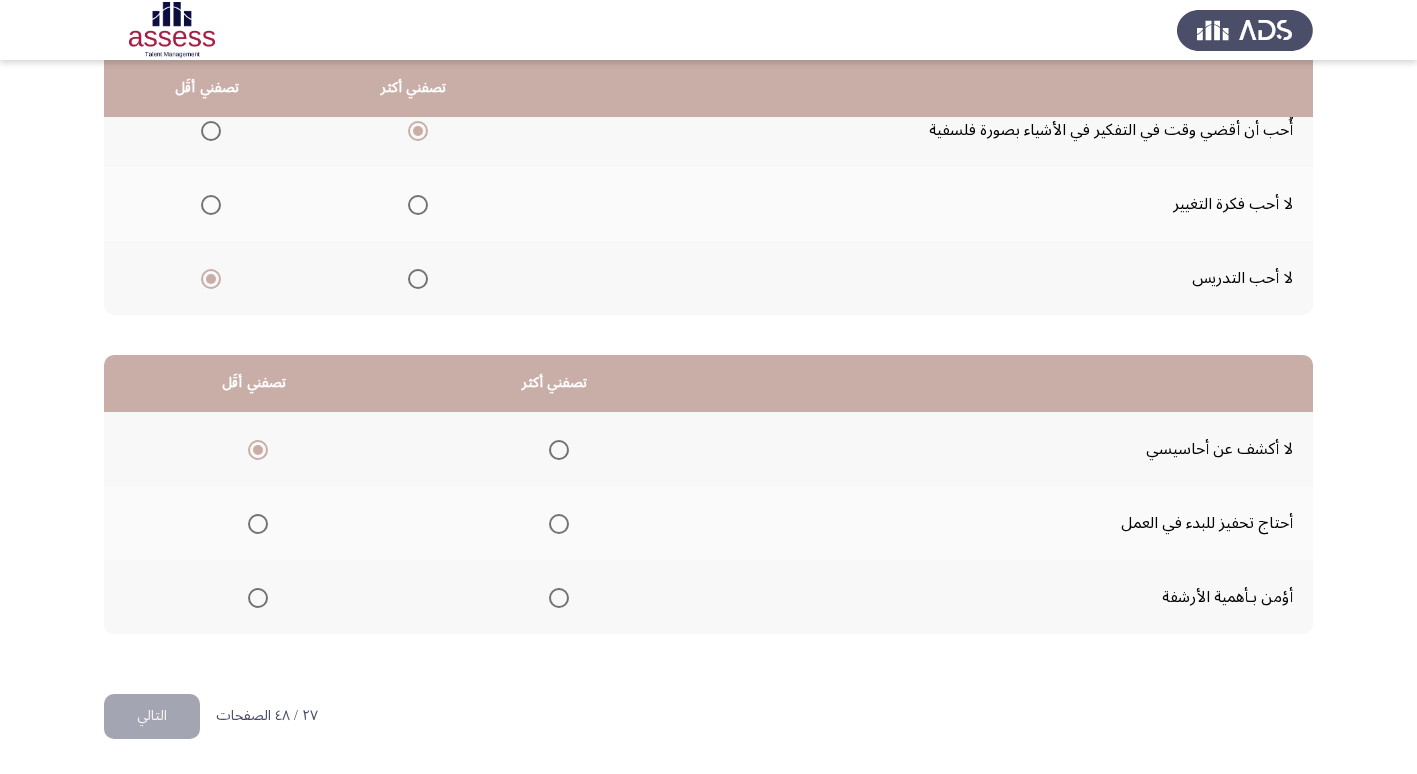 click at bounding box center [559, 598] 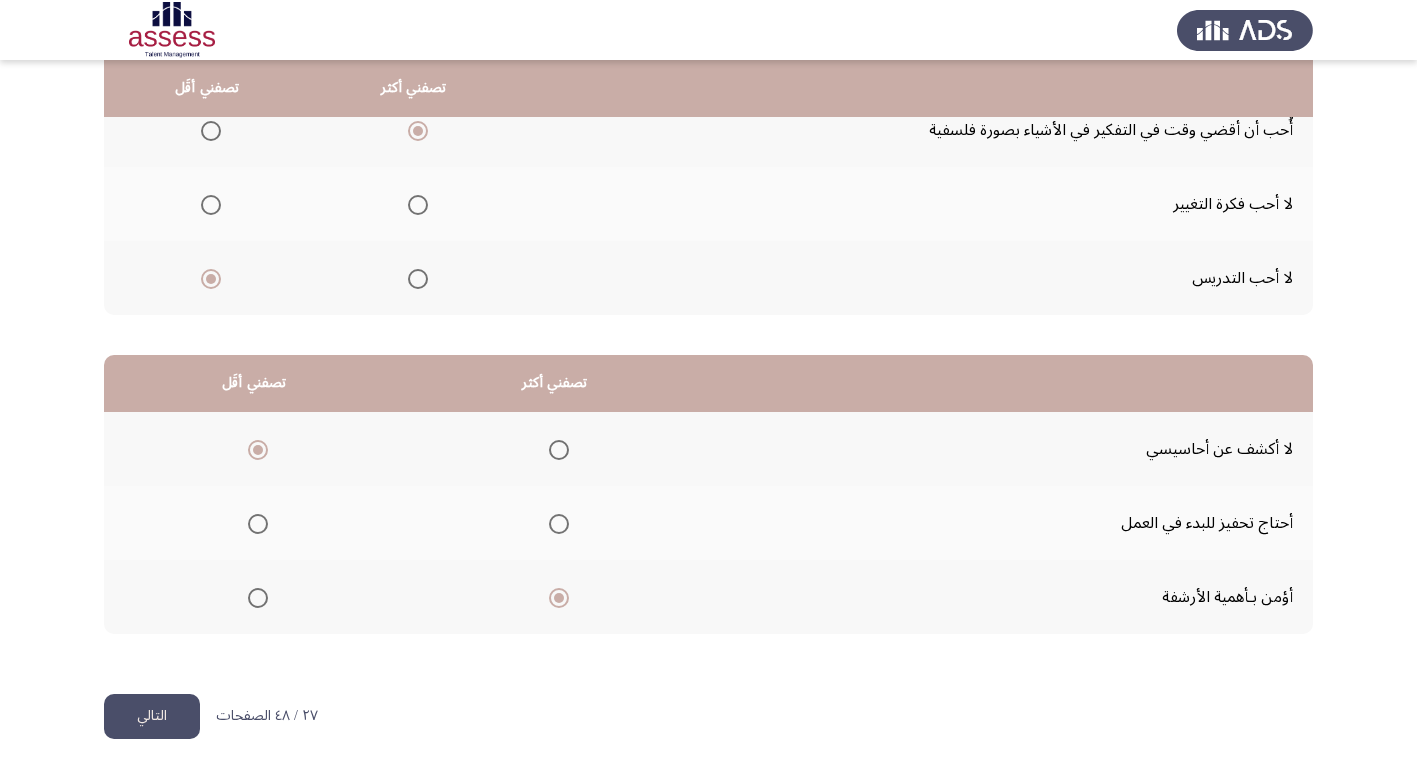 click on "التالي" 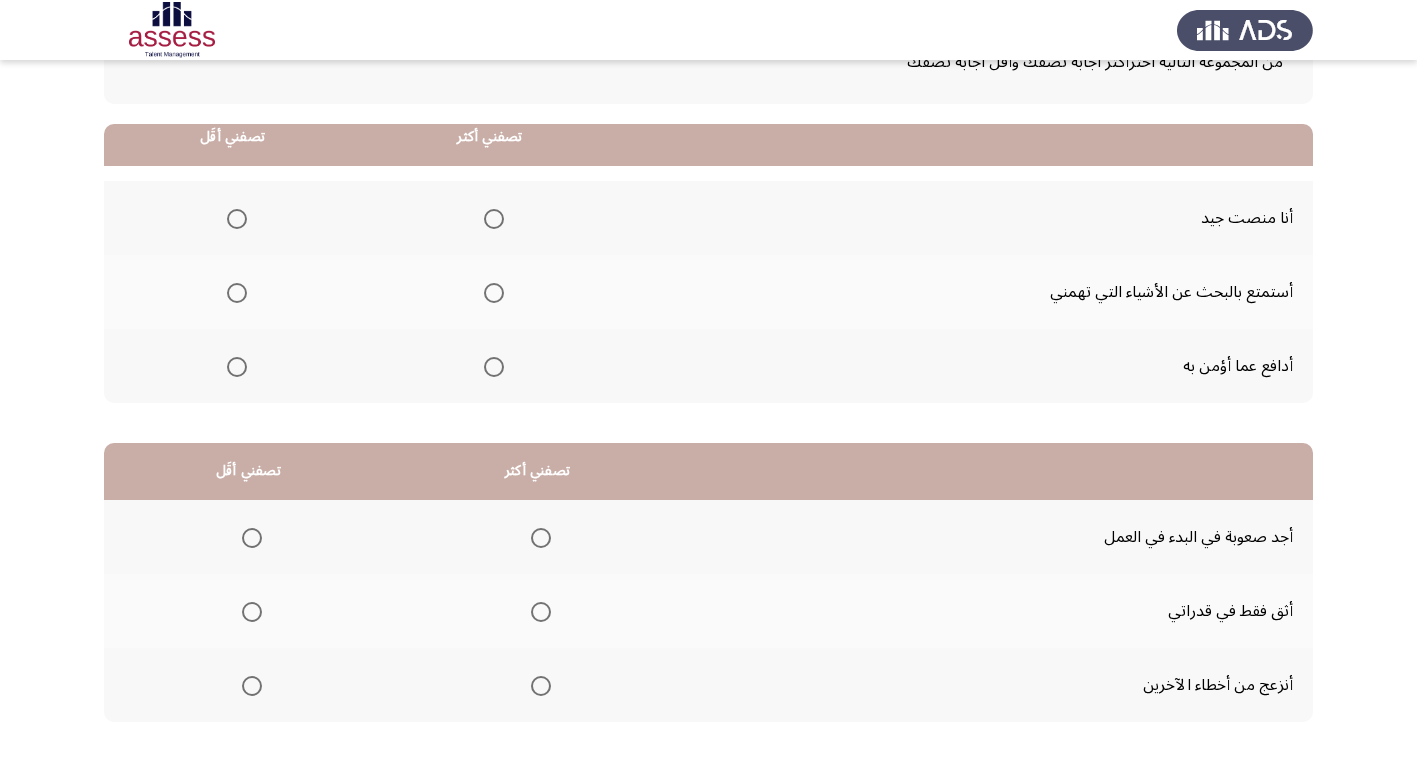 scroll, scrollTop: 200, scrollLeft: 0, axis: vertical 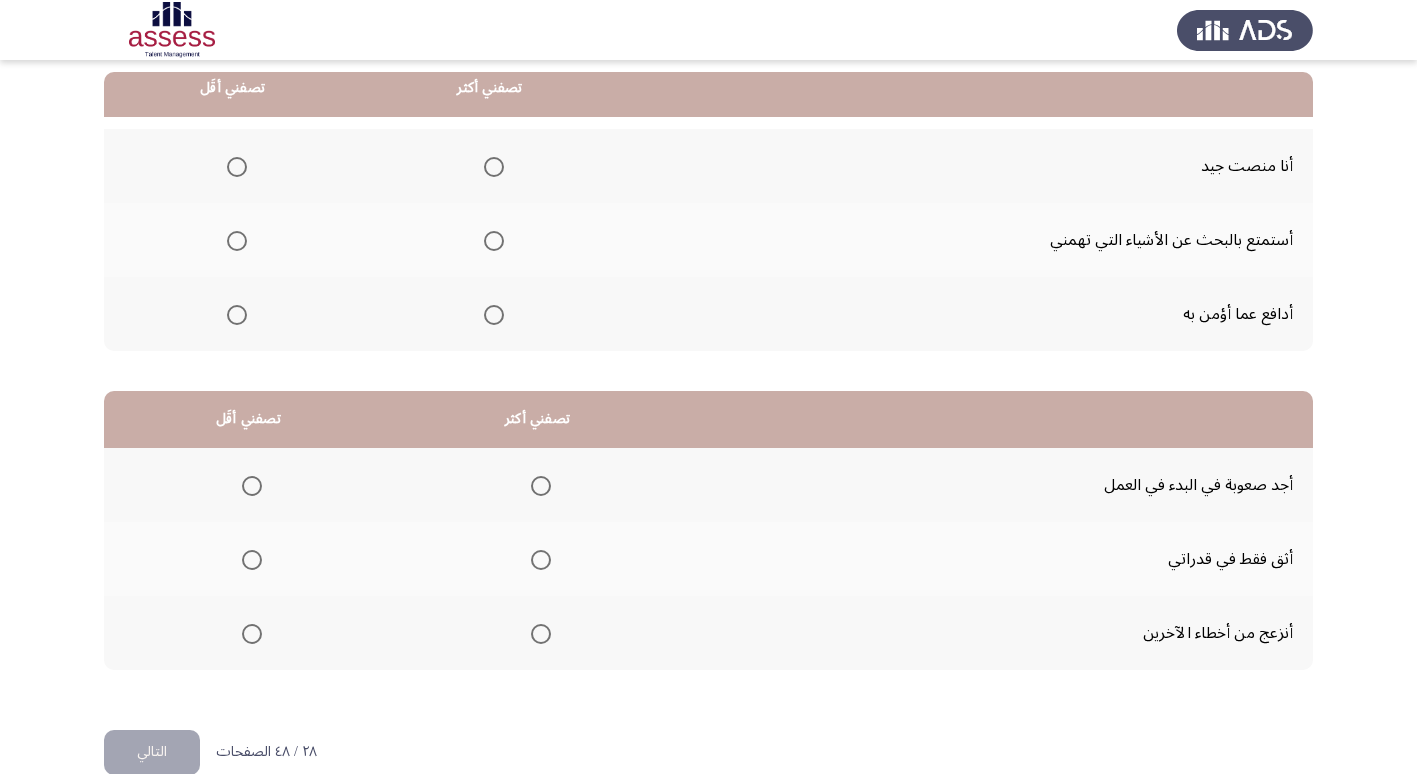 click at bounding box center [494, 167] 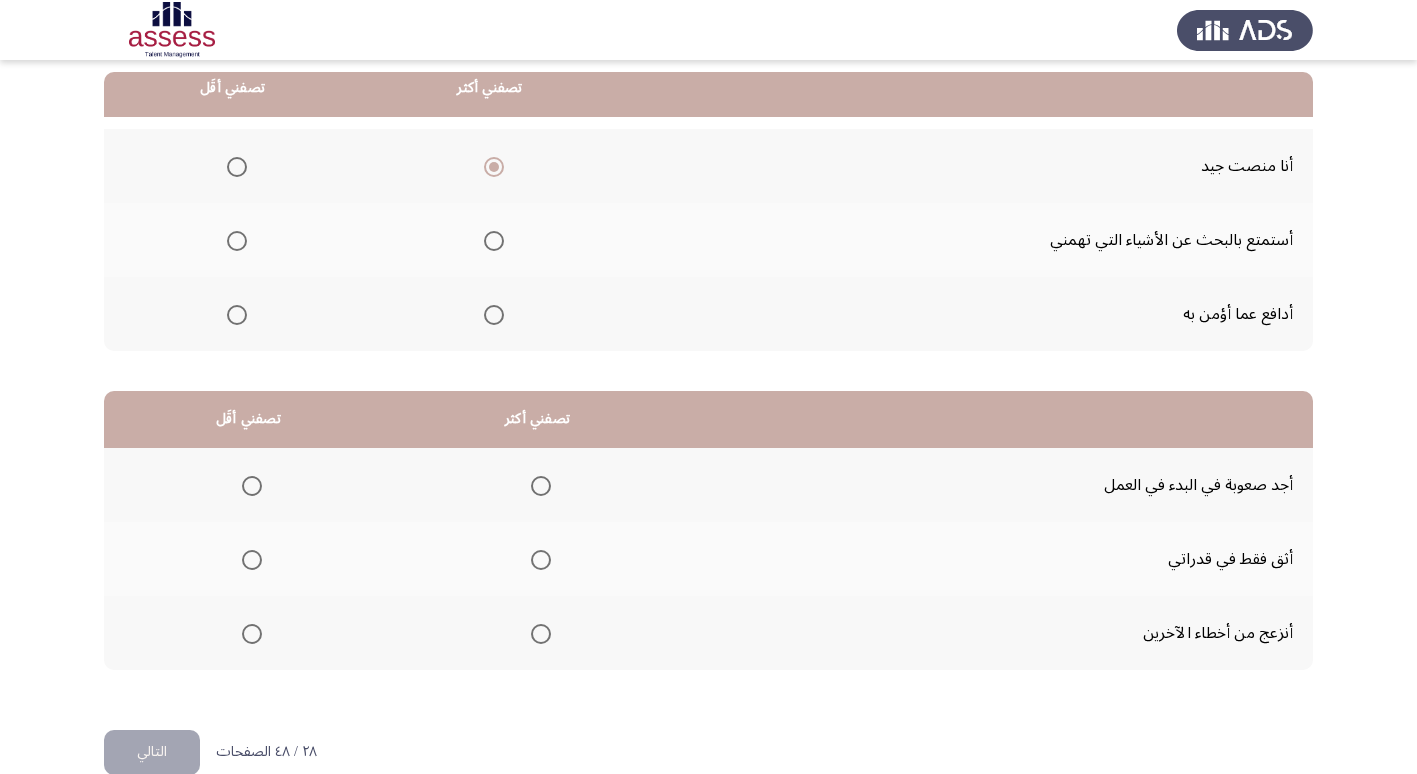 click at bounding box center (237, 241) 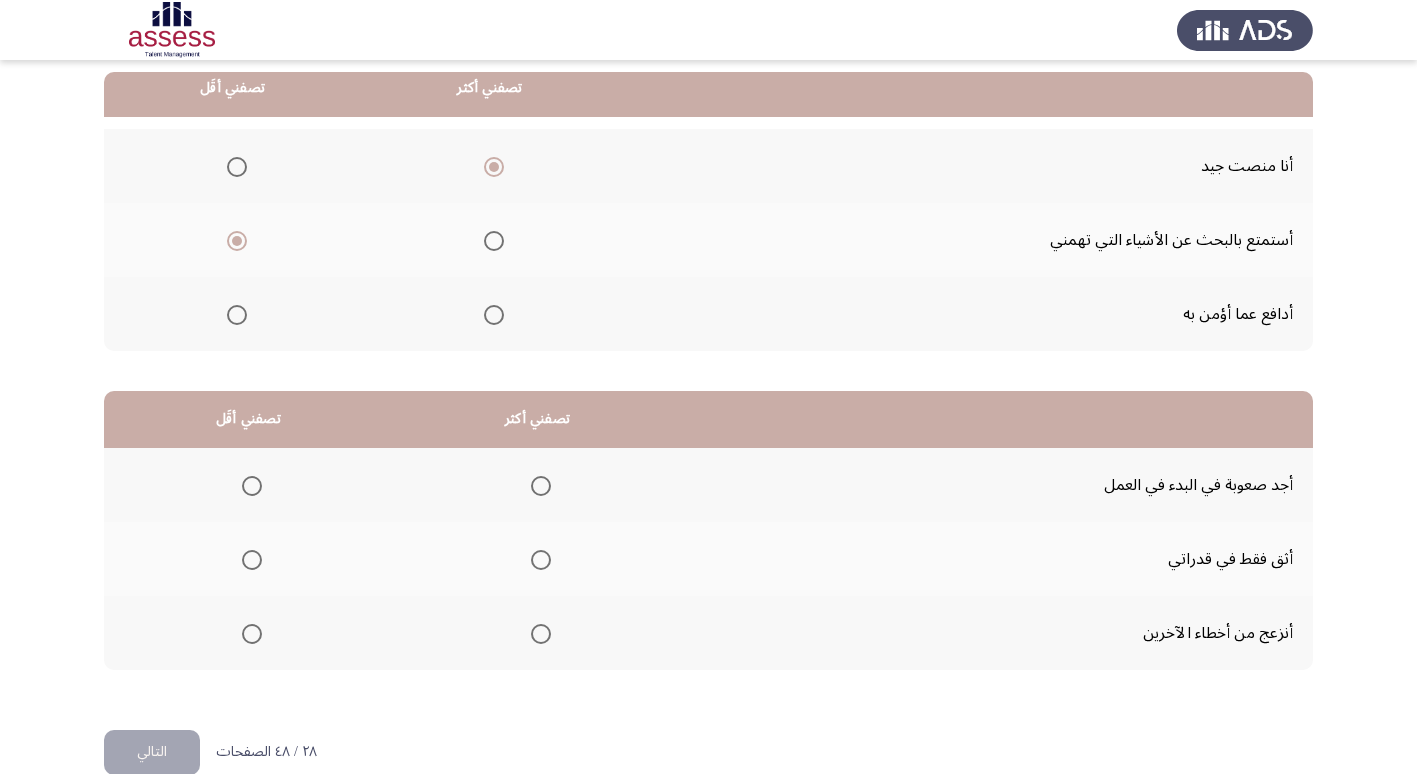 click at bounding box center [237, 315] 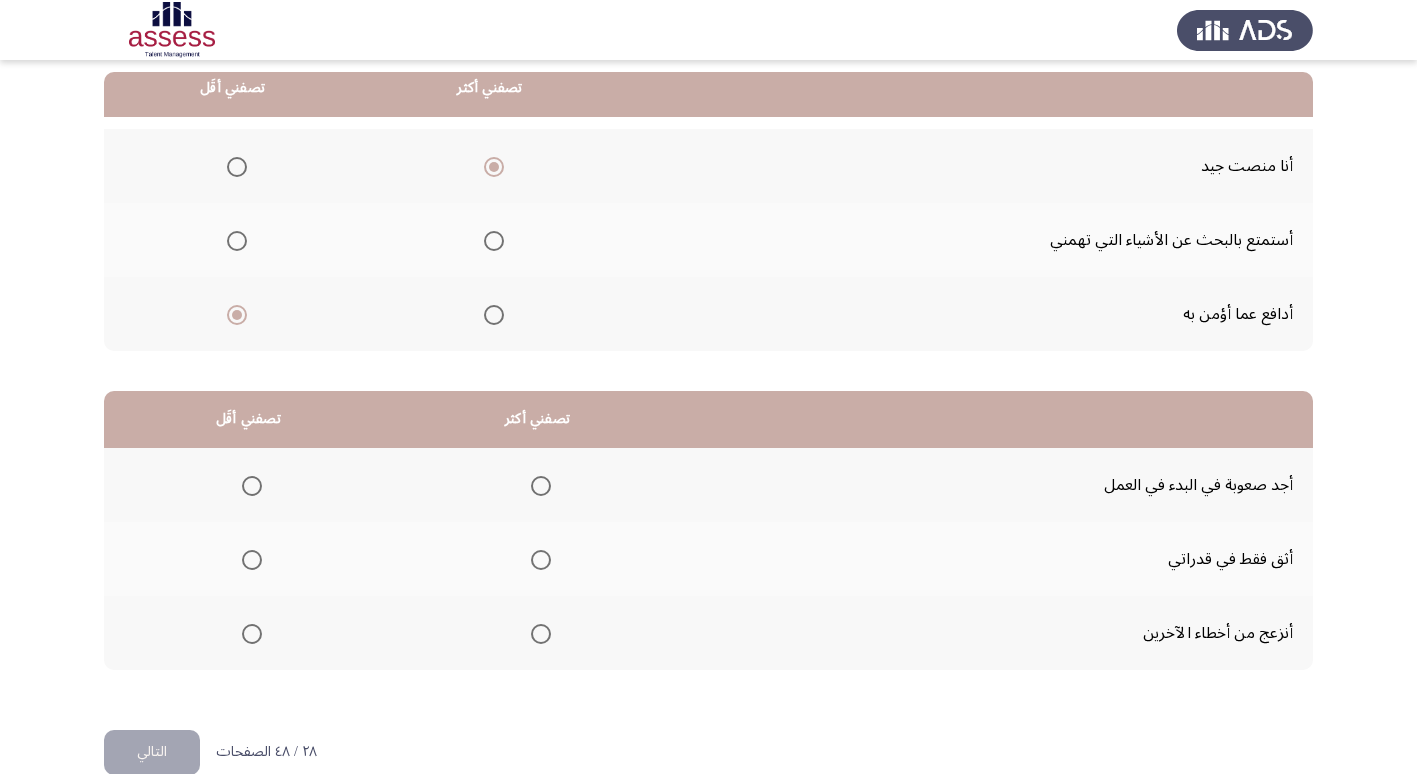click at bounding box center [252, 560] 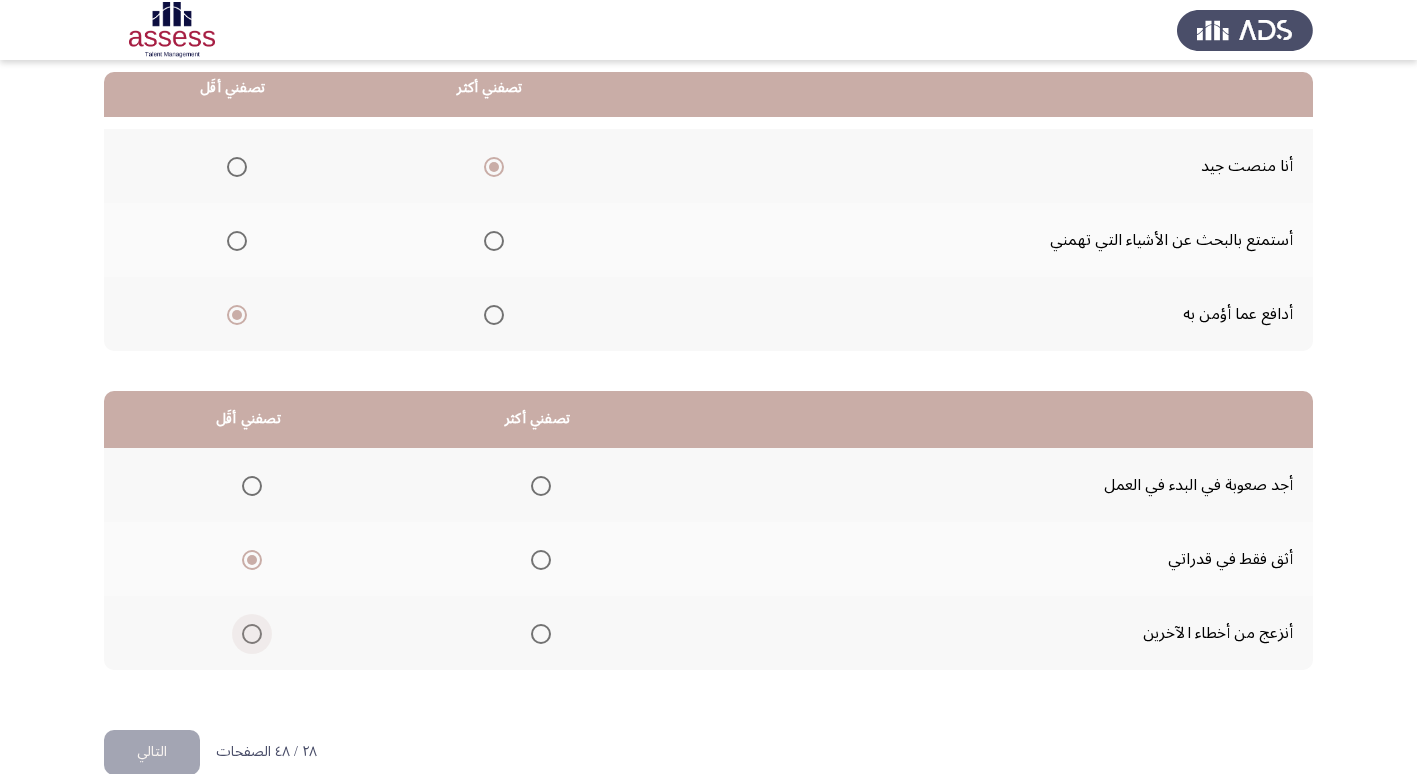 click at bounding box center [252, 634] 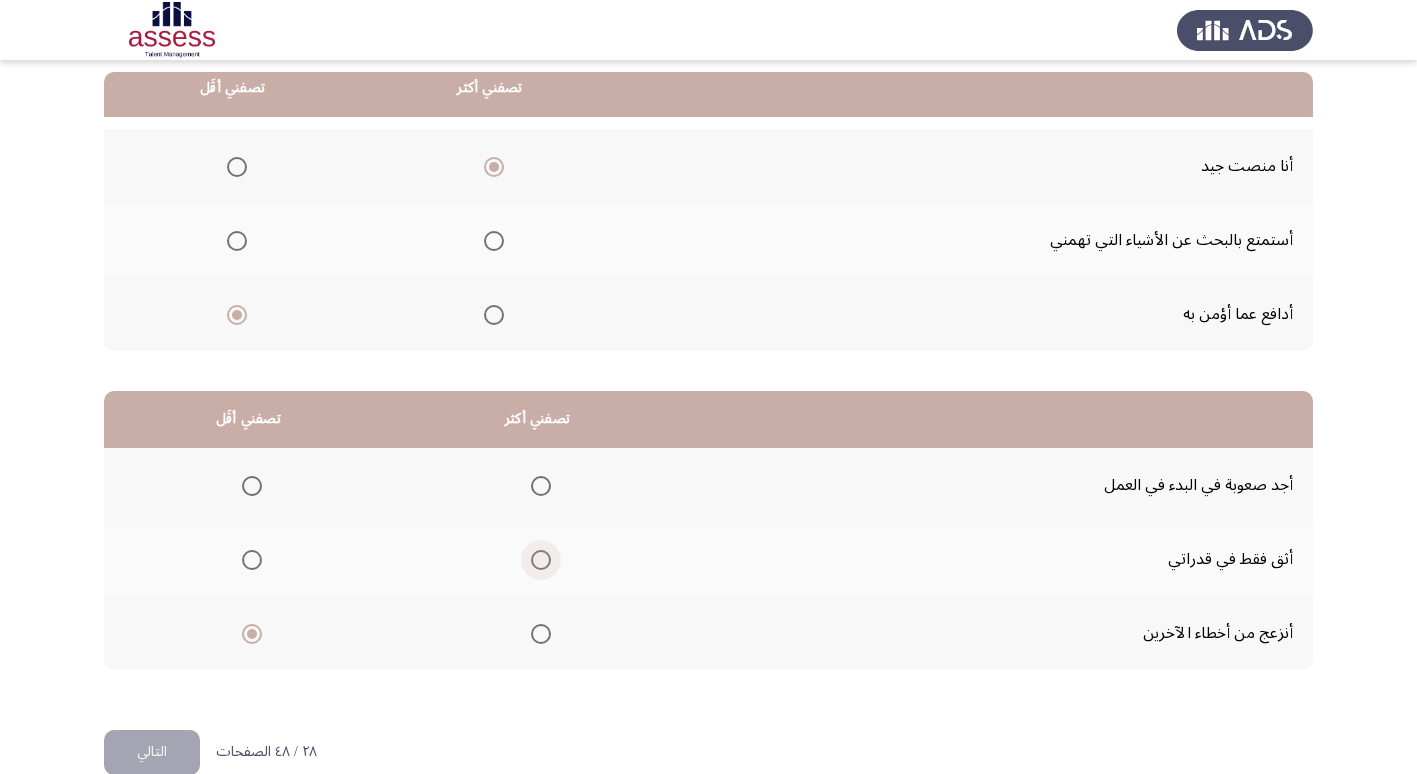 click at bounding box center [541, 560] 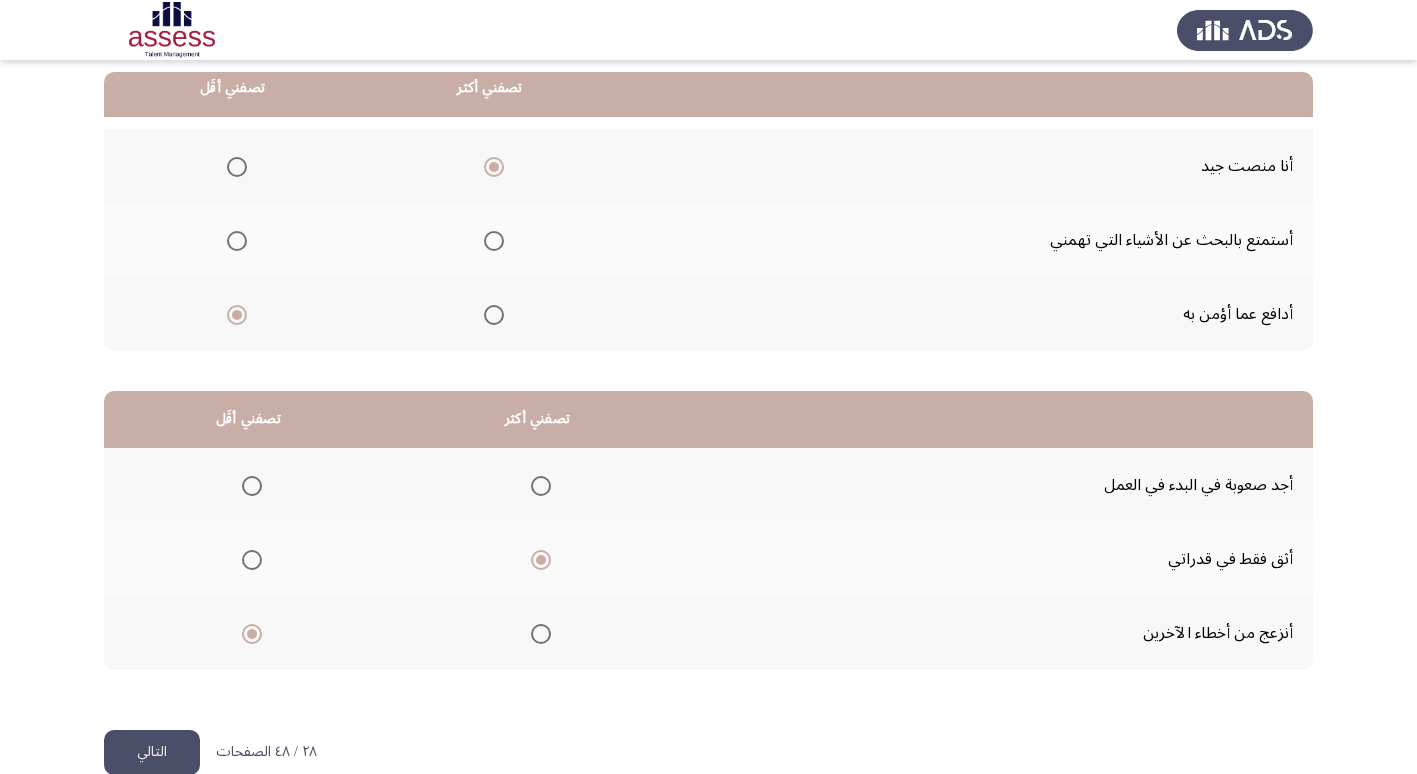 click at bounding box center (248, 486) 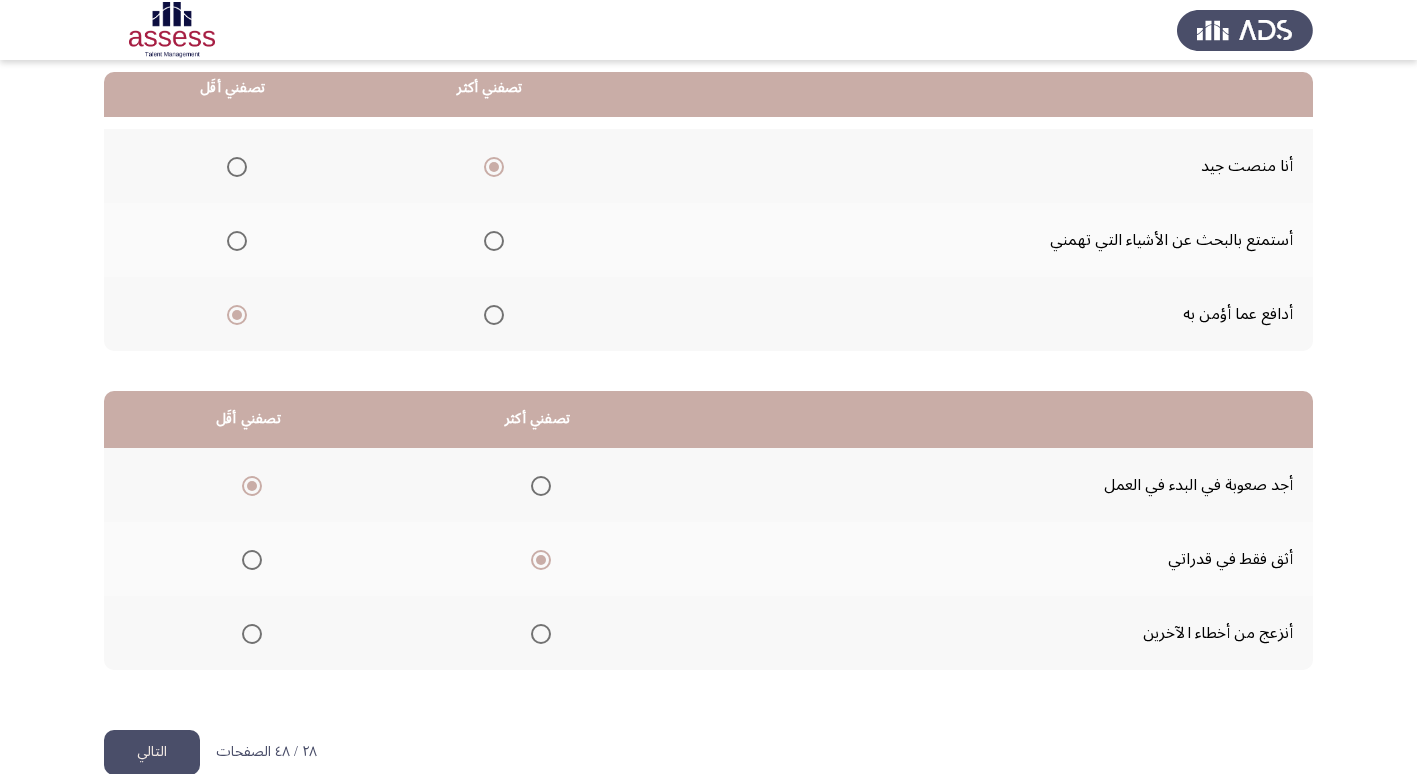 click on "التالي" 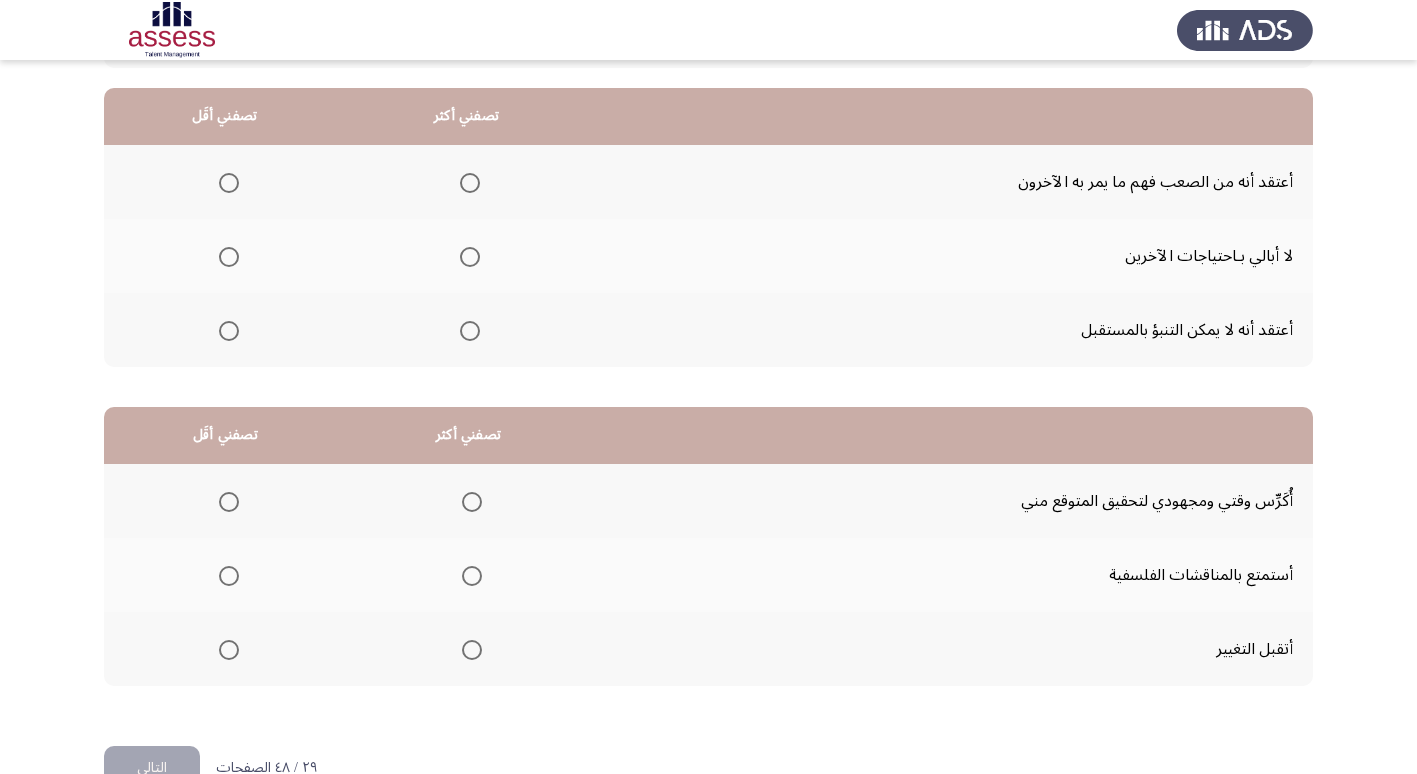 scroll, scrollTop: 200, scrollLeft: 0, axis: vertical 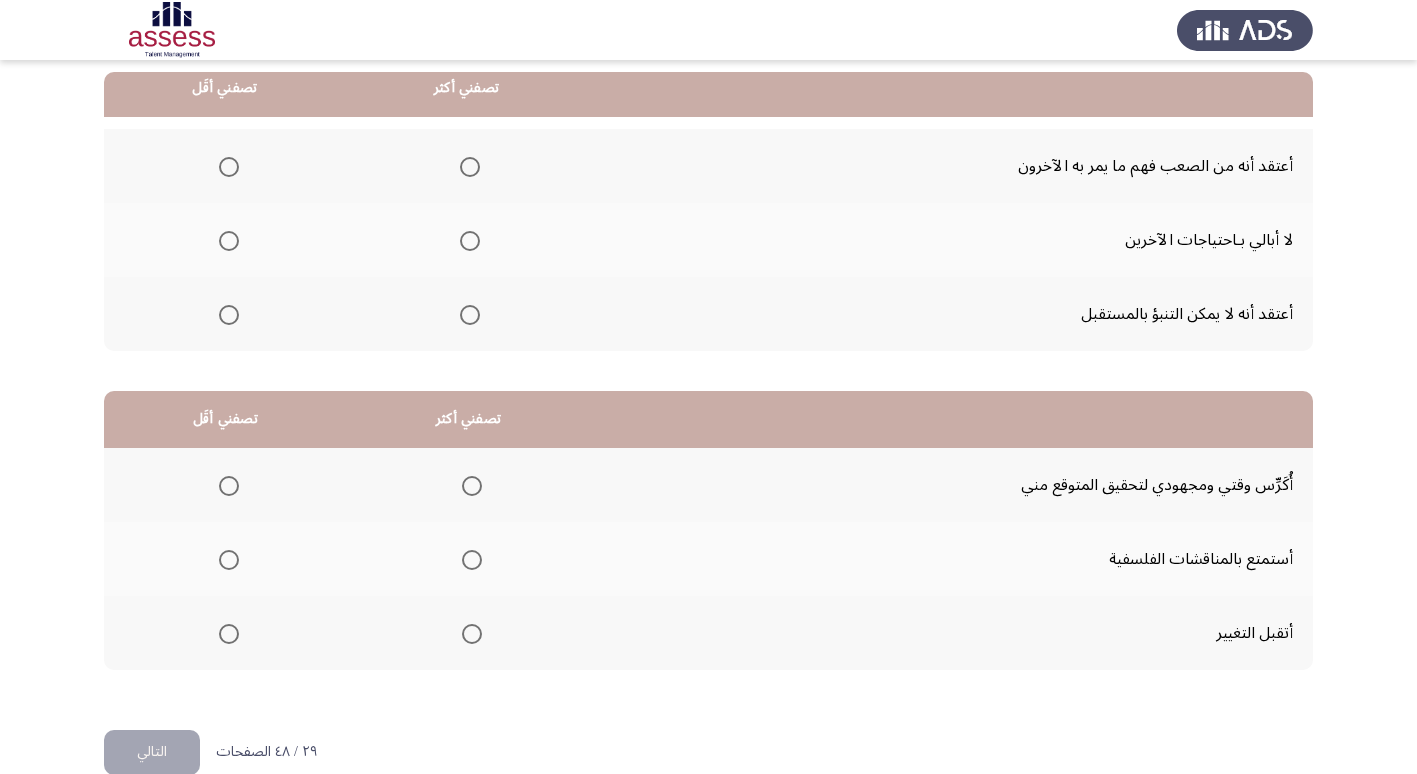 click at bounding box center [229, 315] 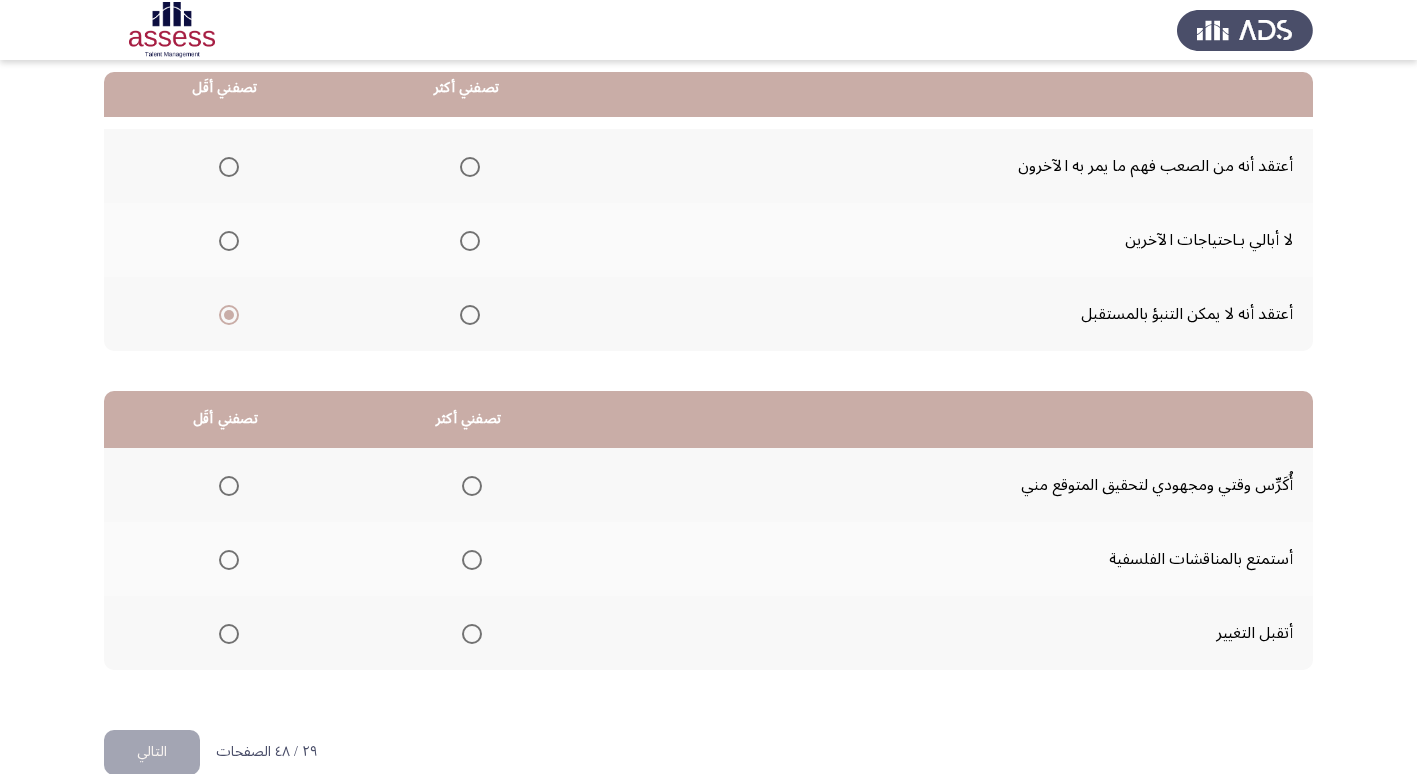 click at bounding box center (229, 241) 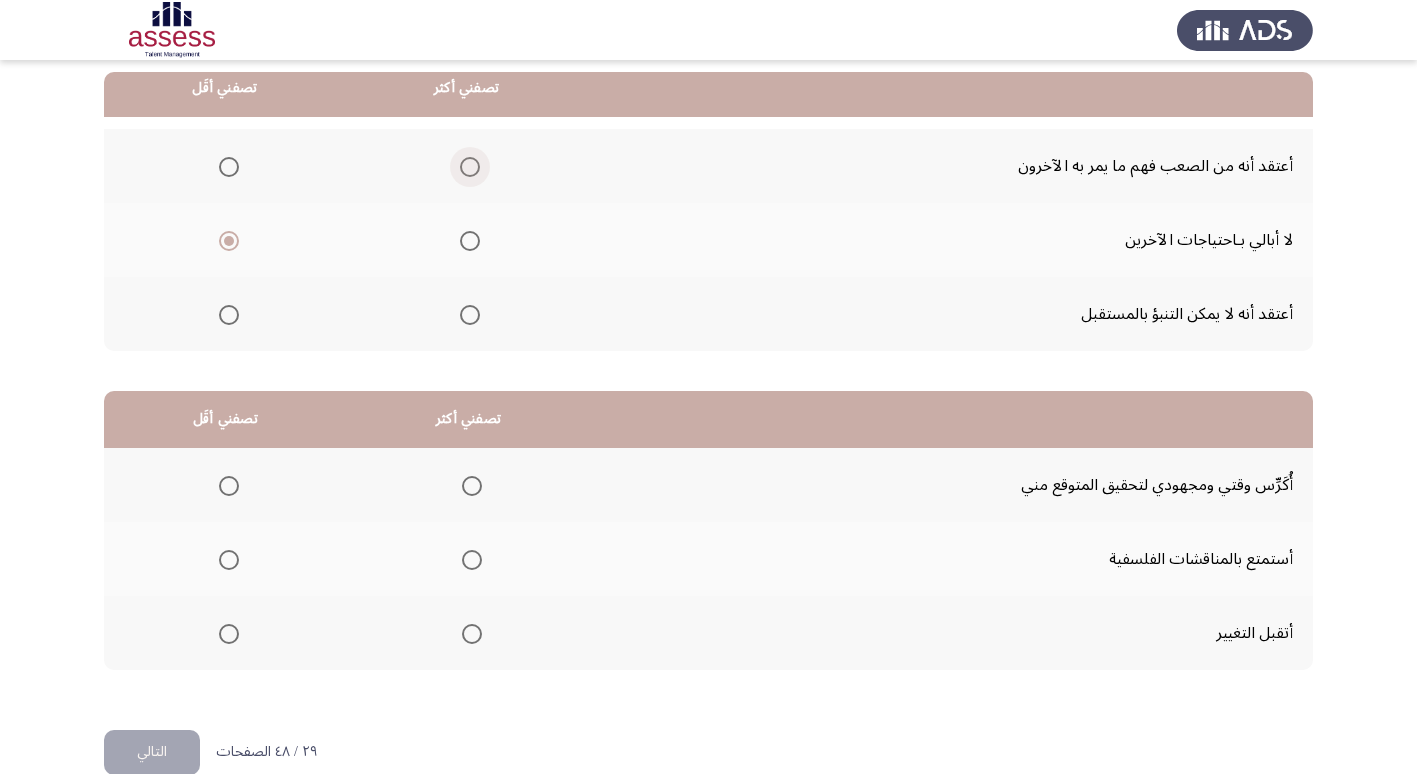 click at bounding box center (470, 167) 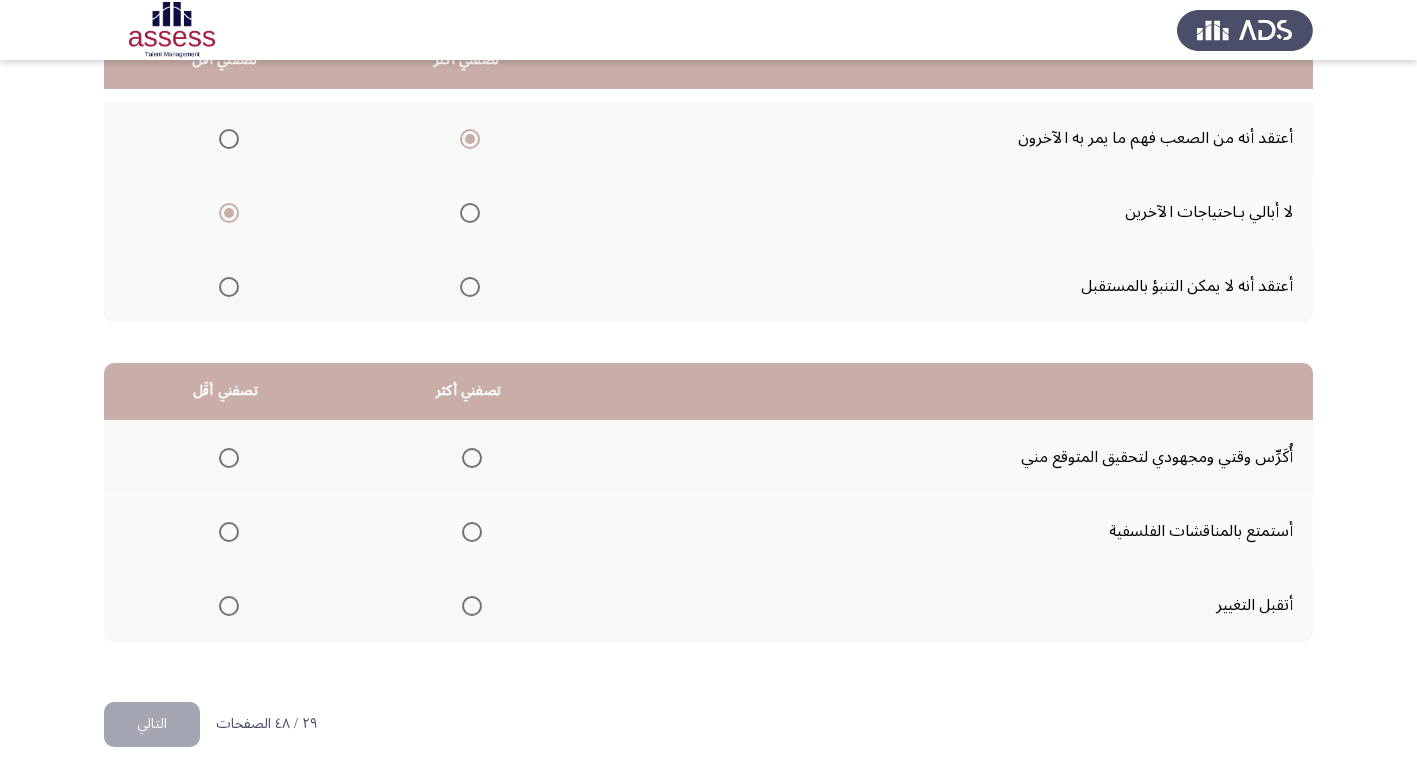 scroll, scrollTop: 236, scrollLeft: 0, axis: vertical 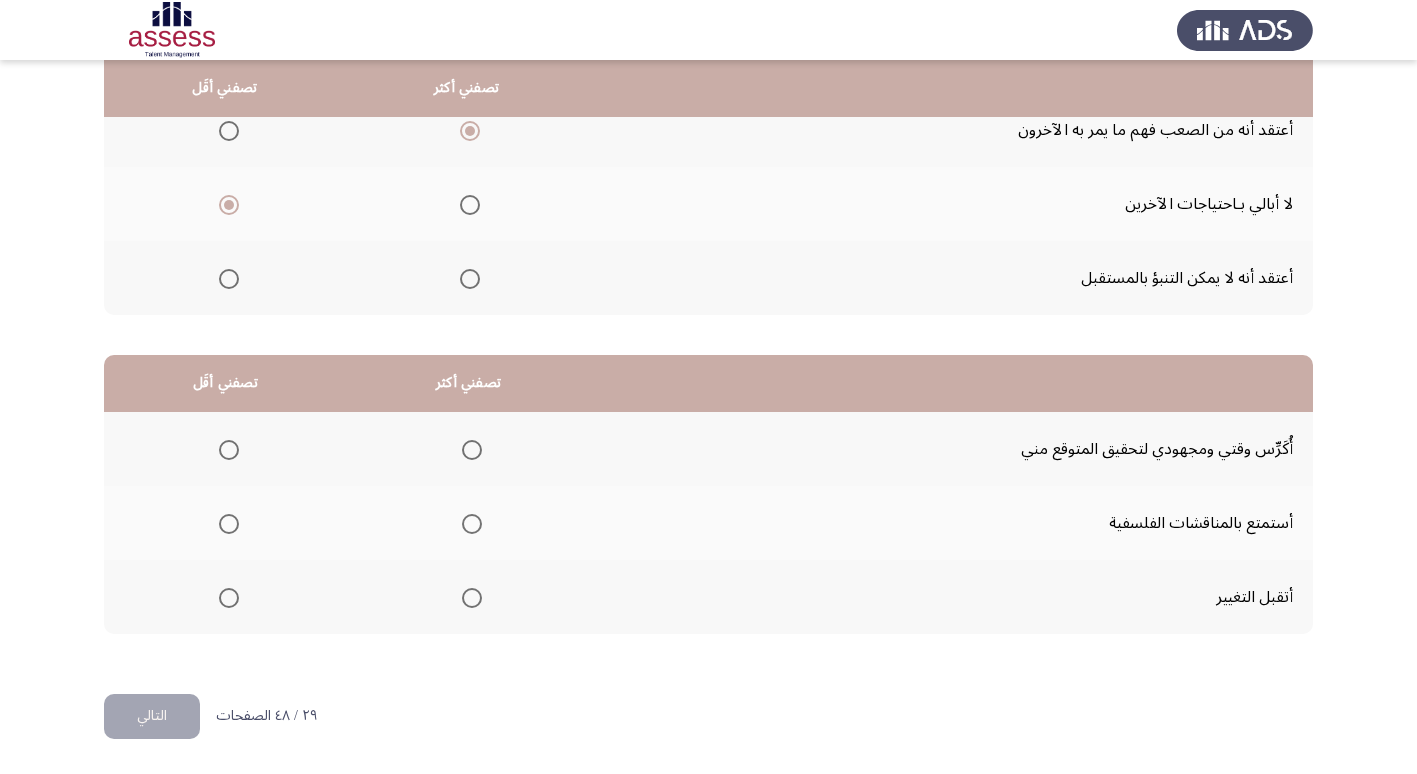 click at bounding box center (229, 524) 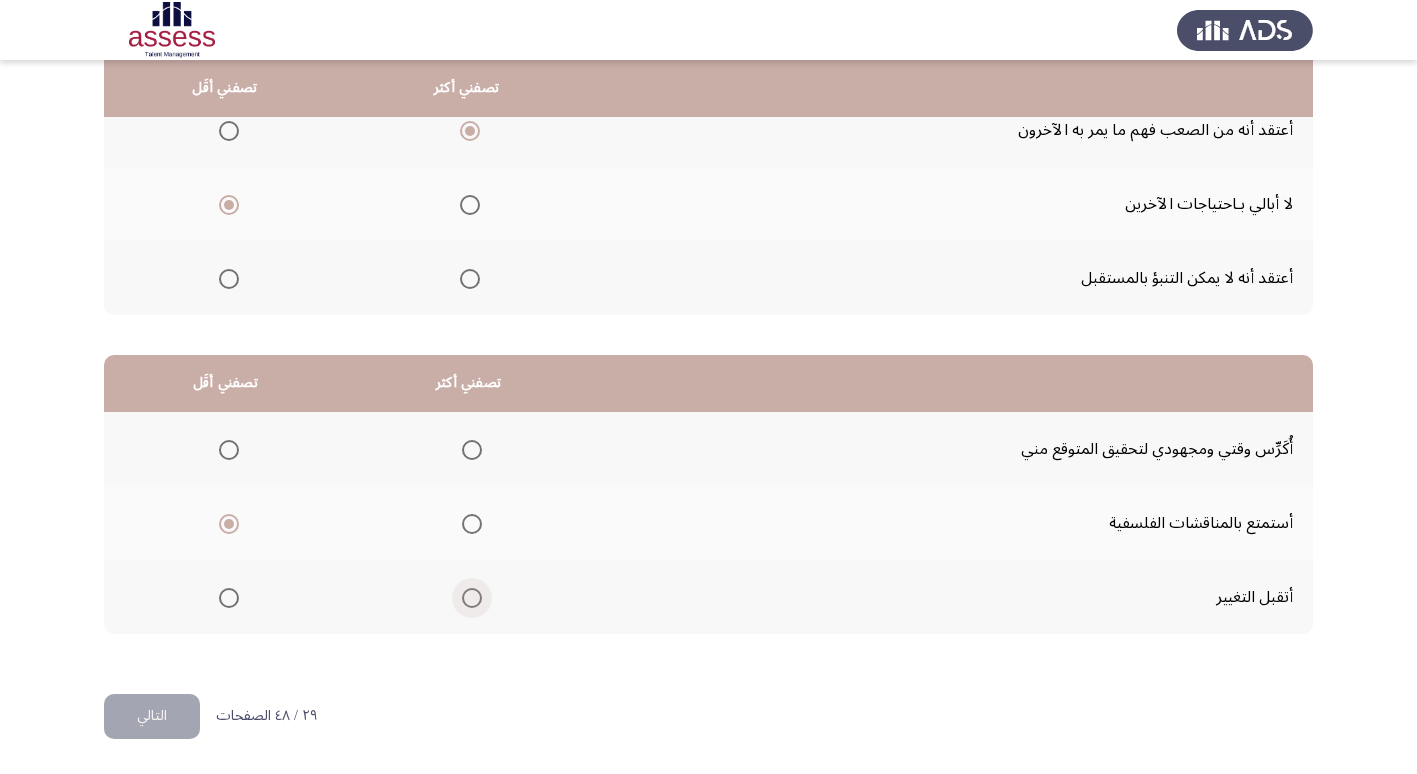 click at bounding box center [472, 598] 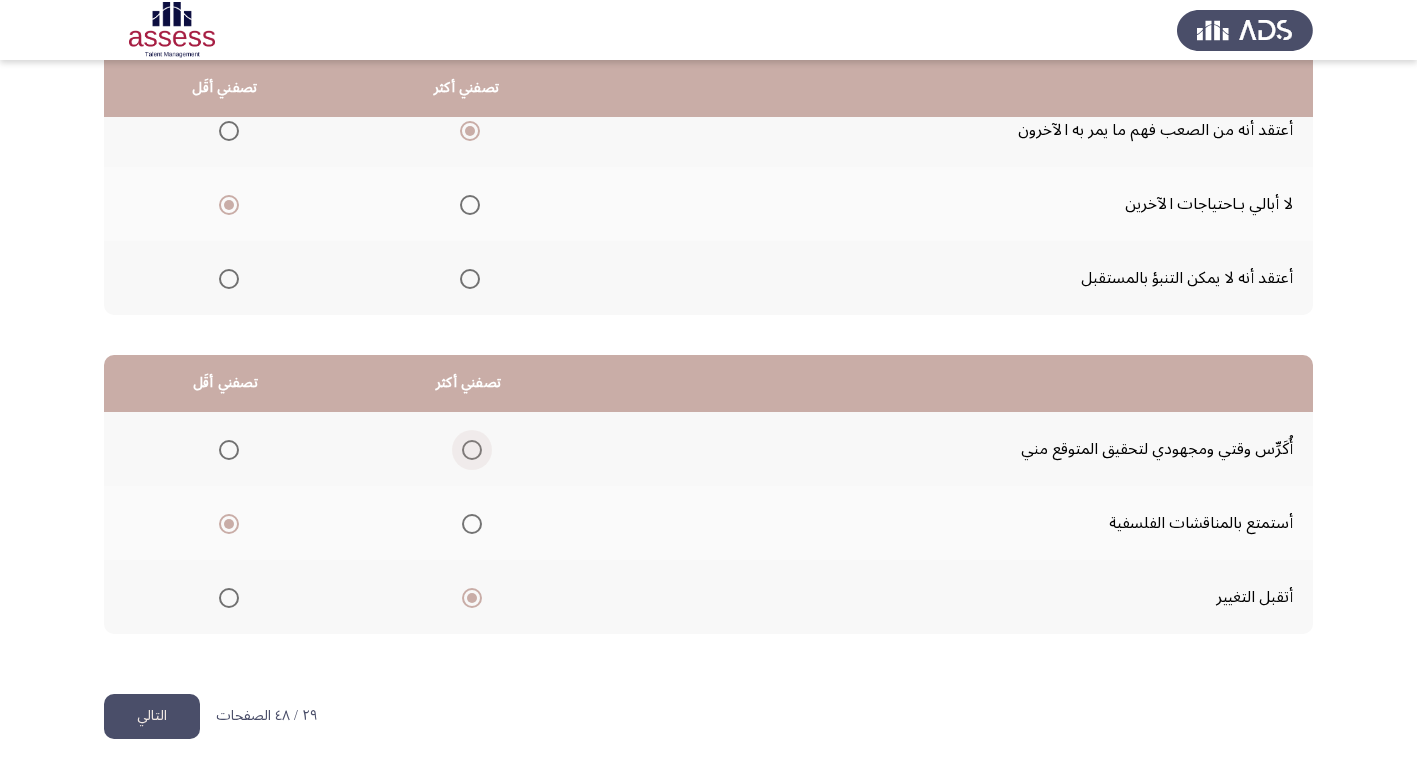 click at bounding box center [472, 450] 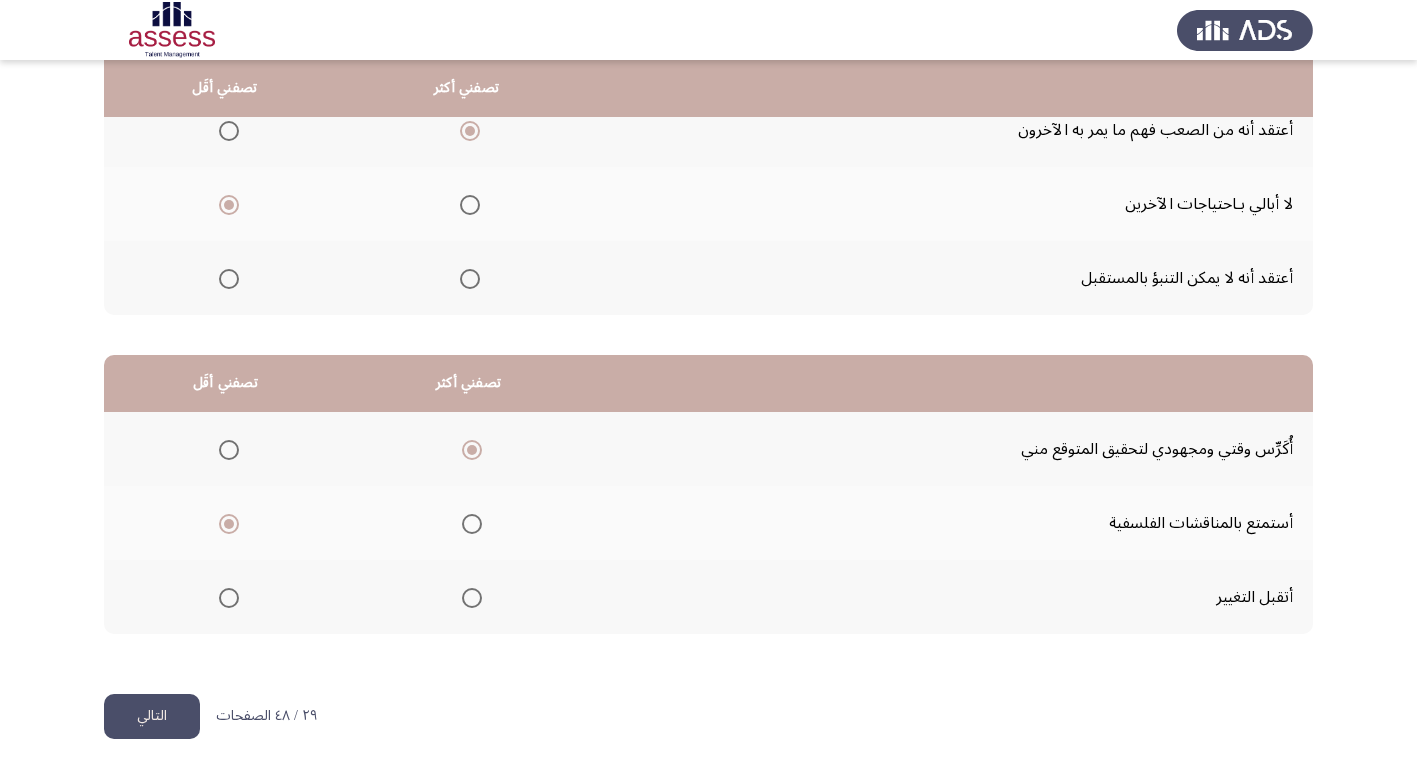 click on "التالي" 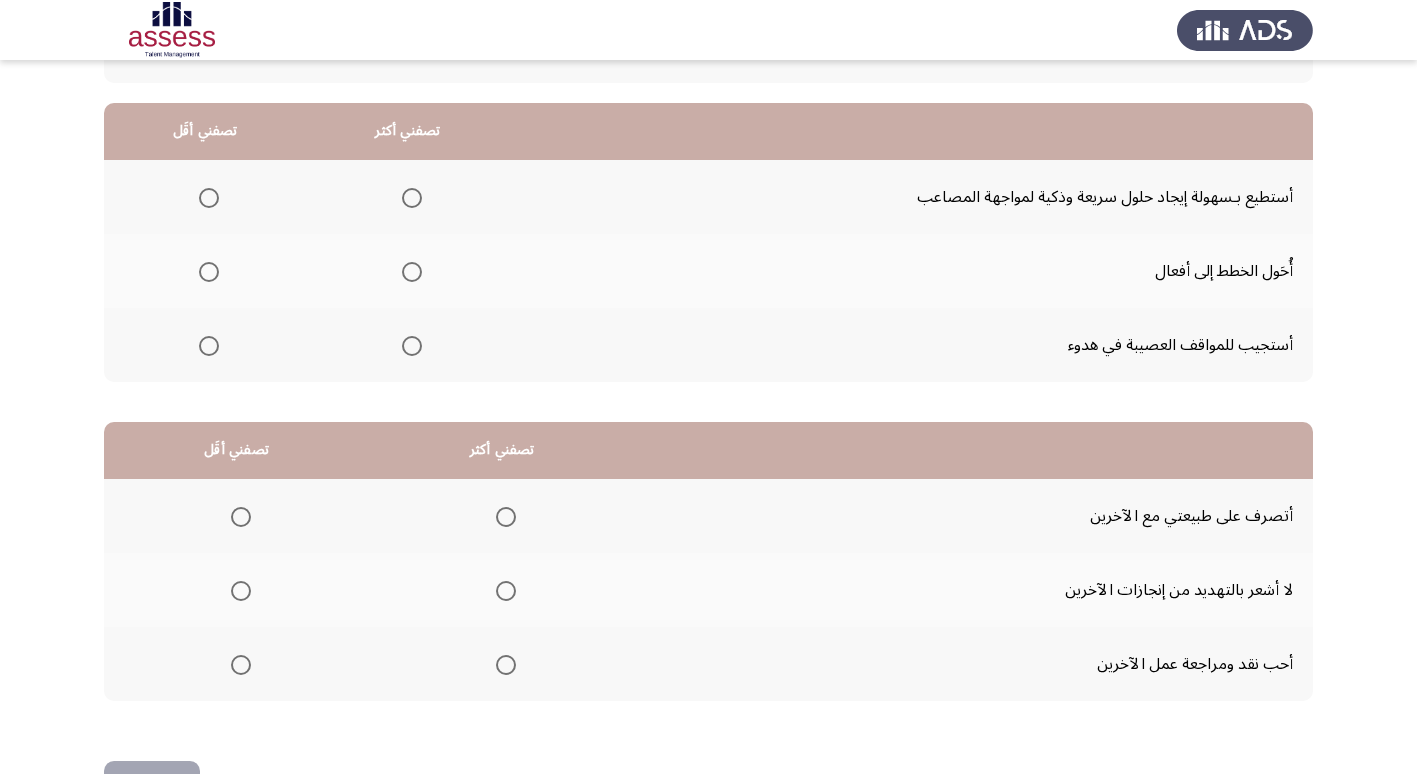 scroll, scrollTop: 200, scrollLeft: 0, axis: vertical 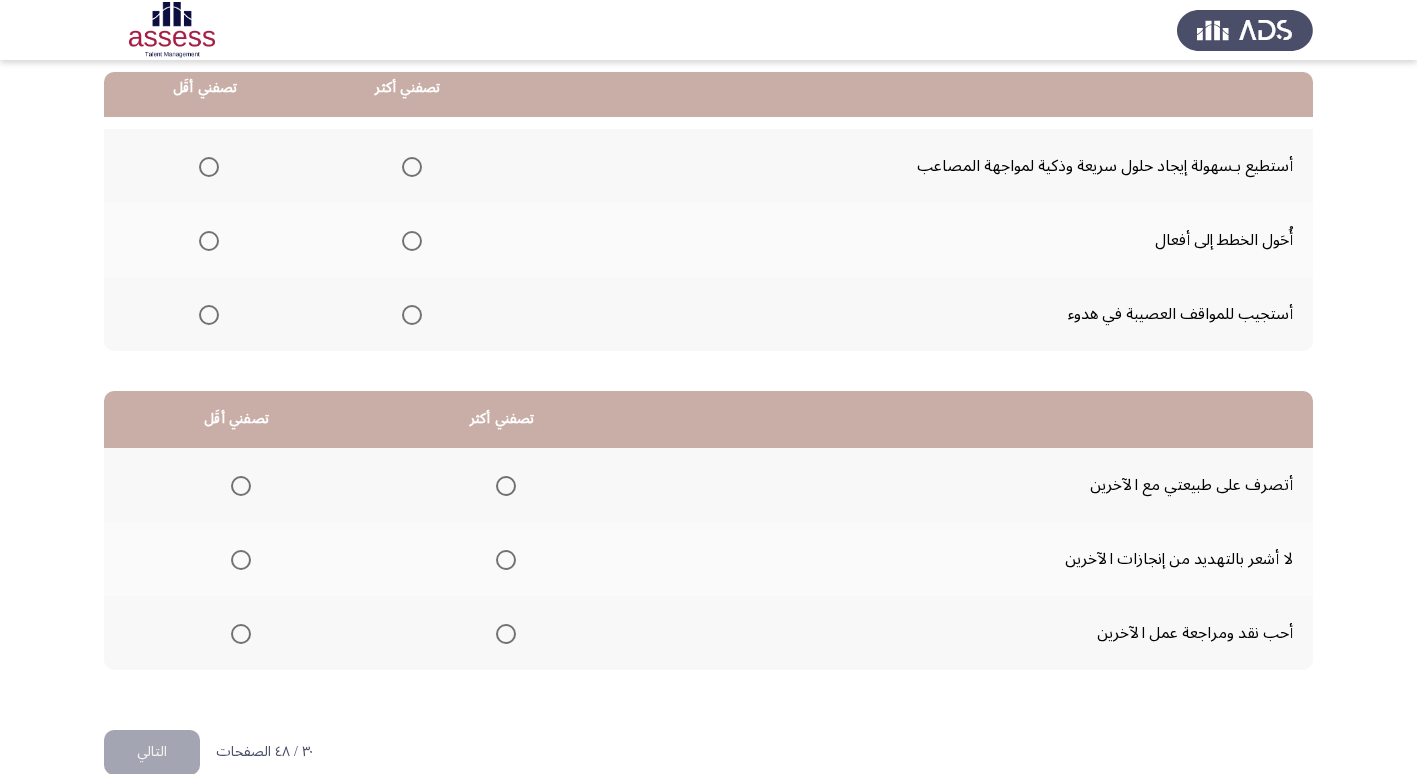 click on "أُحَول الخطط إلى أفعال" 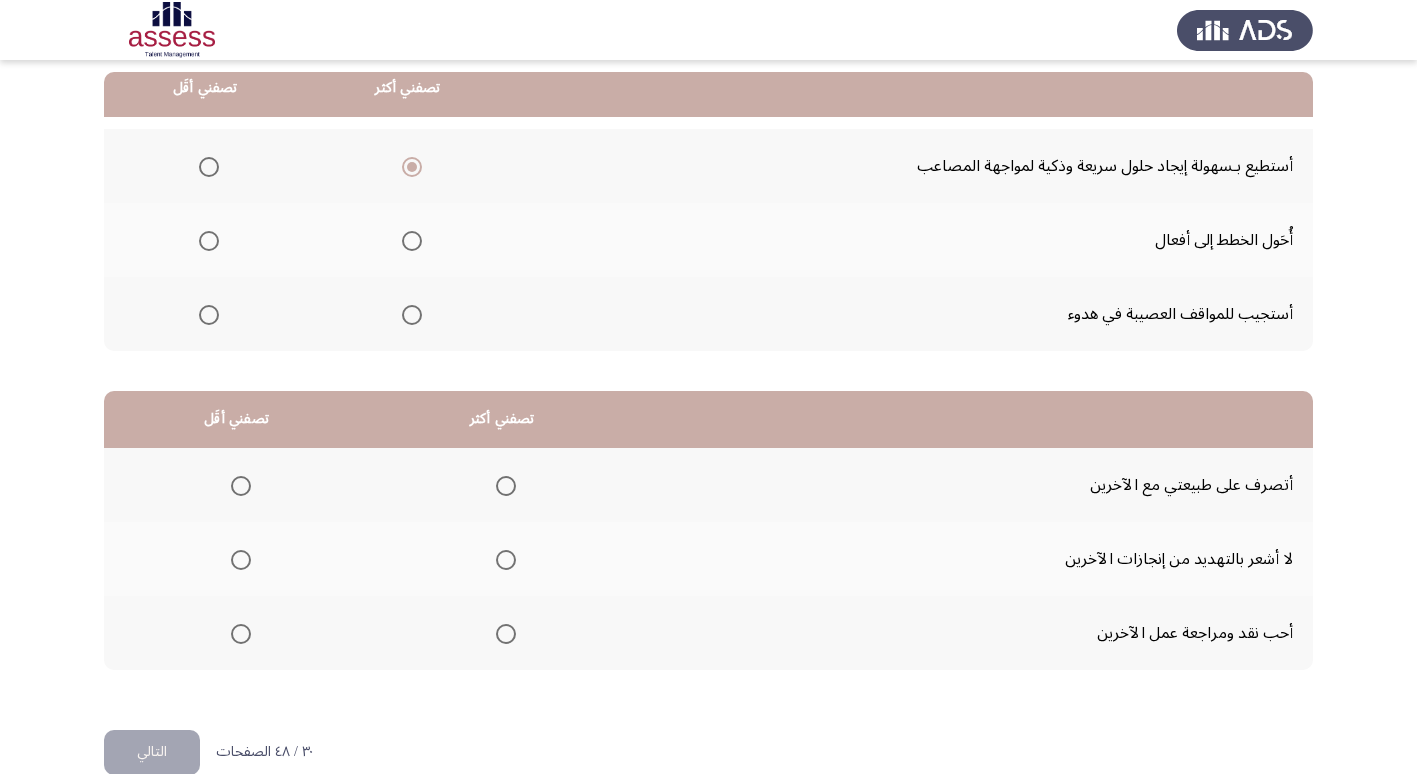 click at bounding box center [209, 315] 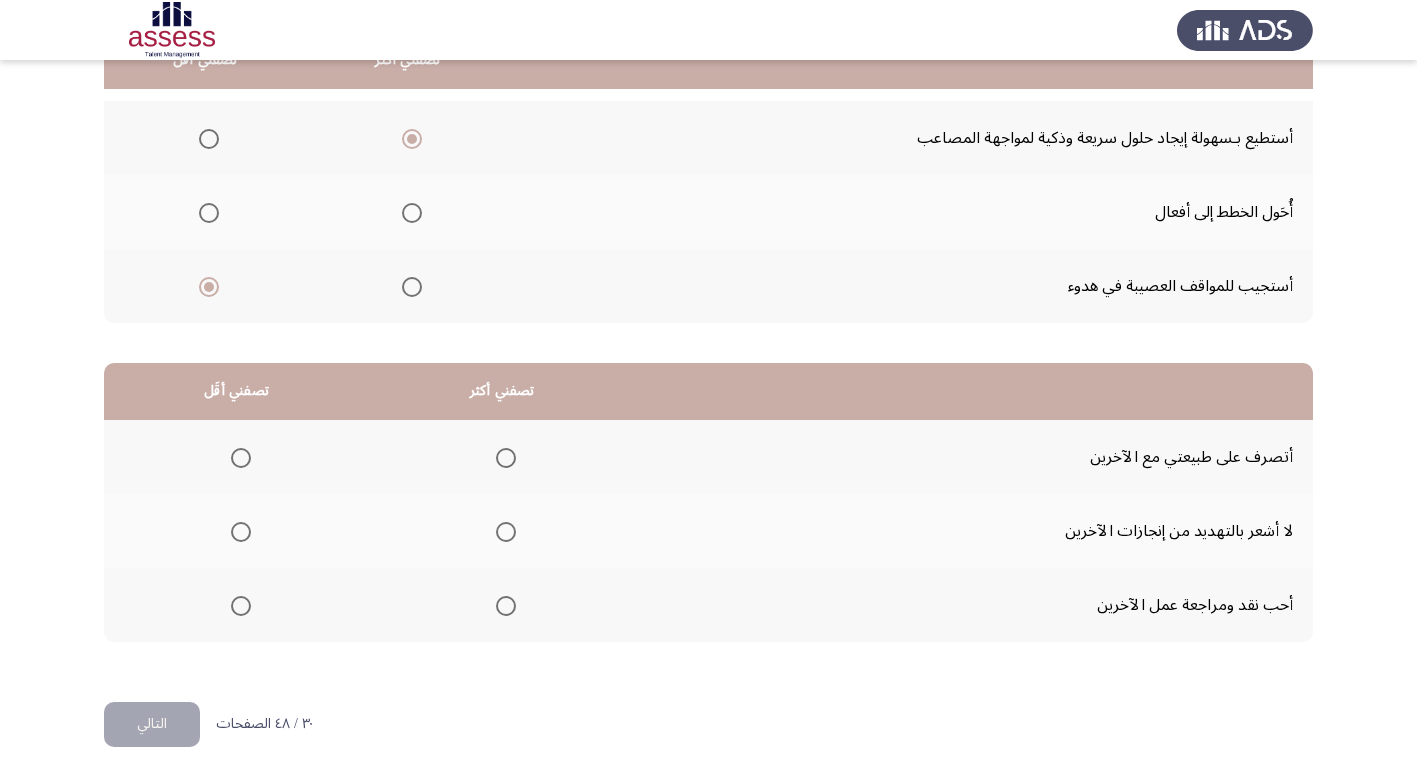 scroll, scrollTop: 236, scrollLeft: 0, axis: vertical 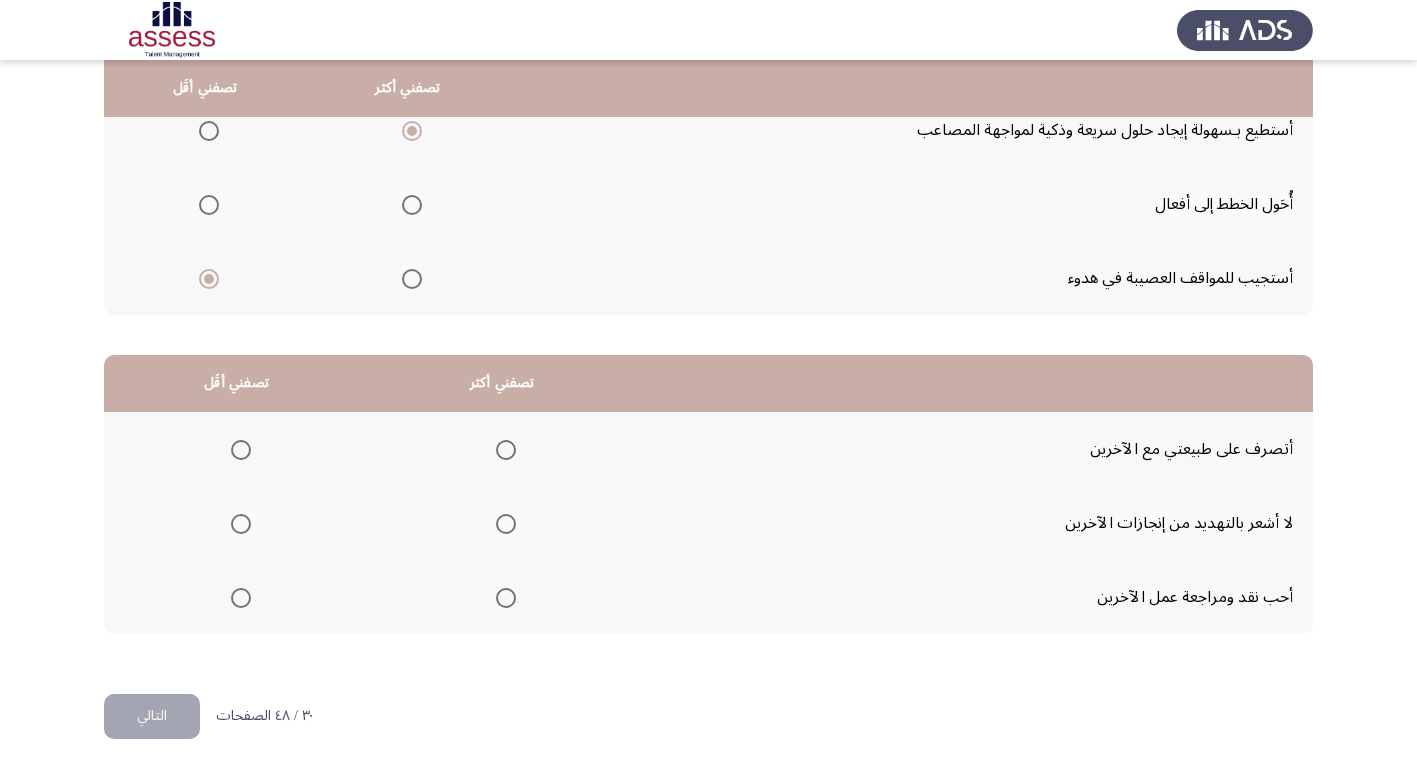 click at bounding box center (506, 524) 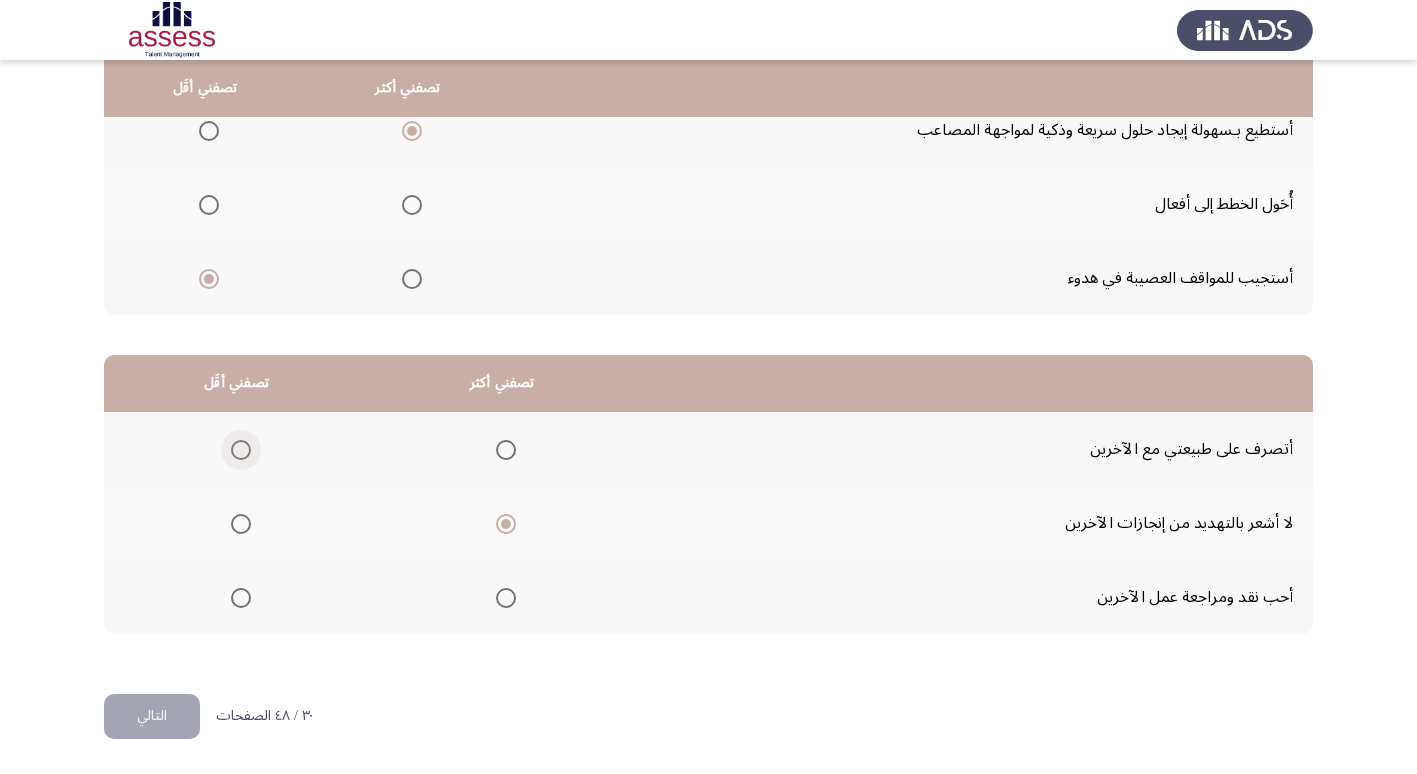 click at bounding box center [241, 450] 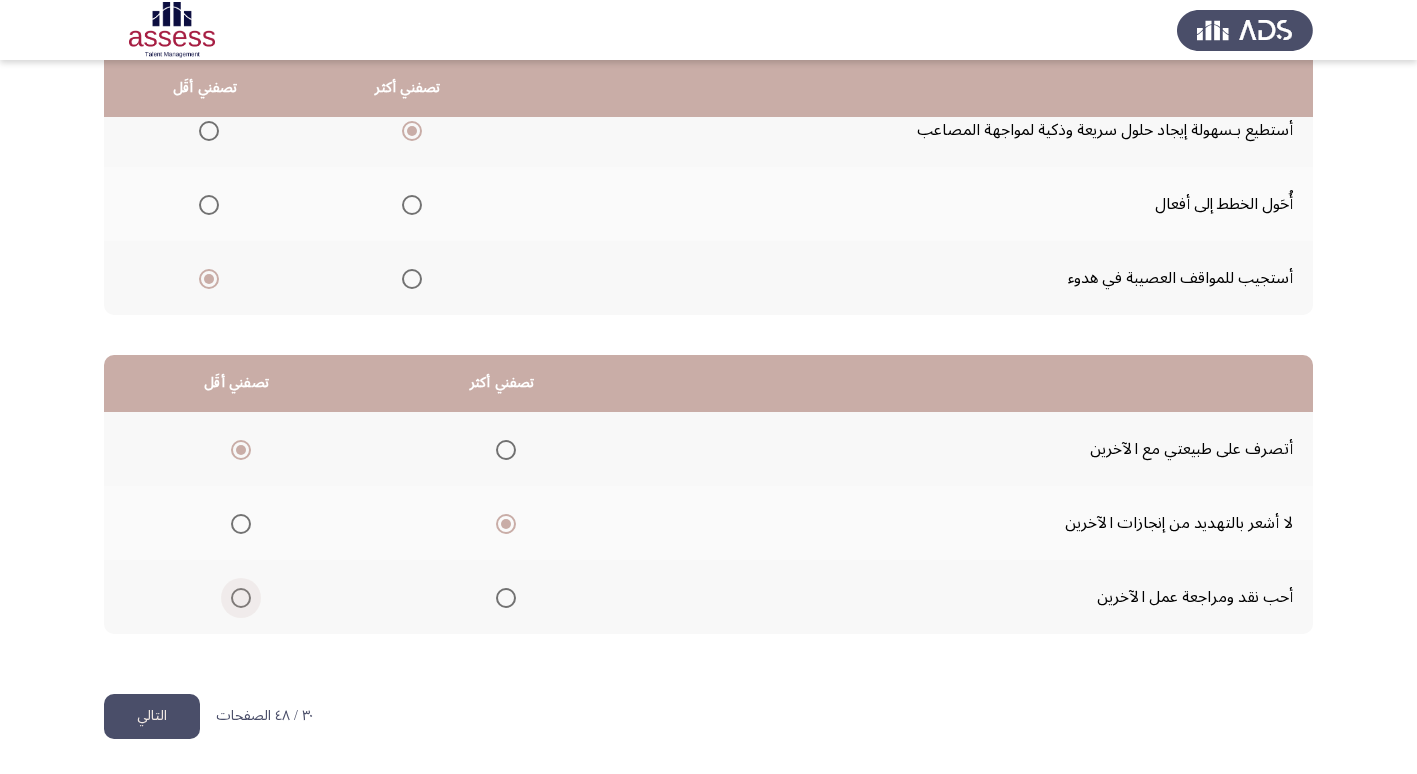 click at bounding box center [241, 598] 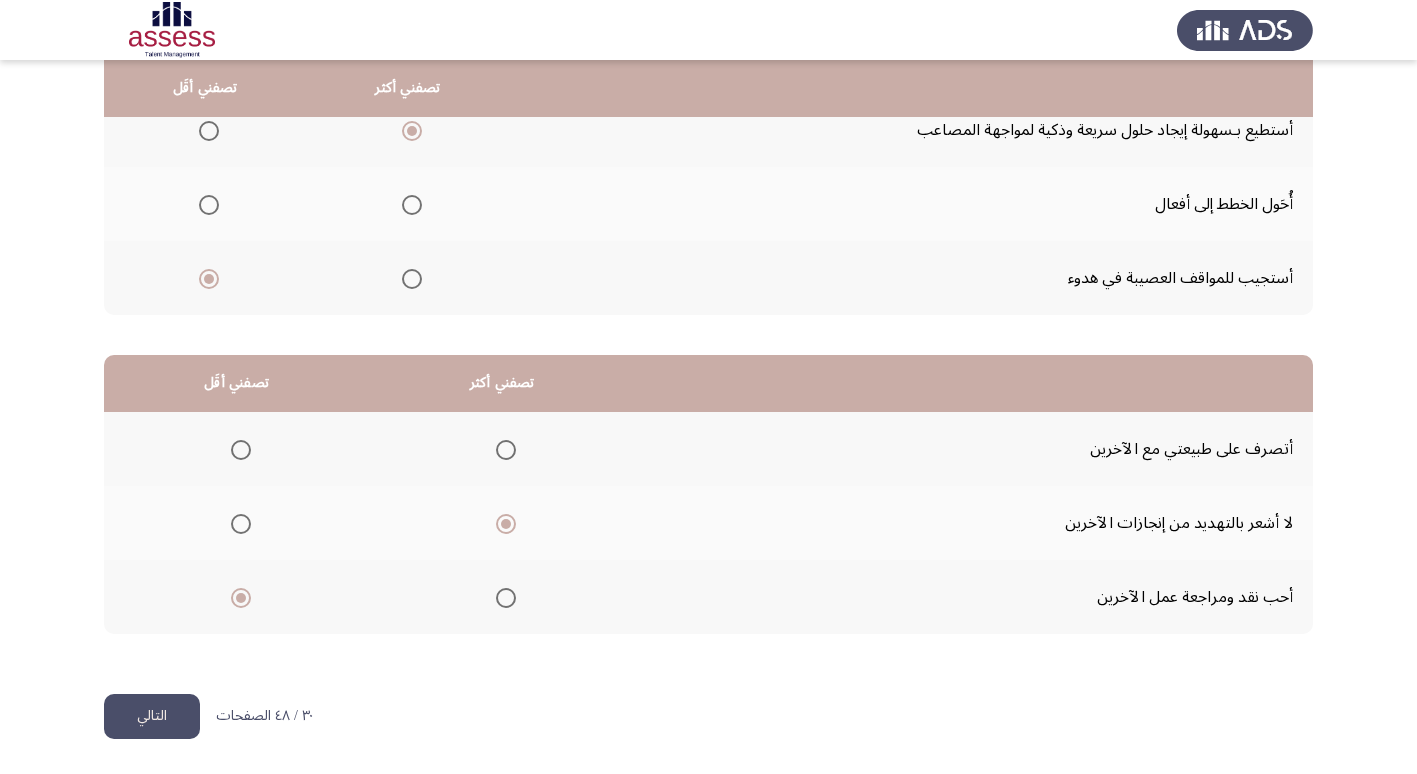 click on "التالي" 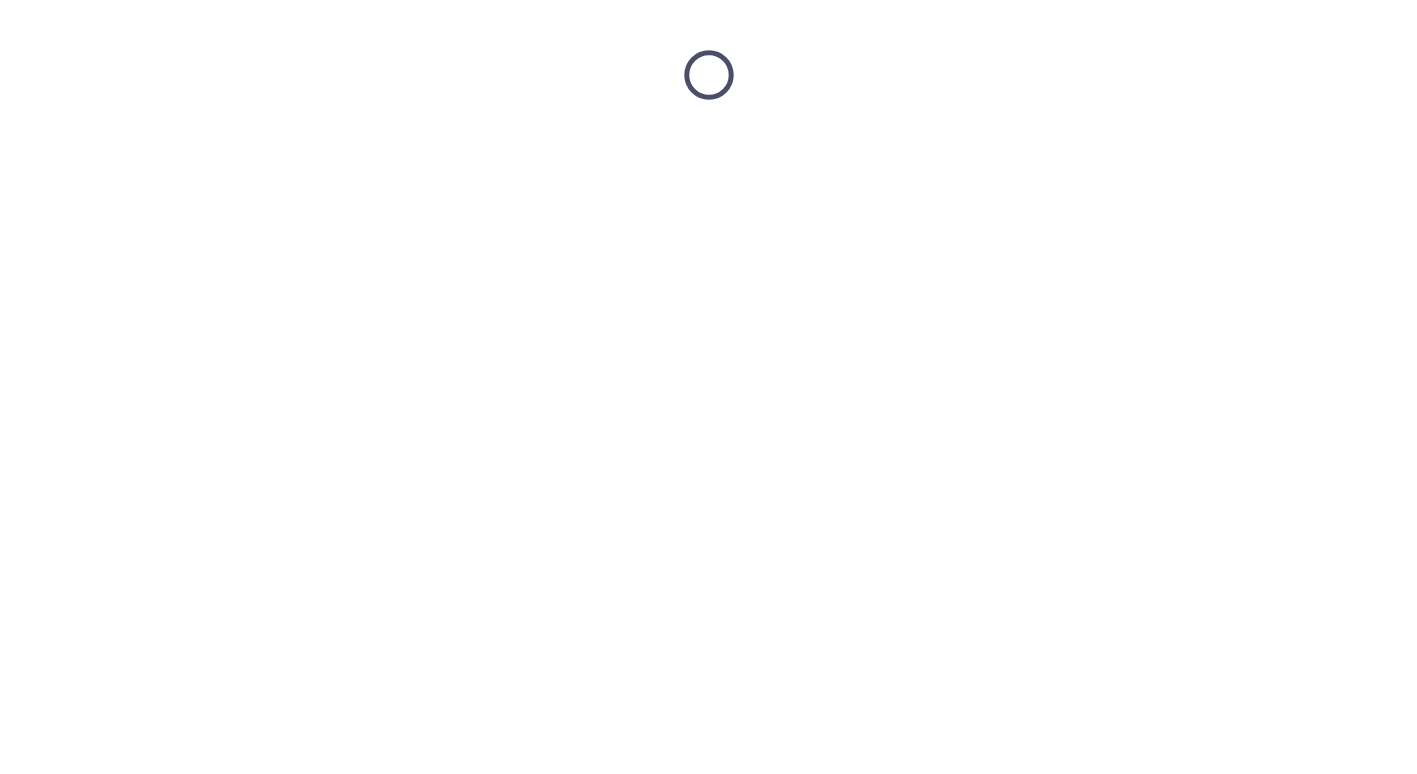 scroll, scrollTop: 0, scrollLeft: 0, axis: both 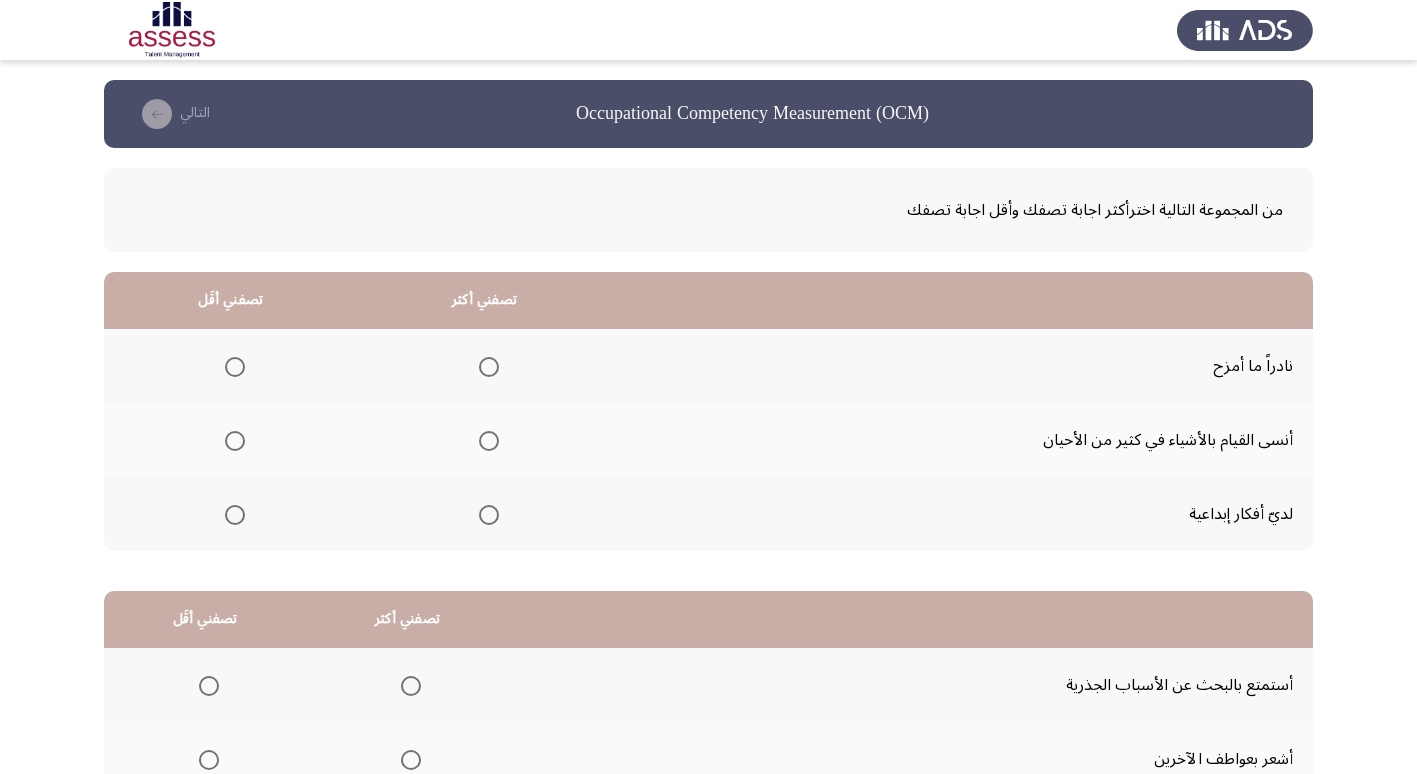click at bounding box center (489, 515) 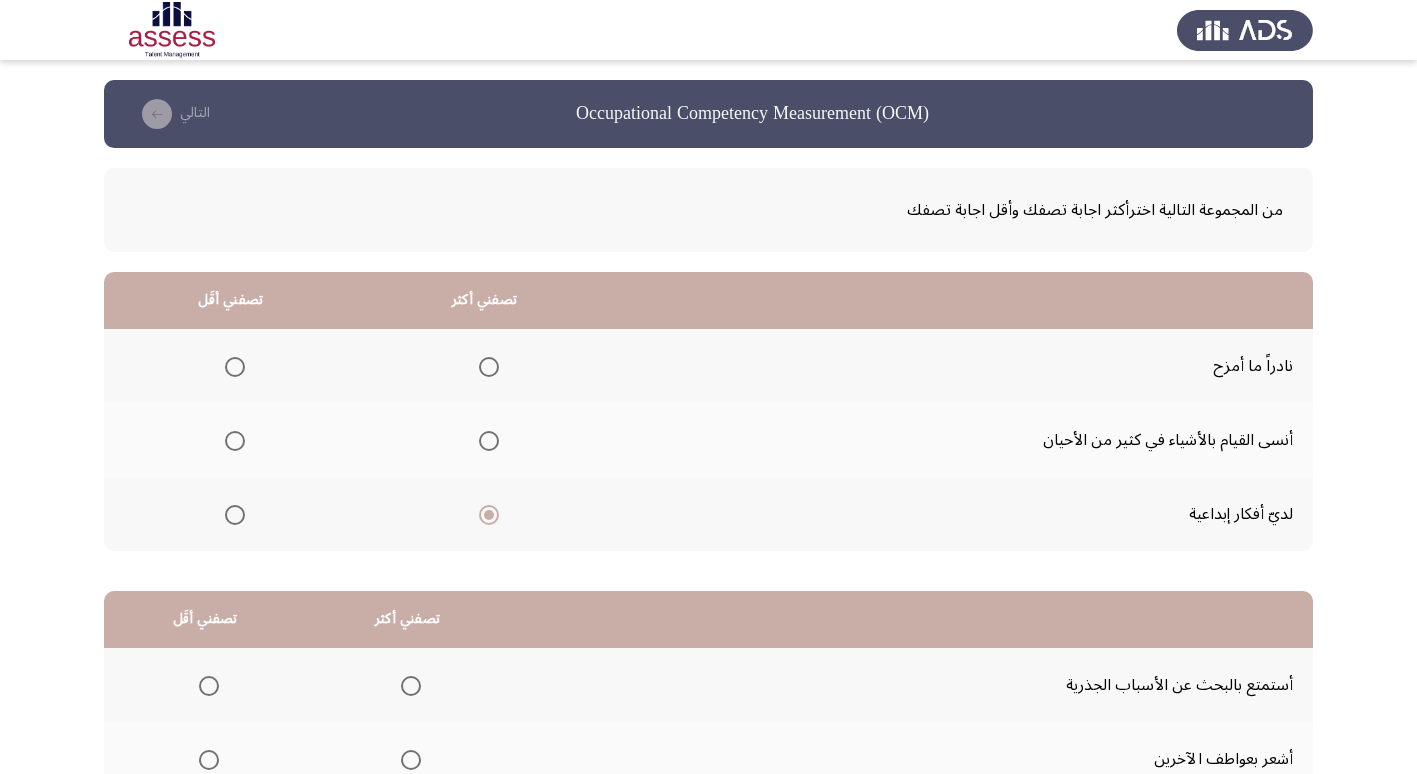 click at bounding box center (235, 441) 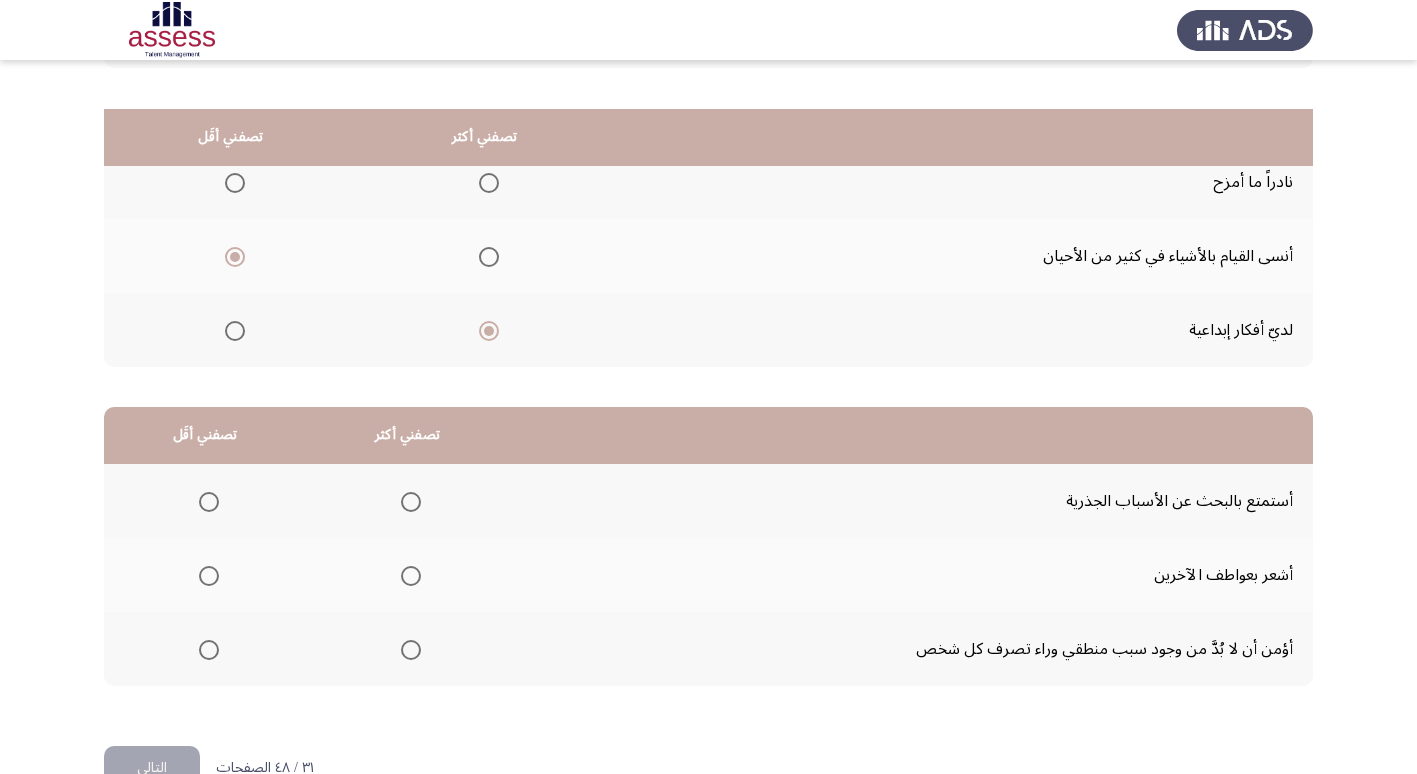 scroll, scrollTop: 236, scrollLeft: 0, axis: vertical 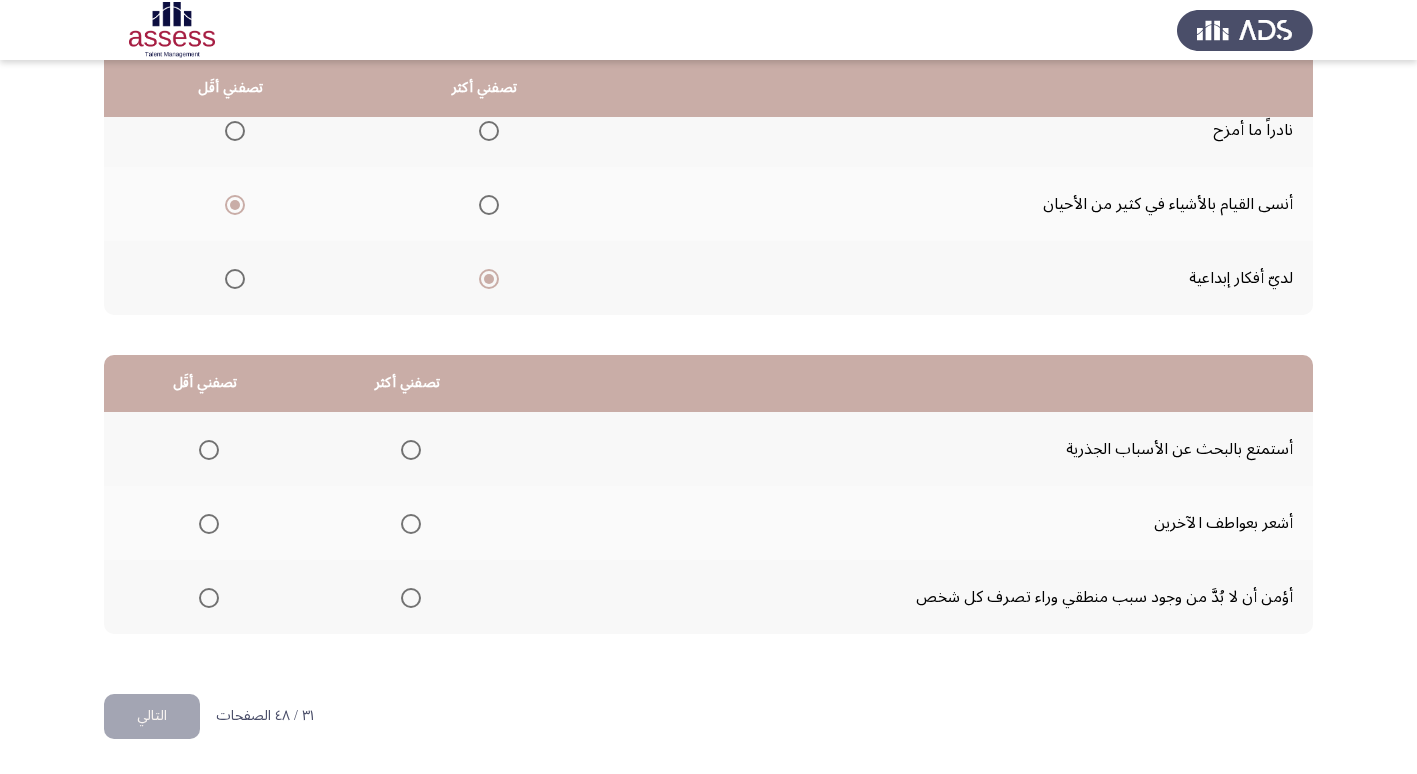 click at bounding box center (411, 598) 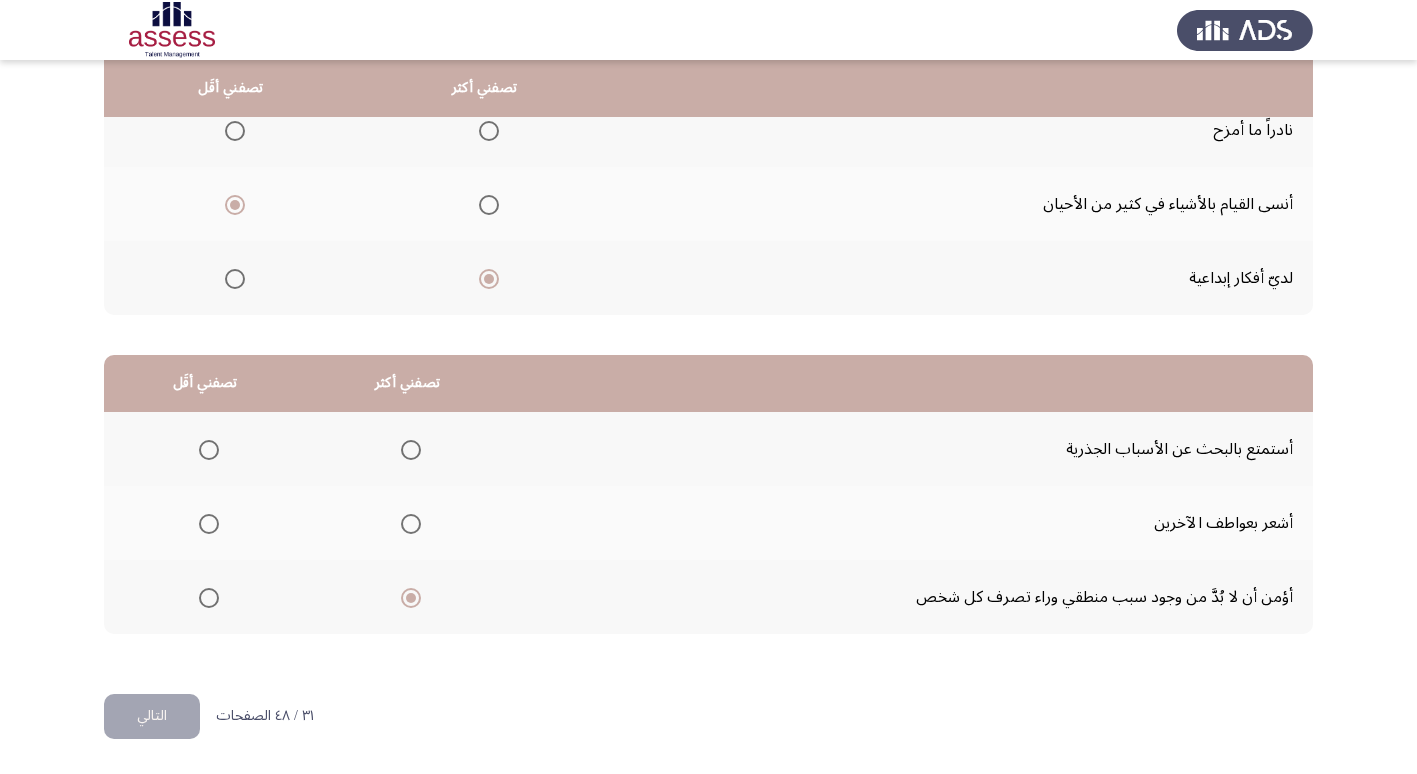 click at bounding box center (209, 524) 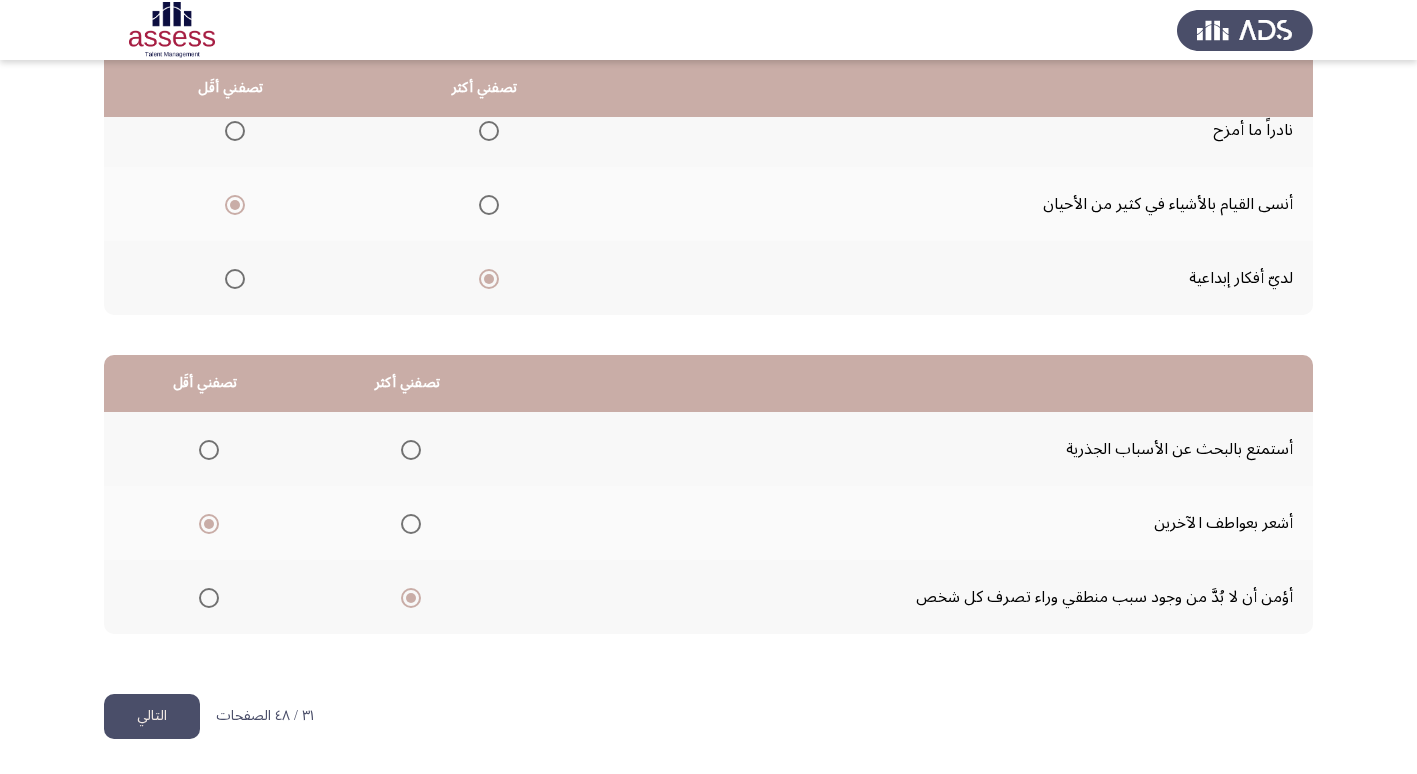 click on "التالي" 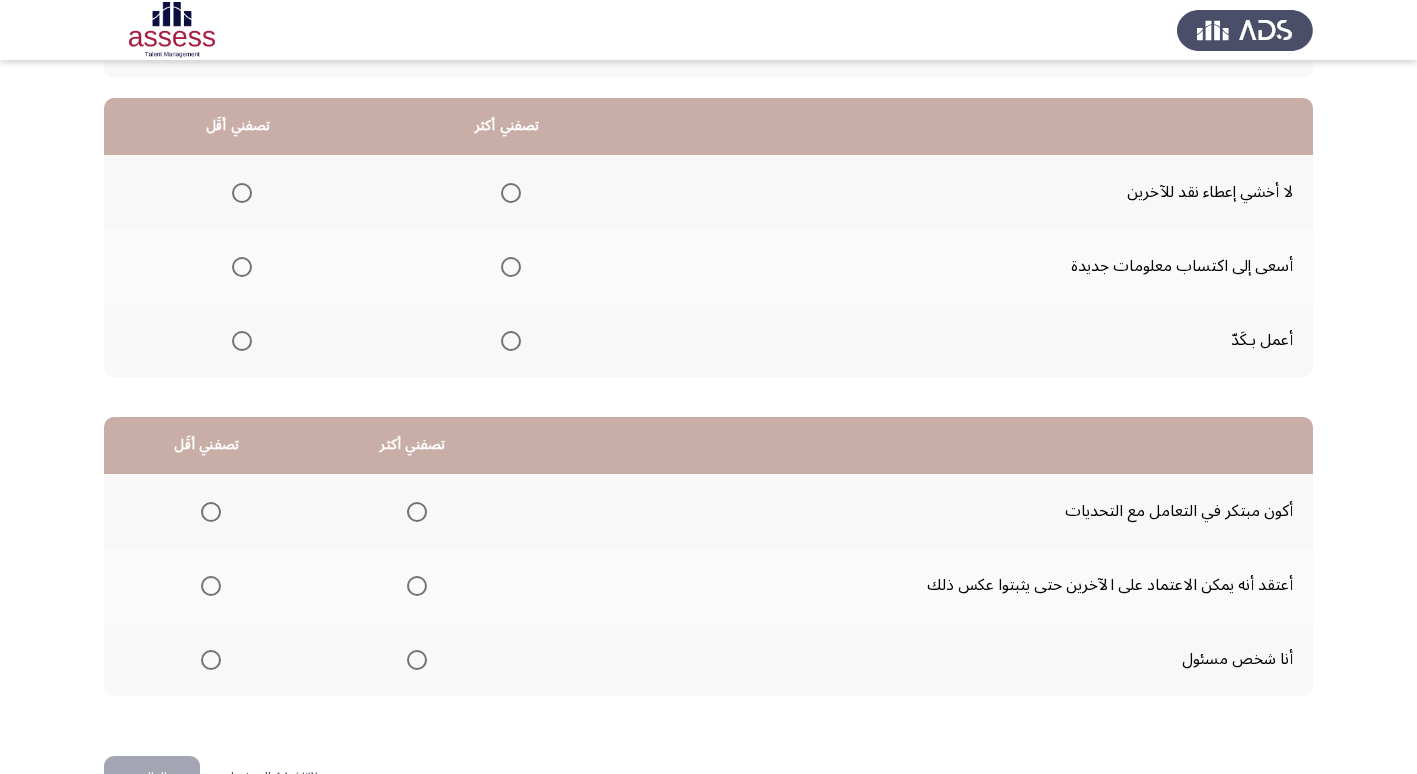 scroll, scrollTop: 200, scrollLeft: 0, axis: vertical 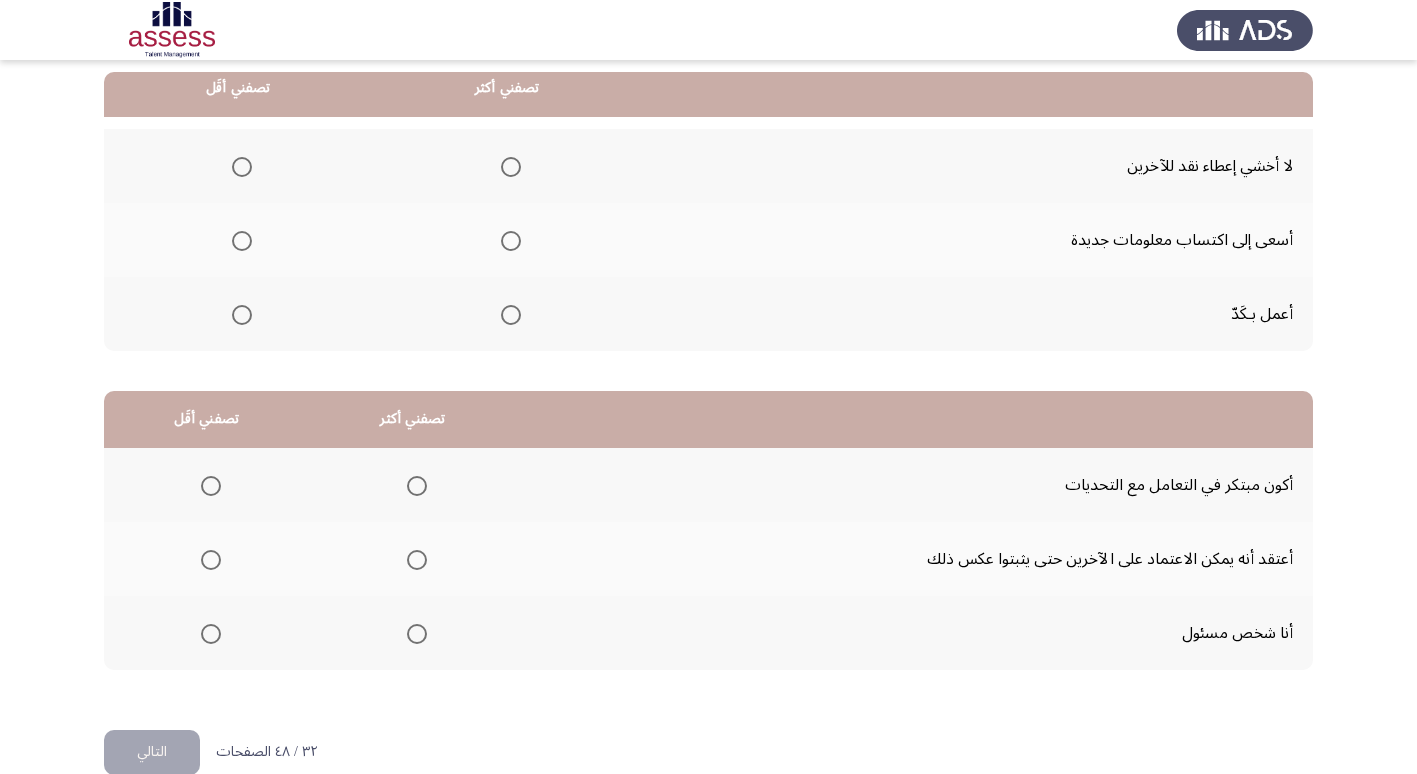 click at bounding box center [511, 315] 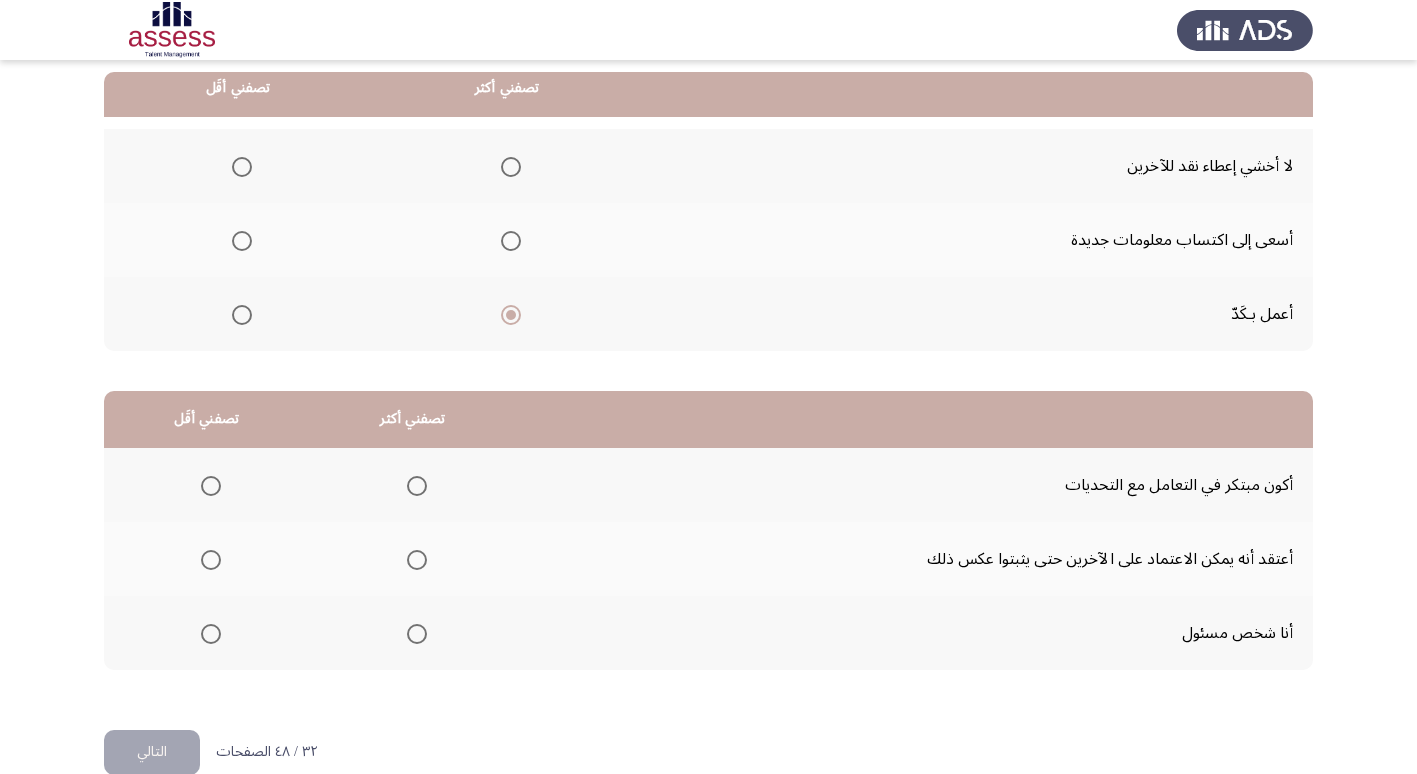 click at bounding box center (511, 241) 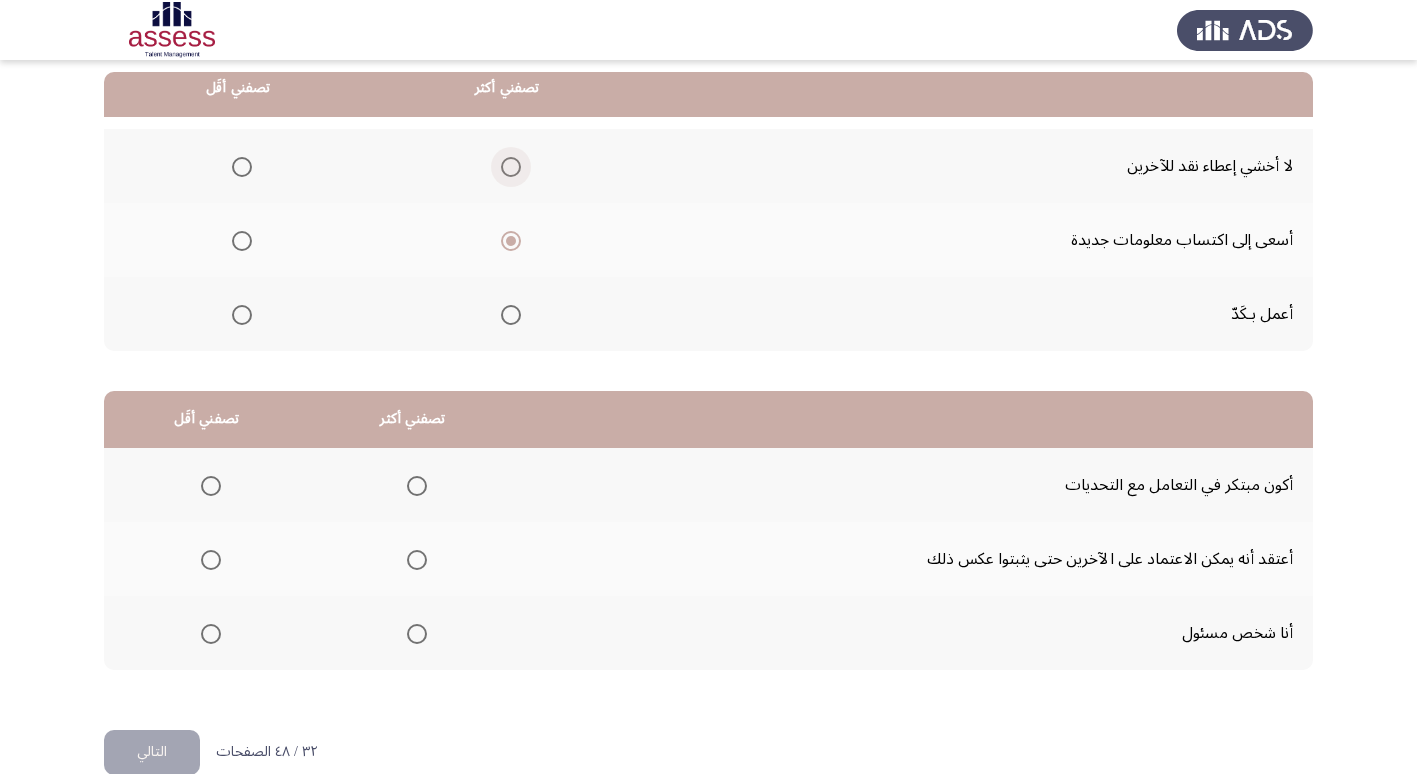 click at bounding box center (511, 167) 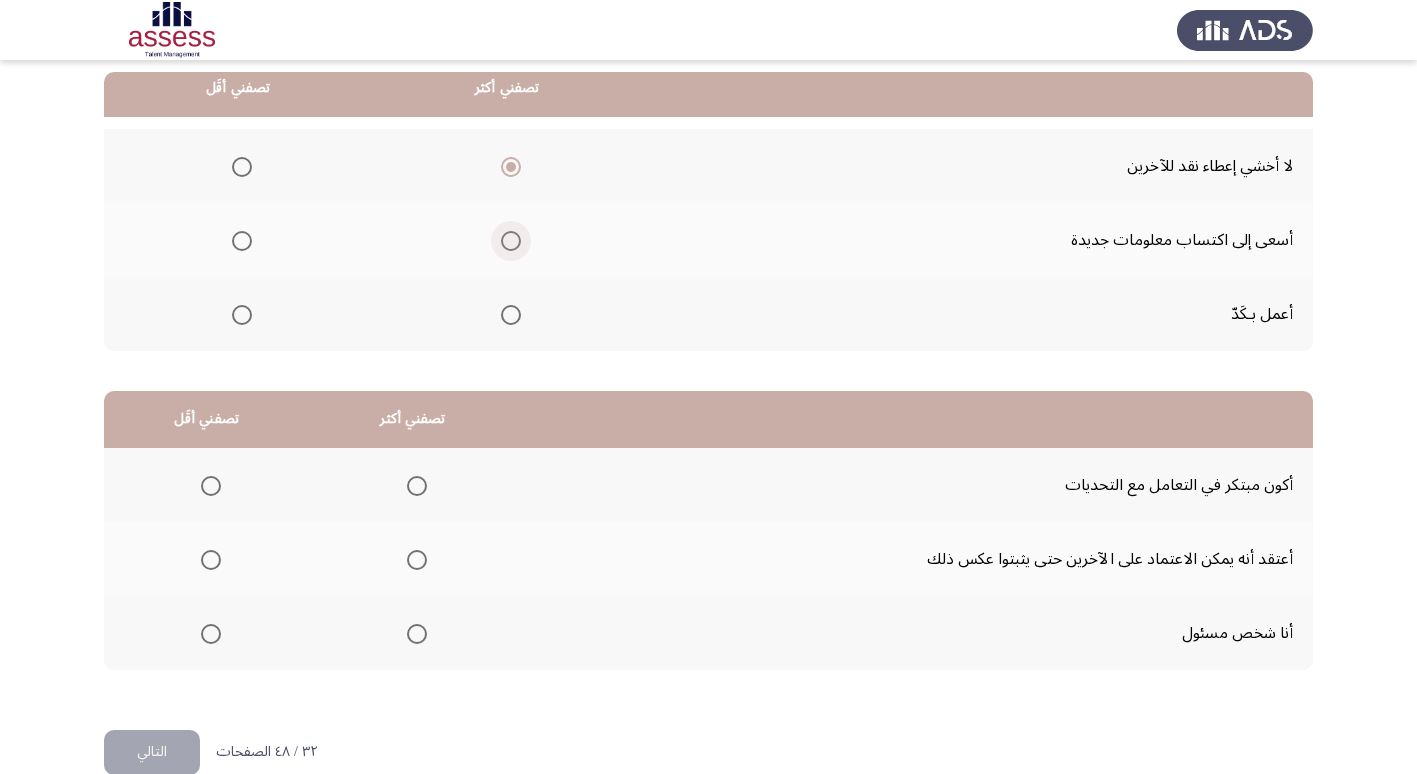 click at bounding box center [511, 241] 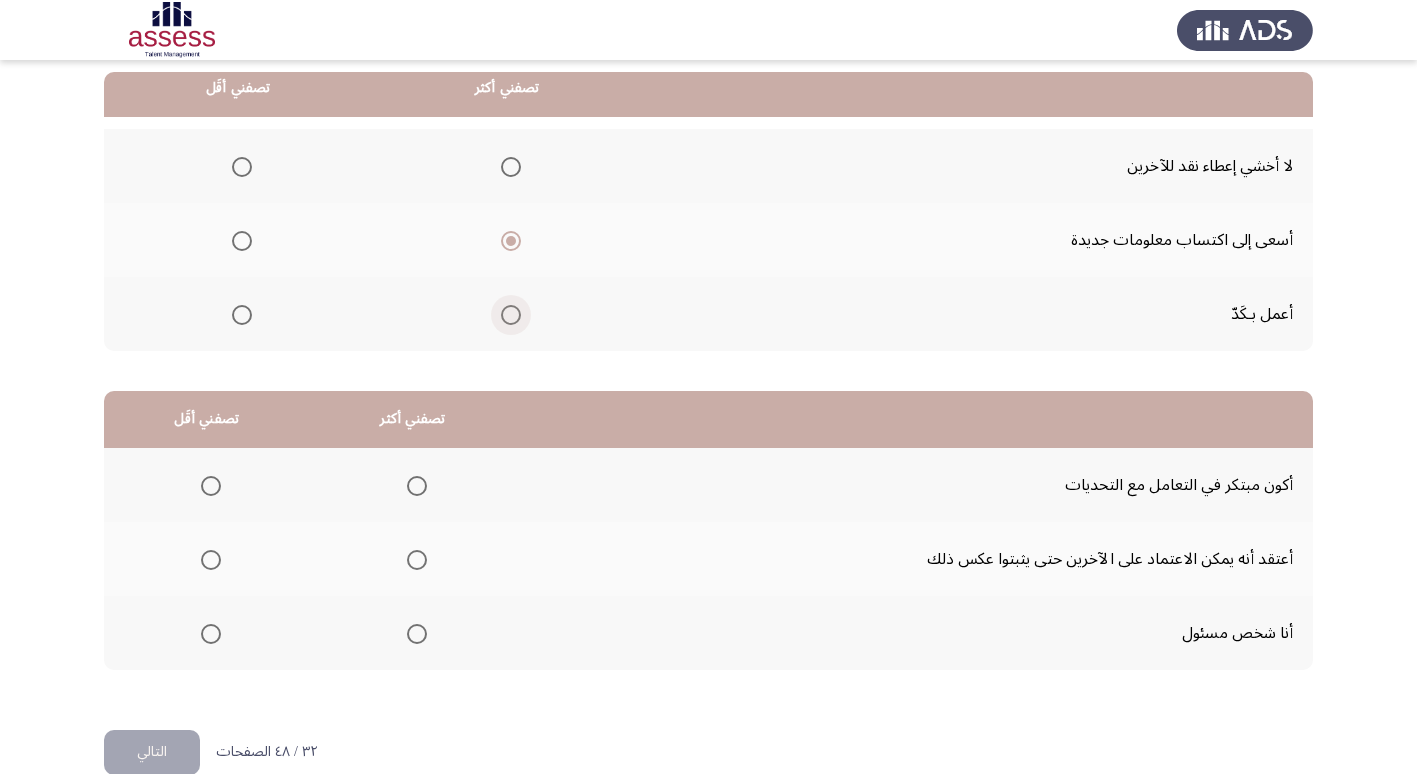 click at bounding box center [511, 315] 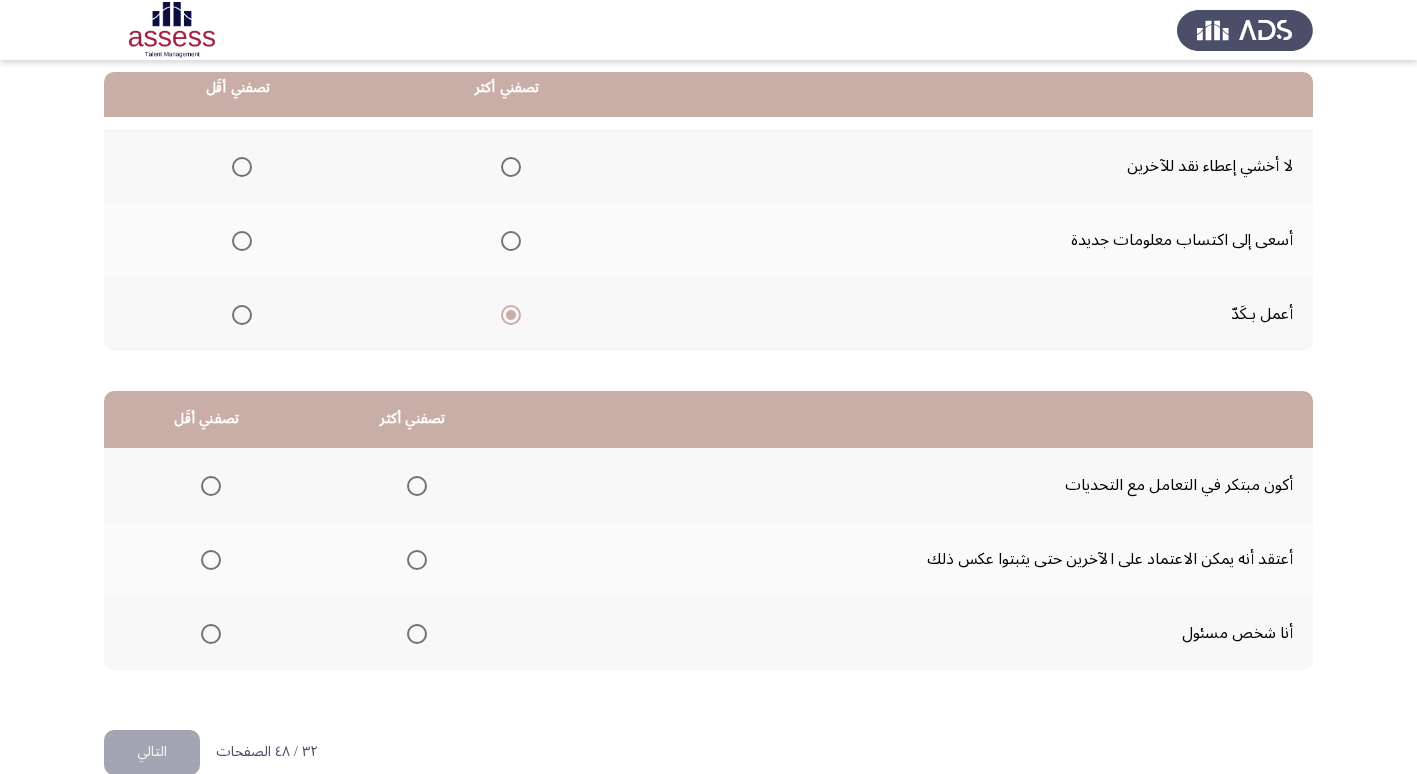 click at bounding box center (242, 167) 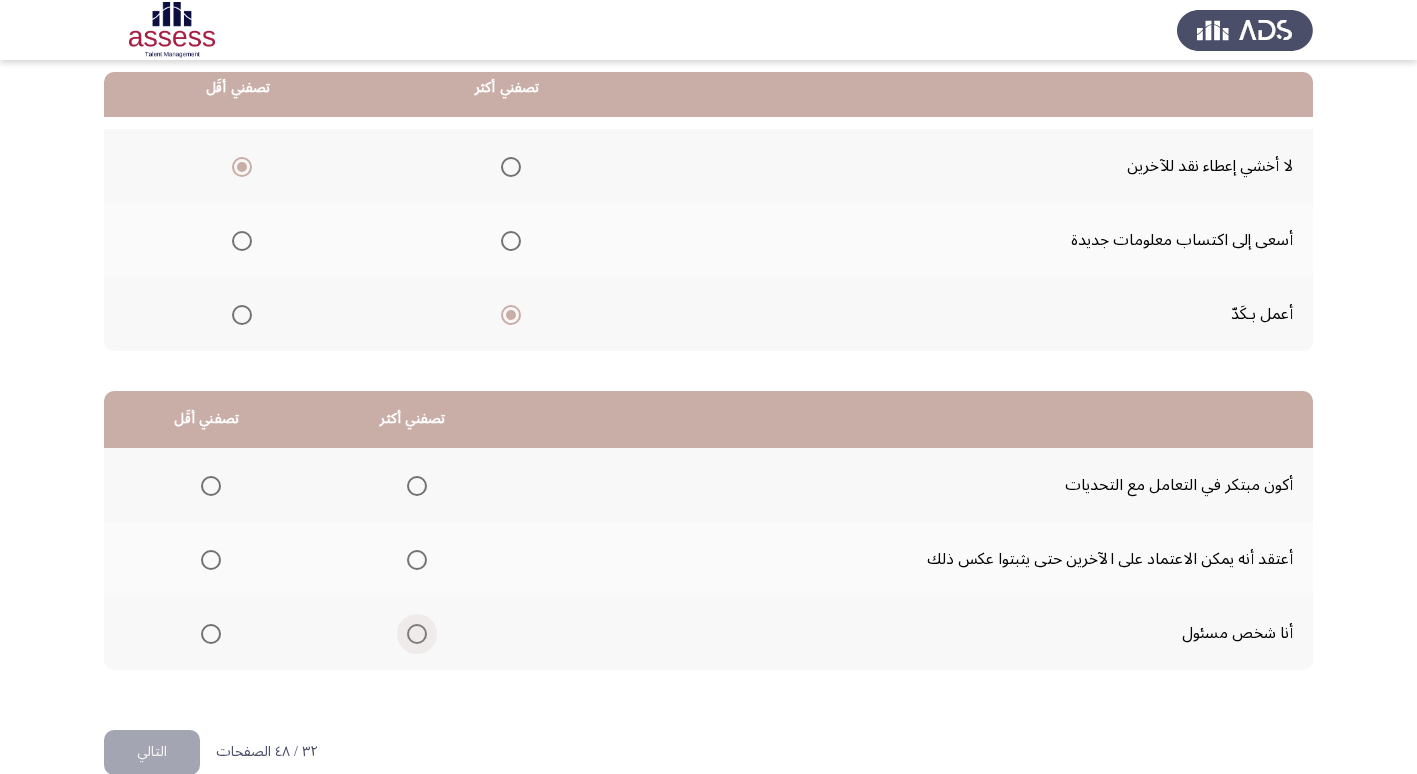 click at bounding box center (417, 634) 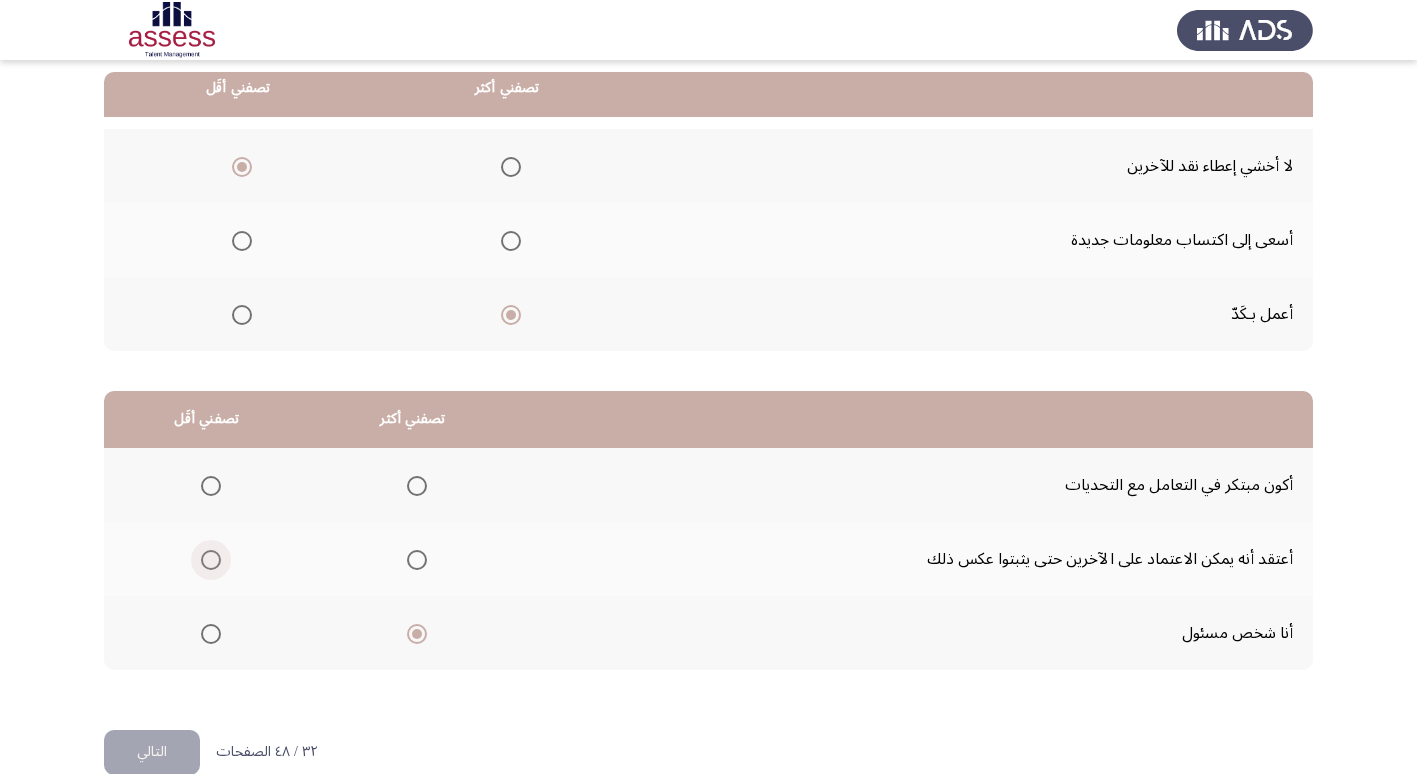 click at bounding box center (211, 560) 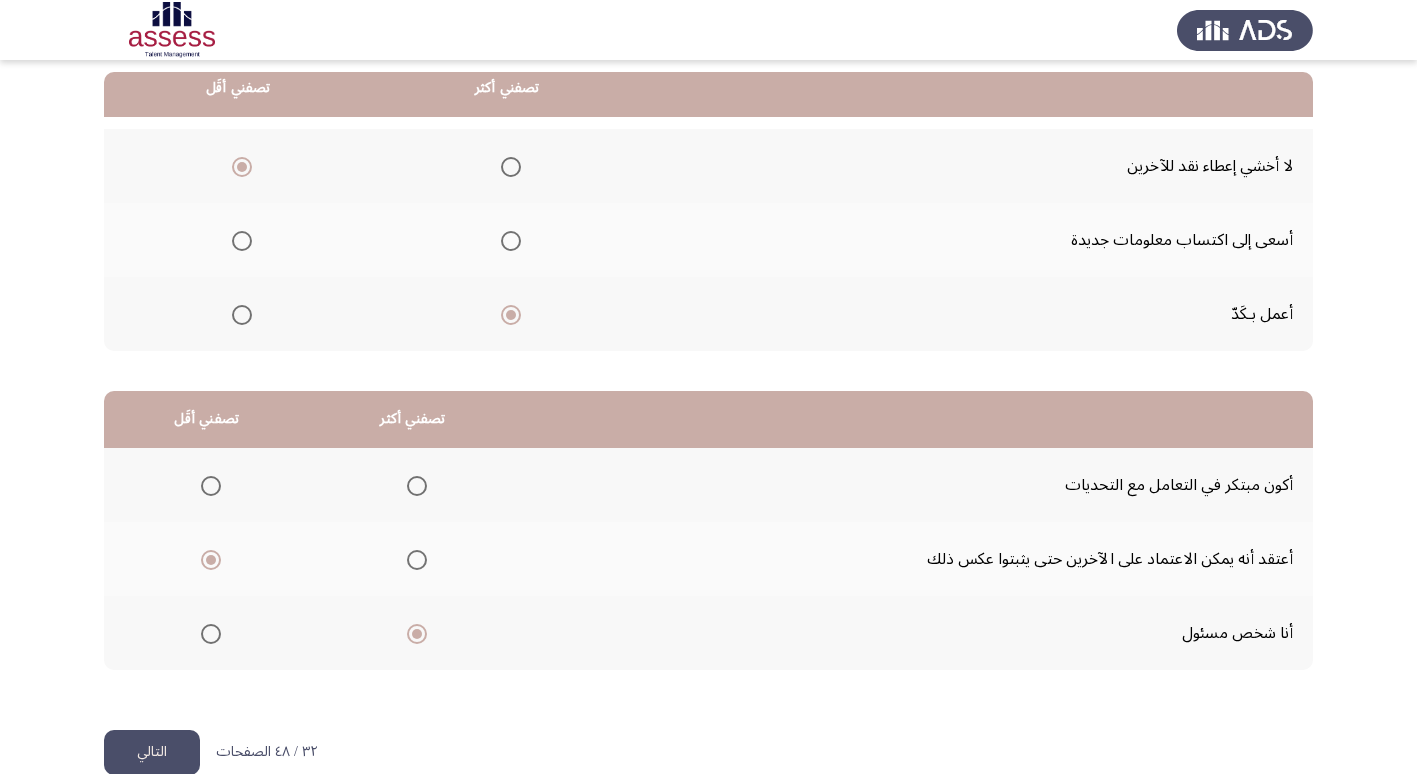 click at bounding box center (417, 486) 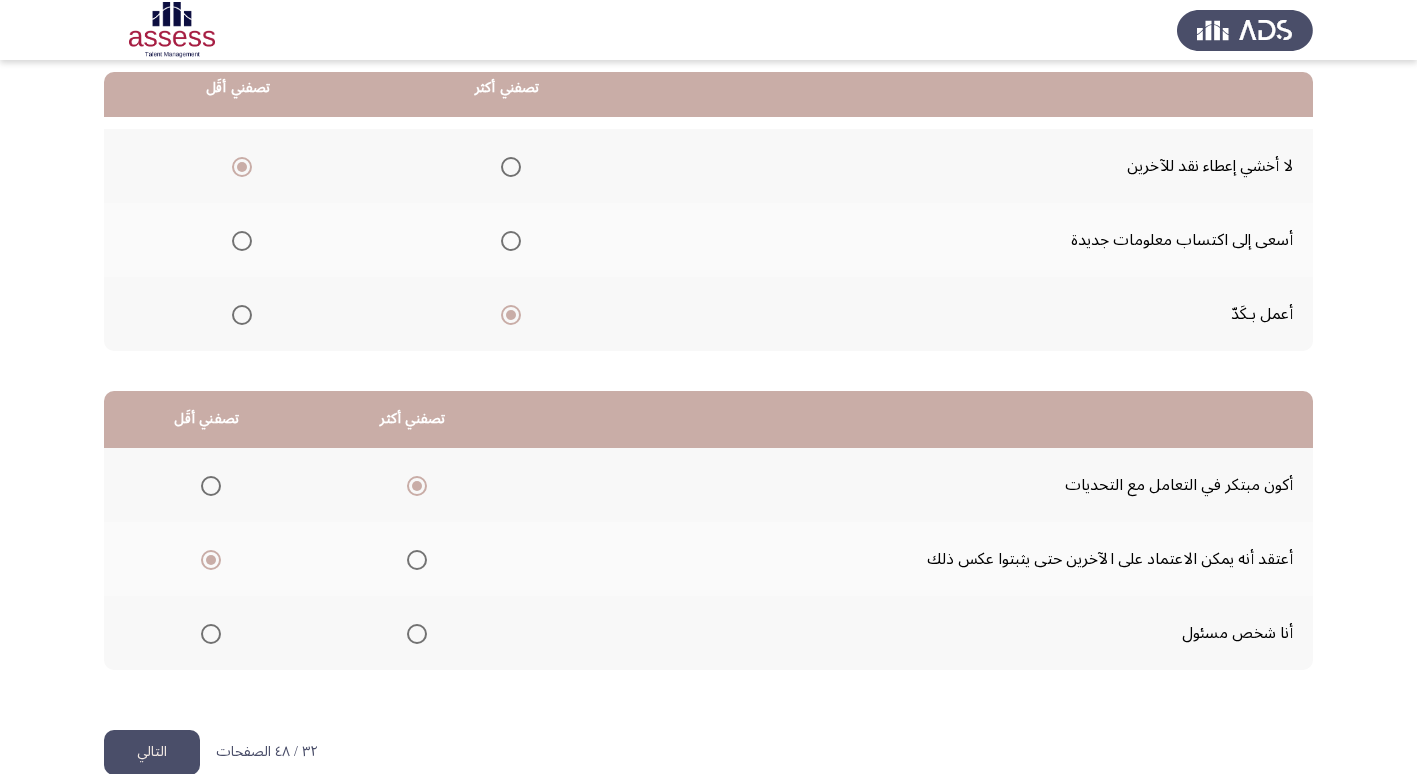 click at bounding box center (417, 634) 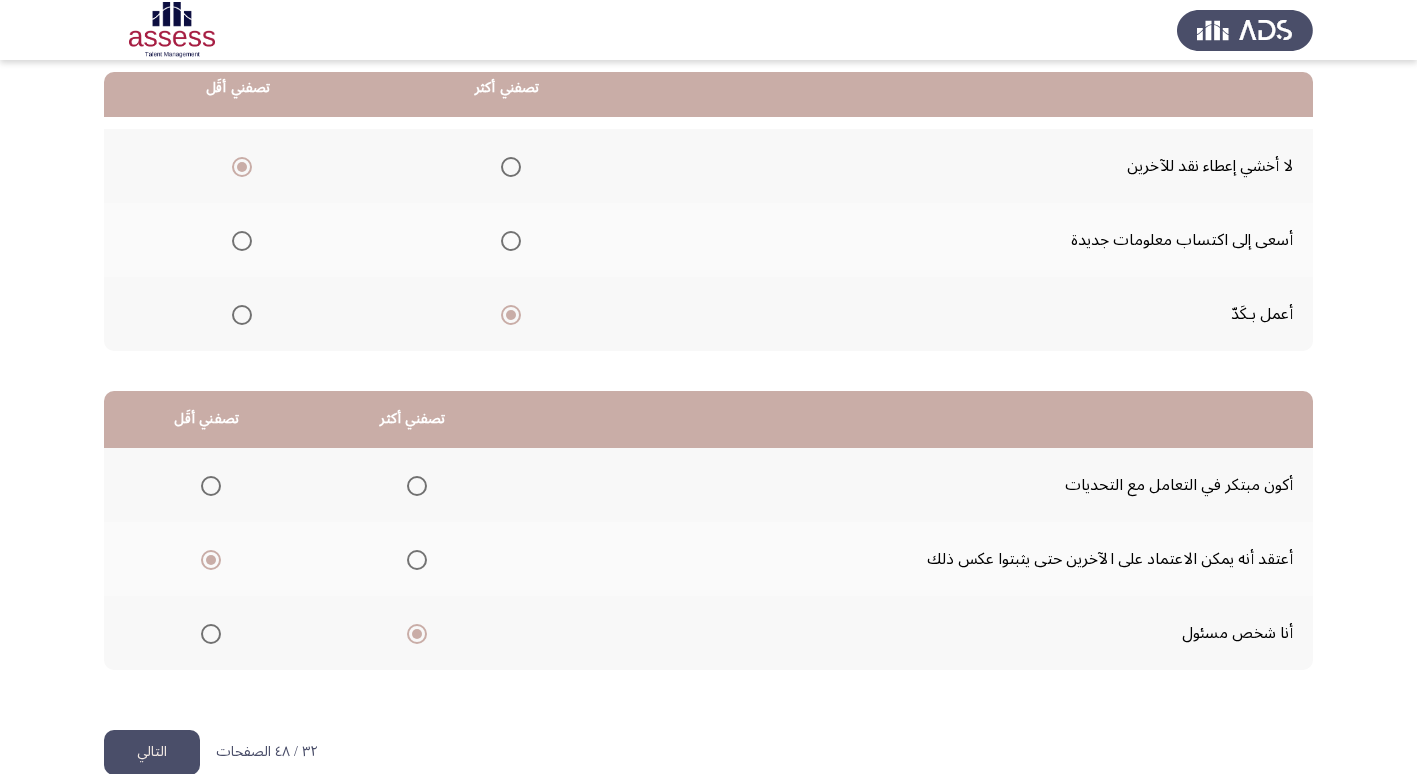 click on "التالي" 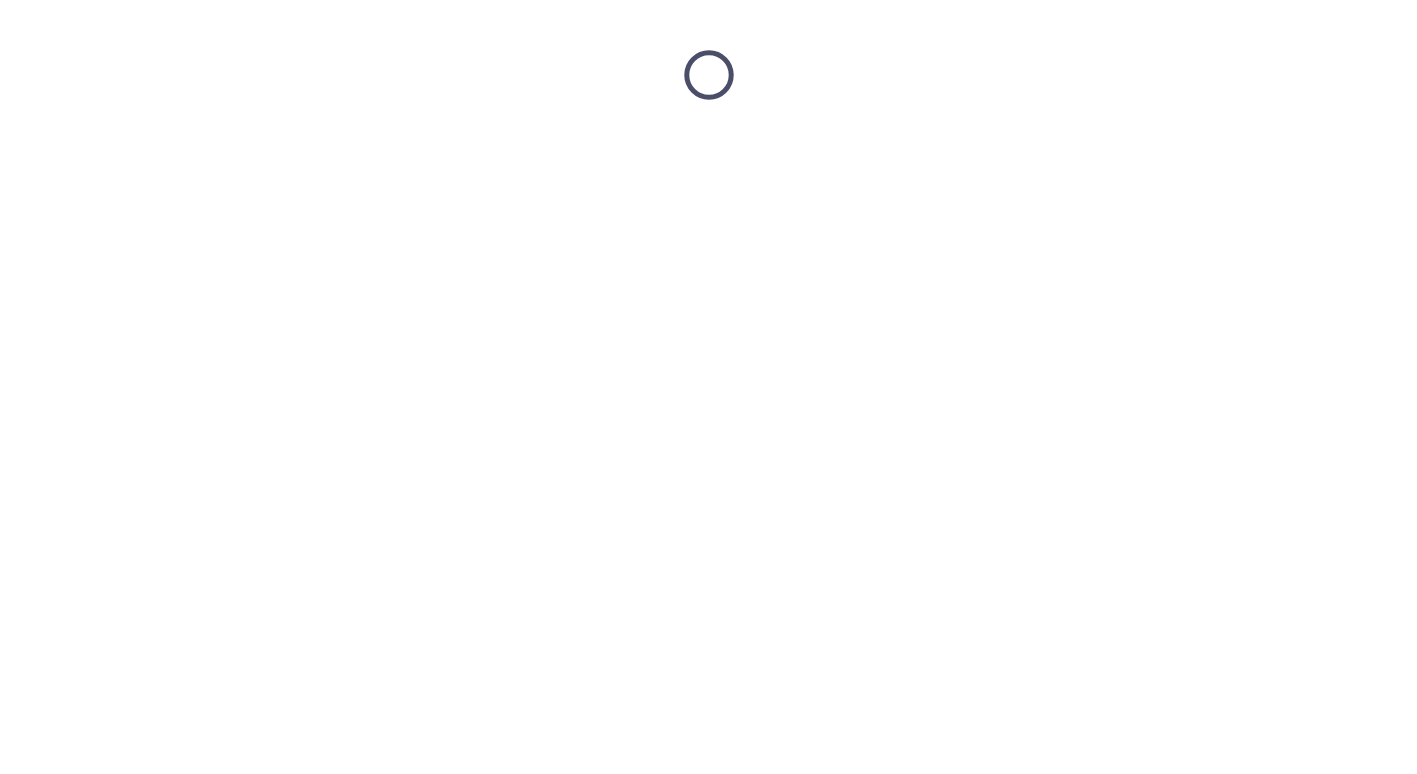 scroll, scrollTop: 0, scrollLeft: 0, axis: both 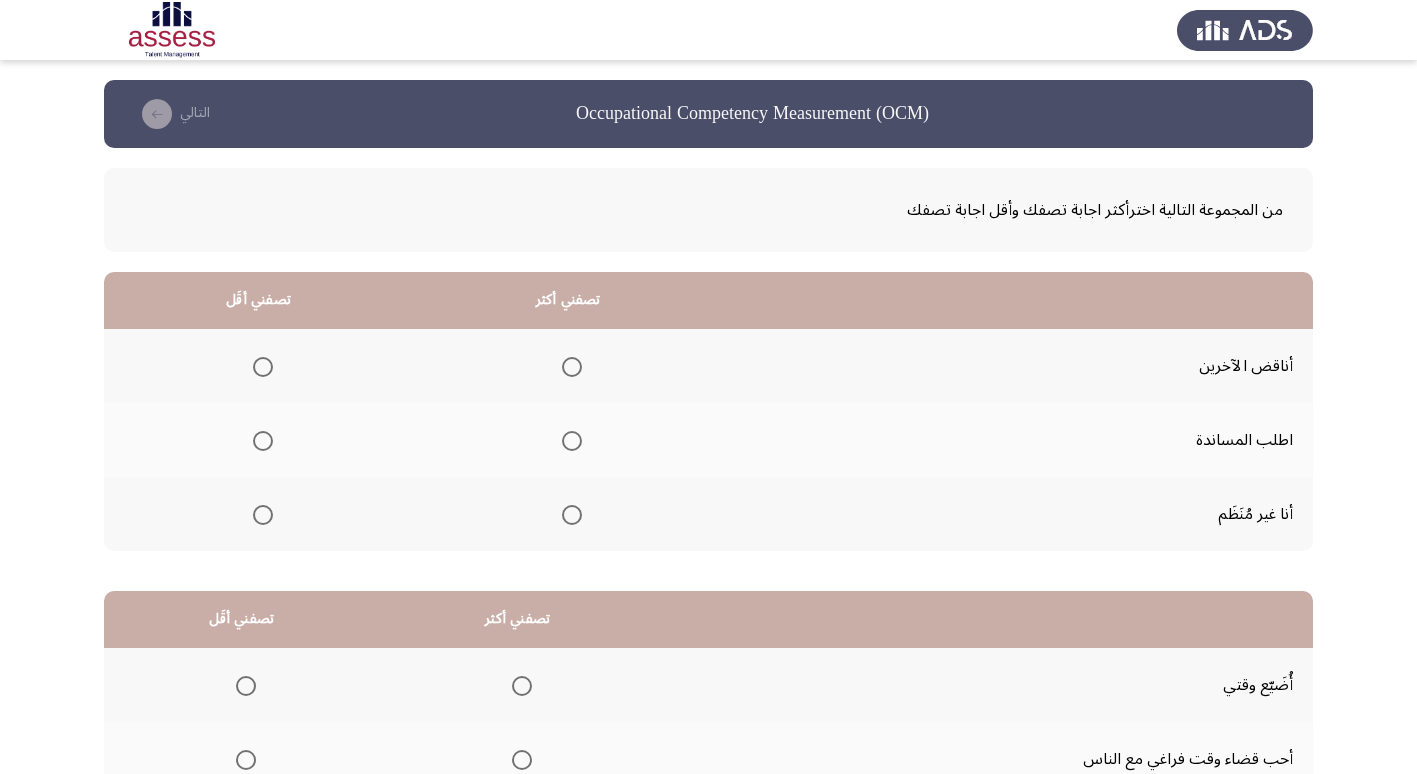 click at bounding box center (263, 515) 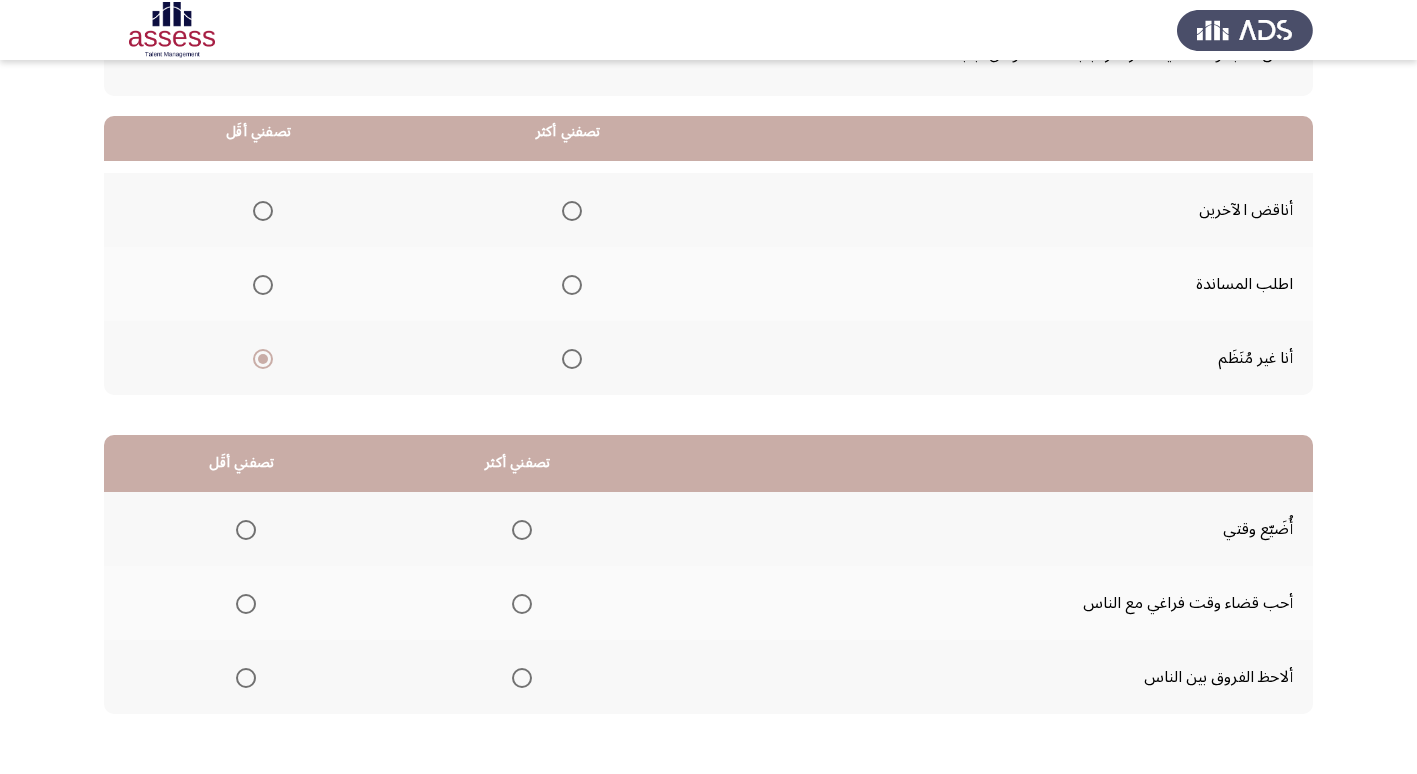 scroll, scrollTop: 200, scrollLeft: 0, axis: vertical 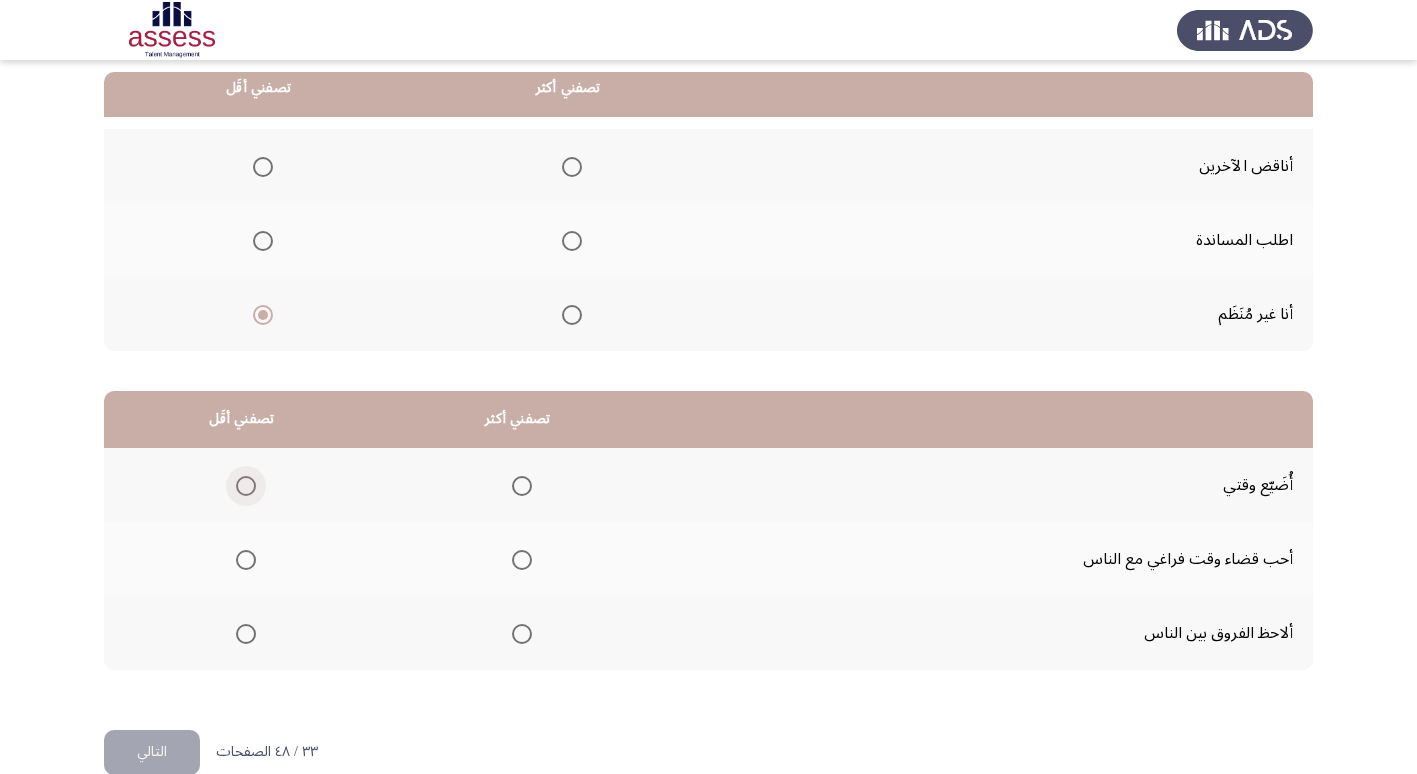 click at bounding box center [246, 486] 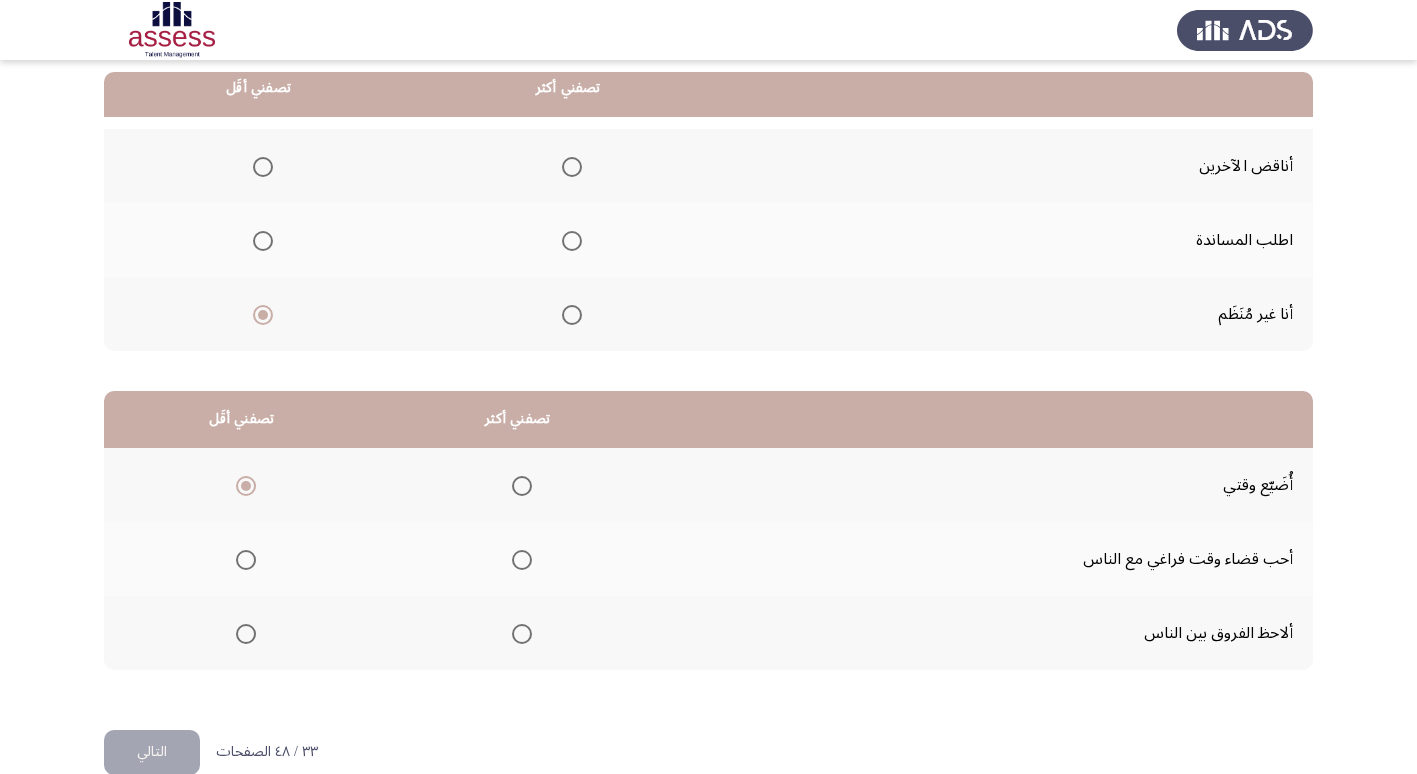 click at bounding box center (522, 560) 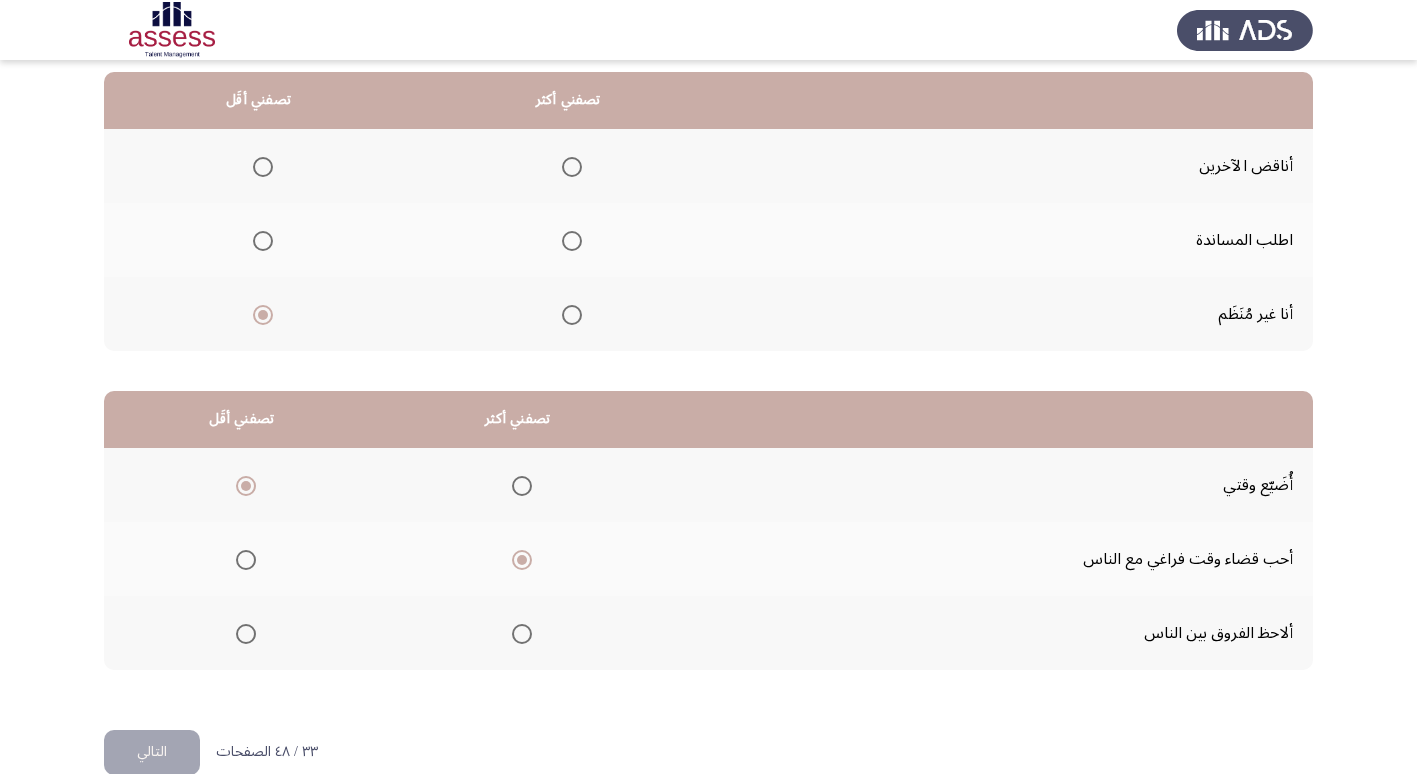 scroll, scrollTop: 100, scrollLeft: 0, axis: vertical 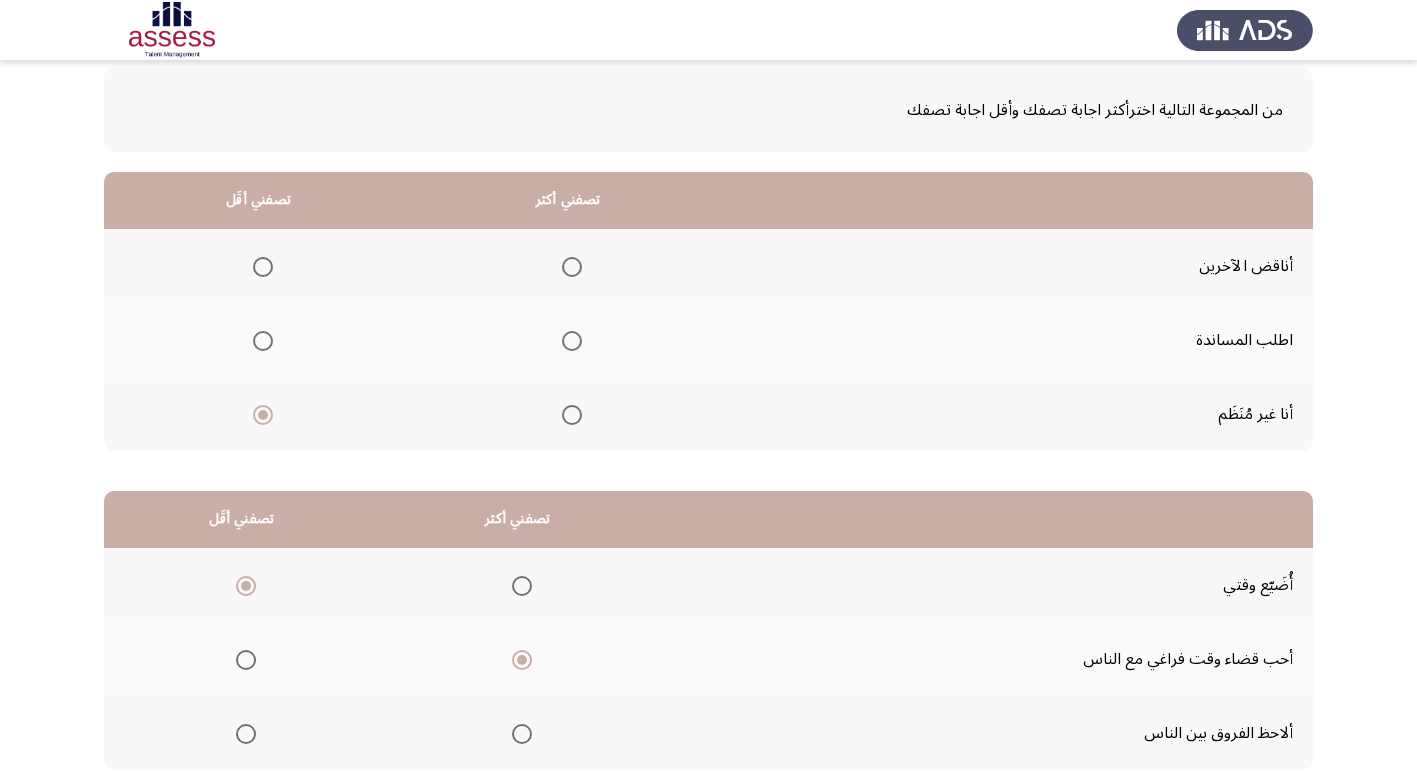 click at bounding box center (572, 267) 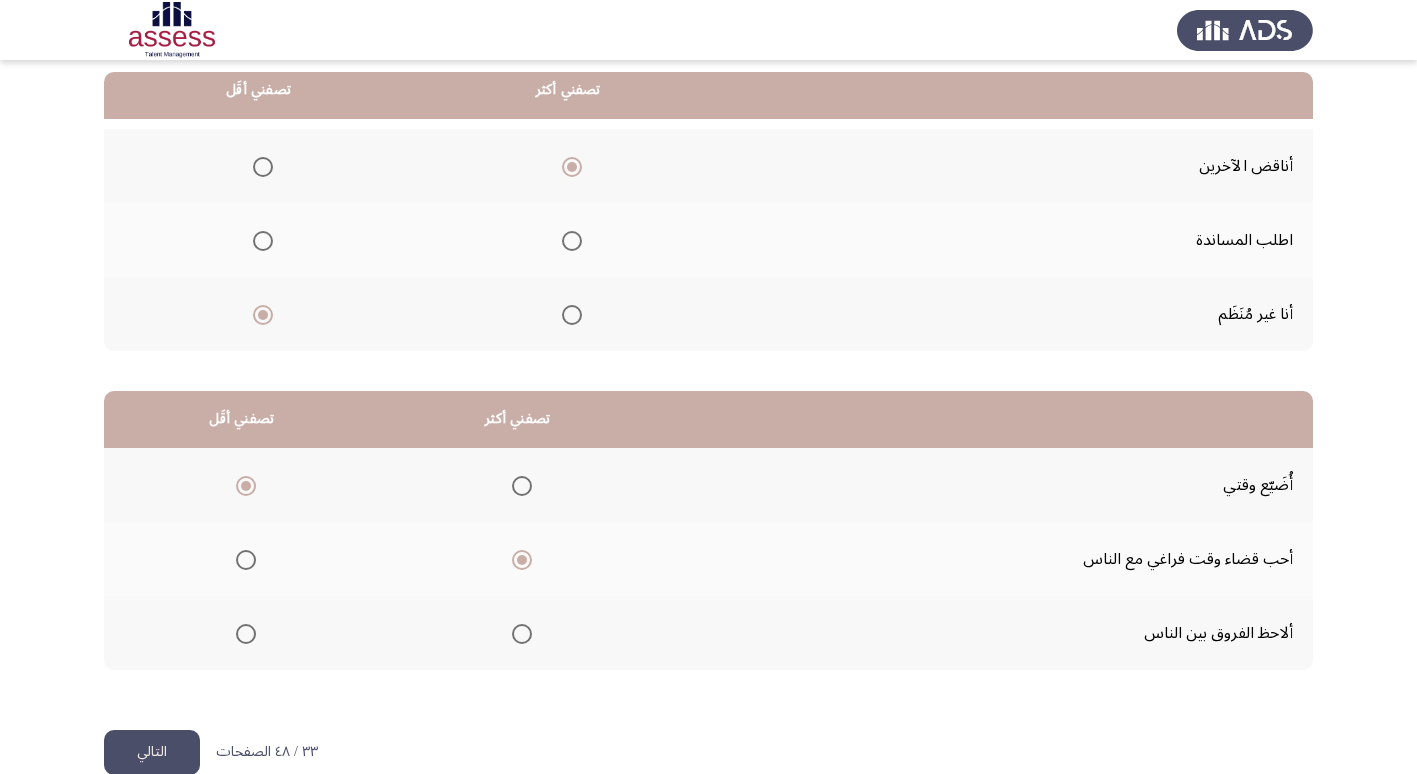scroll, scrollTop: 236, scrollLeft: 0, axis: vertical 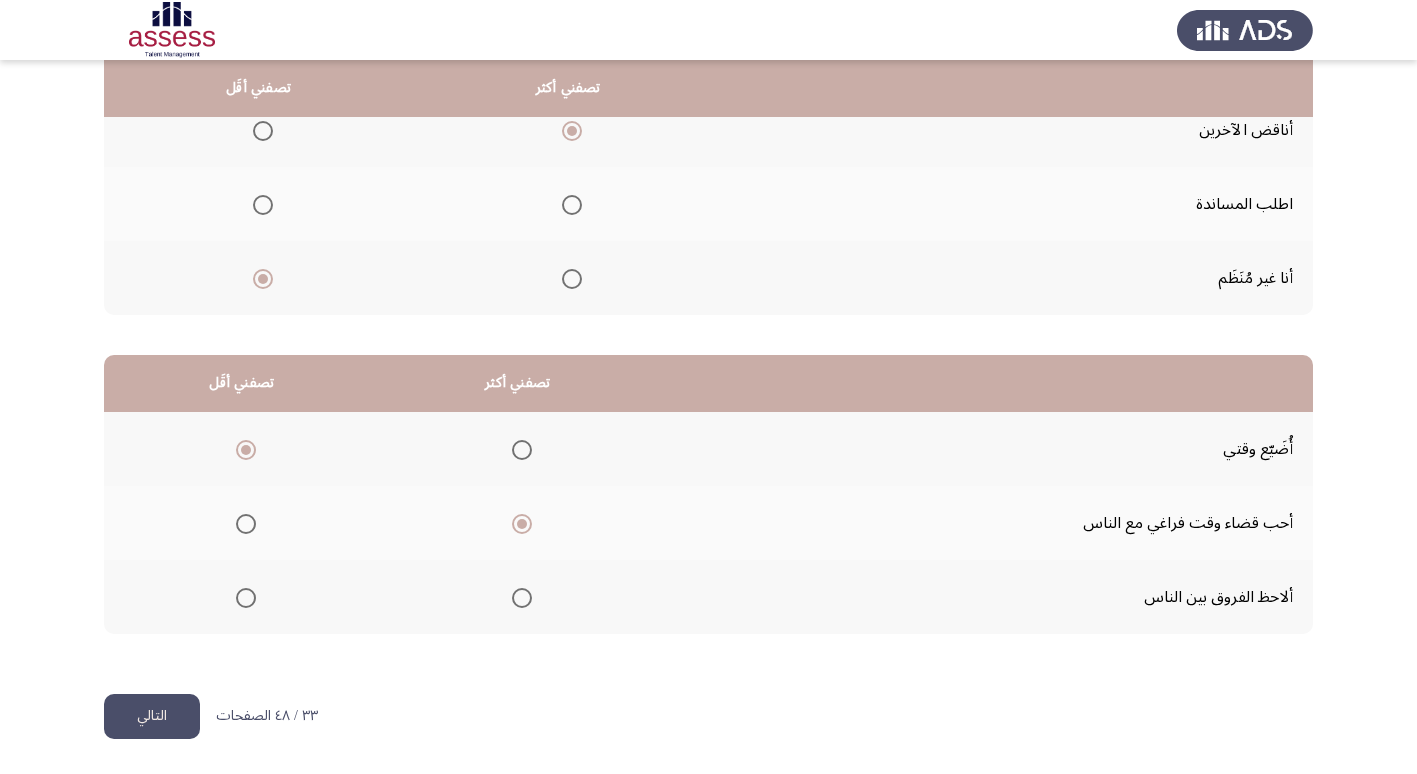 click on "التالي" 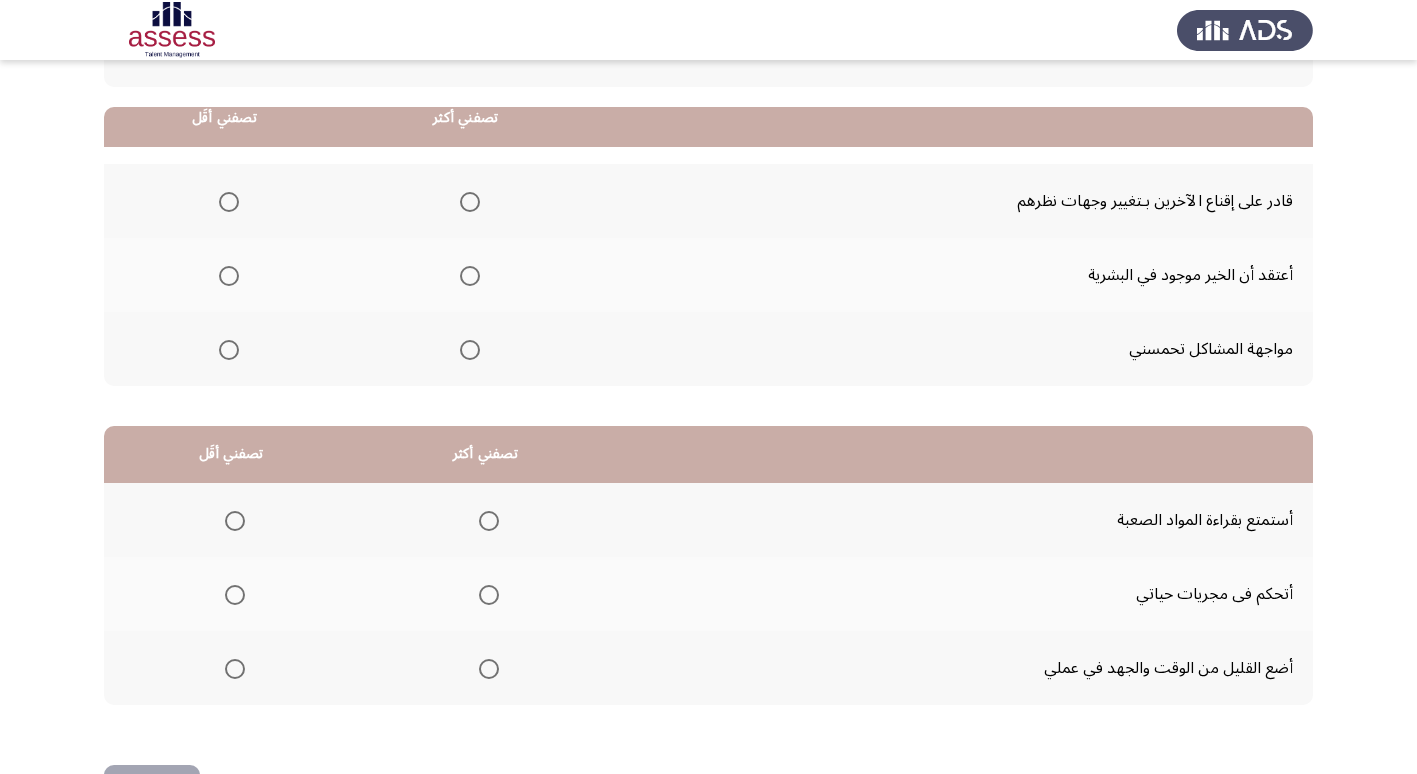 scroll, scrollTop: 200, scrollLeft: 0, axis: vertical 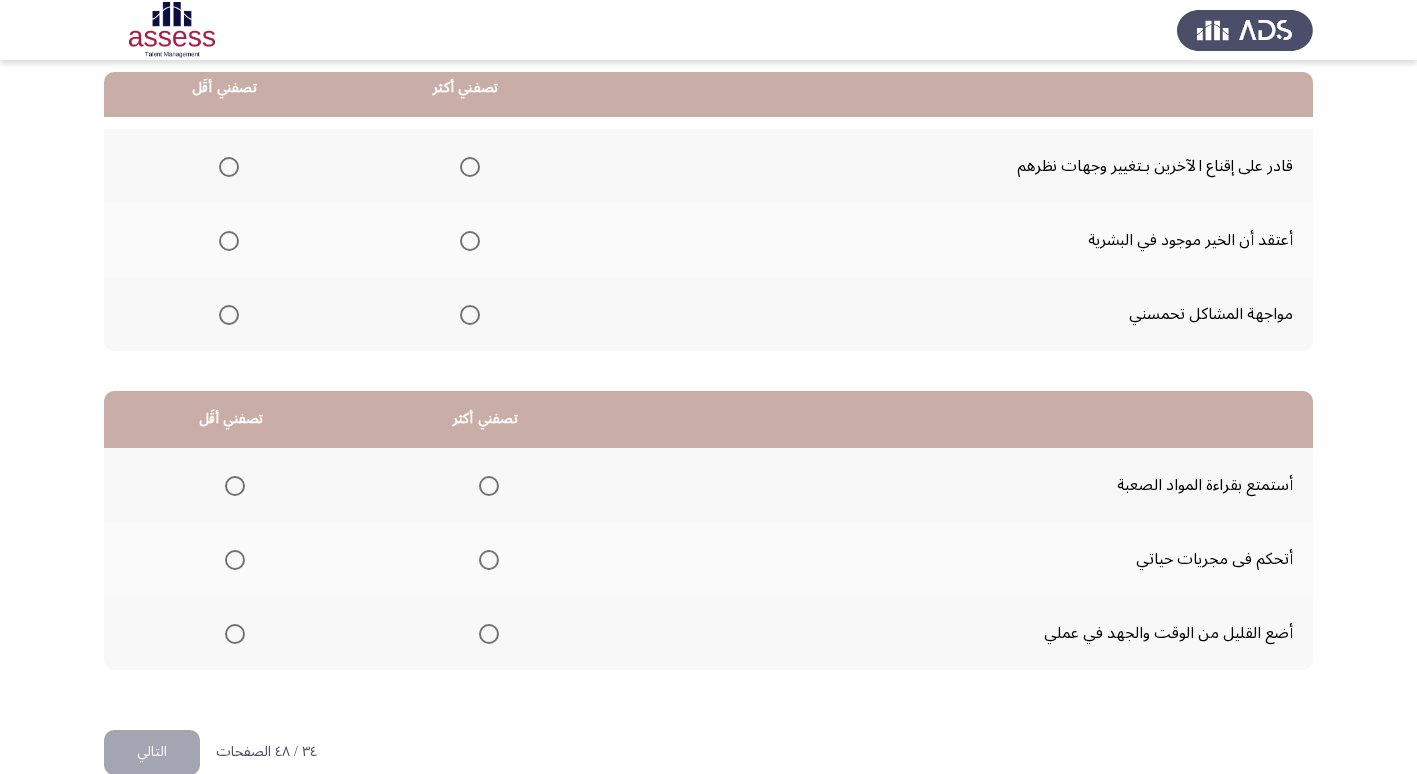 click at bounding box center [489, 634] 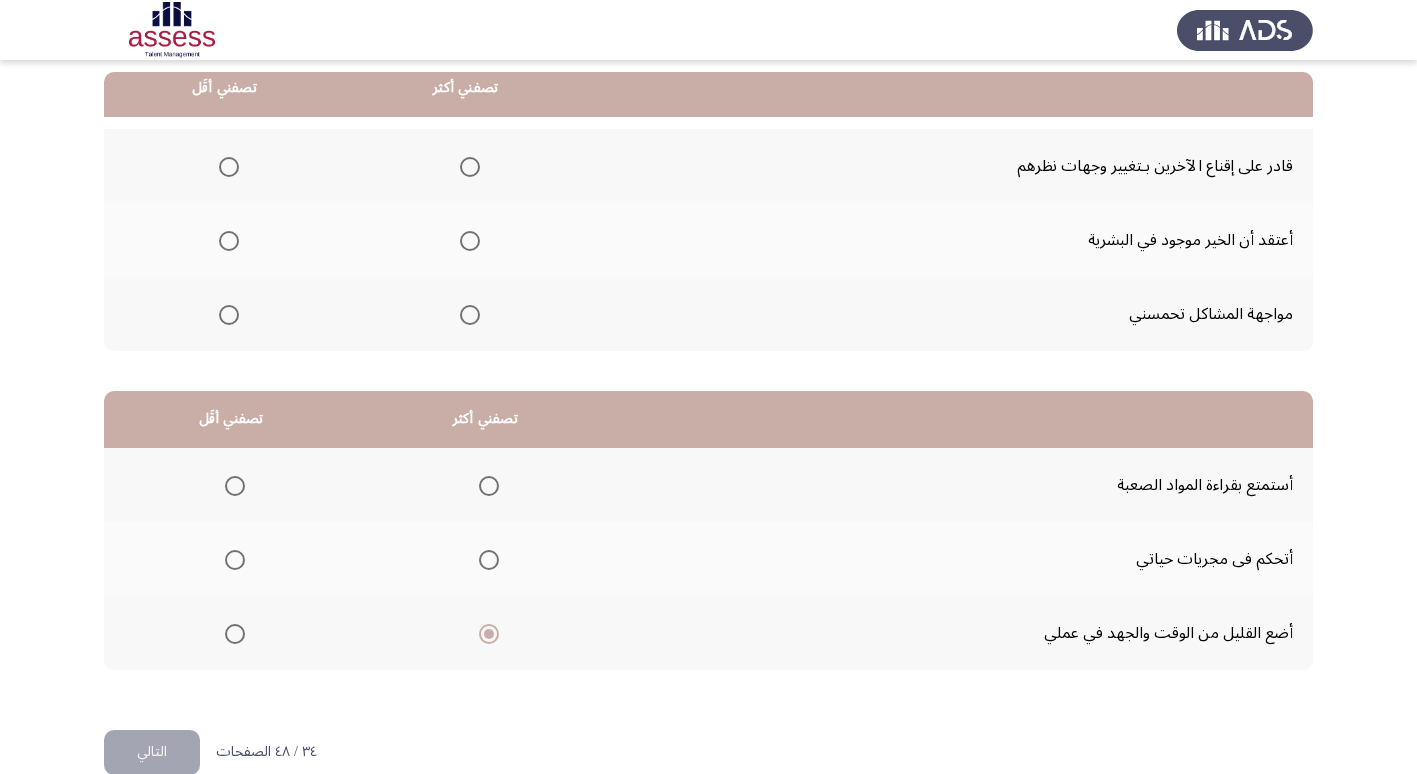 click at bounding box center (489, 560) 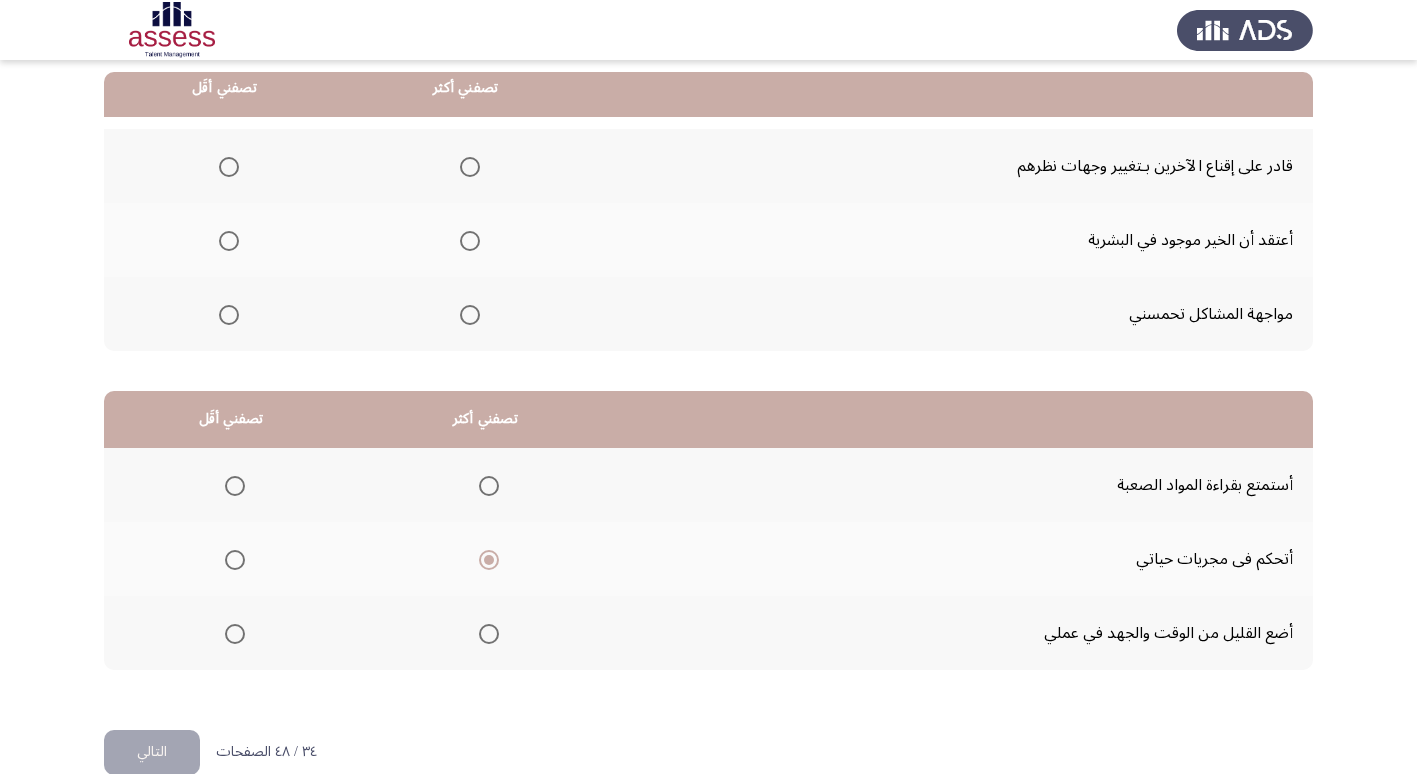 click at bounding box center (235, 634) 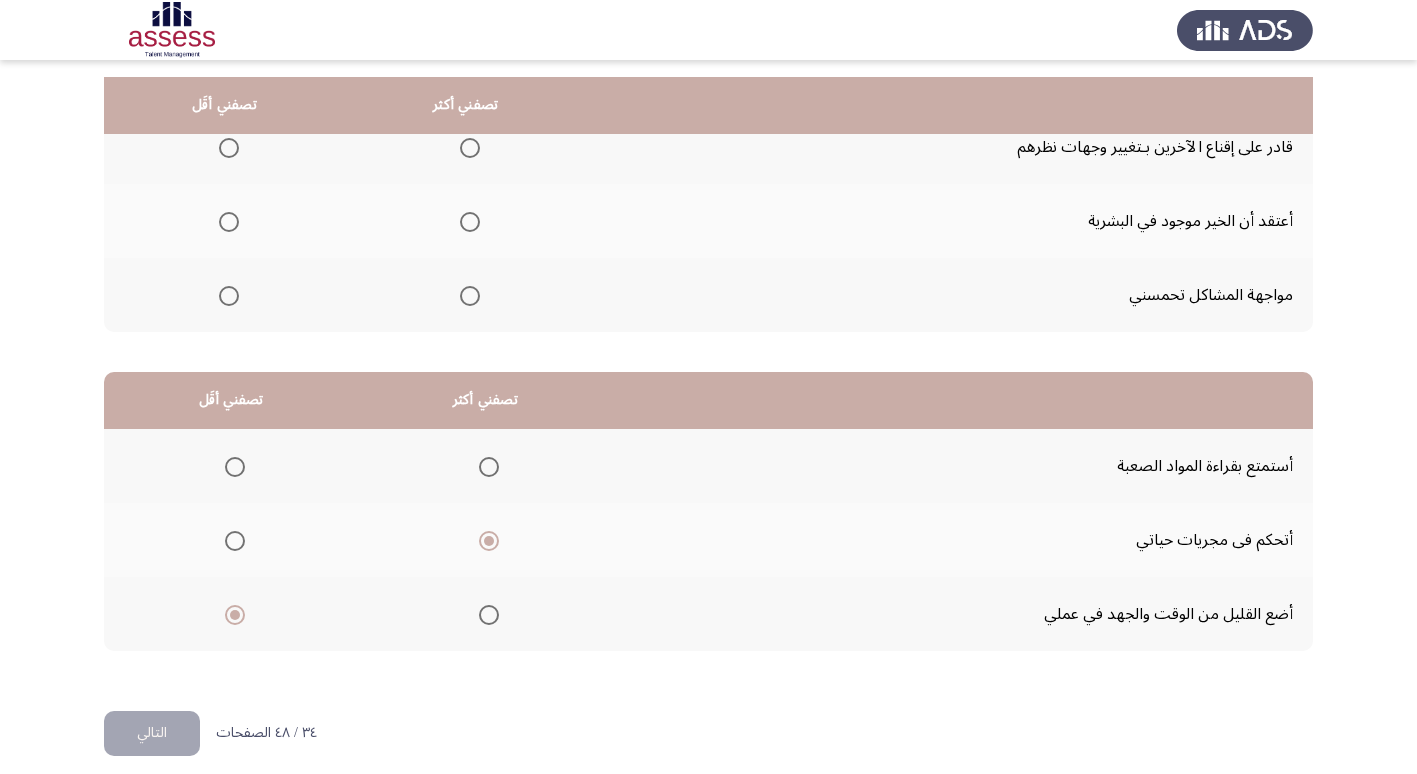 scroll, scrollTop: 236, scrollLeft: 0, axis: vertical 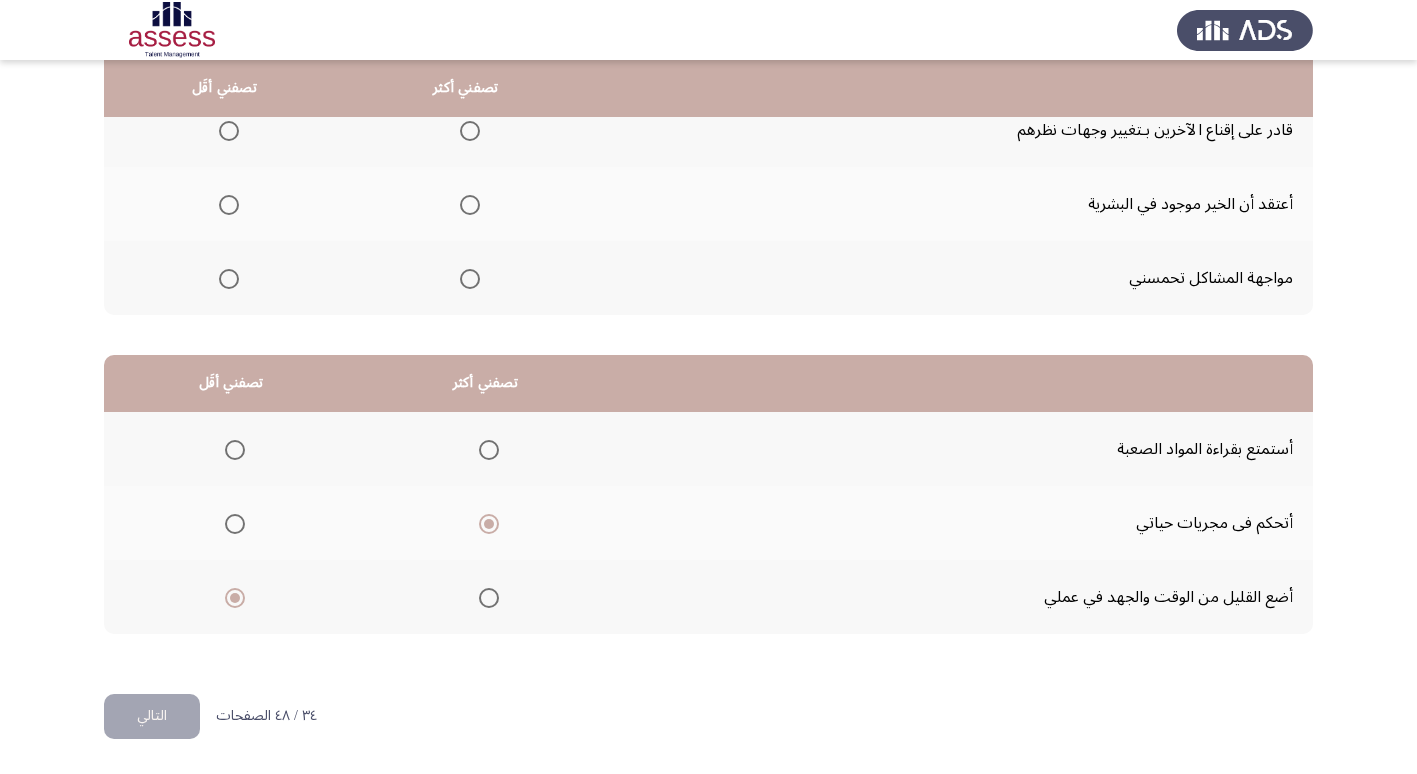 click at bounding box center (470, 279) 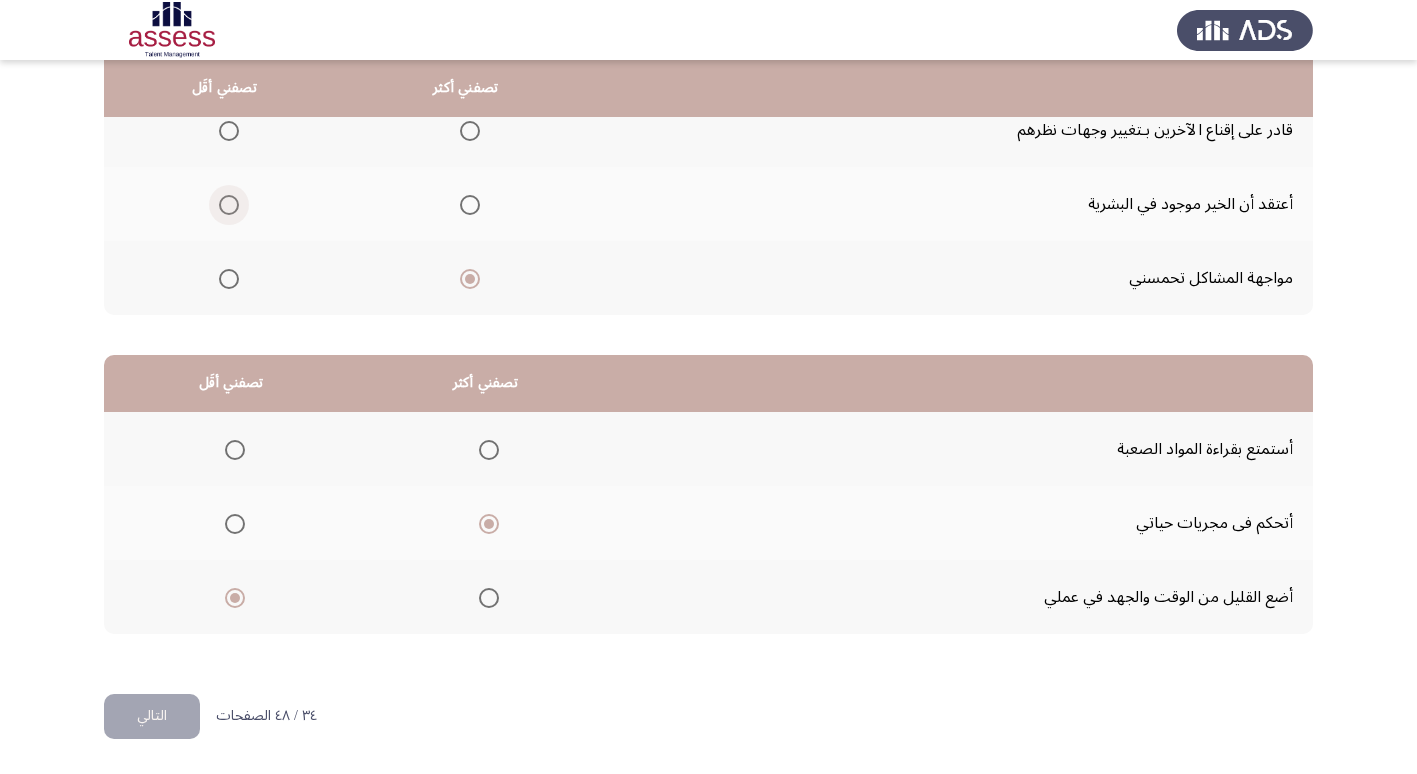 click at bounding box center [229, 205] 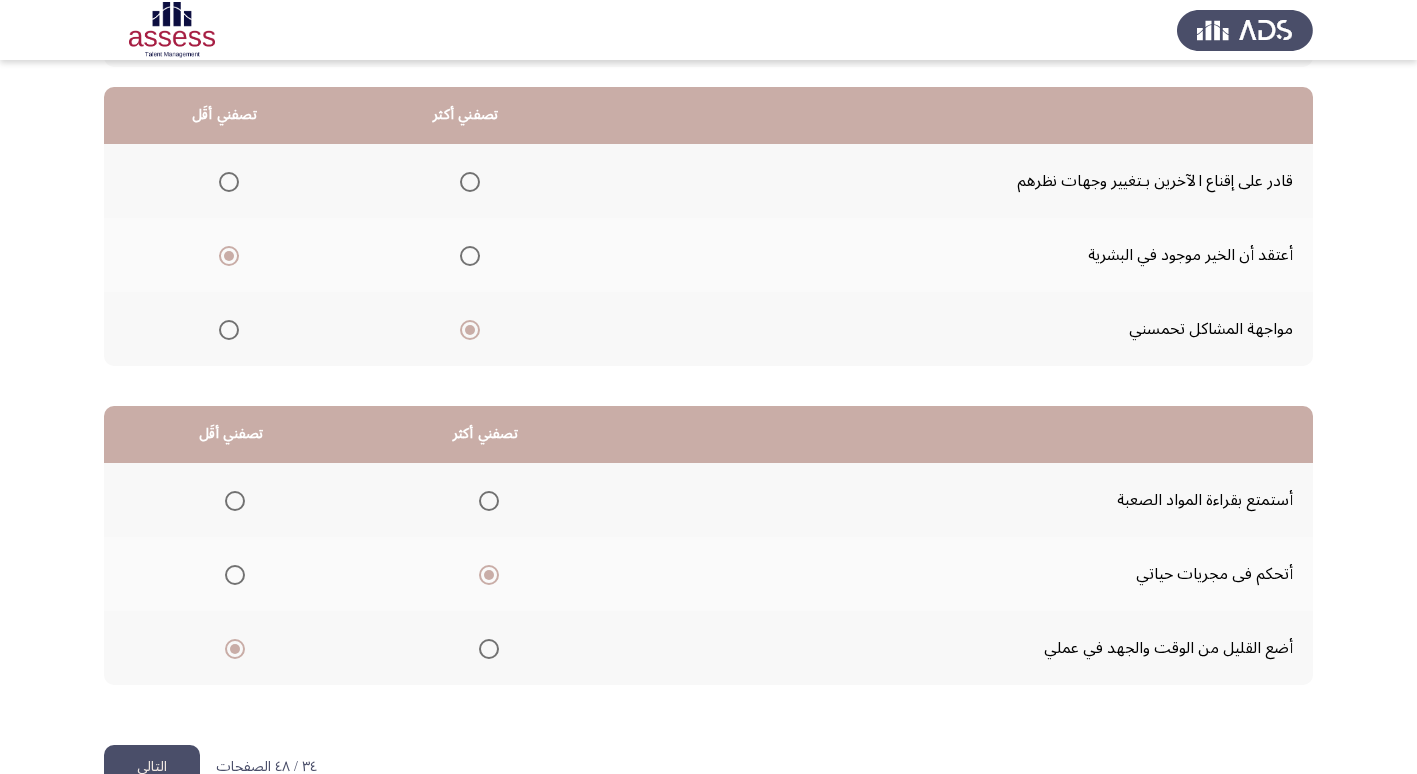 scroll, scrollTop: 136, scrollLeft: 0, axis: vertical 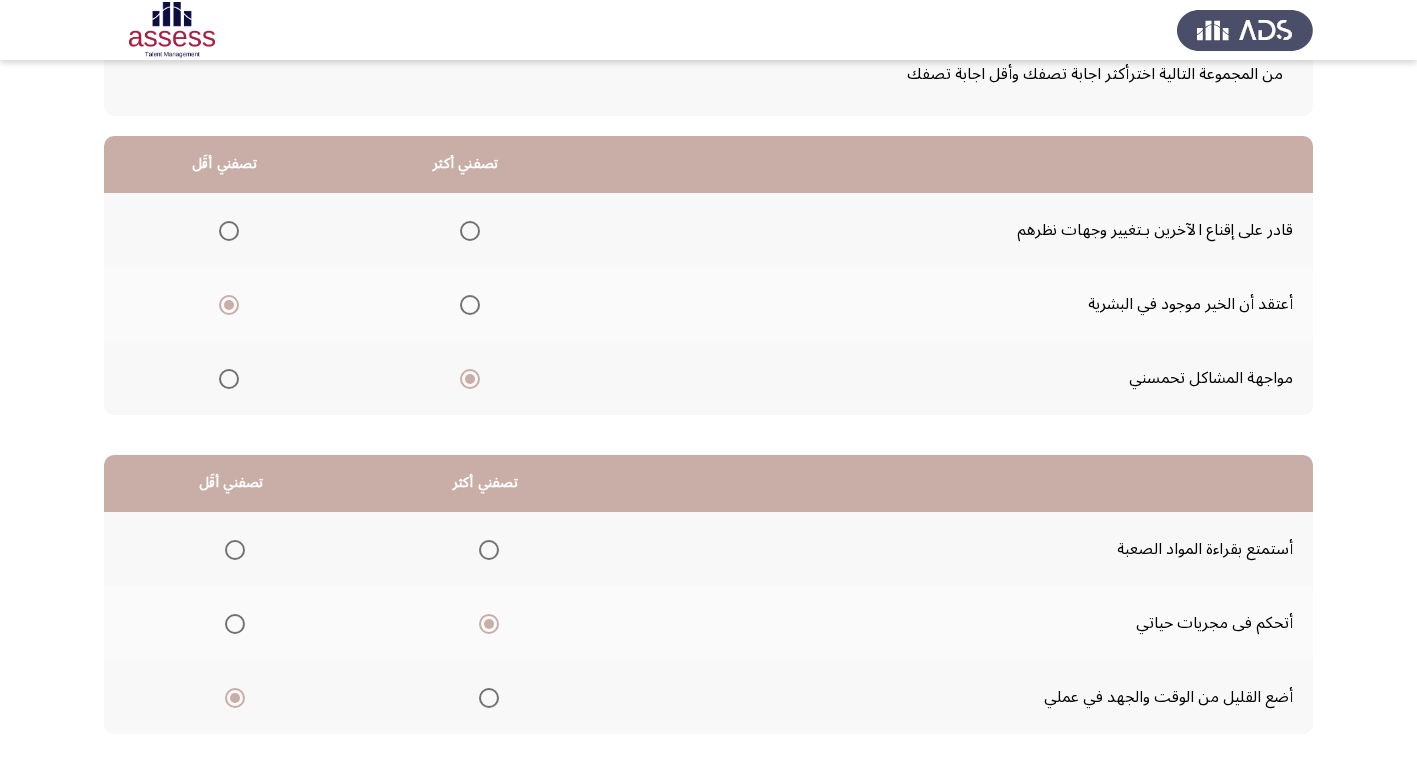 click at bounding box center (470, 231) 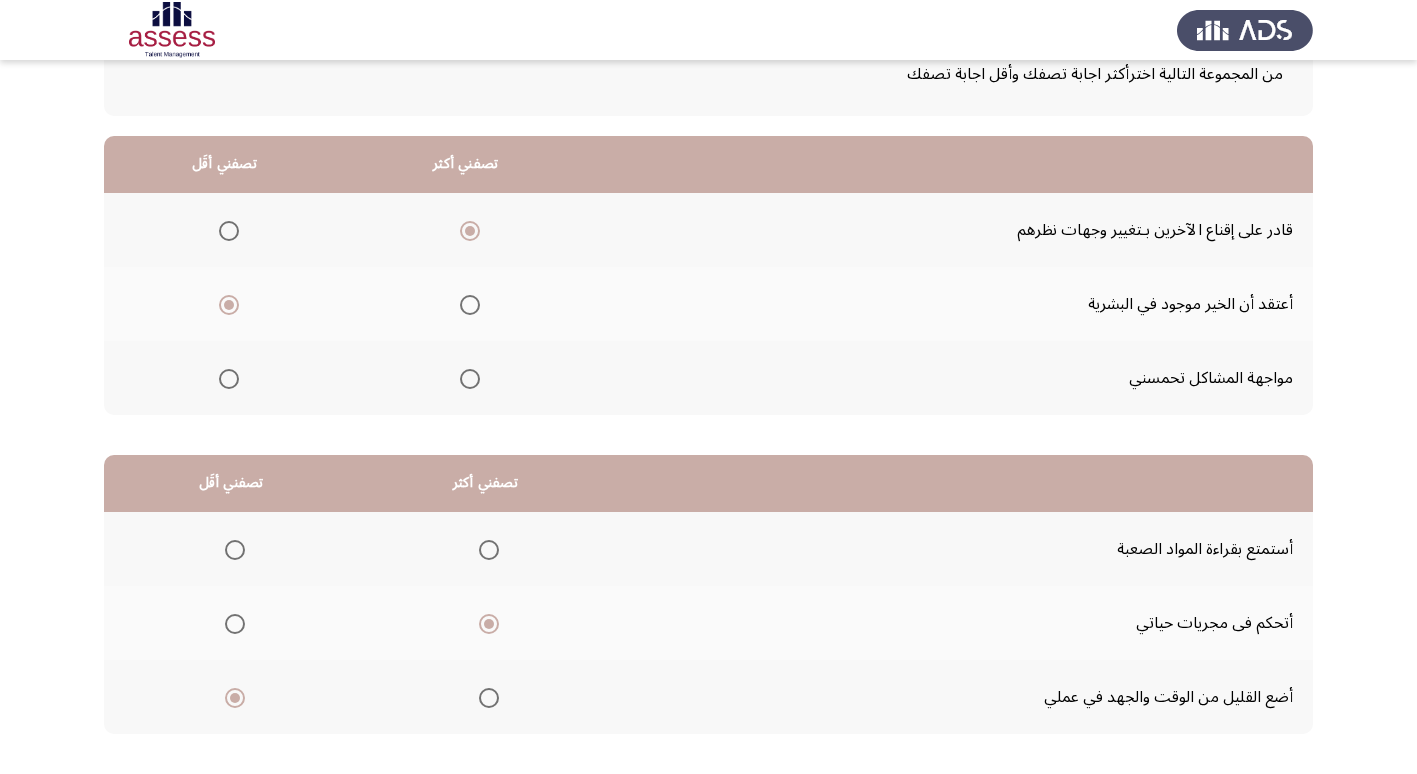 click at bounding box center (228, 379) 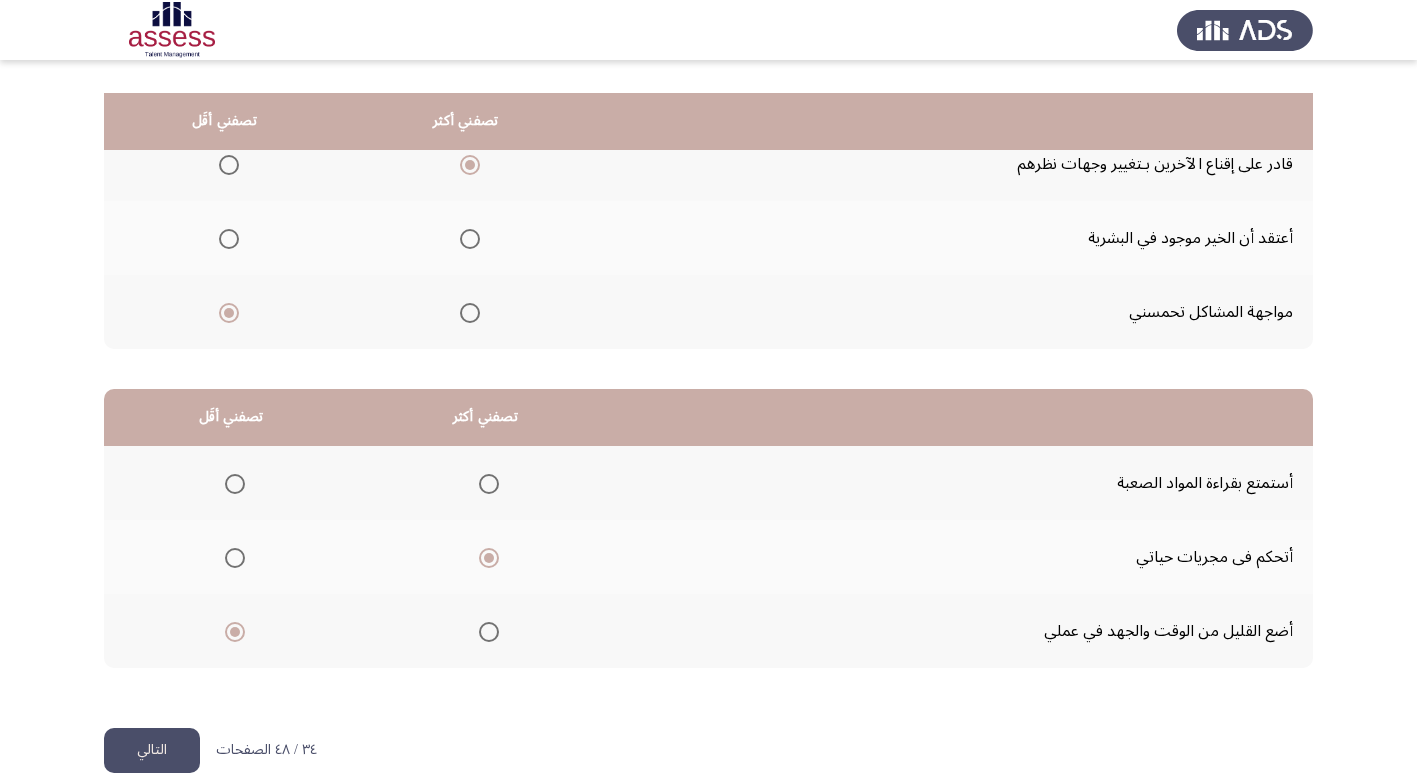 scroll, scrollTop: 236, scrollLeft: 0, axis: vertical 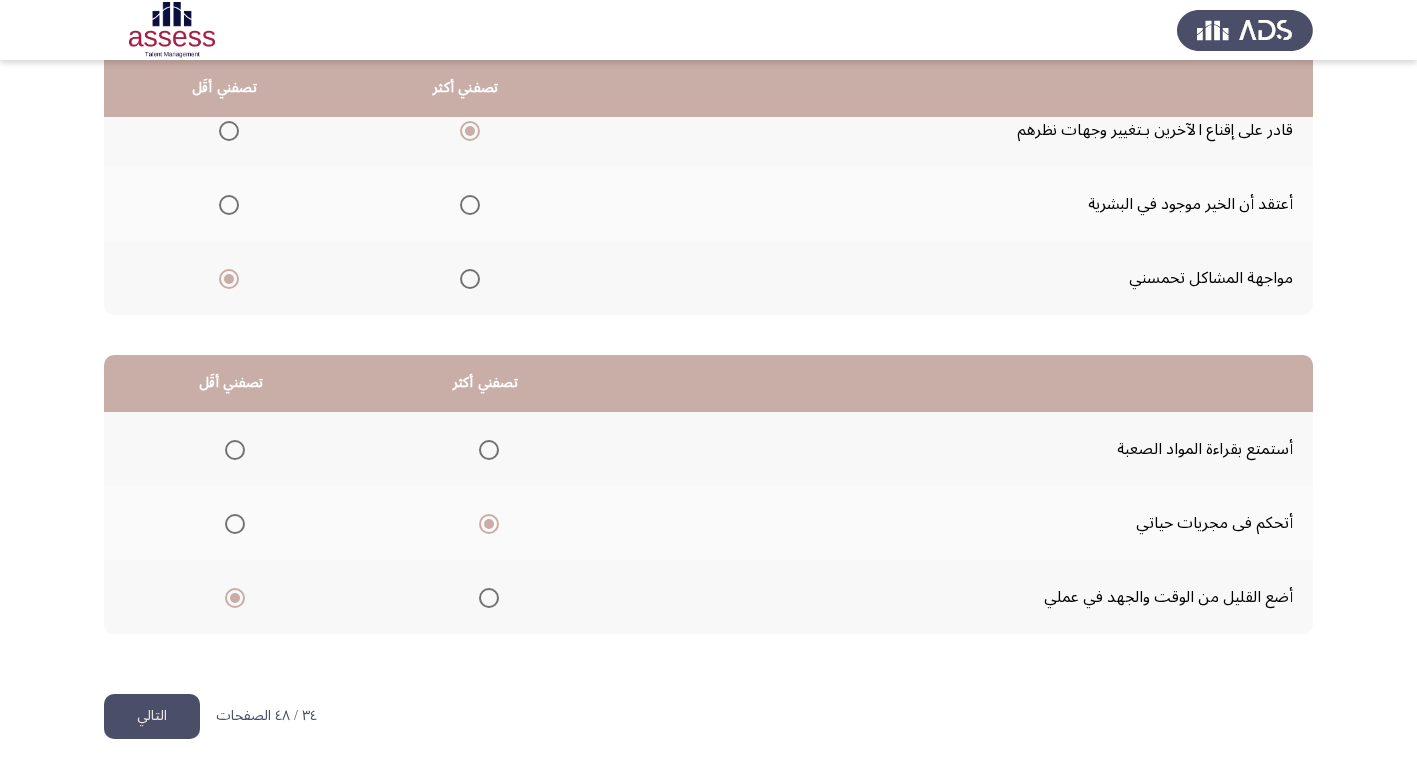 click on "التالي" 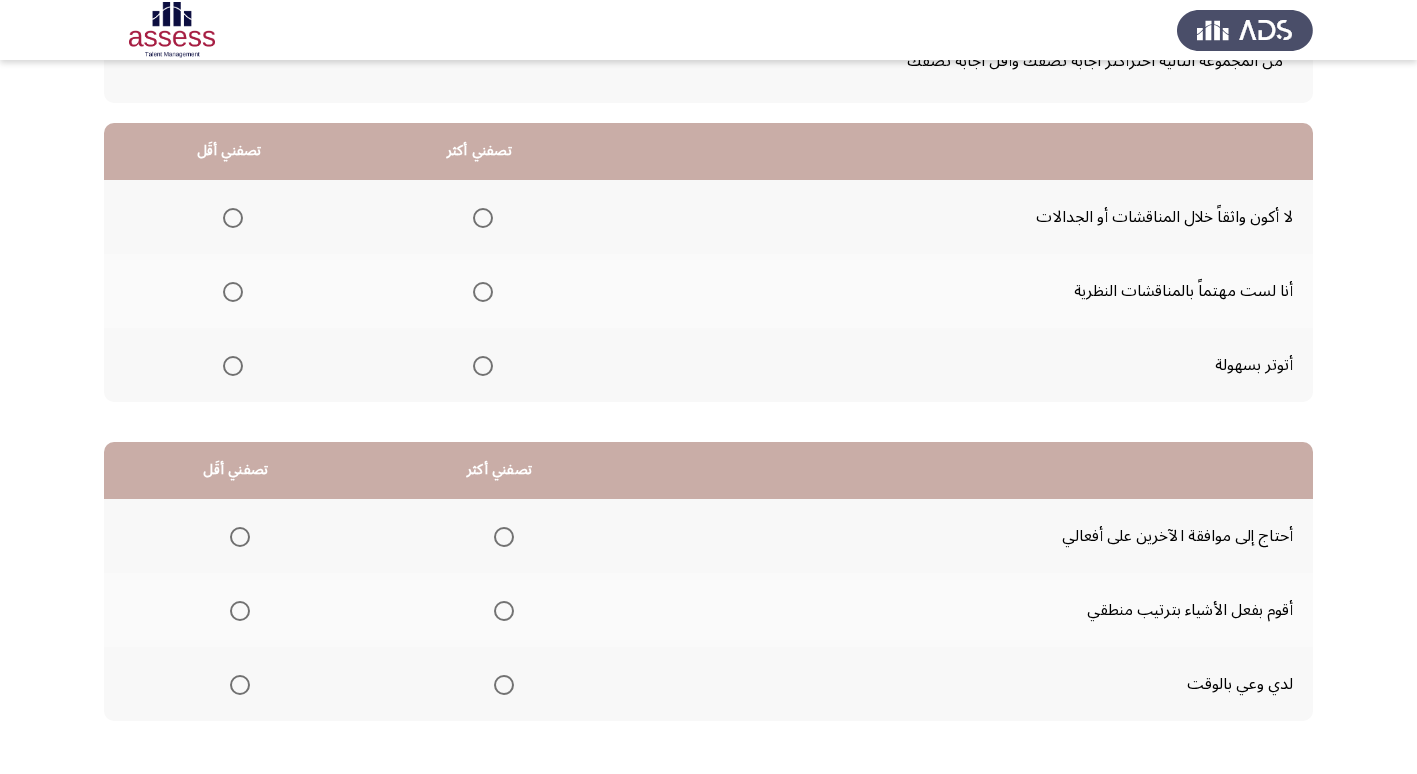 scroll, scrollTop: 200, scrollLeft: 0, axis: vertical 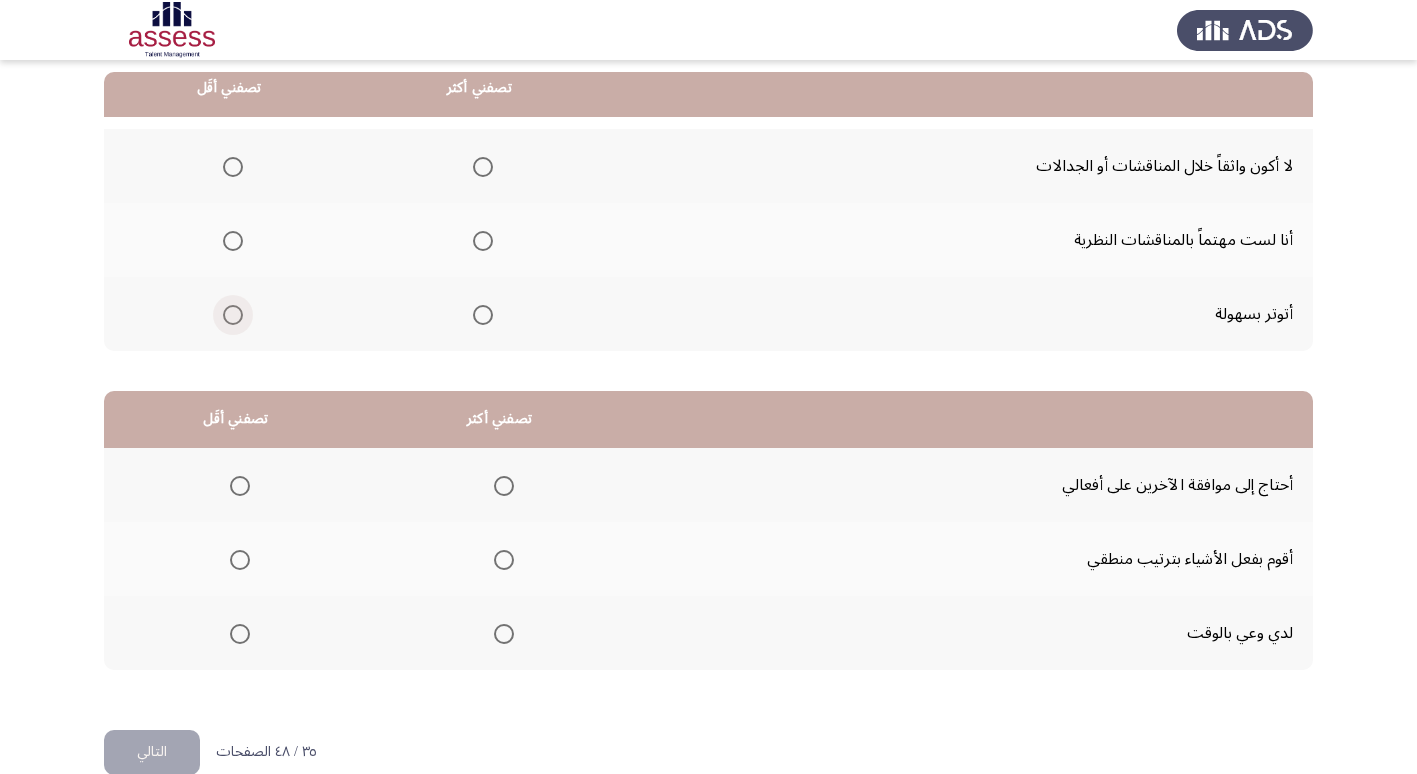click at bounding box center (233, 315) 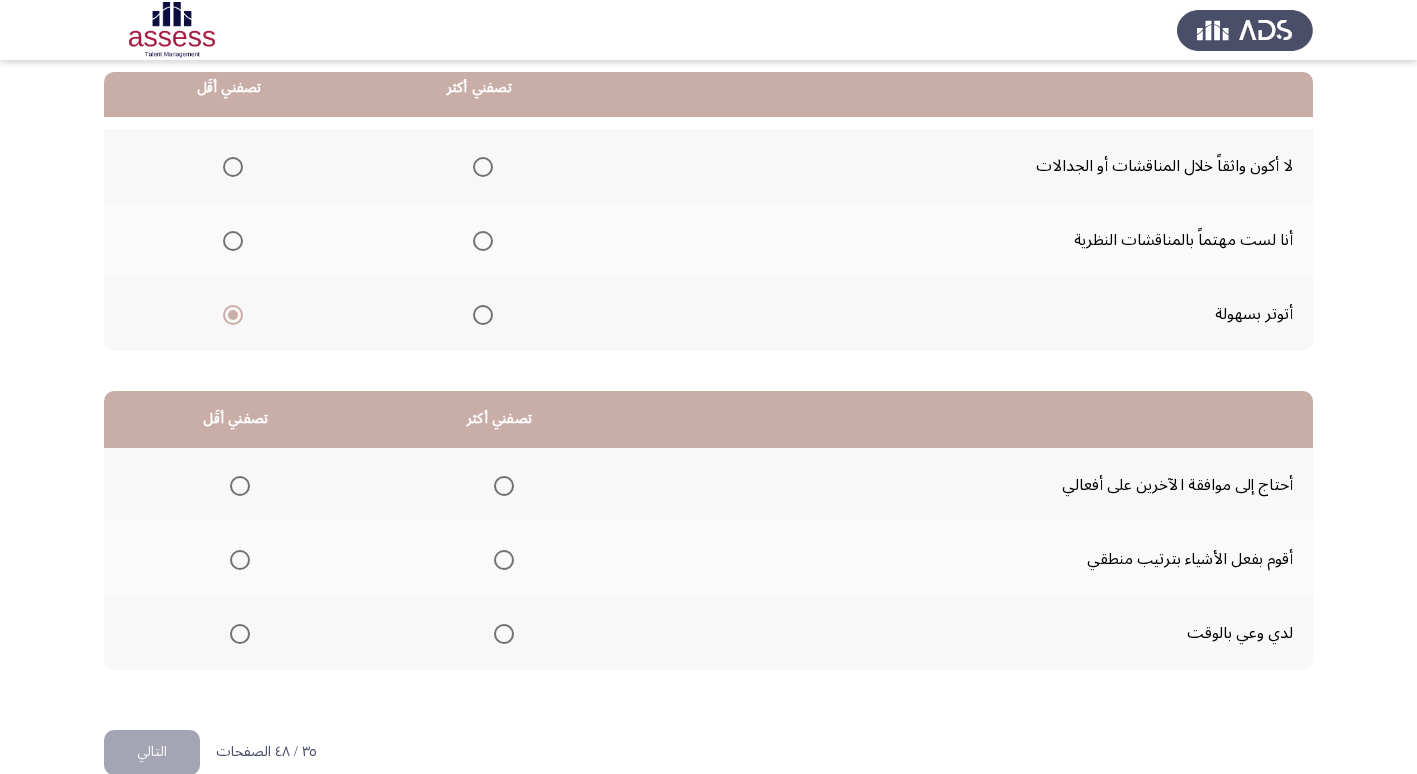 click at bounding box center (483, 167) 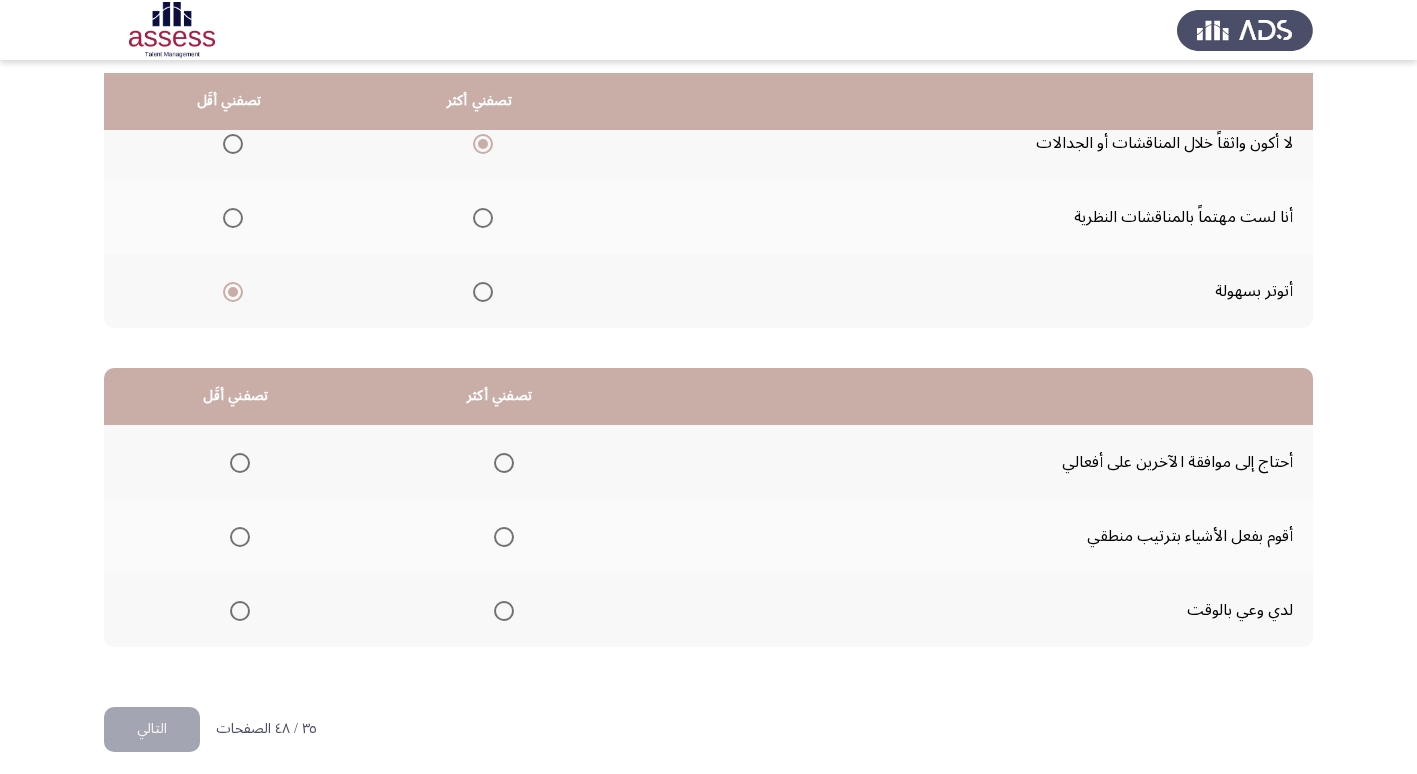 scroll, scrollTop: 236, scrollLeft: 0, axis: vertical 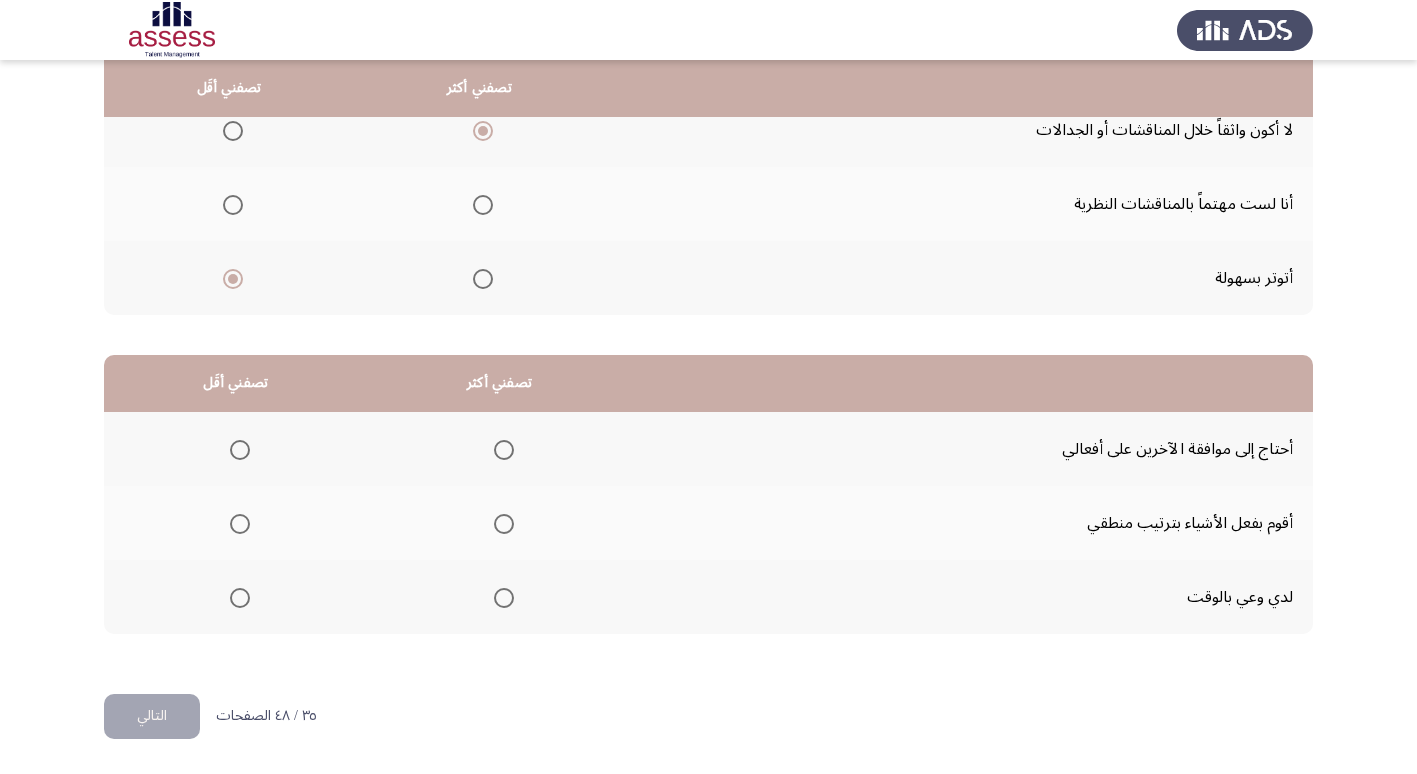 click at bounding box center [504, 524] 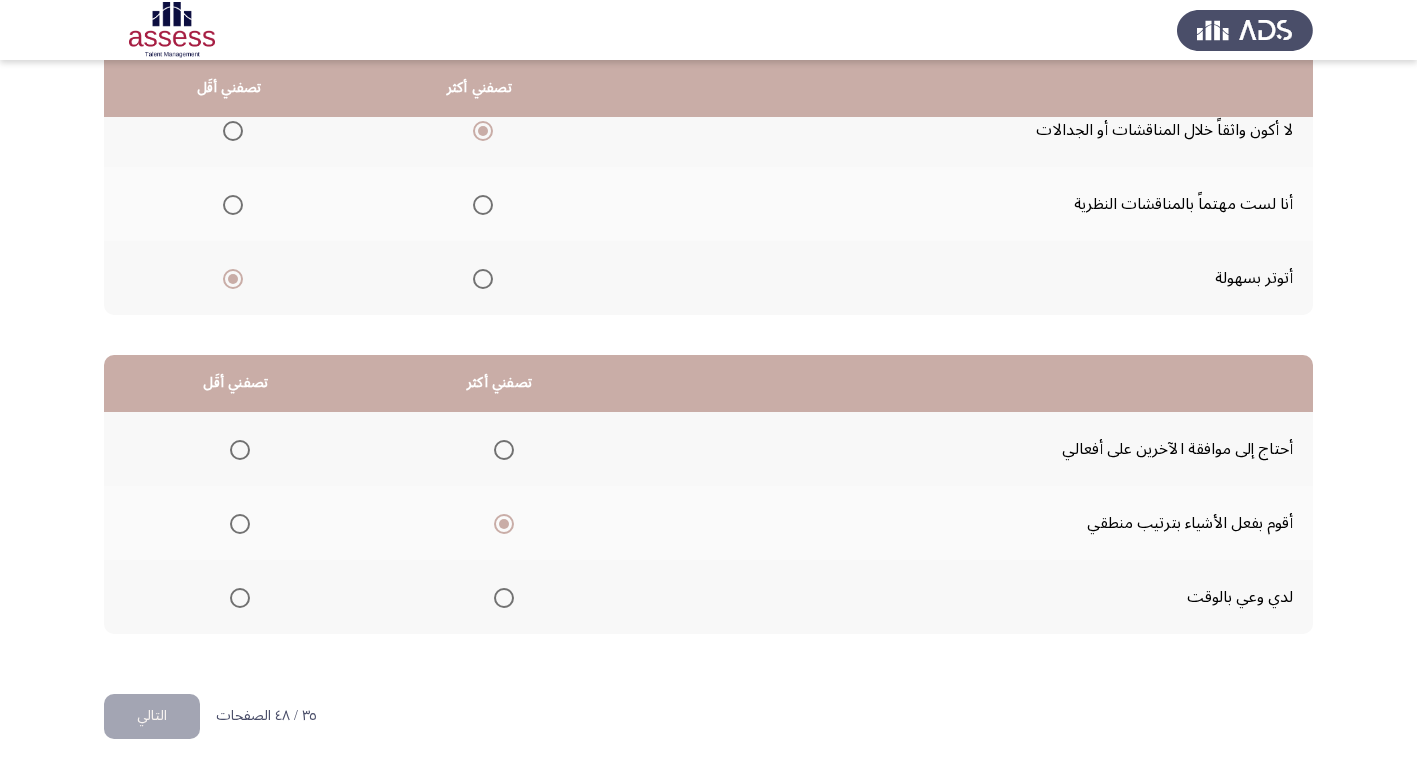 click at bounding box center (240, 450) 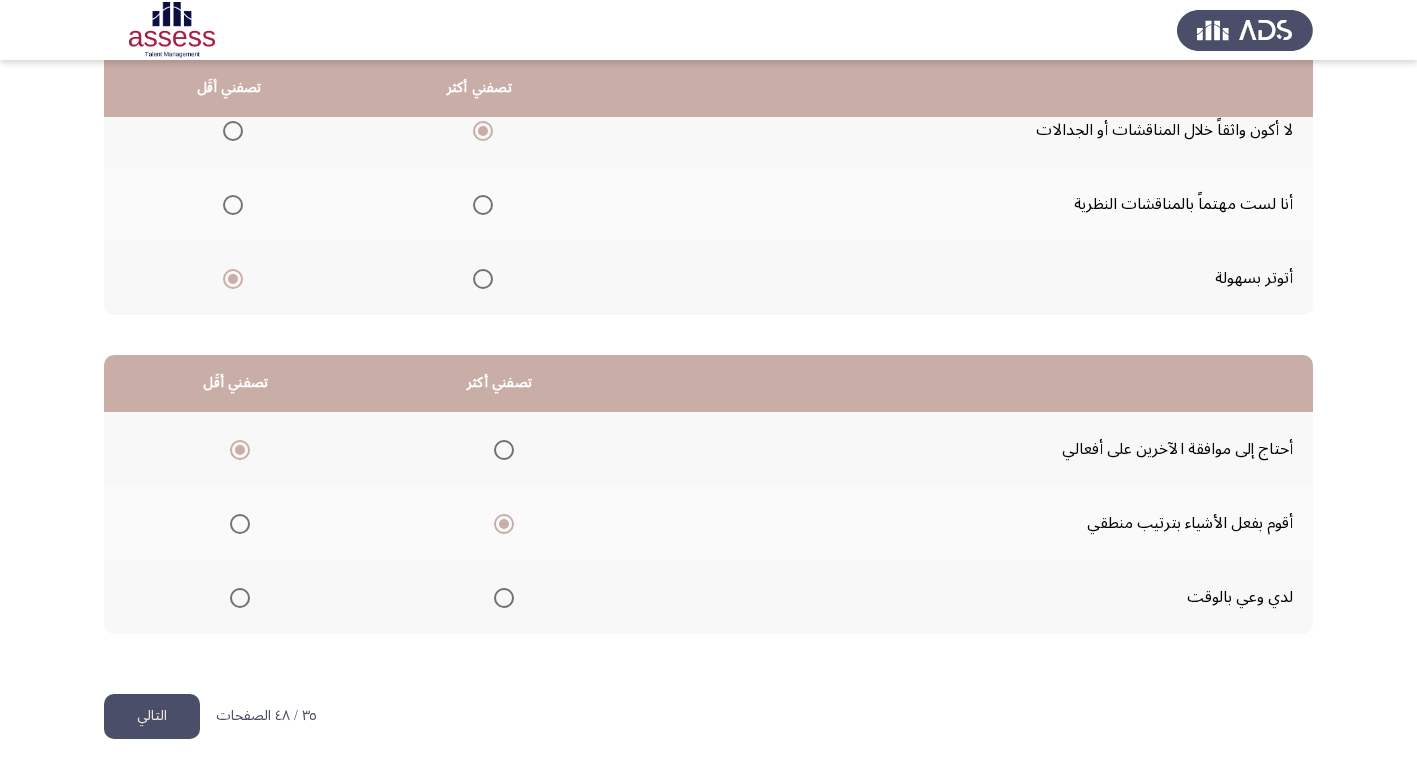 click on "التالي" 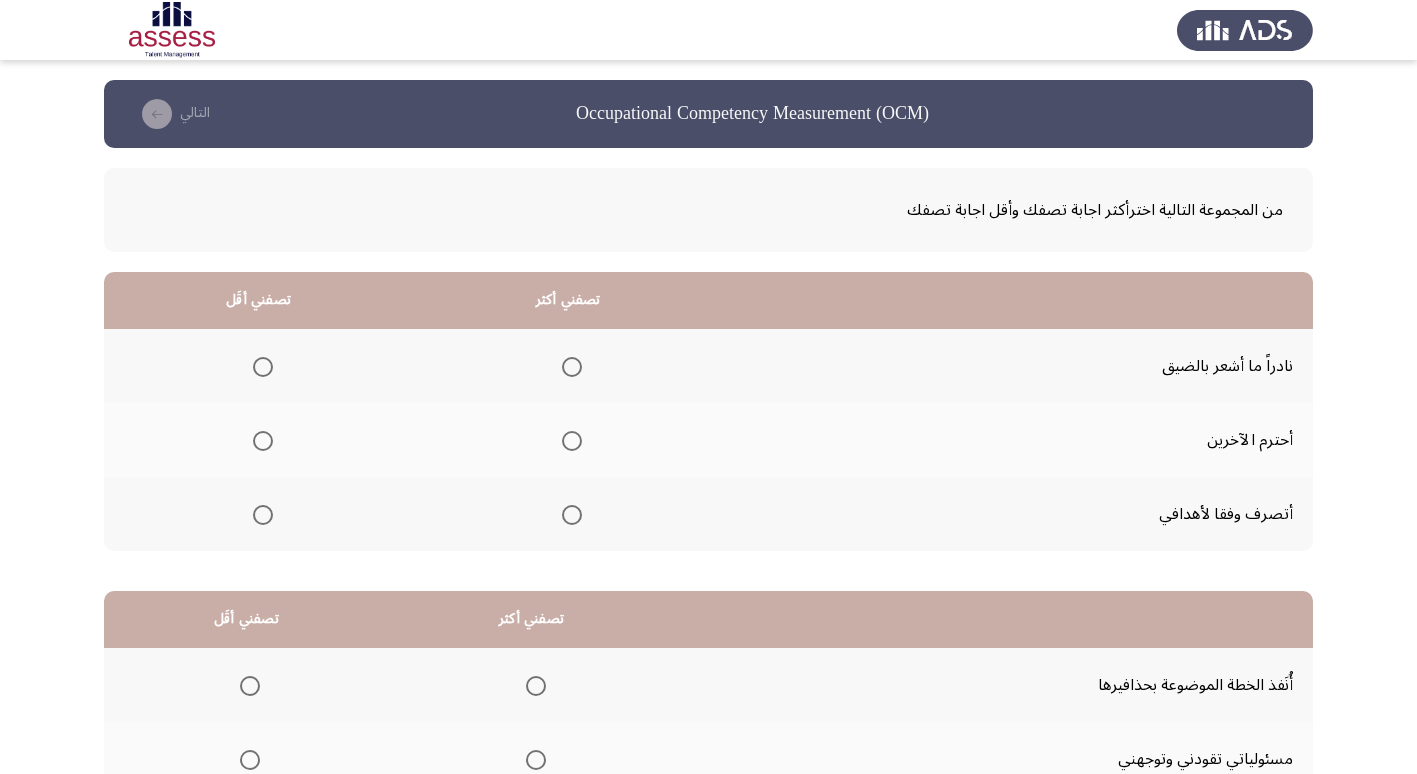 scroll, scrollTop: 100, scrollLeft: 0, axis: vertical 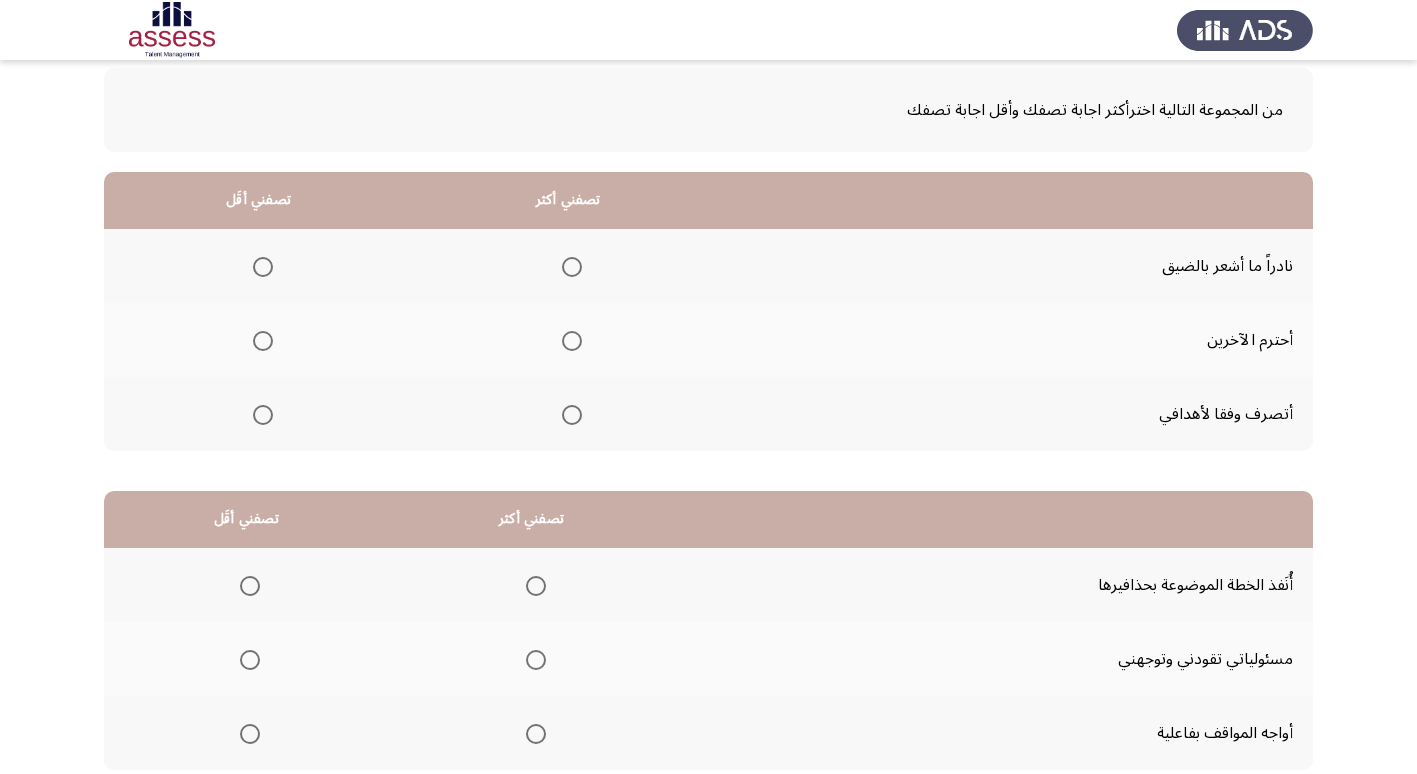 click at bounding box center (572, 415) 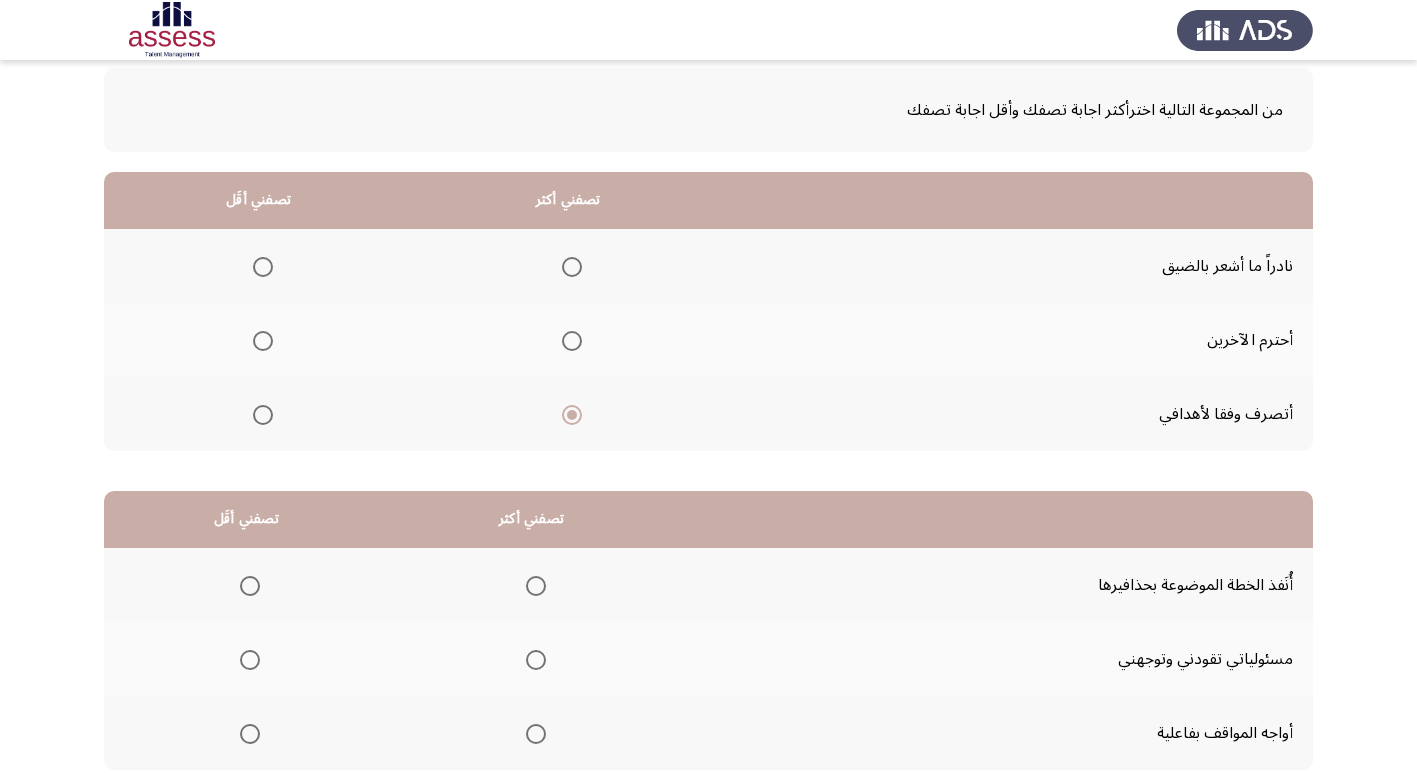 click at bounding box center [263, 267] 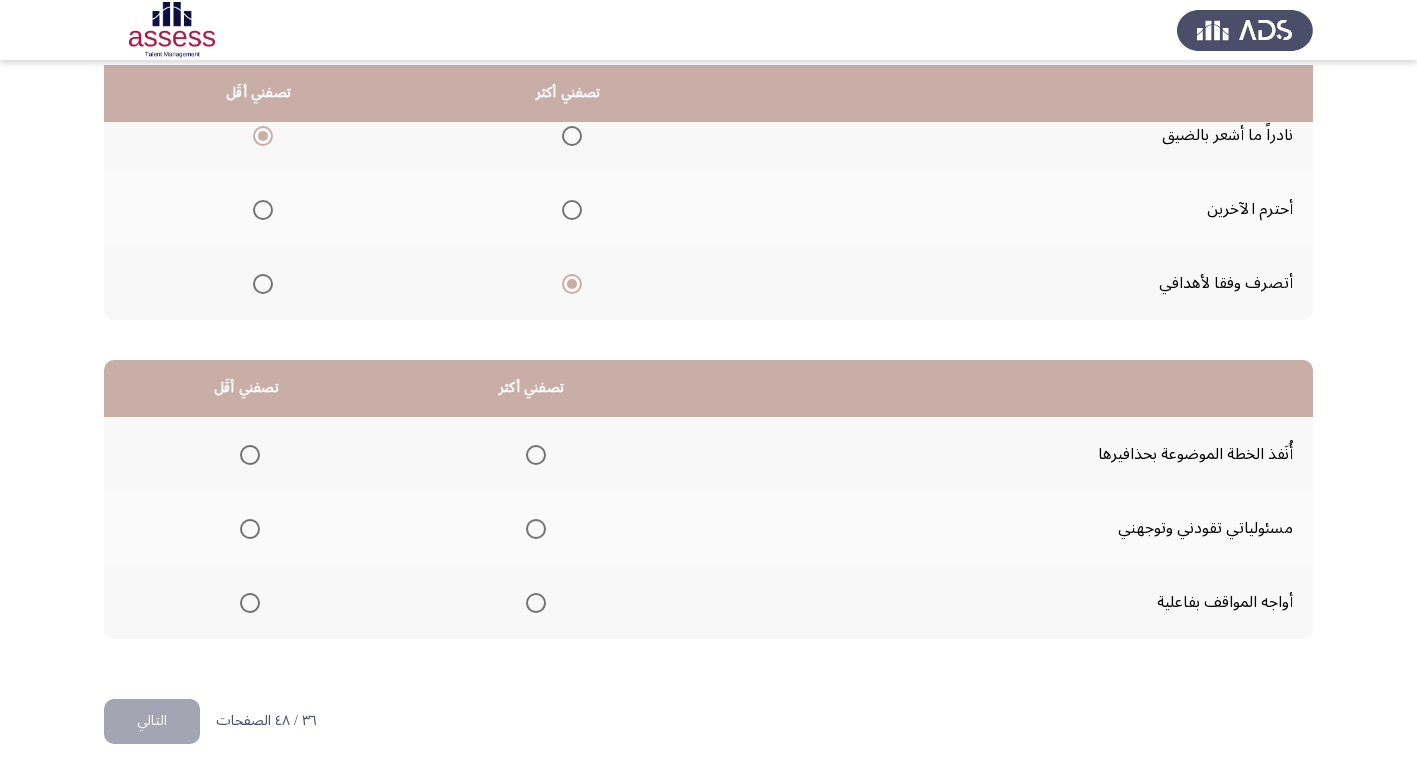 scroll, scrollTop: 236, scrollLeft: 0, axis: vertical 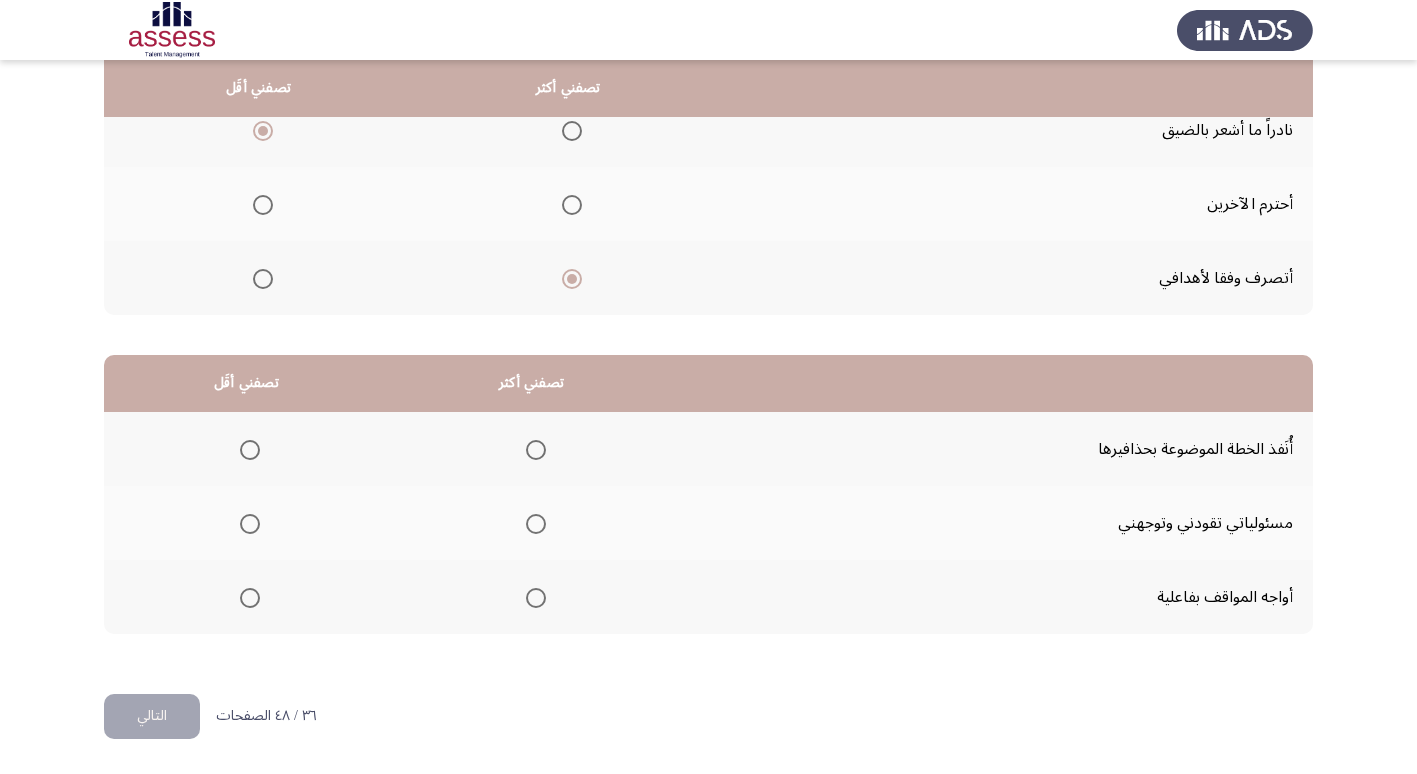 click at bounding box center (536, 450) 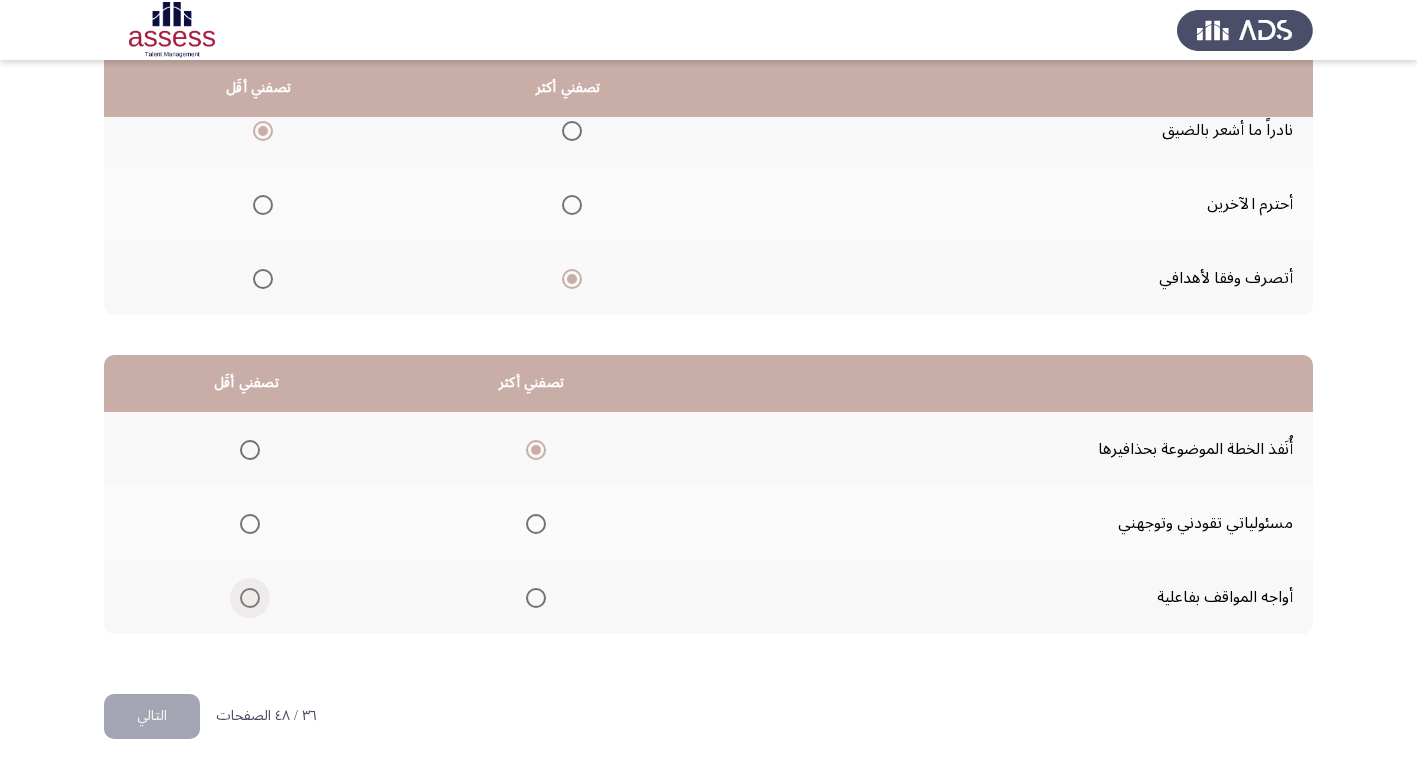 click at bounding box center [250, 598] 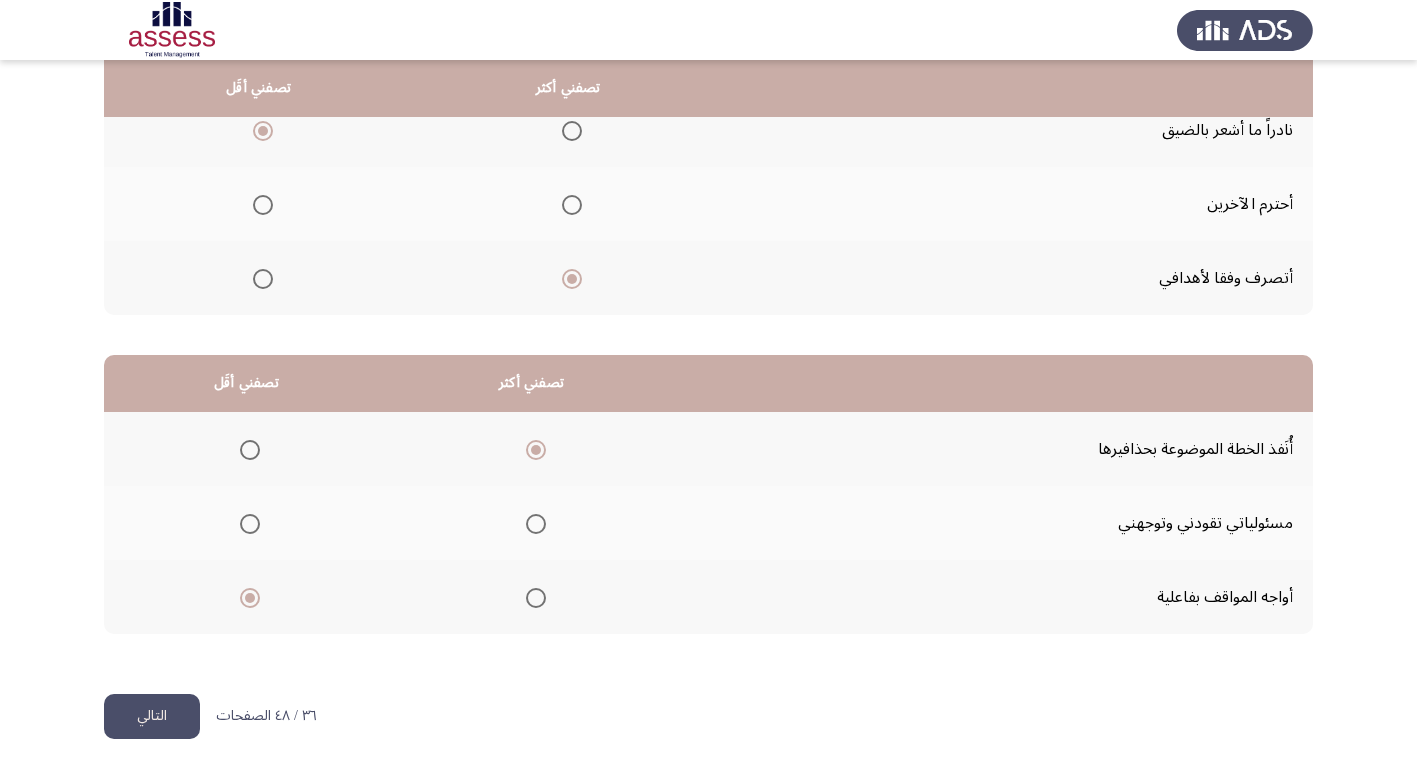 click on "التالي" 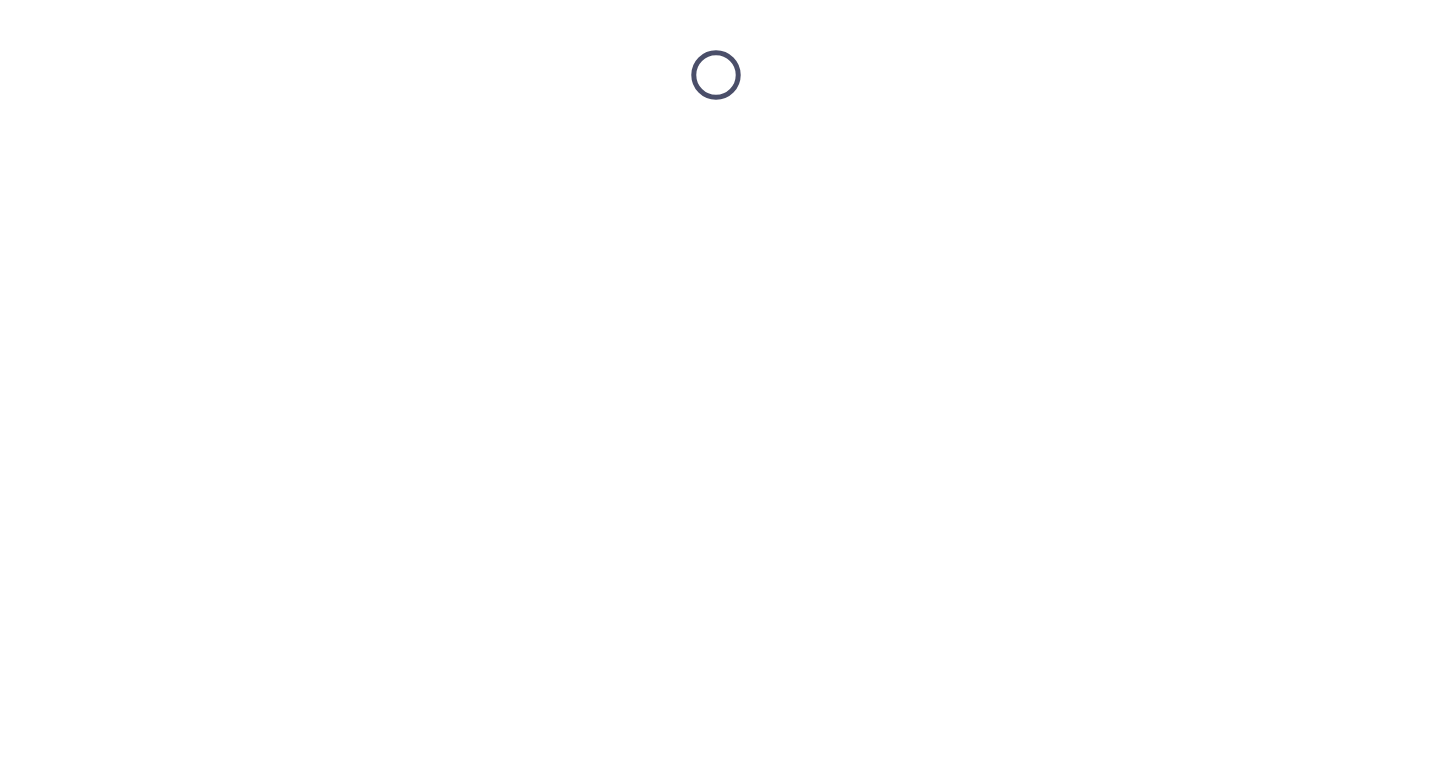click at bounding box center (716, 75) 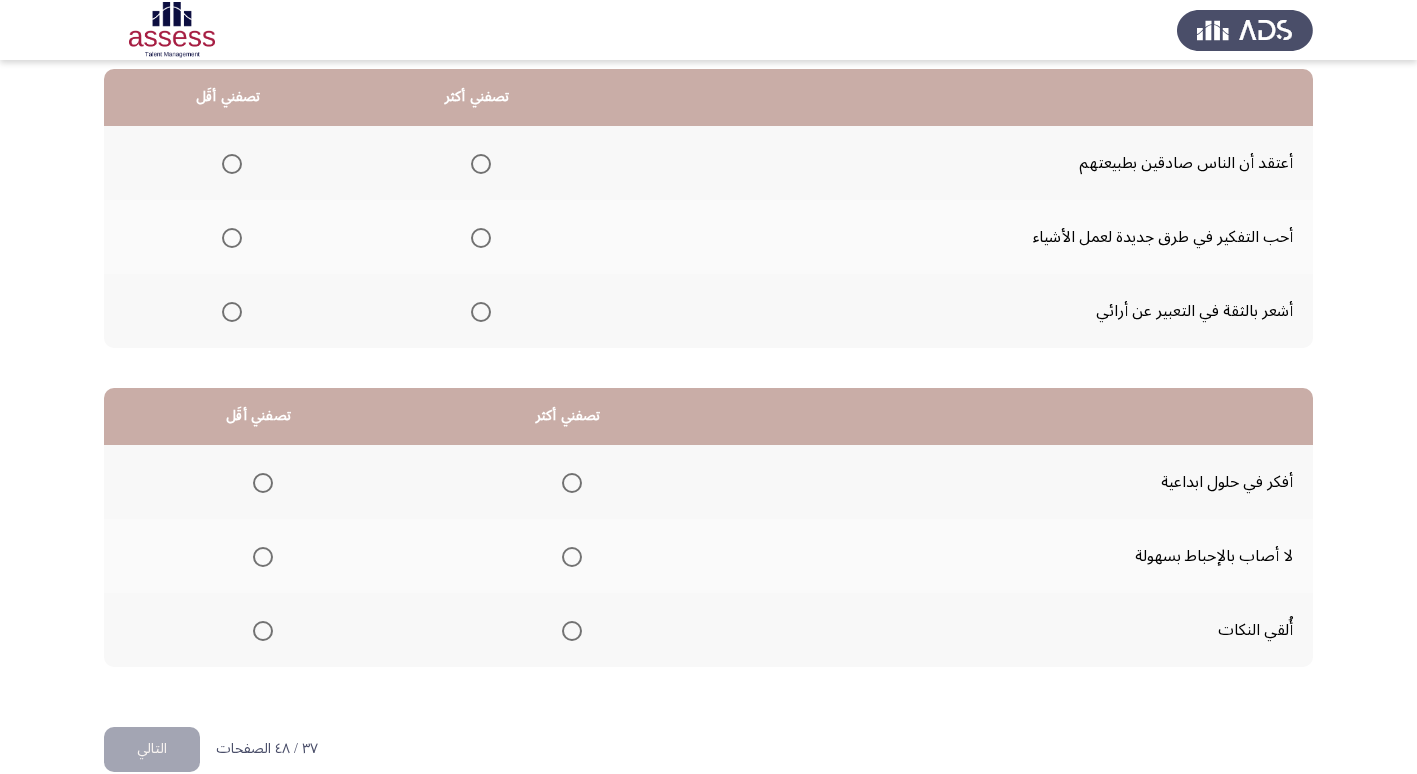 scroll, scrollTop: 236, scrollLeft: 0, axis: vertical 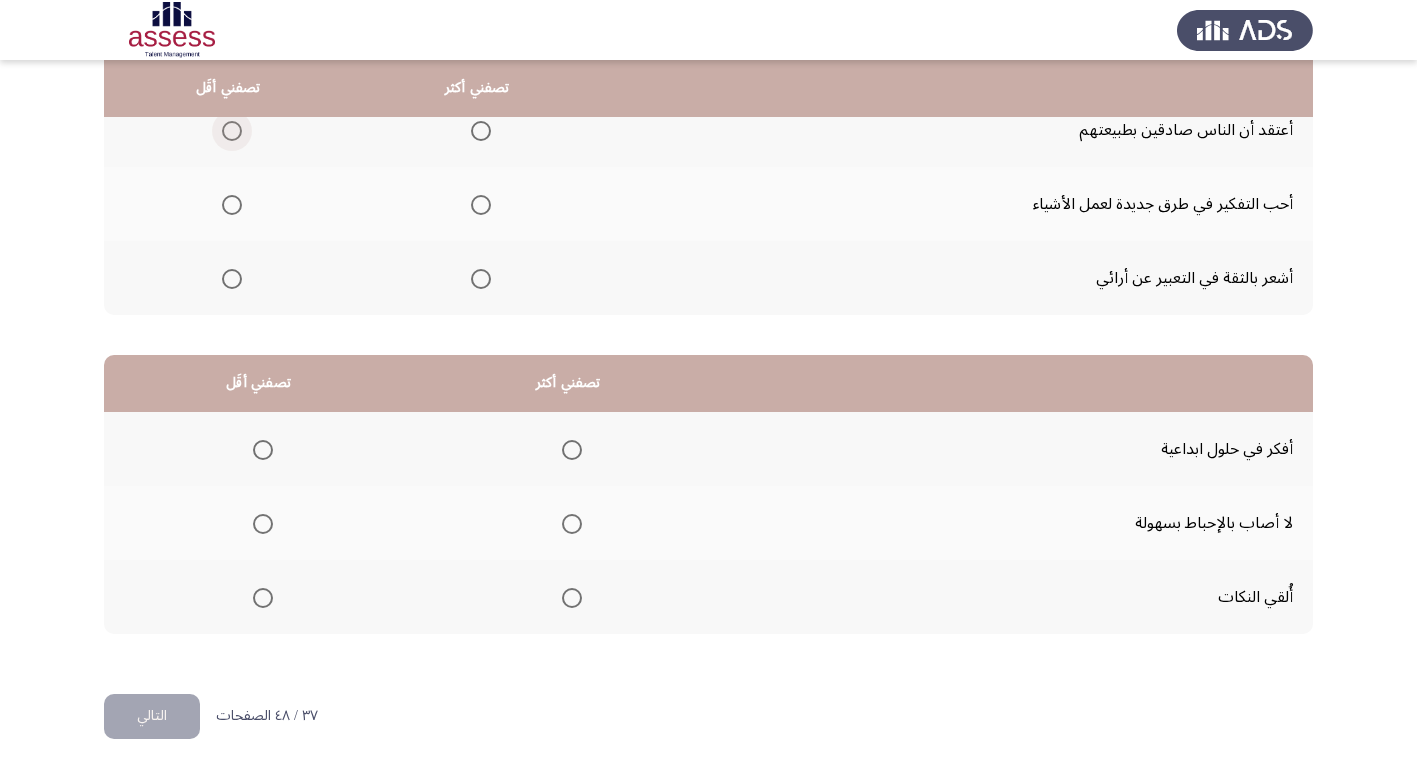 click at bounding box center (232, 131) 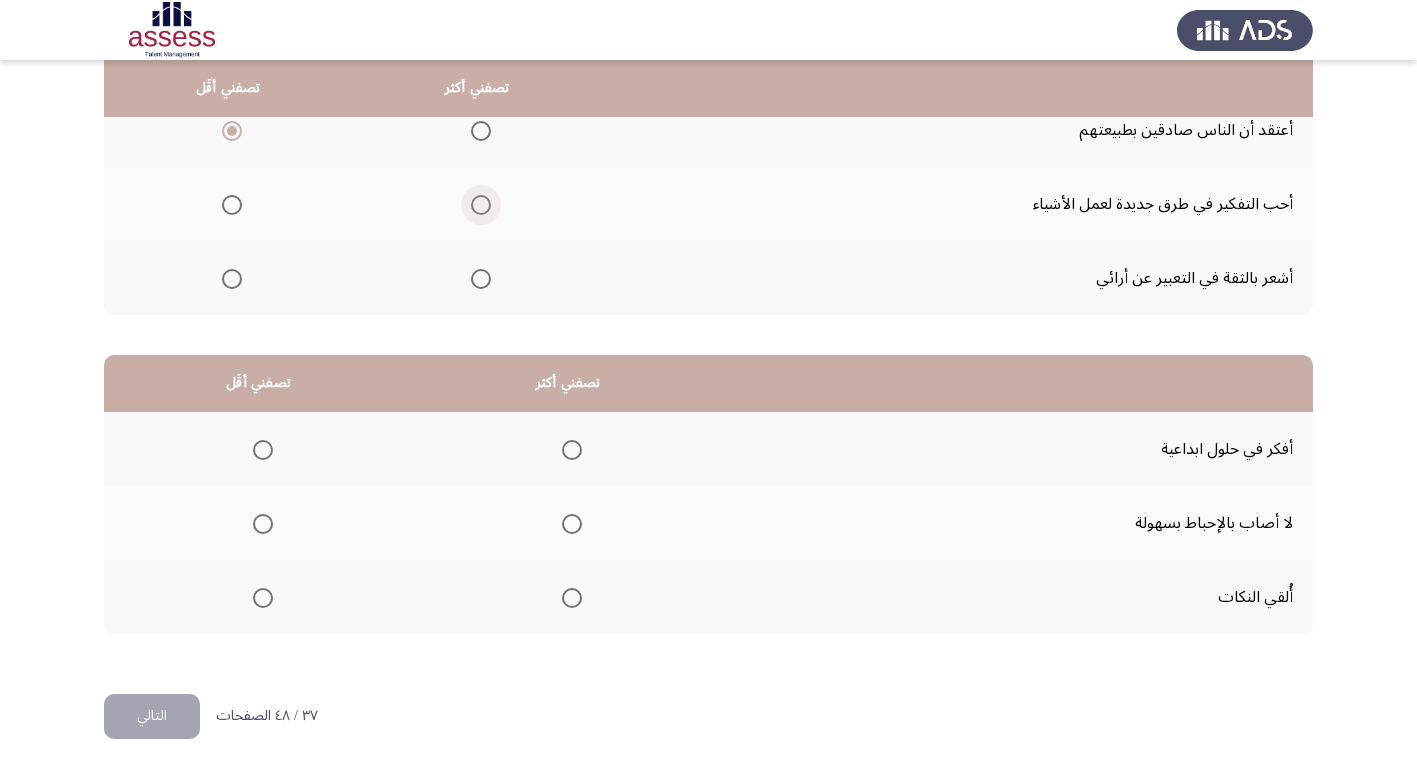 click at bounding box center [481, 205] 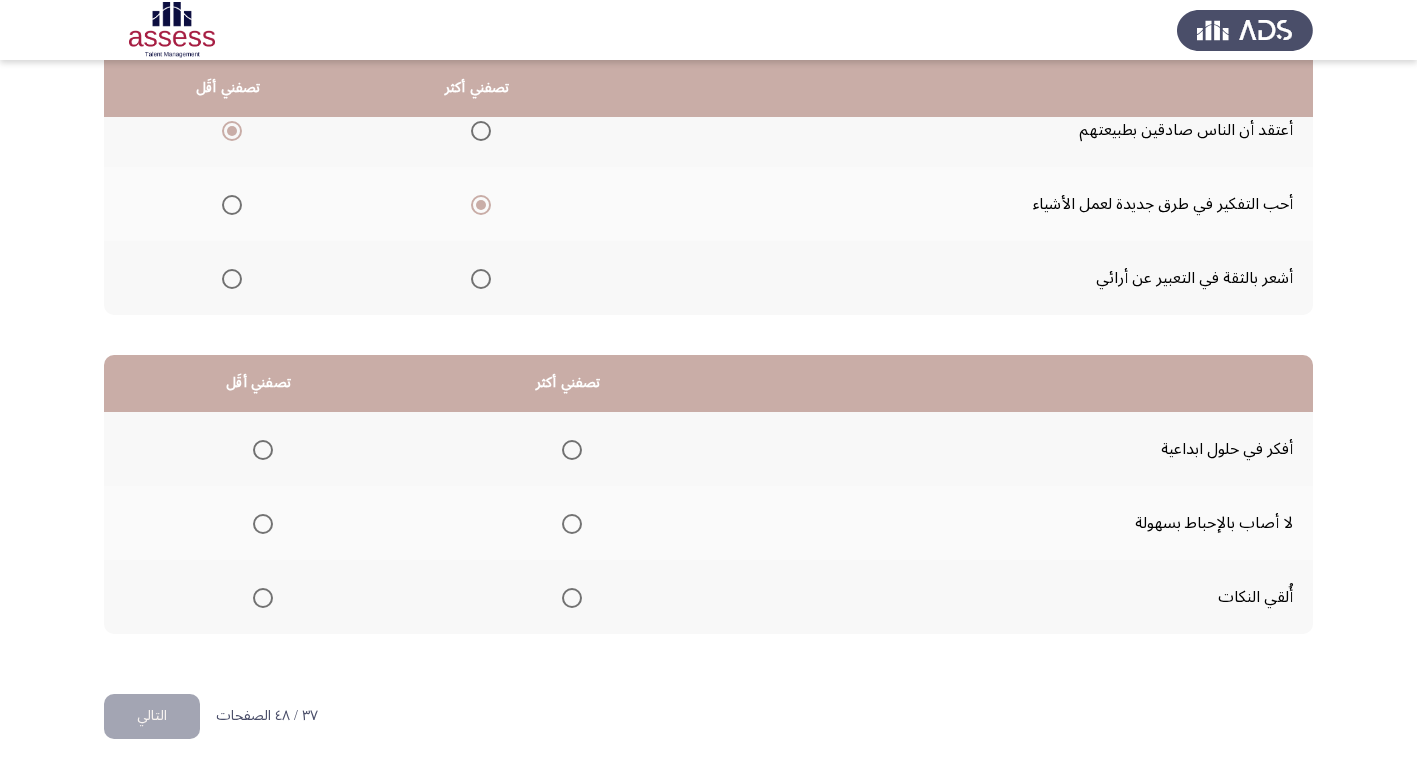 click at bounding box center (263, 598) 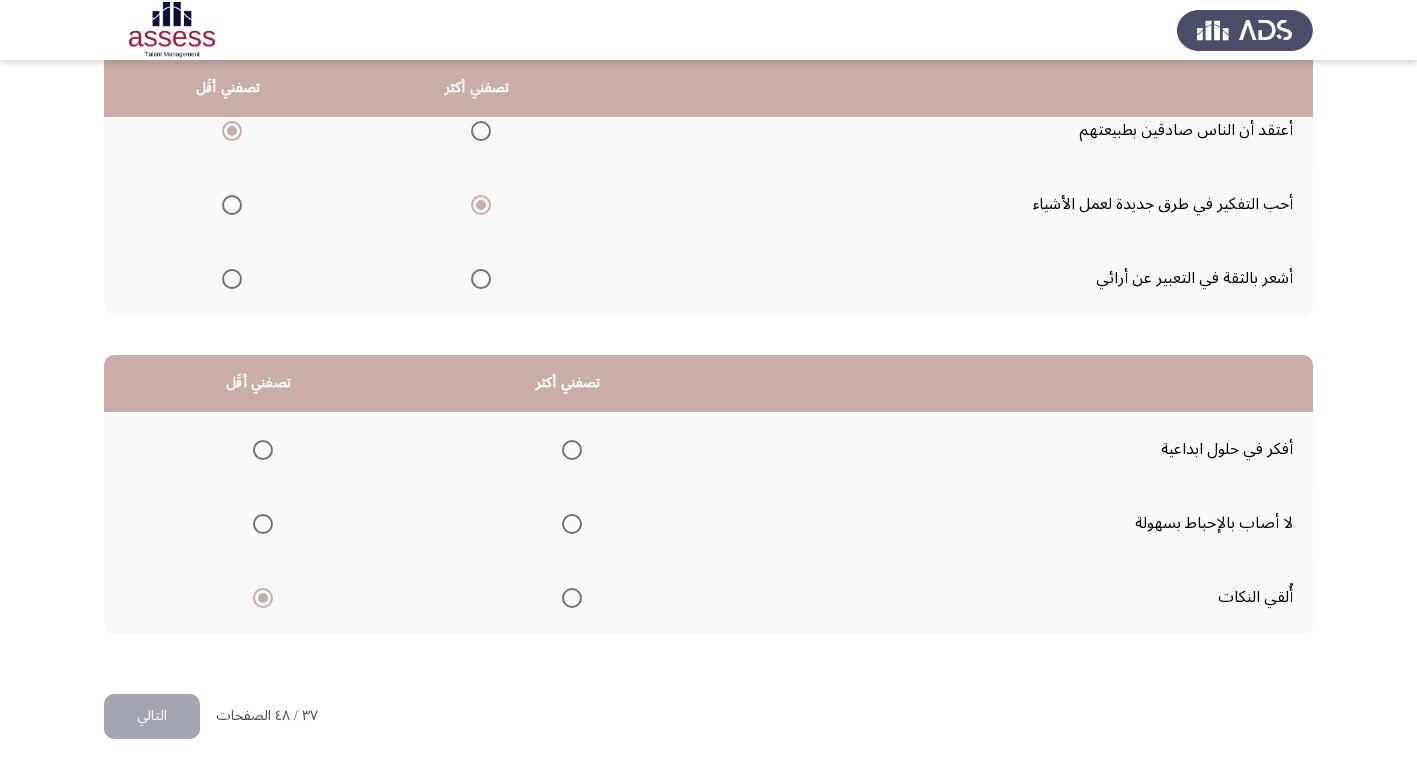 click at bounding box center [572, 450] 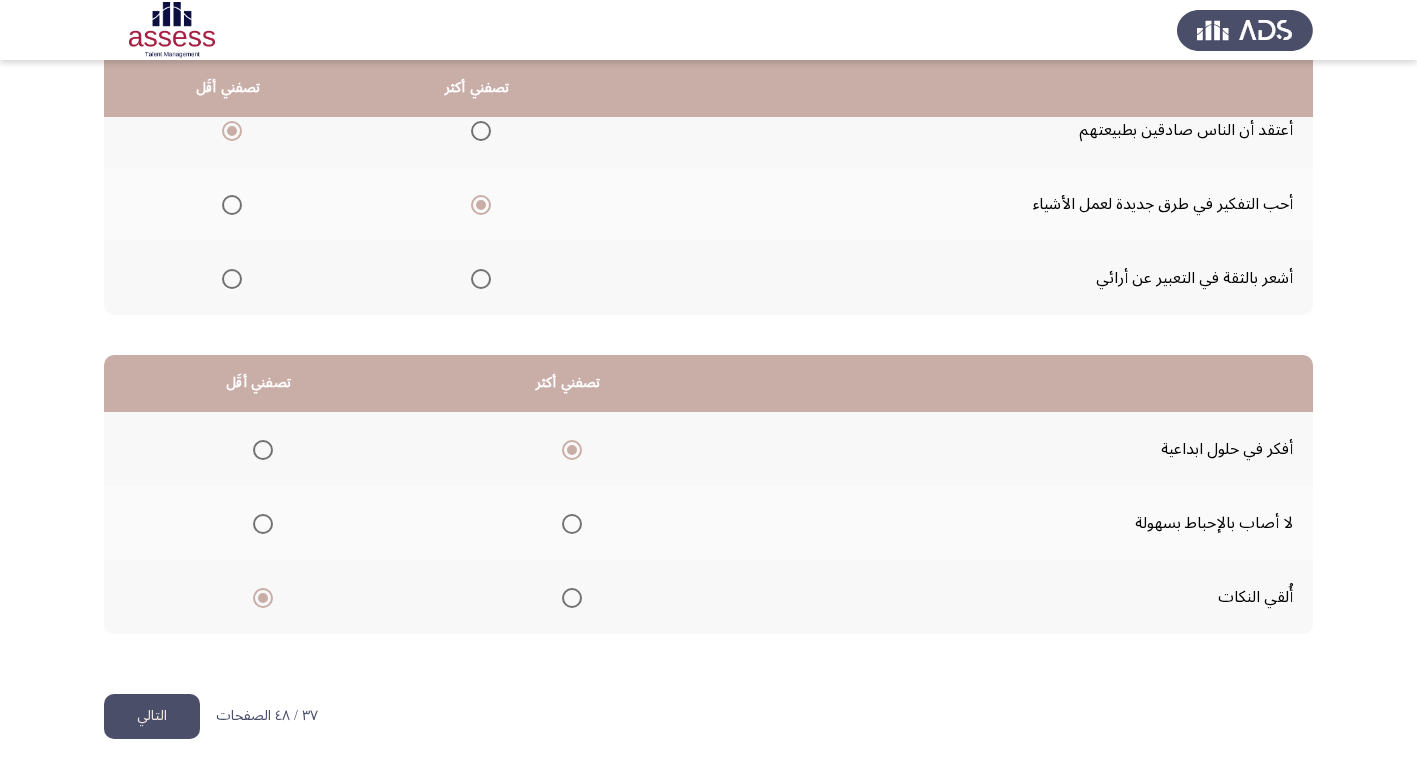 click on "التالي" 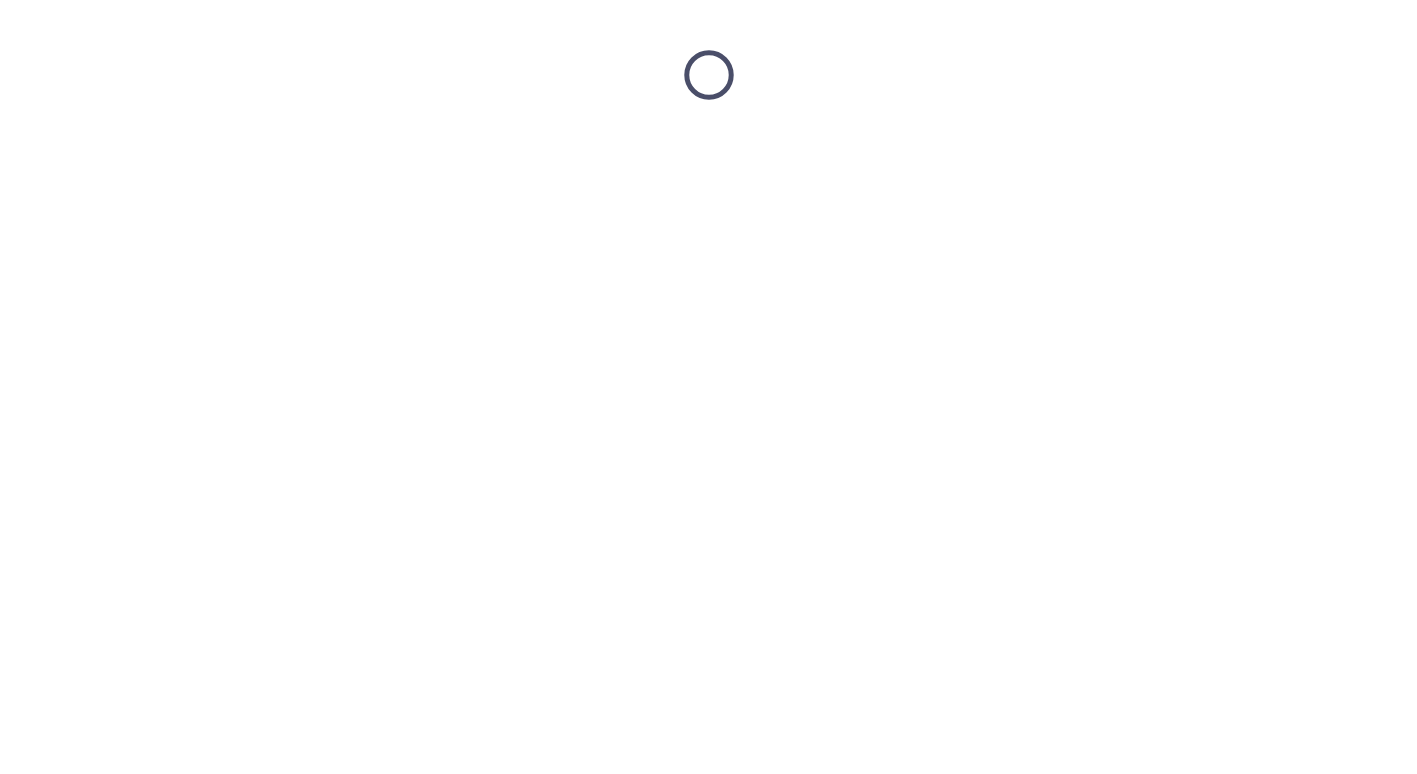 click at bounding box center (708, 75) 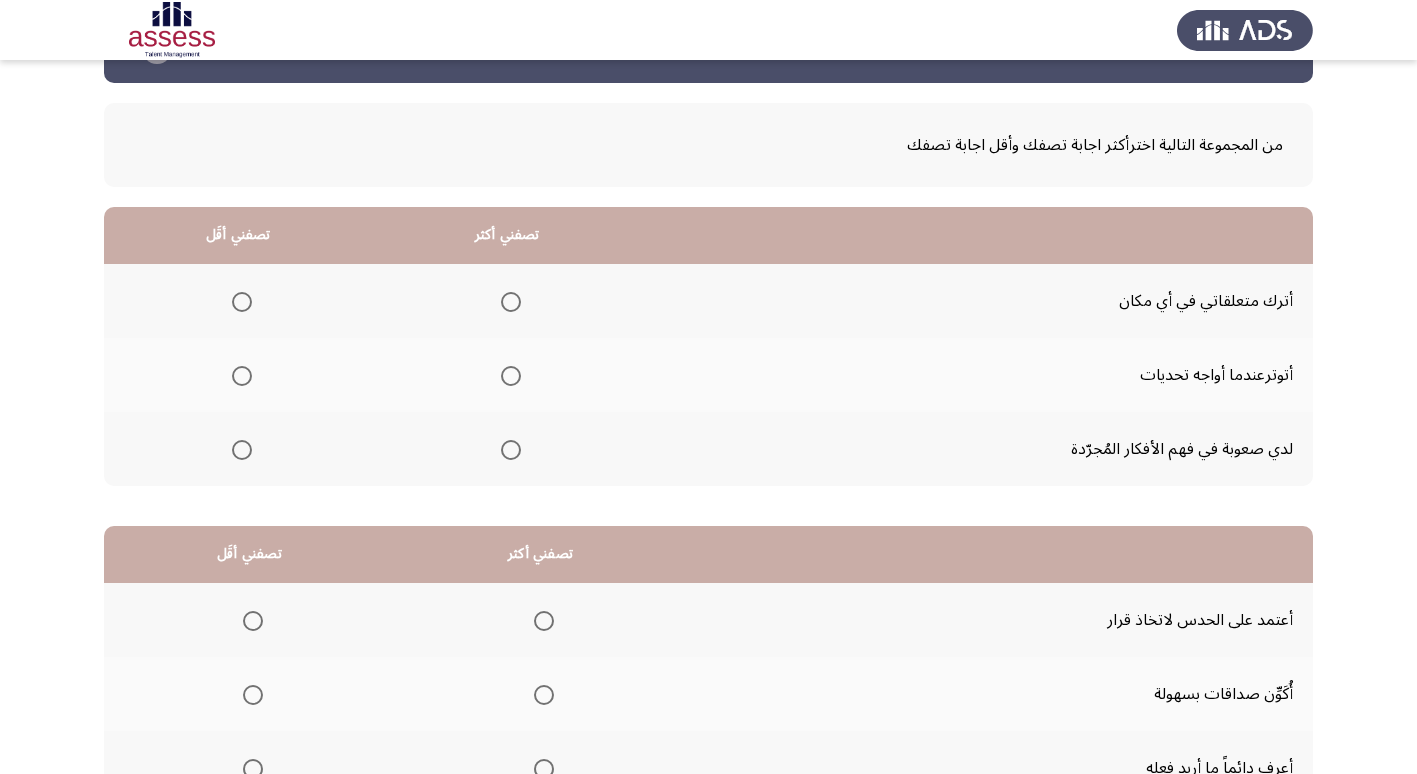 scroll, scrollTop: 100, scrollLeft: 0, axis: vertical 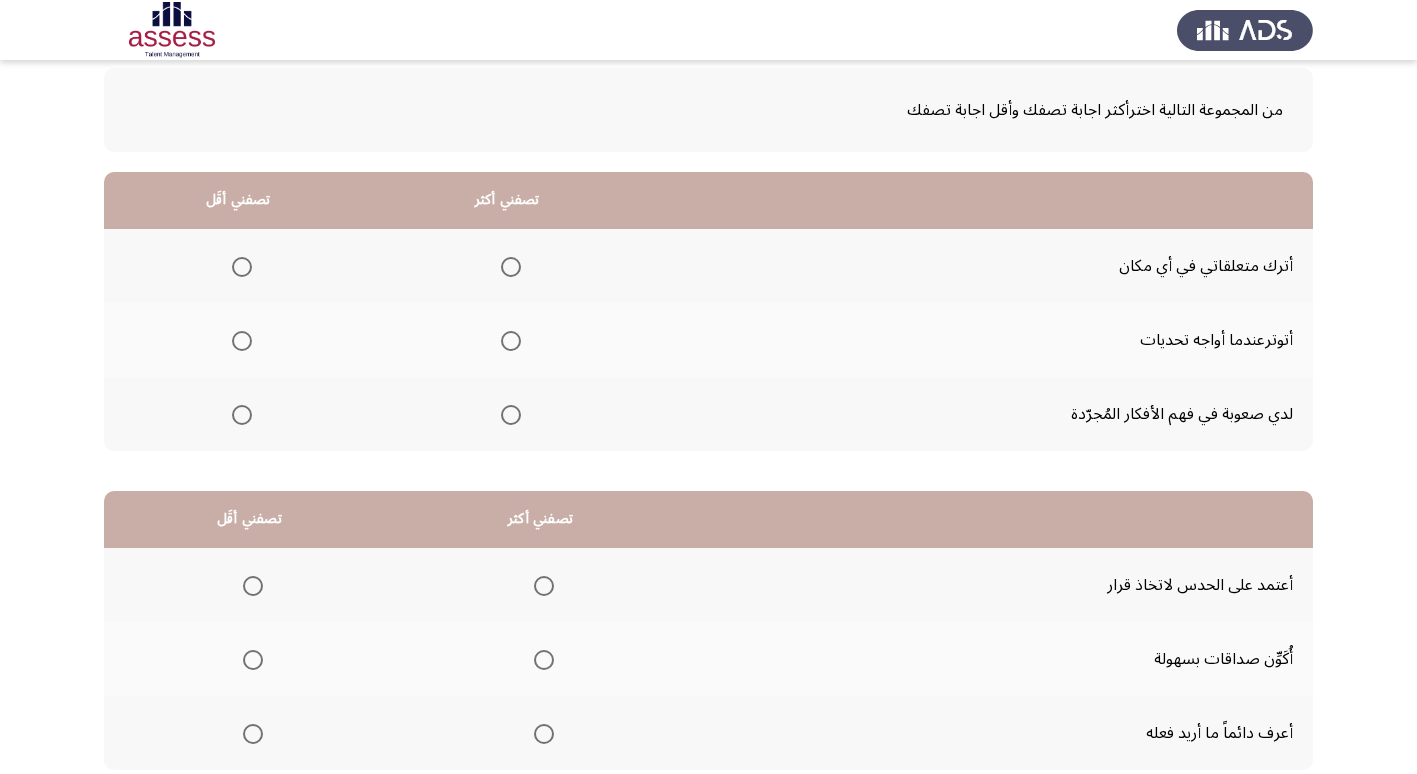 click at bounding box center (242, 267) 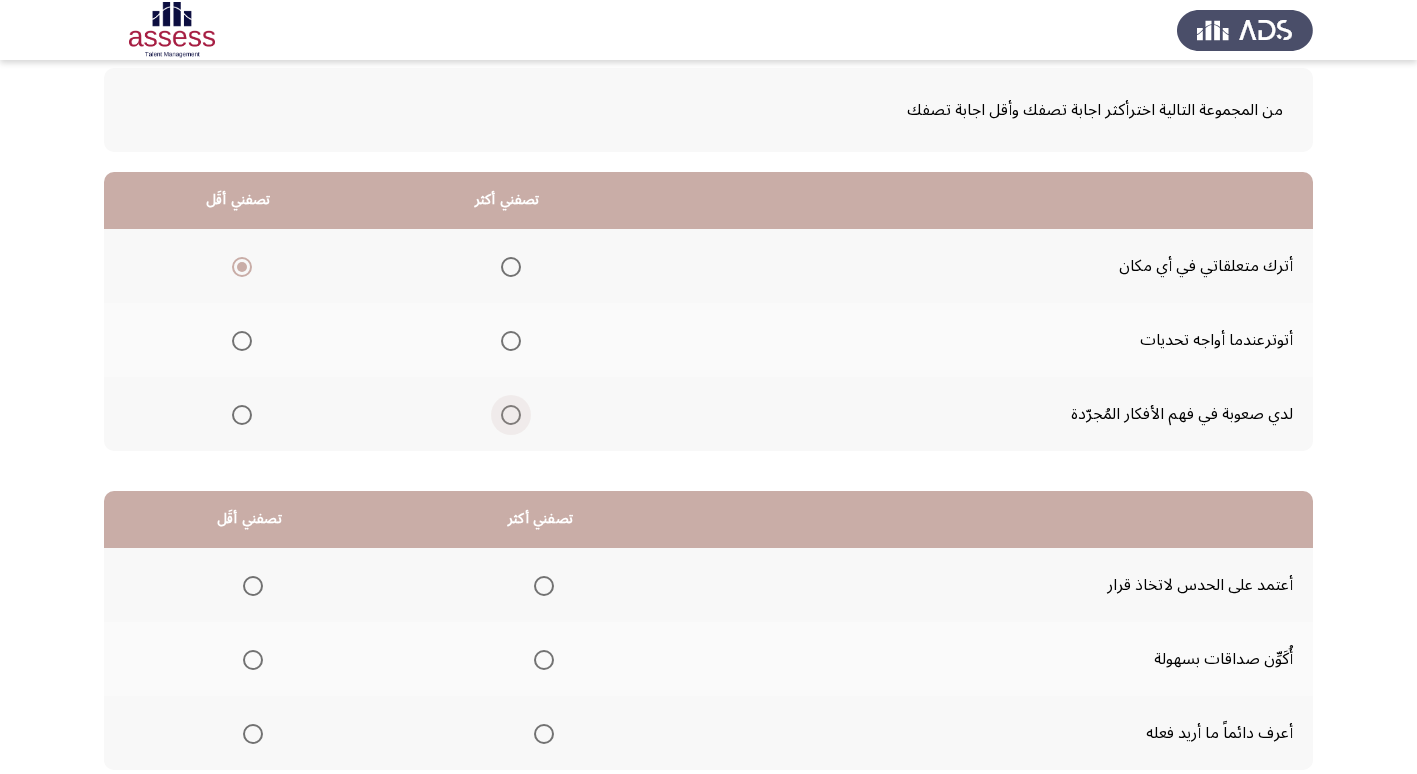 click at bounding box center (511, 415) 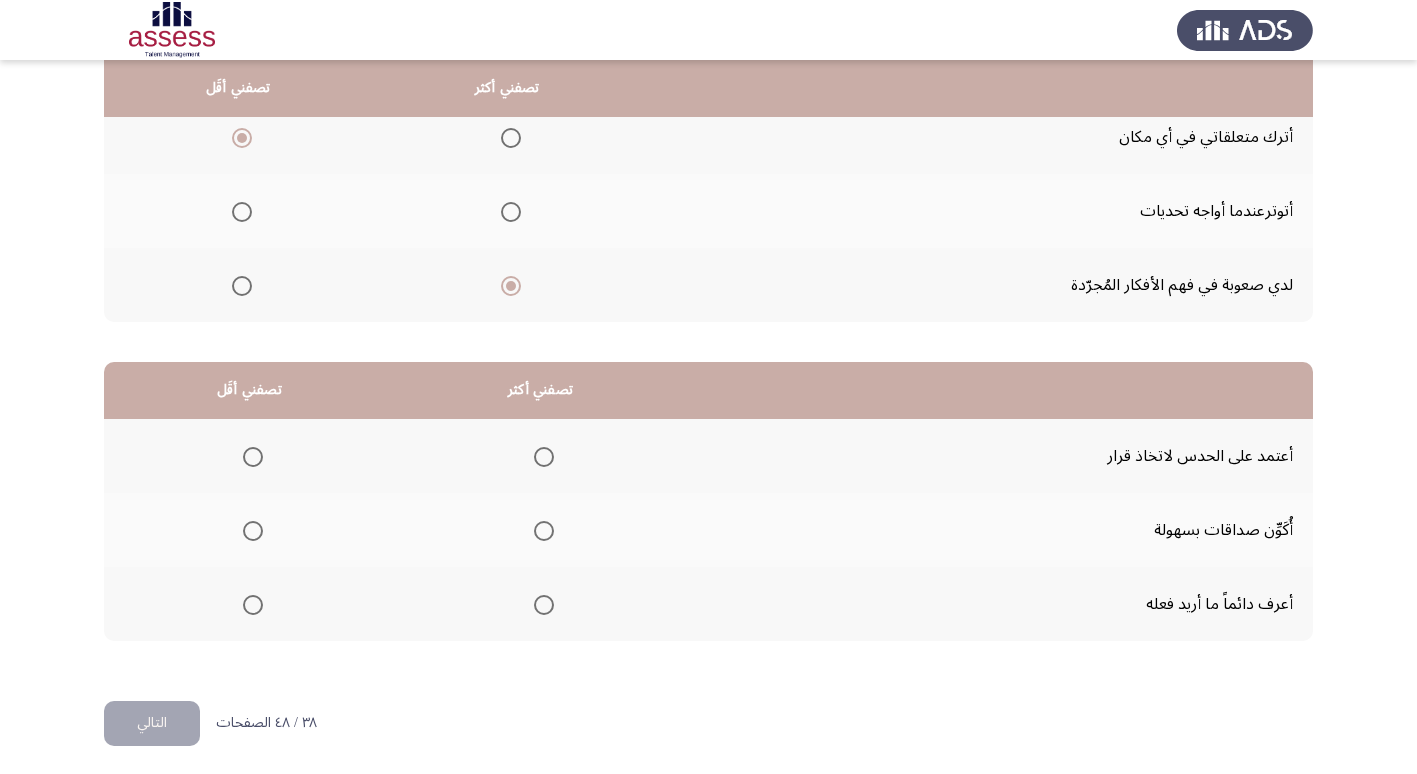 scroll, scrollTop: 236, scrollLeft: 0, axis: vertical 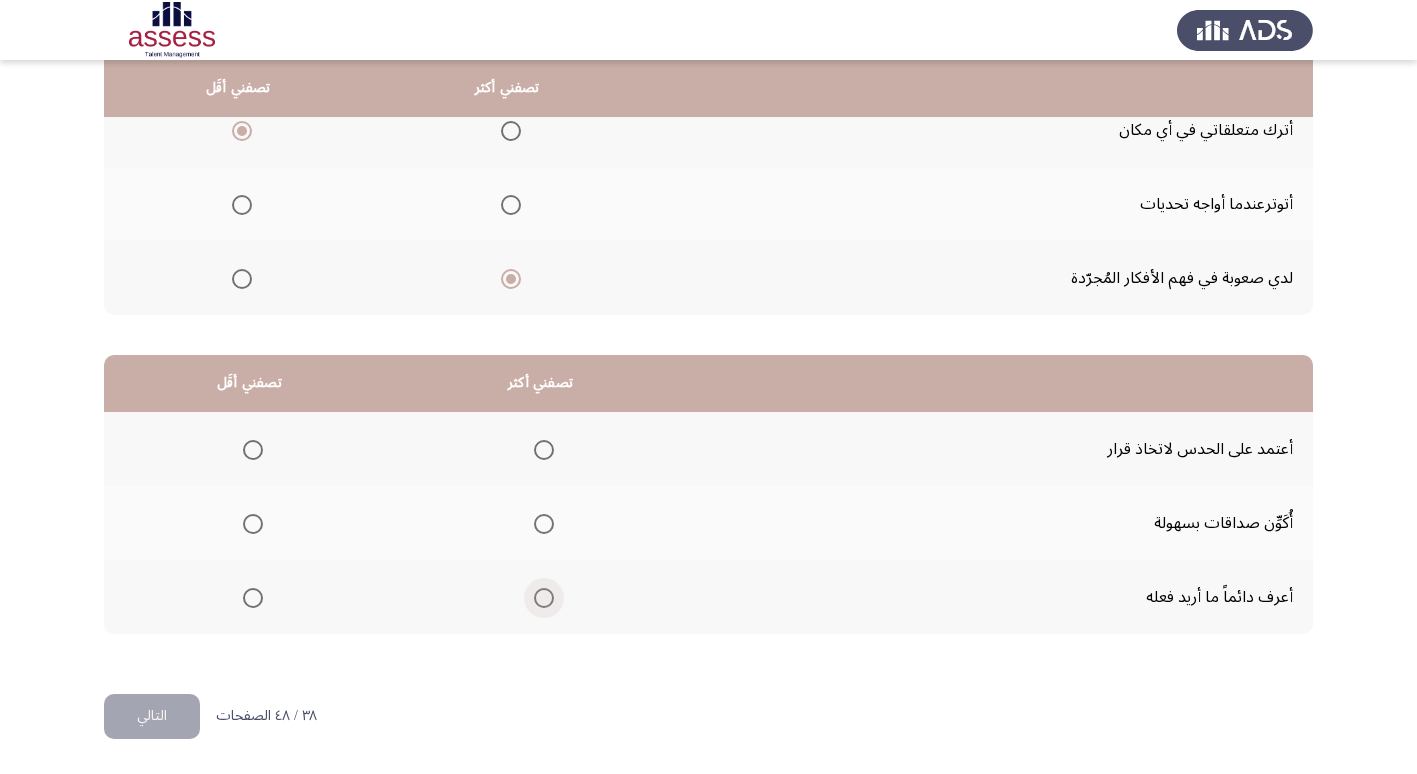 click at bounding box center (544, 598) 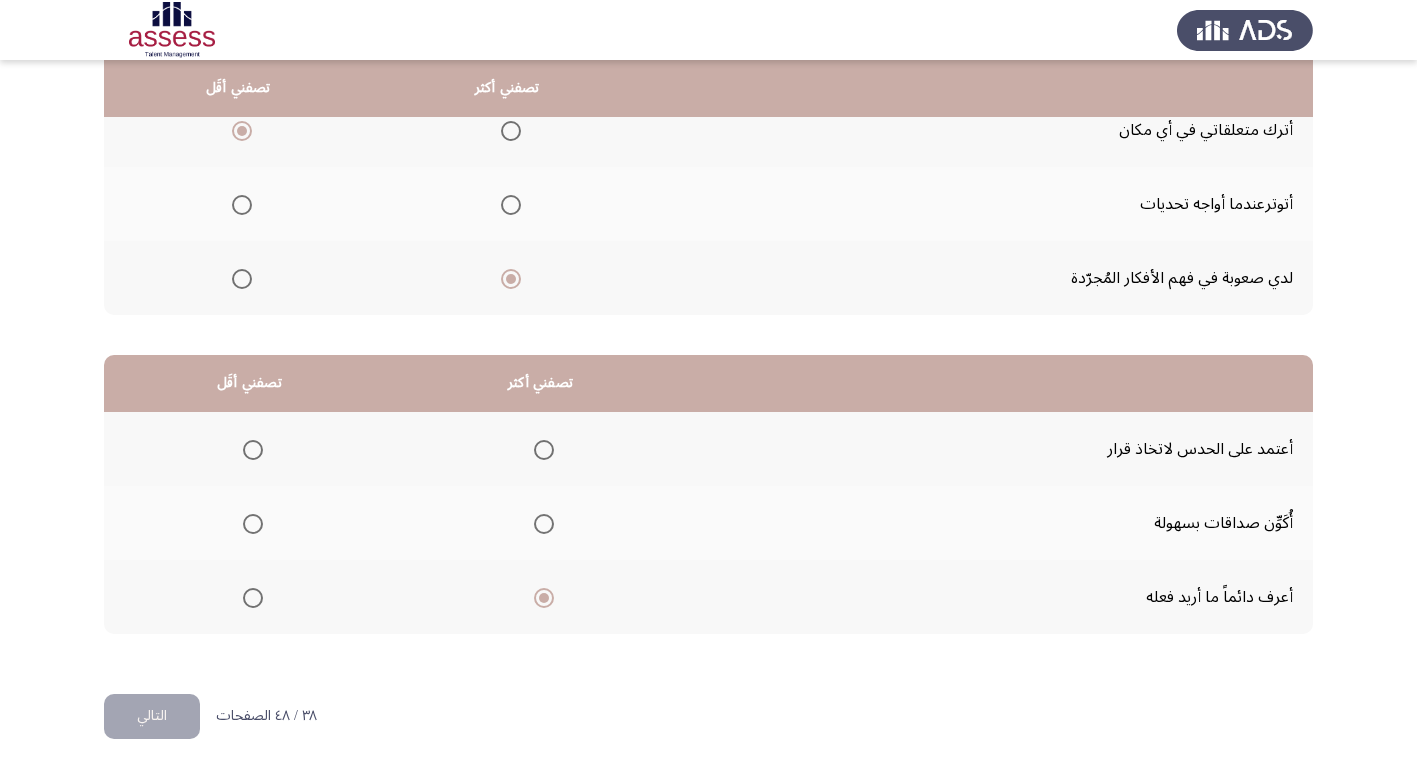 click at bounding box center [253, 450] 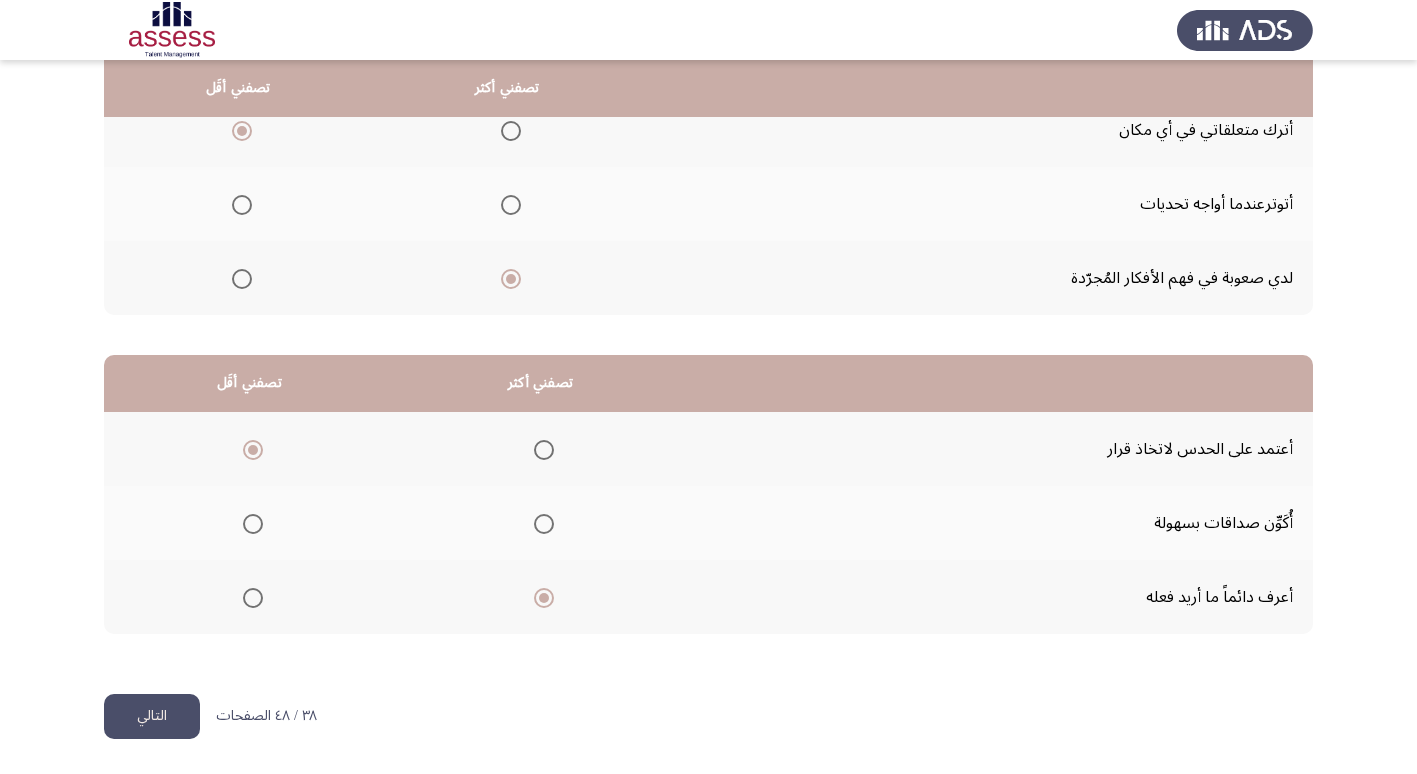 click on "التالي" 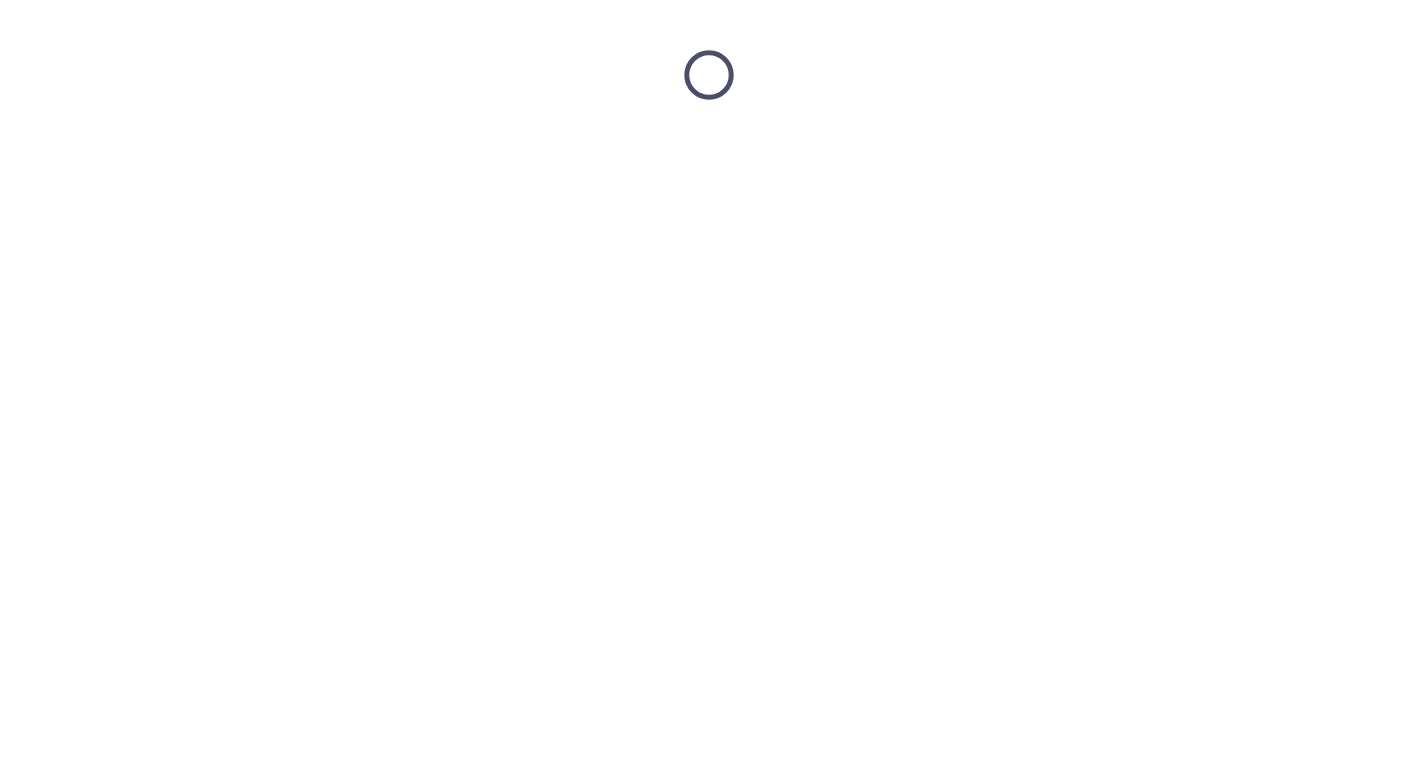 click at bounding box center [708, 75] 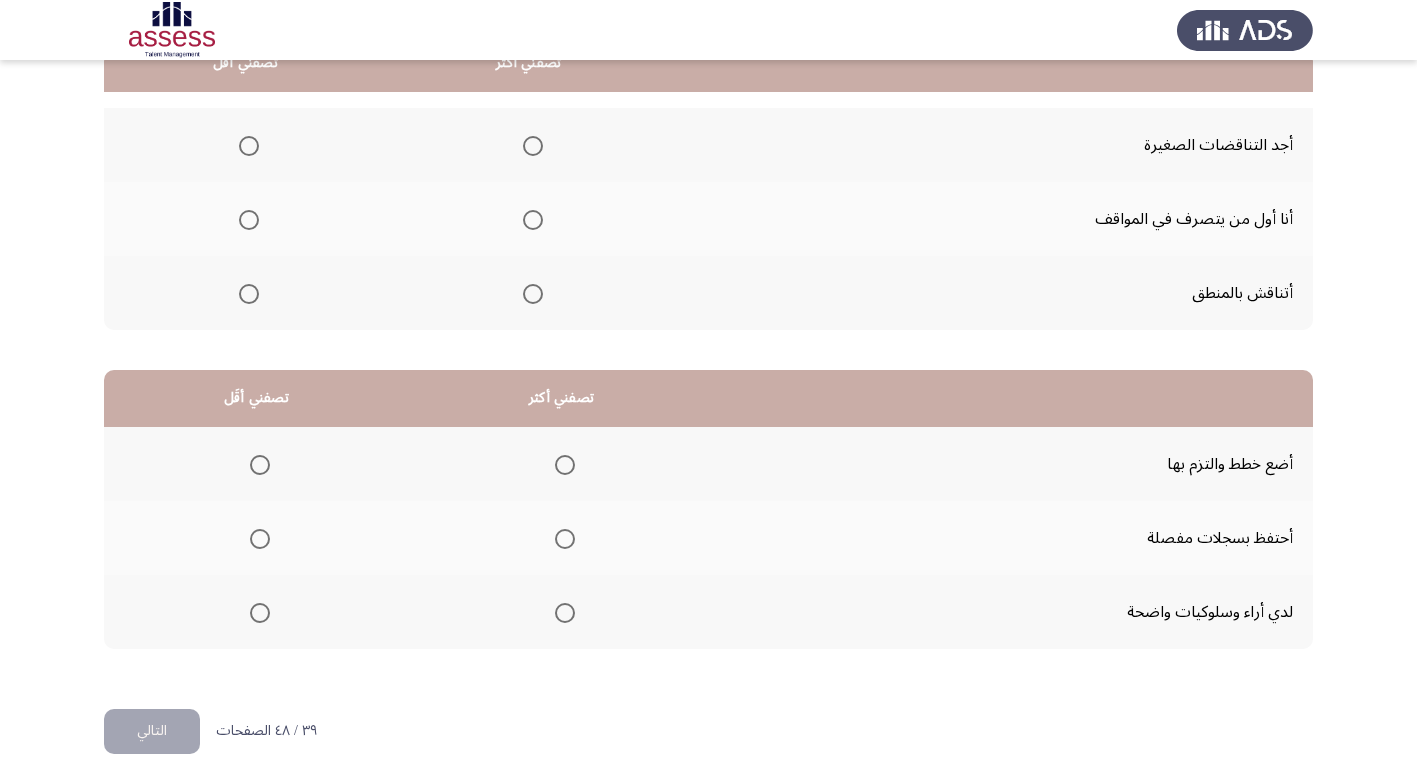 scroll, scrollTop: 236, scrollLeft: 0, axis: vertical 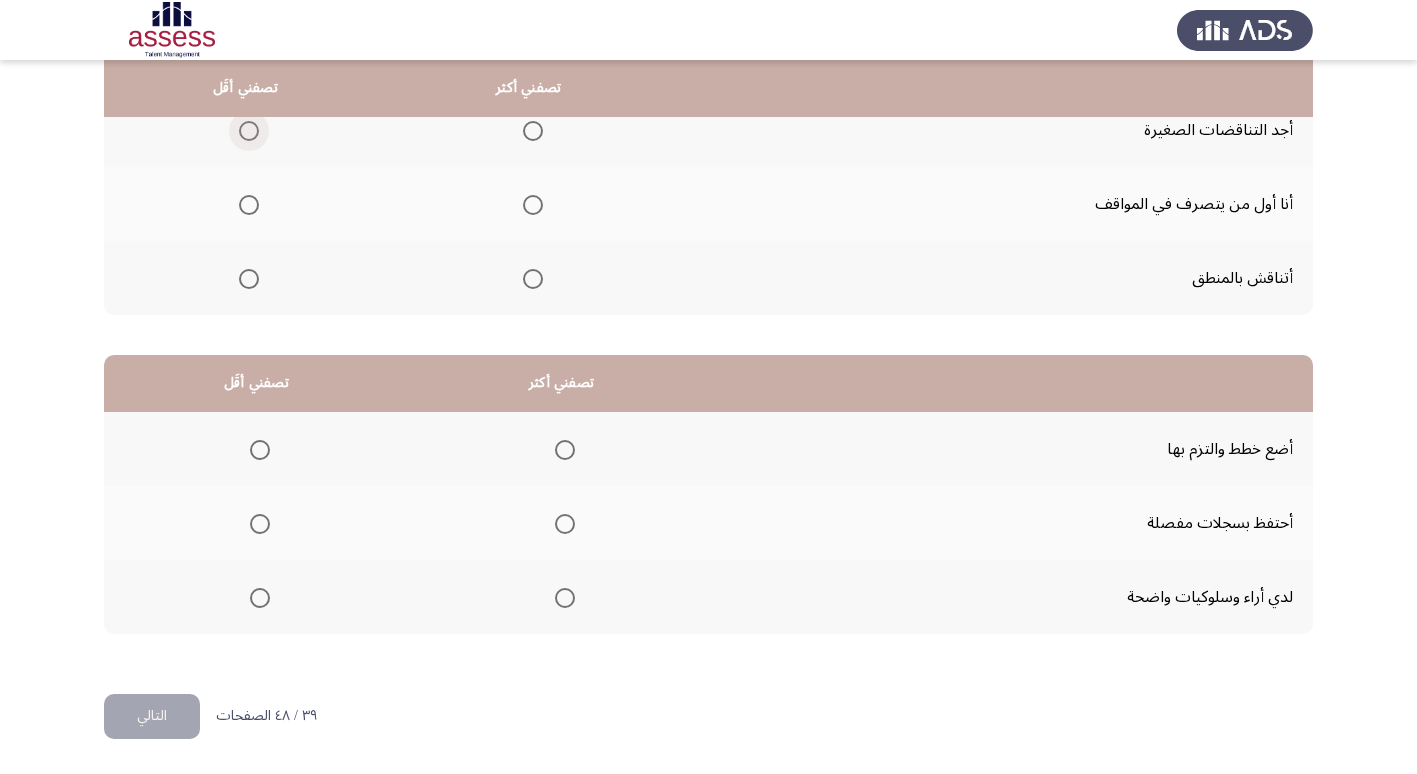 click at bounding box center (249, 131) 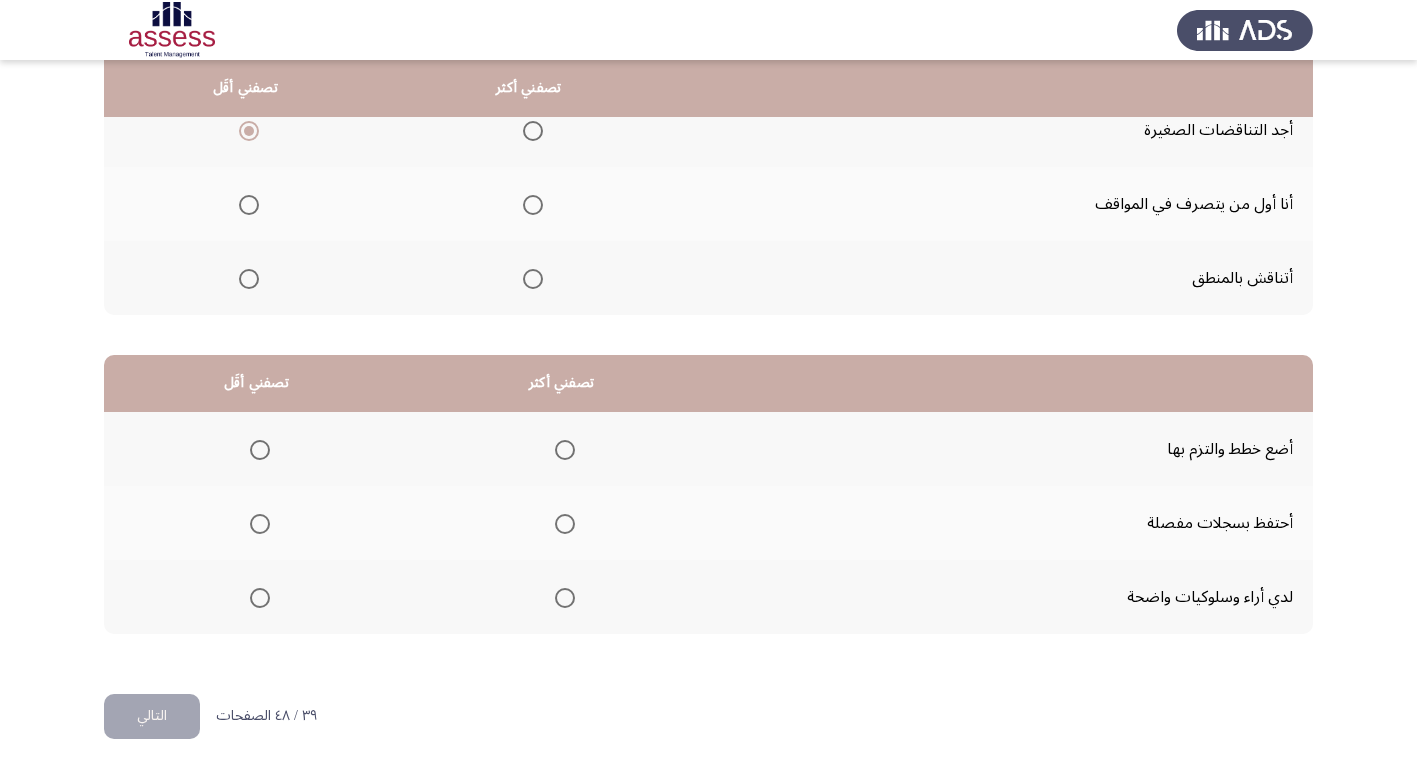 click at bounding box center [533, 205] 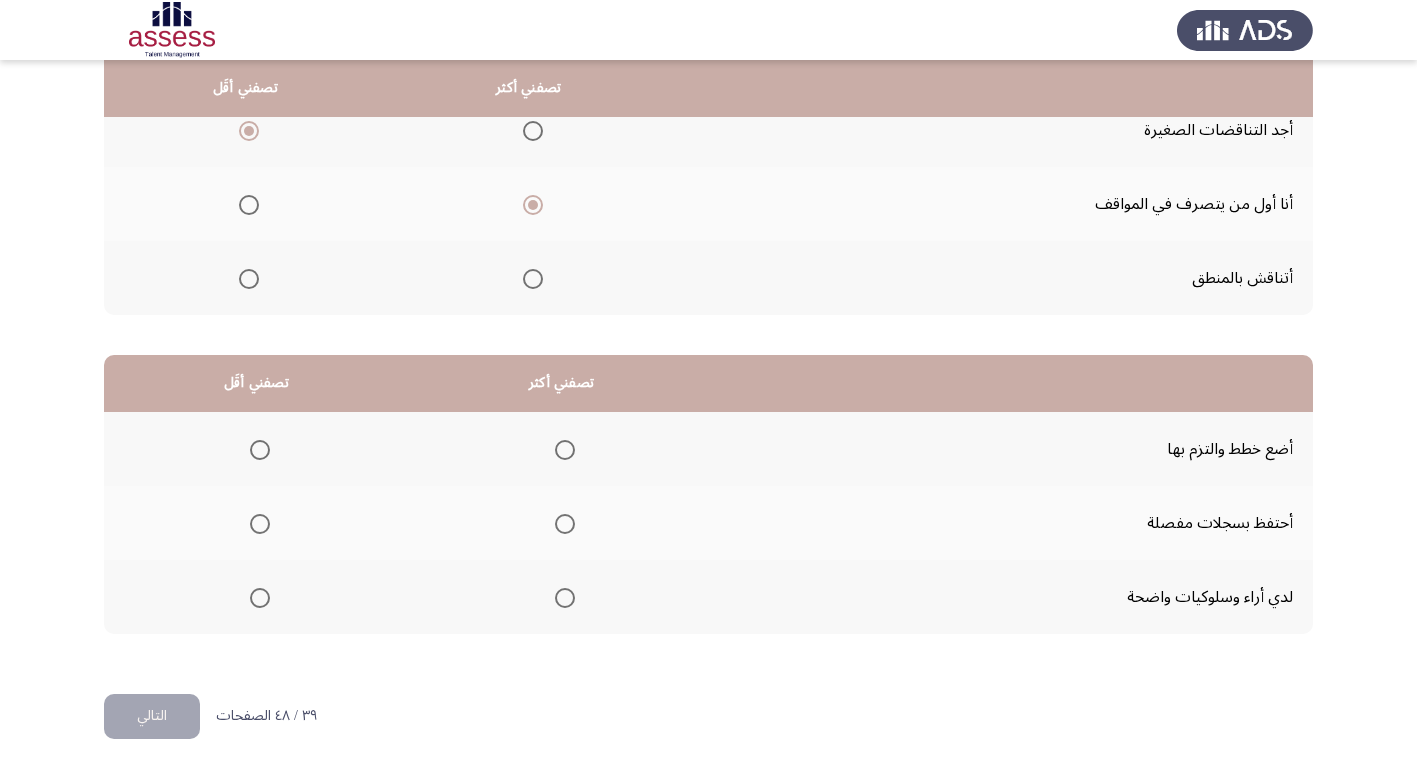 click at bounding box center [565, 450] 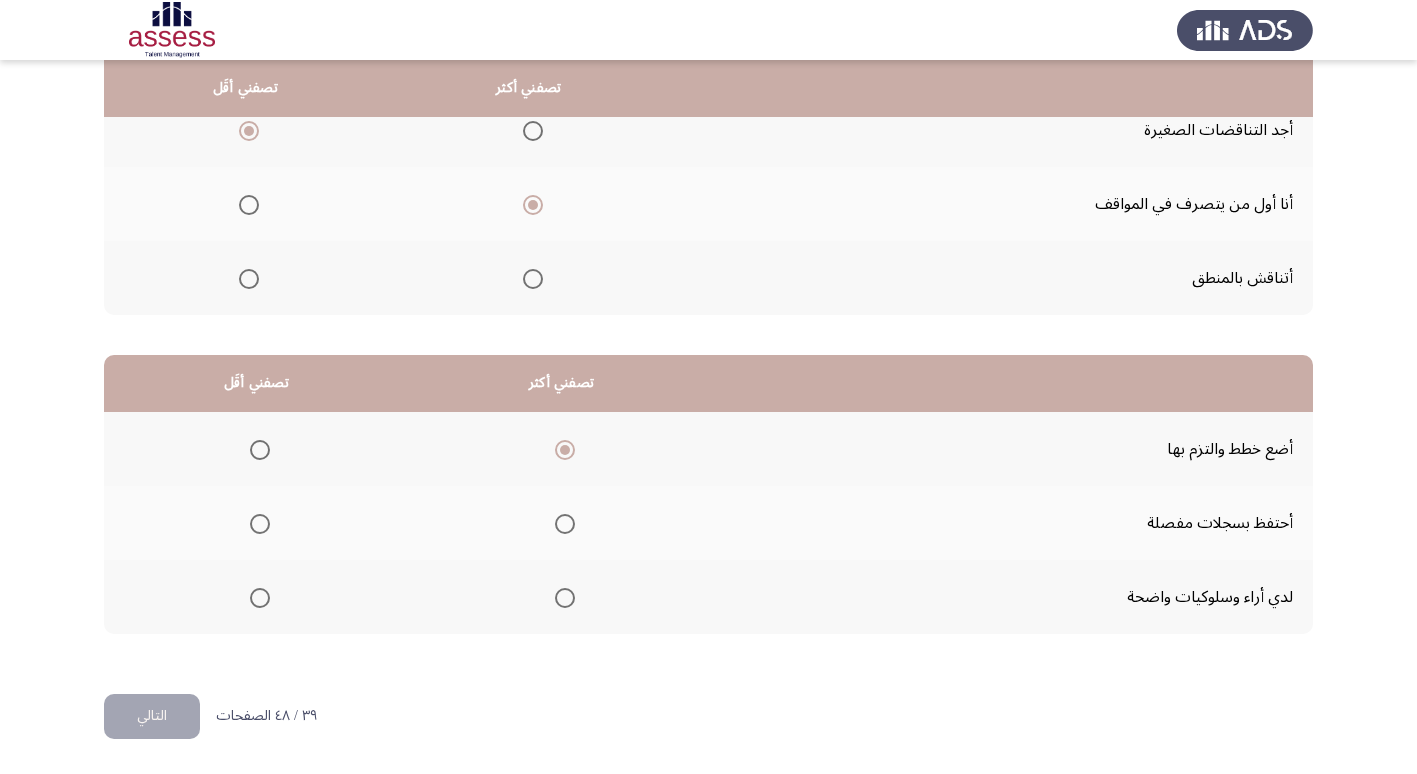click at bounding box center [260, 598] 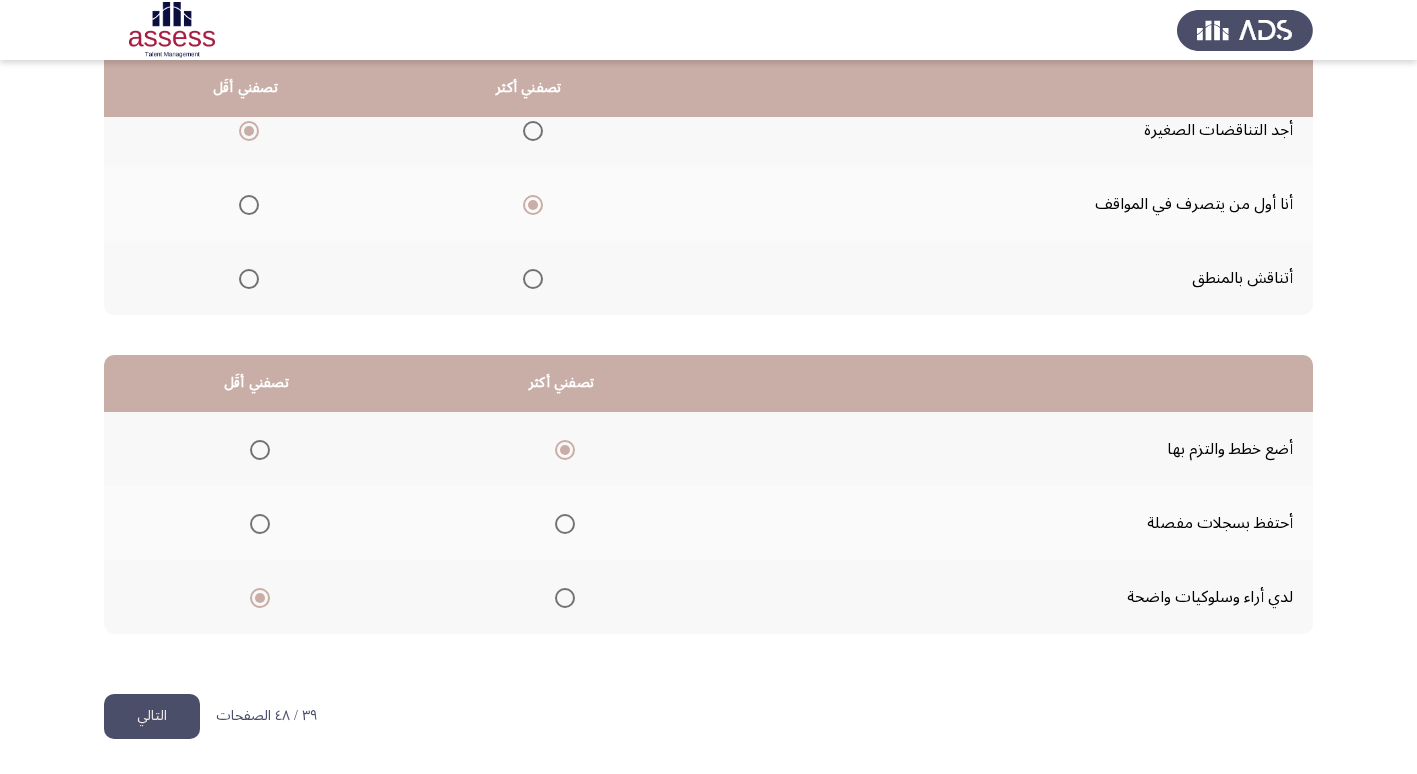 click on "من المجموعة التالية اخترأكثر اجابة تصفك وأقل اجابة تصفك  تصفني أكثر   تصفني أقَل  أجد التناقضات الصغيرة     أنا أول من يتصرف في المواقف     أتناقش بالمنطق      تصفني أكثر   تصفني أقَل  أضع خطط والتزم بها     أحتفظ بسجلات مفصلة     لدي أراء وسلوكيات واضحة" 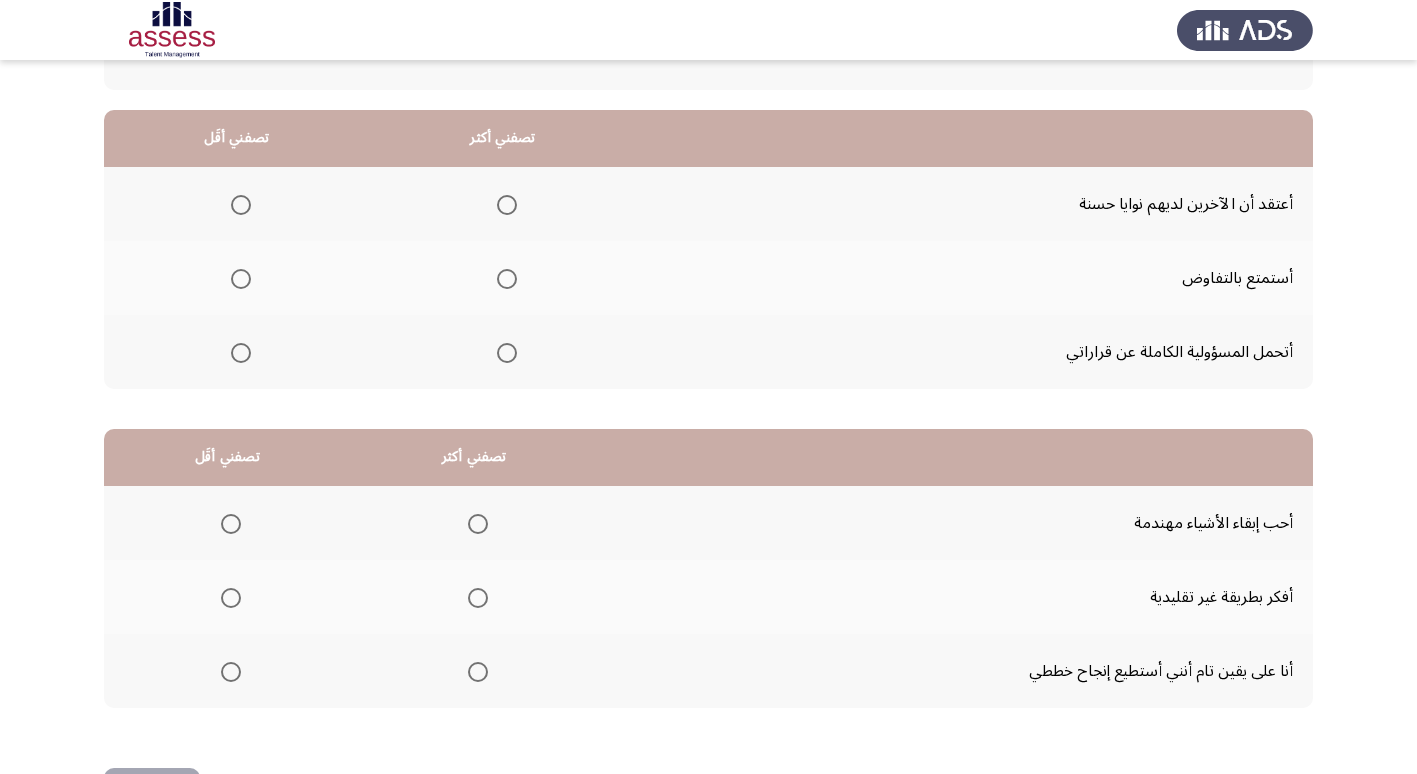 scroll, scrollTop: 200, scrollLeft: 0, axis: vertical 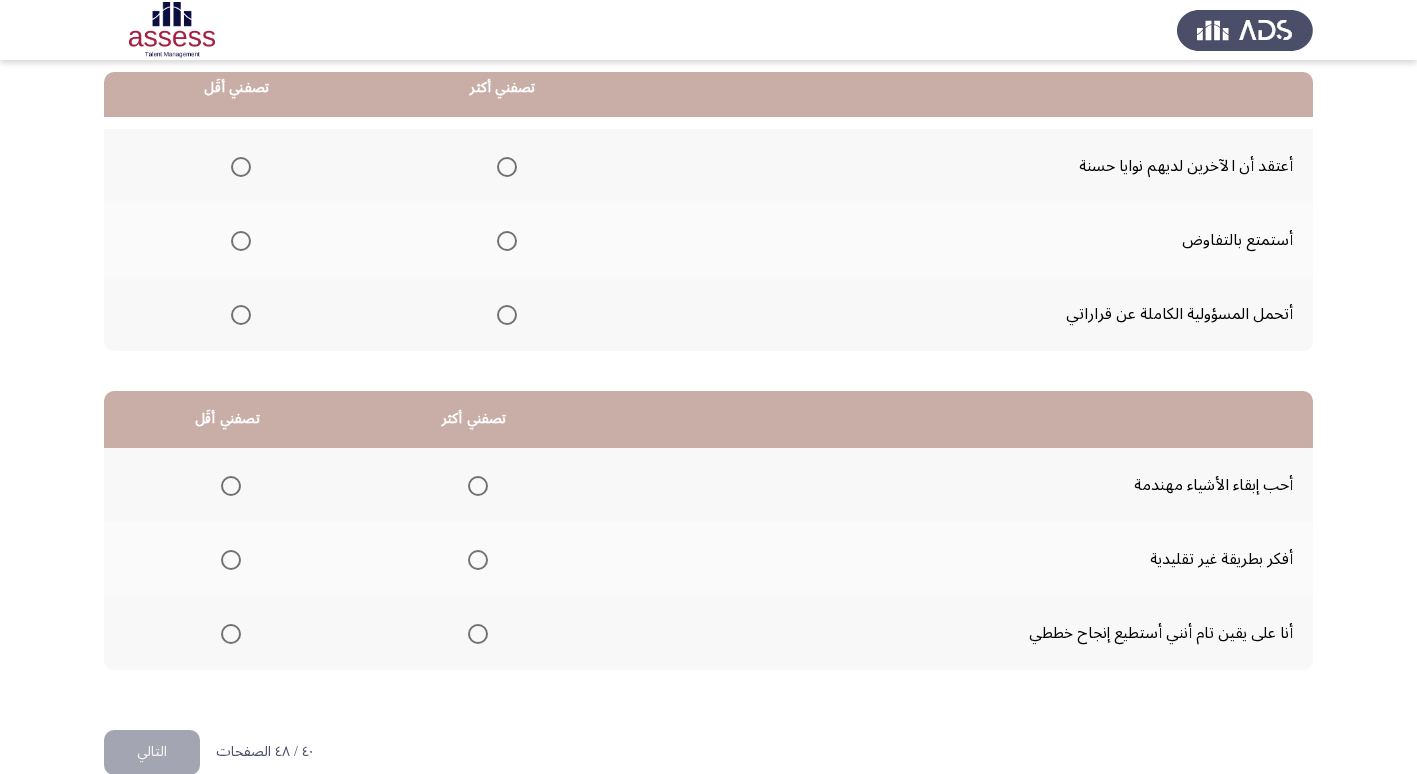 click at bounding box center (507, 315) 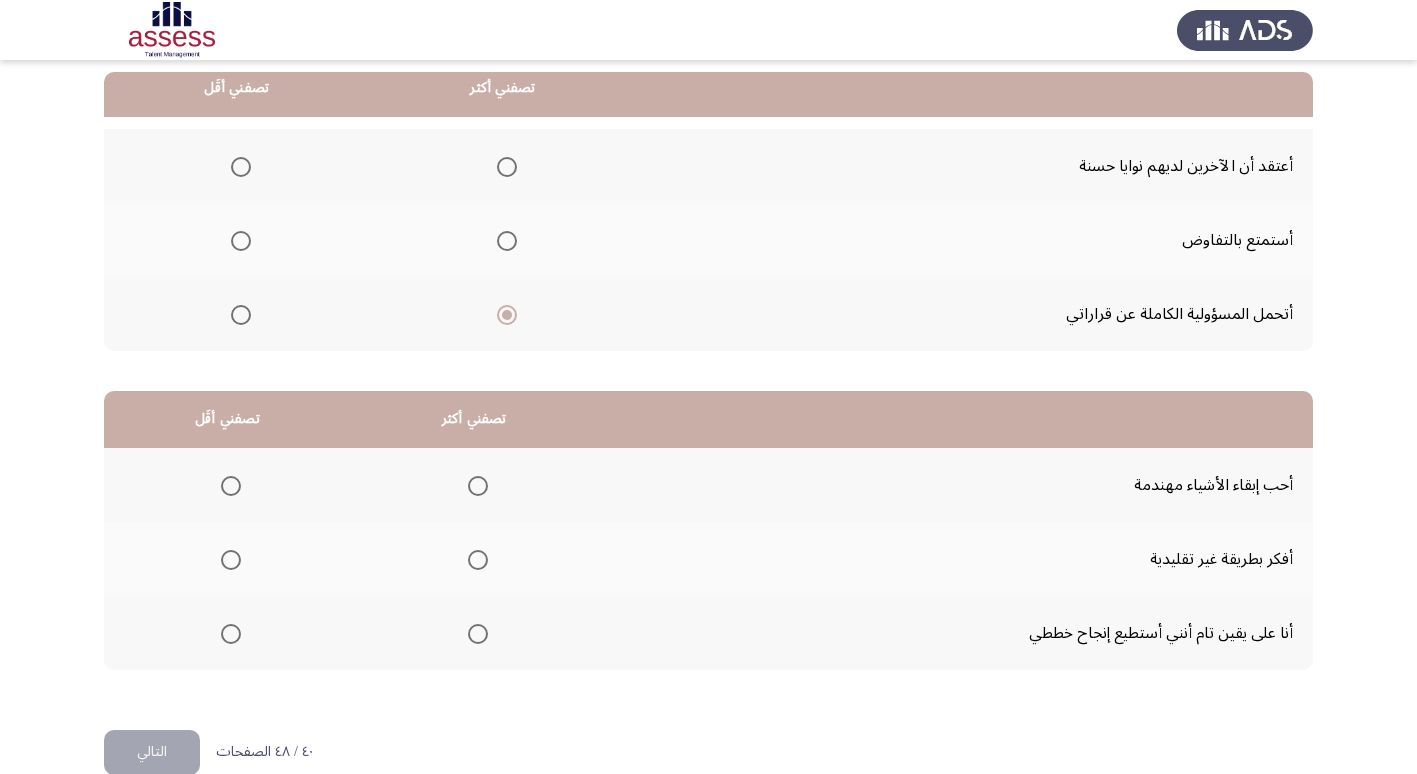 click at bounding box center [241, 167] 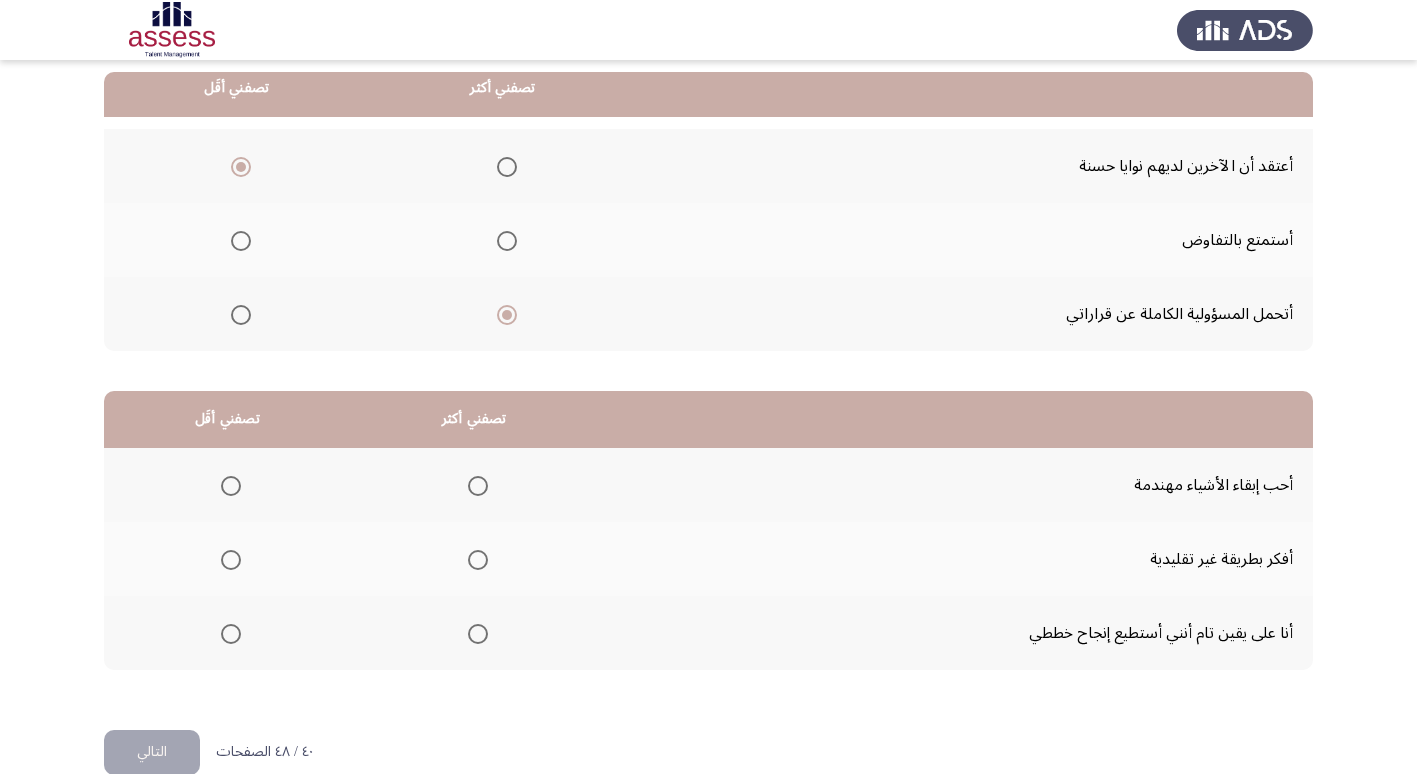 click at bounding box center [231, 486] 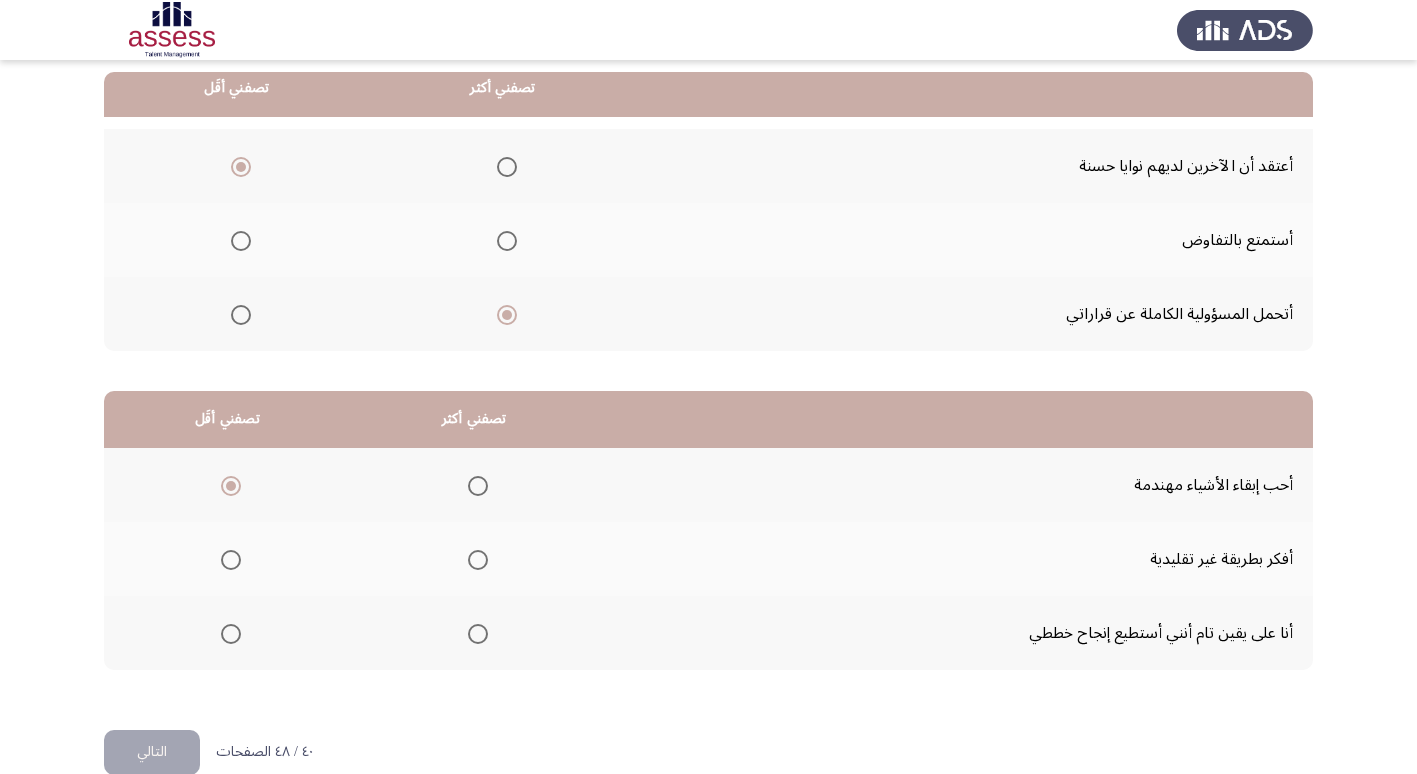 click at bounding box center [478, 560] 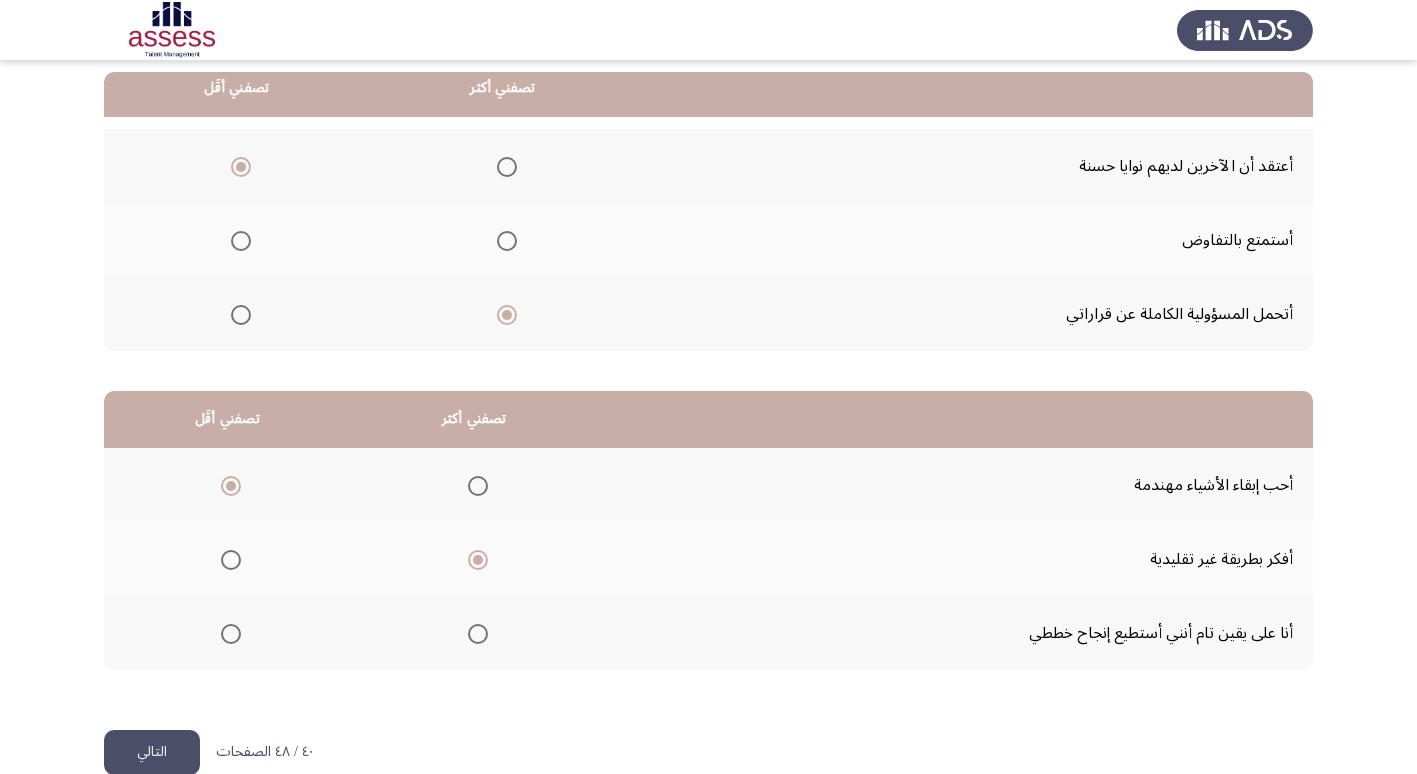 click at bounding box center [478, 634] 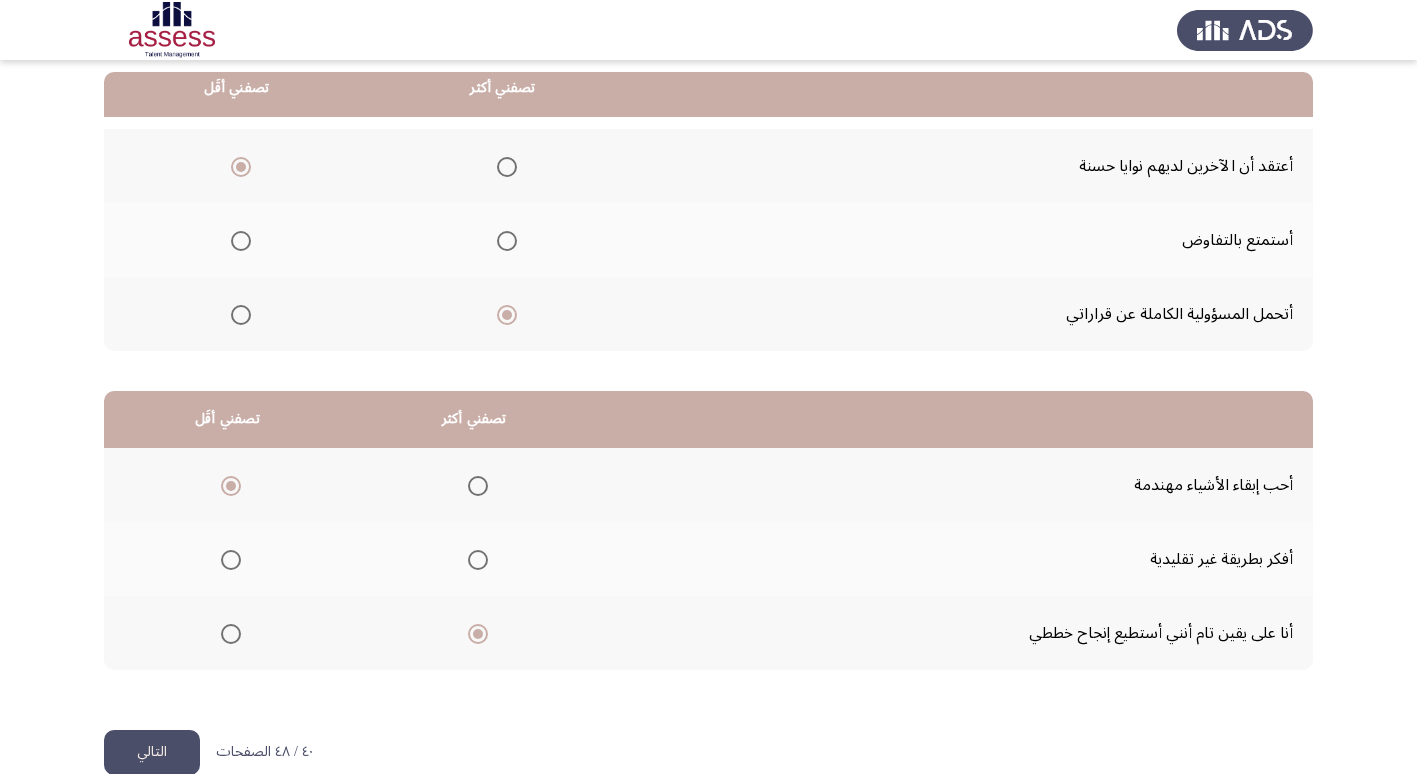 click on "التالي" 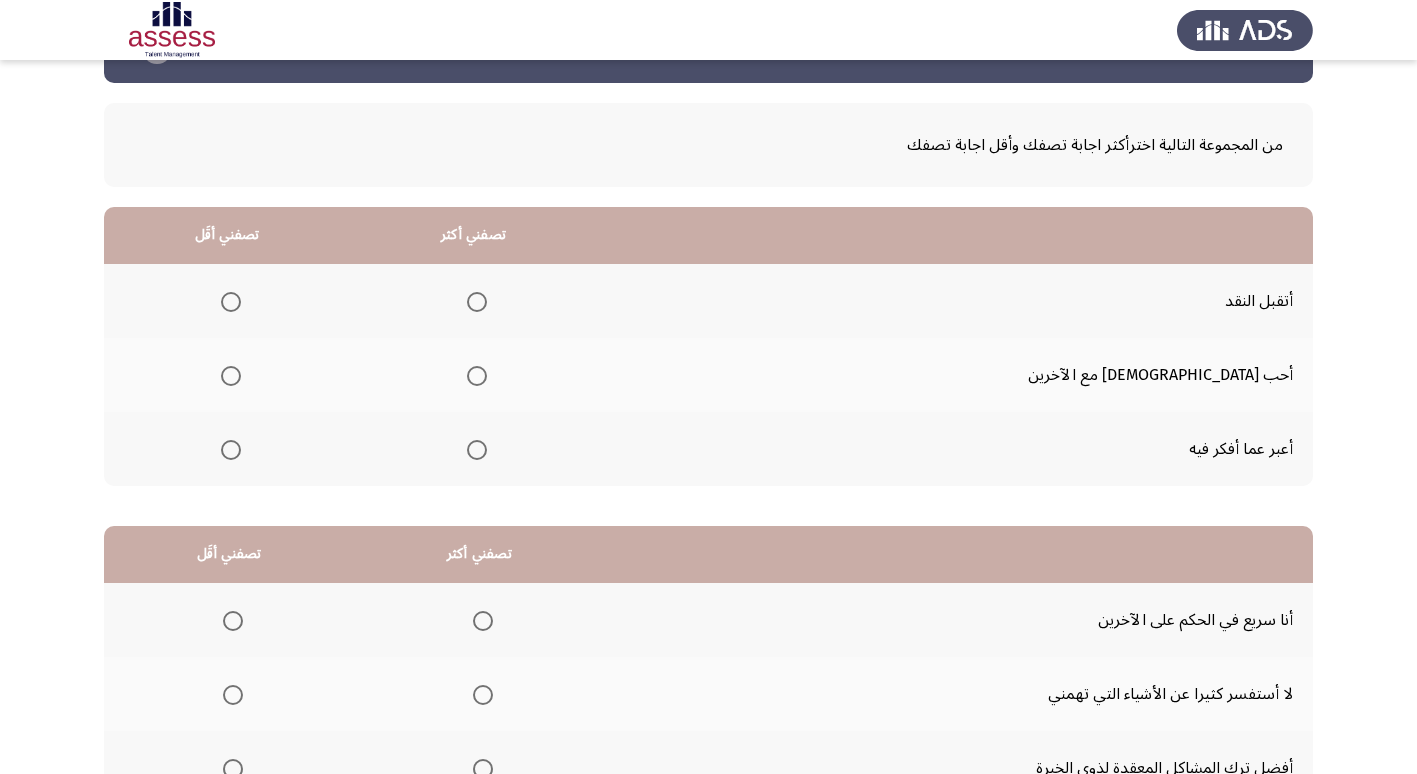 scroll, scrollTop: 100, scrollLeft: 0, axis: vertical 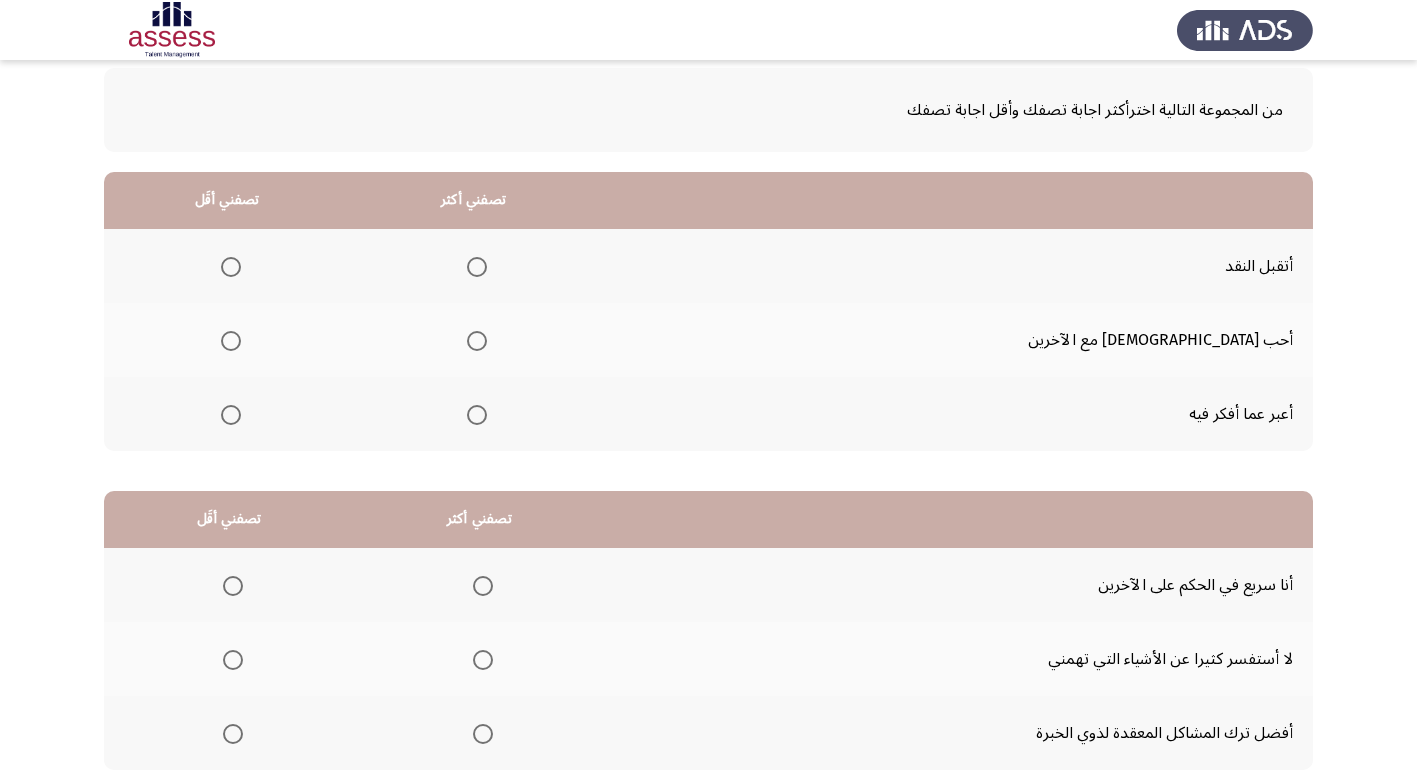 click at bounding box center [477, 267] 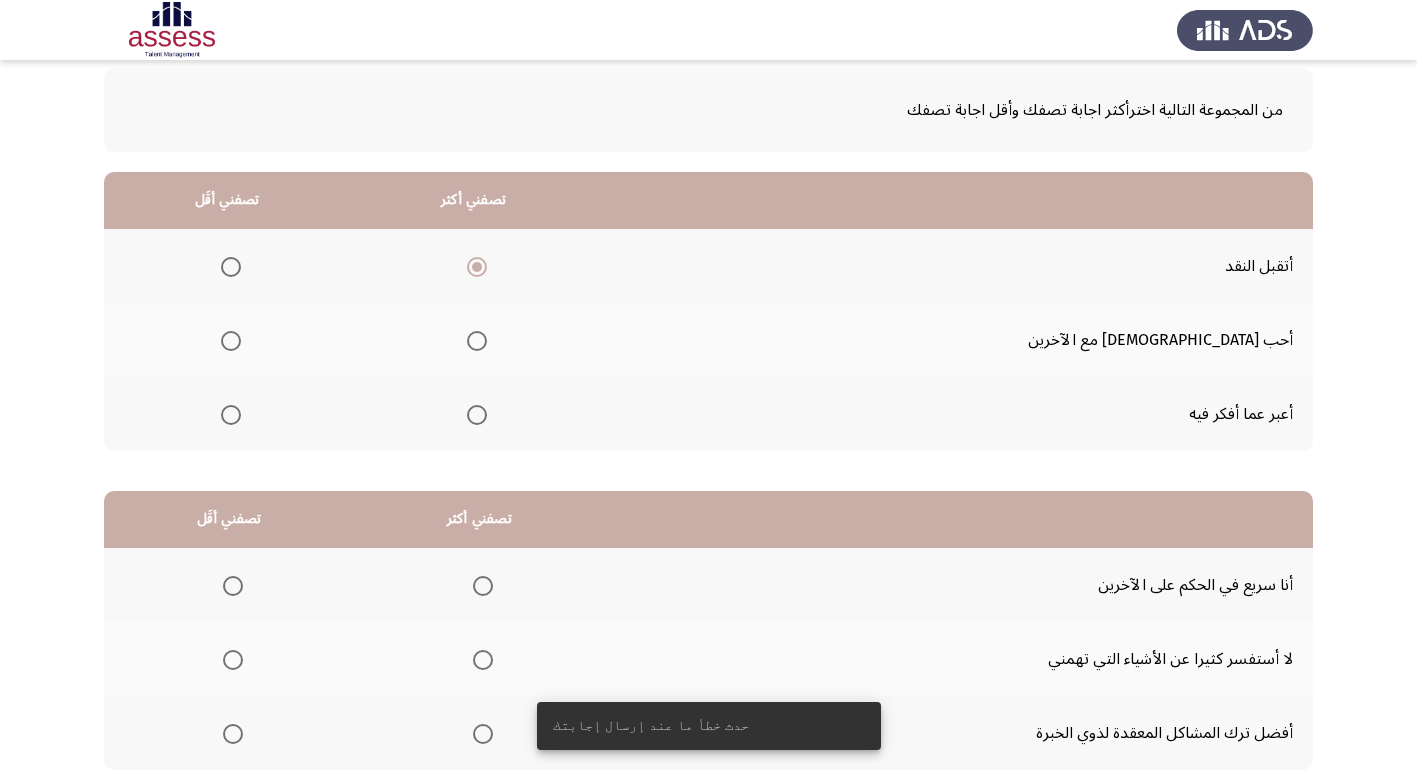 click at bounding box center (231, 341) 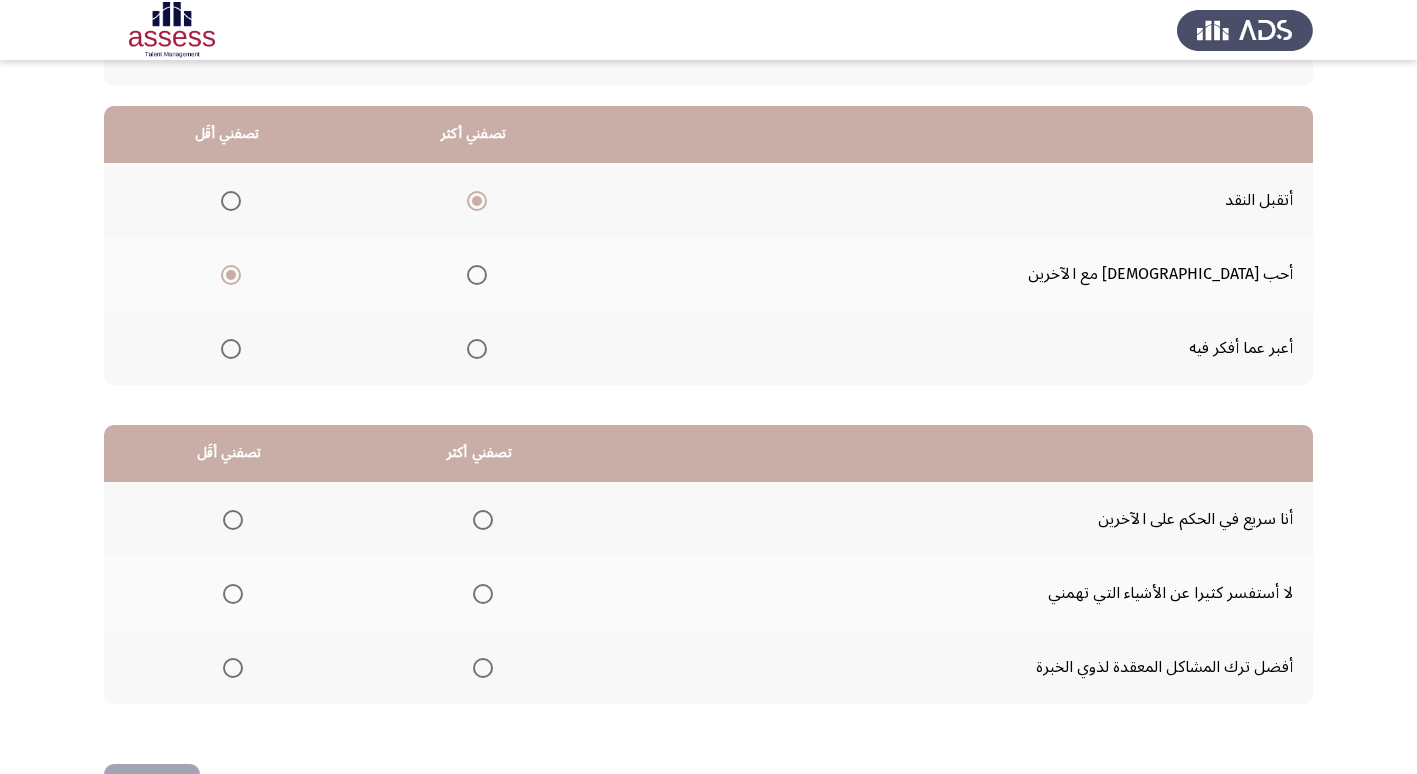 scroll, scrollTop: 200, scrollLeft: 0, axis: vertical 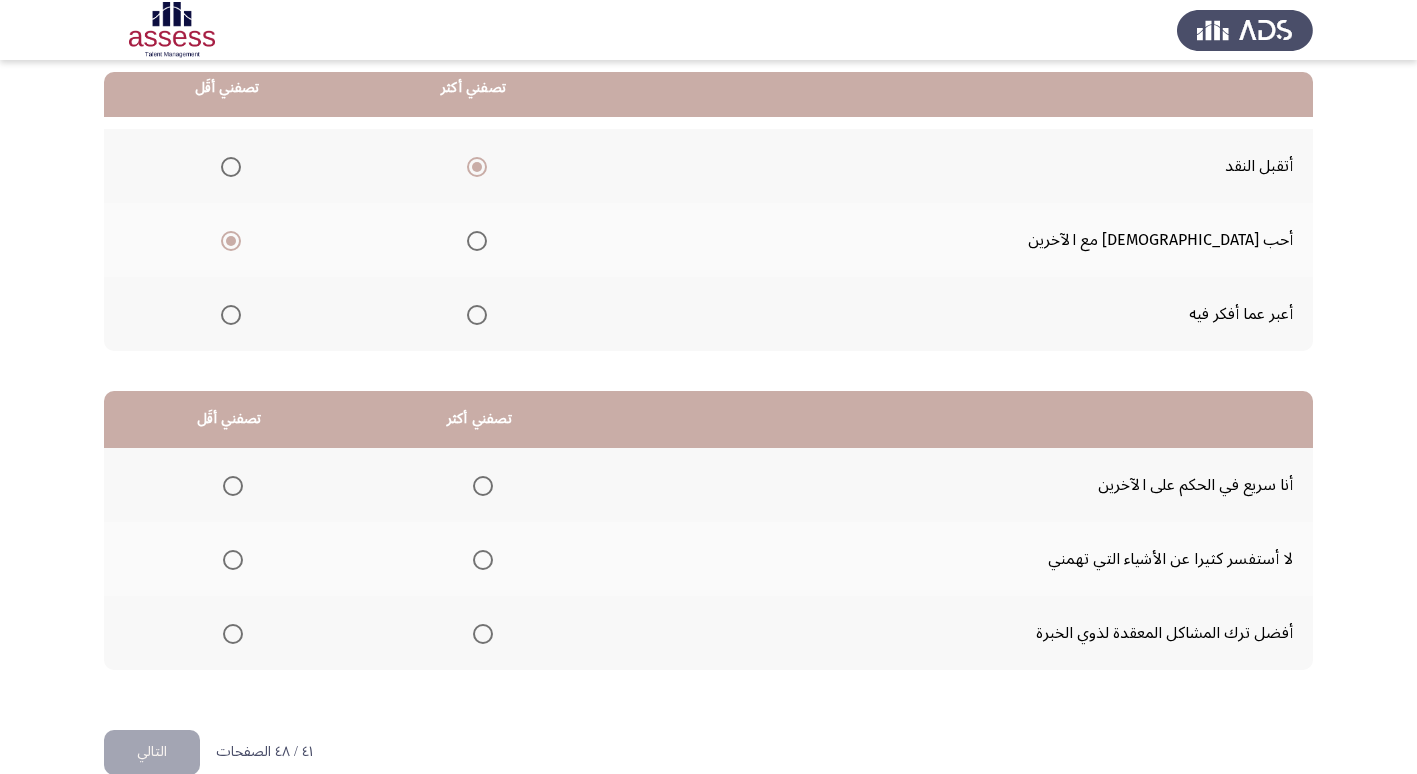 click at bounding box center (483, 560) 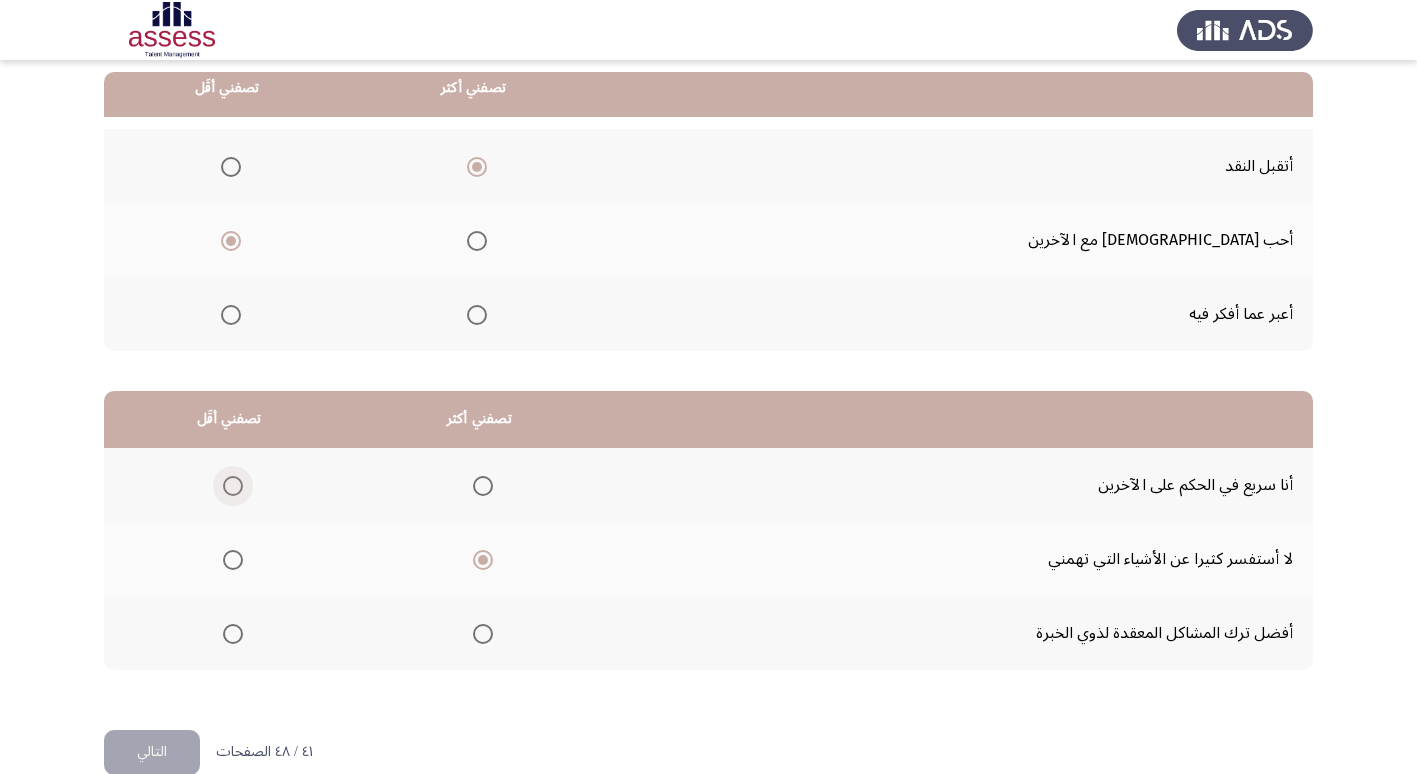 click at bounding box center (233, 486) 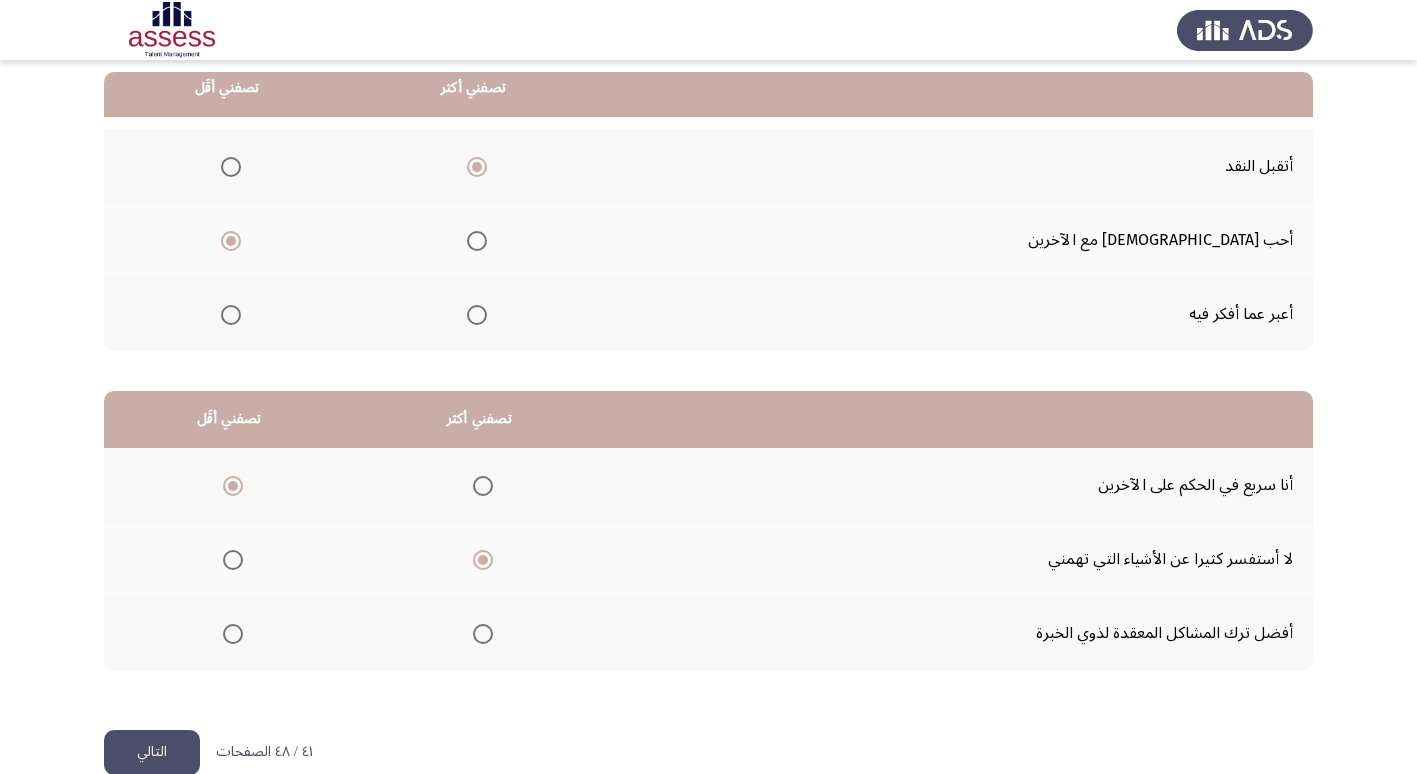 click at bounding box center [233, 634] 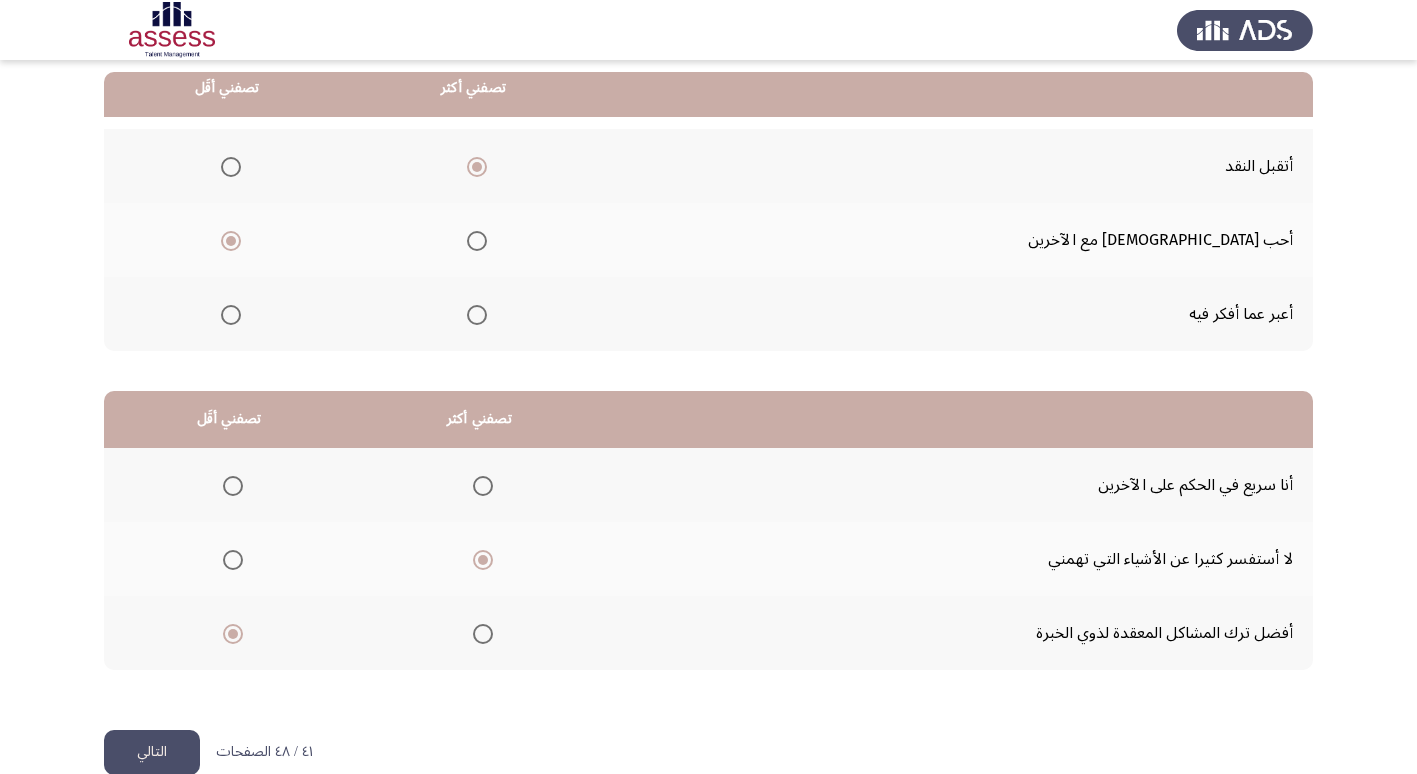 click at bounding box center [233, 560] 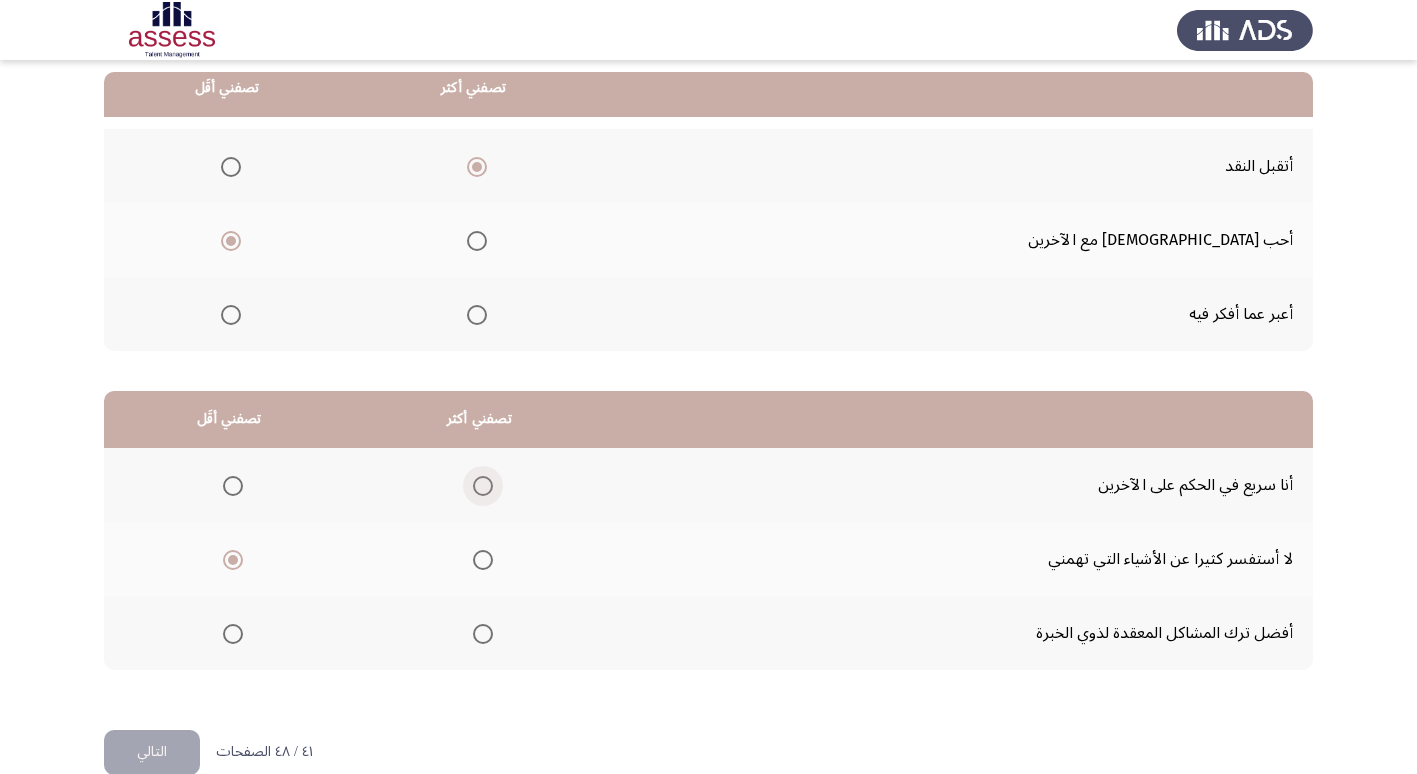 click at bounding box center (483, 486) 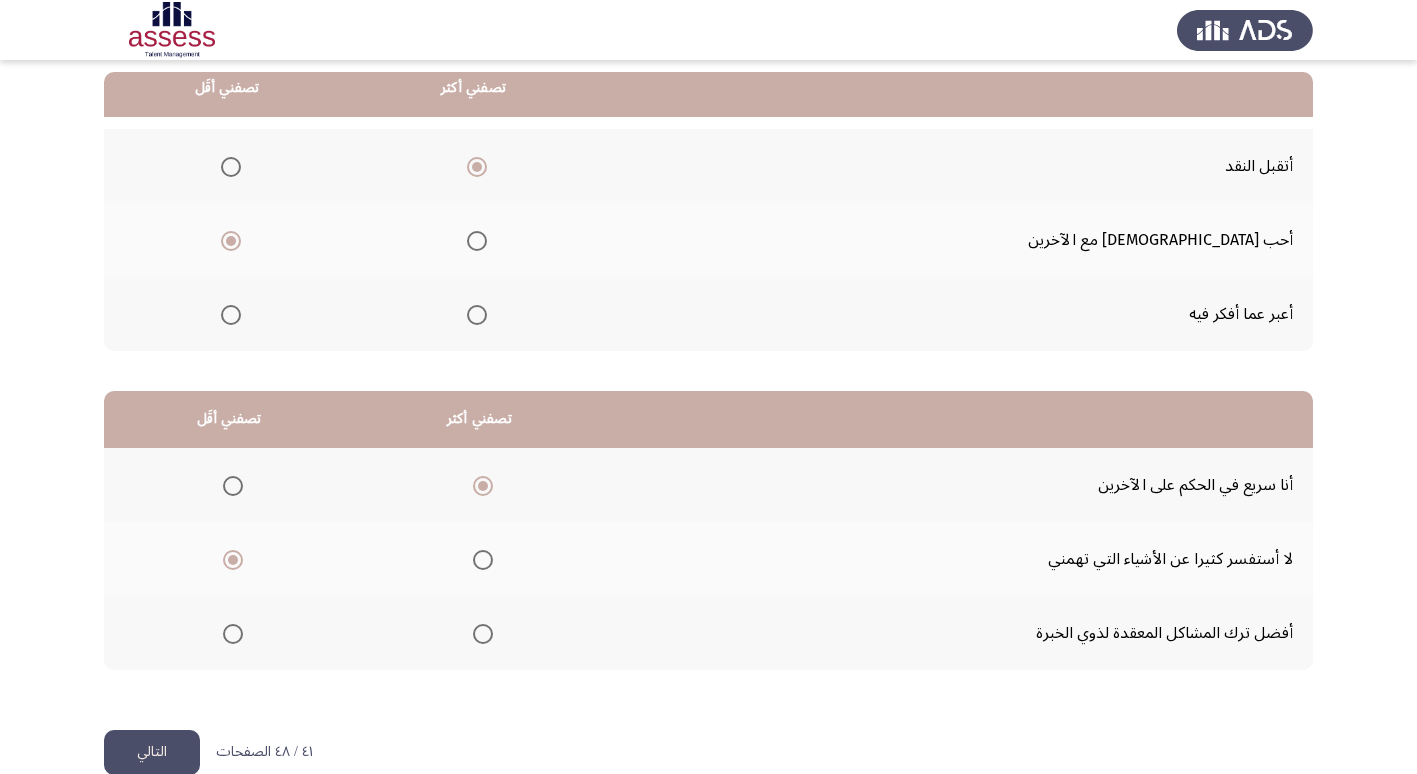 click at bounding box center [233, 634] 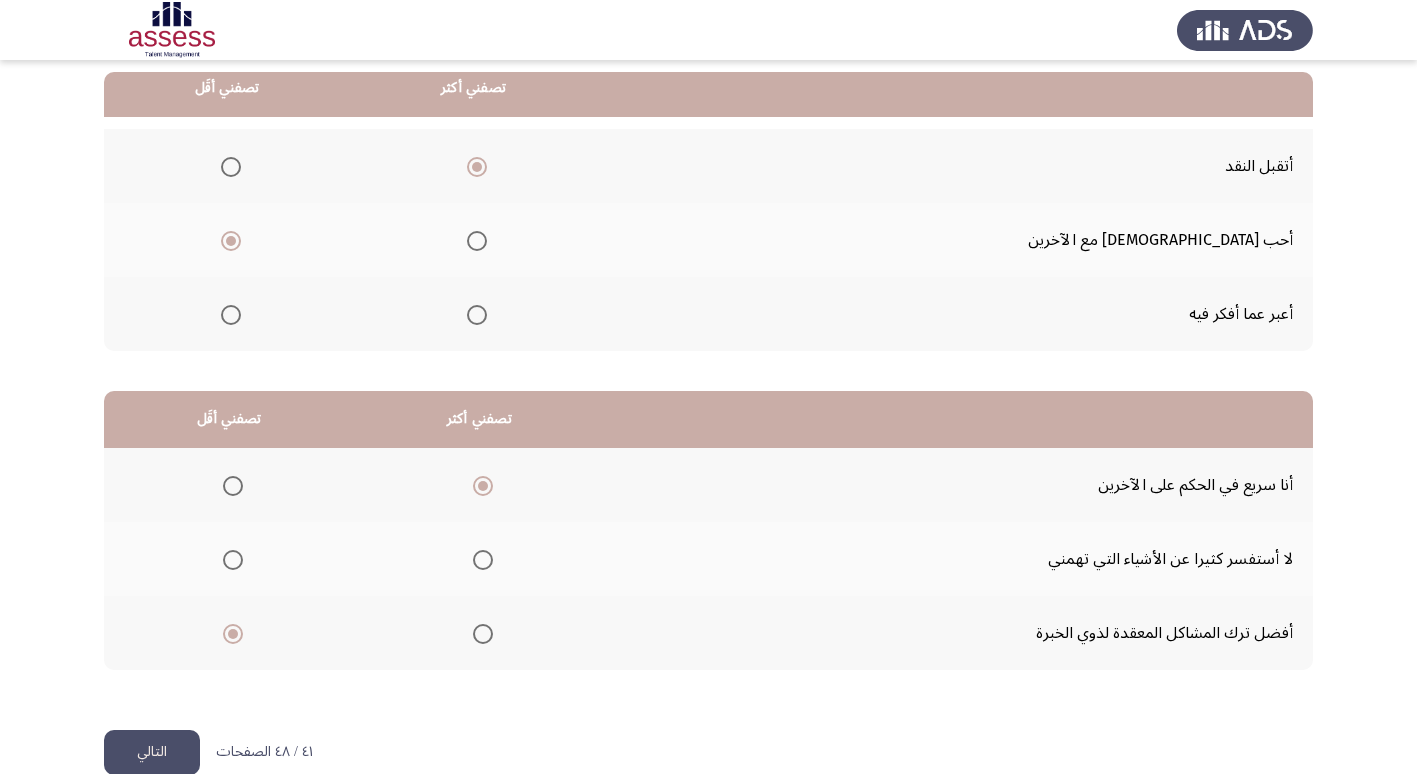 click at bounding box center [233, 486] 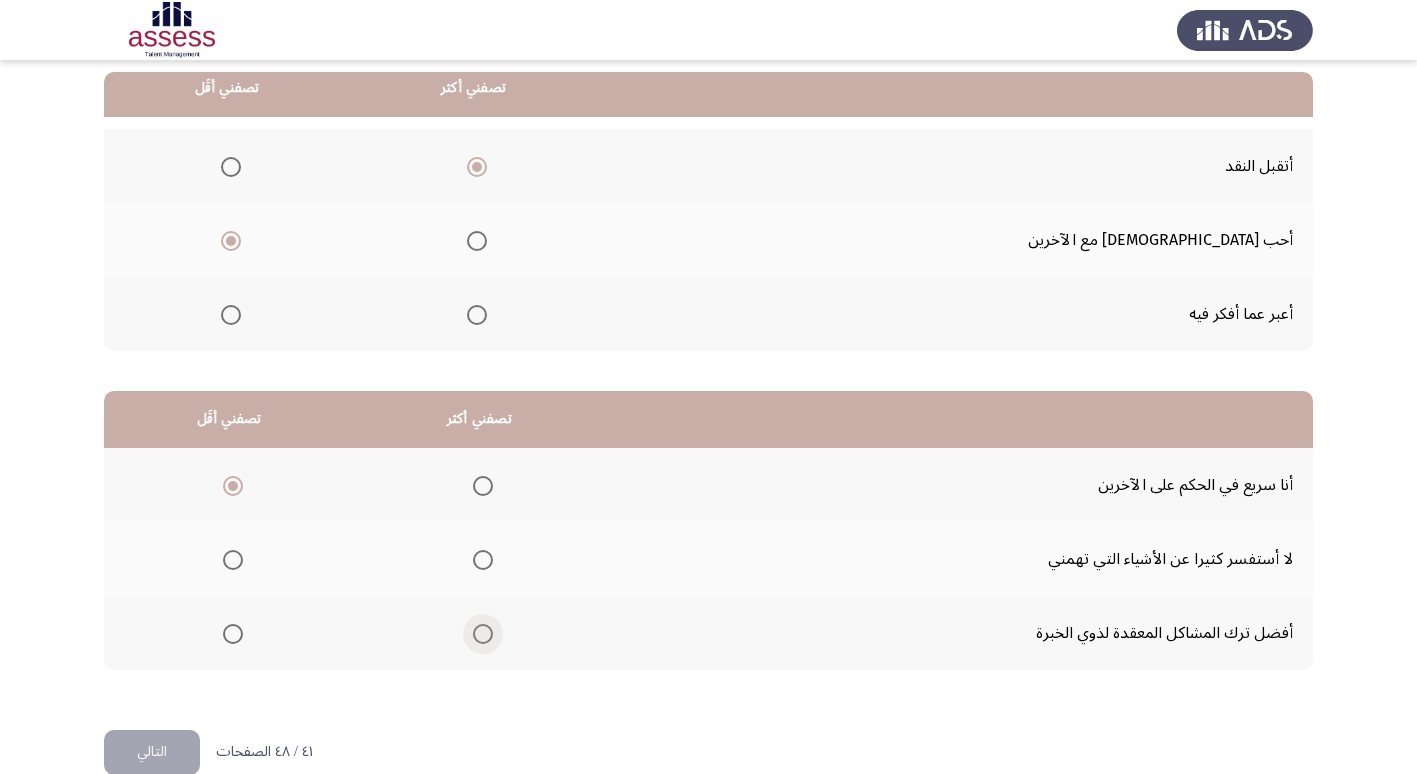 click at bounding box center [483, 634] 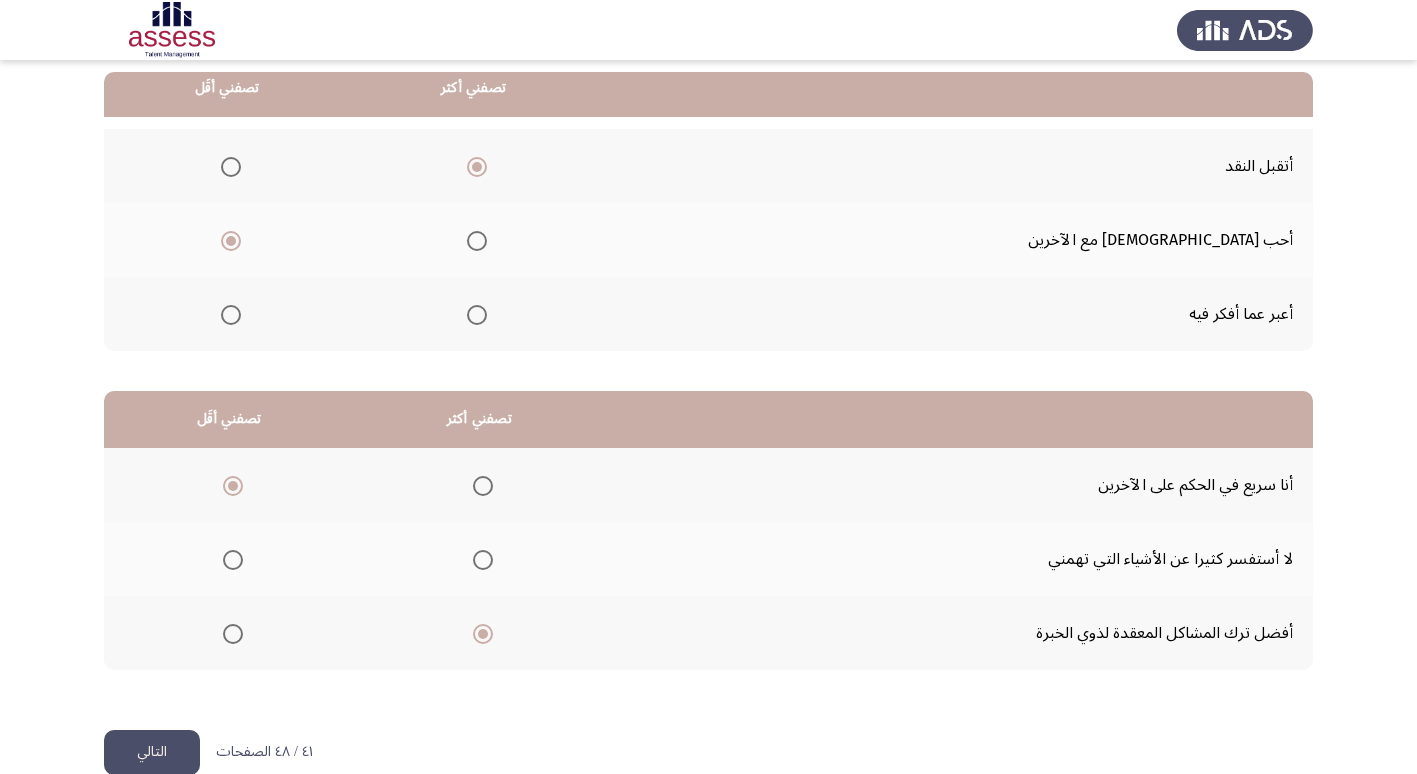 click on "التالي" 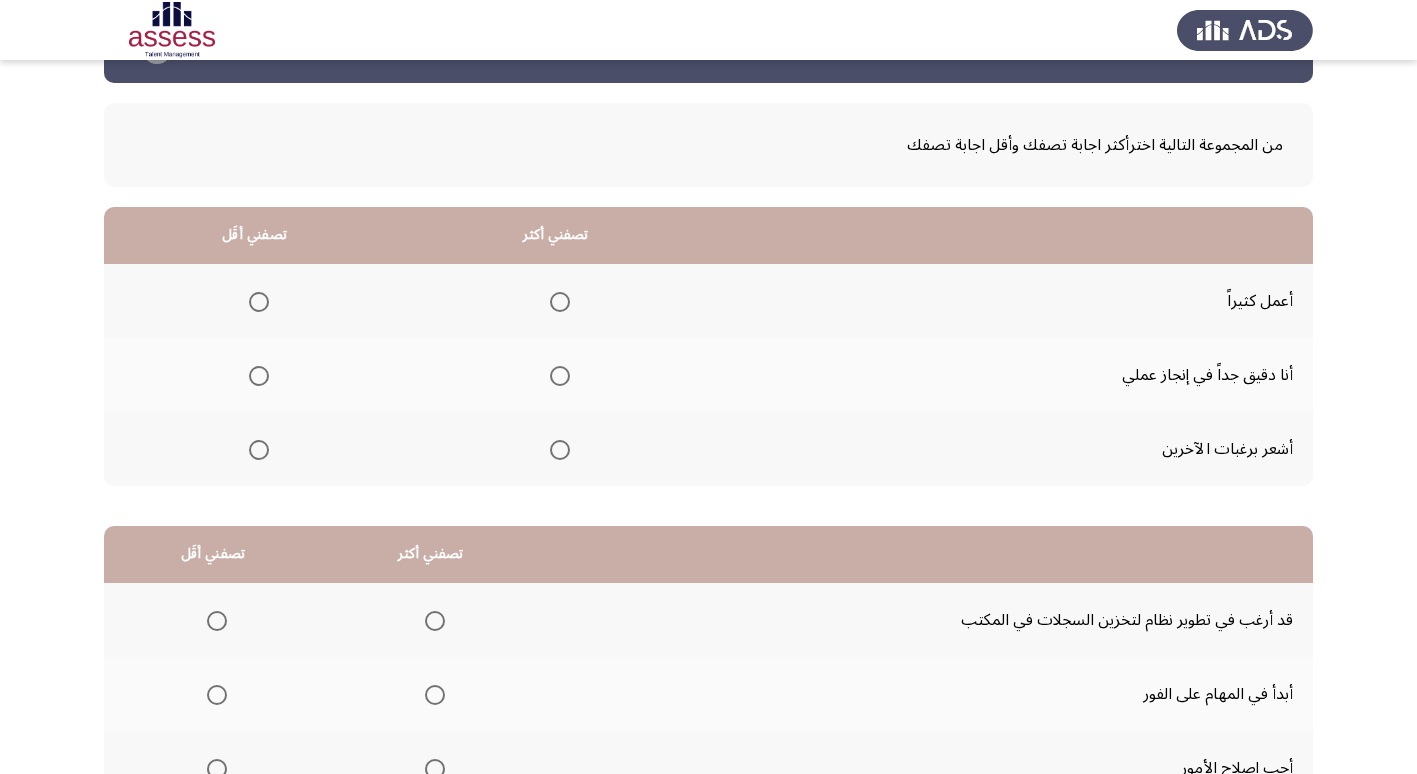 scroll, scrollTop: 100, scrollLeft: 0, axis: vertical 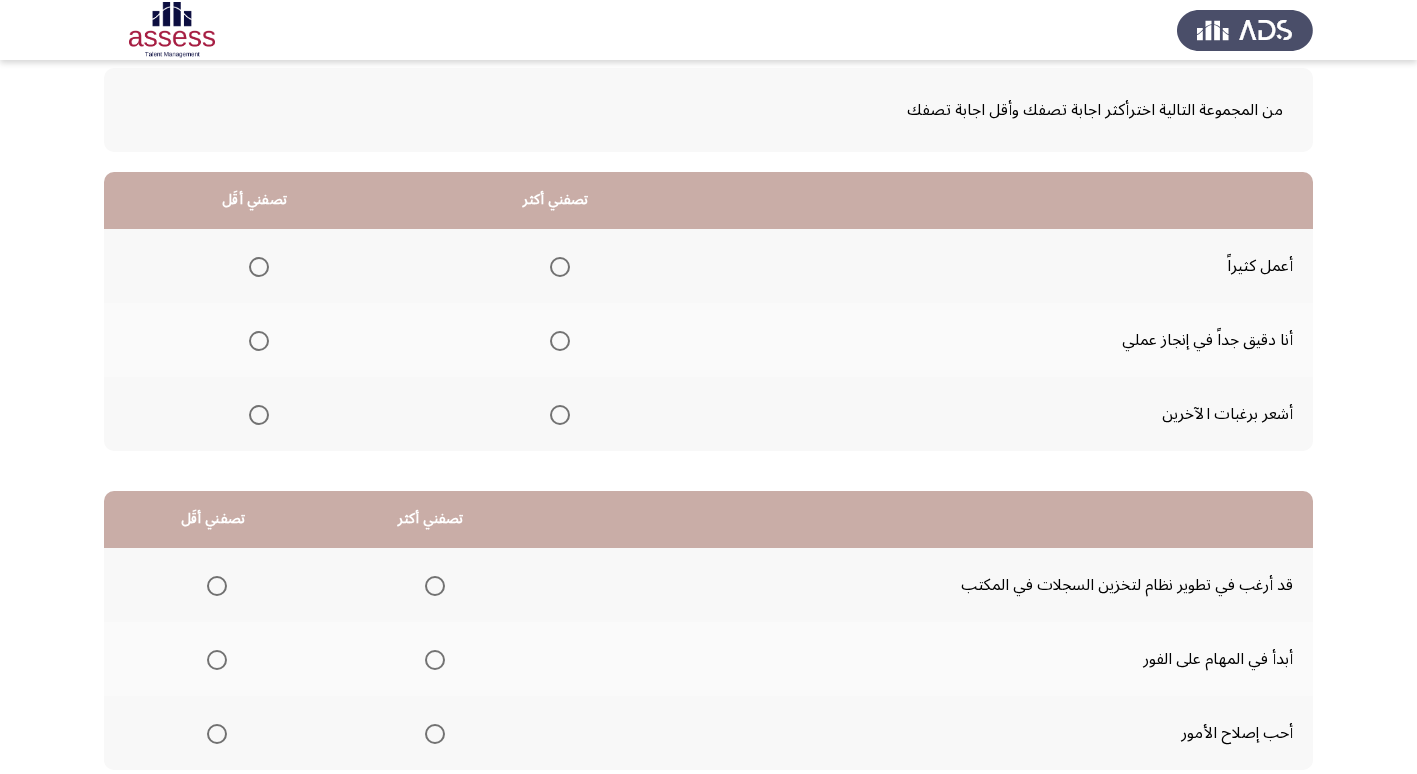 click at bounding box center (560, 341) 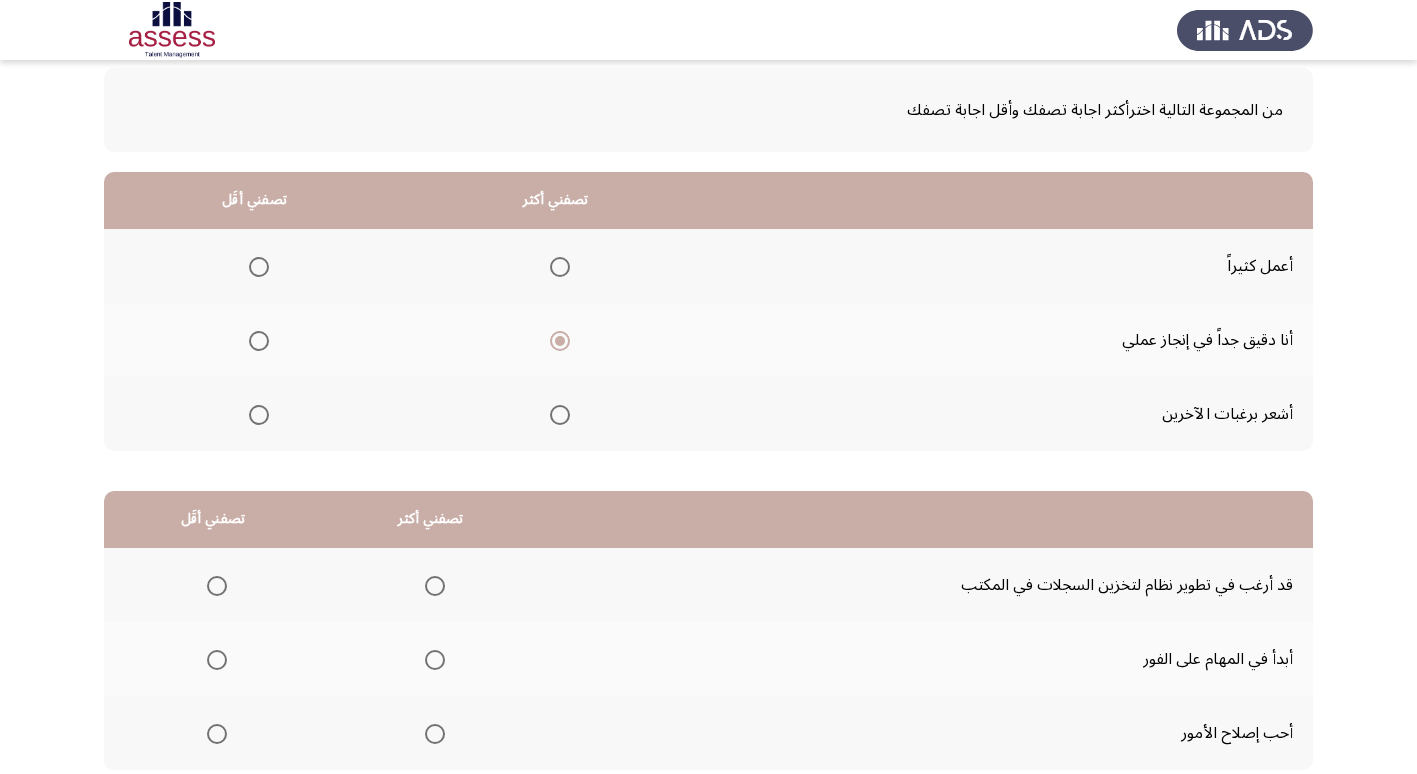click at bounding box center (259, 415) 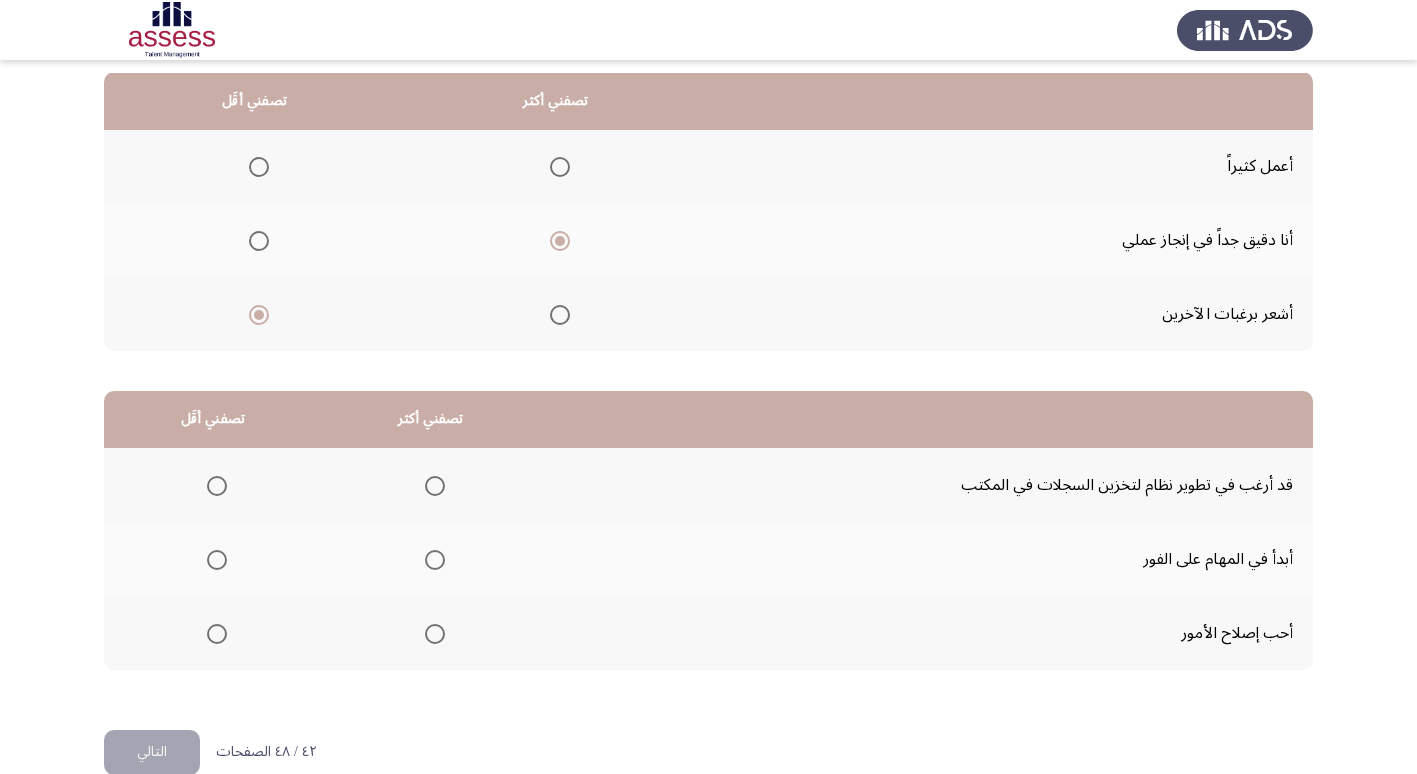 scroll, scrollTop: 236, scrollLeft: 0, axis: vertical 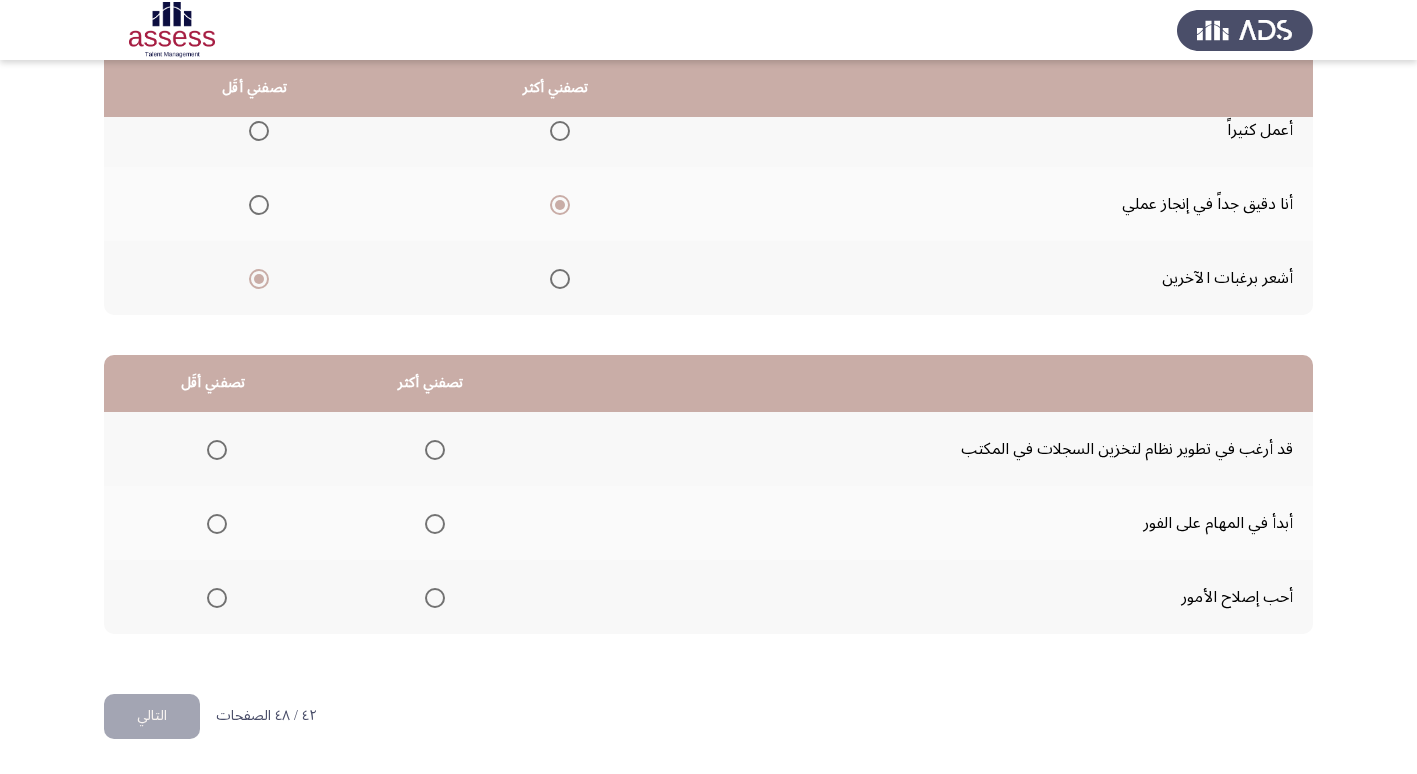 click at bounding box center (435, 524) 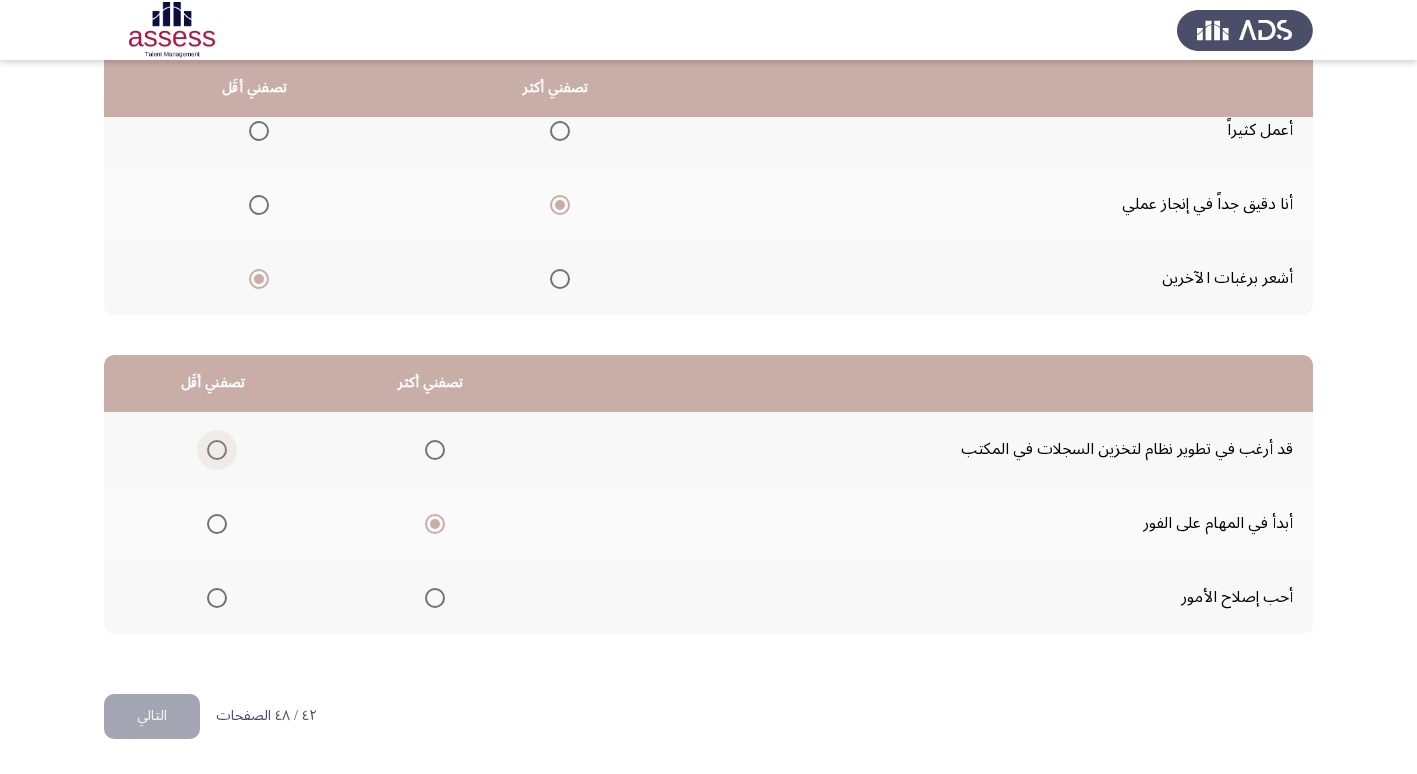 click at bounding box center (217, 450) 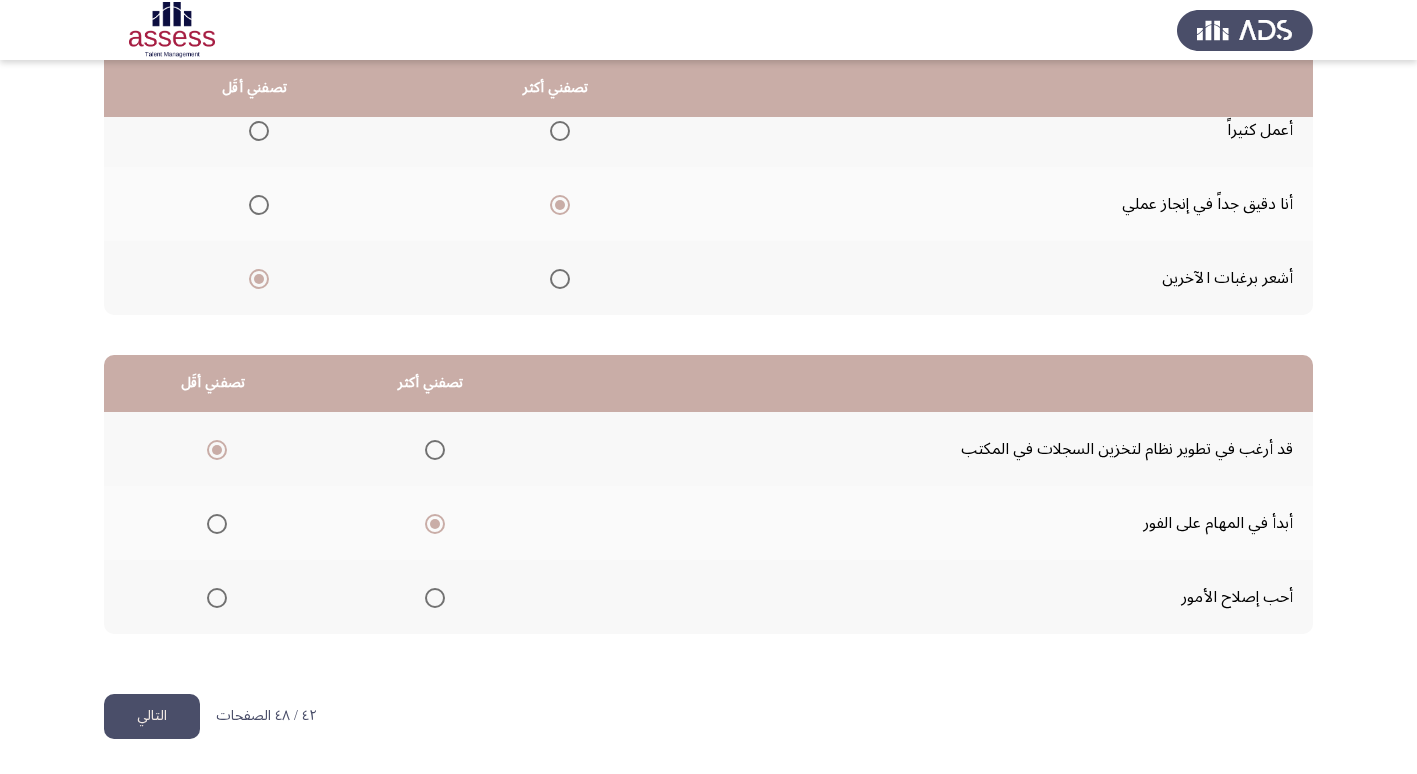 click on "التالي" 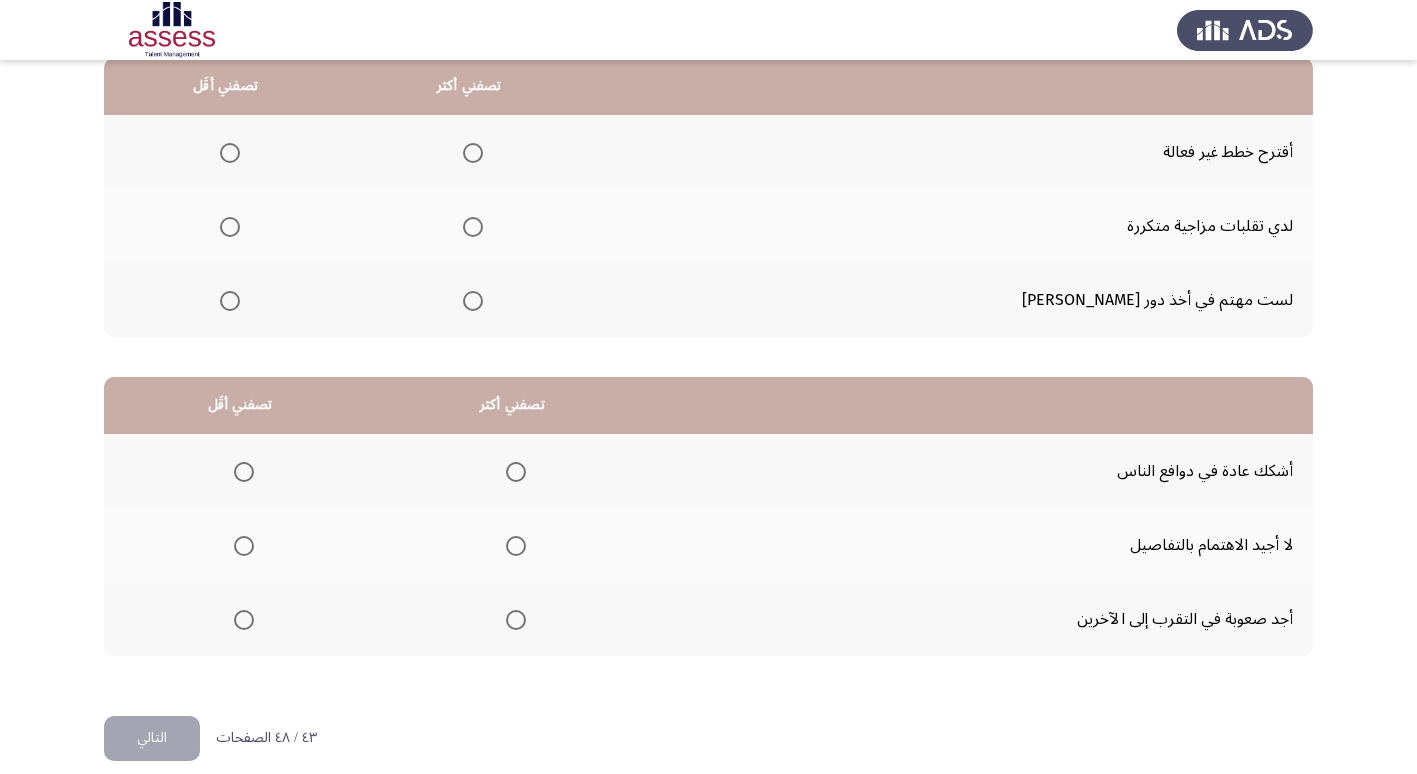 scroll, scrollTop: 236, scrollLeft: 0, axis: vertical 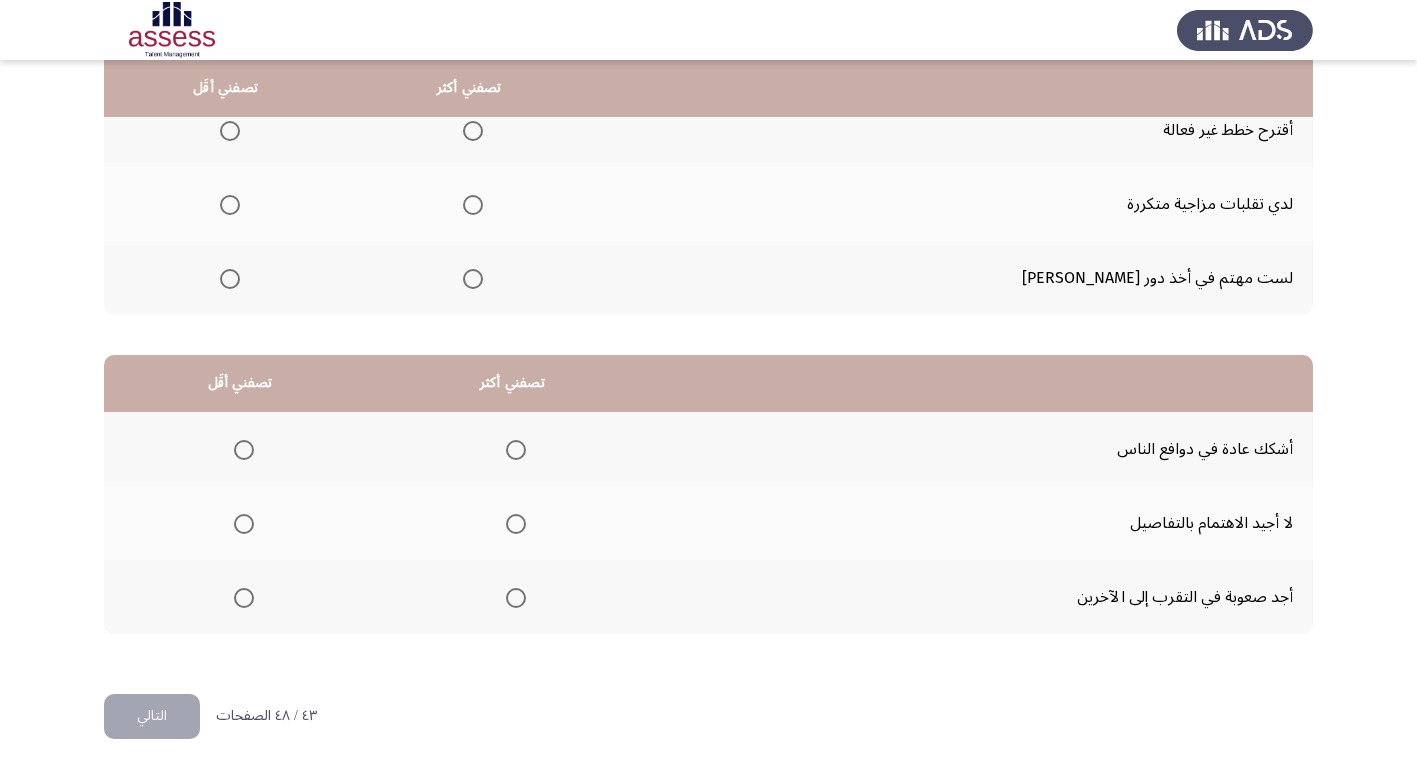 click at bounding box center [230, 131] 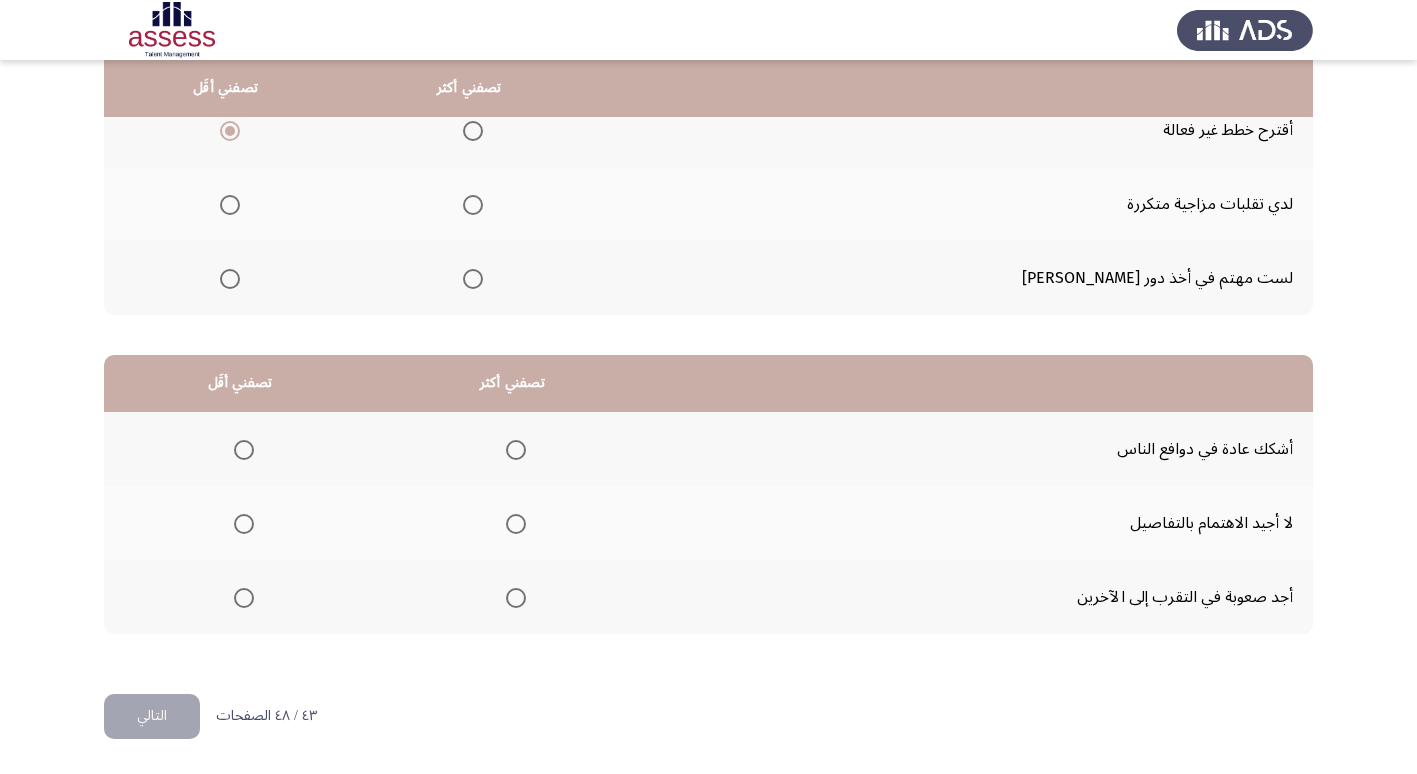 click at bounding box center [473, 279] 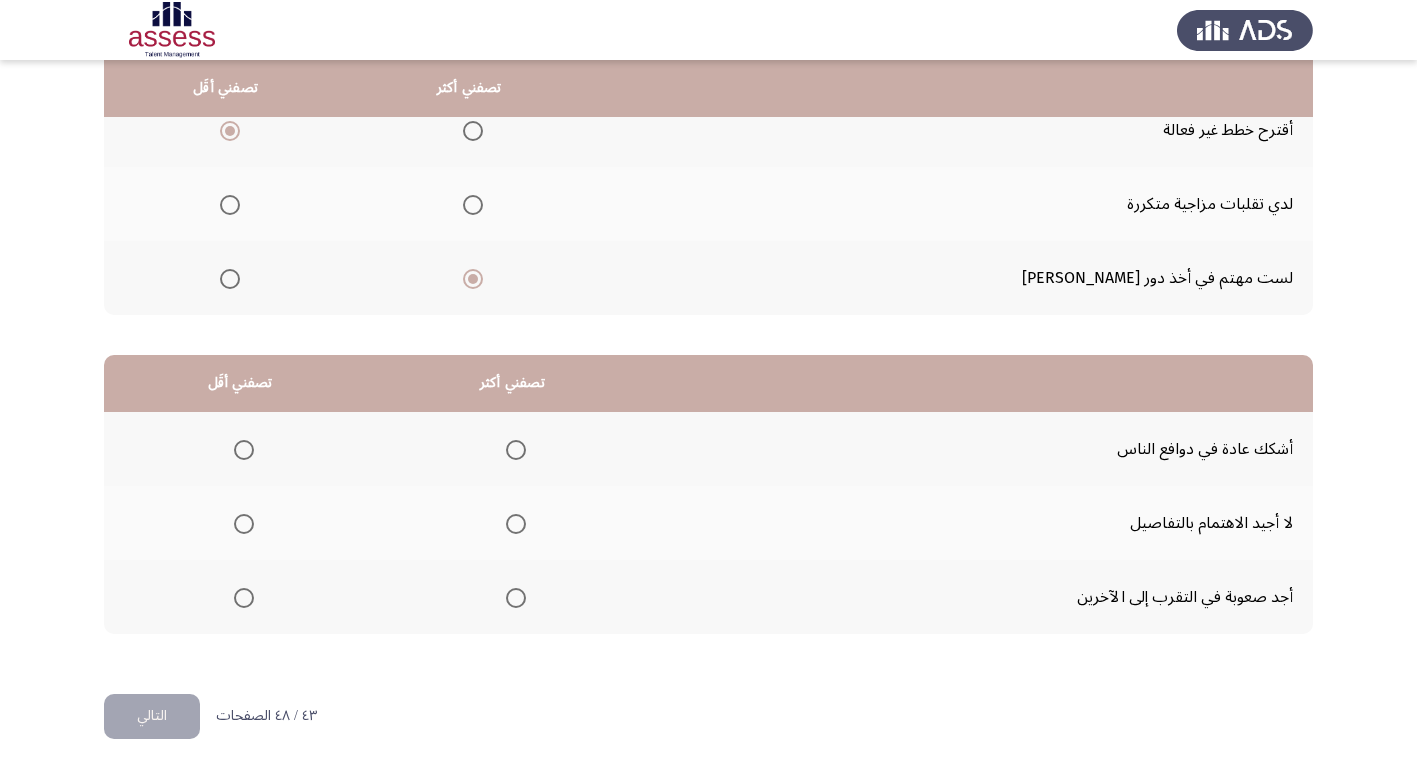 click at bounding box center [244, 598] 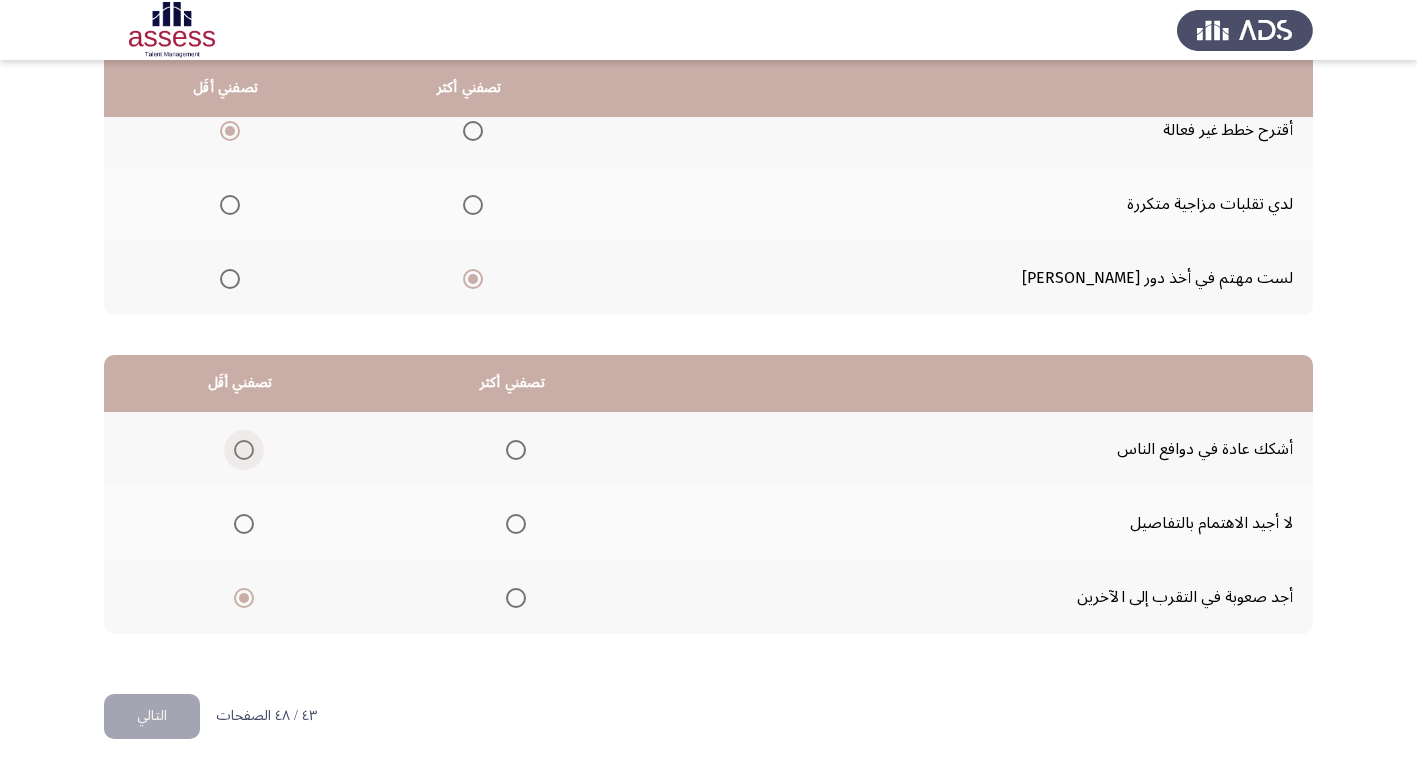 click at bounding box center (244, 450) 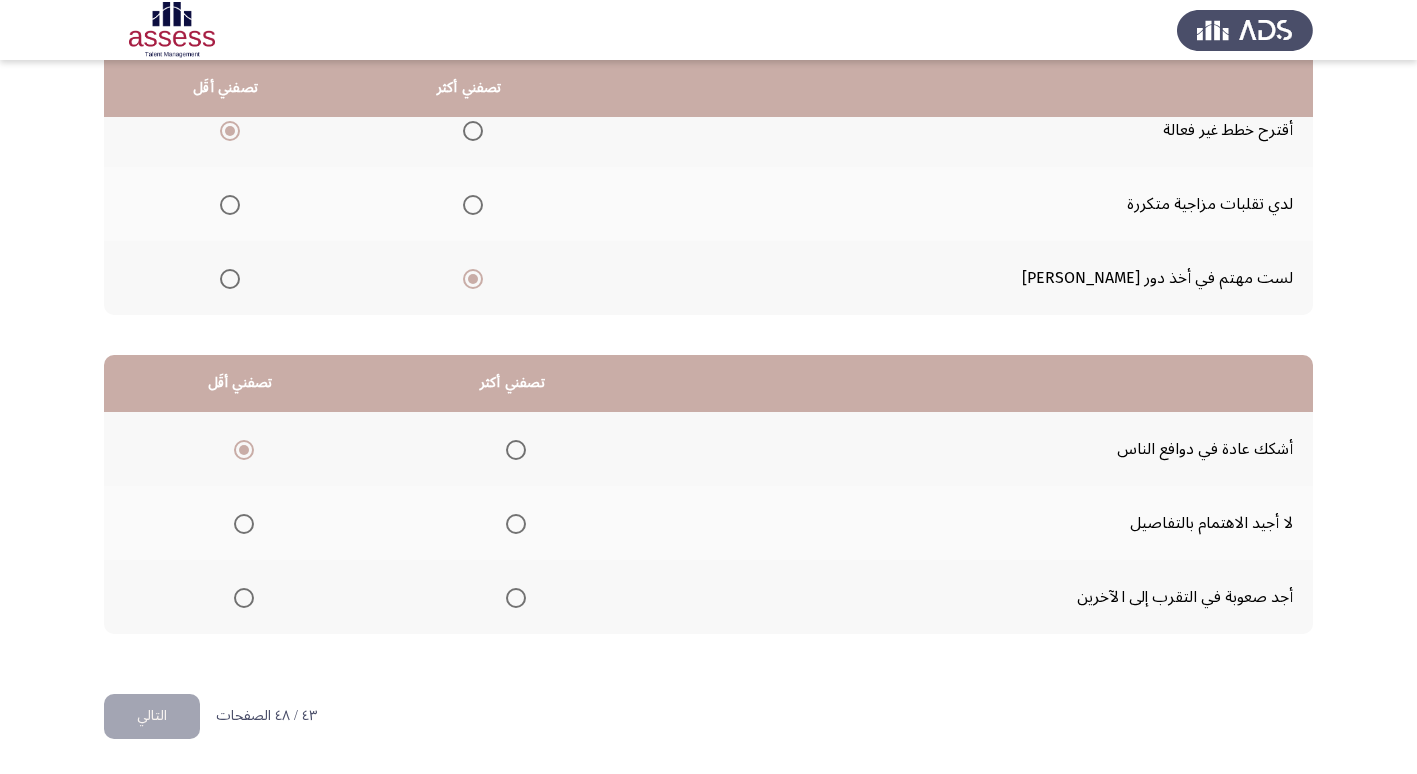 click at bounding box center [516, 524] 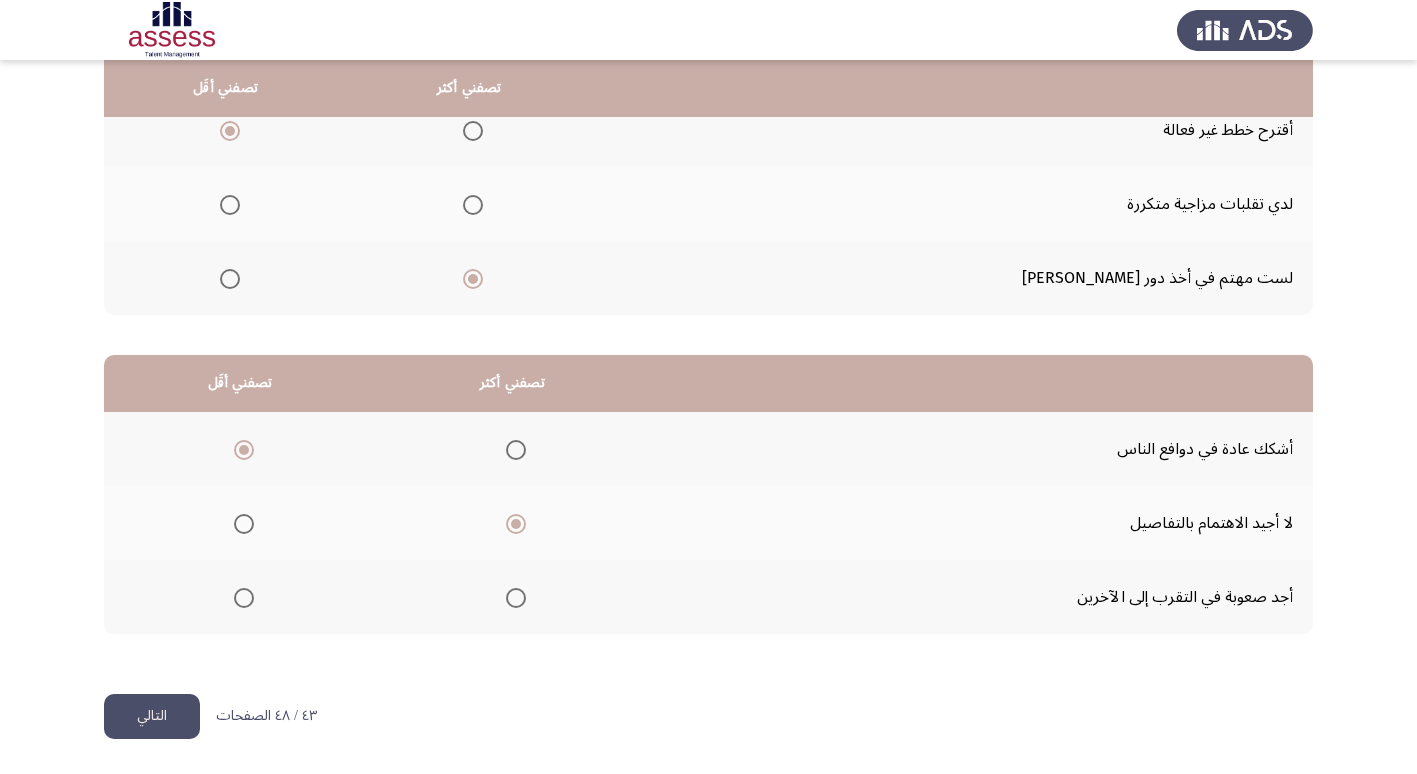 click on "التالي" 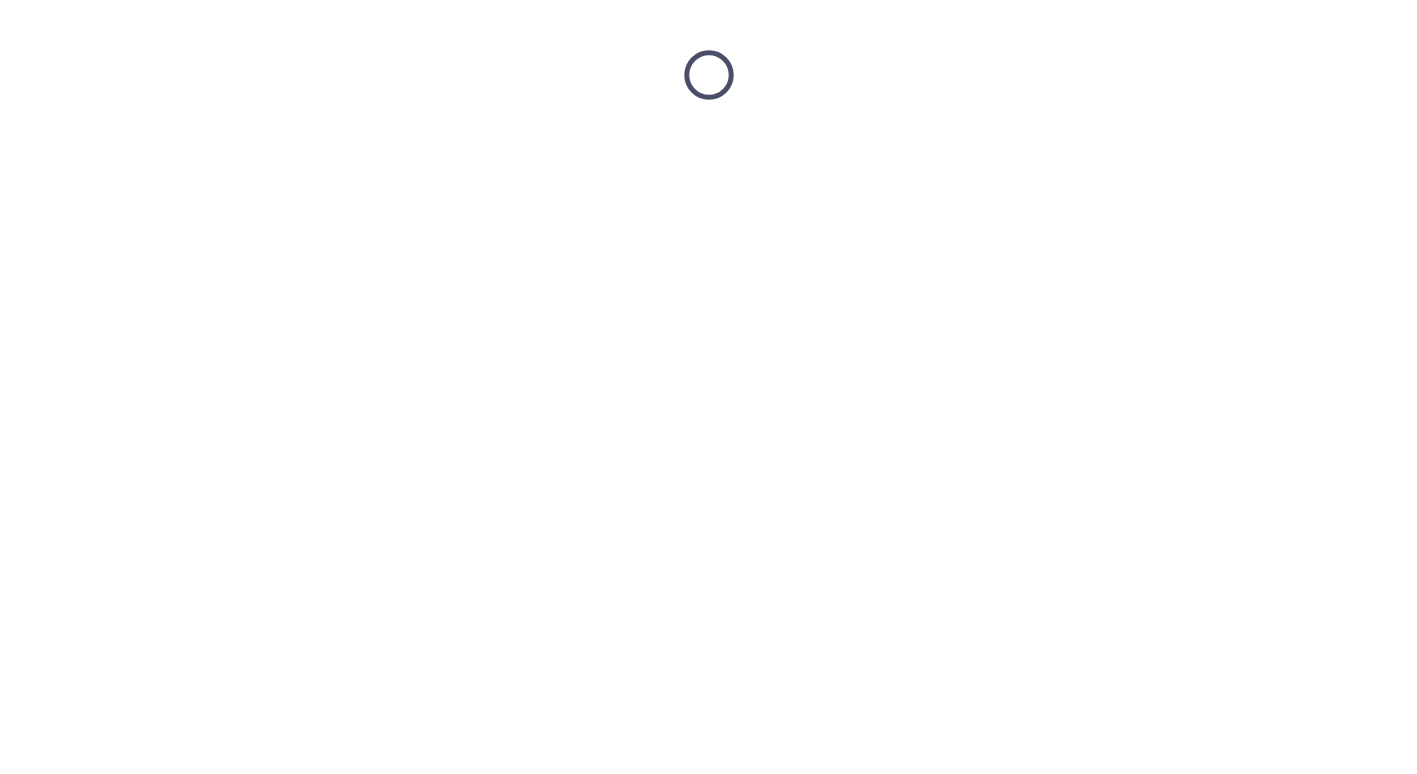 scroll, scrollTop: 0, scrollLeft: 0, axis: both 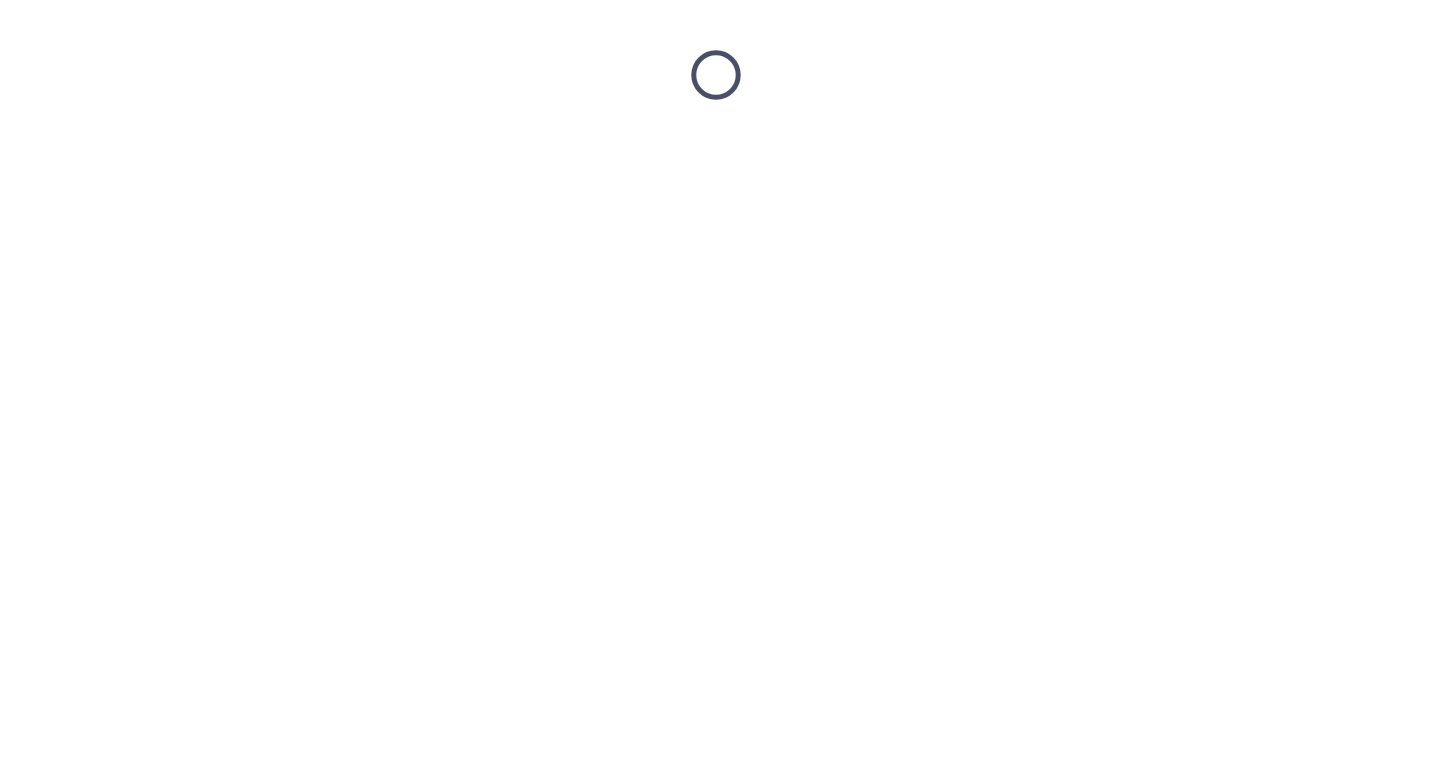 click at bounding box center [716, 75] 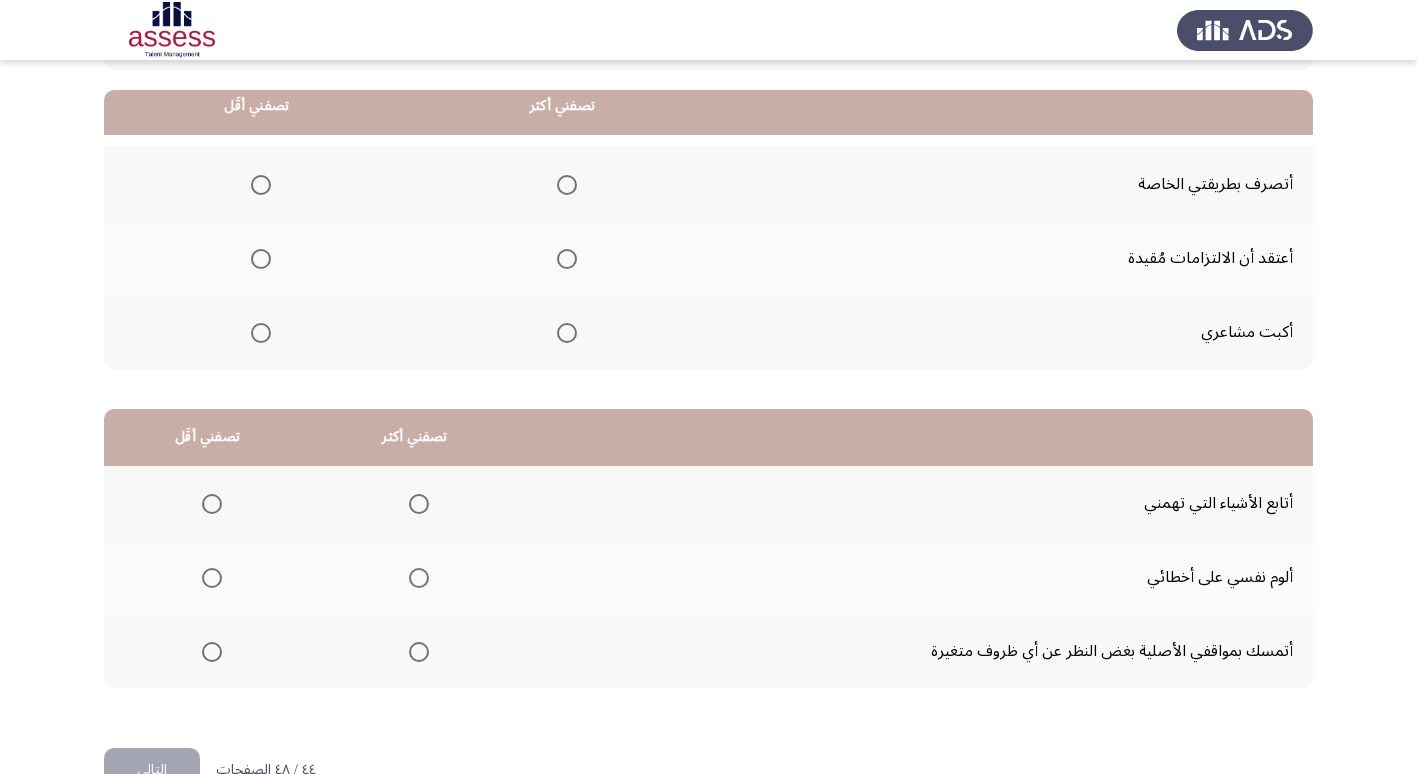 scroll, scrollTop: 200, scrollLeft: 0, axis: vertical 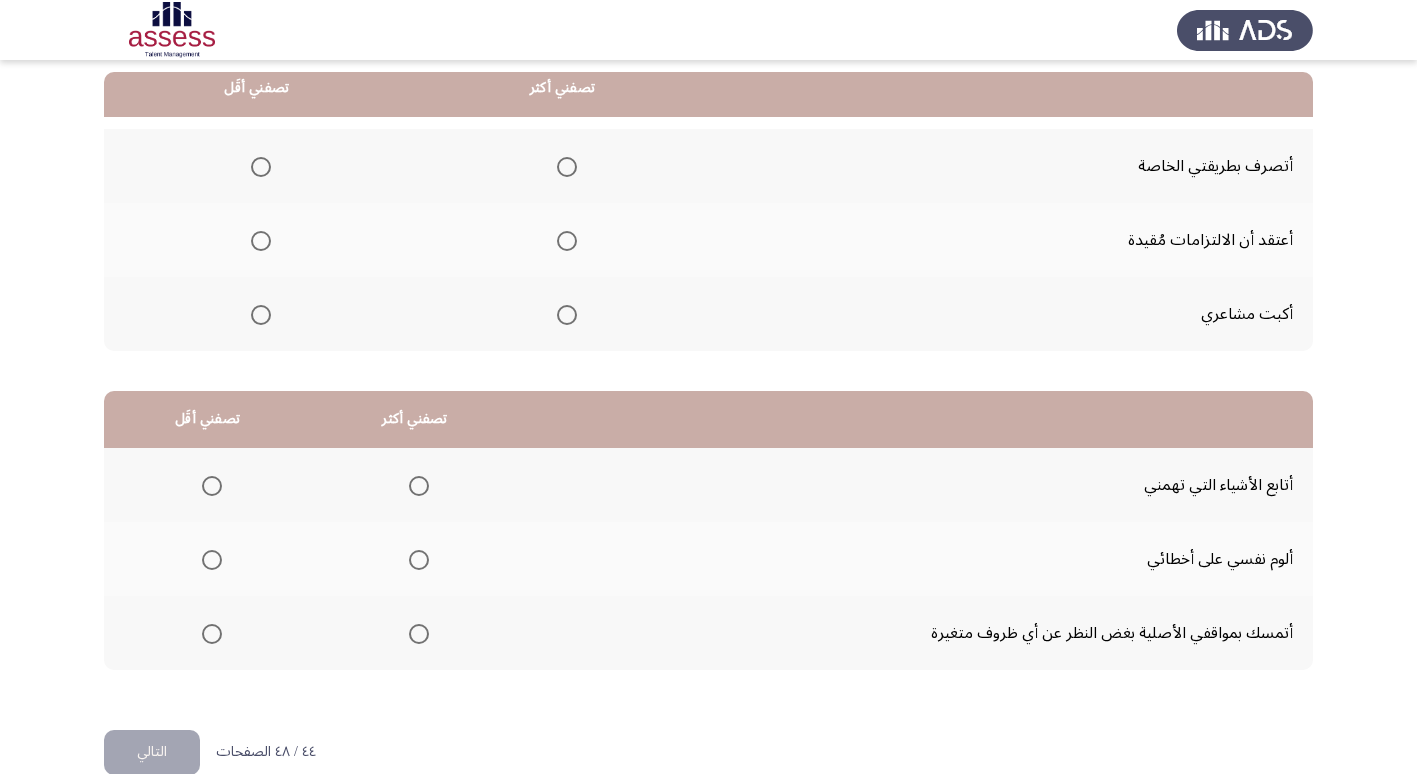 click at bounding box center (567, 241) 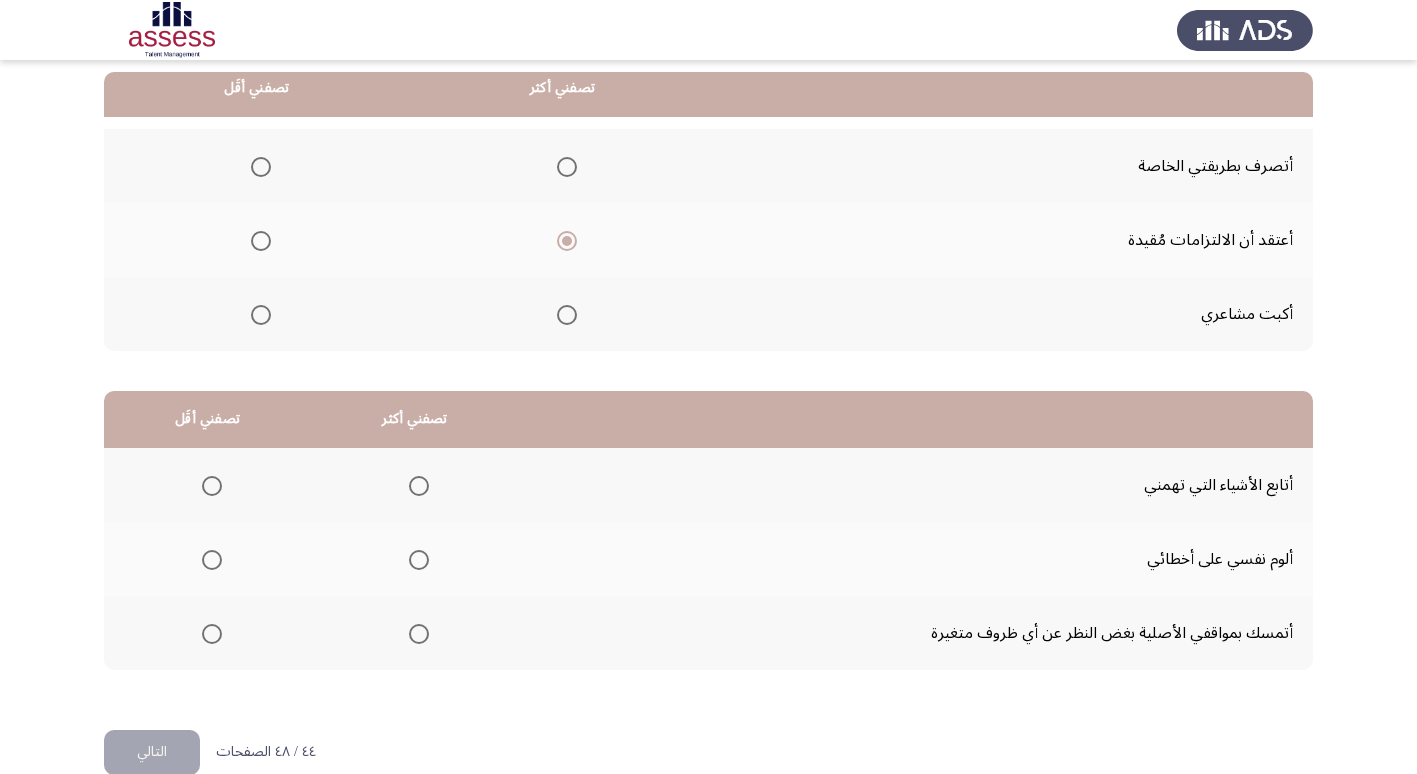 click at bounding box center (567, 167) 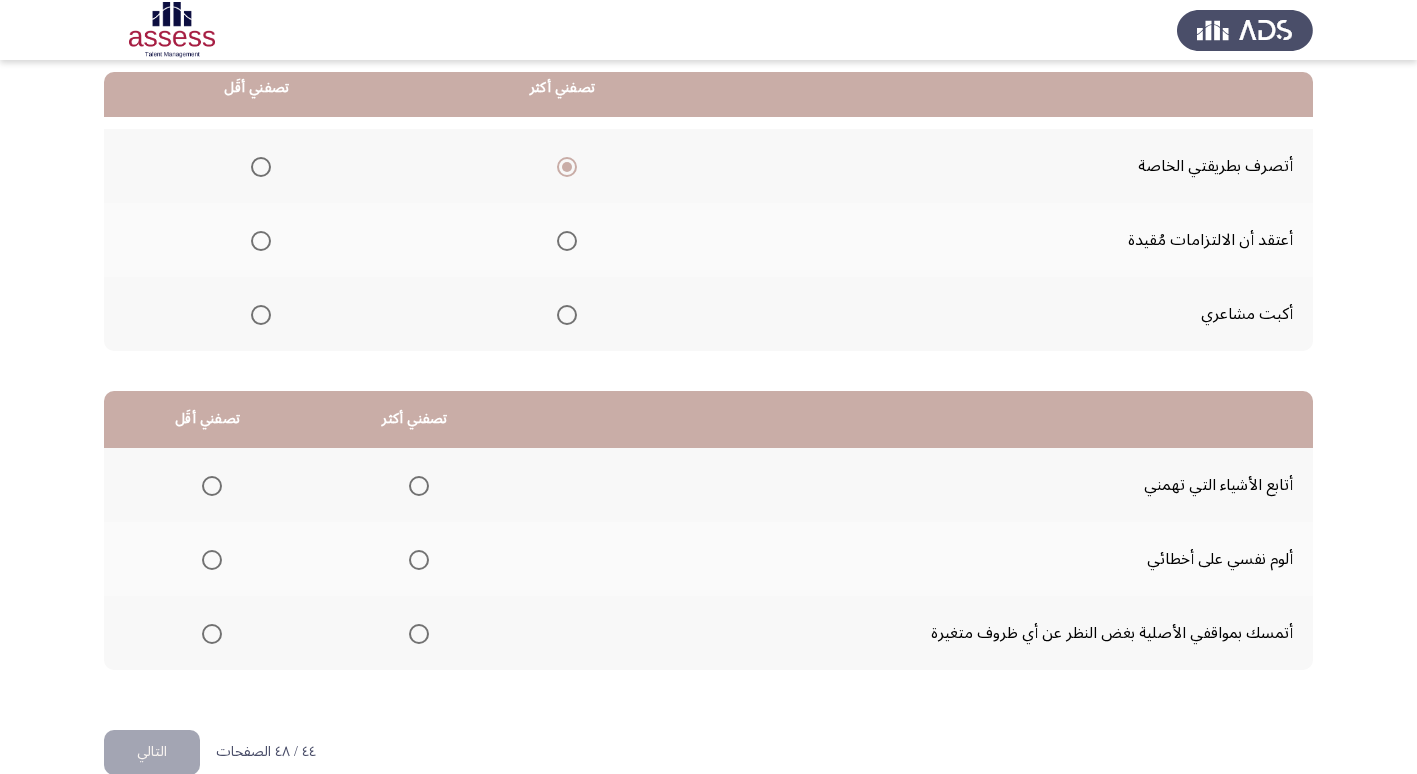click at bounding box center (261, 315) 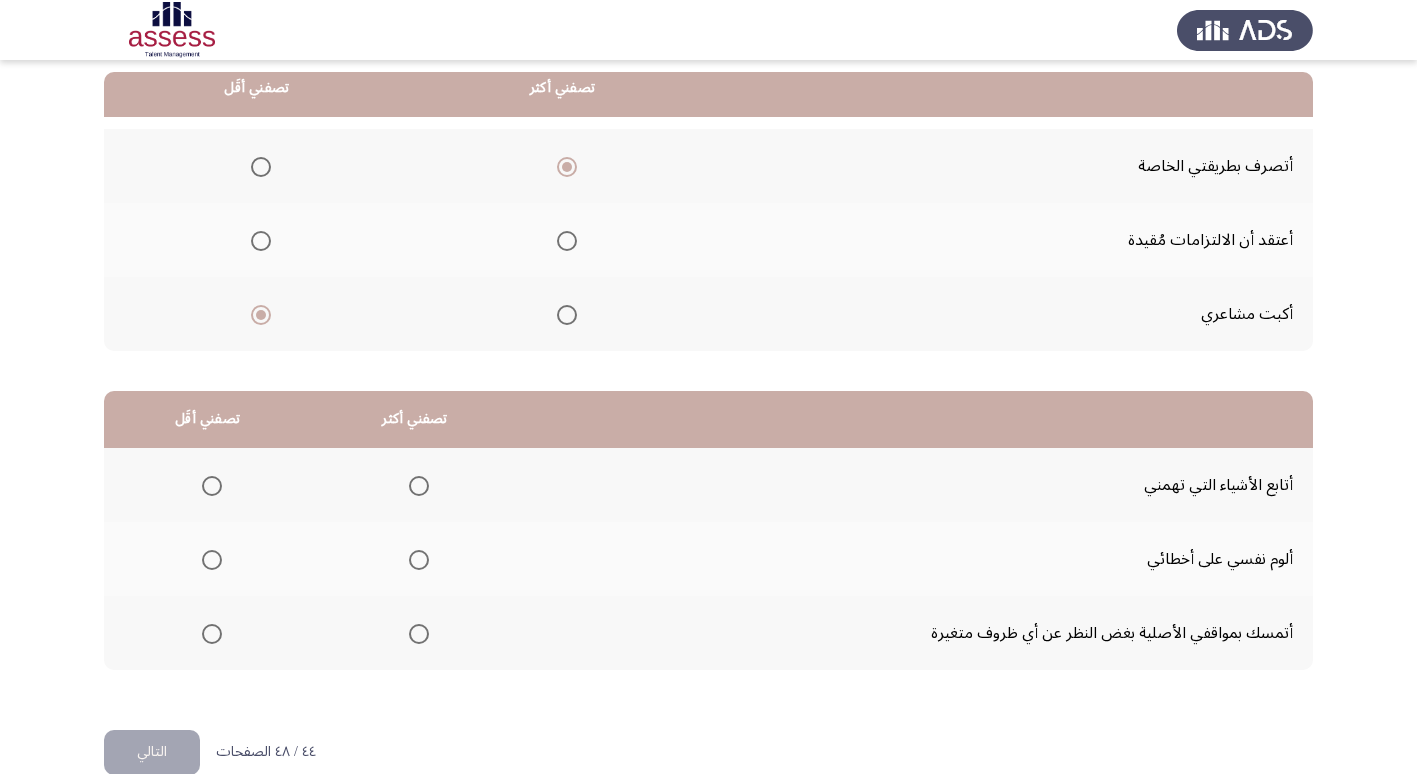 click at bounding box center [419, 560] 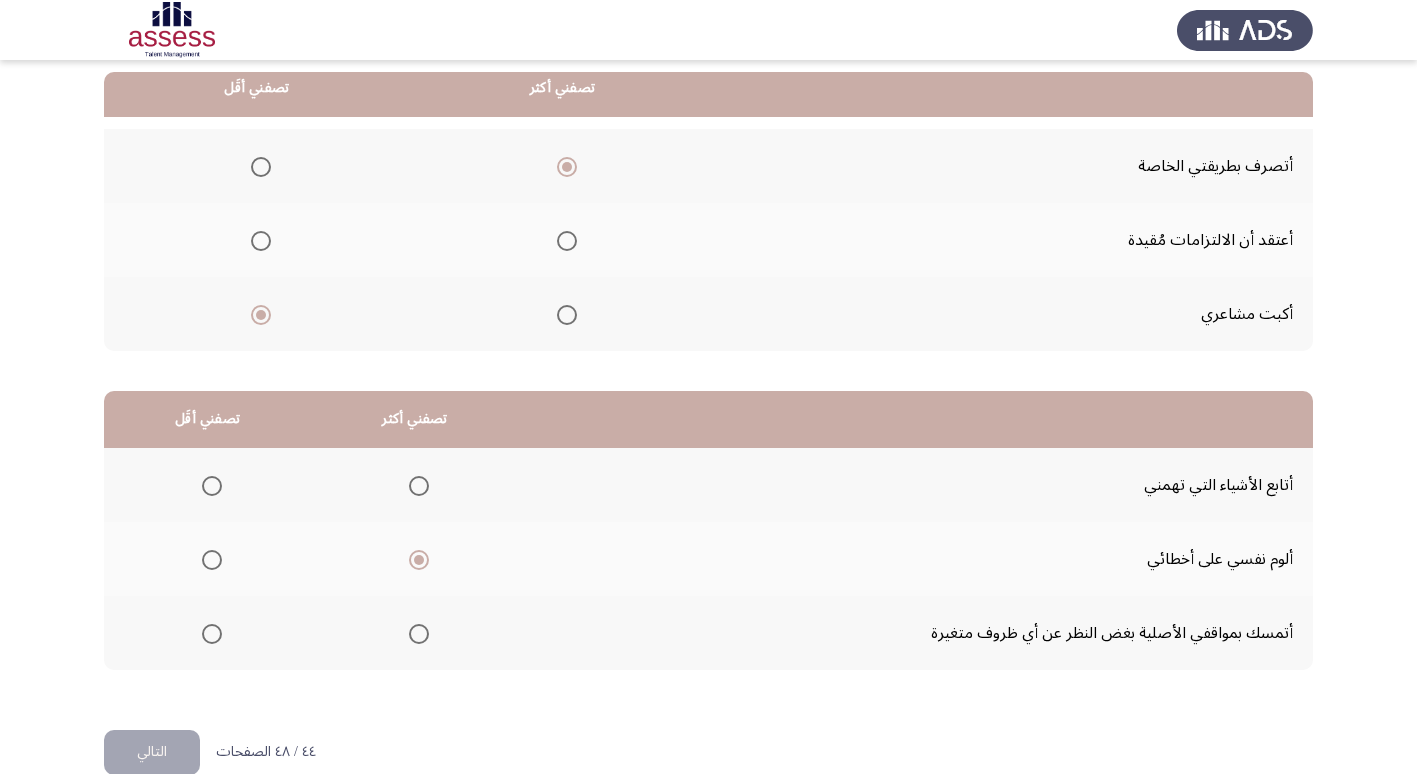 click 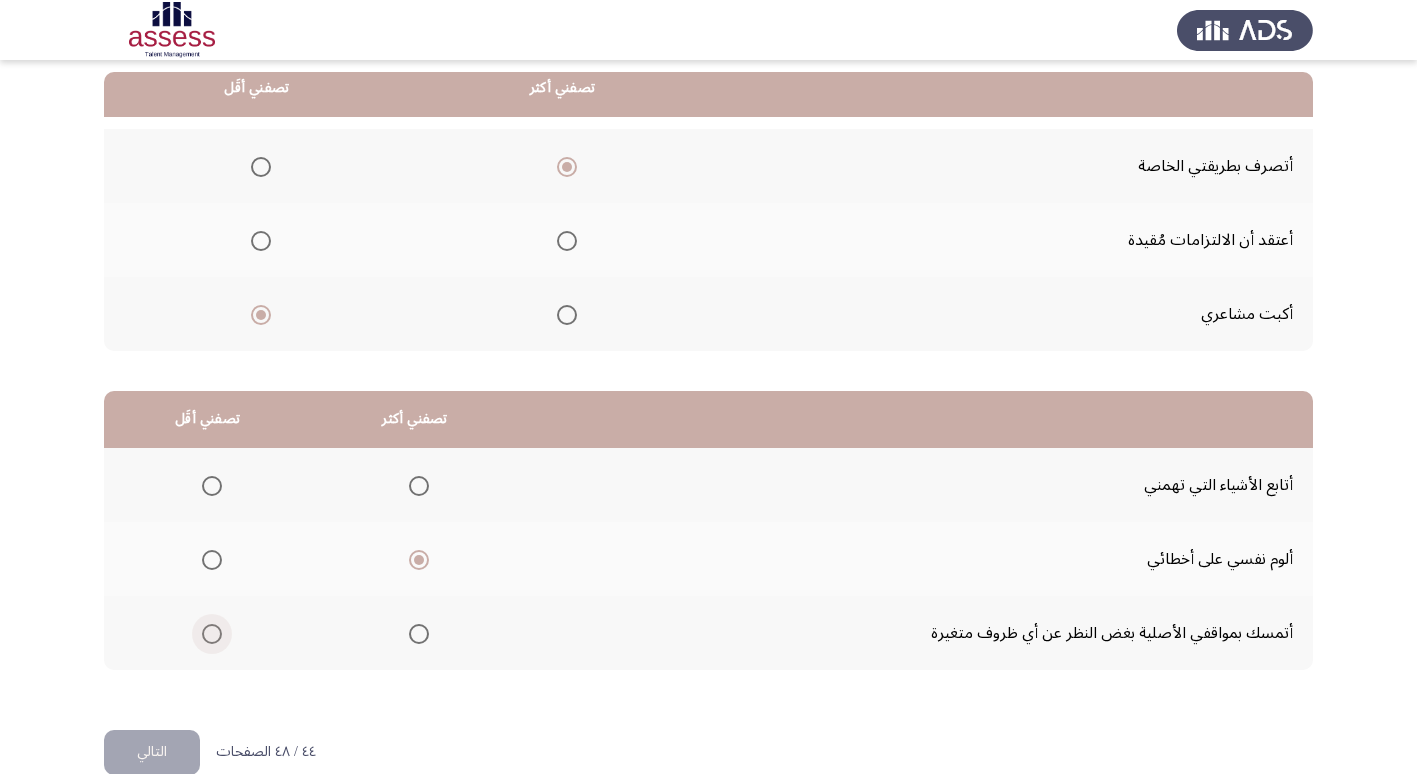 click at bounding box center (212, 634) 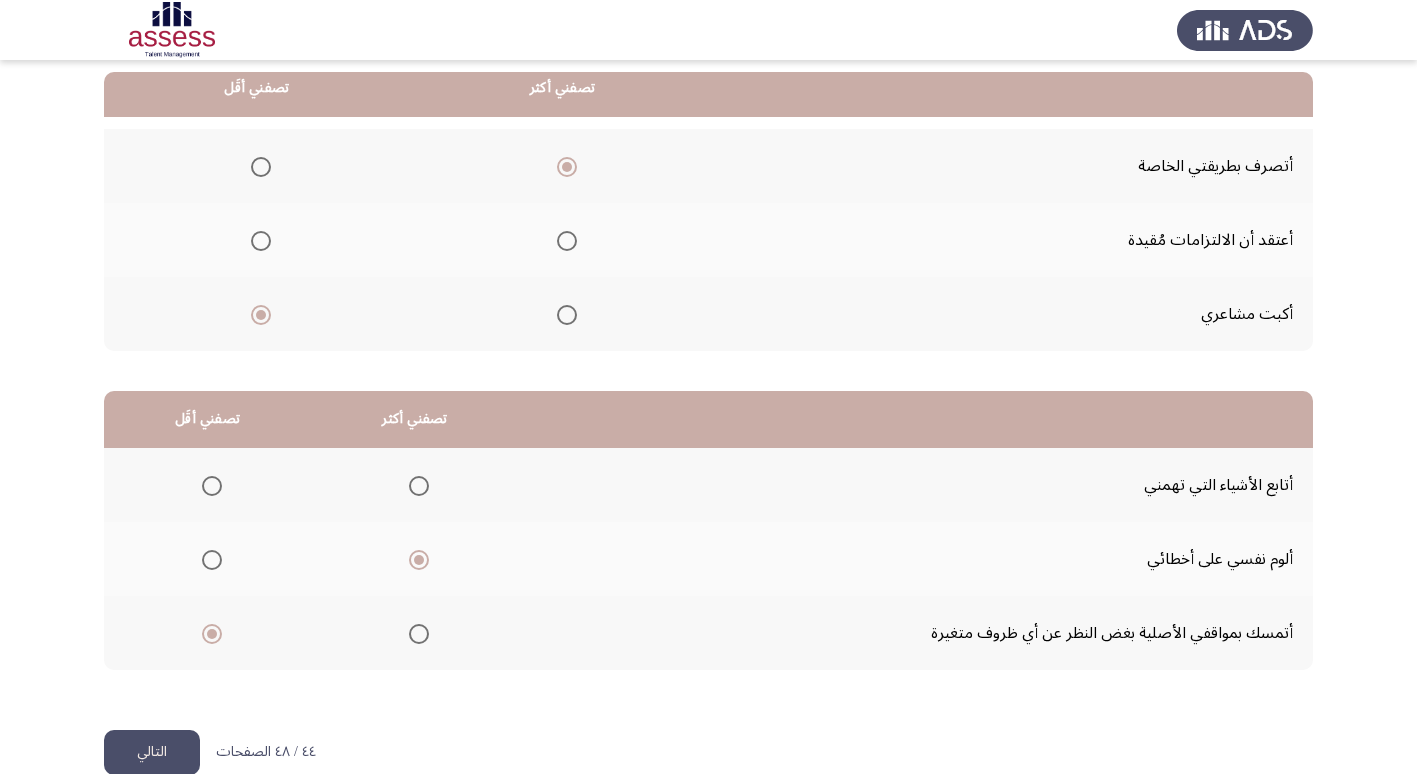 click on "التالي" 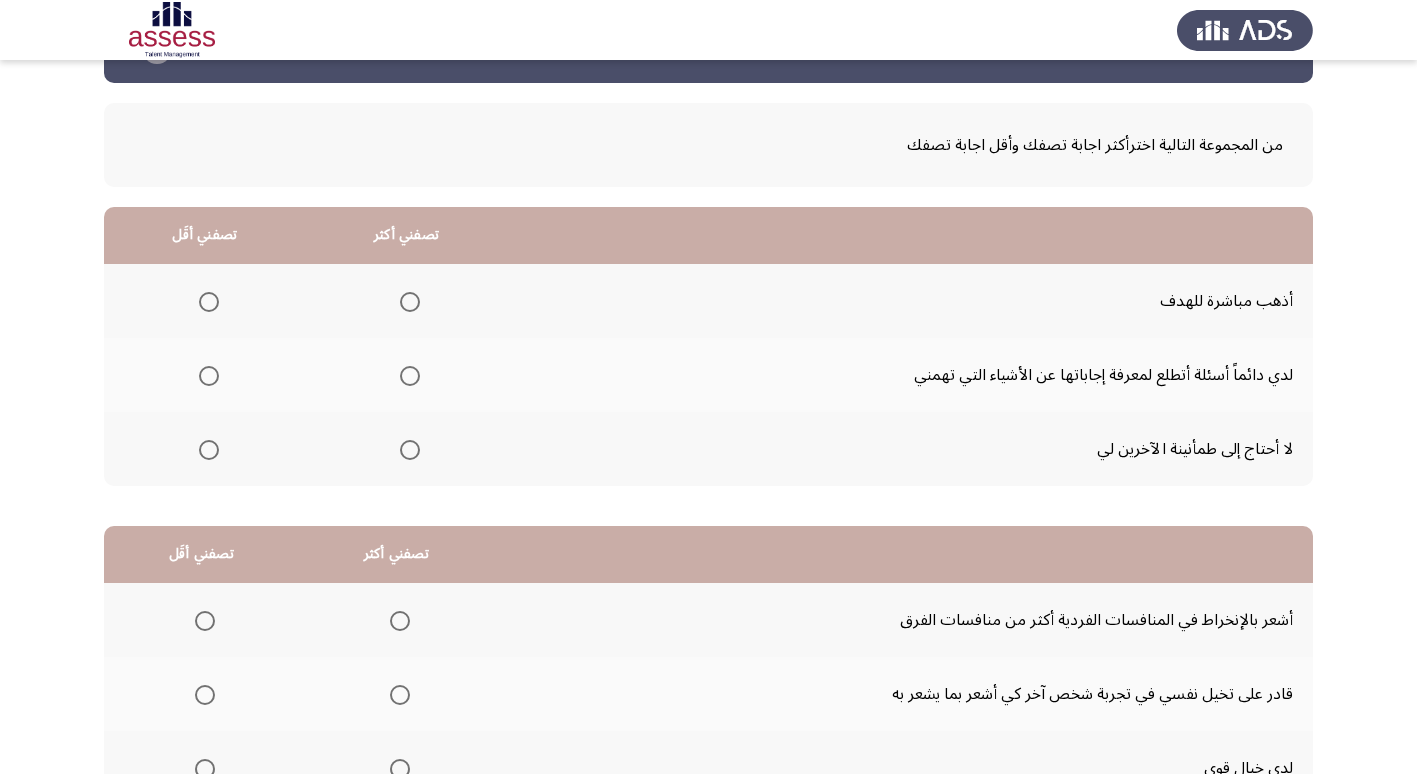 scroll, scrollTop: 100, scrollLeft: 0, axis: vertical 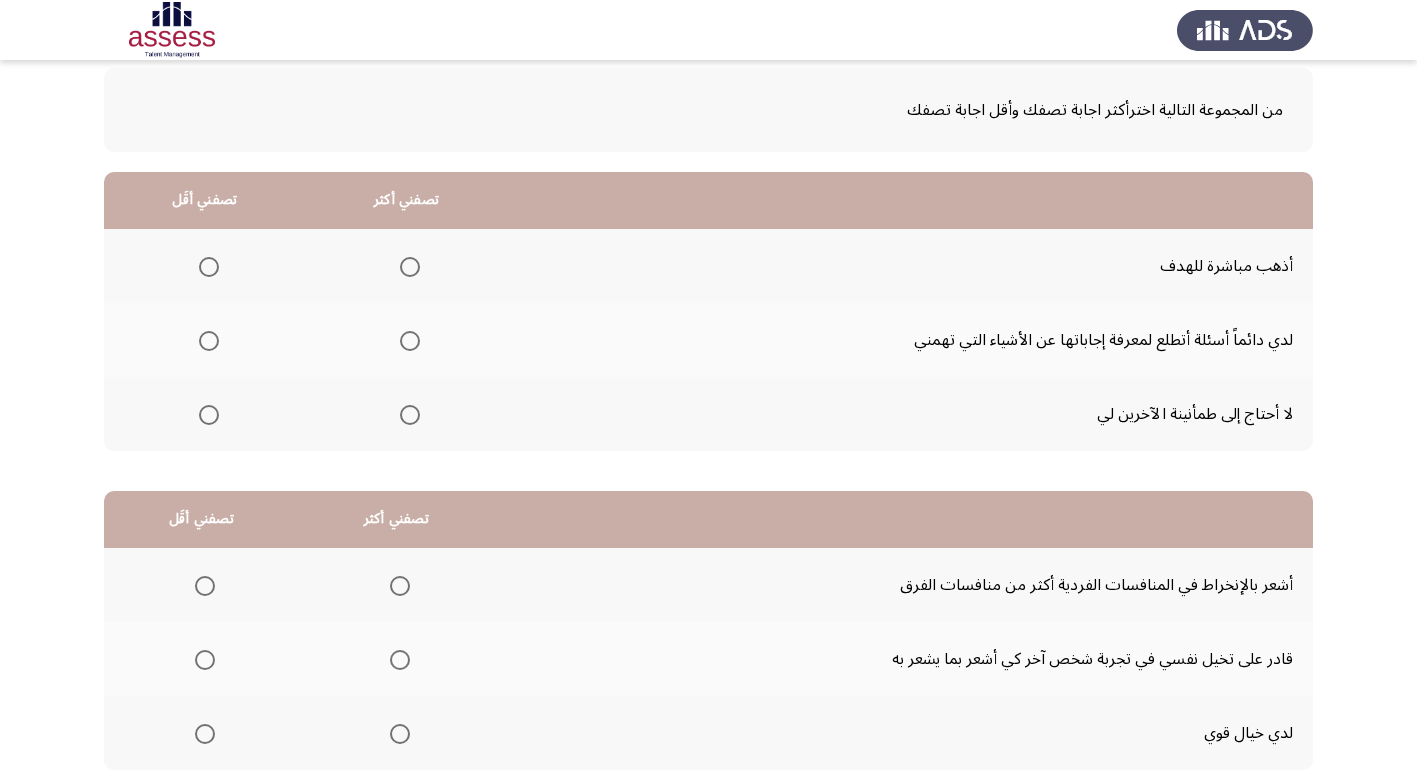 click at bounding box center (410, 267) 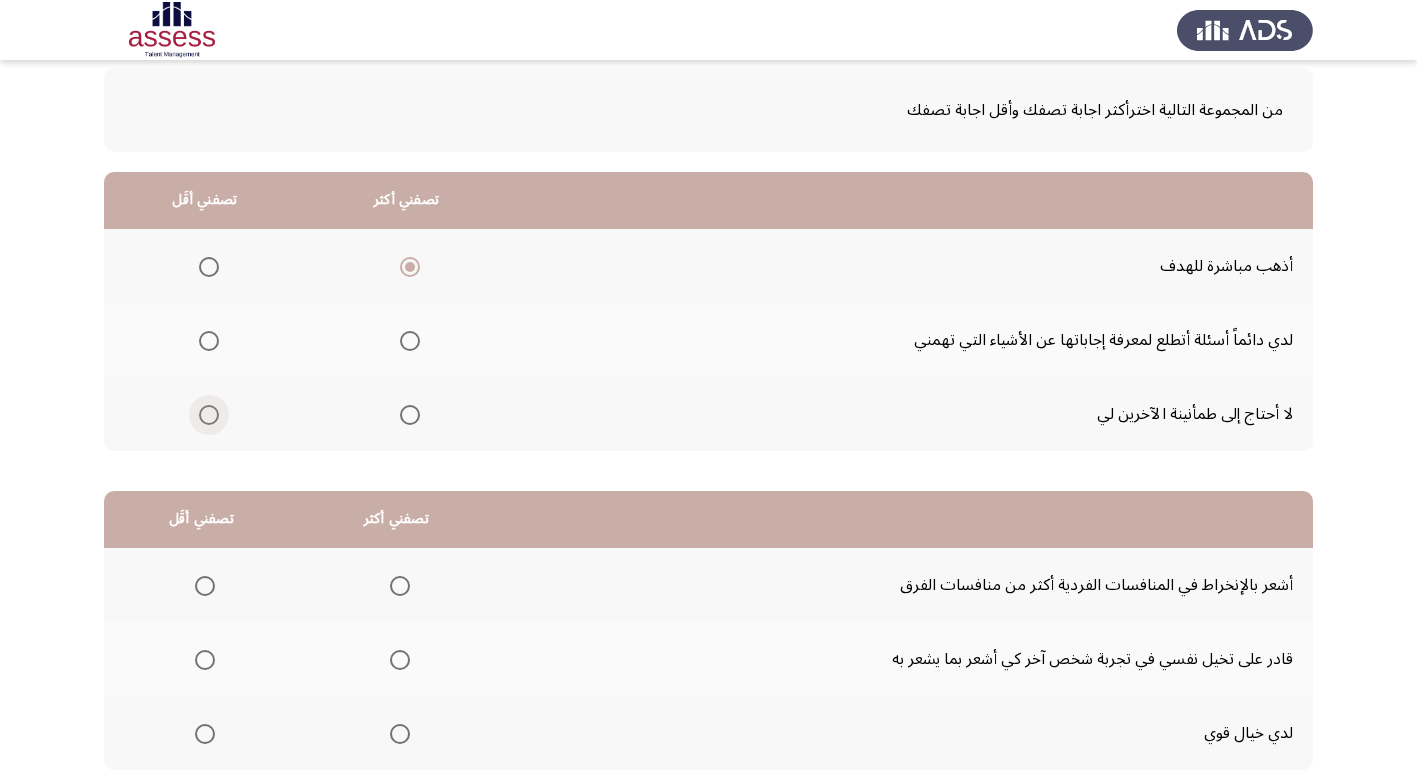 click at bounding box center [209, 415] 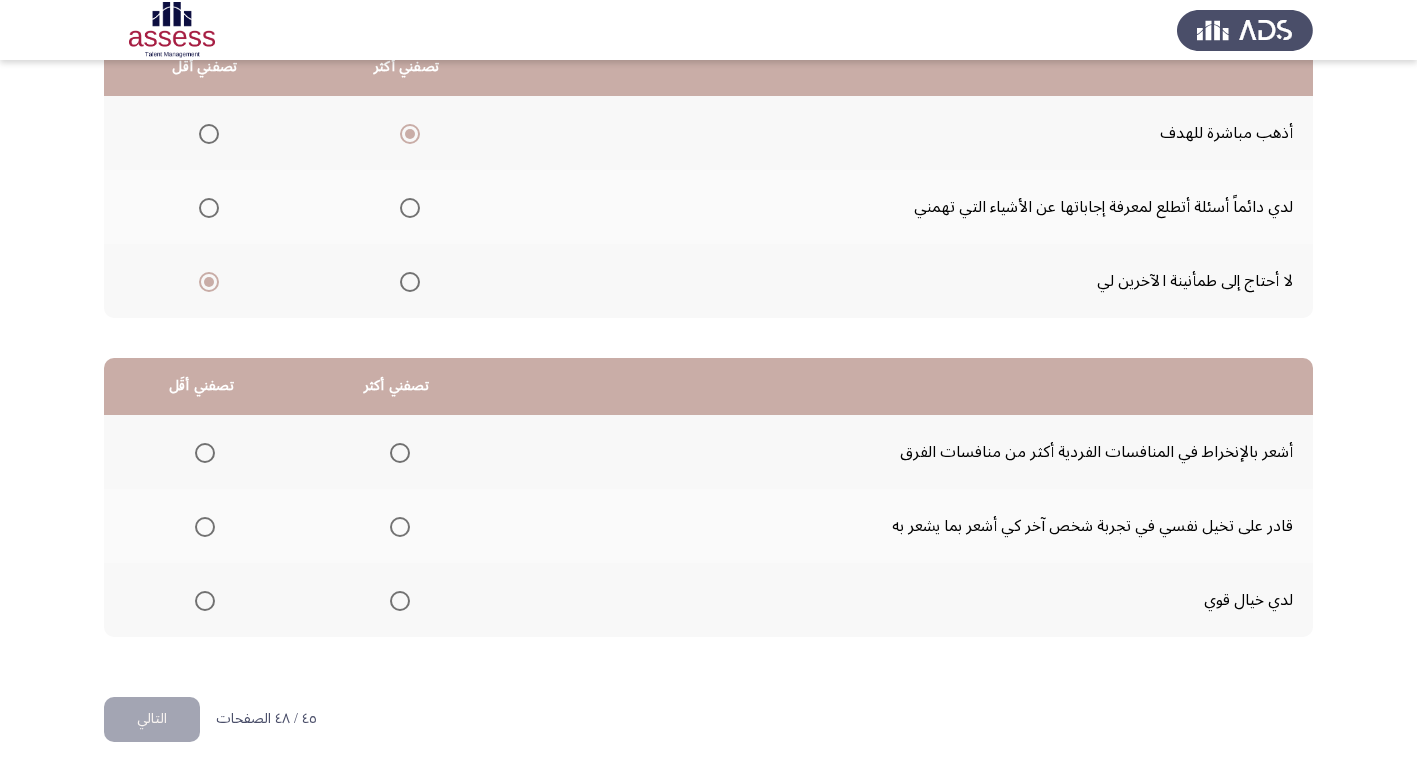 scroll, scrollTop: 236, scrollLeft: 0, axis: vertical 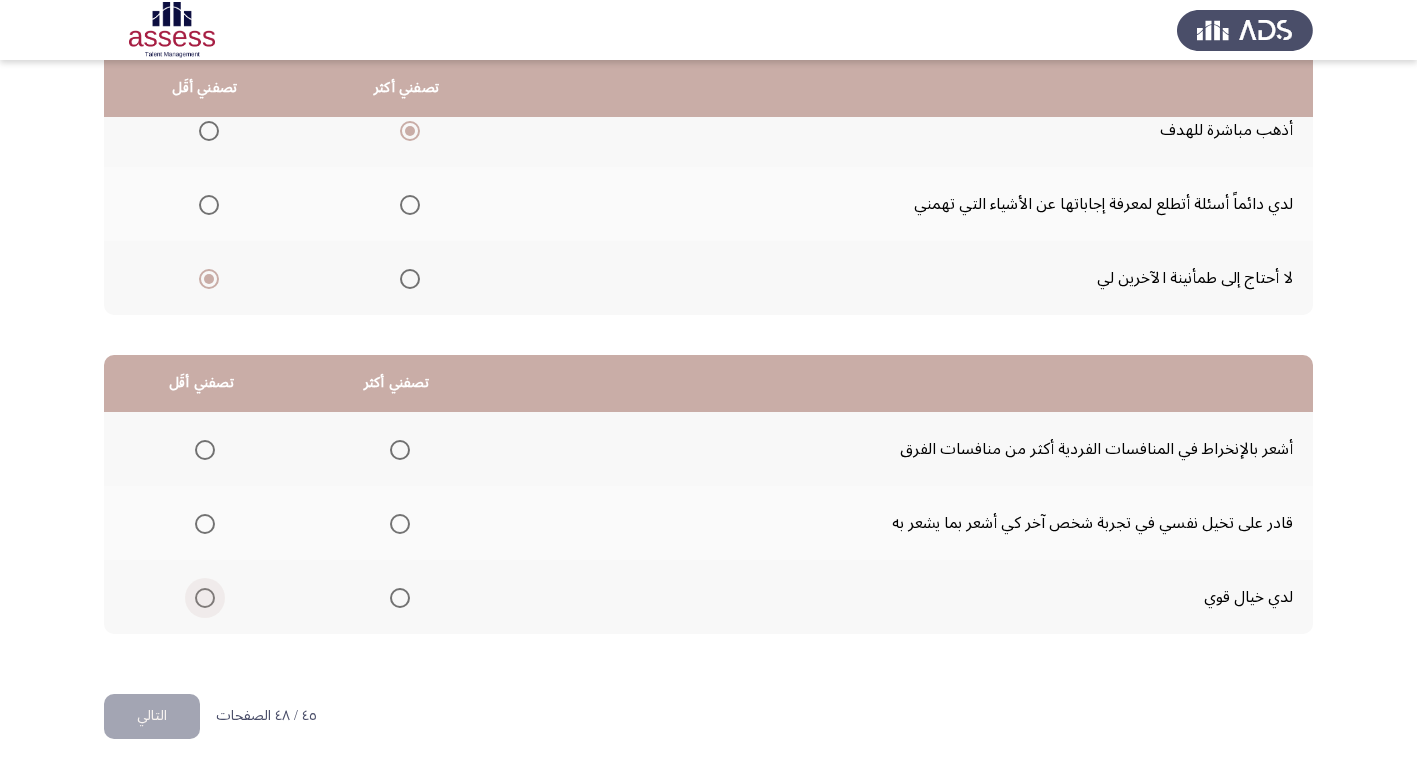 click at bounding box center (205, 598) 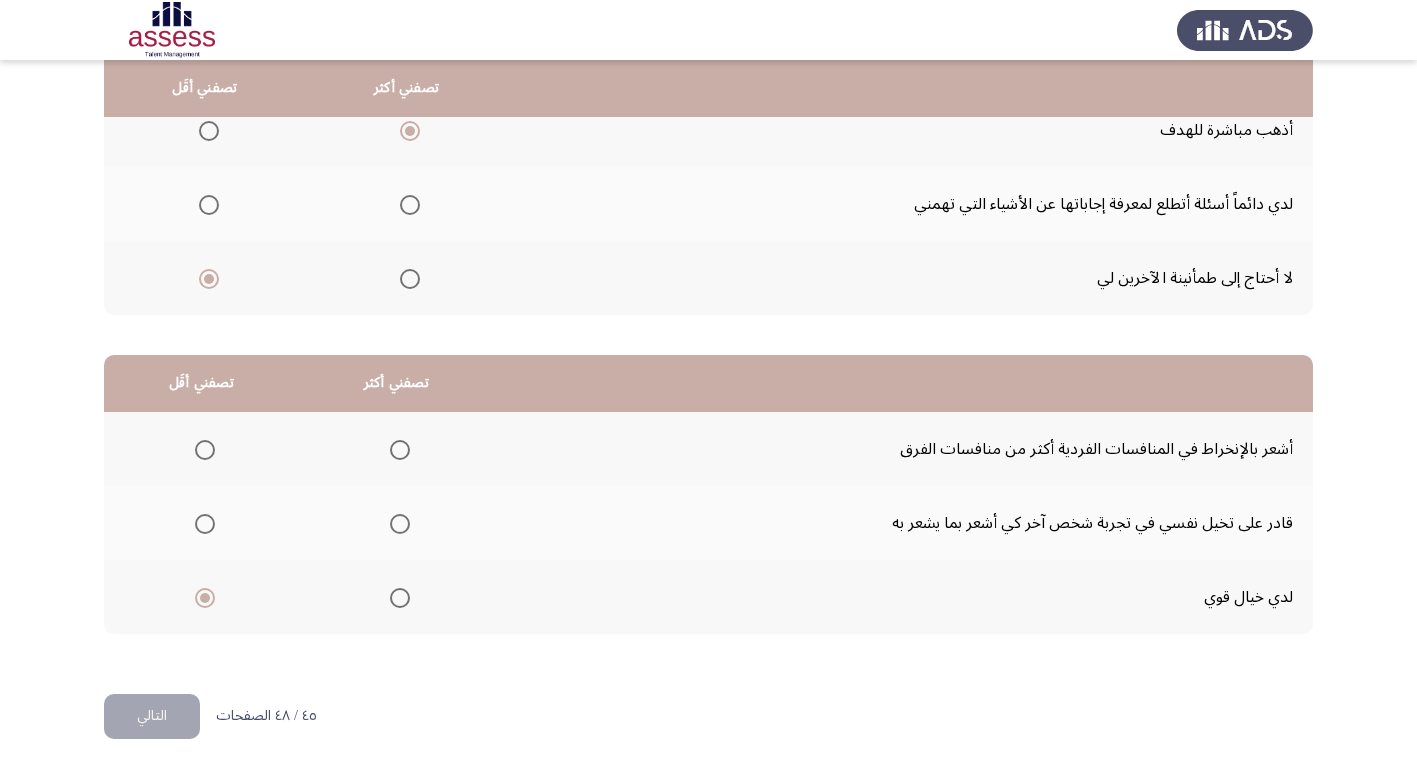 click at bounding box center [400, 450] 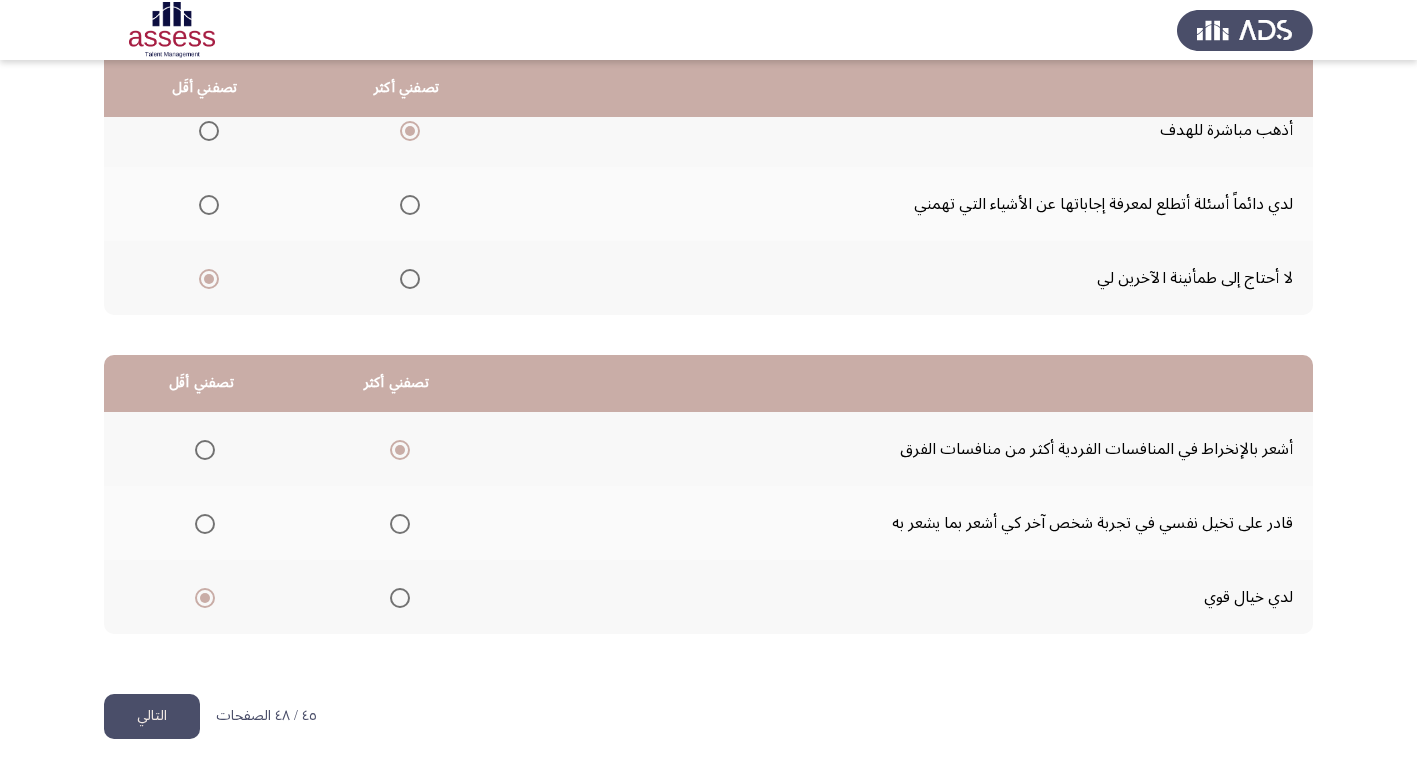 click on "التالي" 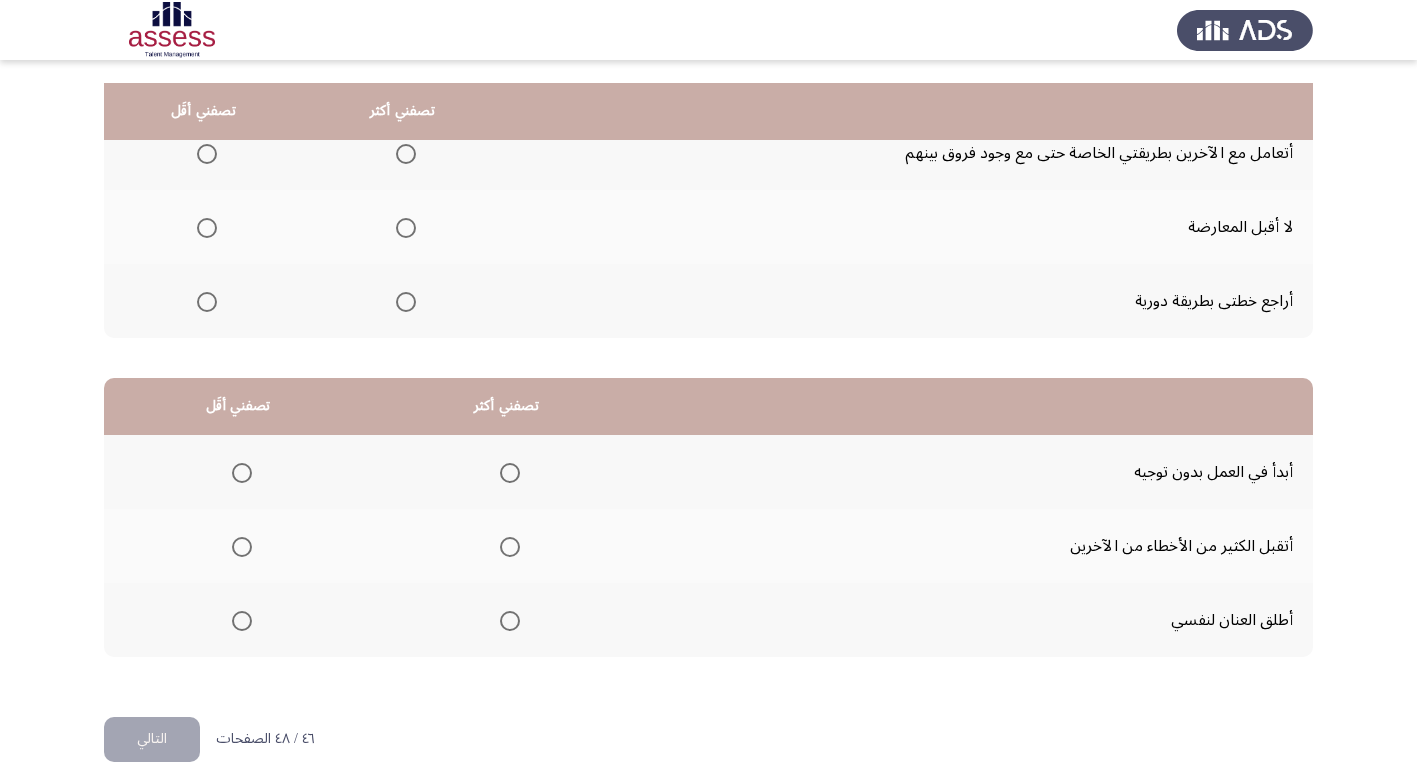 scroll, scrollTop: 236, scrollLeft: 0, axis: vertical 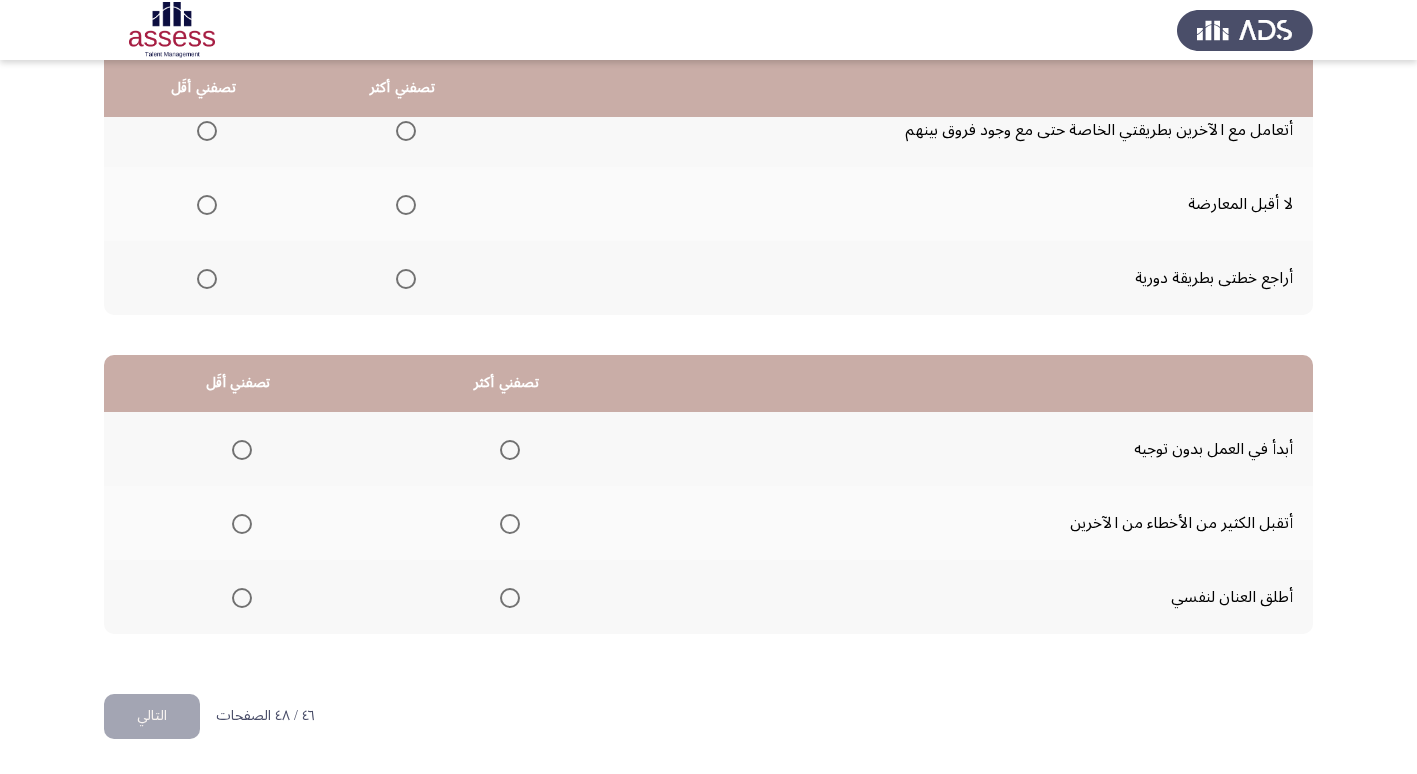 click at bounding box center (207, 205) 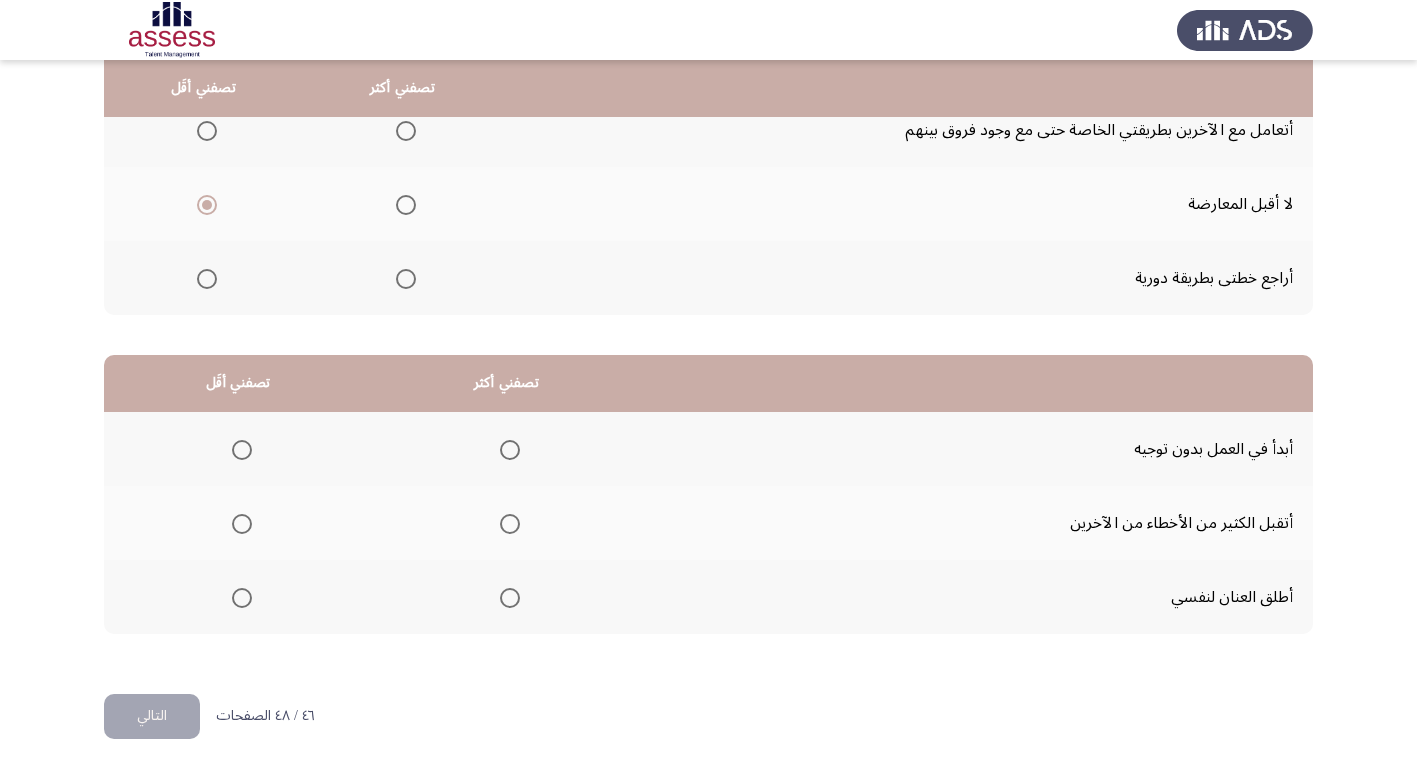 click at bounding box center (406, 131) 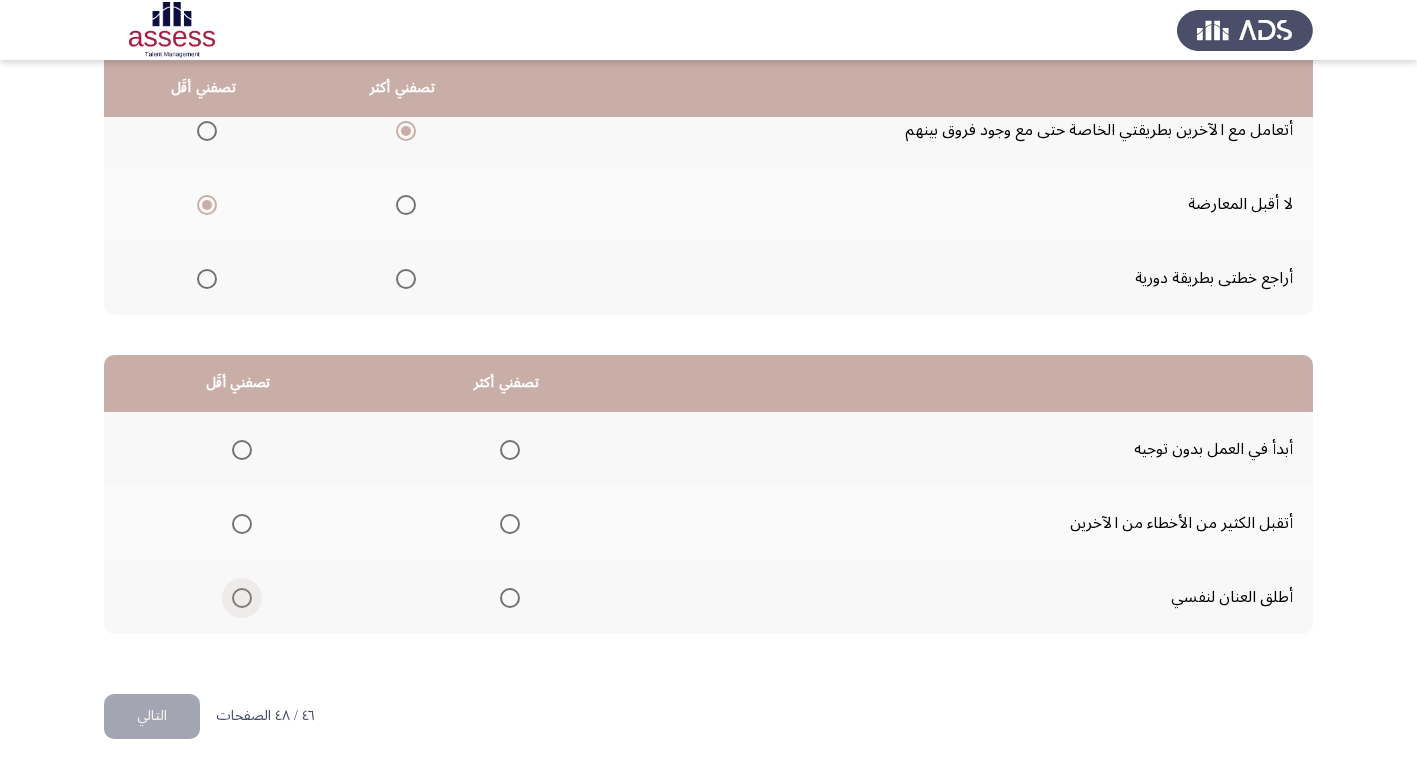 click at bounding box center (242, 598) 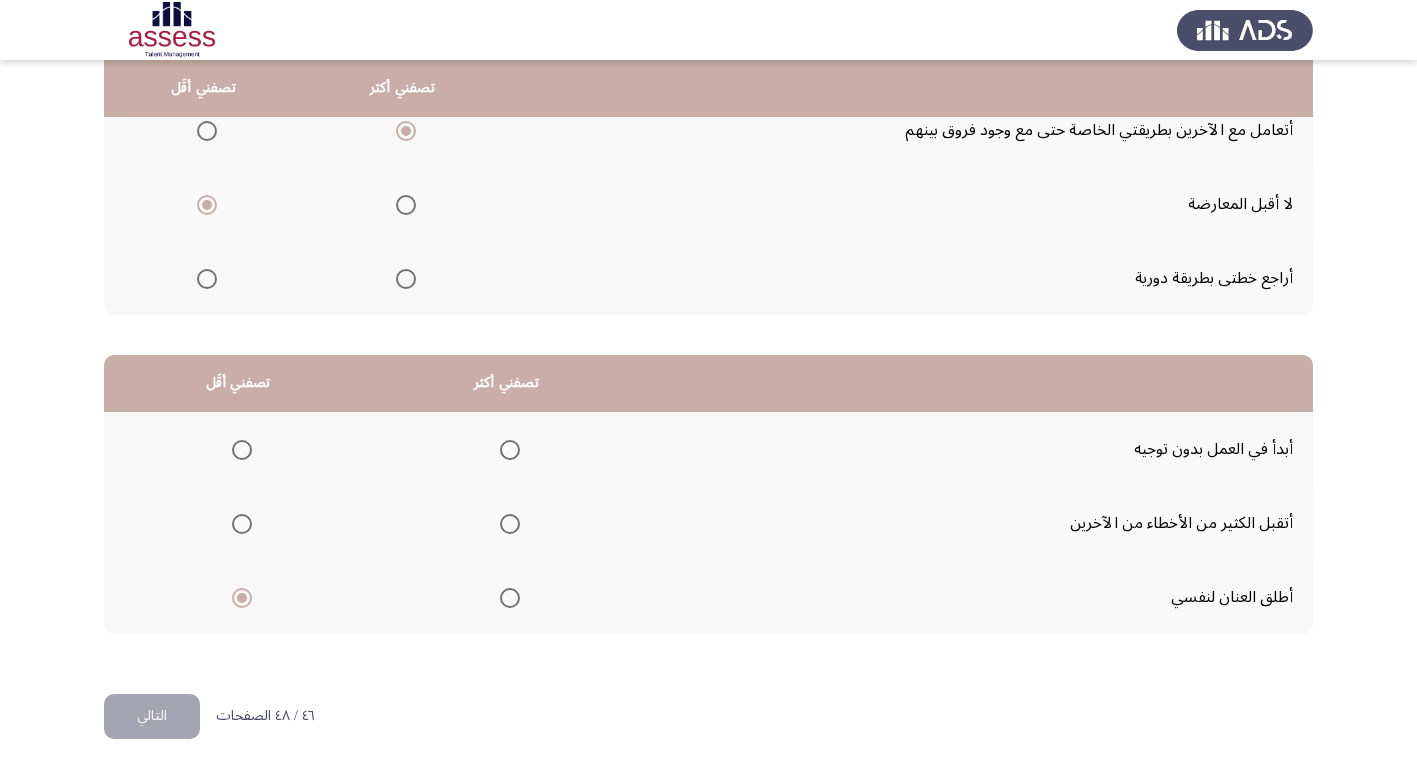 click at bounding box center (510, 450) 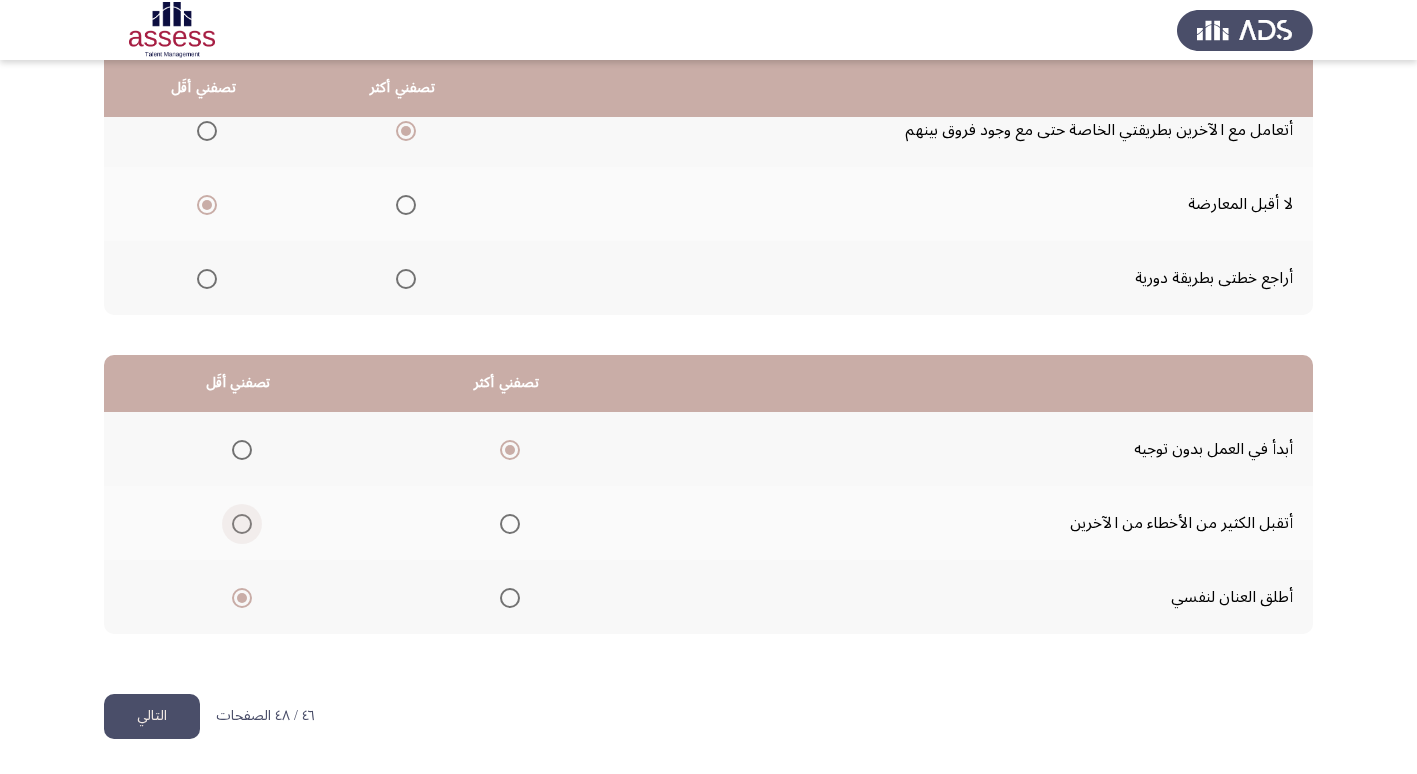 click at bounding box center [242, 524] 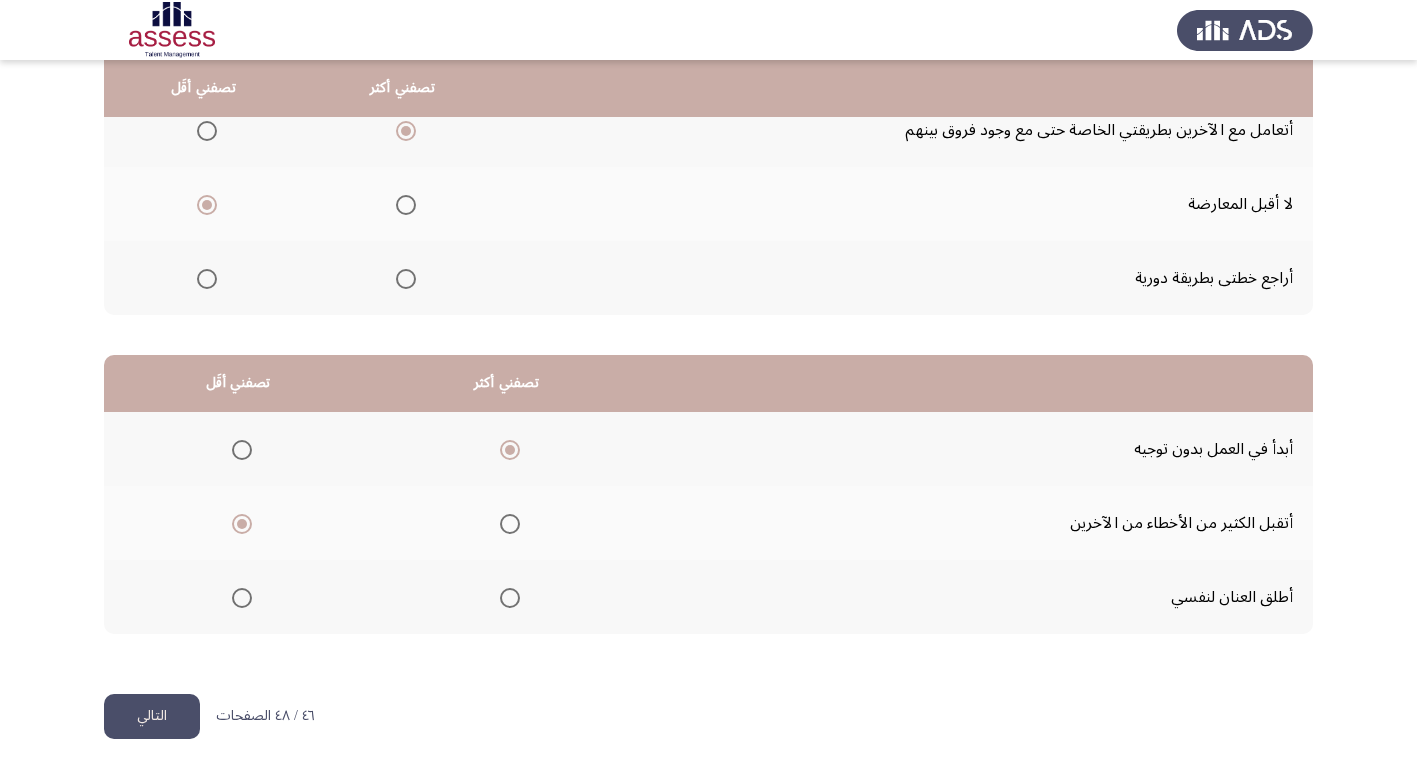 click on "التالي" 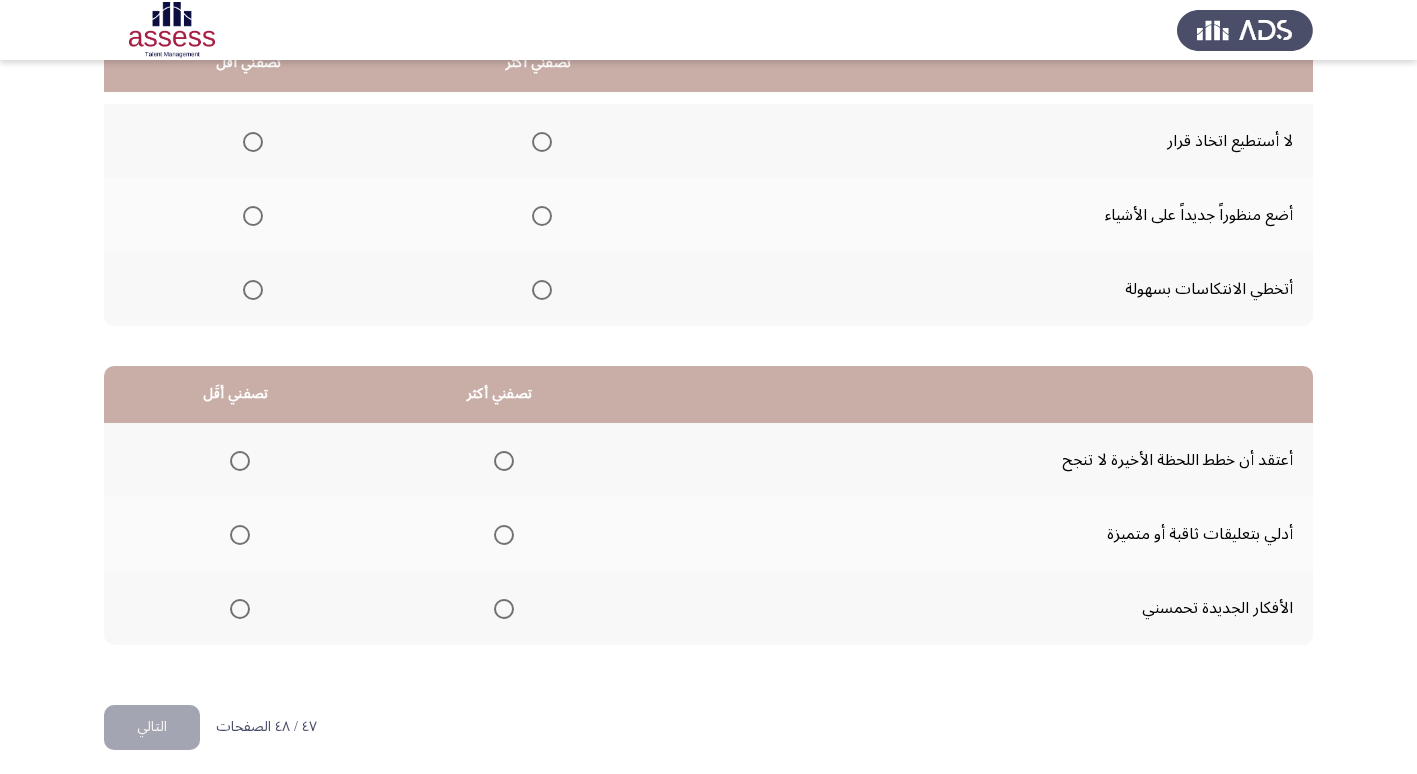 scroll, scrollTop: 236, scrollLeft: 0, axis: vertical 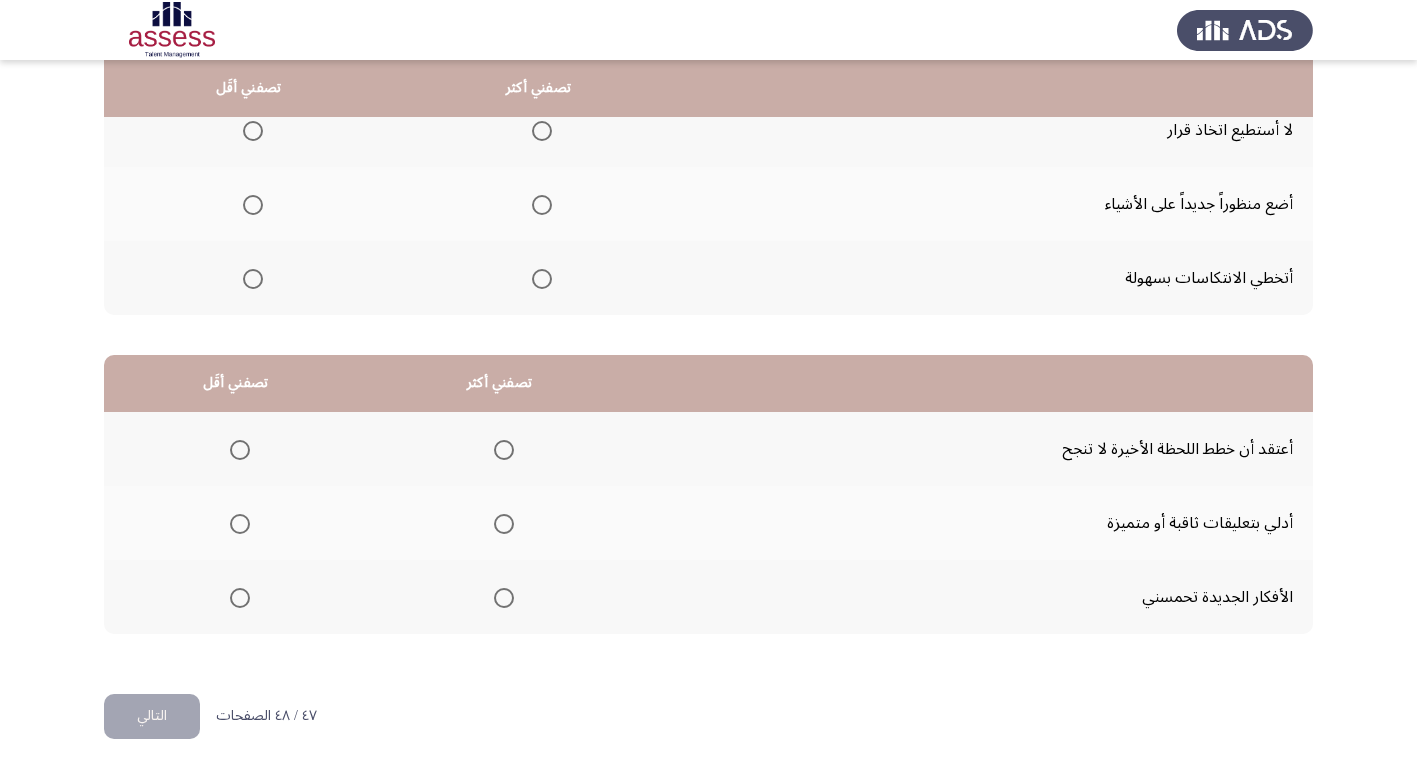 click at bounding box center [253, 131] 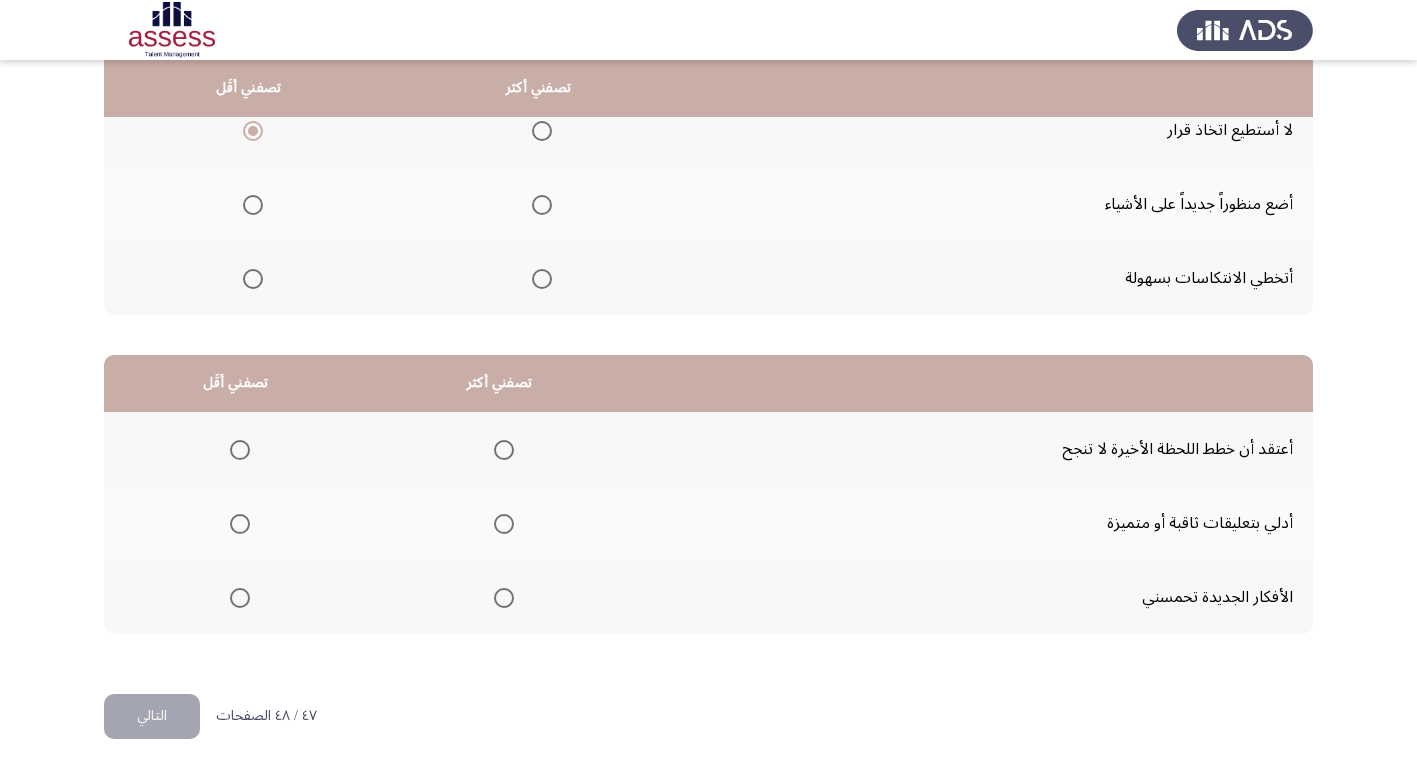 click at bounding box center (542, 279) 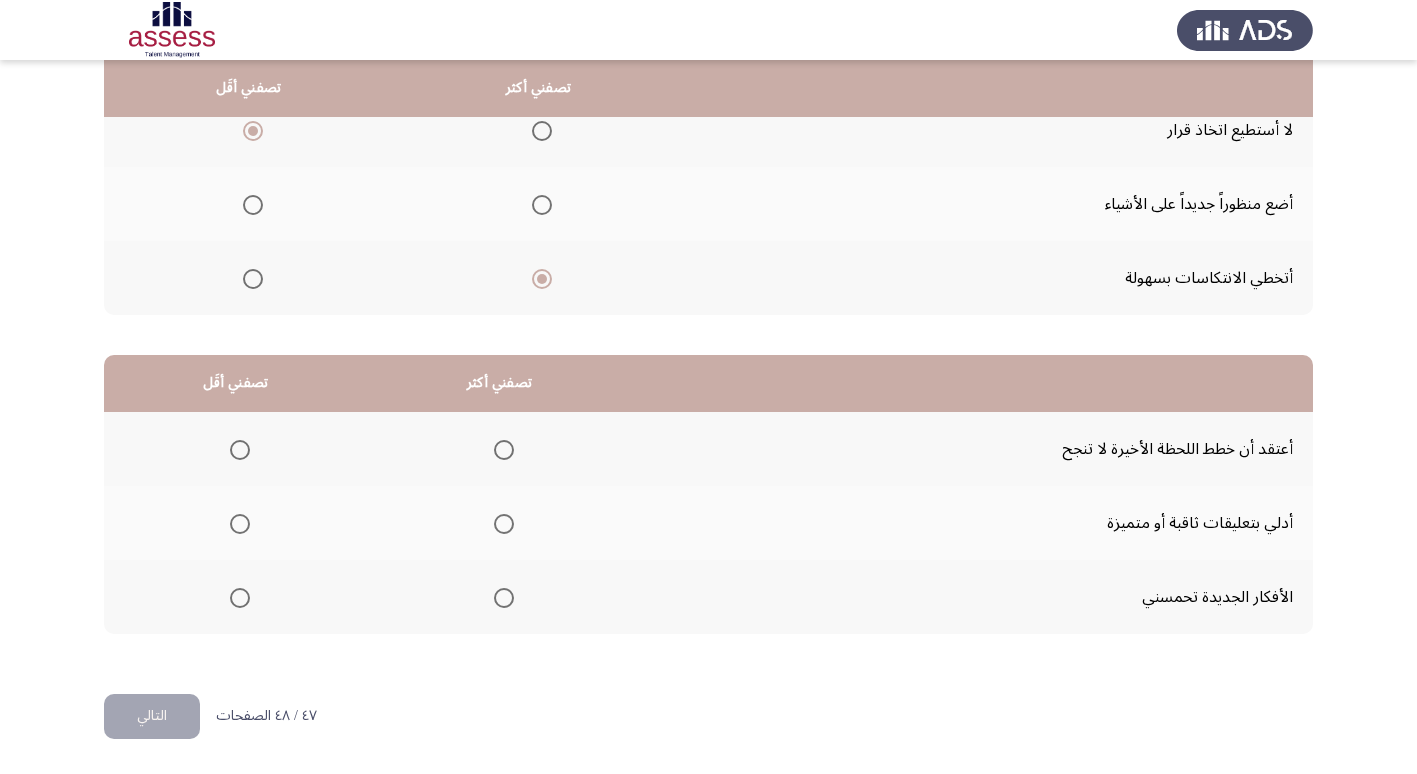 click at bounding box center (504, 598) 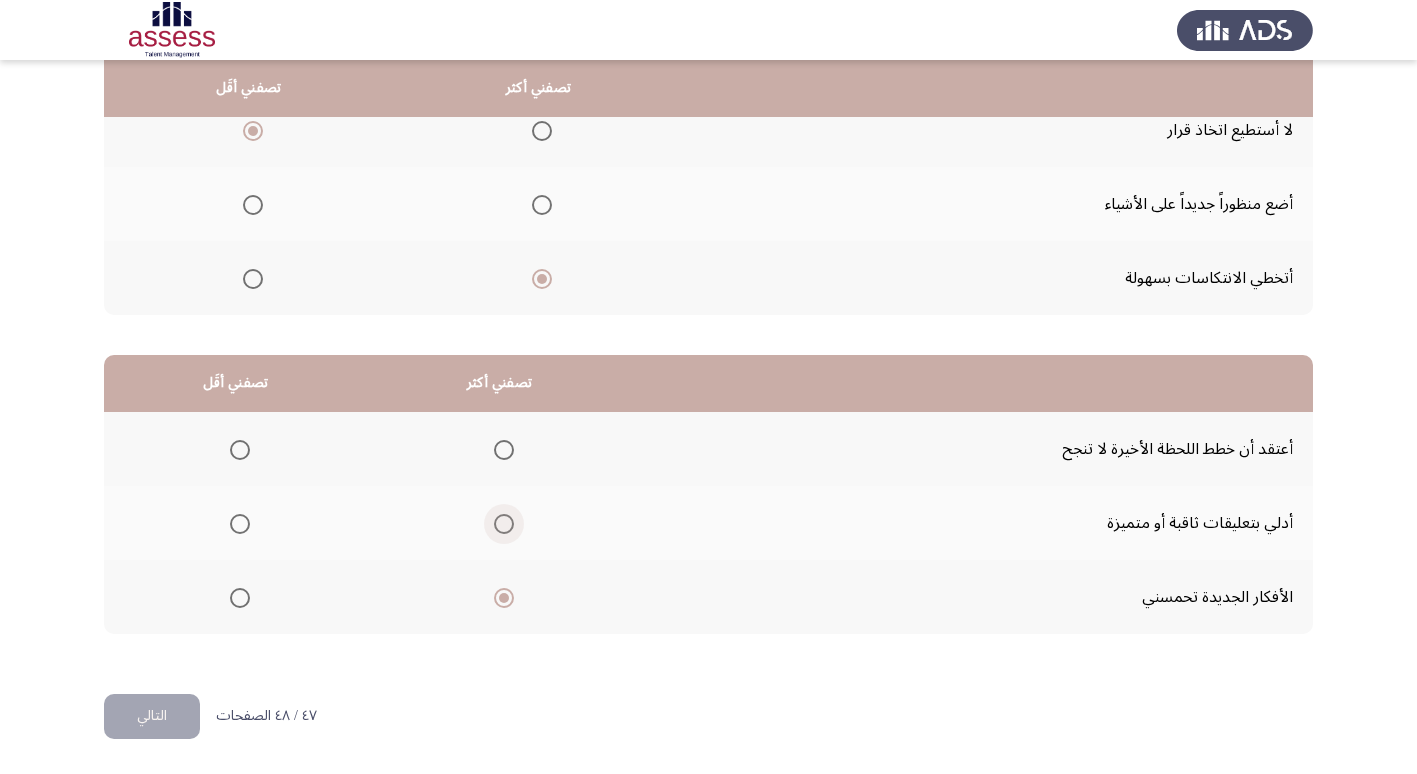 click at bounding box center [504, 524] 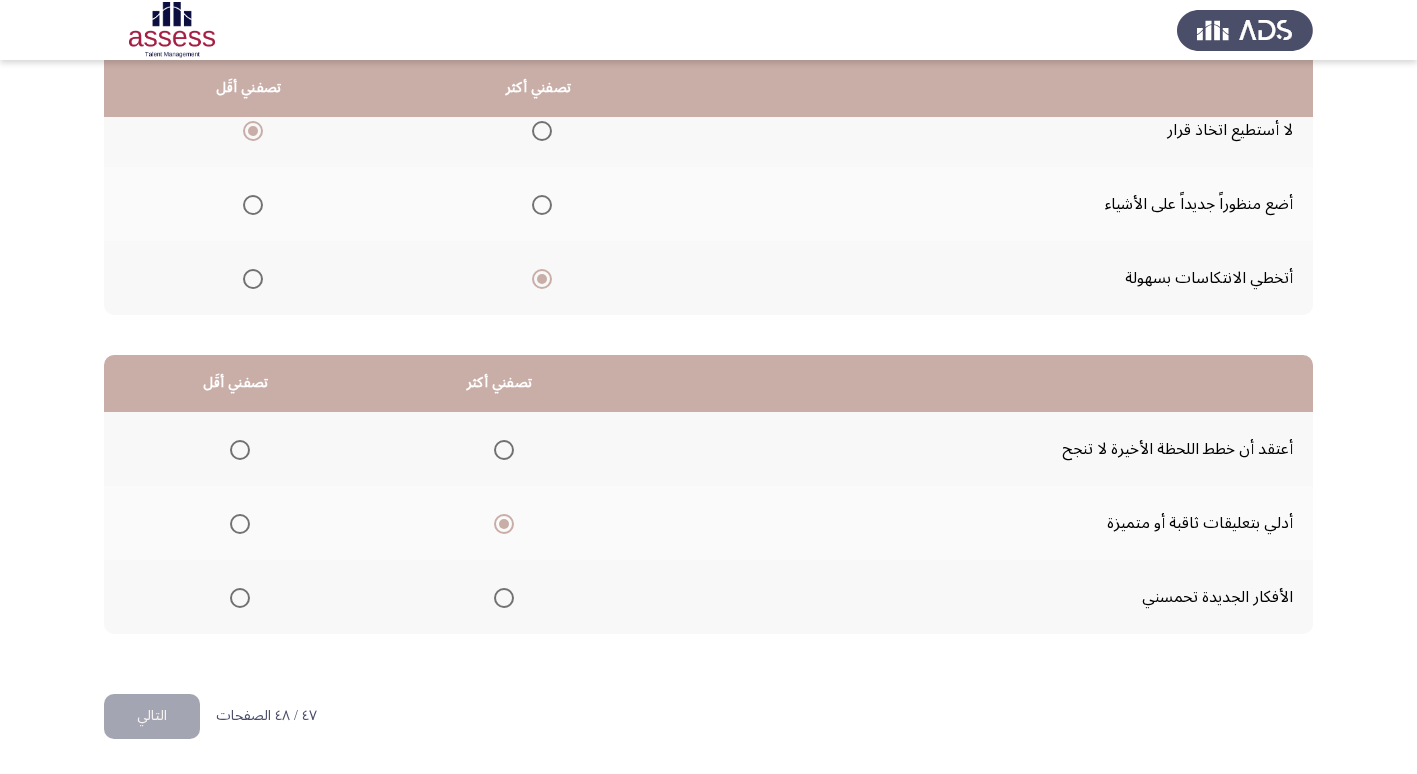 click at bounding box center [504, 598] 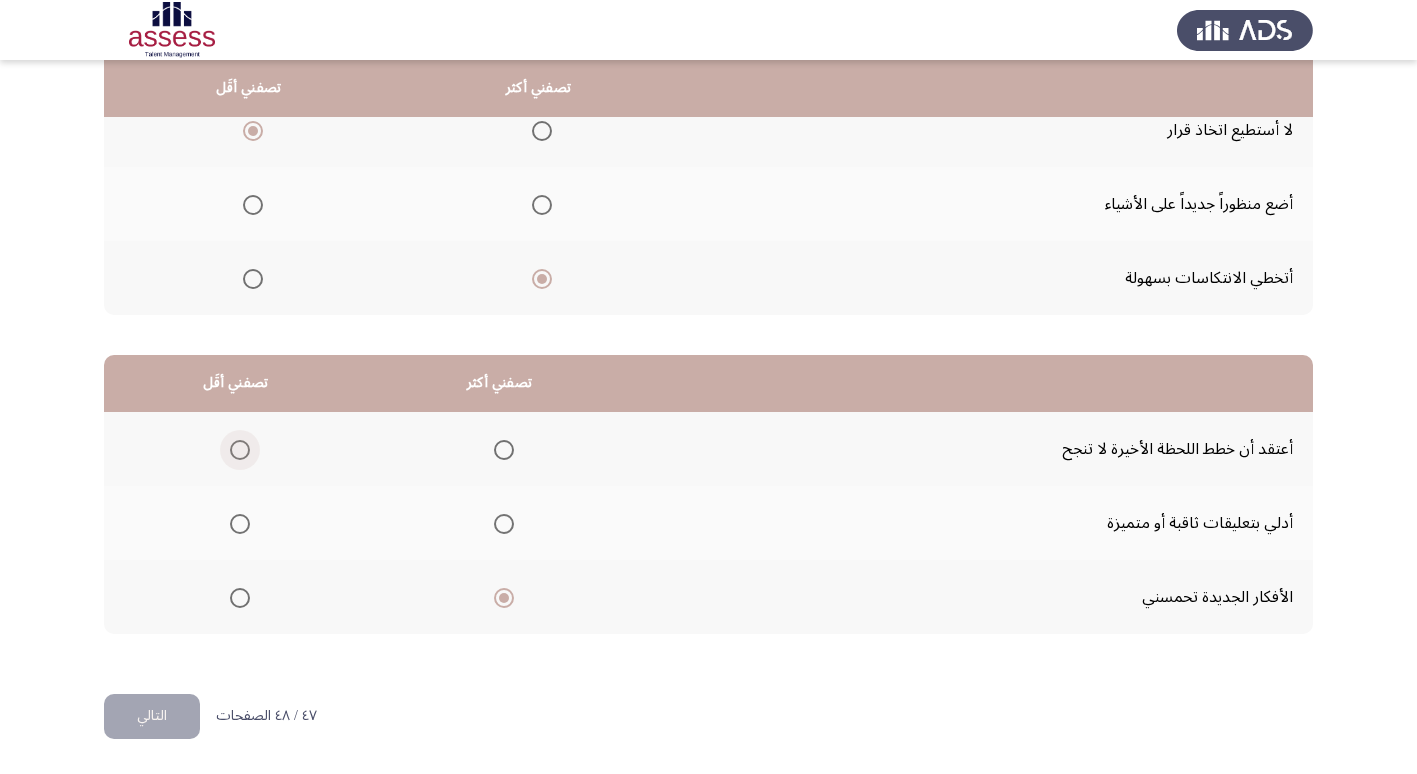 click at bounding box center [240, 450] 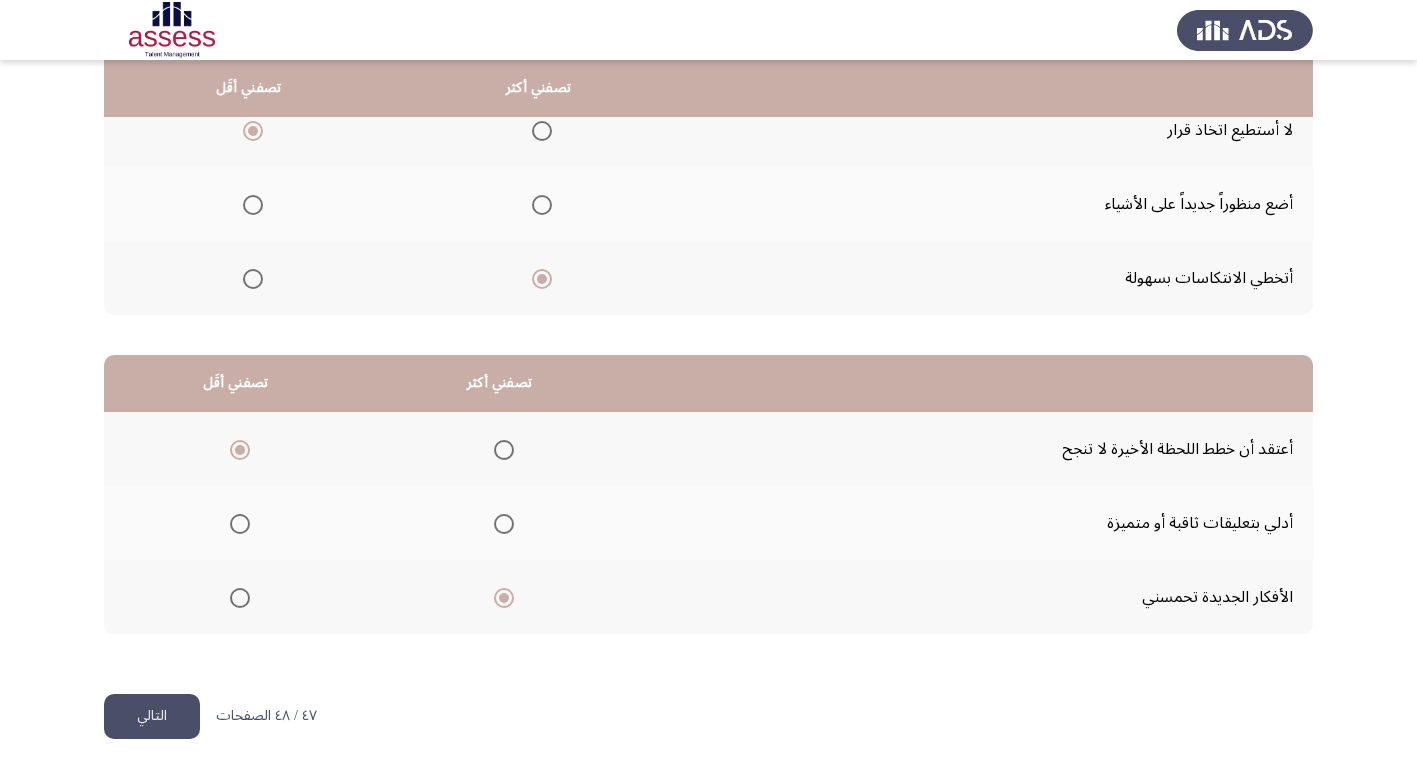 click on "التالي" 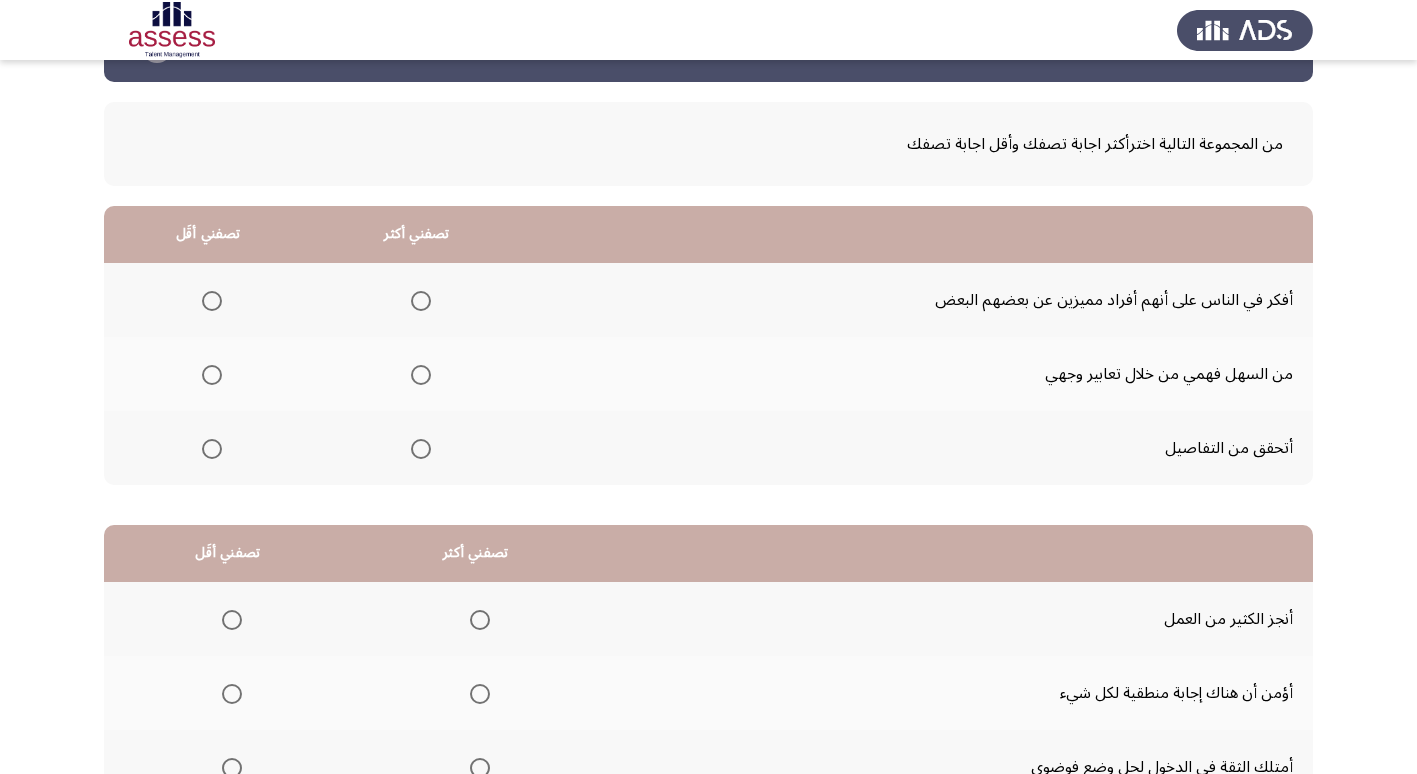 scroll, scrollTop: 100, scrollLeft: 0, axis: vertical 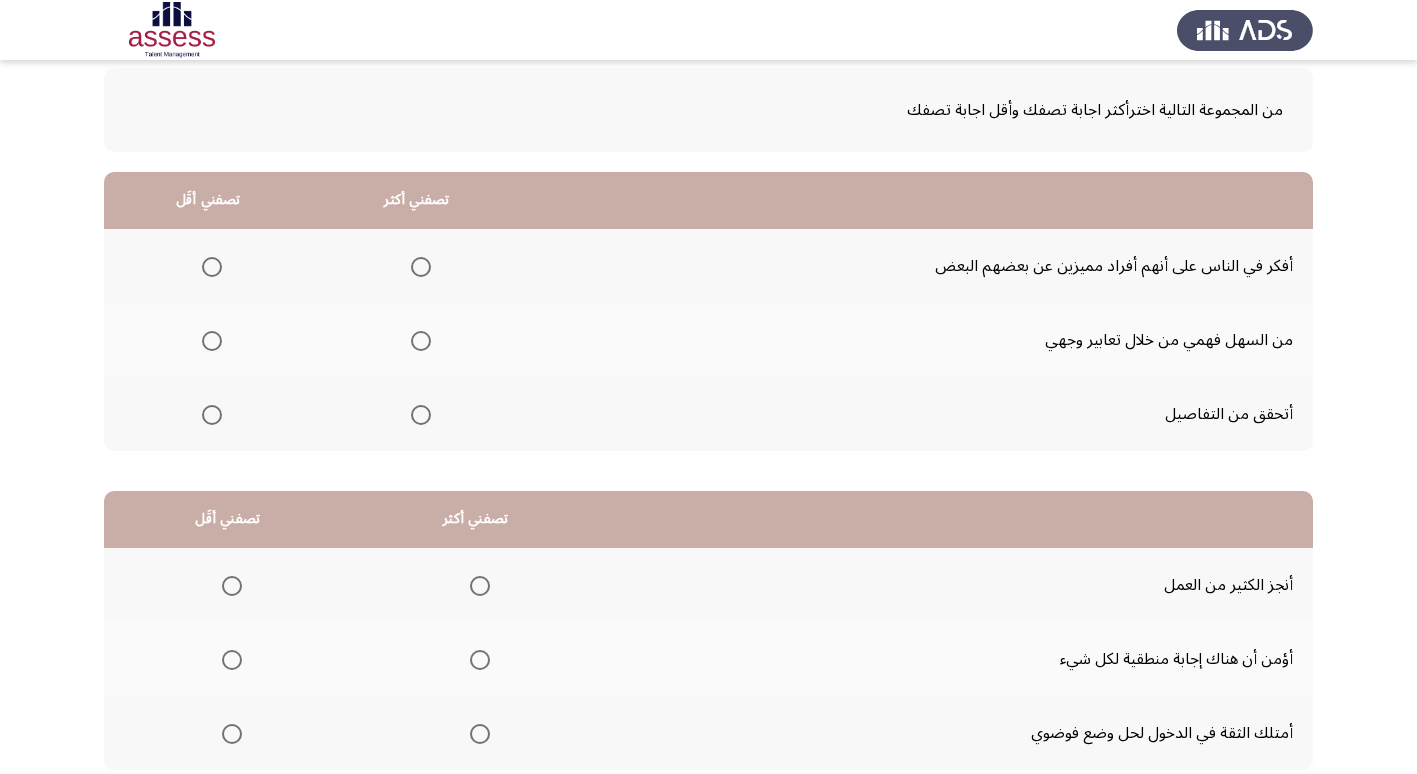 click at bounding box center [212, 341] 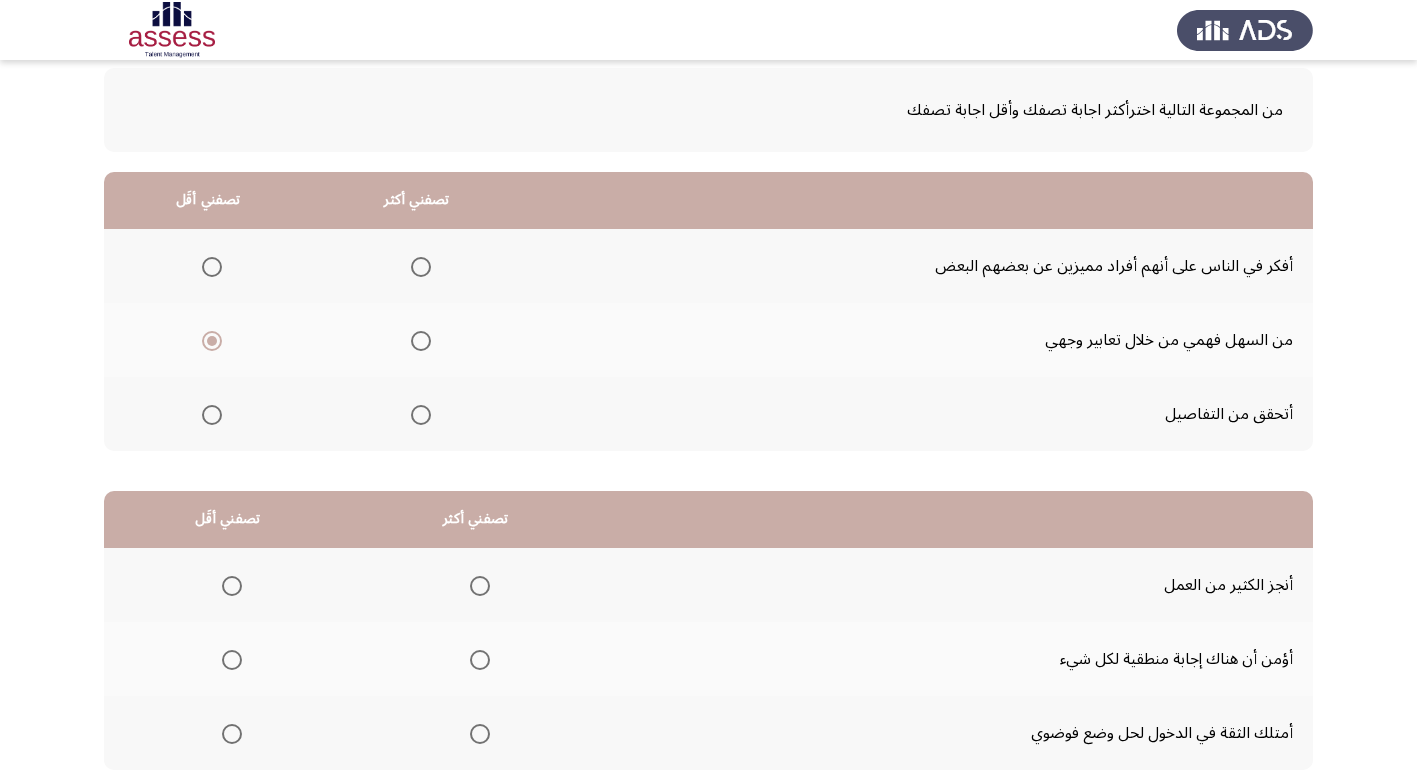 click at bounding box center (421, 267) 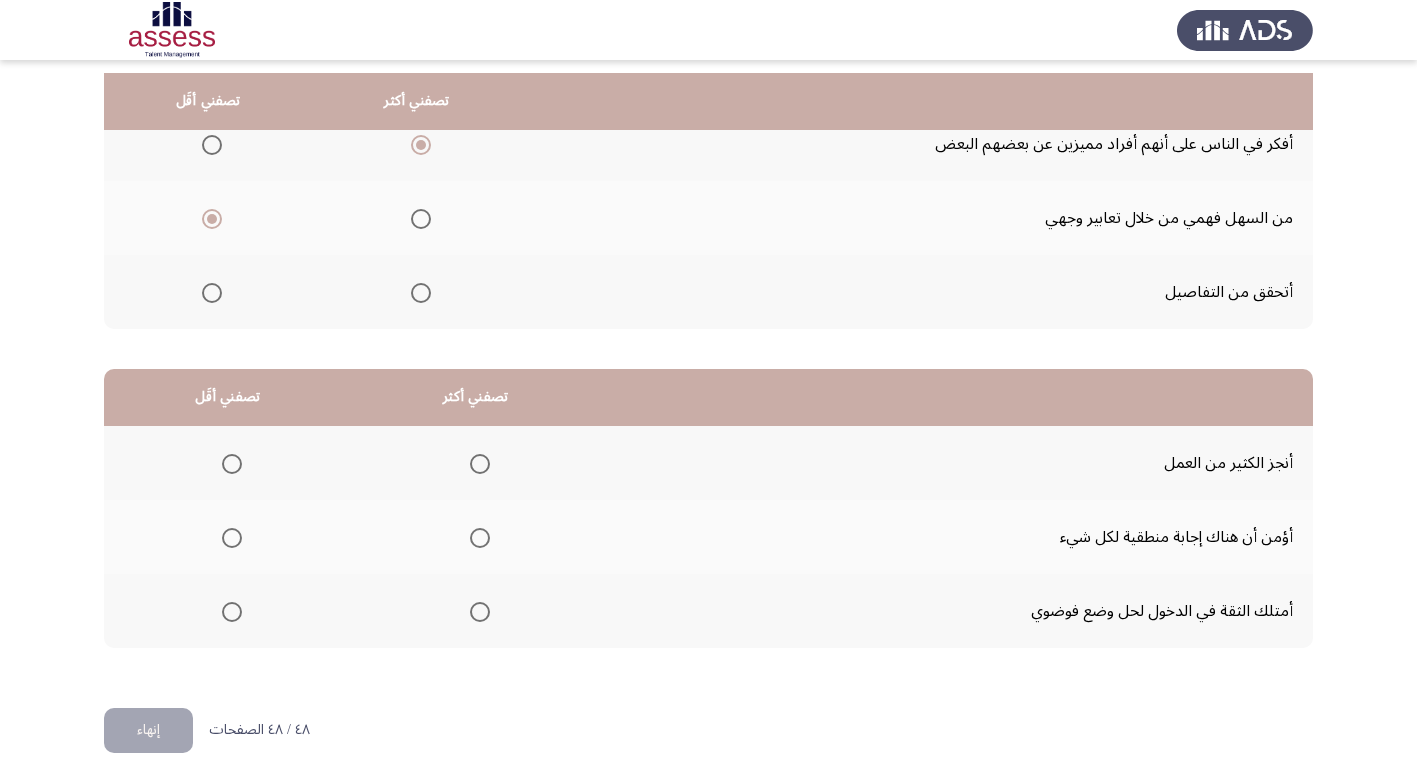 scroll, scrollTop: 236, scrollLeft: 0, axis: vertical 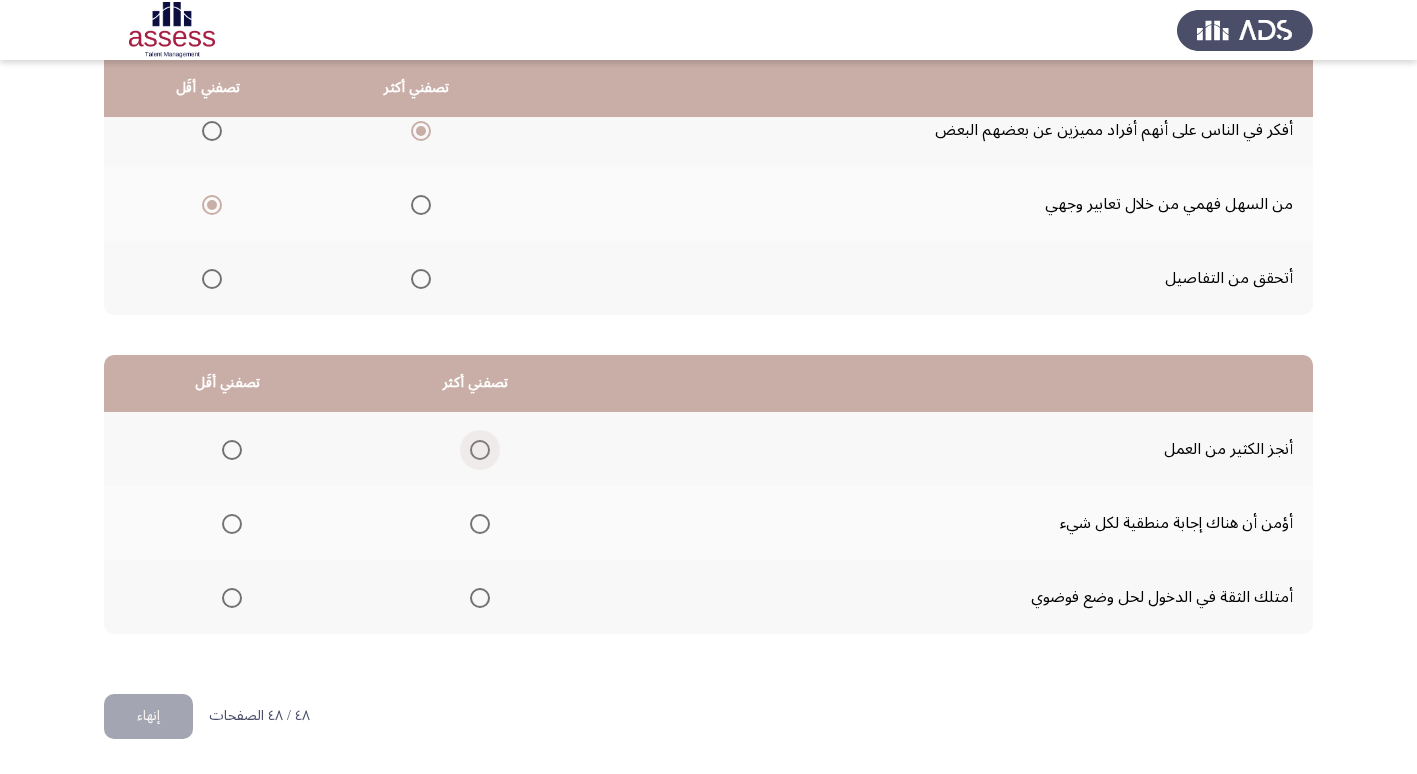 click at bounding box center [480, 450] 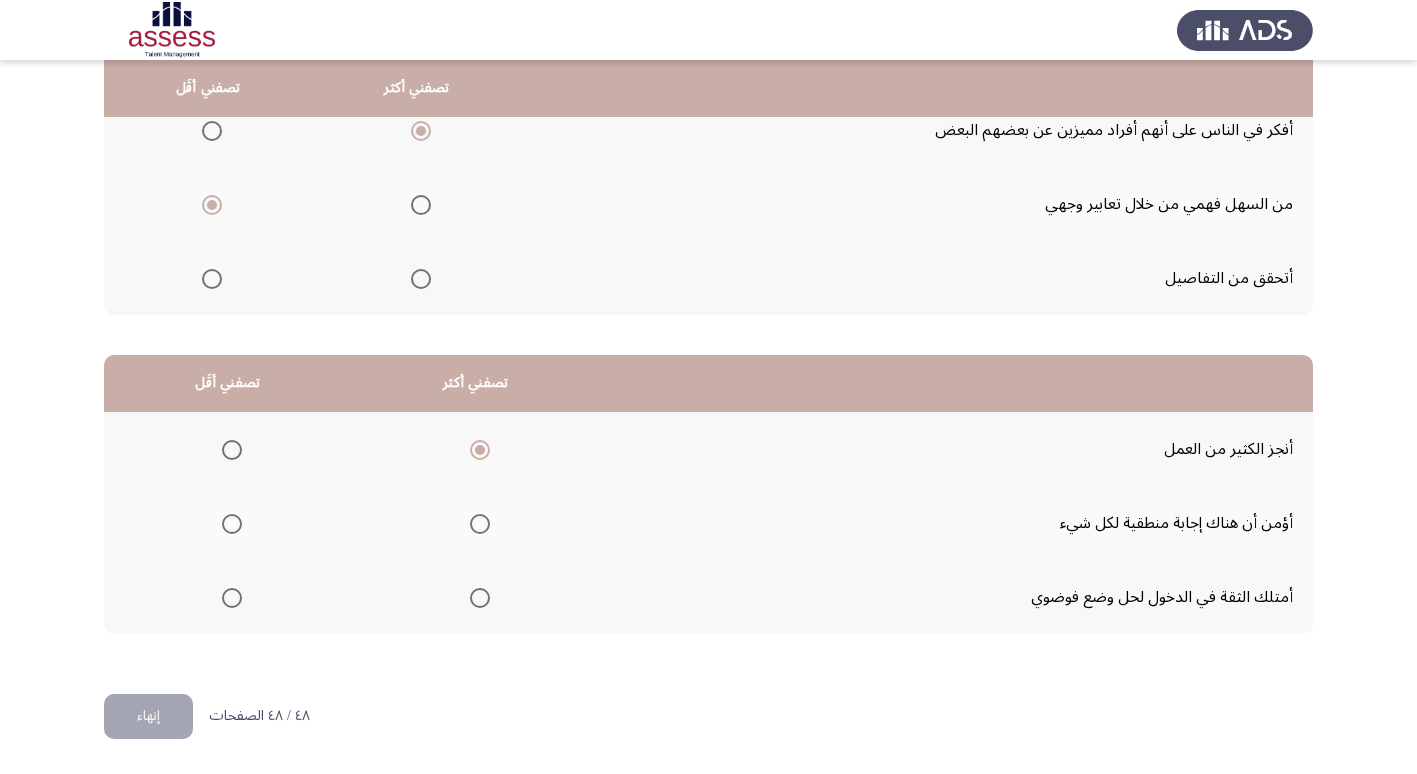 click at bounding box center (232, 598) 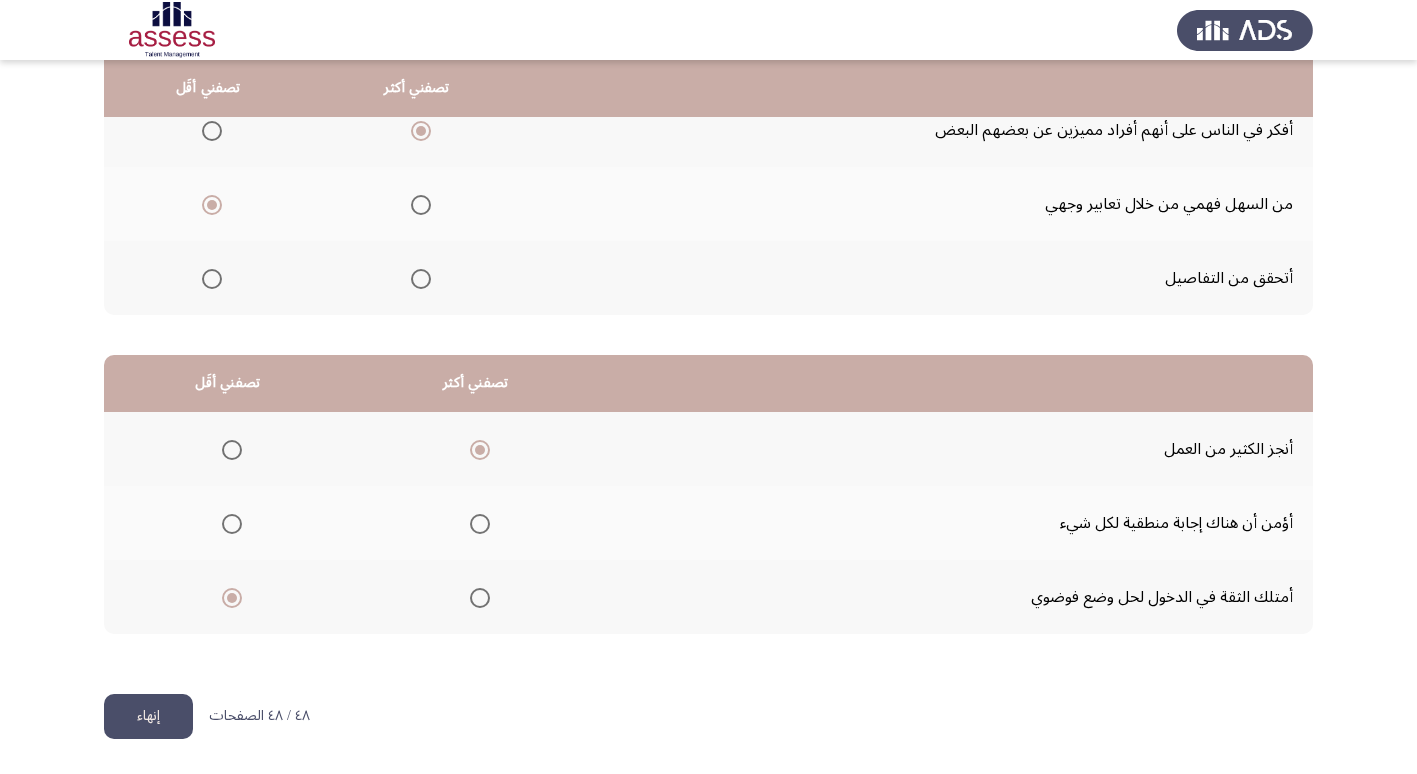 click on "إنهاء" 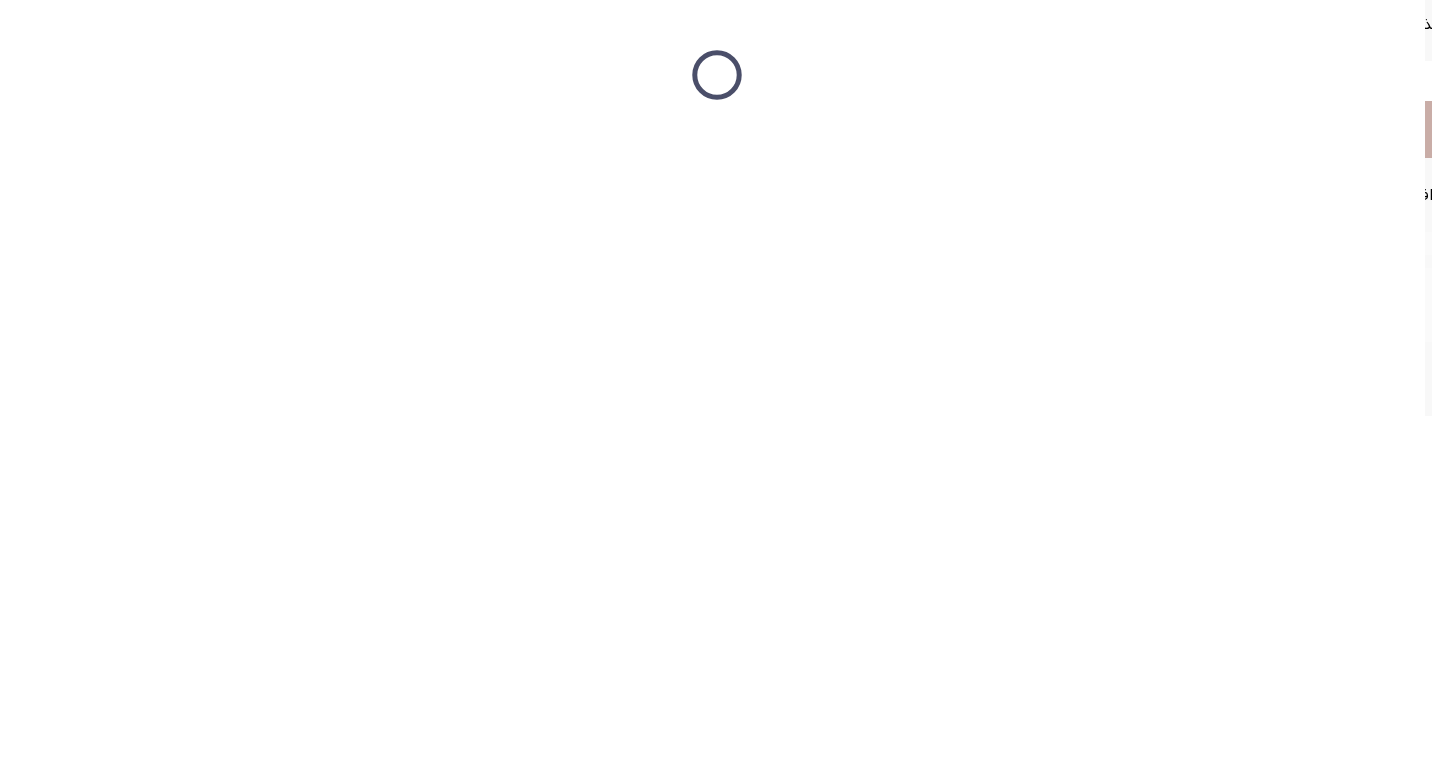 scroll, scrollTop: 0, scrollLeft: 0, axis: both 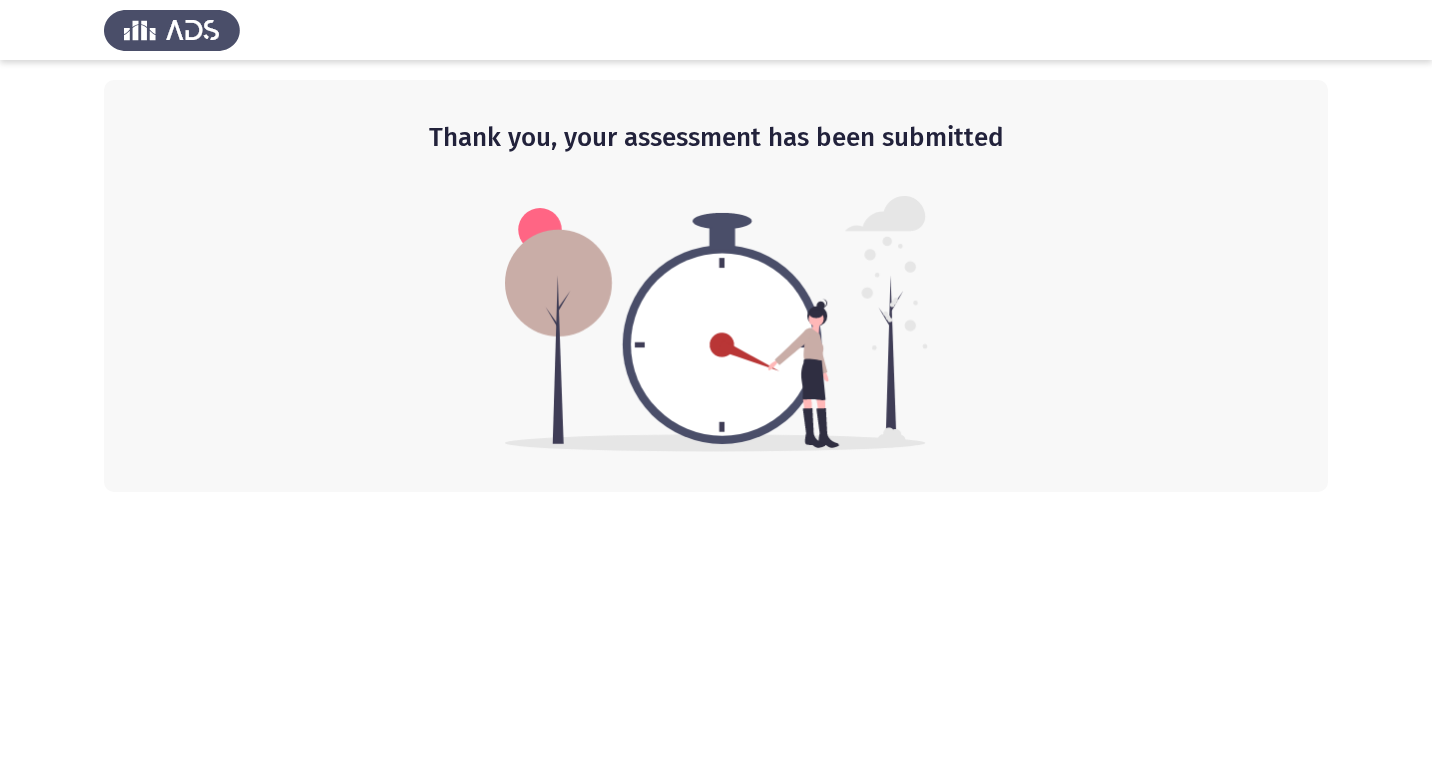 click on "Thank you, your assessment has been submitted" 